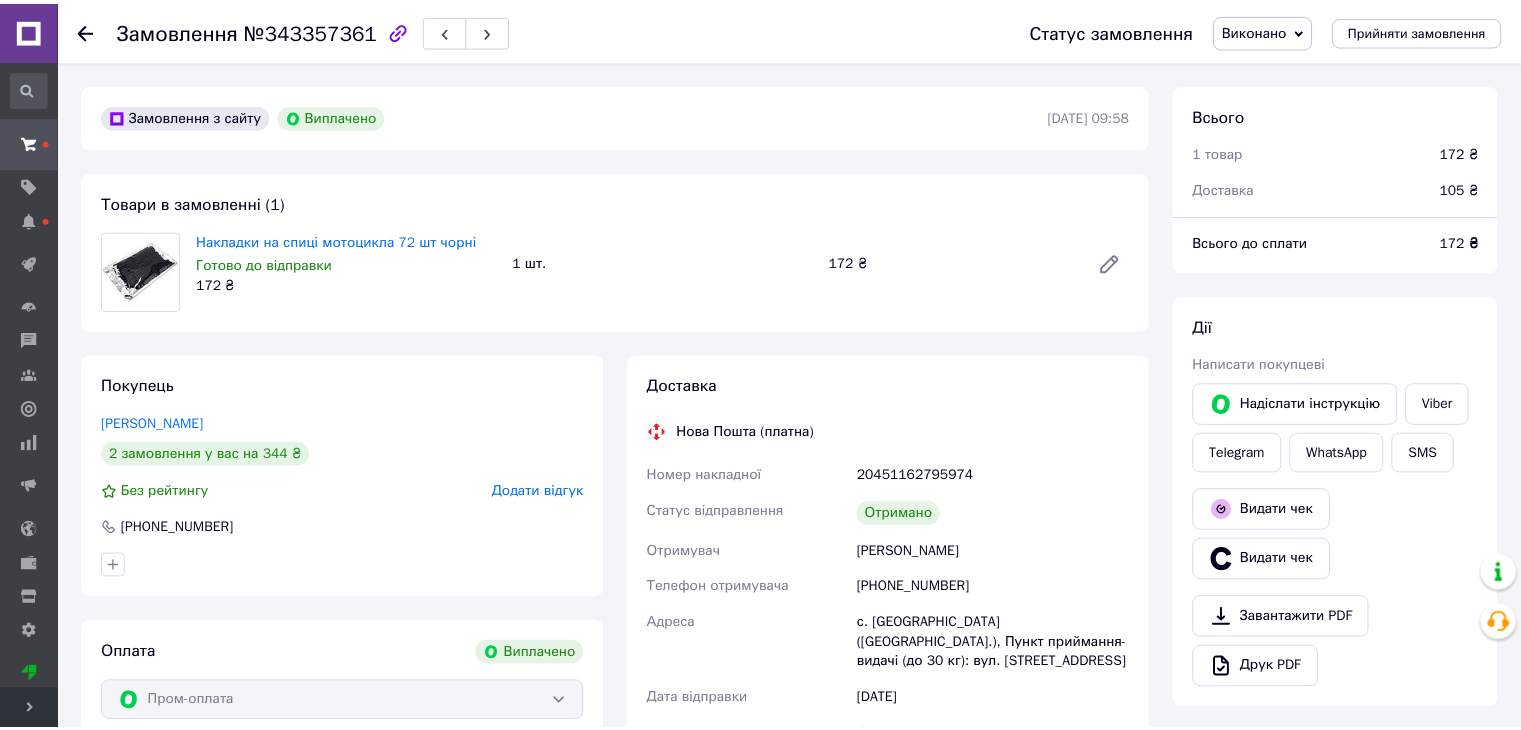 scroll, scrollTop: 0, scrollLeft: 0, axis: both 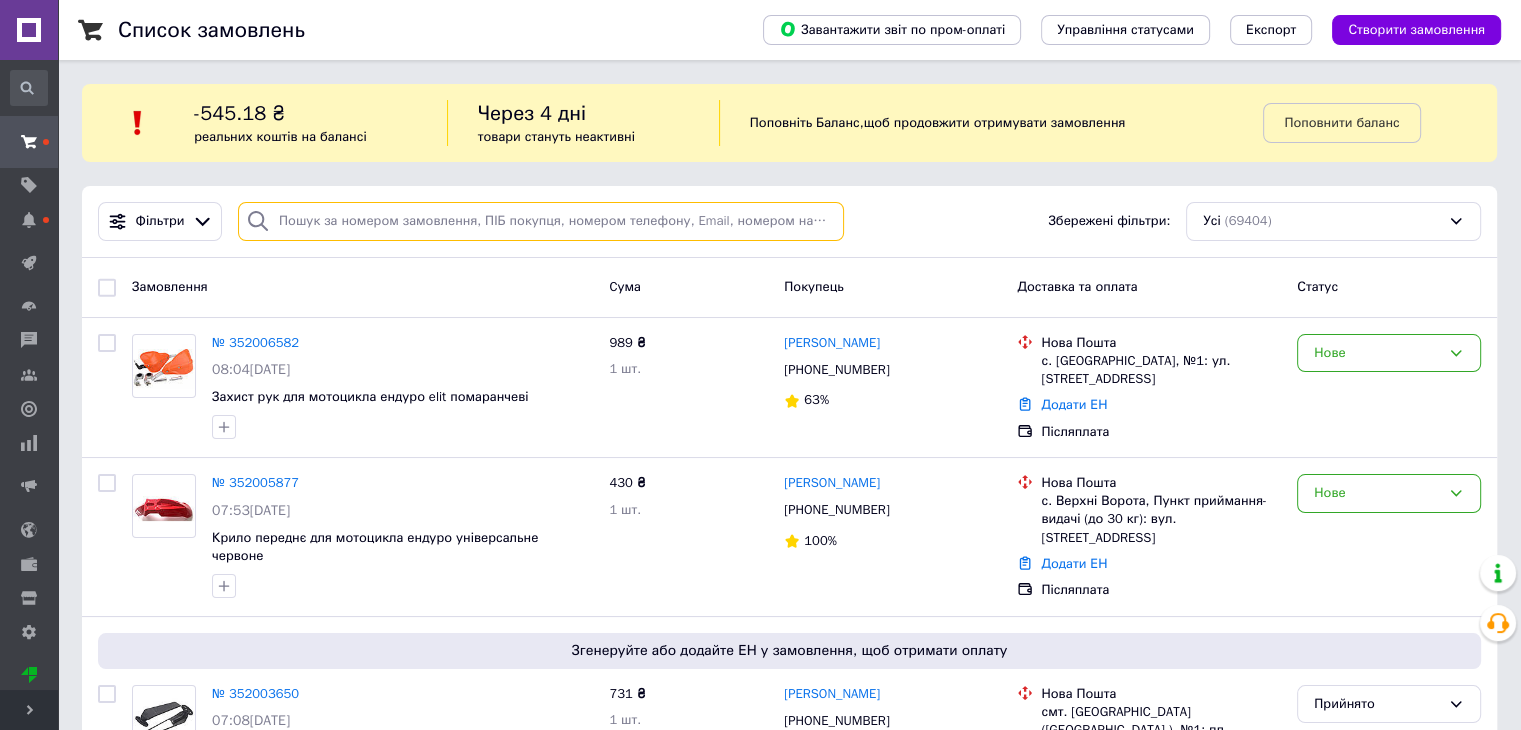 click at bounding box center (541, 221) 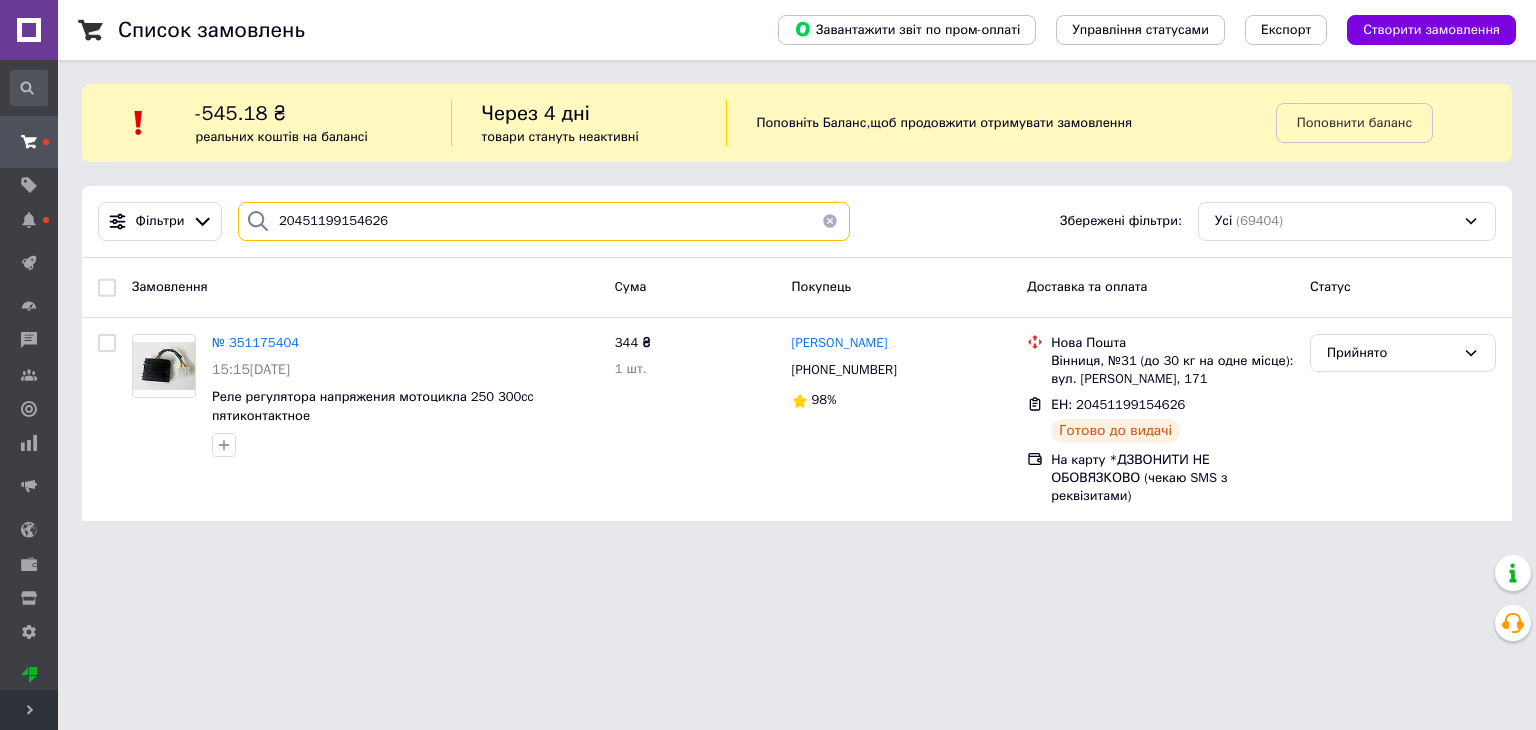 drag, startPoint x: 409, startPoint y: 219, endPoint x: 261, endPoint y: 221, distance: 148.01352 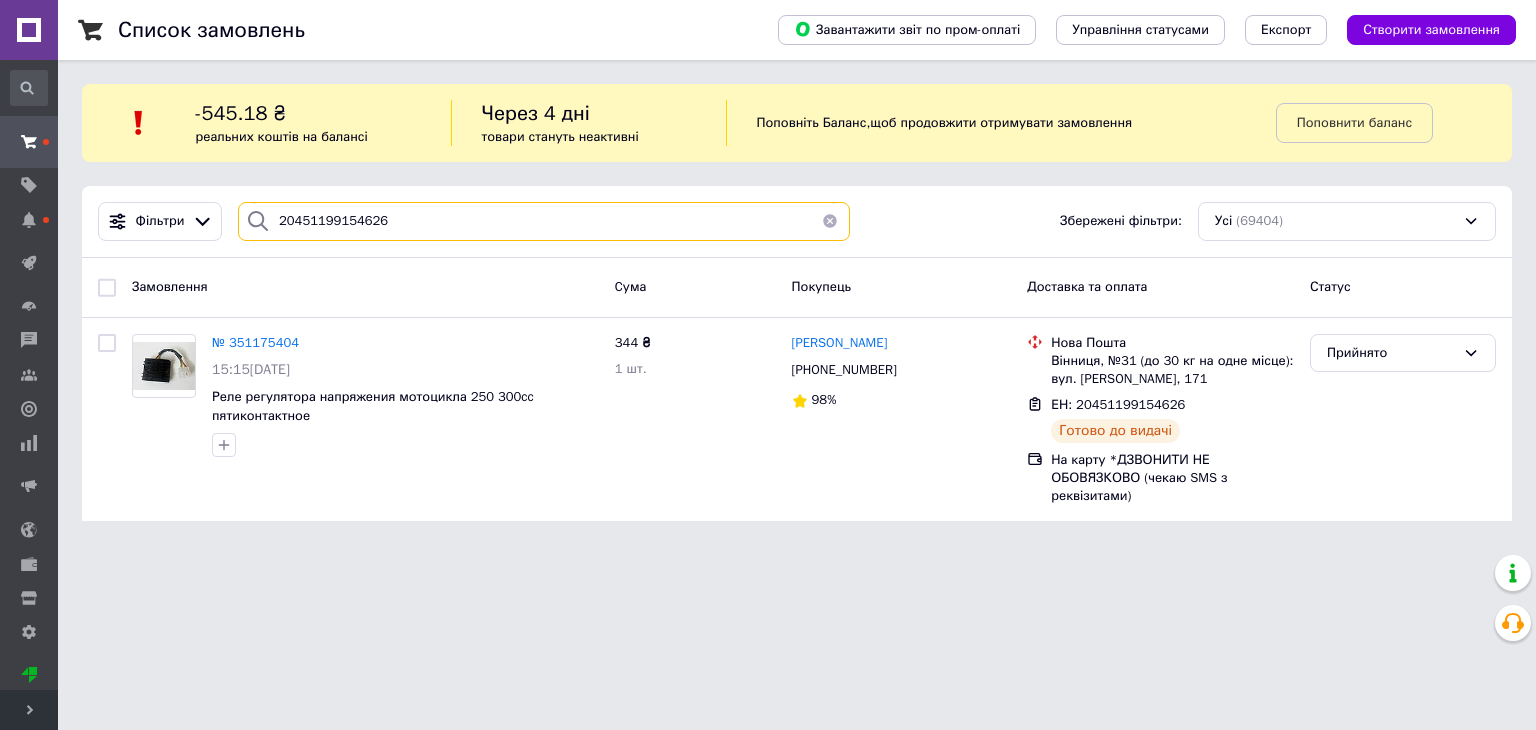 paste on "04191" 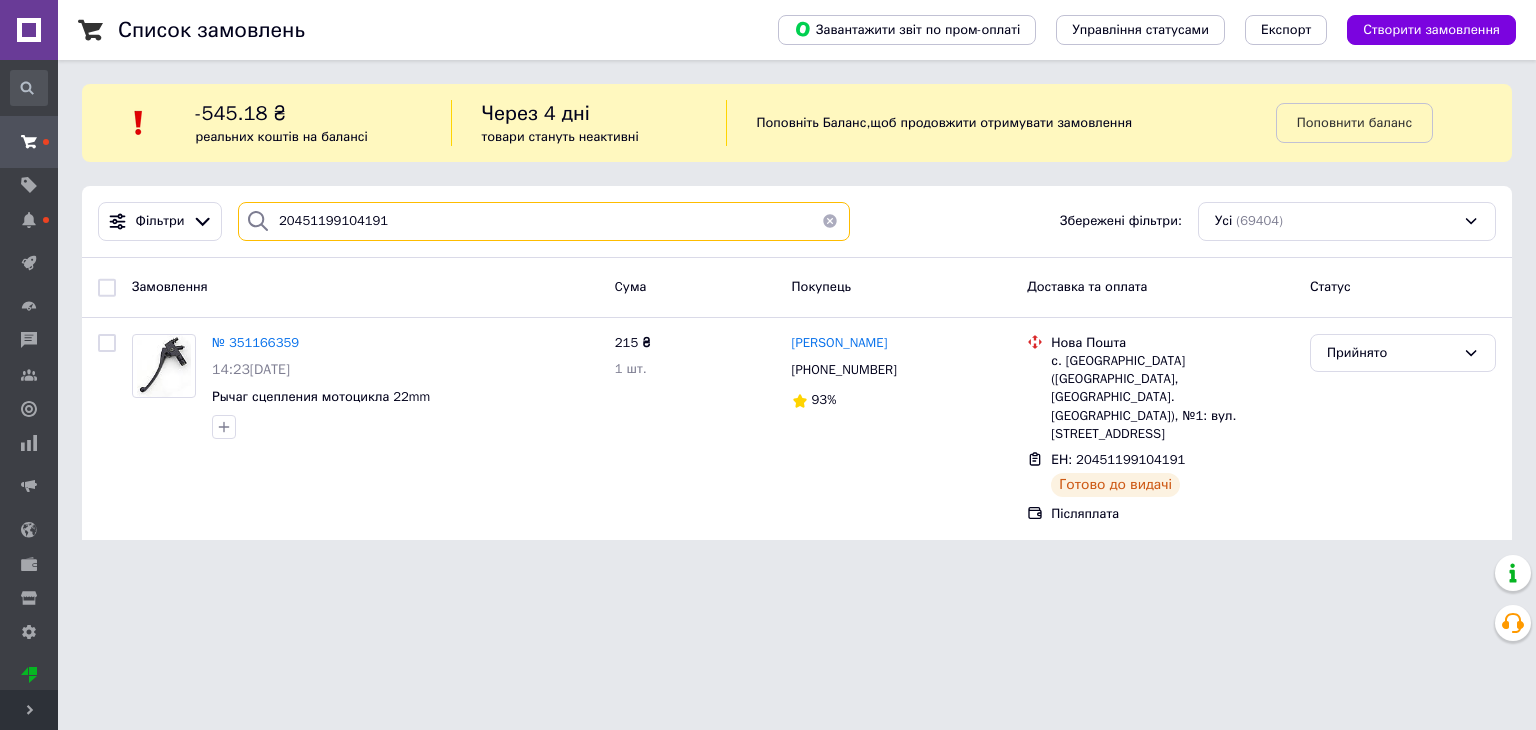 drag, startPoint x: 394, startPoint y: 216, endPoint x: 248, endPoint y: 228, distance: 146.49232 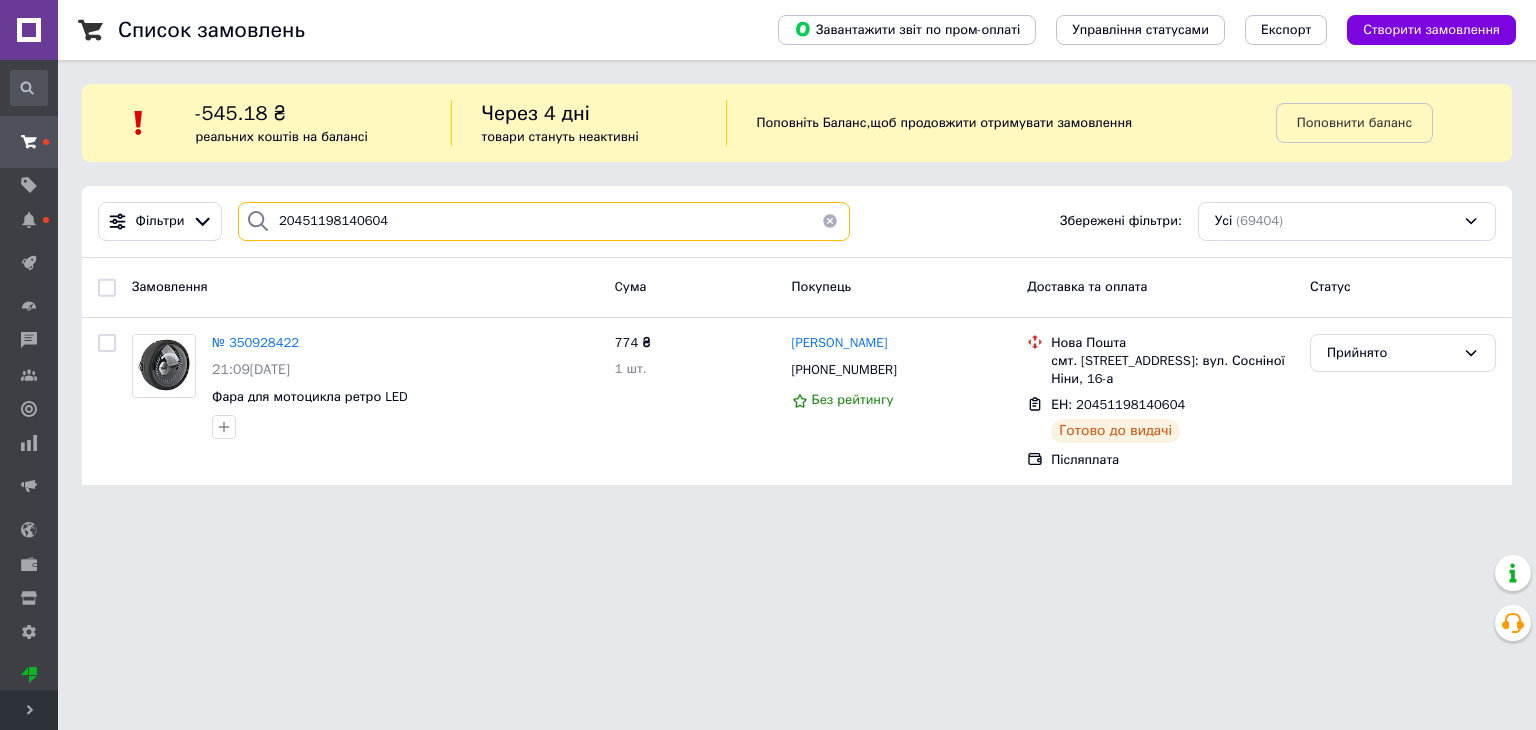 drag, startPoint x: 384, startPoint y: 217, endPoint x: 236, endPoint y: 217, distance: 148 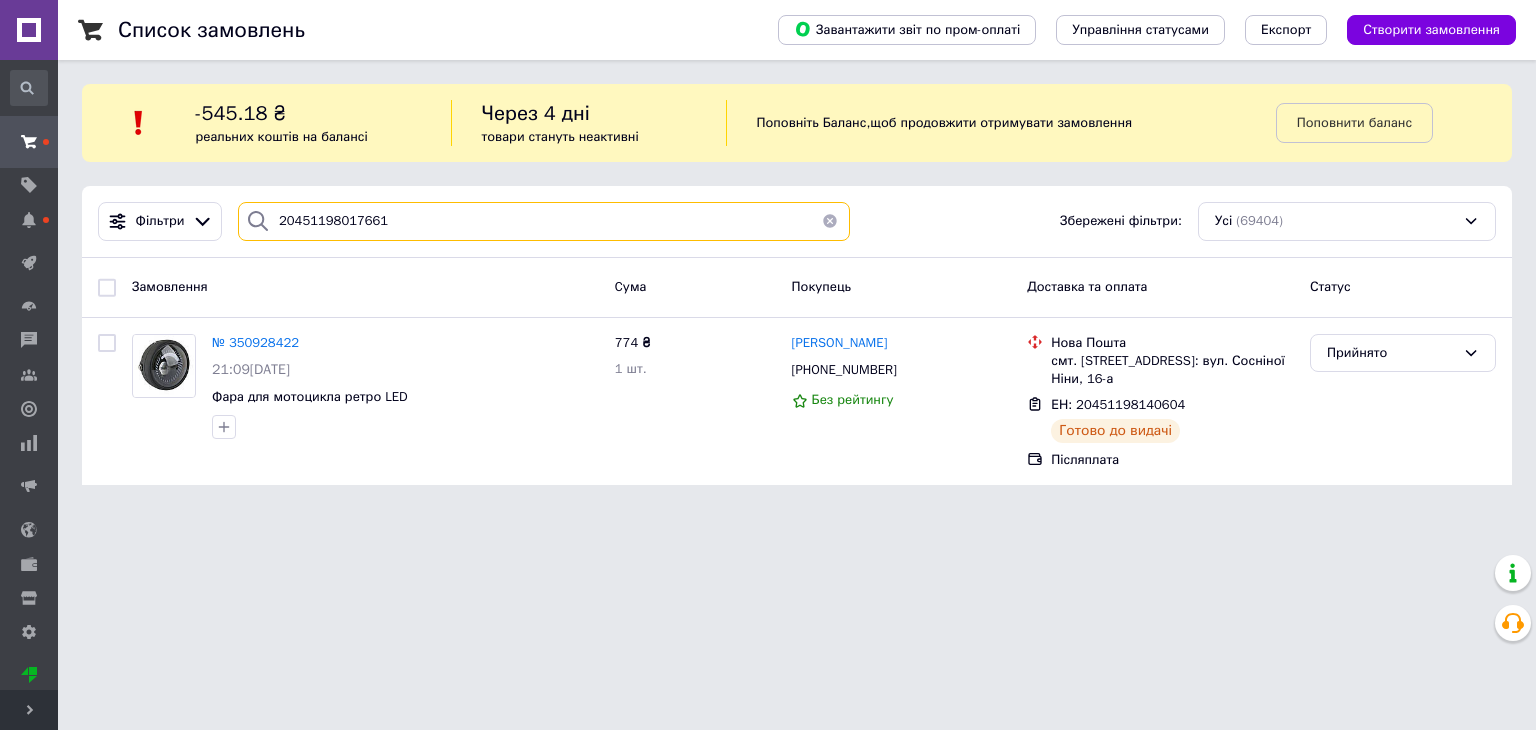 type on "20451198017661" 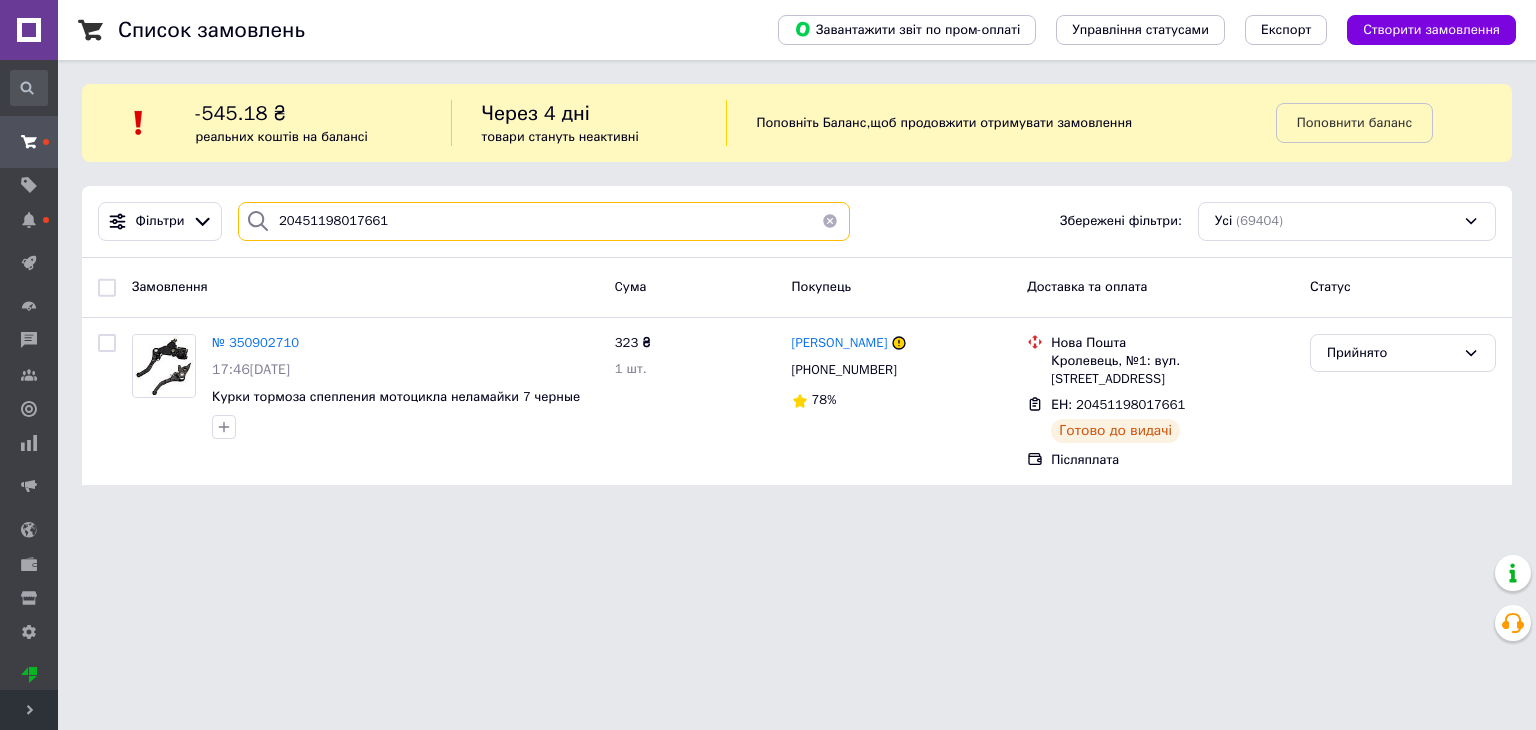 drag, startPoint x: 389, startPoint y: 236, endPoint x: 260, endPoint y: 244, distance: 129.24782 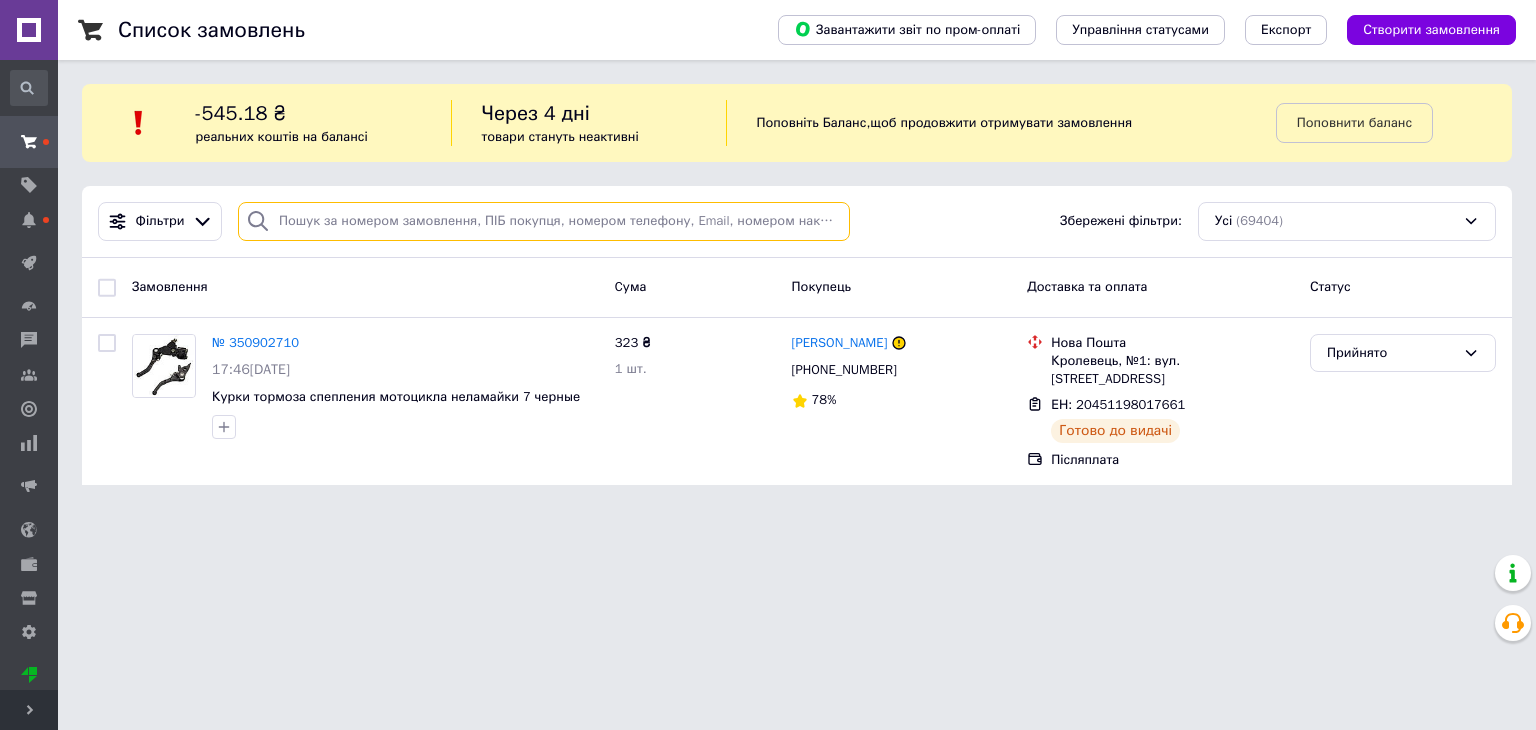 paste on "20451198216198" 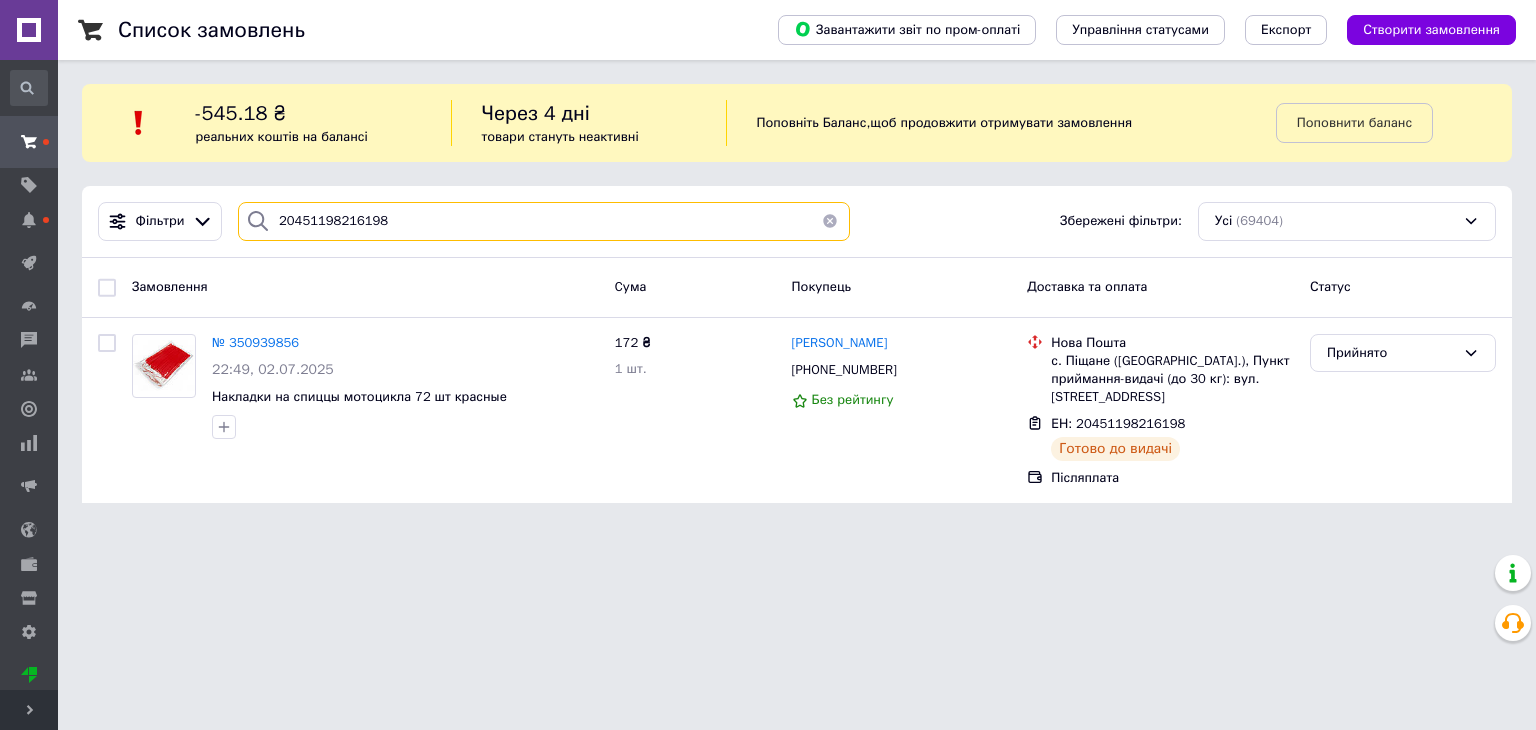 drag, startPoint x: 369, startPoint y: 229, endPoint x: 229, endPoint y: 244, distance: 140.80128 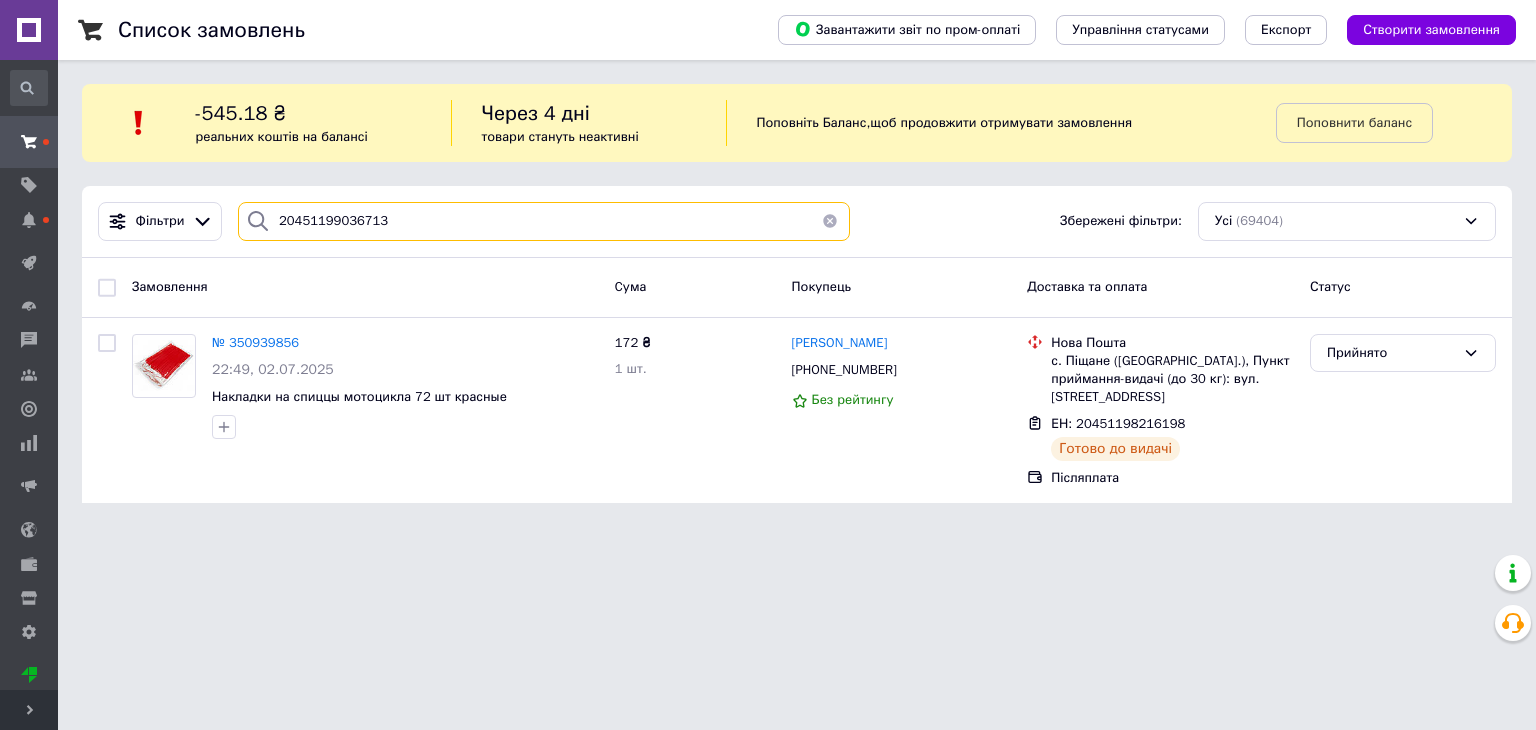type on "20451199036713" 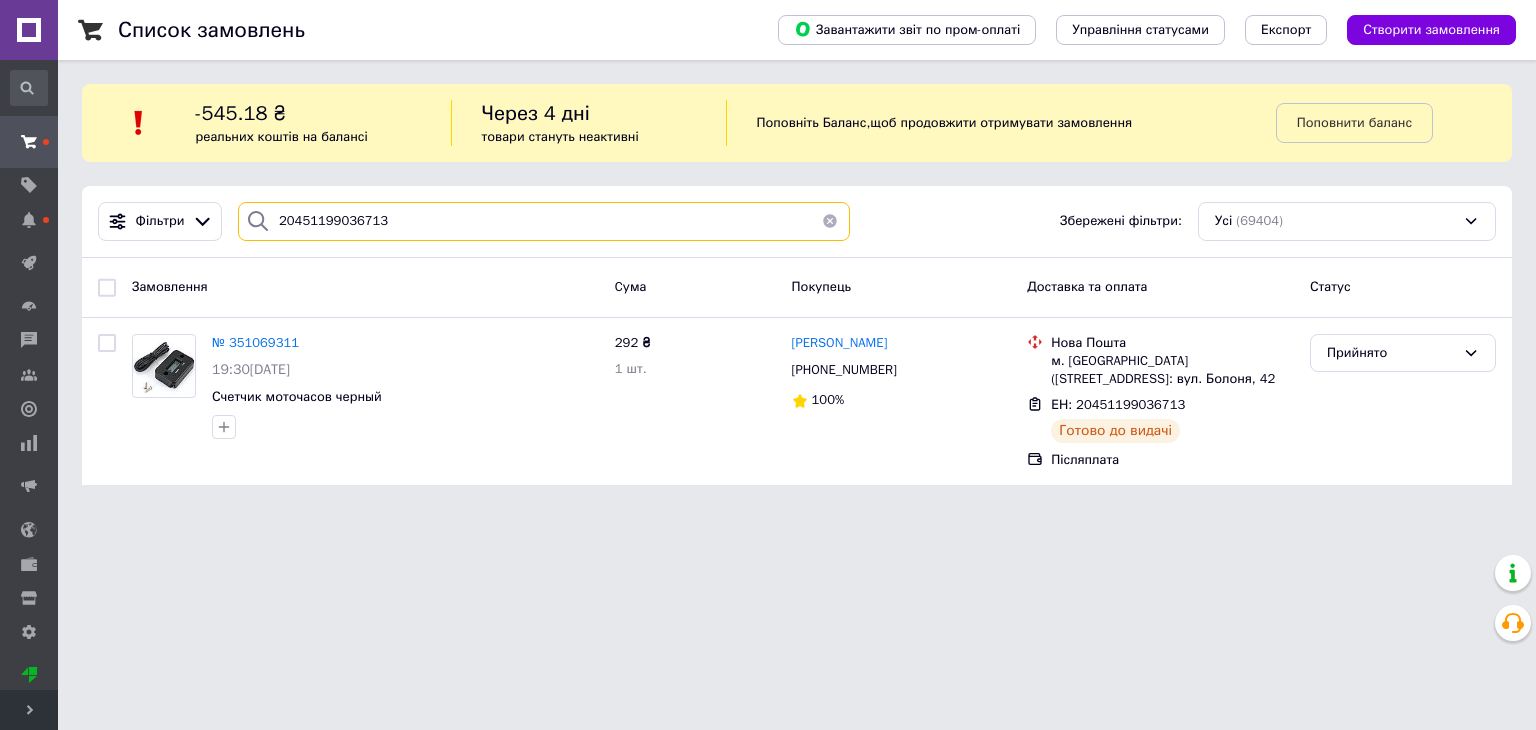 drag, startPoint x: 344, startPoint y: 229, endPoint x: 250, endPoint y: 237, distance: 94.33981 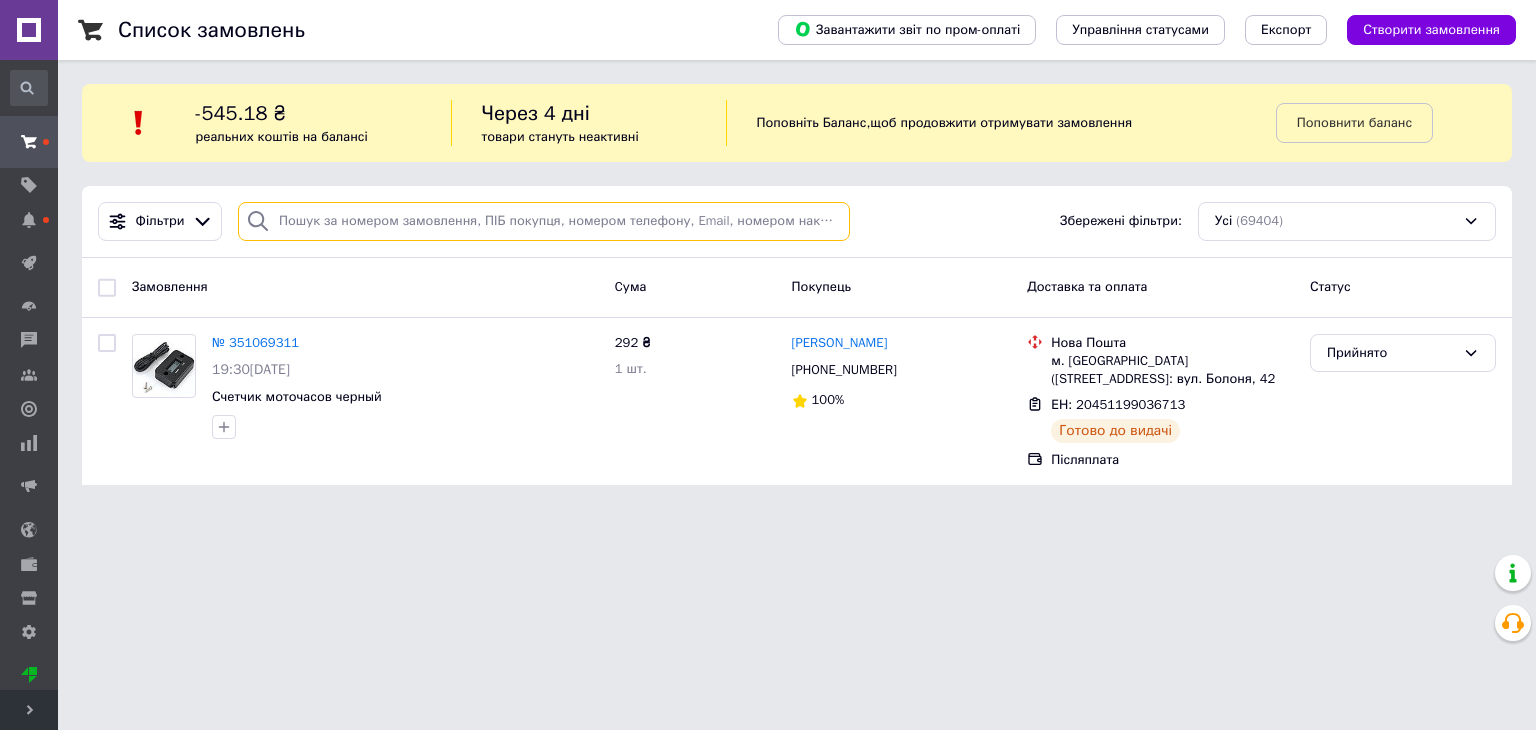 paste on "20451198372722" 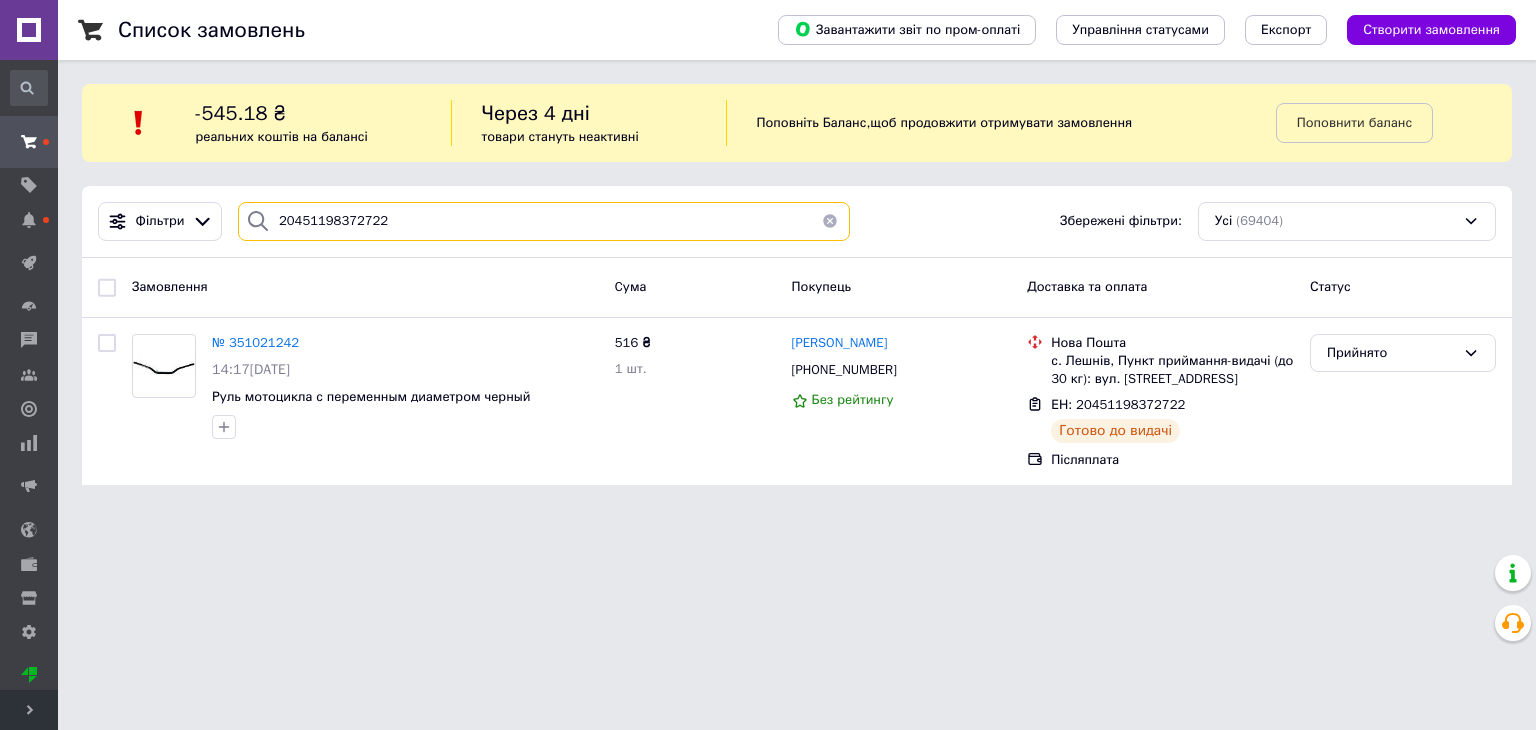 drag, startPoint x: 408, startPoint y: 229, endPoint x: 274, endPoint y: 232, distance: 134.03358 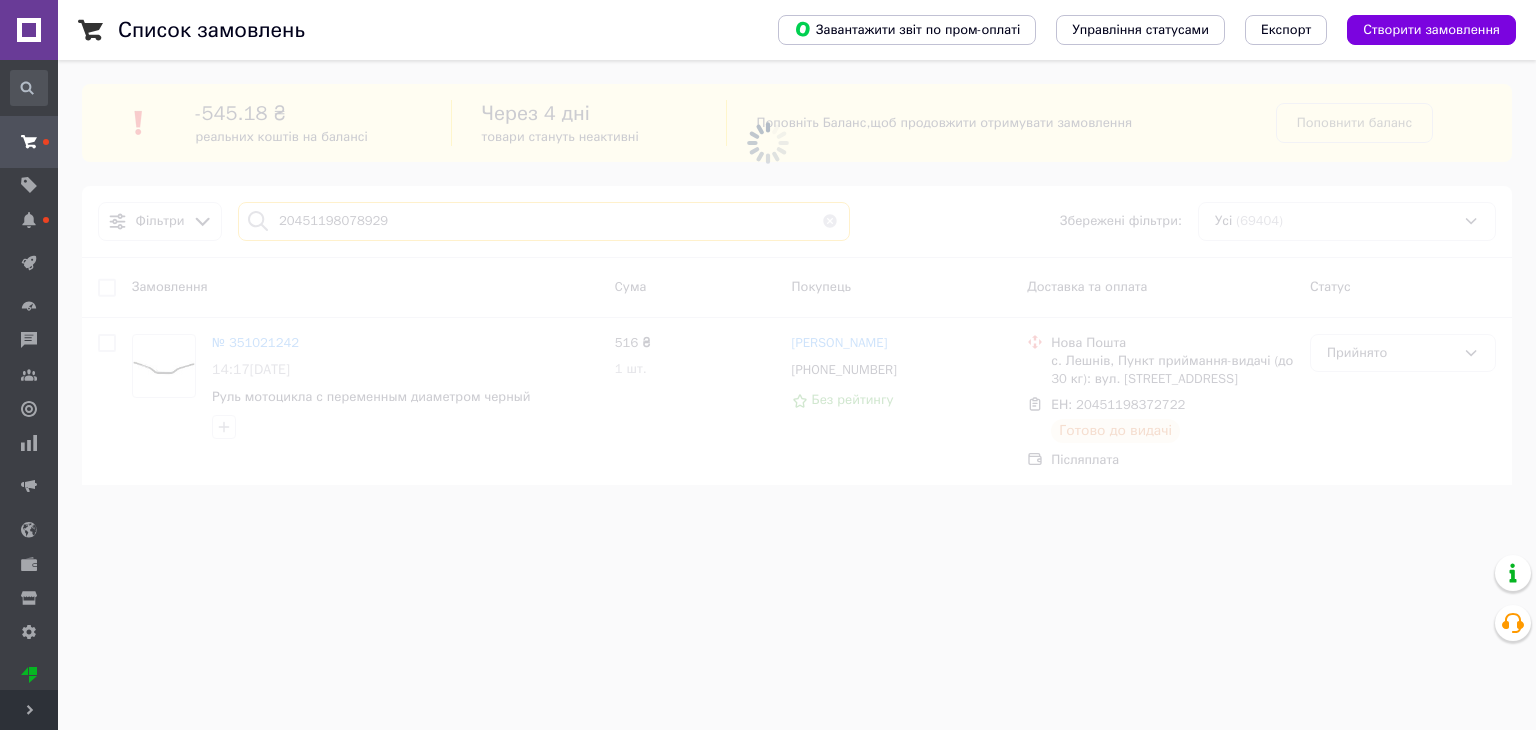 type on "20451198078929" 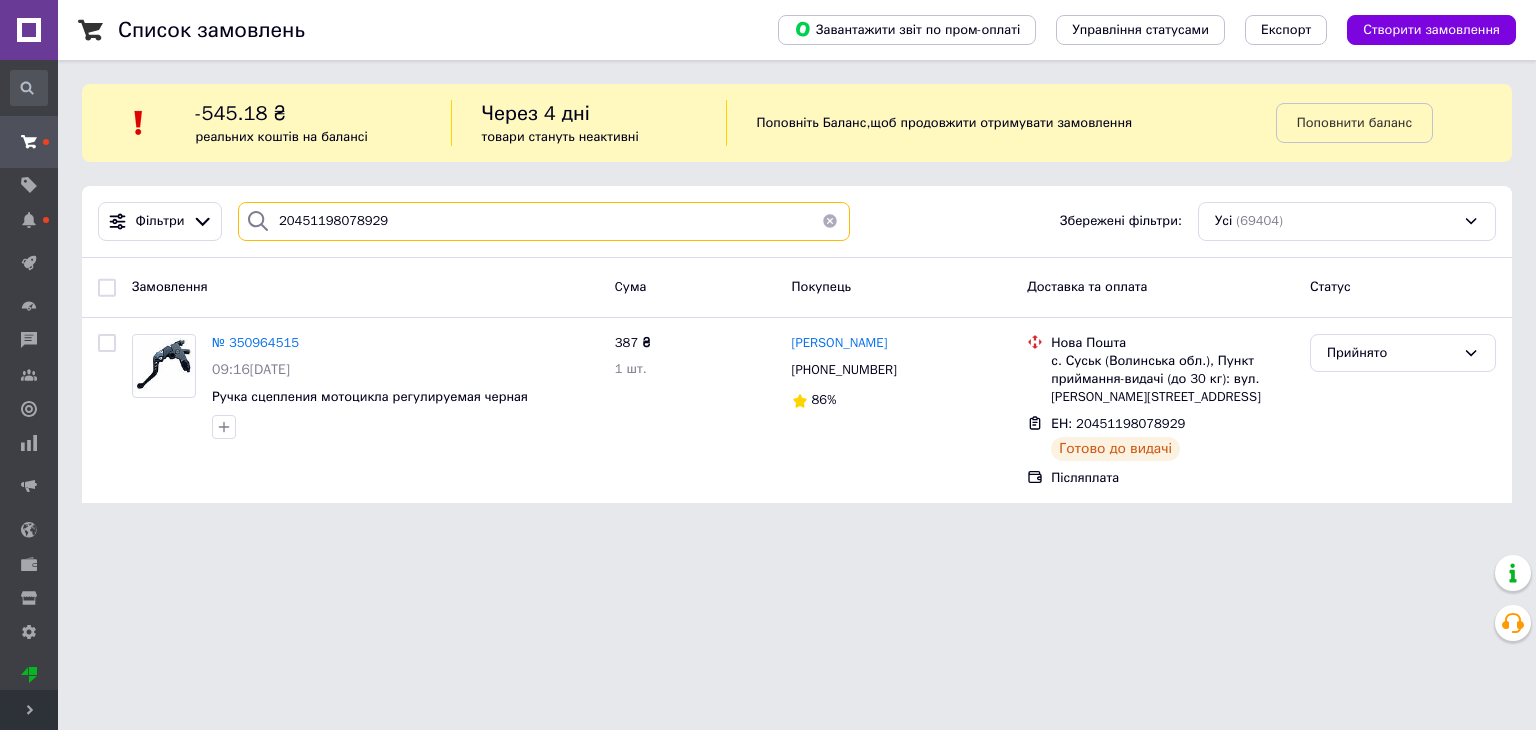 drag, startPoint x: 398, startPoint y: 214, endPoint x: 251, endPoint y: 225, distance: 147.411 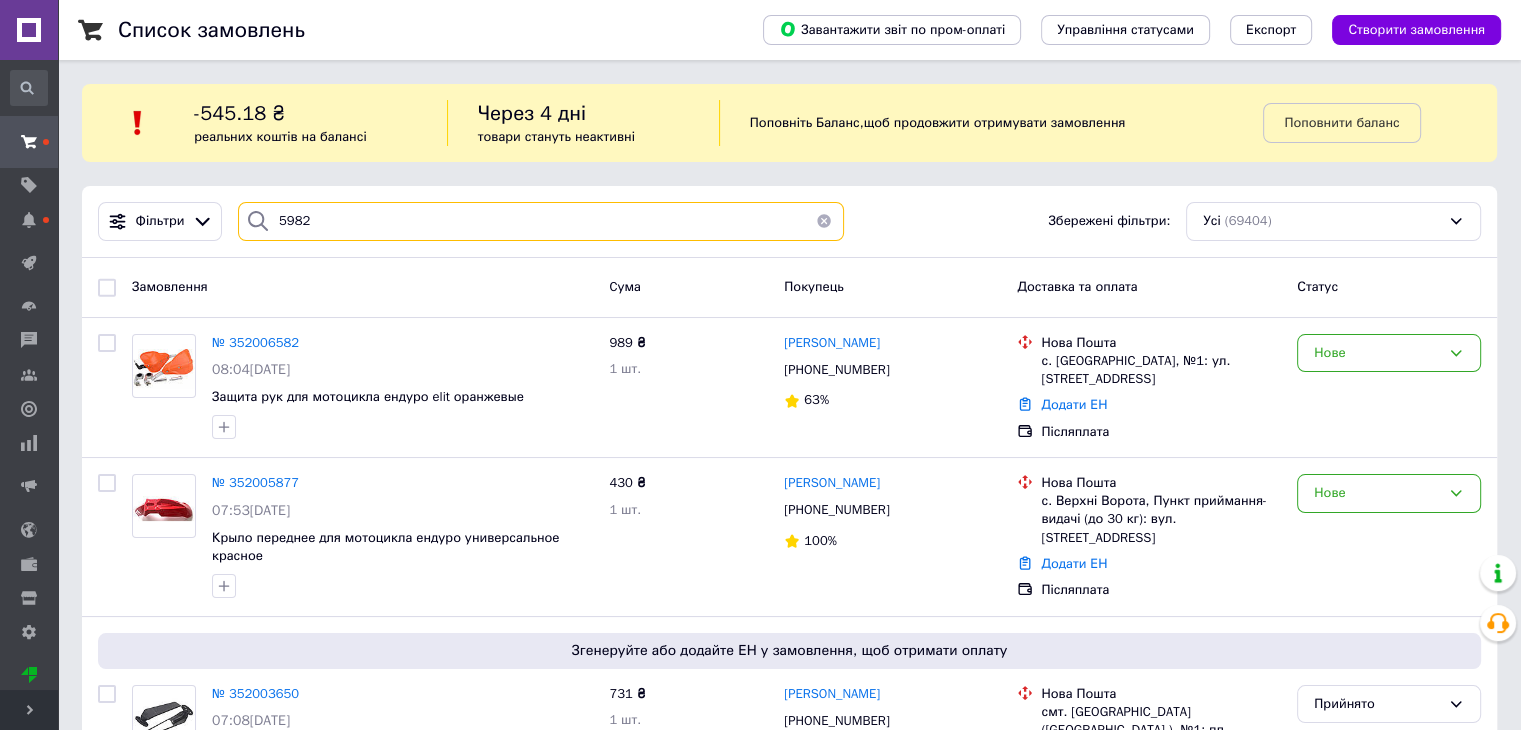 type on "5982" 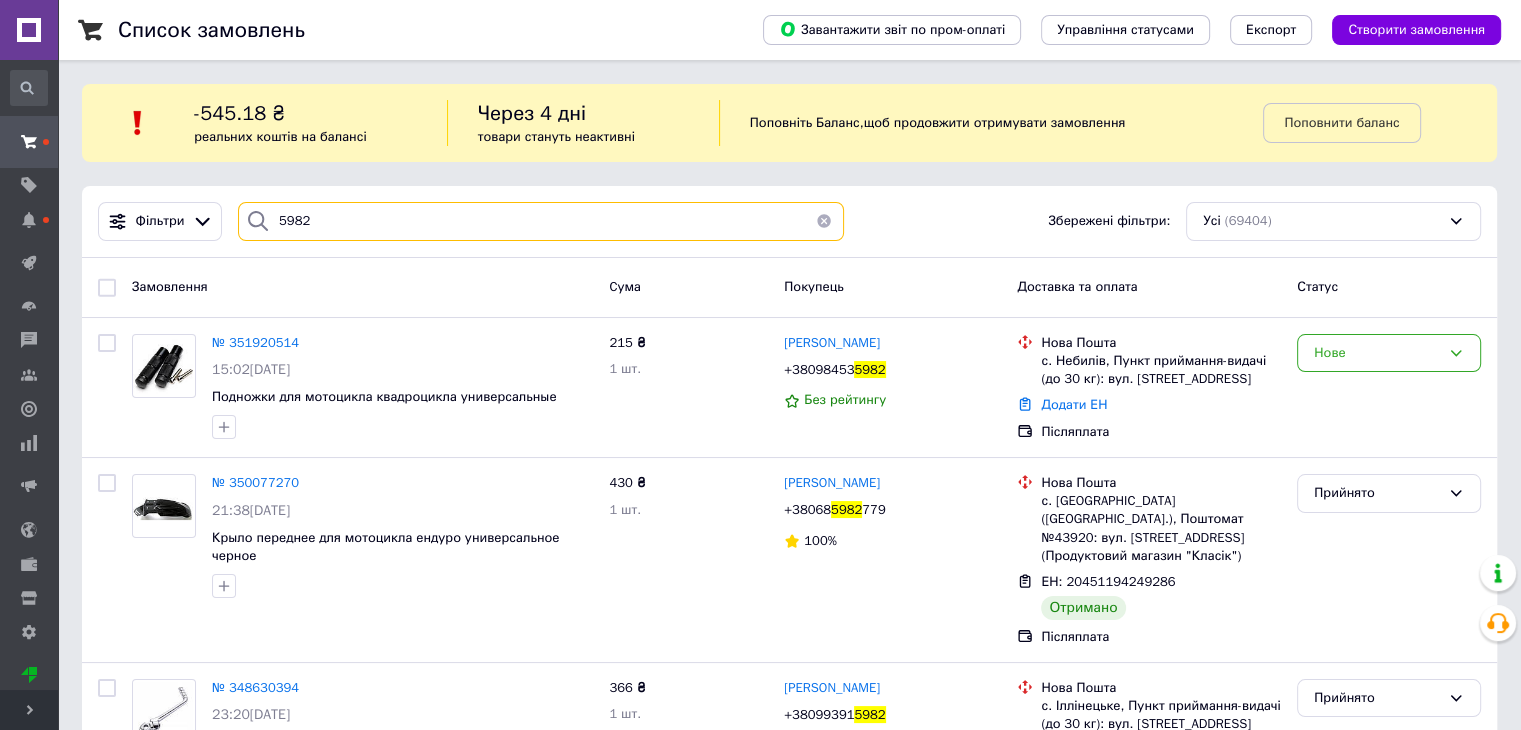 drag, startPoint x: 328, startPoint y: 207, endPoint x: 257, endPoint y: 216, distance: 71.568146 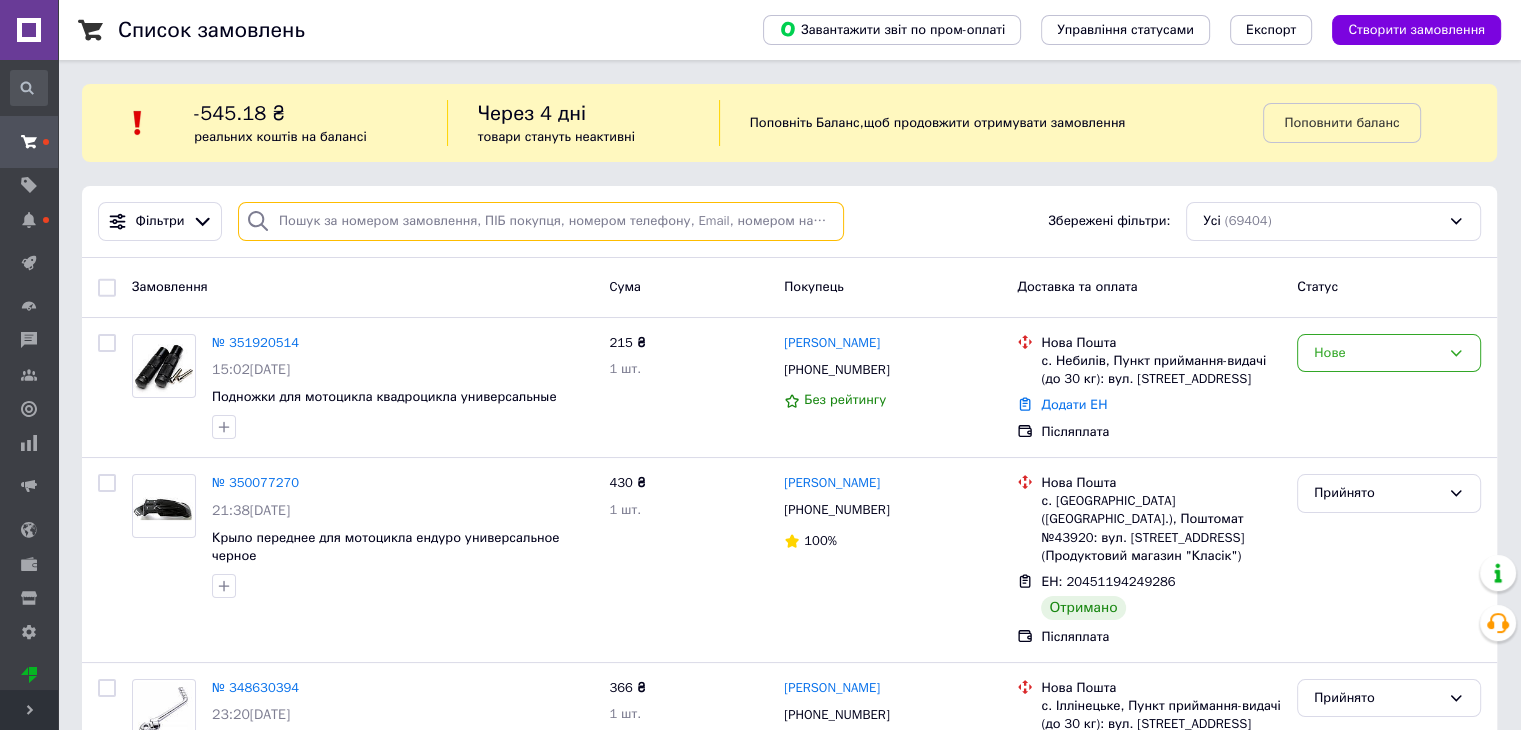 type 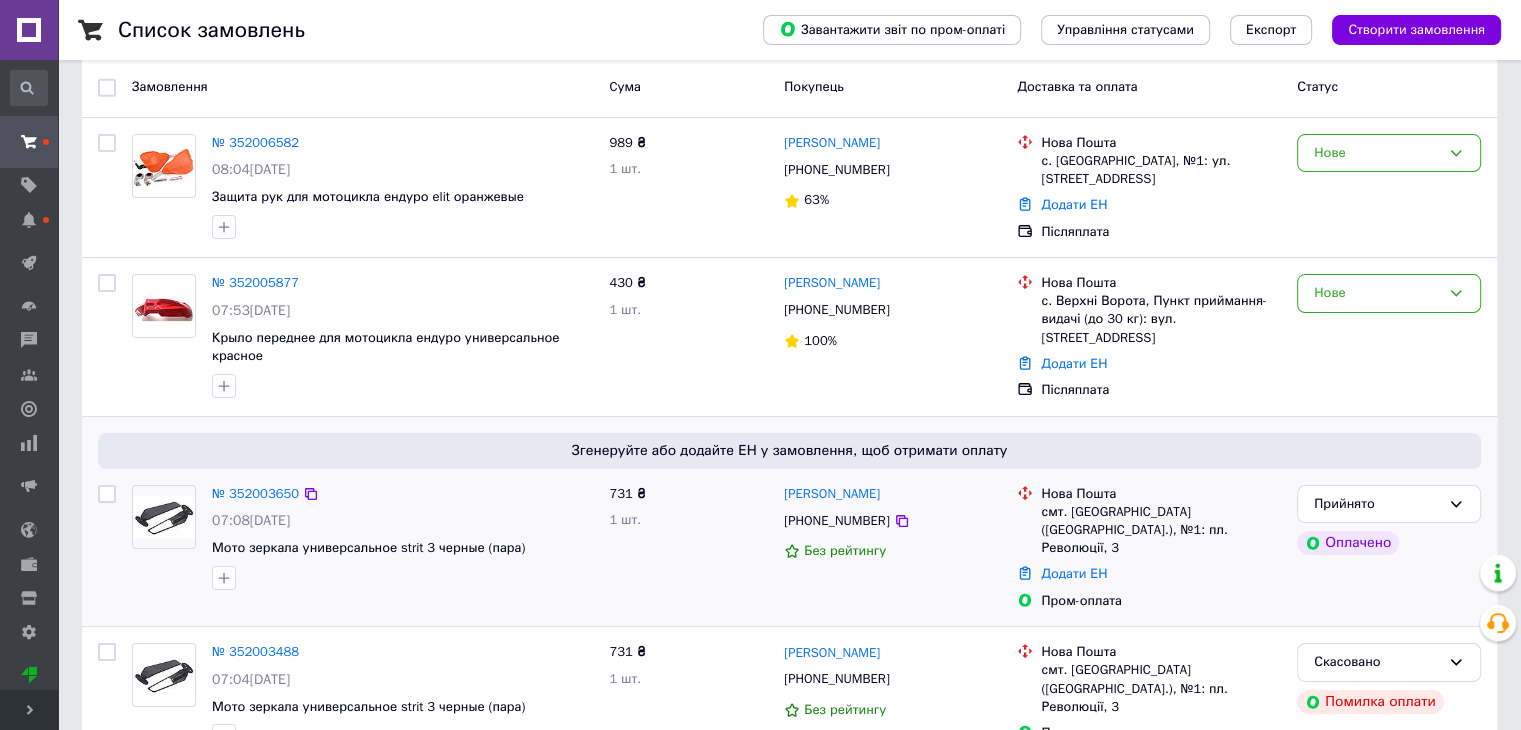 scroll, scrollTop: 400, scrollLeft: 0, axis: vertical 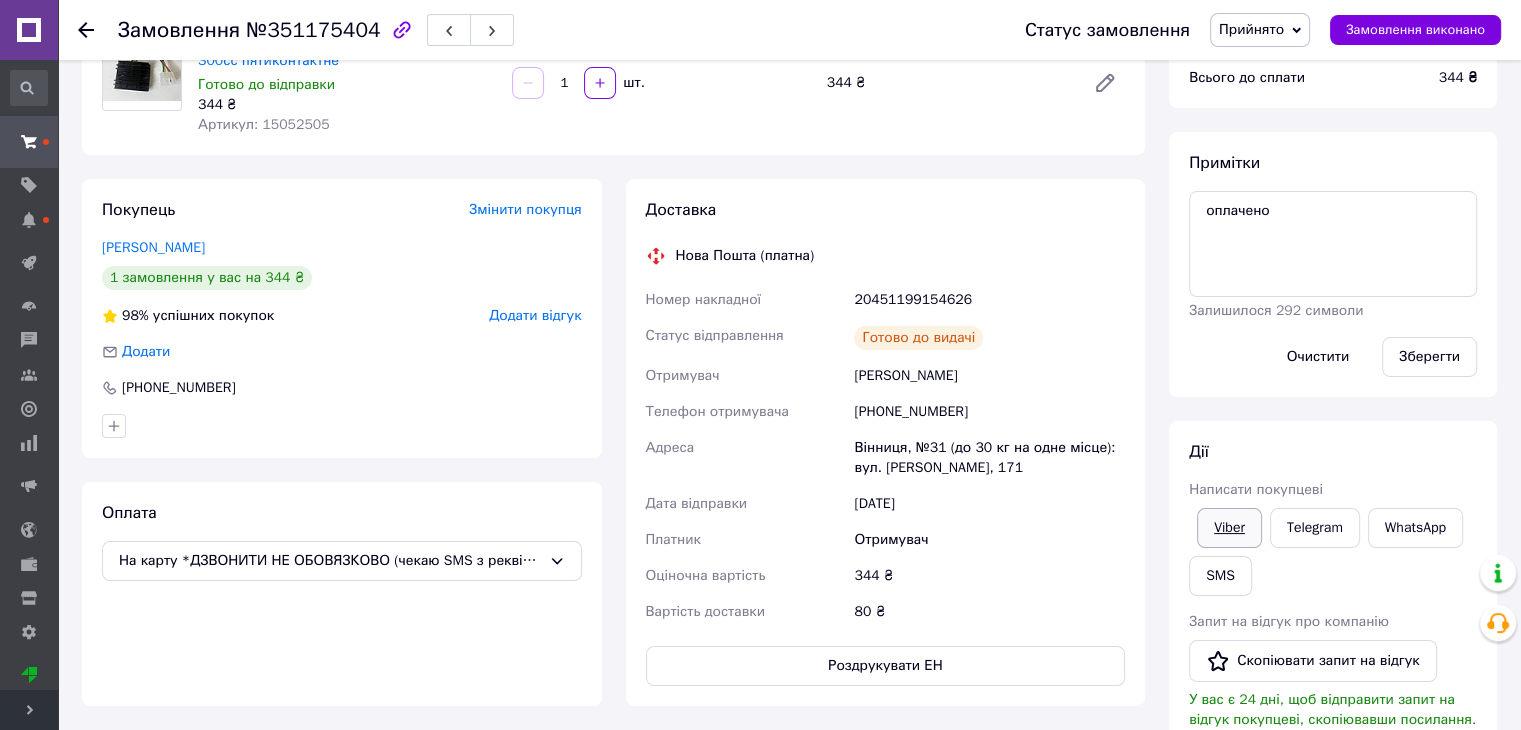 click on "Viber" at bounding box center (1229, 528) 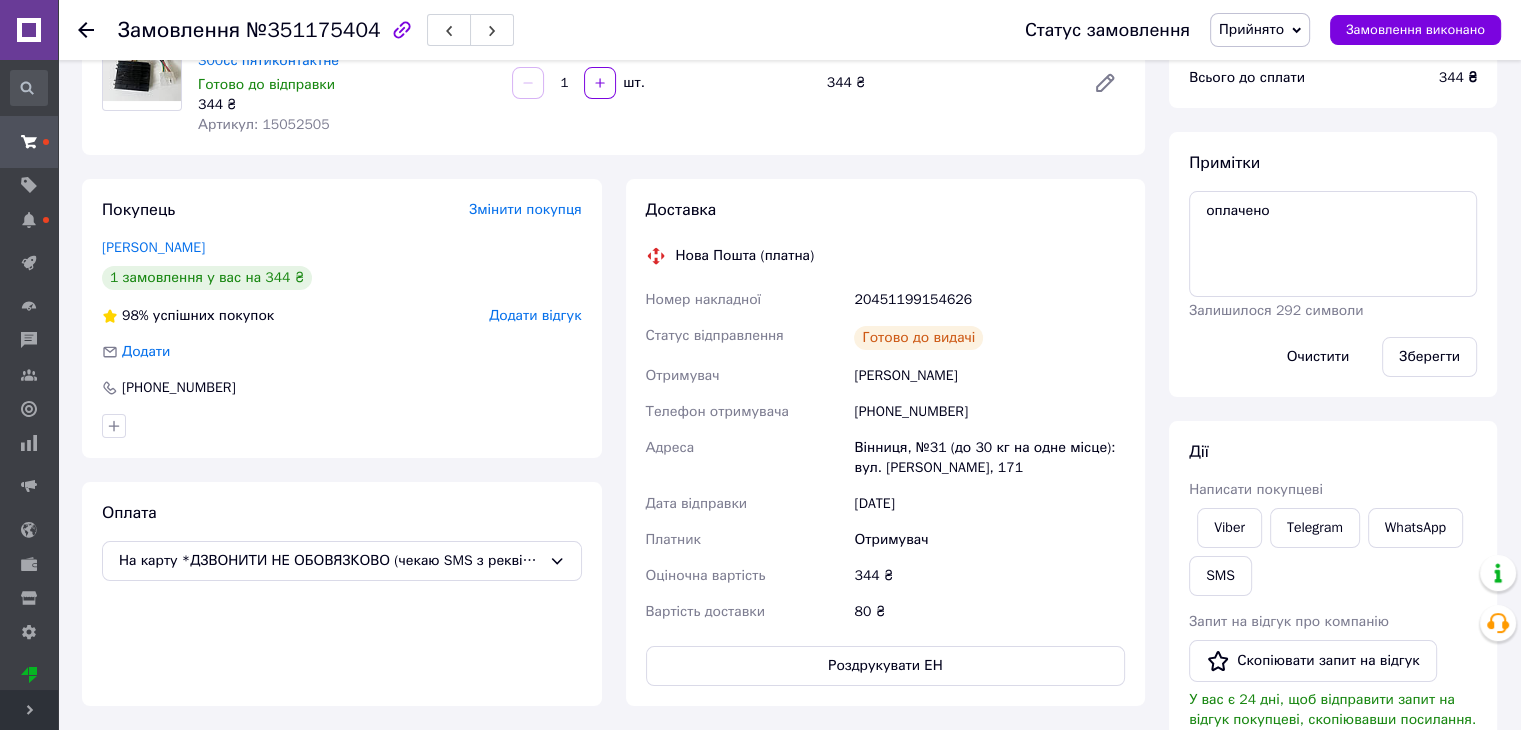 scroll, scrollTop: 0, scrollLeft: 0, axis: both 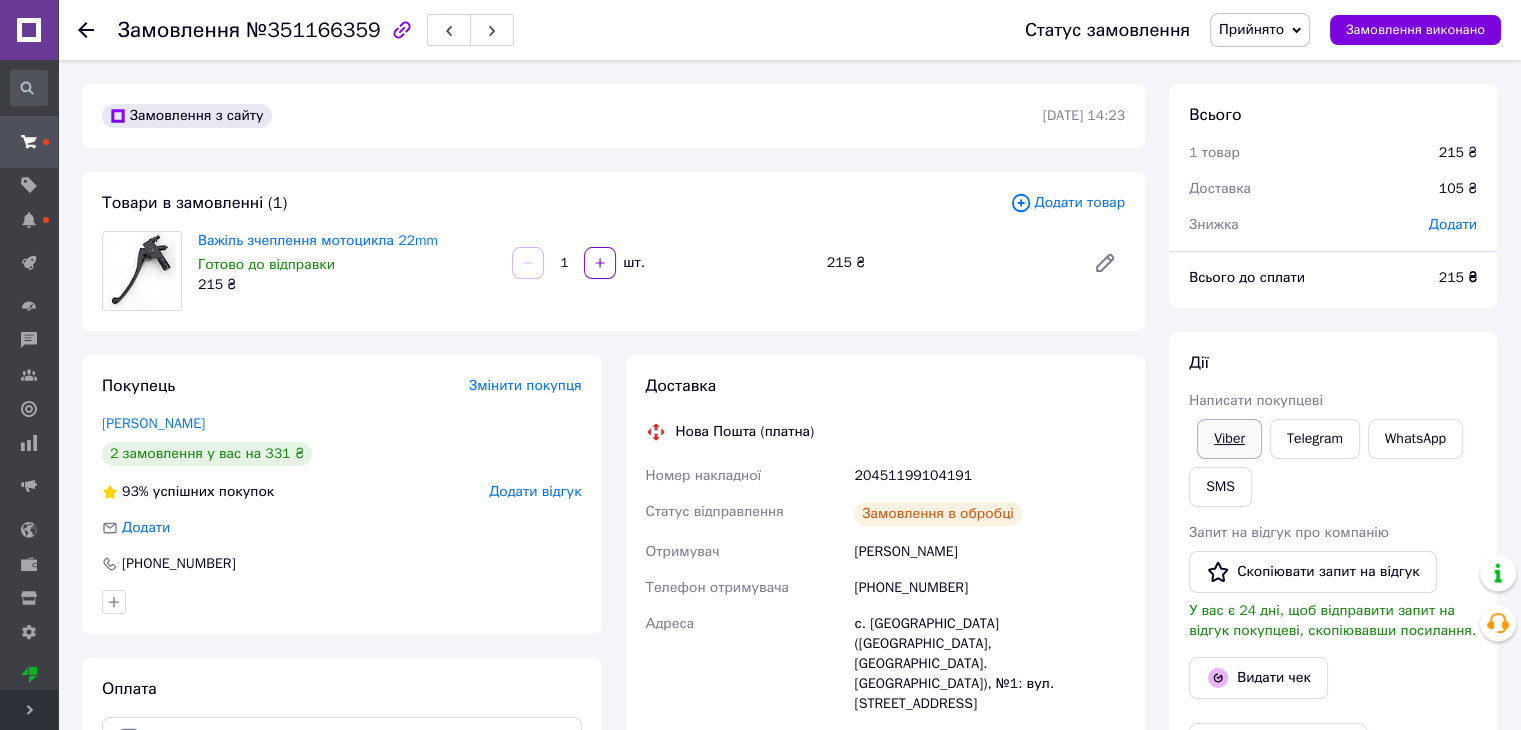click on "Viber" at bounding box center (1229, 439) 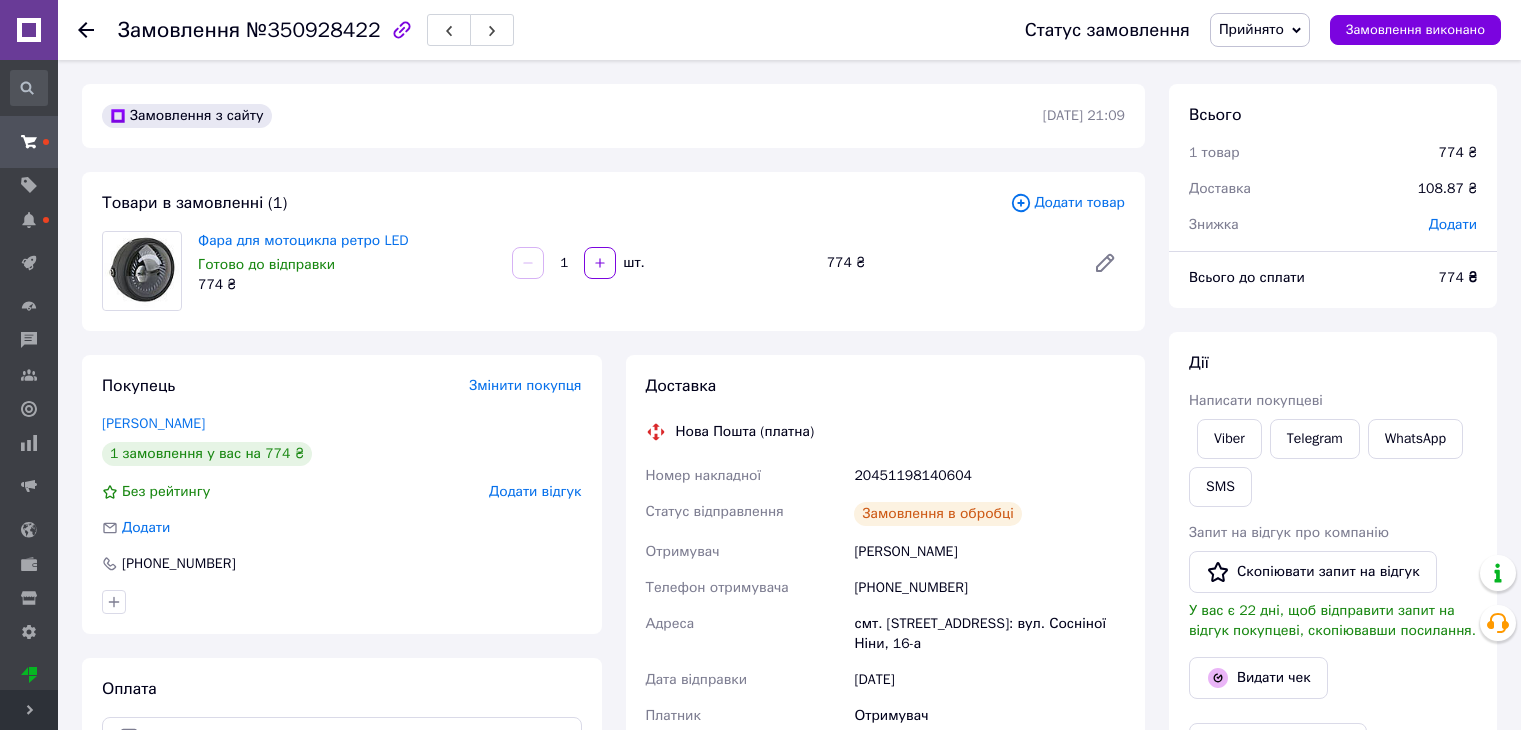 scroll, scrollTop: 0, scrollLeft: 0, axis: both 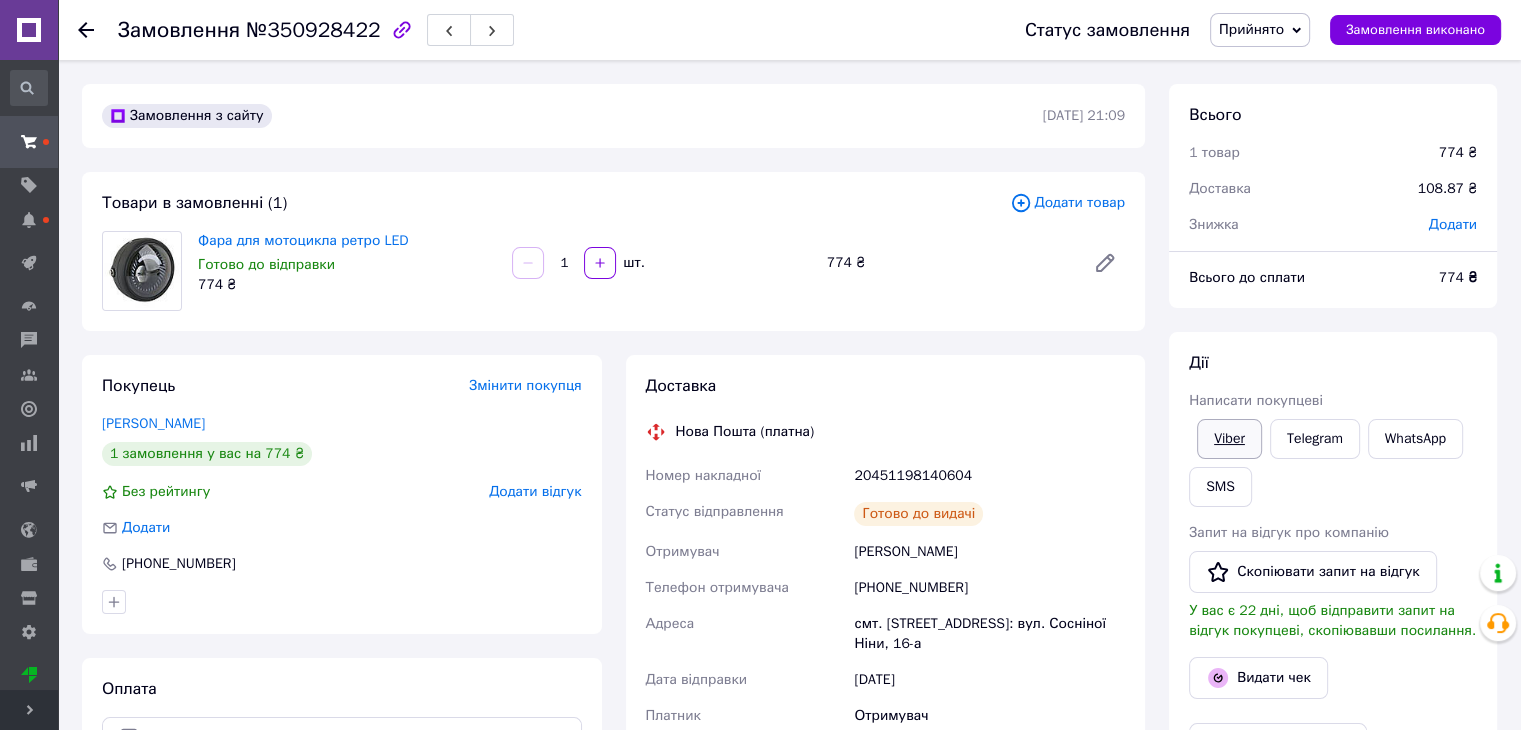 click on "Viber" at bounding box center [1229, 439] 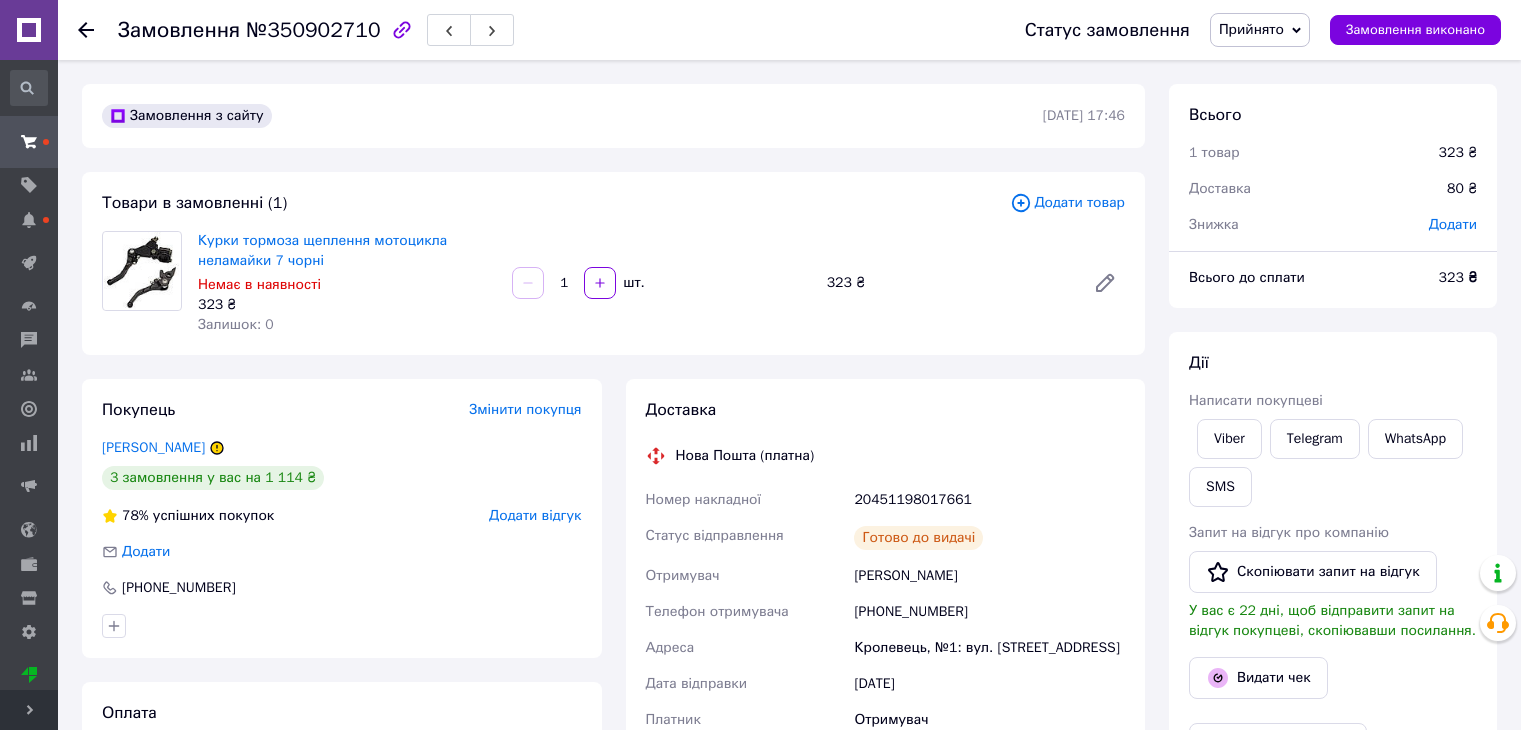 scroll, scrollTop: 0, scrollLeft: 0, axis: both 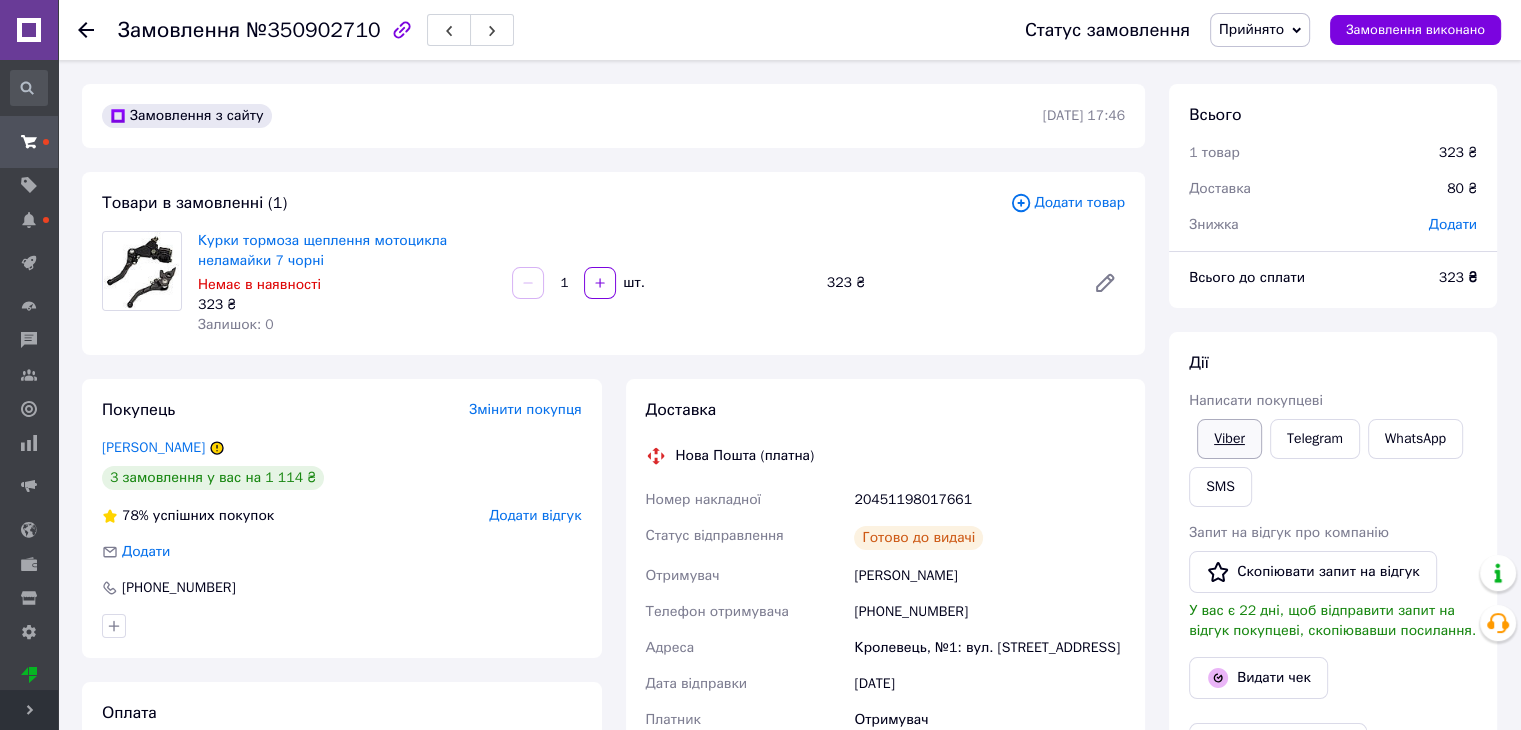 click on "Viber" at bounding box center (1229, 439) 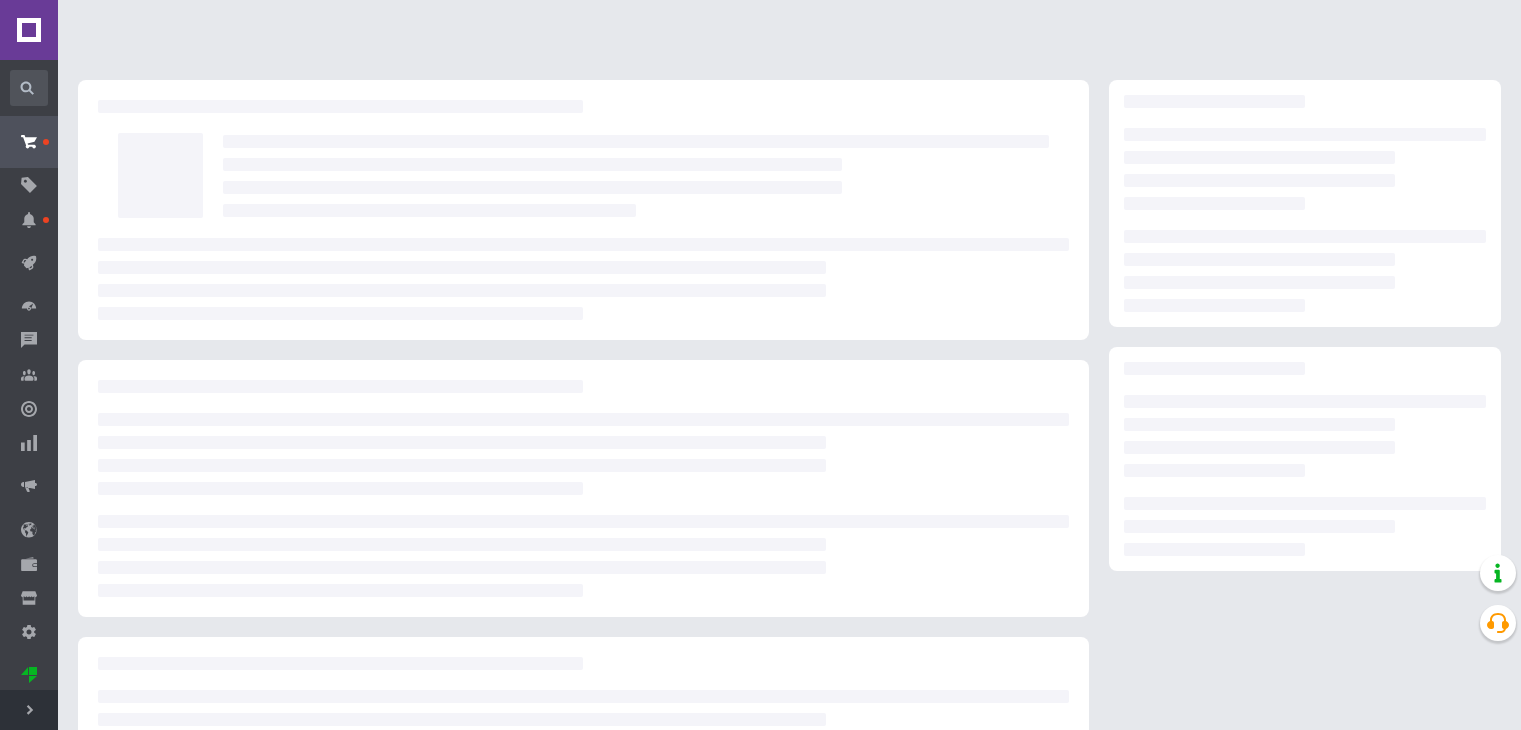 scroll, scrollTop: 0, scrollLeft: 0, axis: both 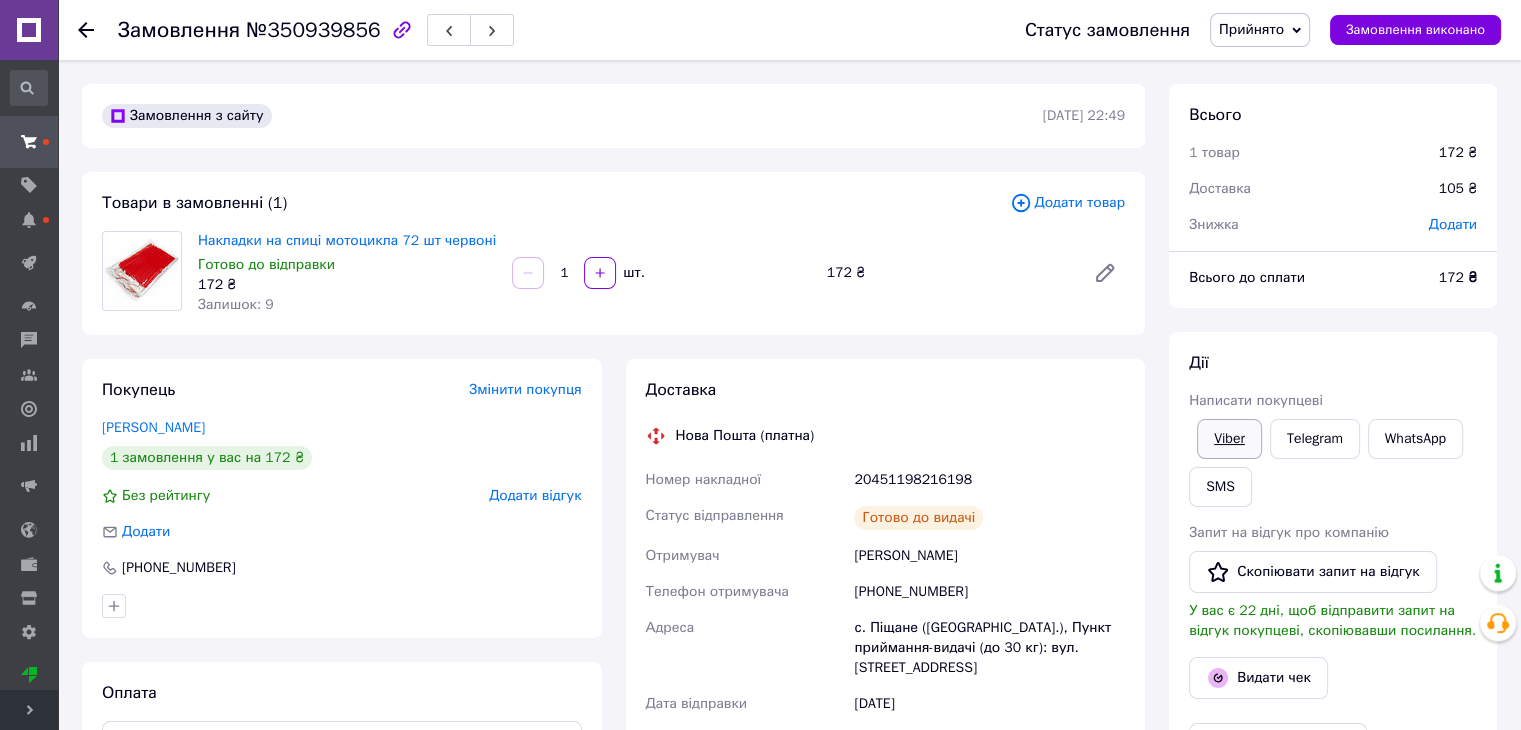 click on "Viber" at bounding box center (1229, 439) 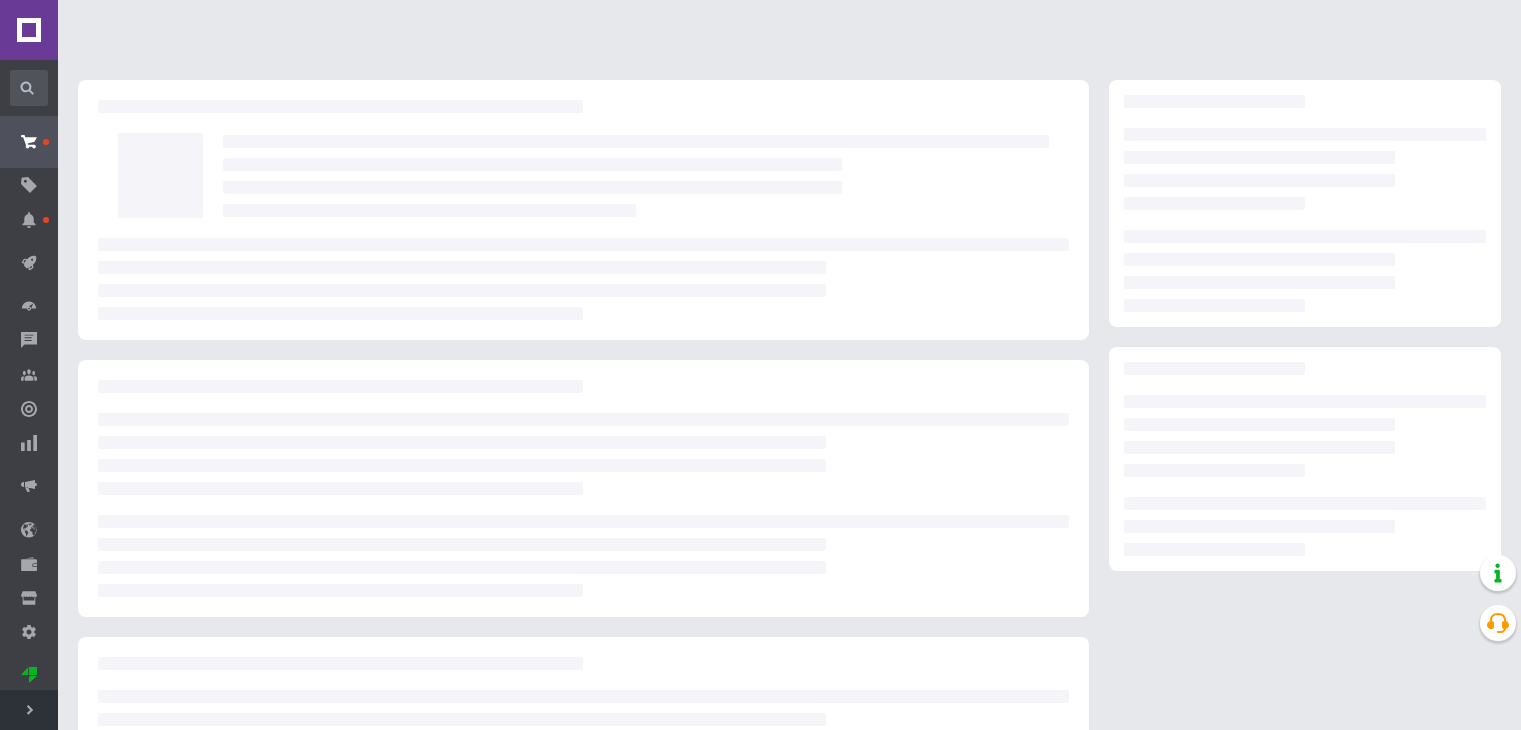 scroll, scrollTop: 0, scrollLeft: 0, axis: both 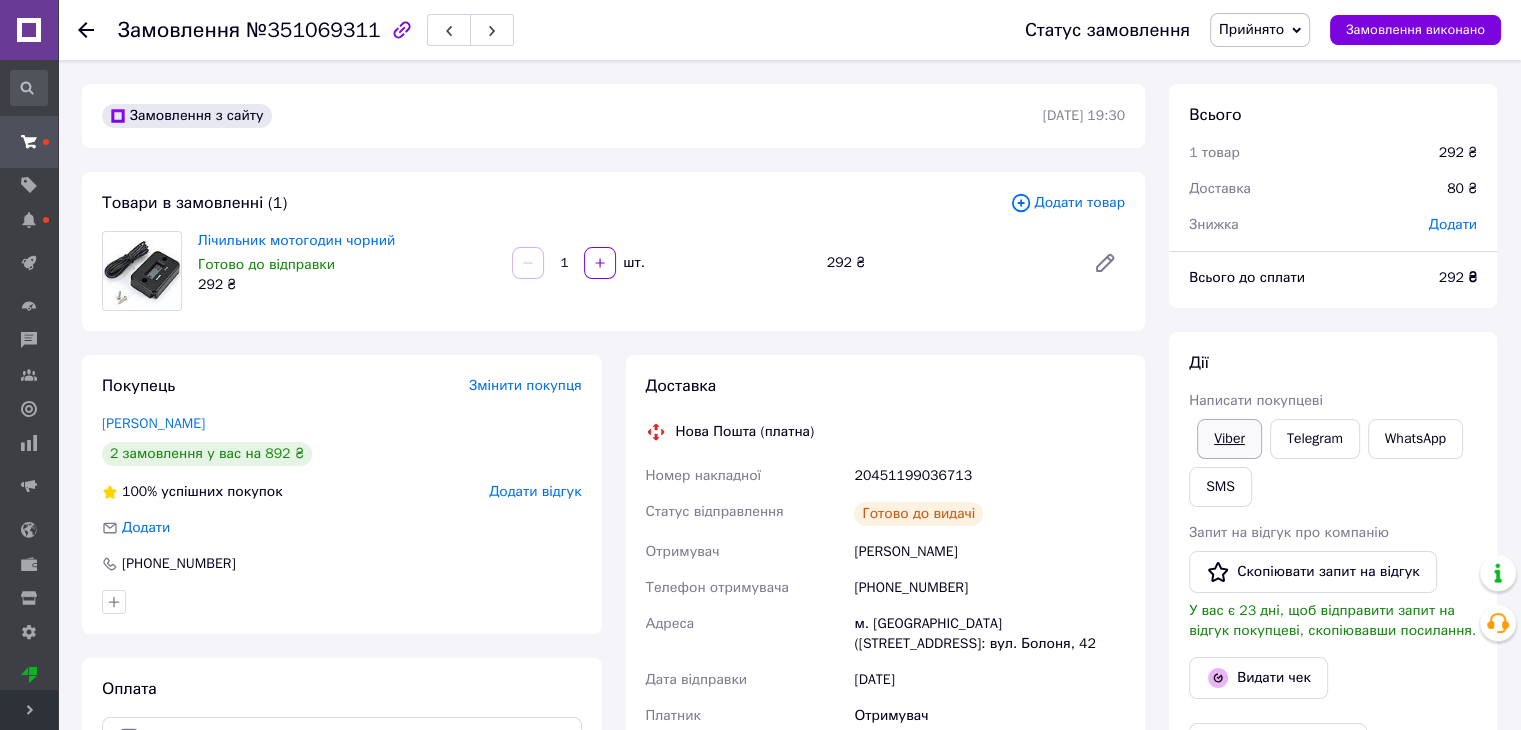 click on "Viber" at bounding box center [1229, 439] 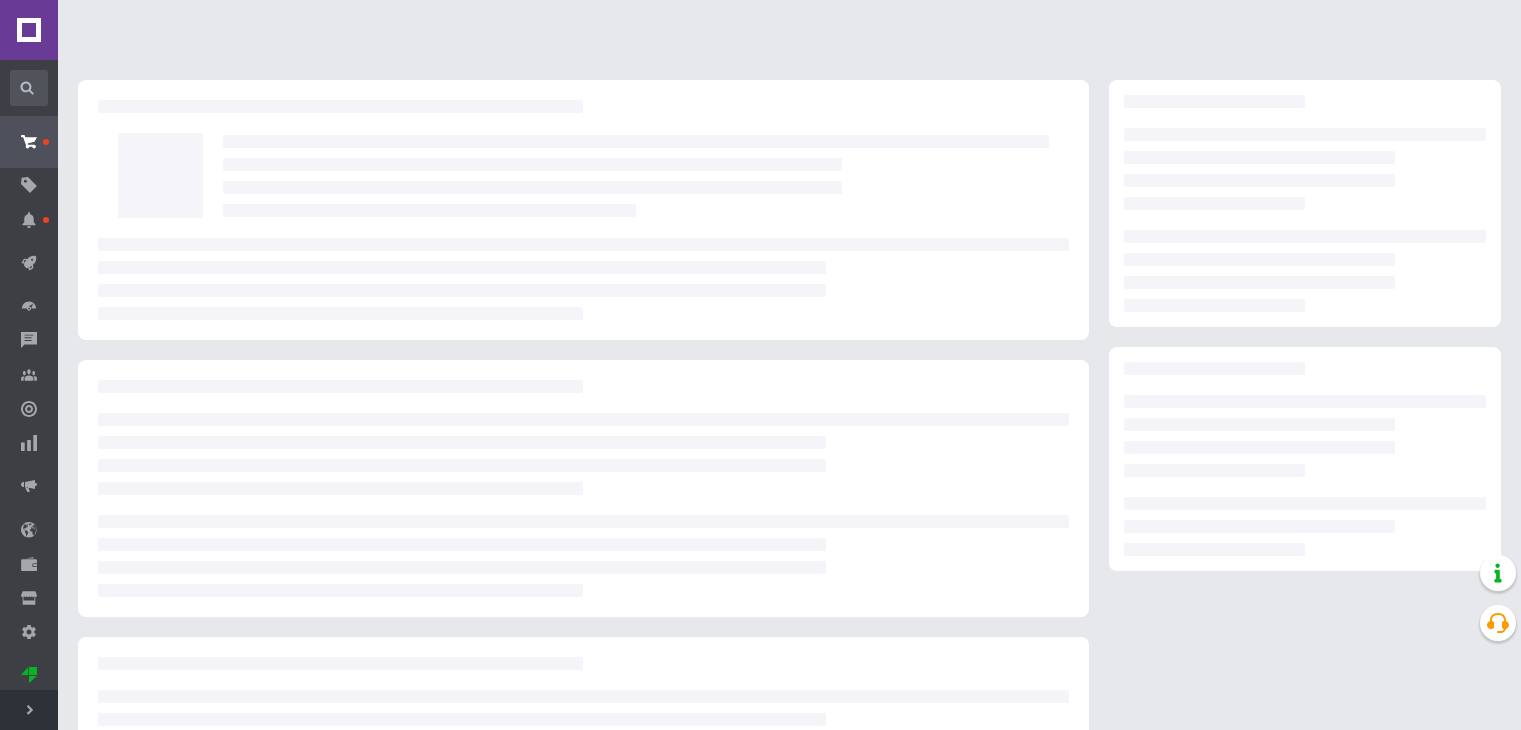 scroll, scrollTop: 0, scrollLeft: 0, axis: both 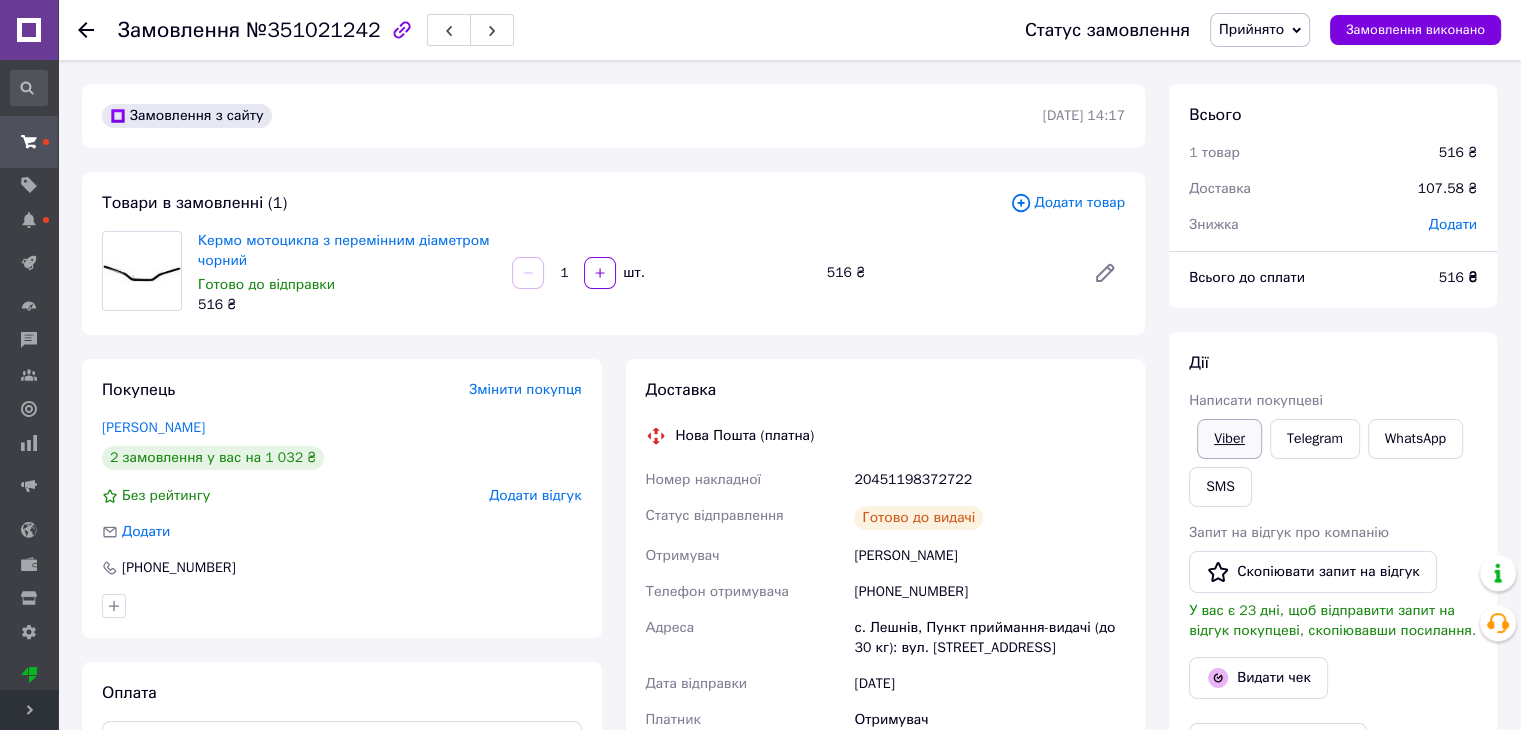 click on "Viber" at bounding box center [1229, 439] 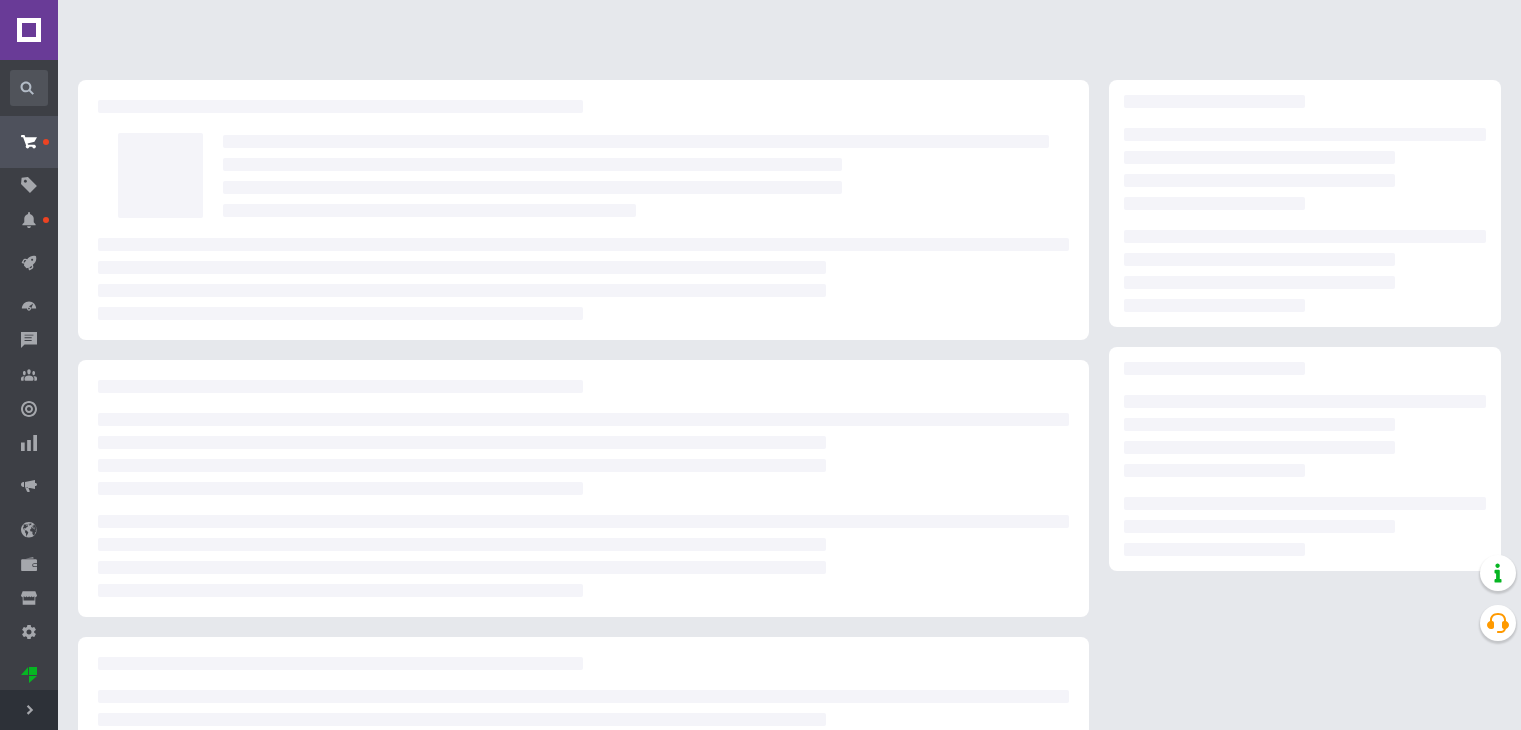 scroll, scrollTop: 0, scrollLeft: 0, axis: both 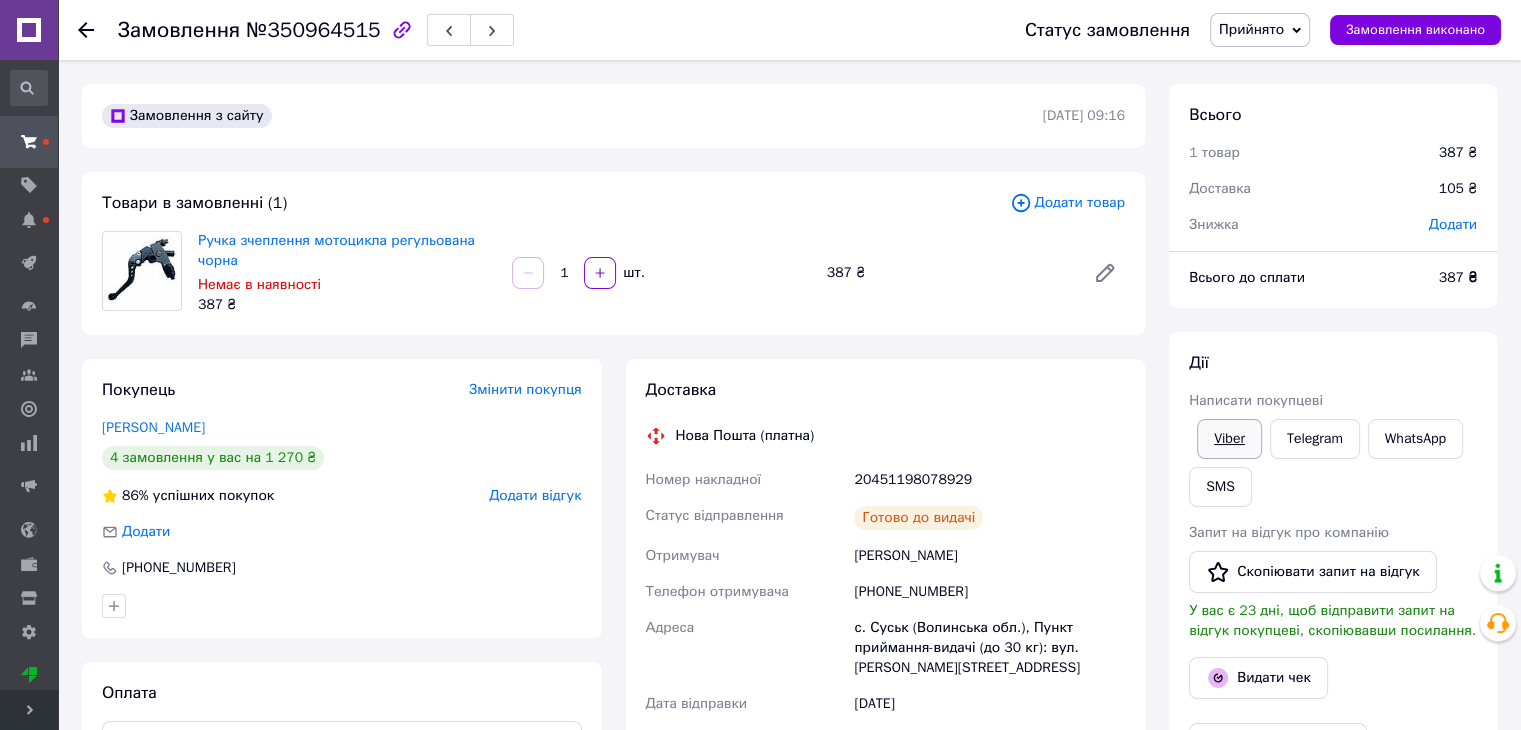 click on "Viber" at bounding box center [1229, 439] 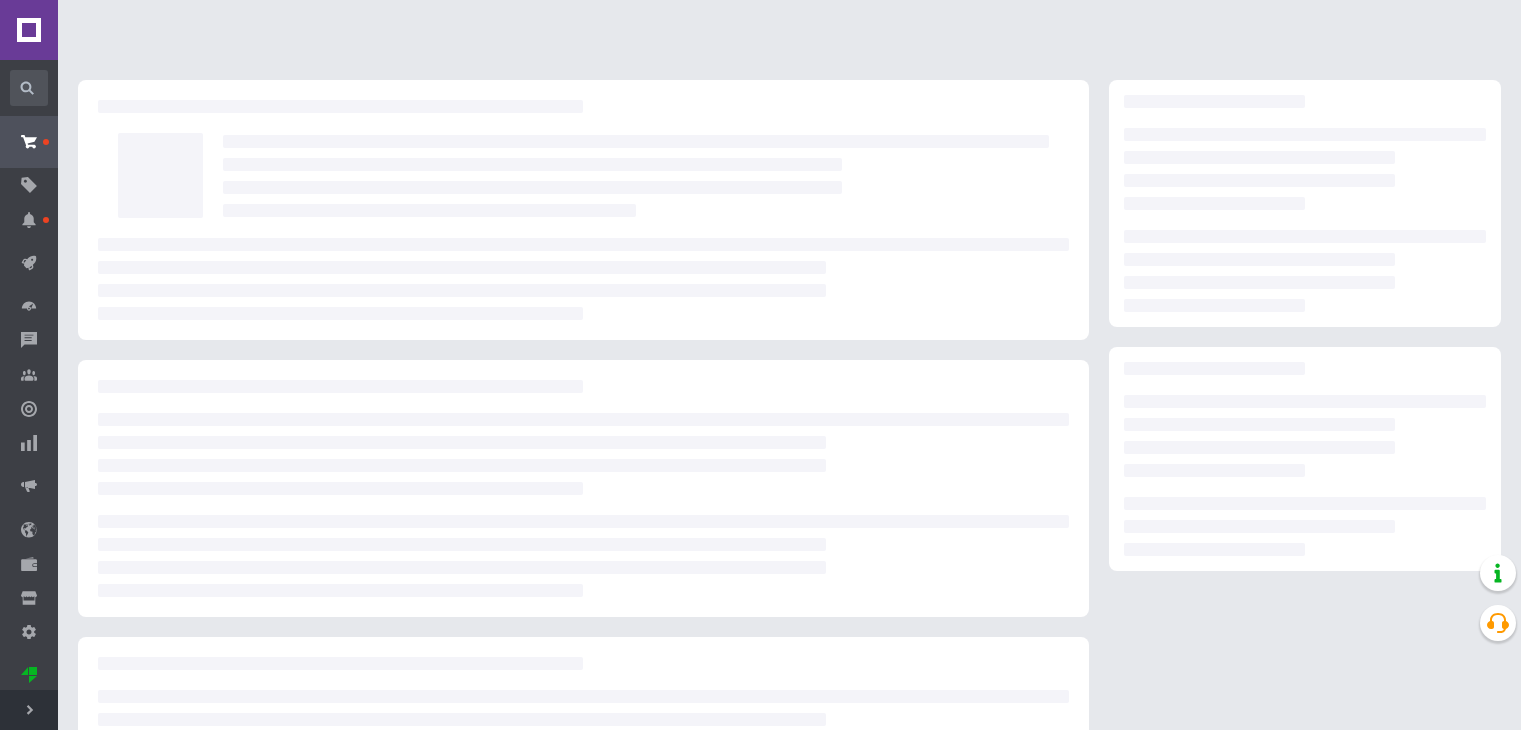 scroll, scrollTop: 0, scrollLeft: 0, axis: both 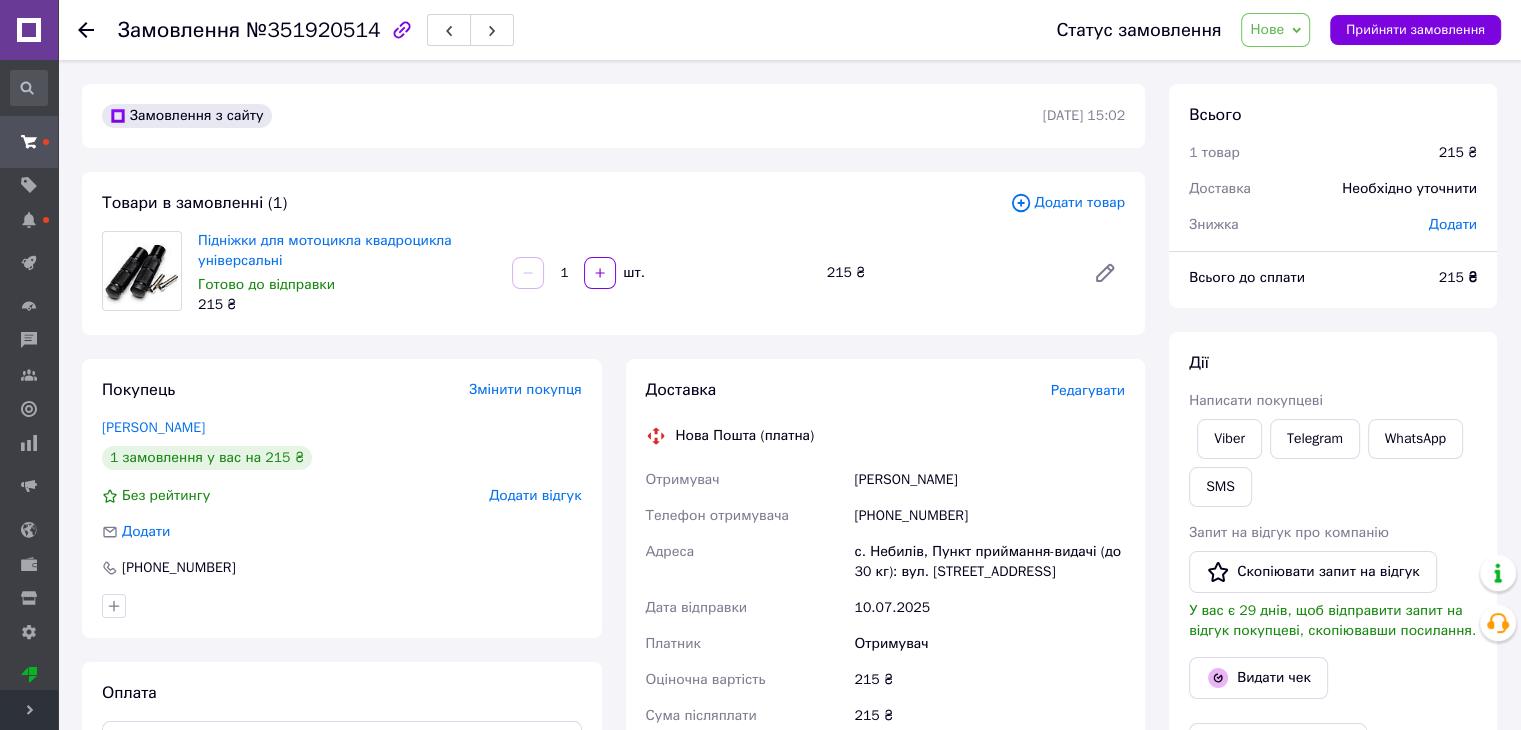click on "Нове" at bounding box center [1267, 29] 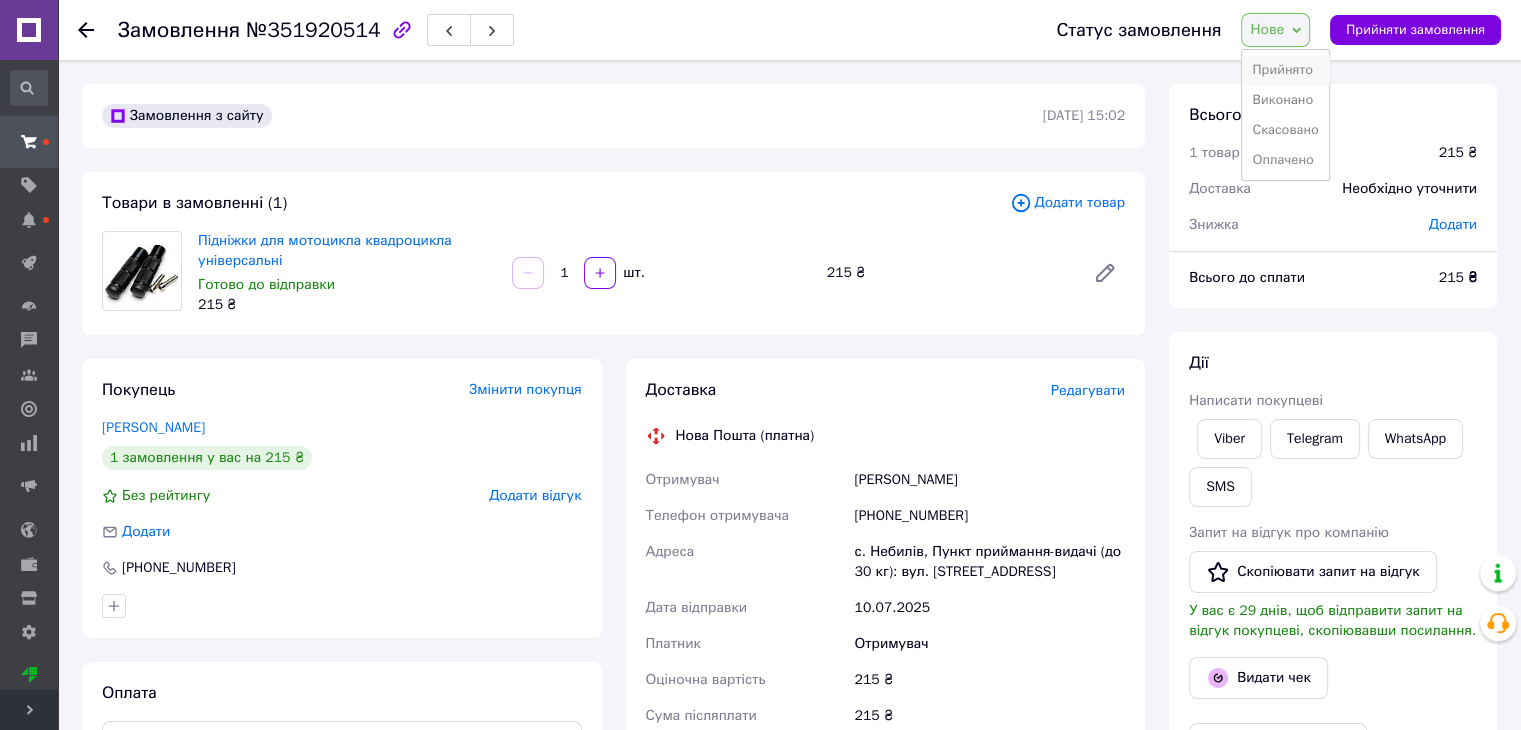 click on "Прийнято" at bounding box center (1285, 70) 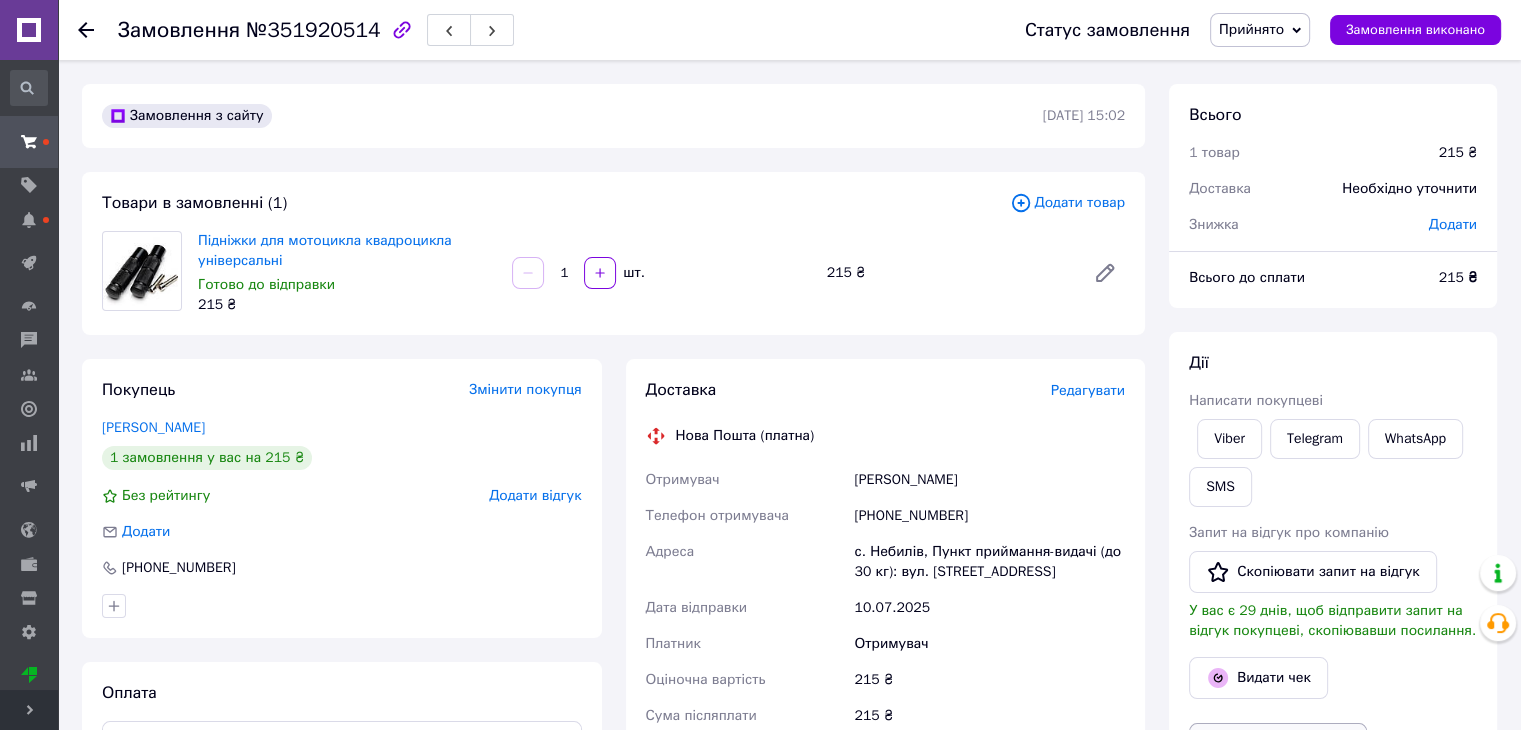 scroll, scrollTop: 400, scrollLeft: 0, axis: vertical 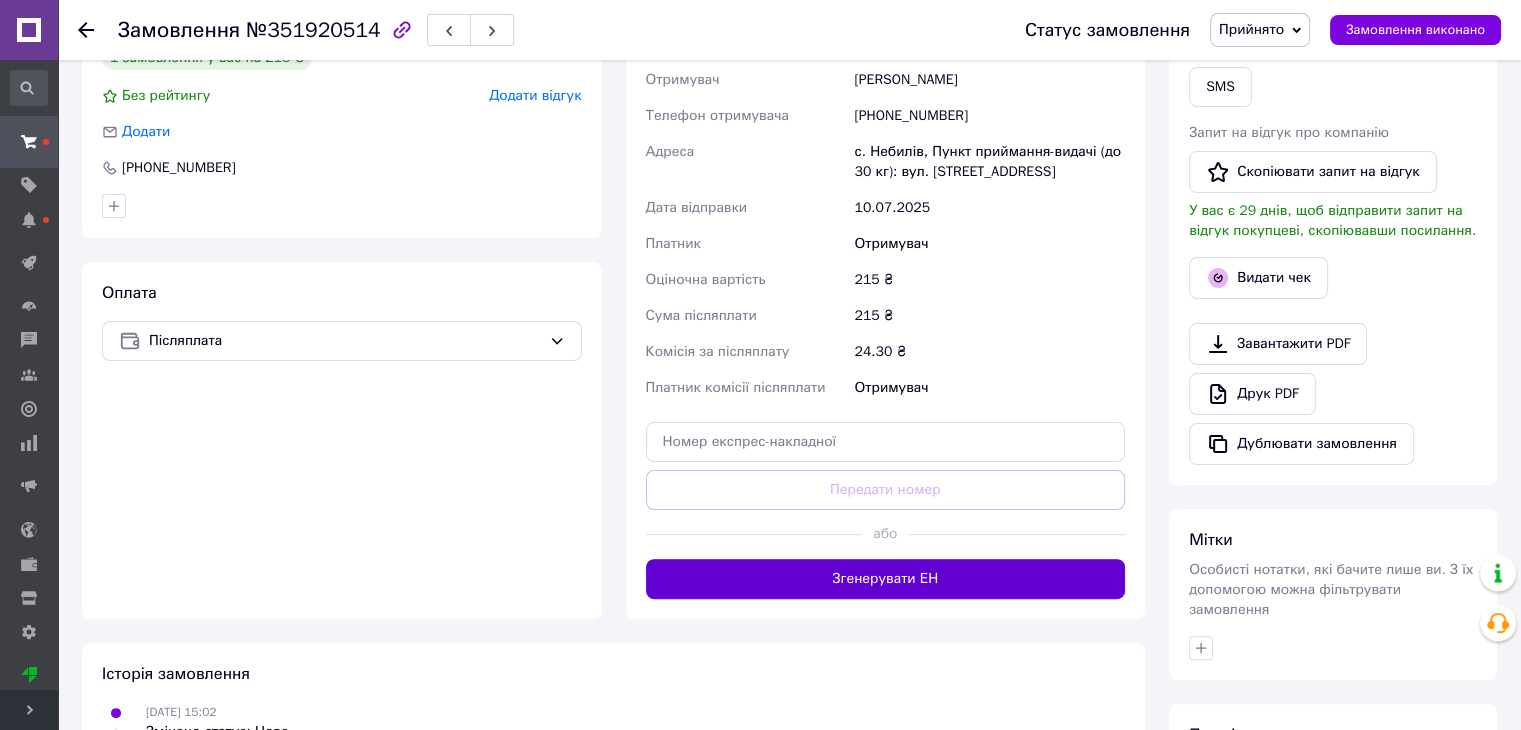 click on "Згенерувати ЕН" at bounding box center (886, 579) 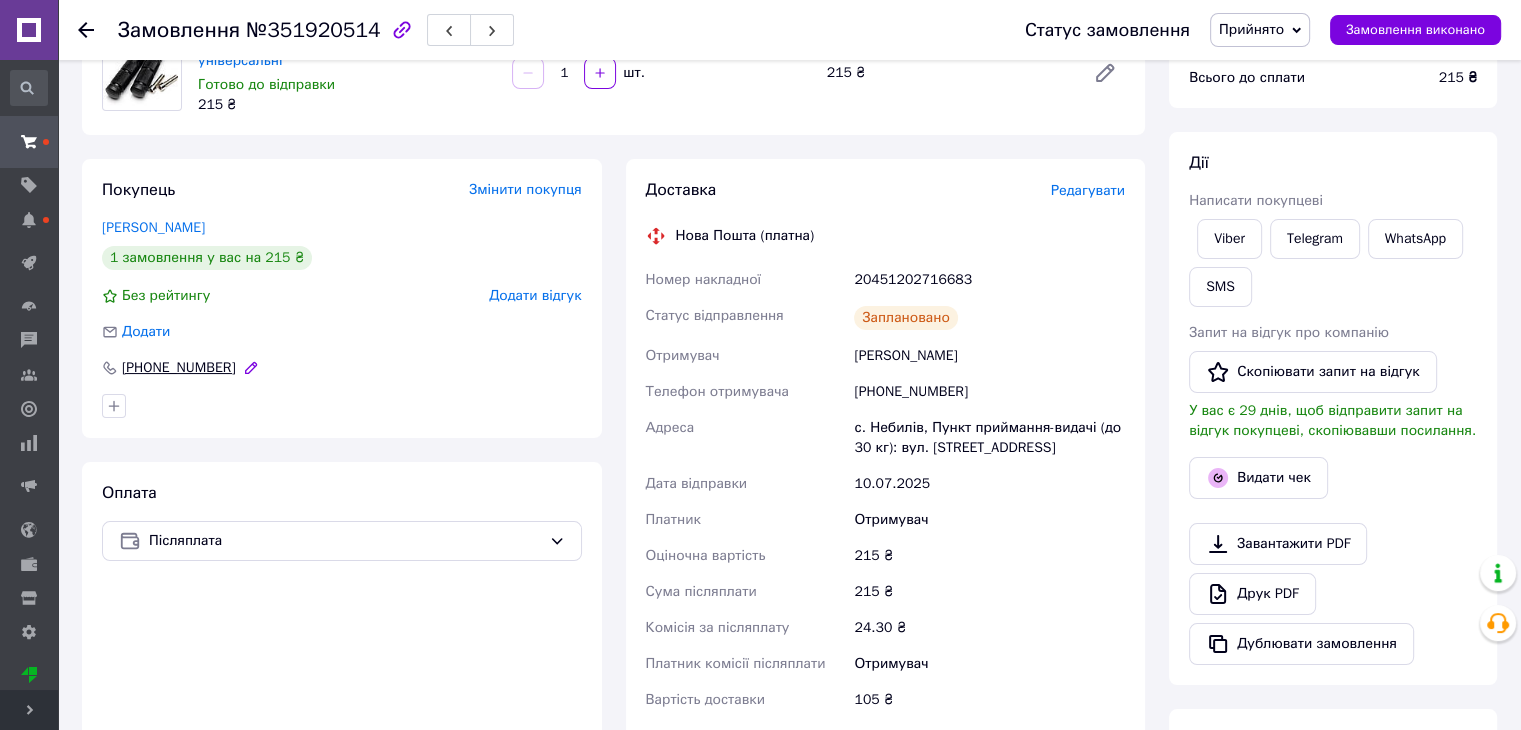 scroll, scrollTop: 0, scrollLeft: 0, axis: both 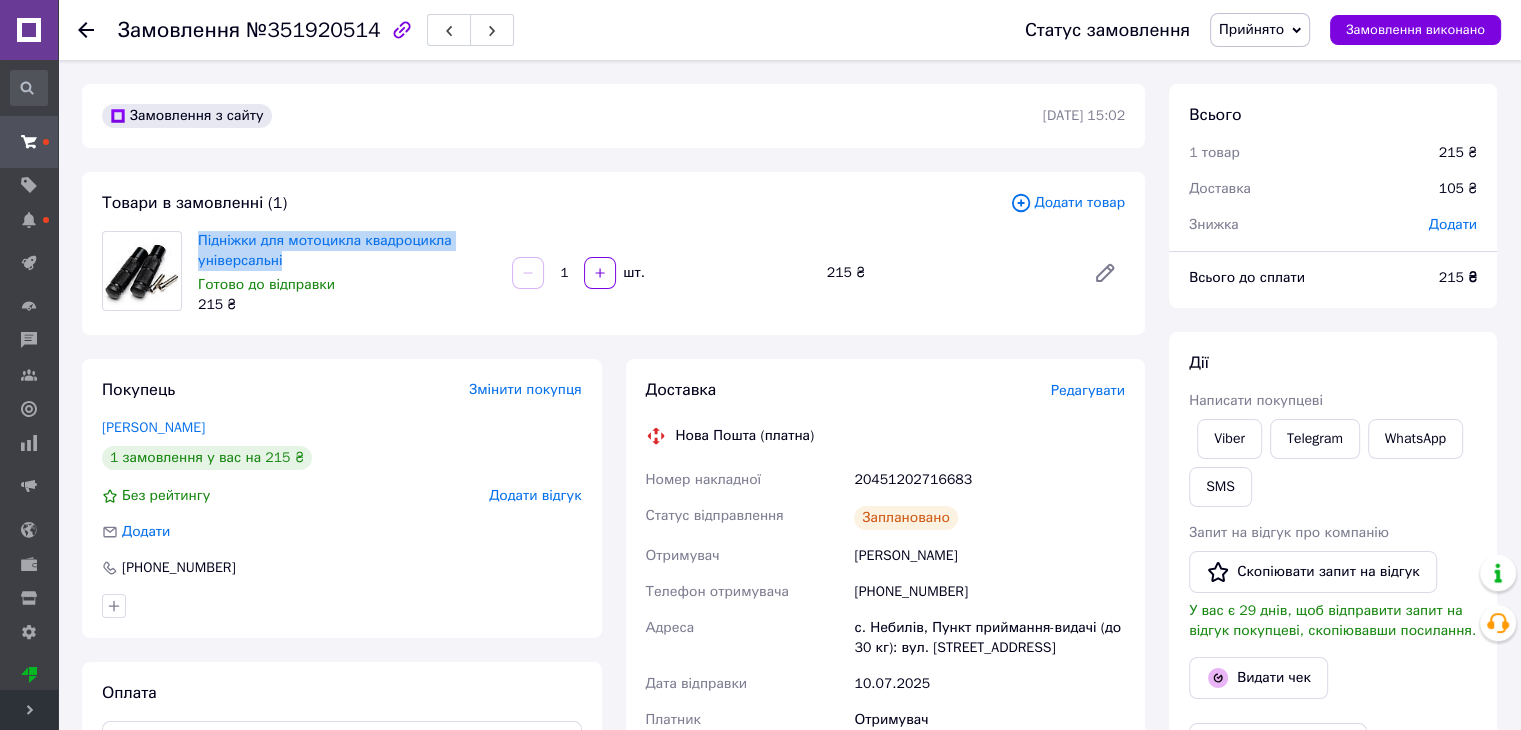 drag, startPoint x: 288, startPoint y: 257, endPoint x: 194, endPoint y: 244, distance: 94.89468 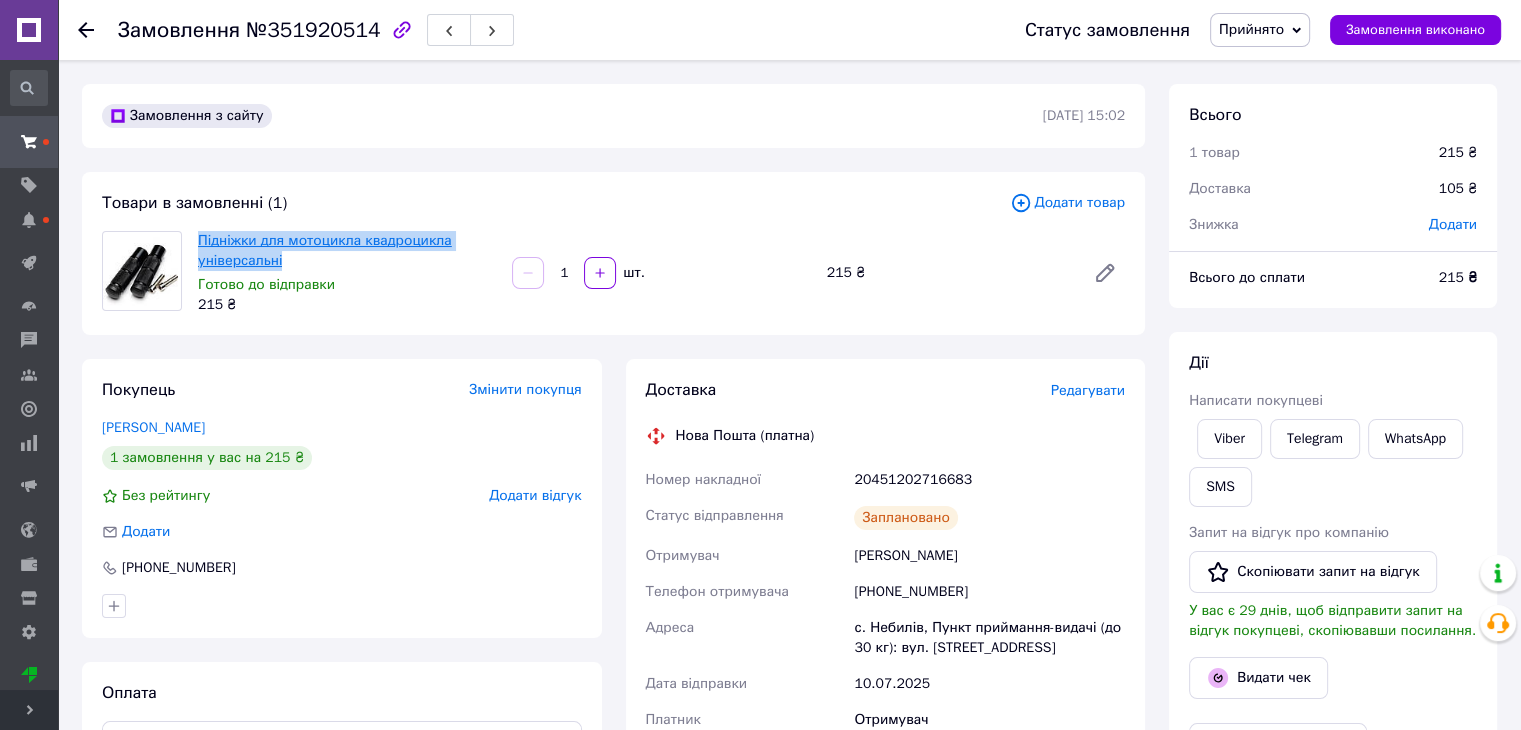copy on "Підніжки для мотоцикла квадроцикла універсальні" 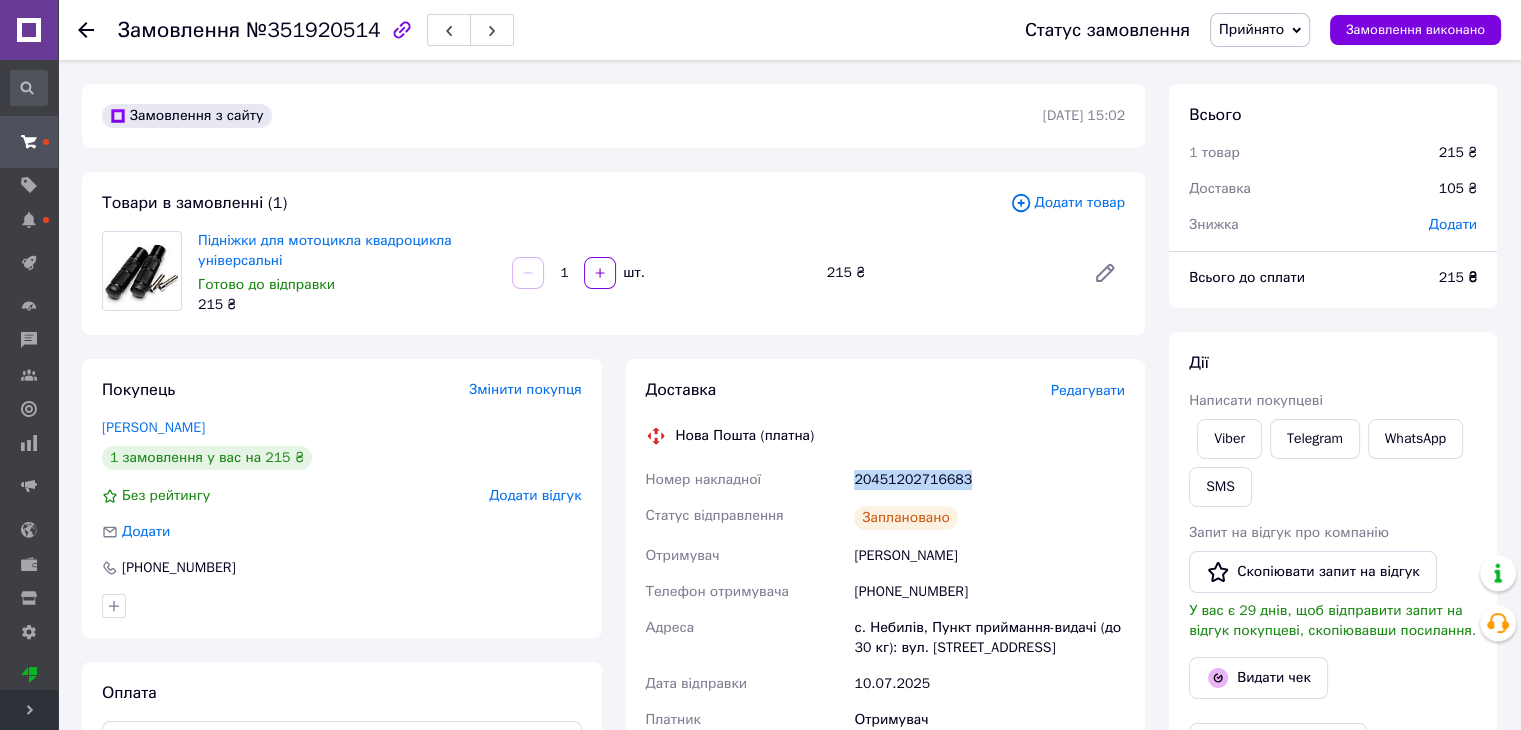 drag, startPoint x: 824, startPoint y: 492, endPoint x: 979, endPoint y: 468, distance: 156.84706 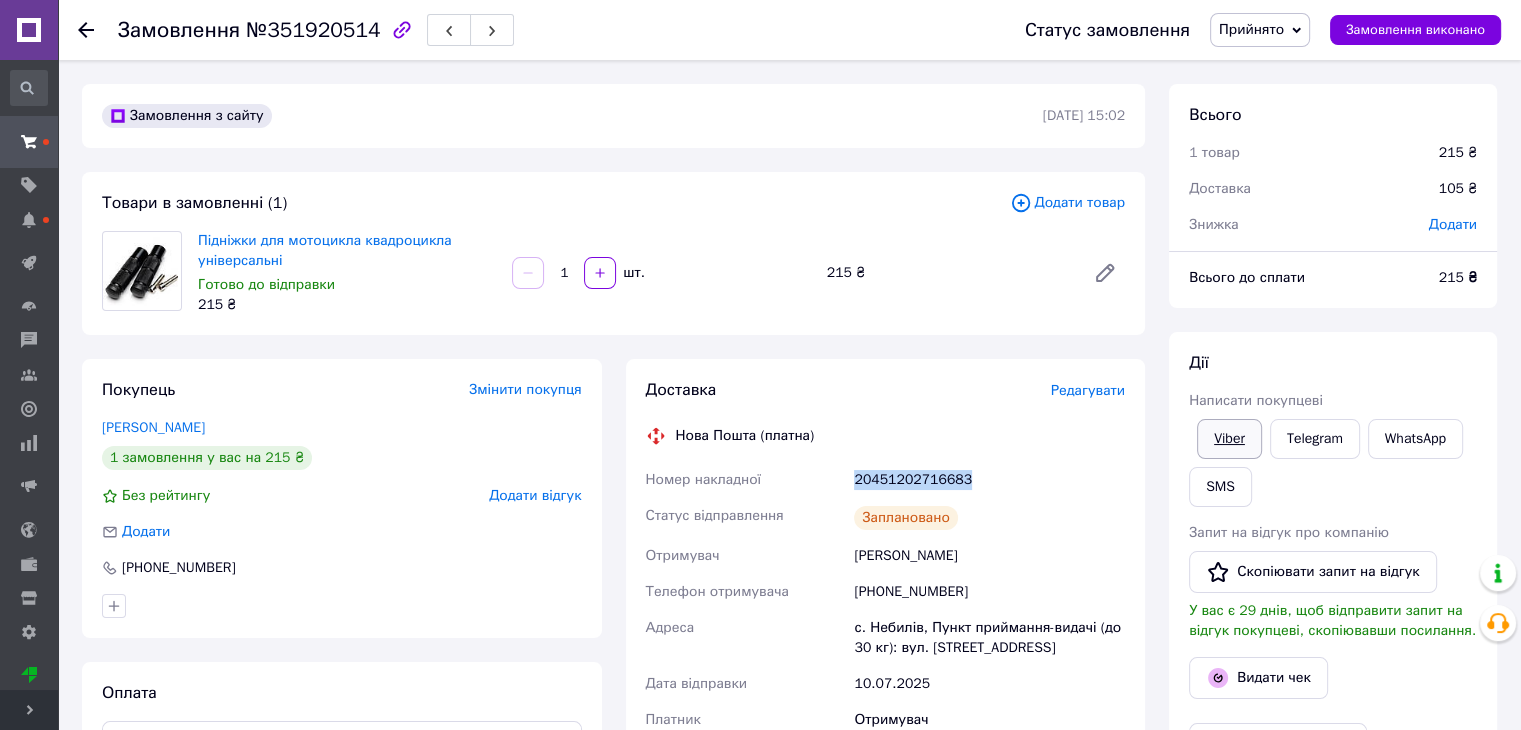 click on "Viber" at bounding box center (1229, 439) 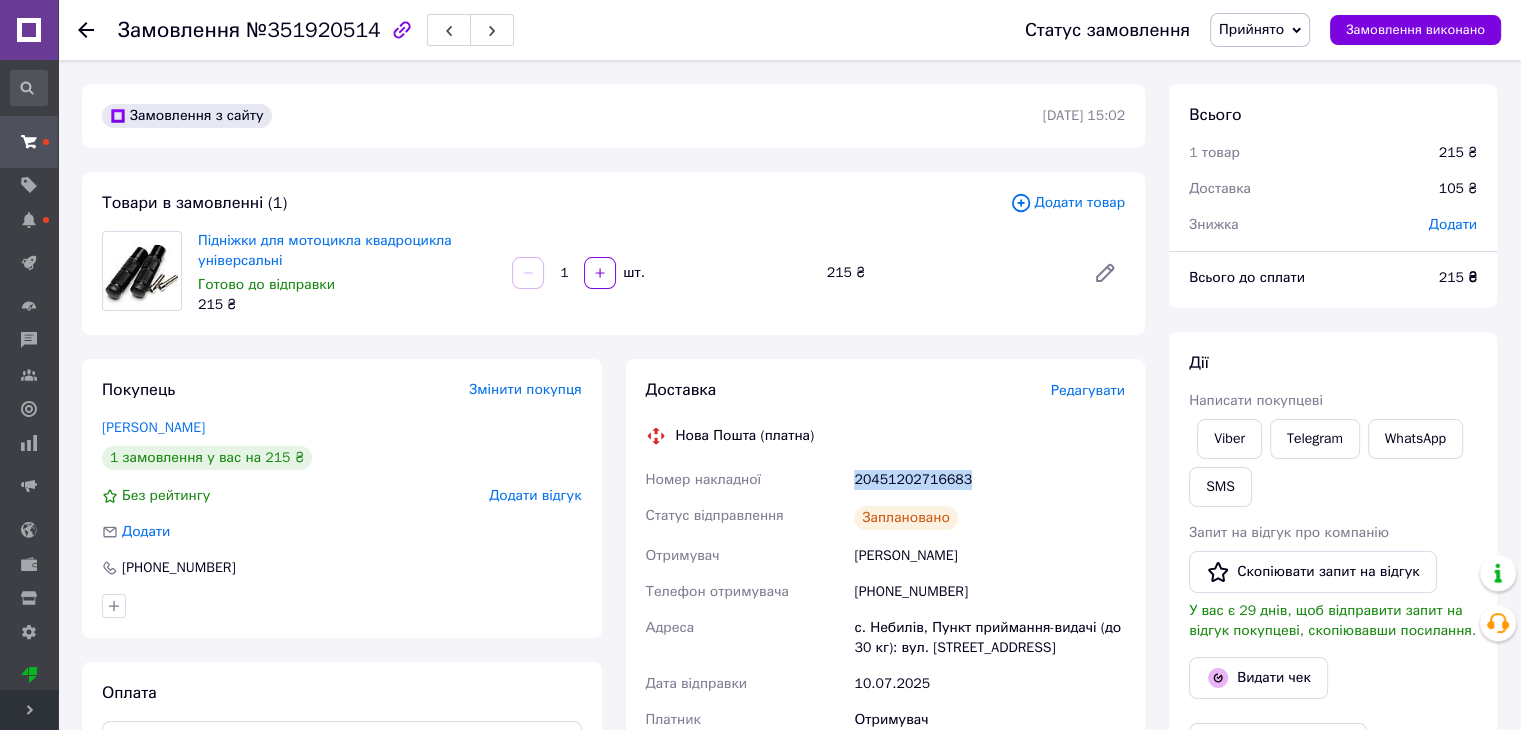 copy on "Номер накладної 20451202716683" 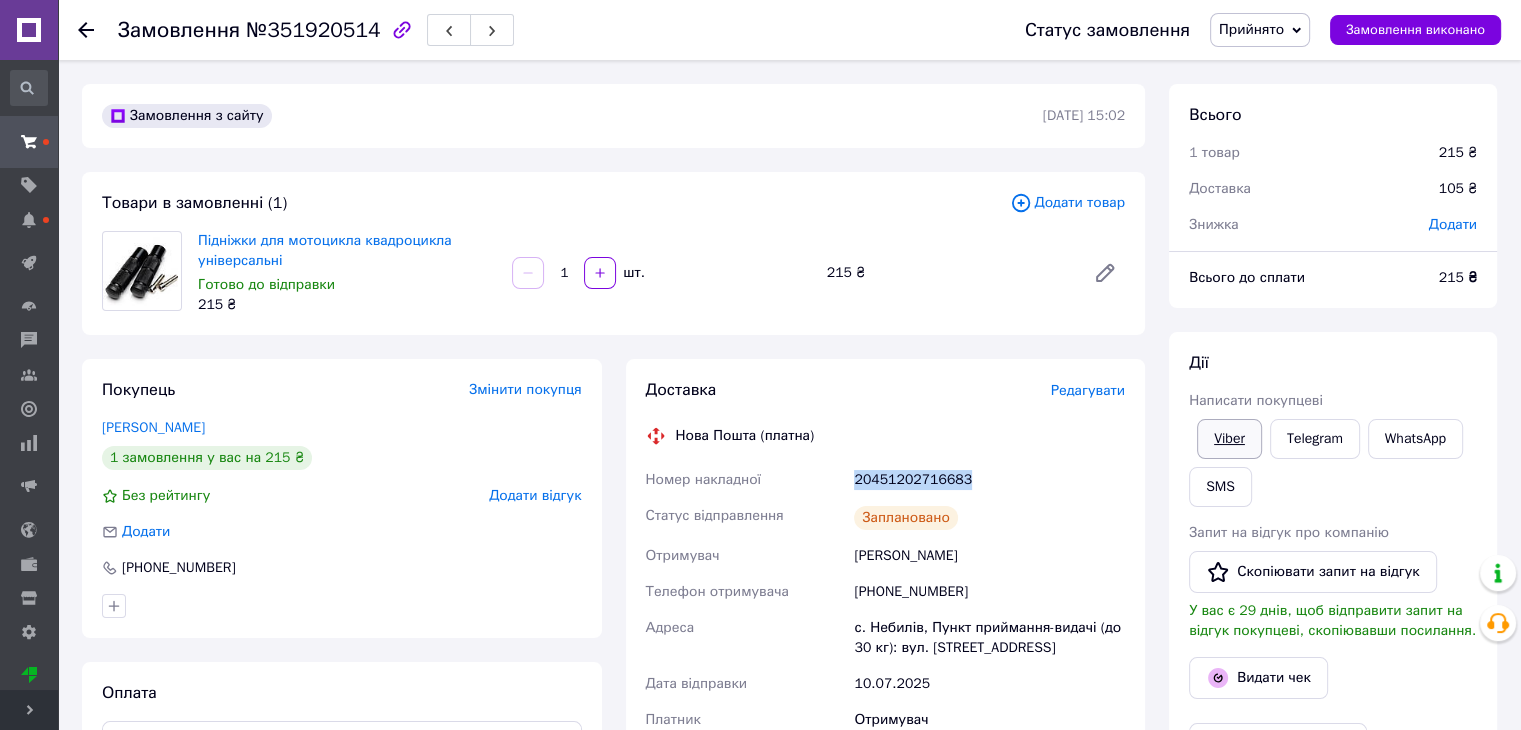 click on "Viber" at bounding box center (1229, 439) 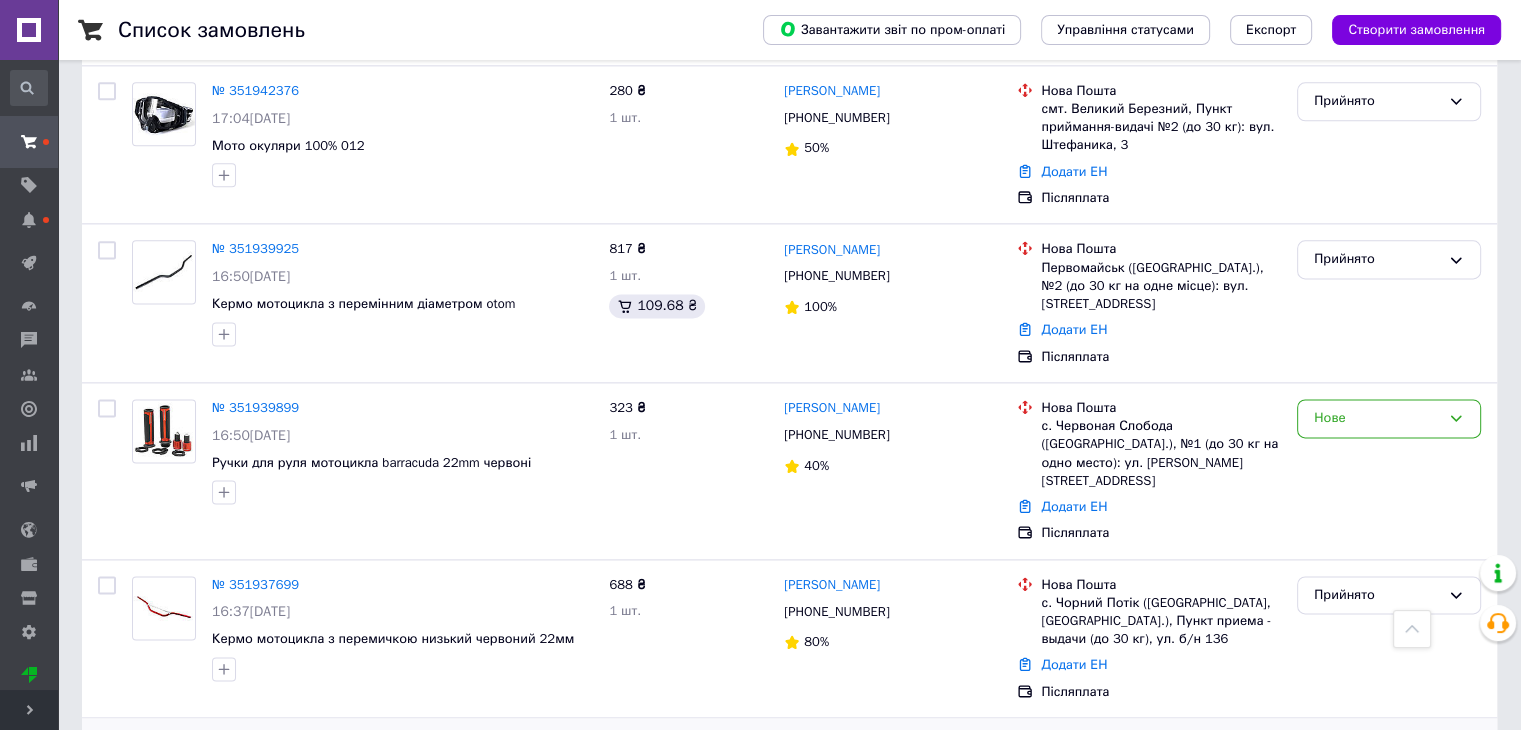 scroll, scrollTop: 10000, scrollLeft: 0, axis: vertical 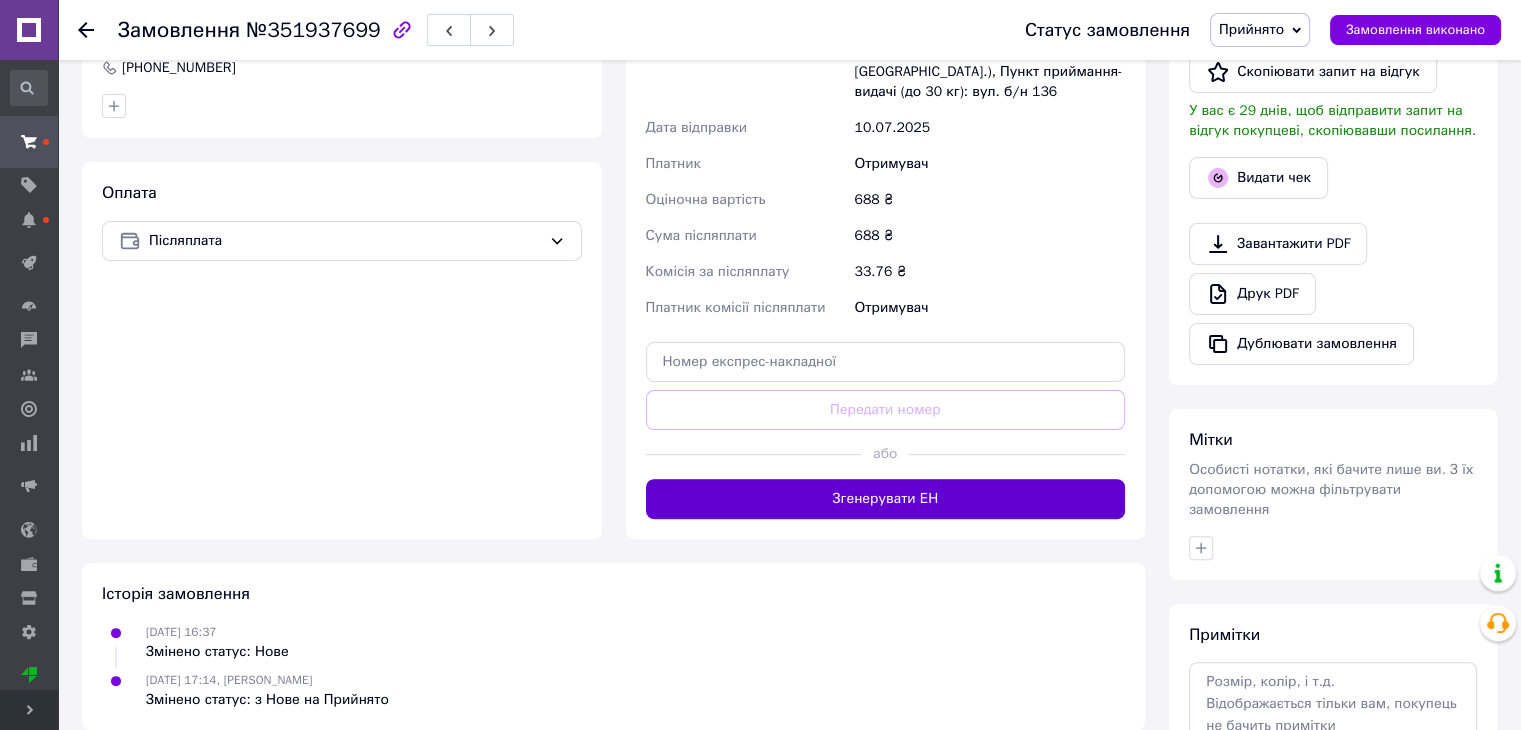 click on "Згенерувати ЕН" at bounding box center [886, 499] 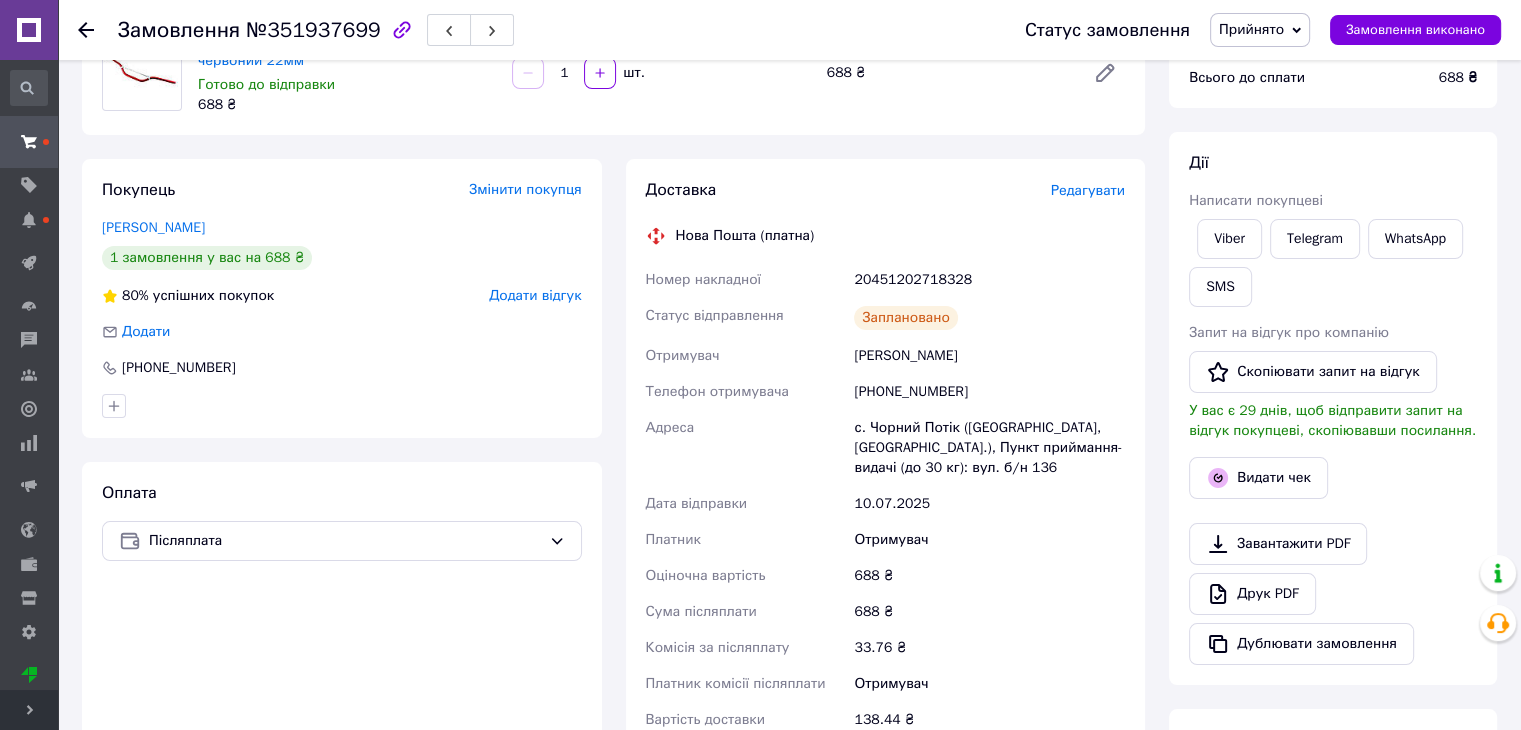 scroll, scrollTop: 100, scrollLeft: 0, axis: vertical 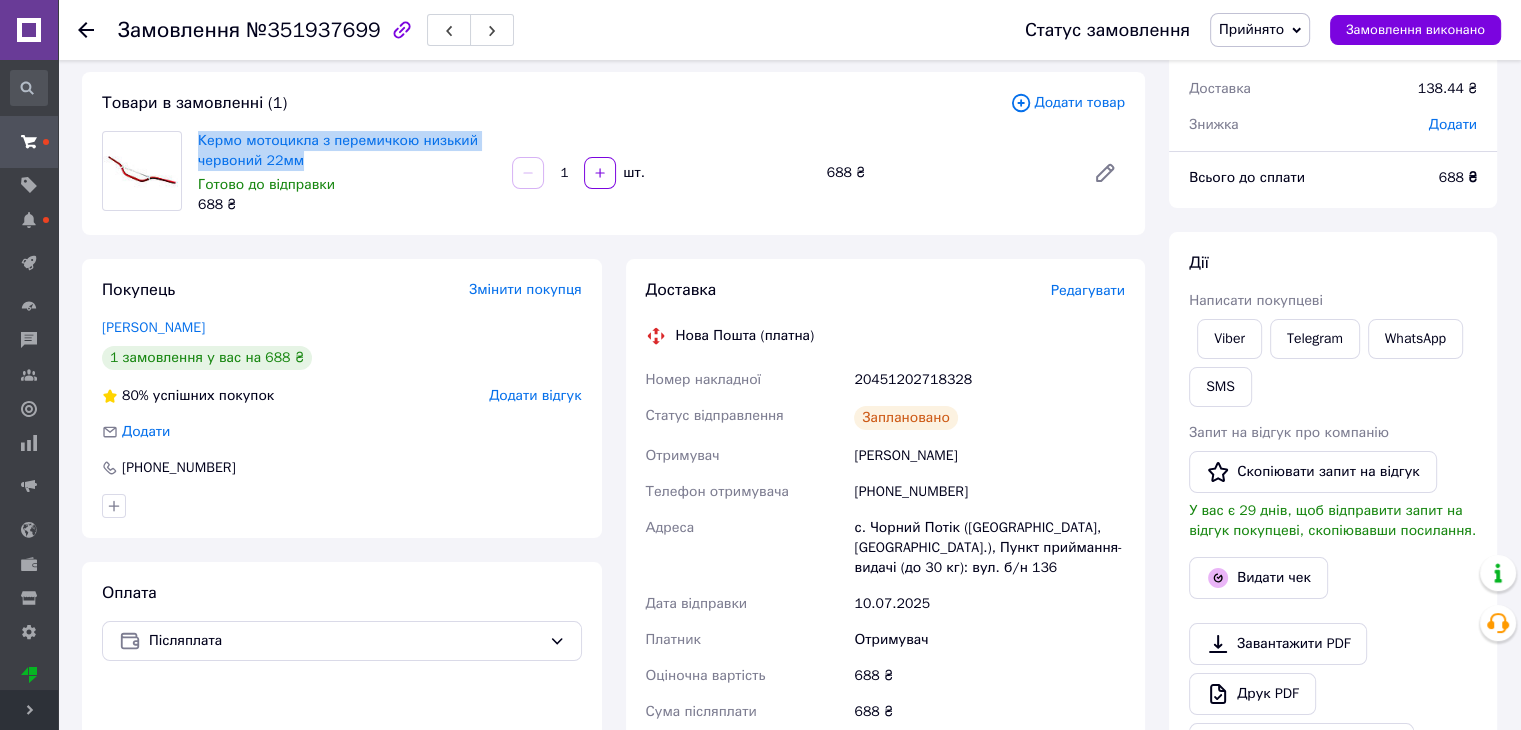 drag, startPoint x: 319, startPoint y: 163, endPoint x: 192, endPoint y: 140, distance: 129.06587 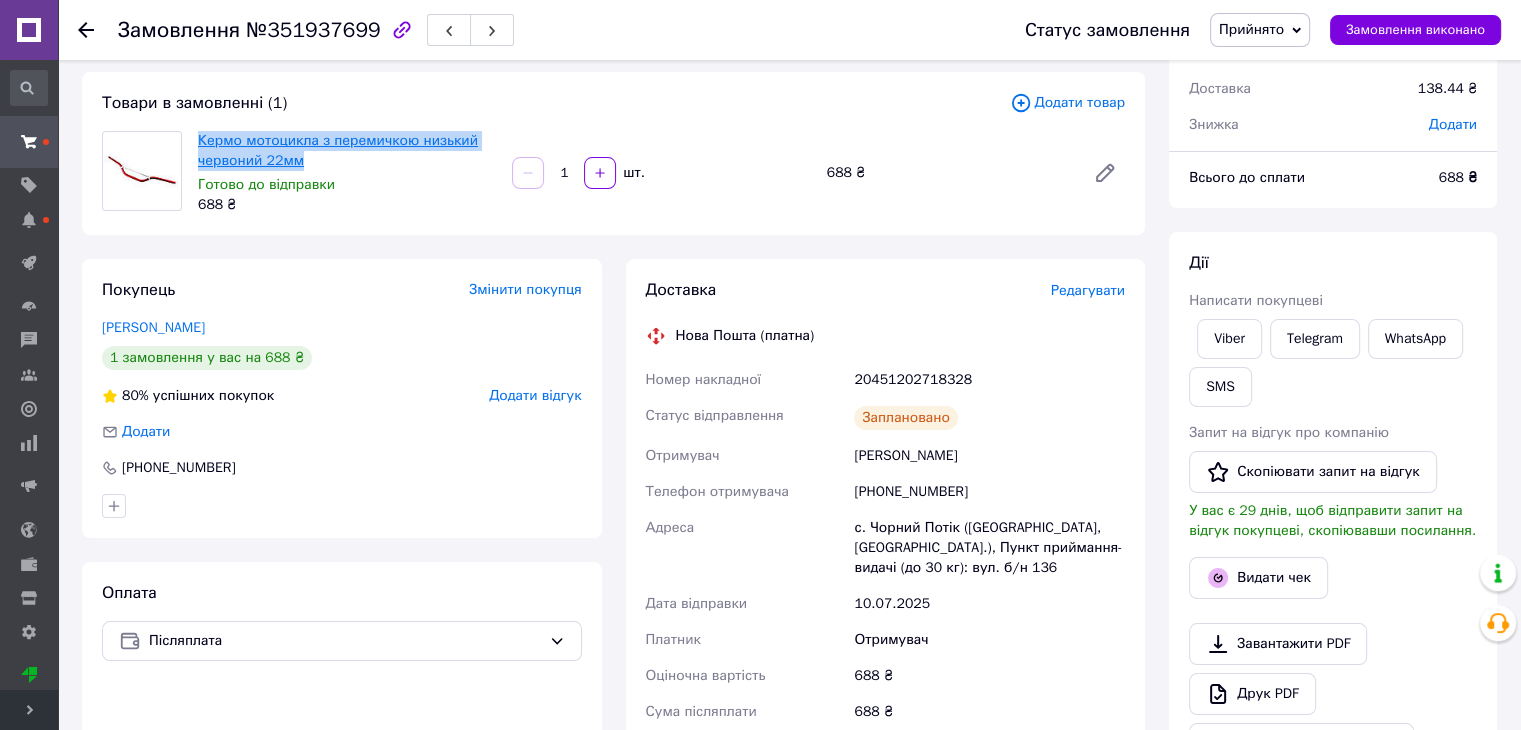 copy on "Кермо мотоцикла з перемичкою низький червоний 22мм" 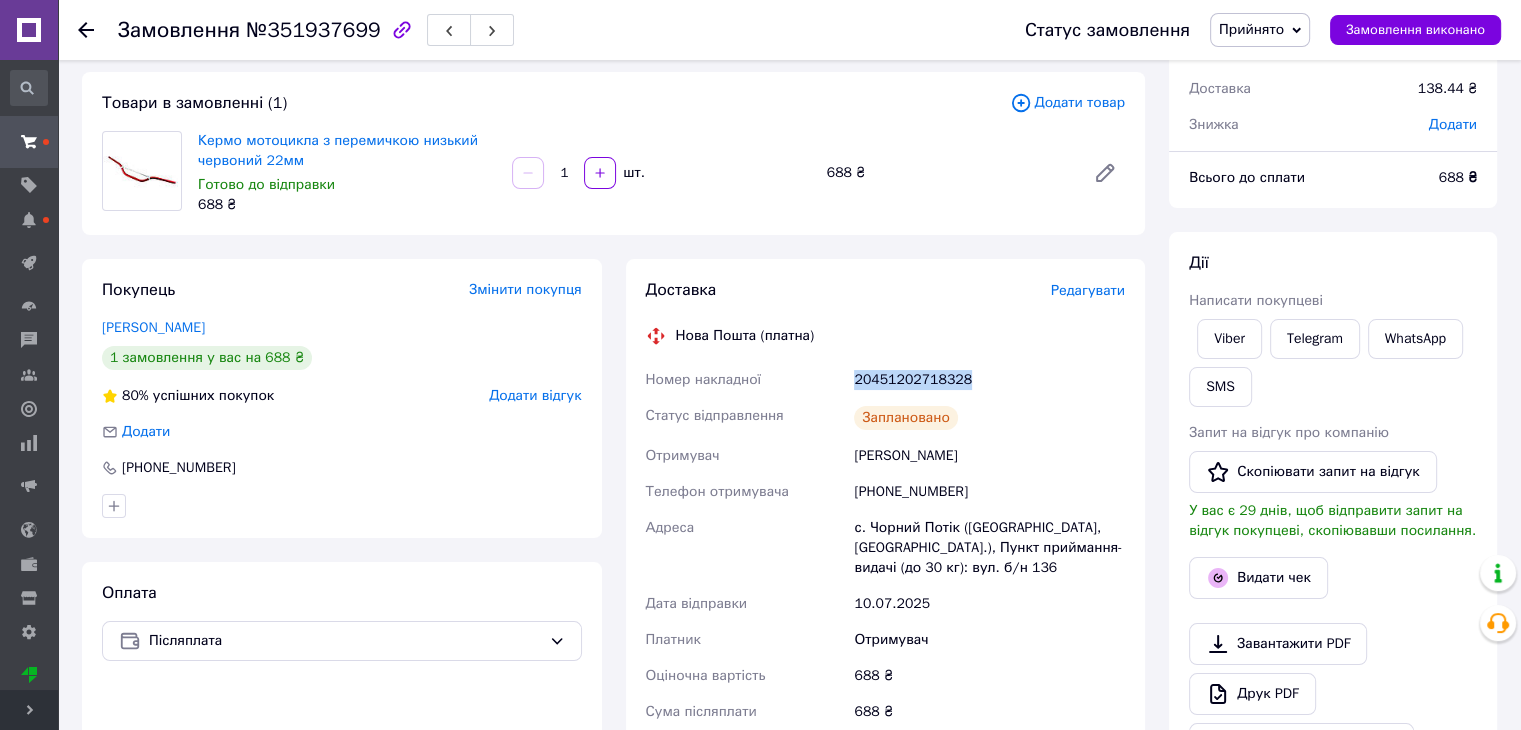 drag, startPoint x: 850, startPoint y: 371, endPoint x: 963, endPoint y: 371, distance: 113 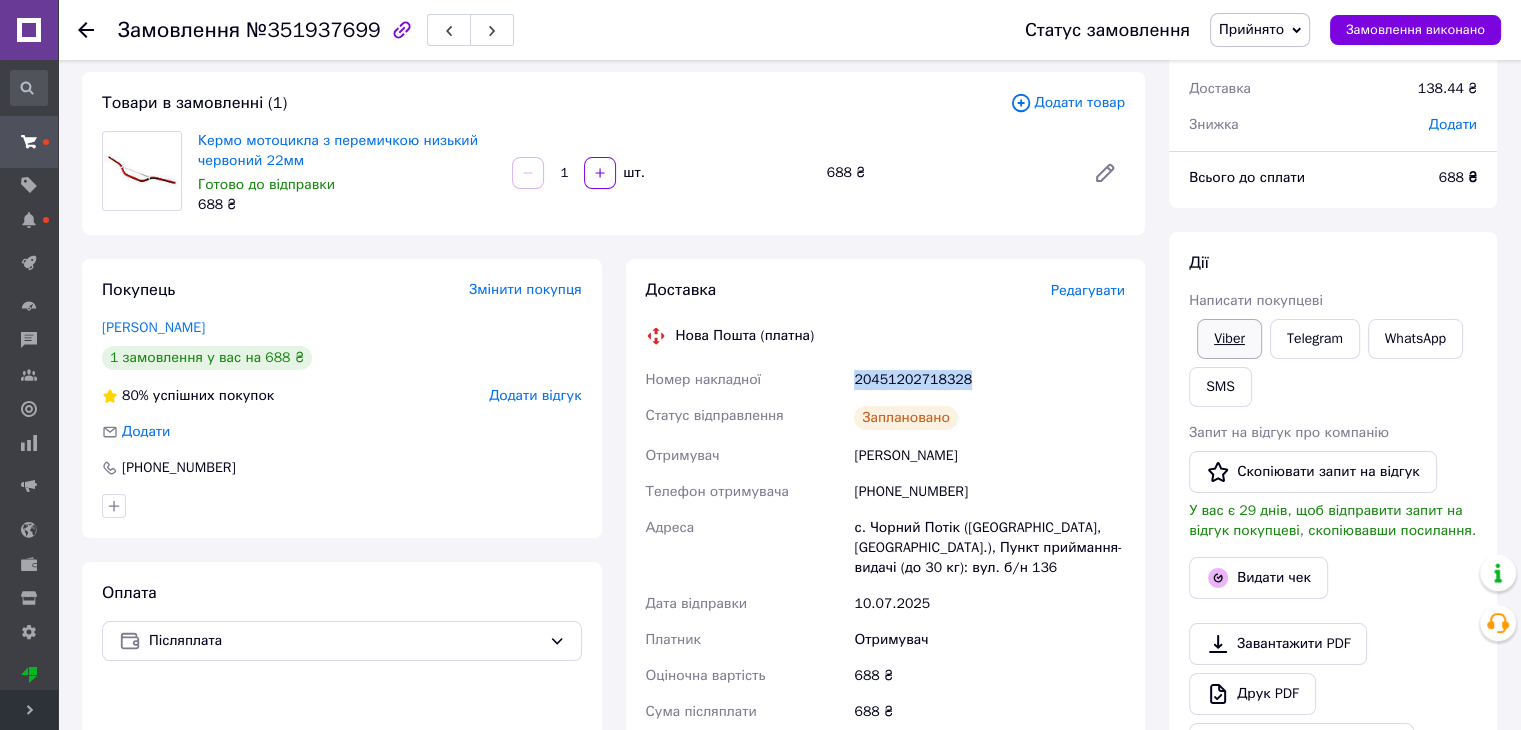 click on "Viber" at bounding box center (1229, 339) 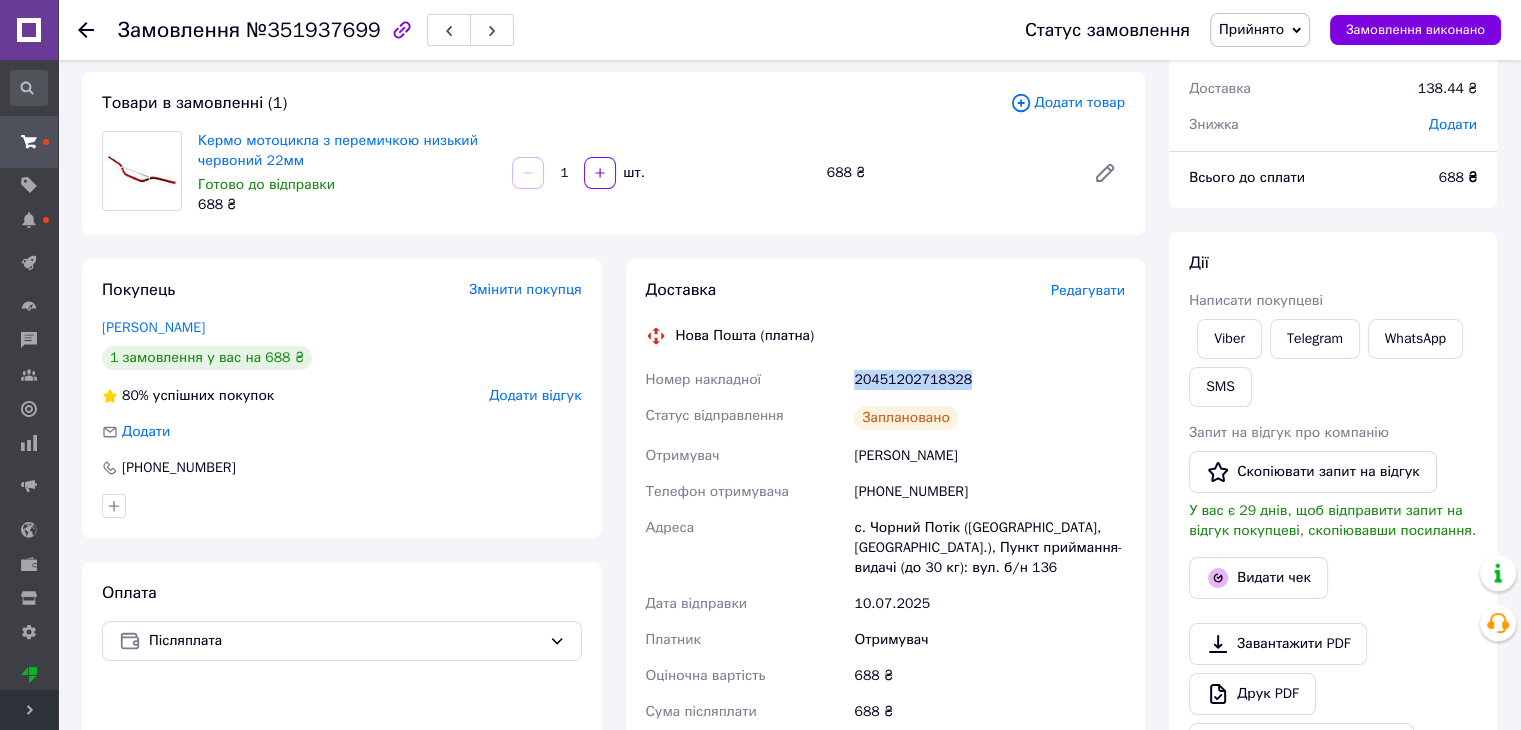 copy on "Номер накладної 20451202718328" 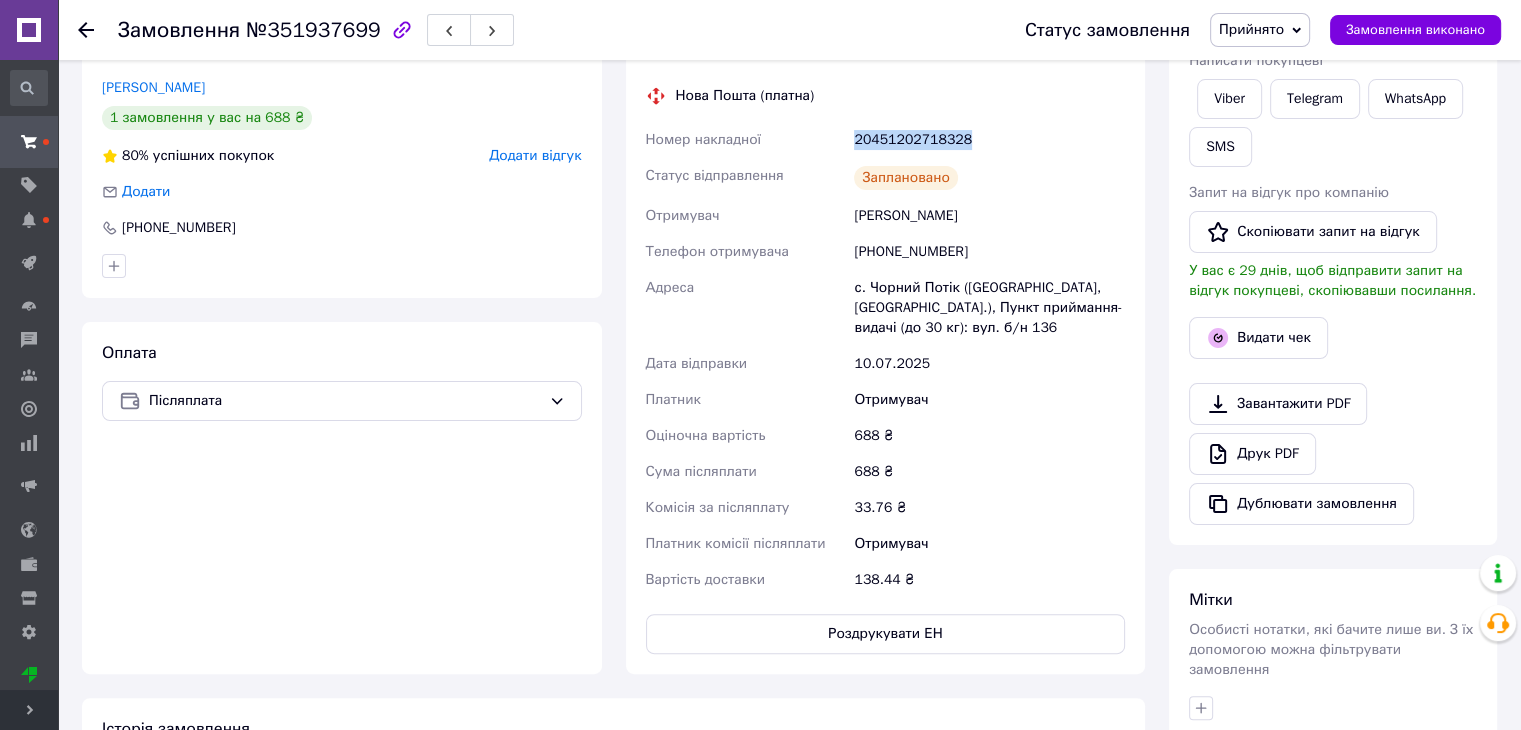 scroll, scrollTop: 140, scrollLeft: 0, axis: vertical 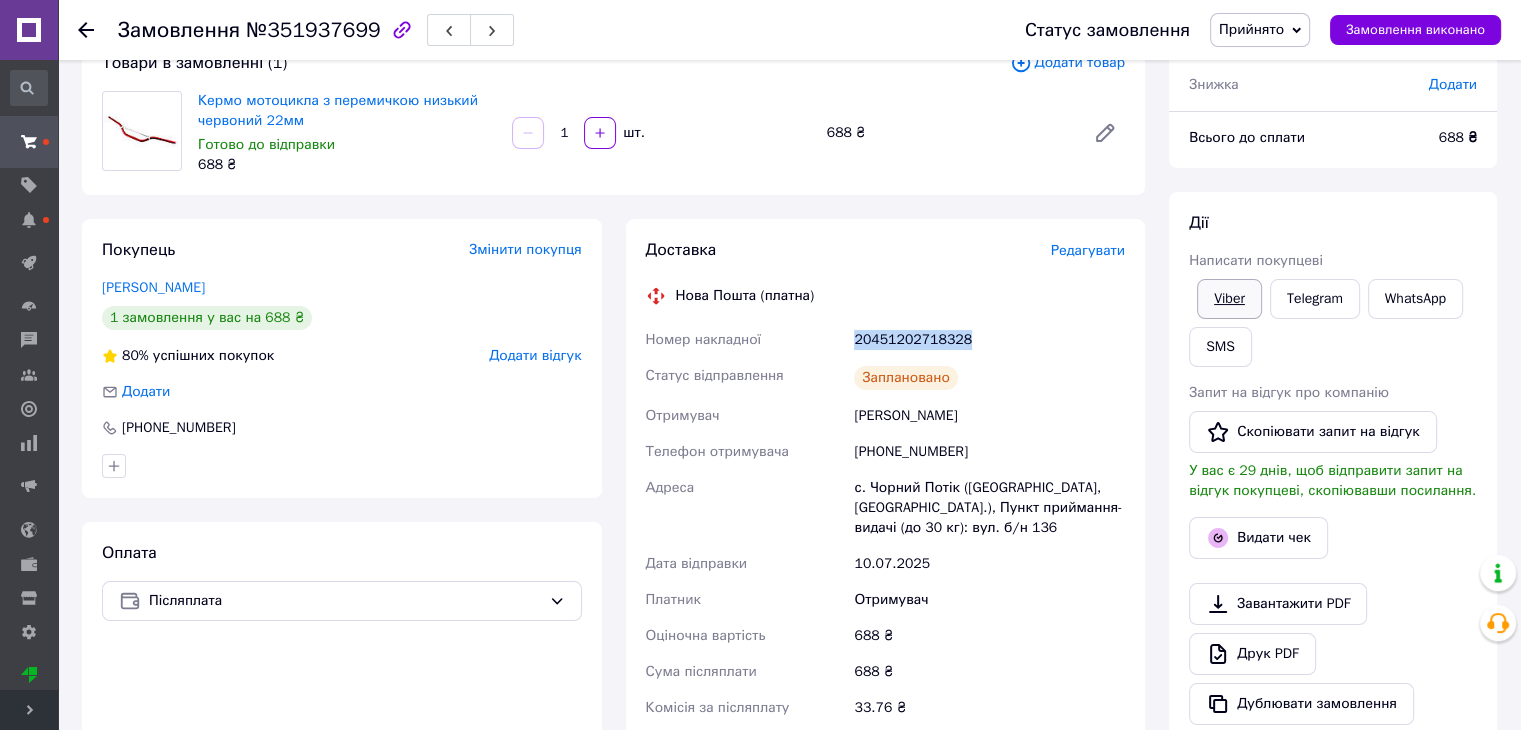 click on "Viber" at bounding box center [1229, 299] 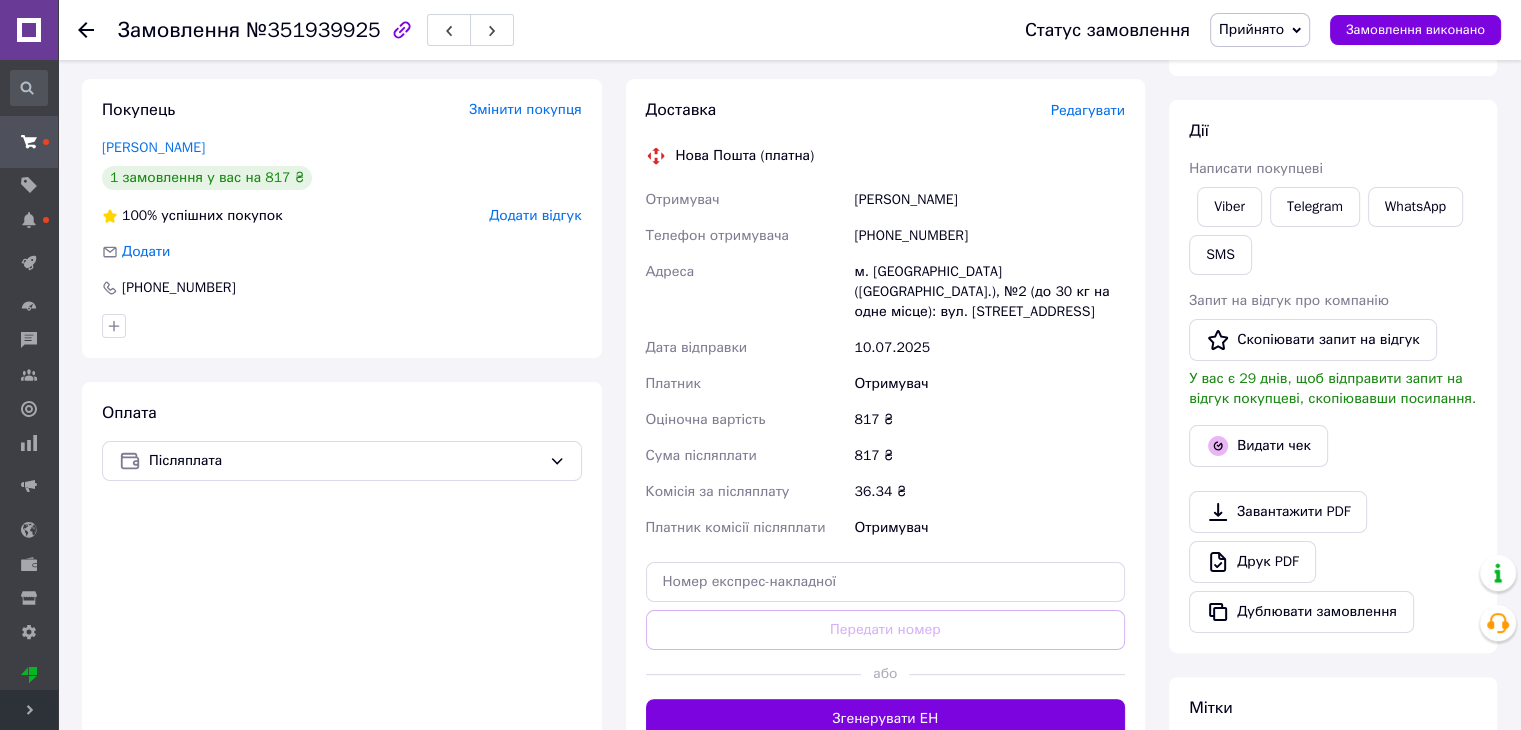 scroll, scrollTop: 600, scrollLeft: 0, axis: vertical 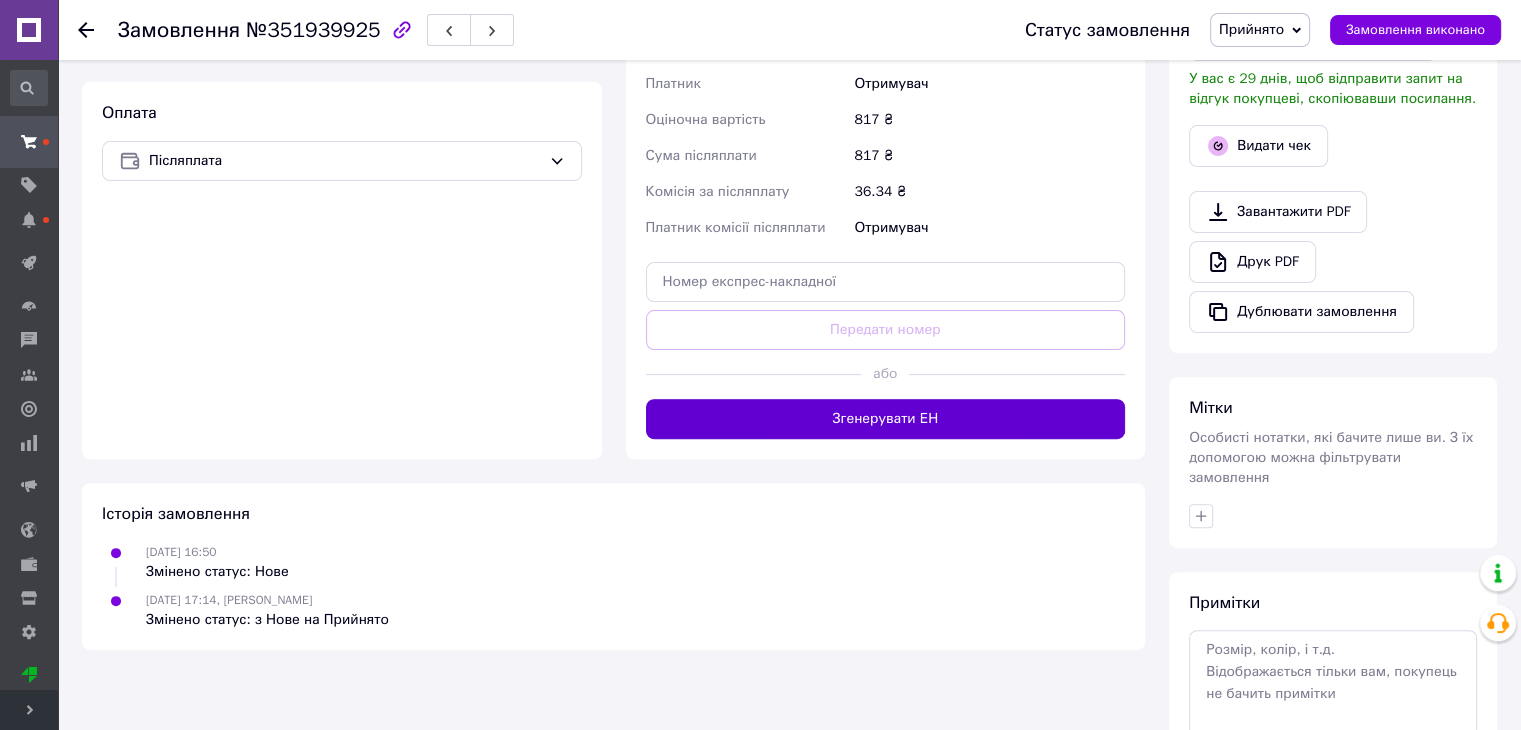 click on "Згенерувати ЕН" at bounding box center (886, 419) 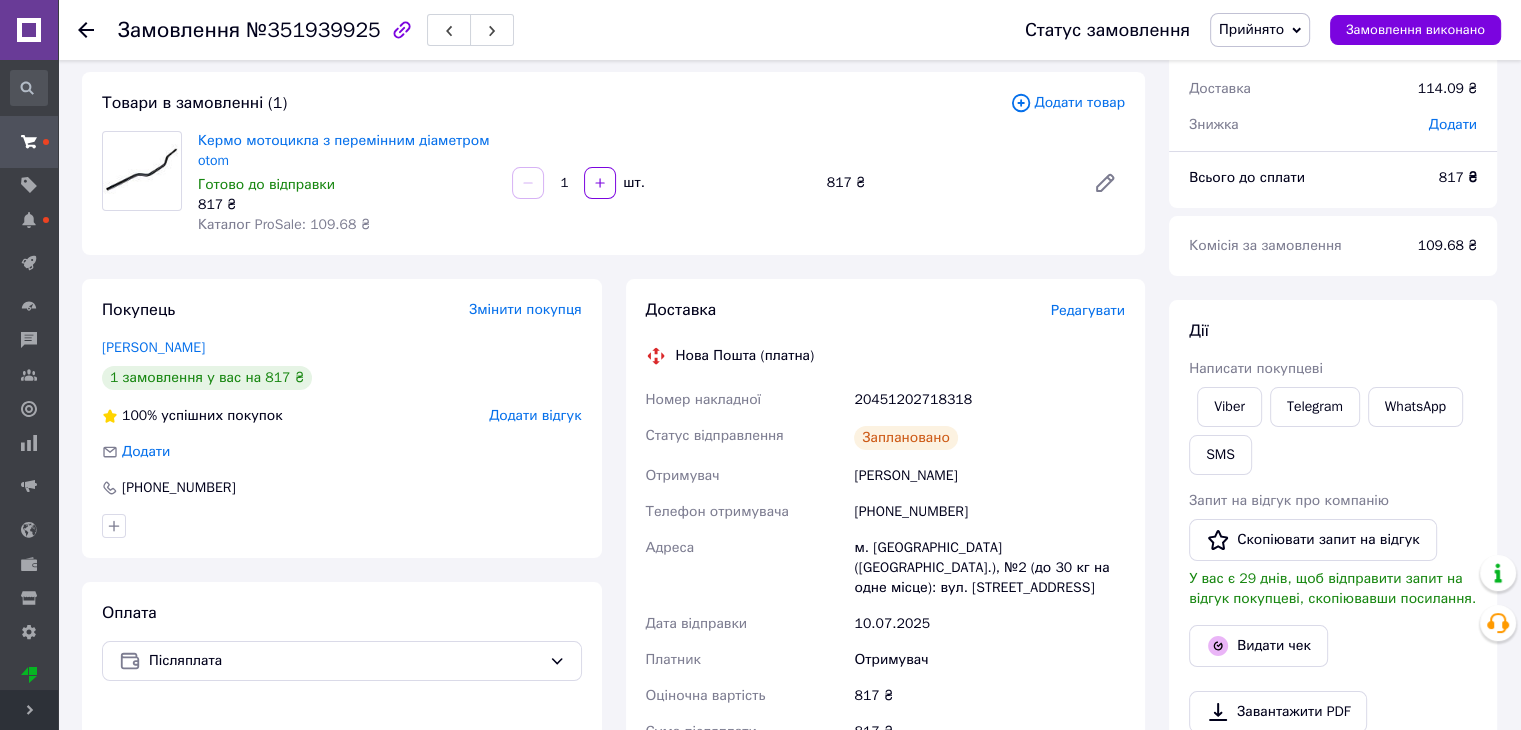 scroll, scrollTop: 0, scrollLeft: 0, axis: both 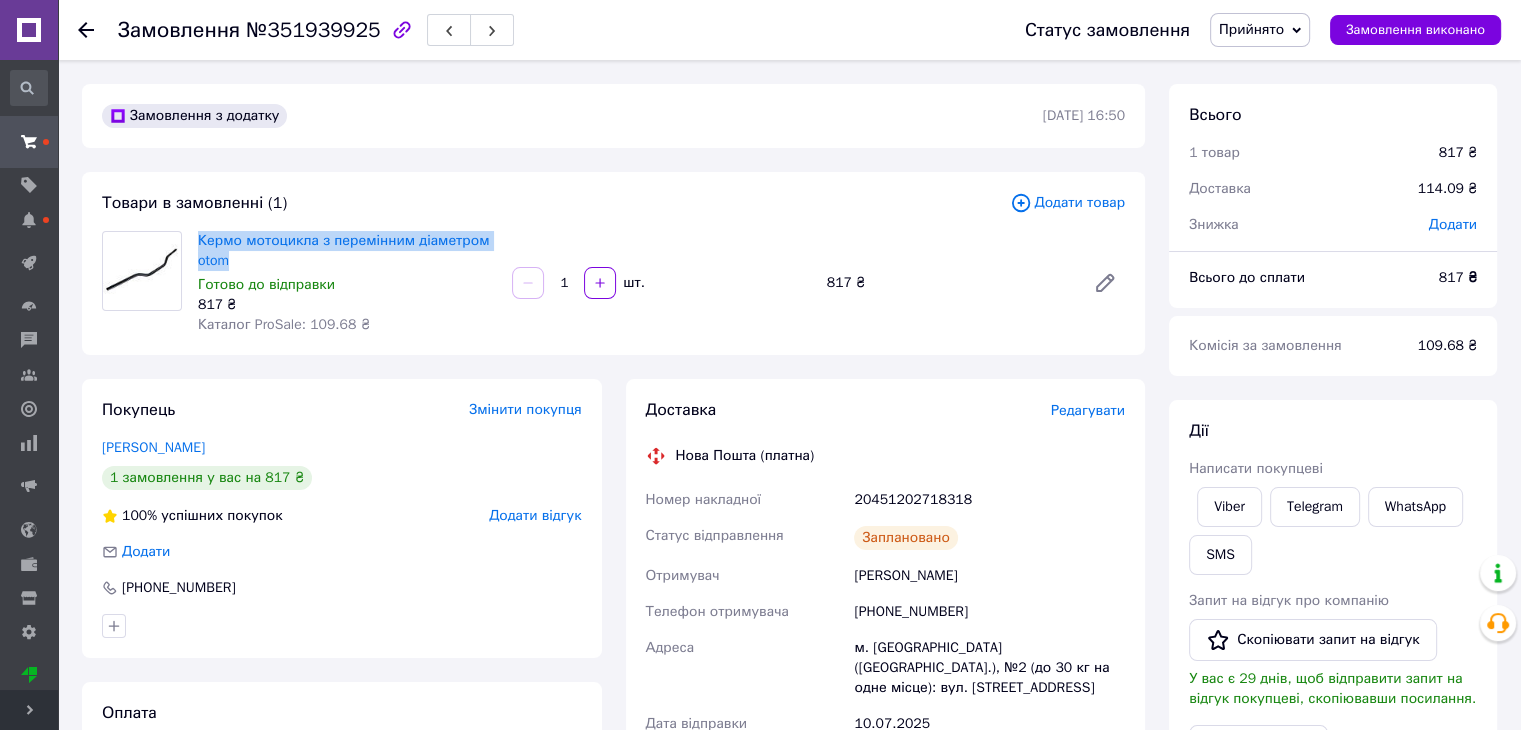 drag, startPoint x: 240, startPoint y: 258, endPoint x: 196, endPoint y: 237, distance: 48.754486 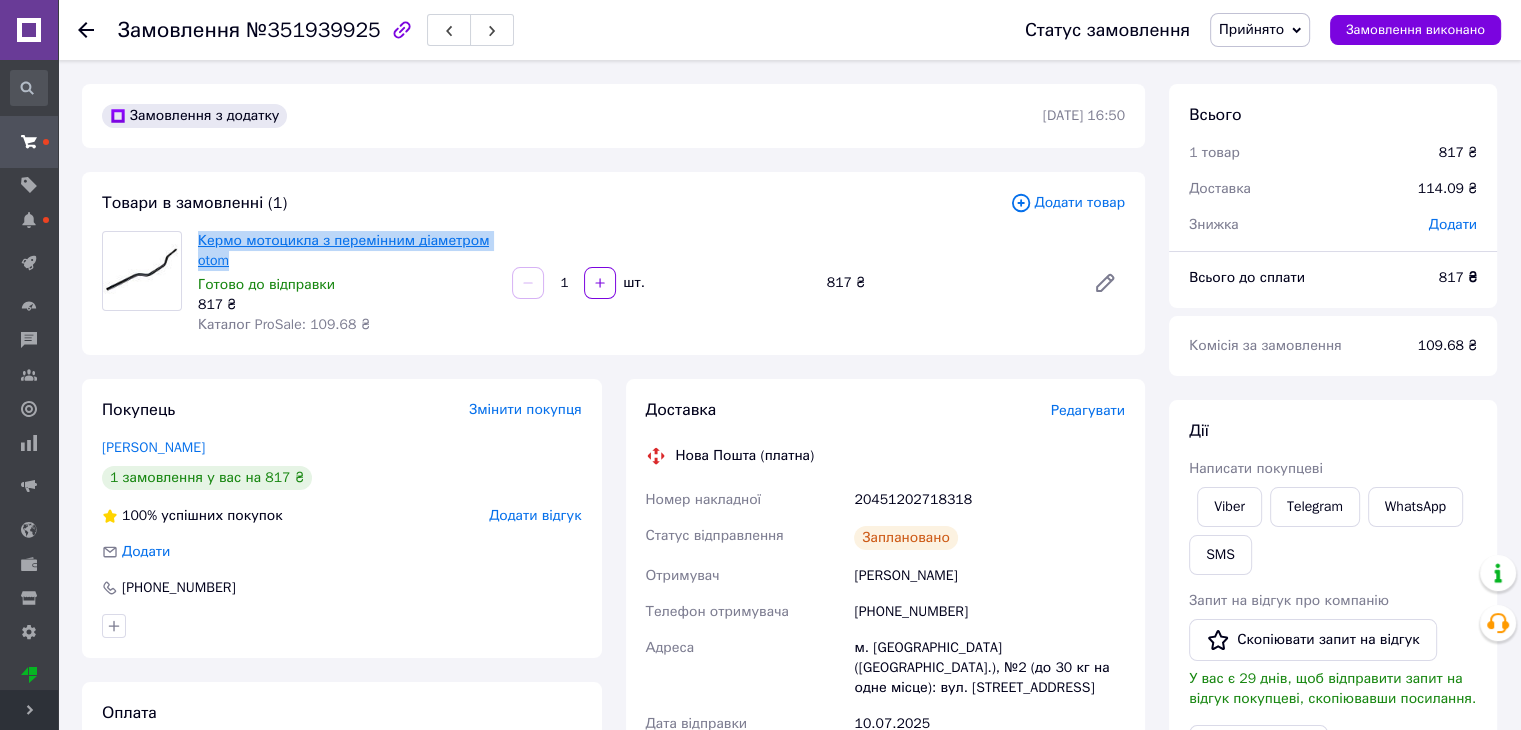 copy on "Кермо мотоцикла з перемінним діаметром otom" 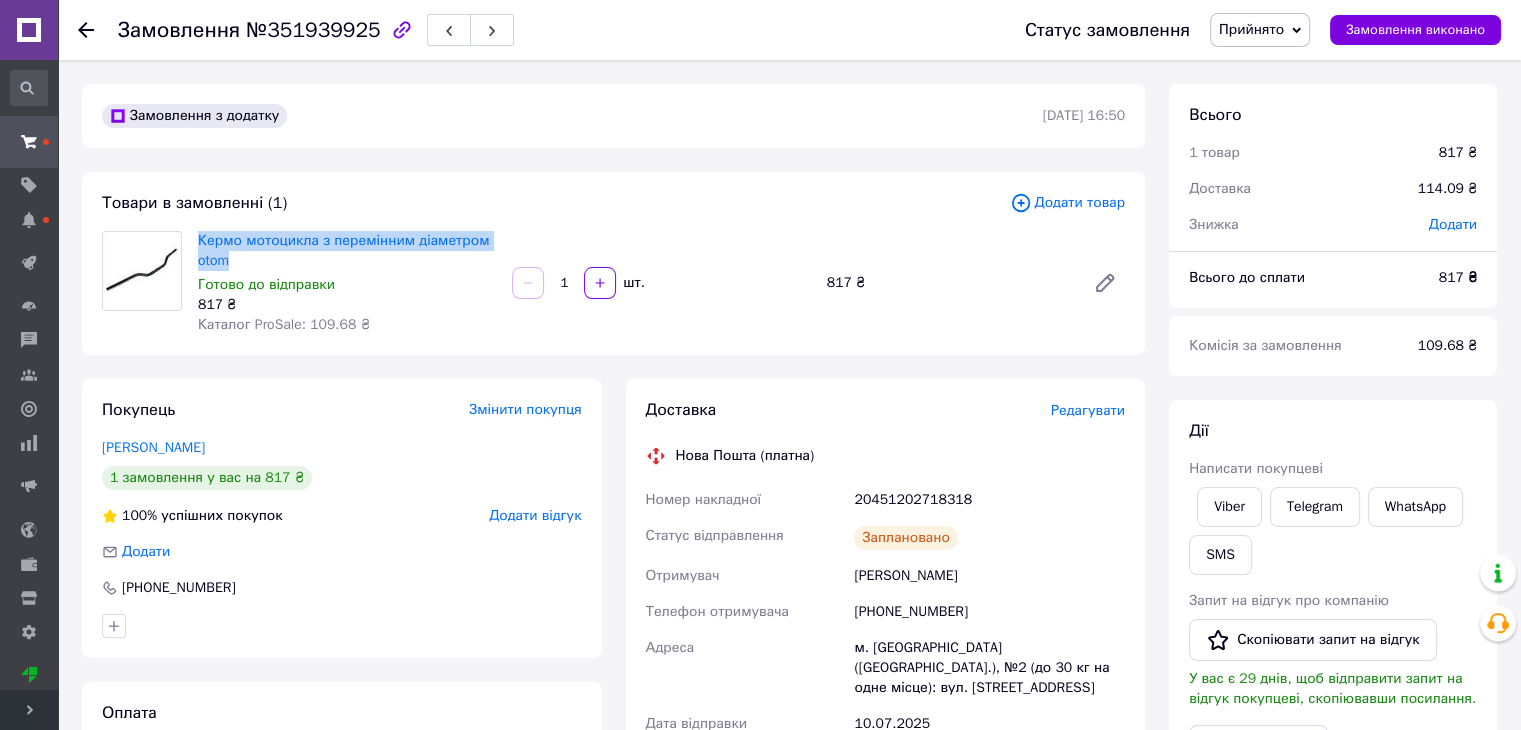 scroll, scrollTop: 100, scrollLeft: 0, axis: vertical 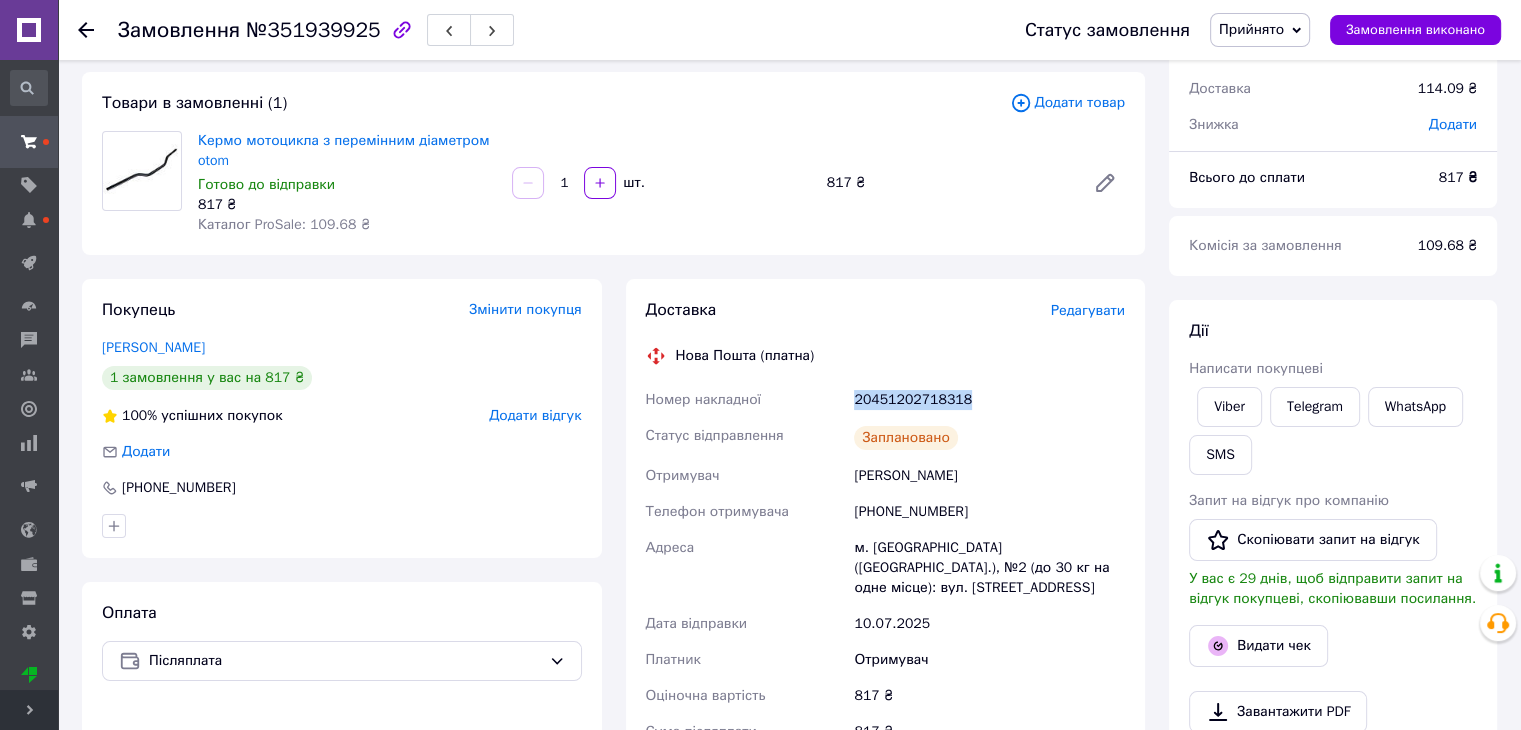 drag, startPoint x: 868, startPoint y: 388, endPoint x: 976, endPoint y: 395, distance: 108.226616 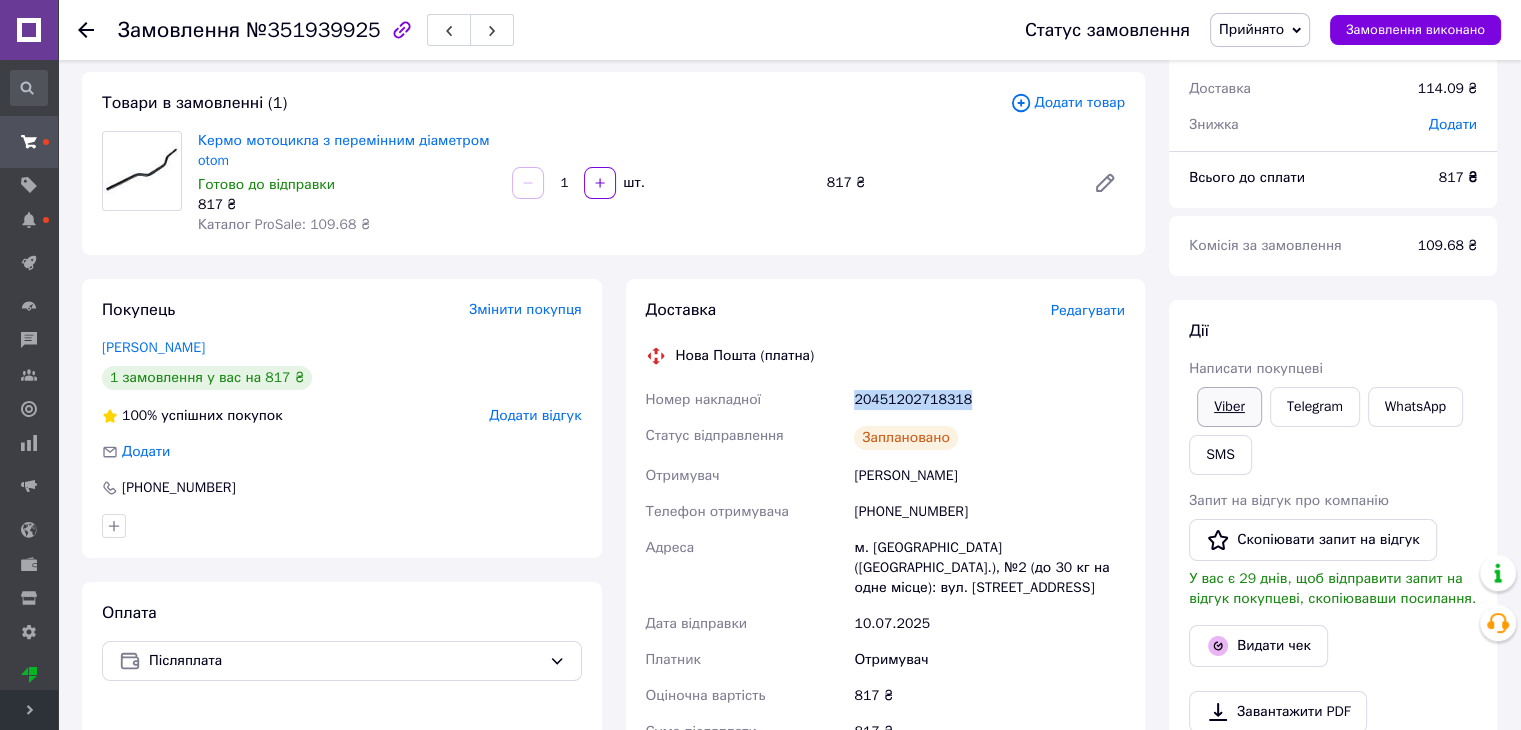 click on "Viber" at bounding box center [1229, 407] 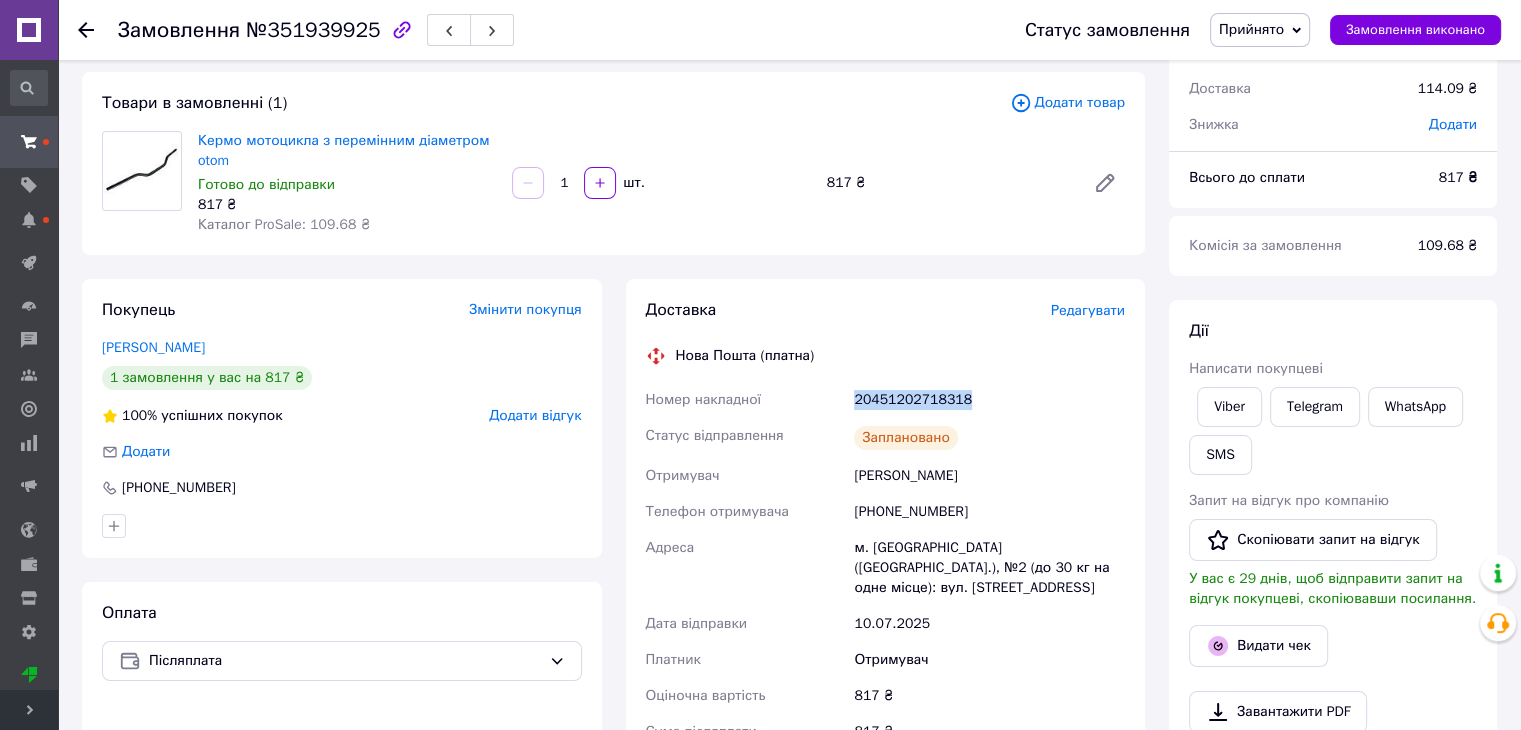 copy on "20451202718318" 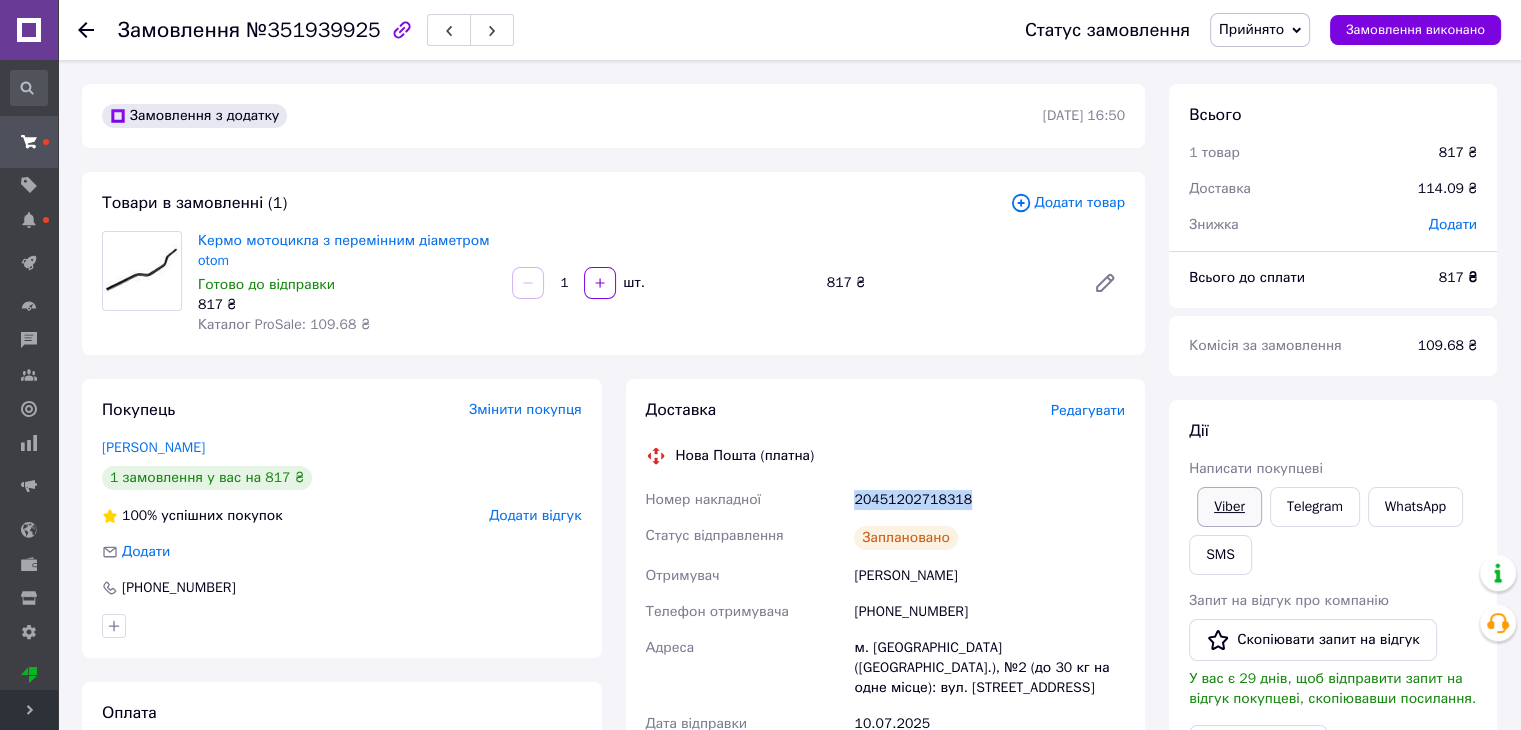 click on "Viber" at bounding box center [1229, 507] 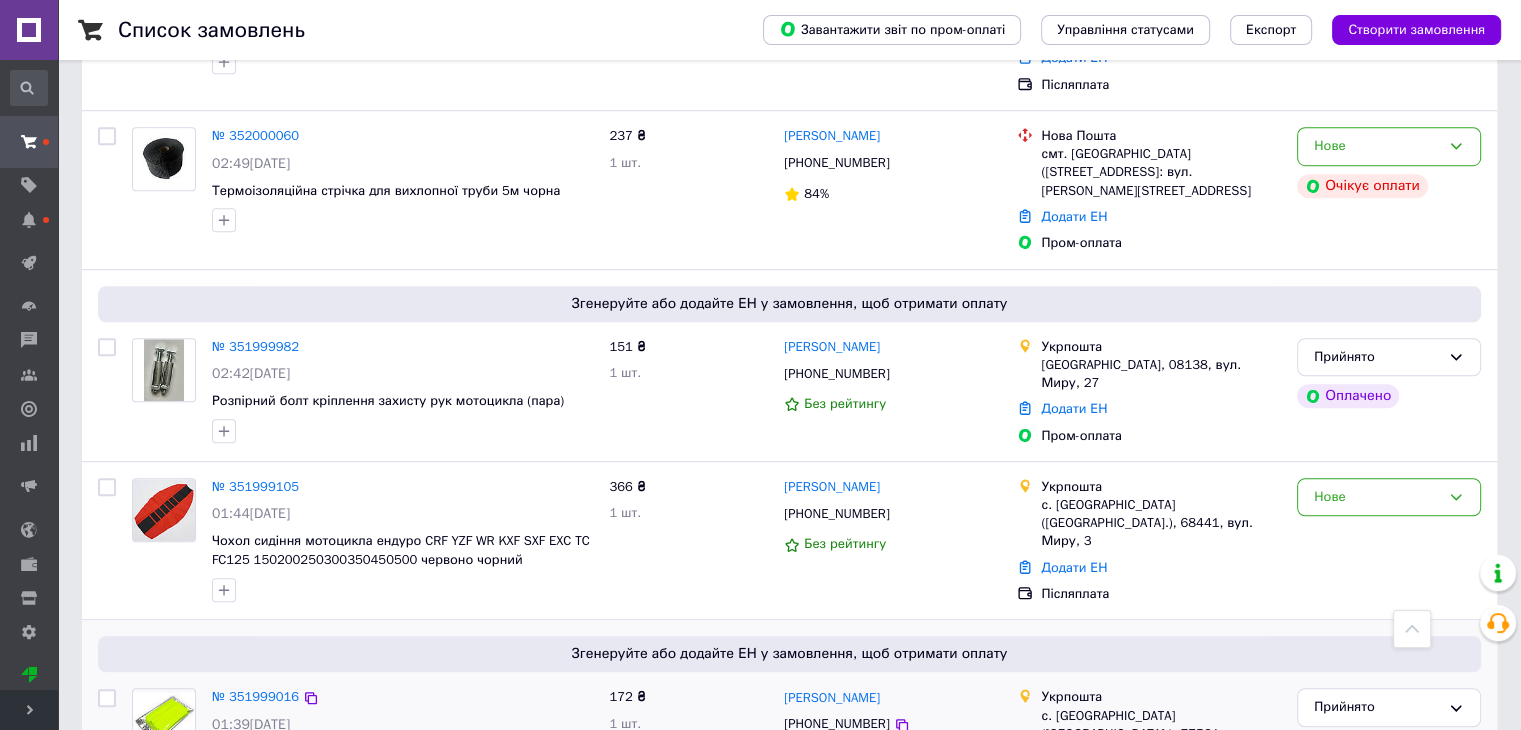 scroll, scrollTop: 1700, scrollLeft: 0, axis: vertical 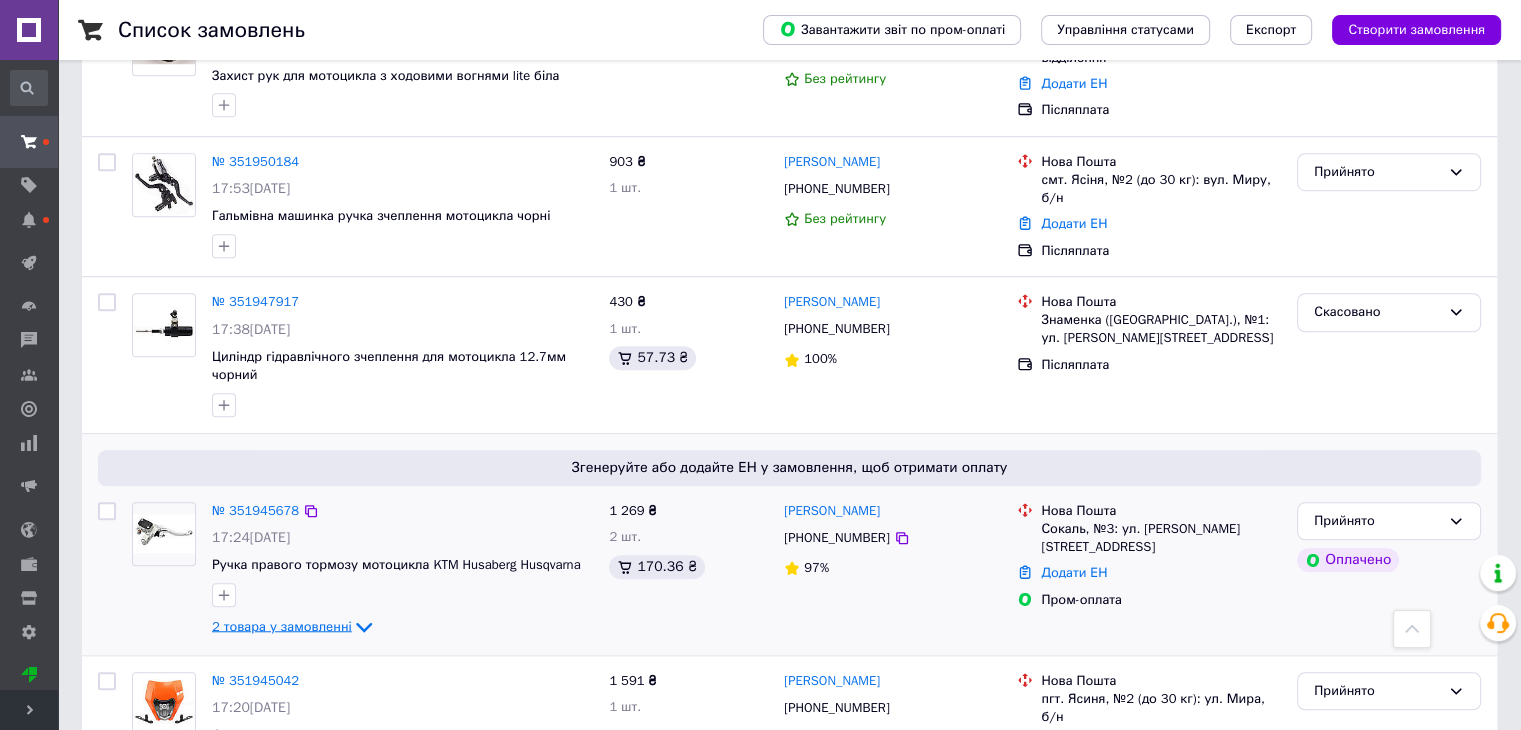 click 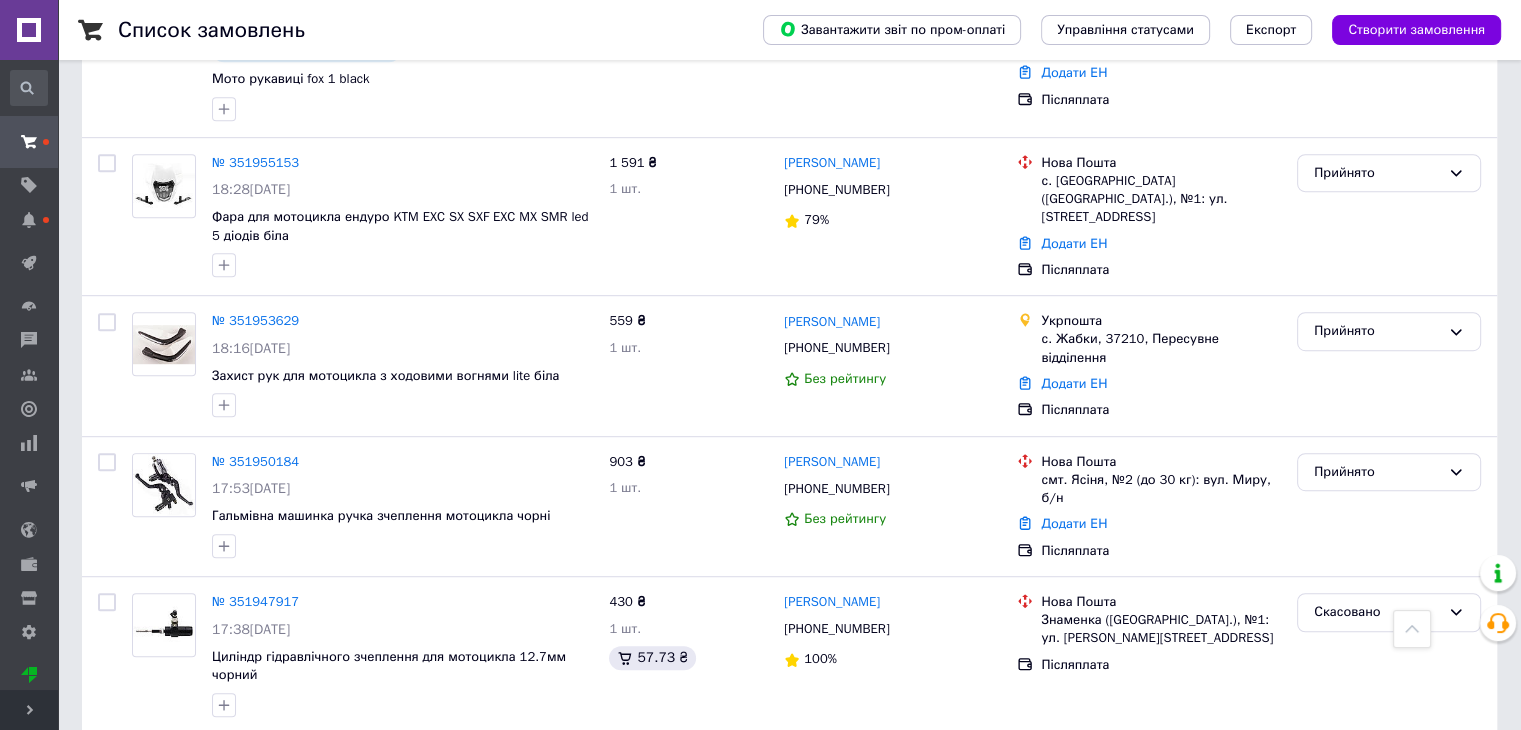 scroll, scrollTop: 8600, scrollLeft: 0, axis: vertical 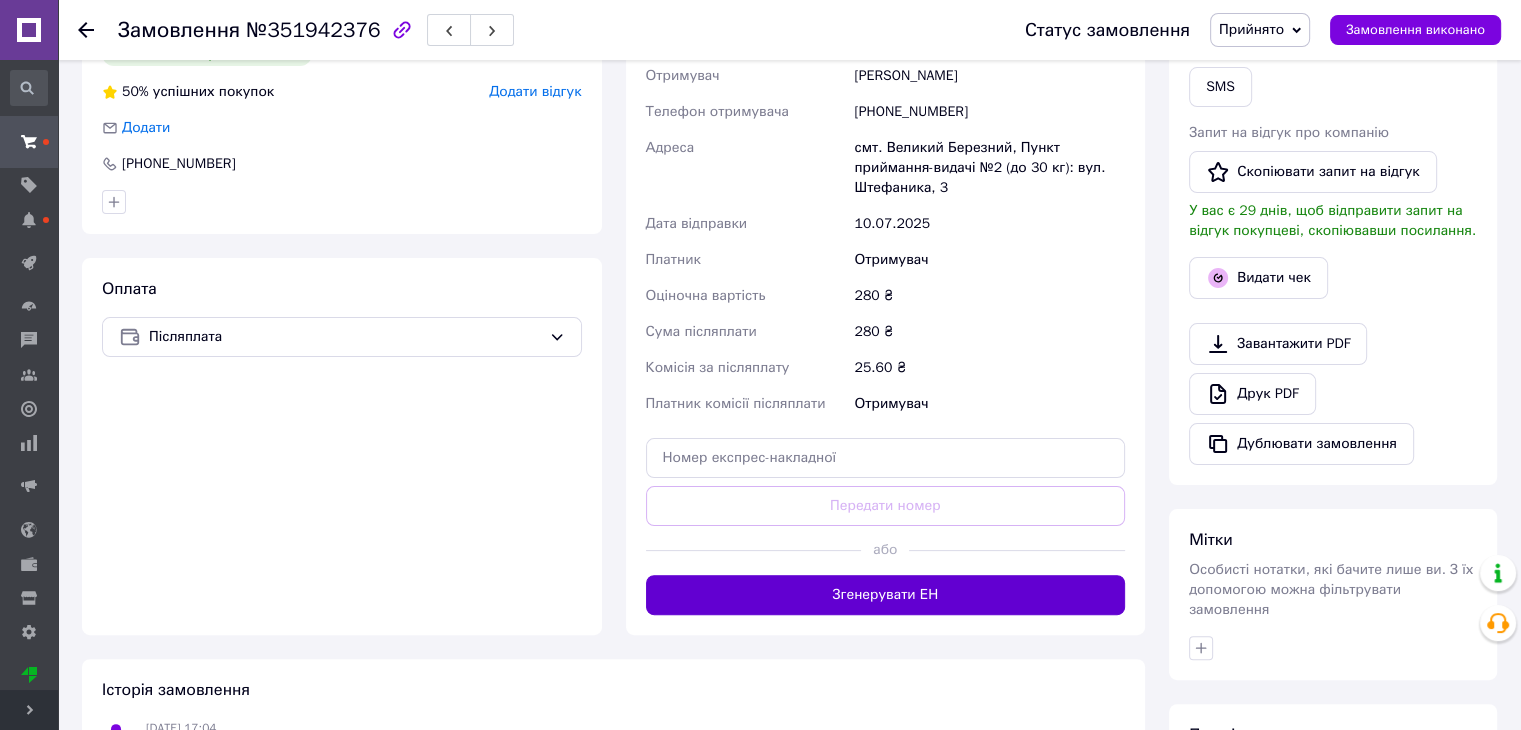click on "Згенерувати ЕН" at bounding box center [886, 595] 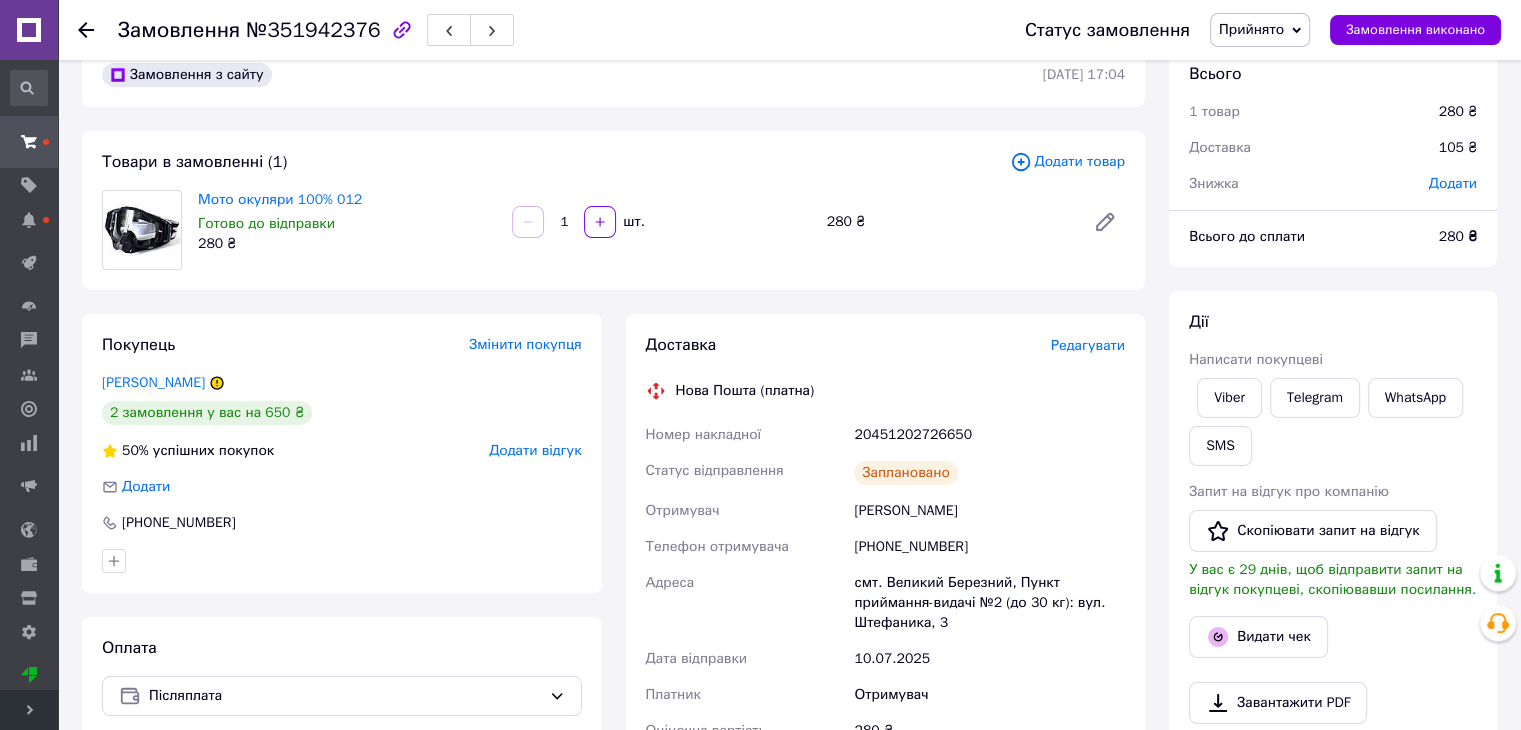 scroll, scrollTop: 0, scrollLeft: 0, axis: both 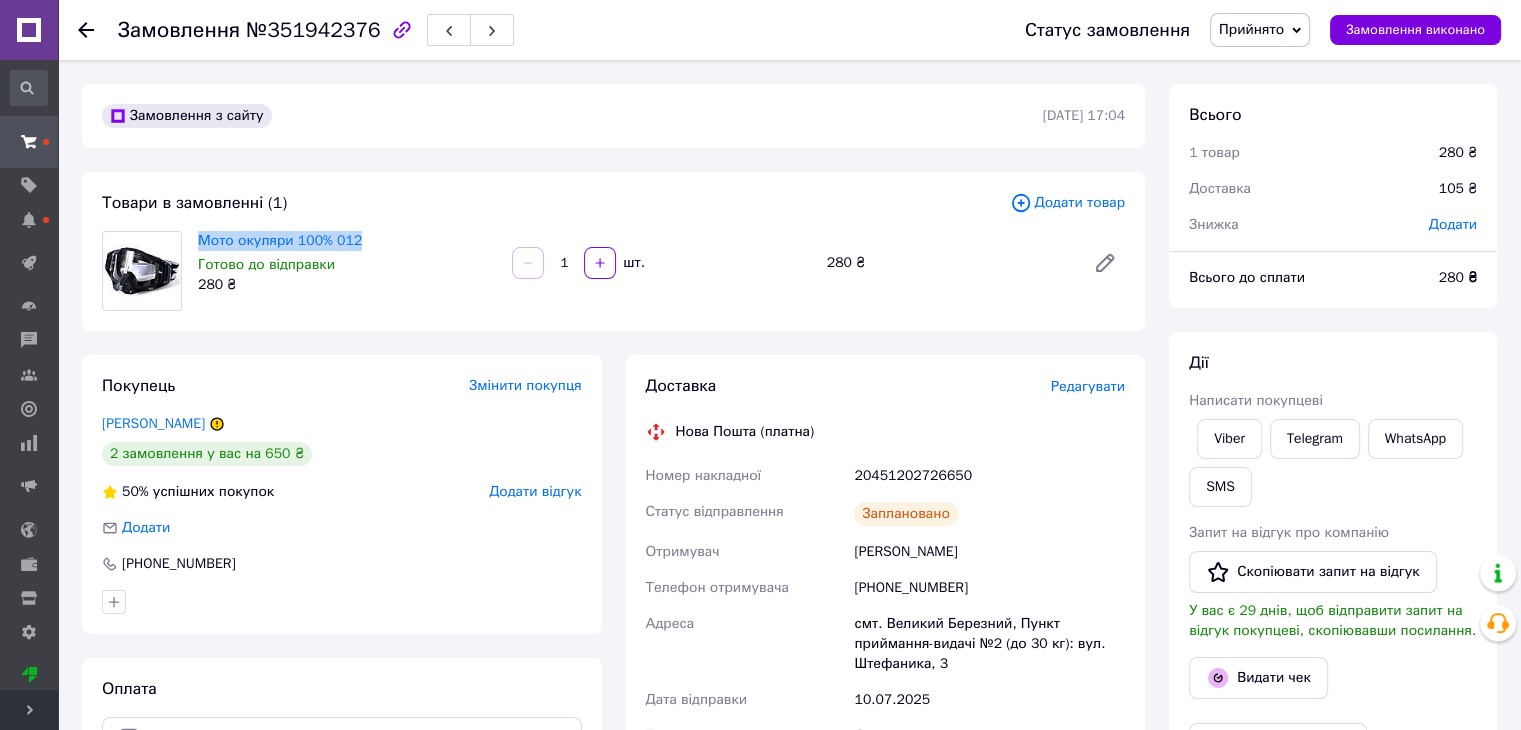 drag, startPoint x: 365, startPoint y: 241, endPoint x: 192, endPoint y: 224, distance: 173.83325 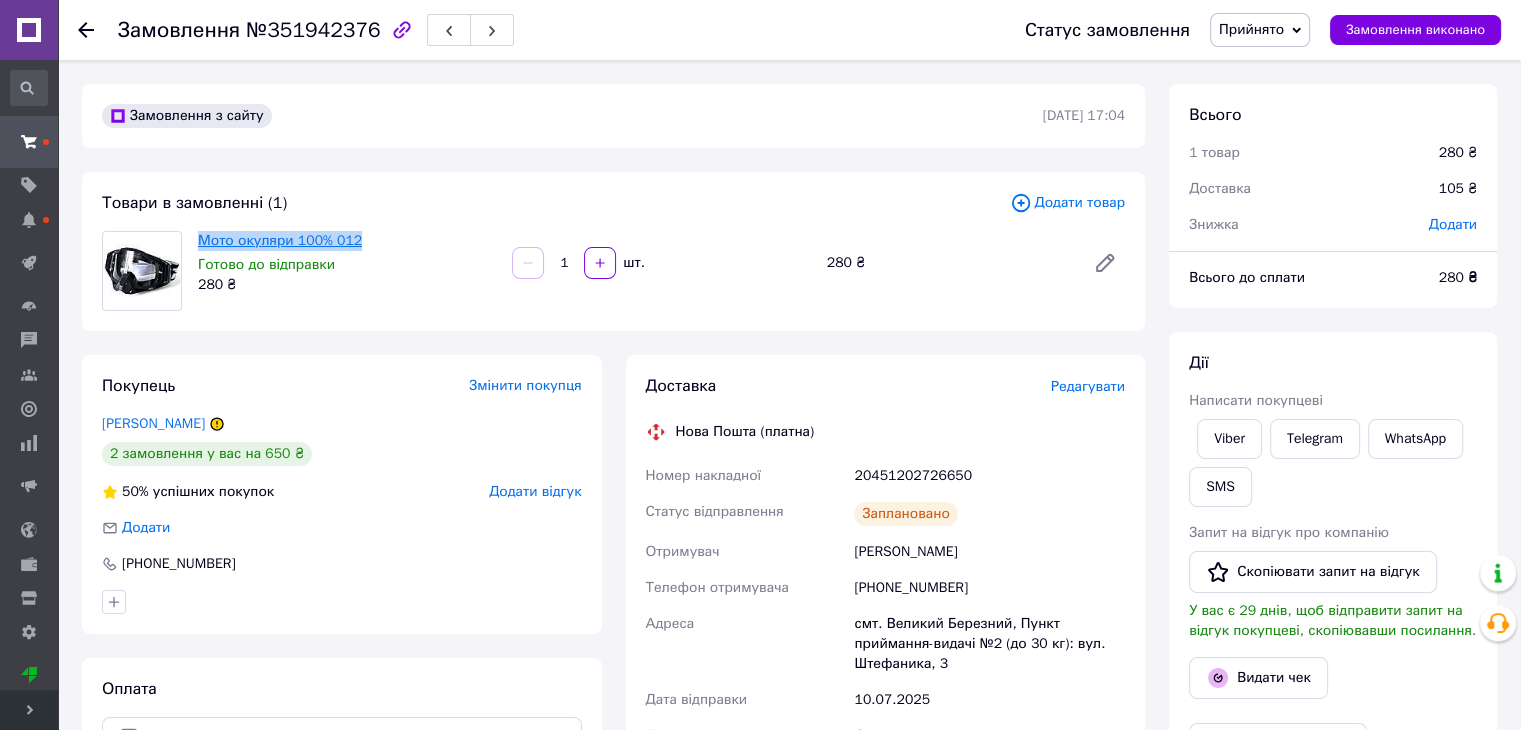 copy on "Мото окуляри 100% 012" 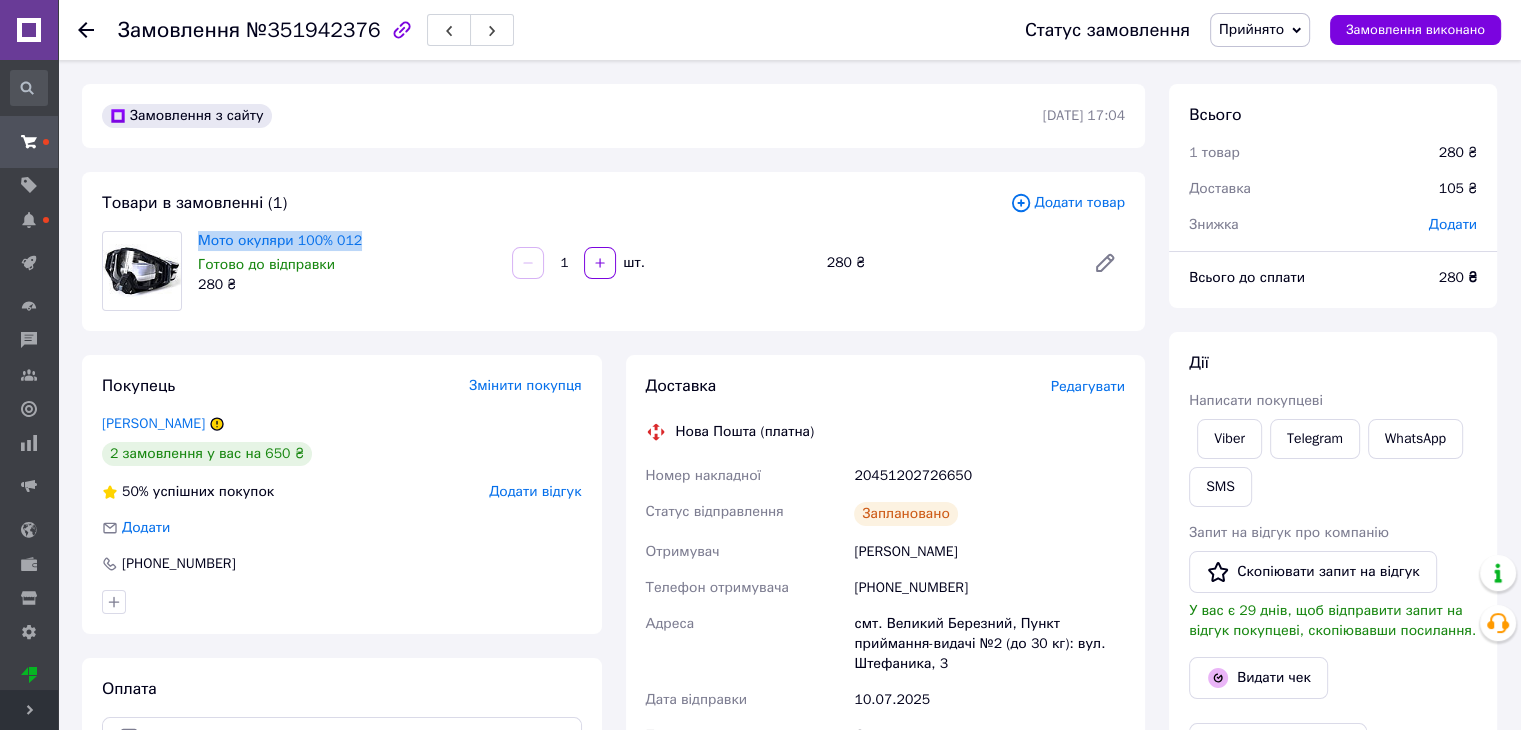 scroll, scrollTop: 100, scrollLeft: 0, axis: vertical 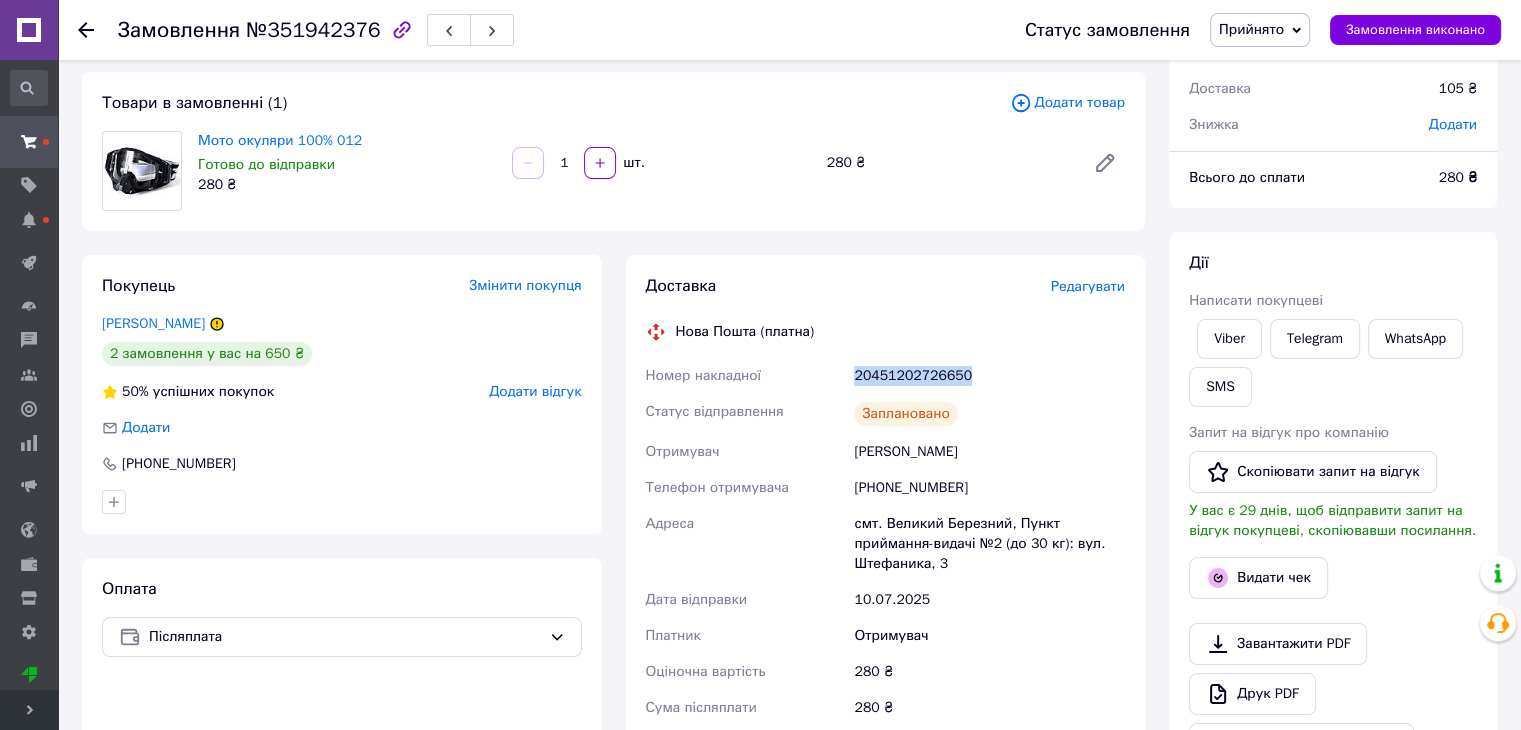 drag, startPoint x: 850, startPoint y: 369, endPoint x: 990, endPoint y: 389, distance: 141.42136 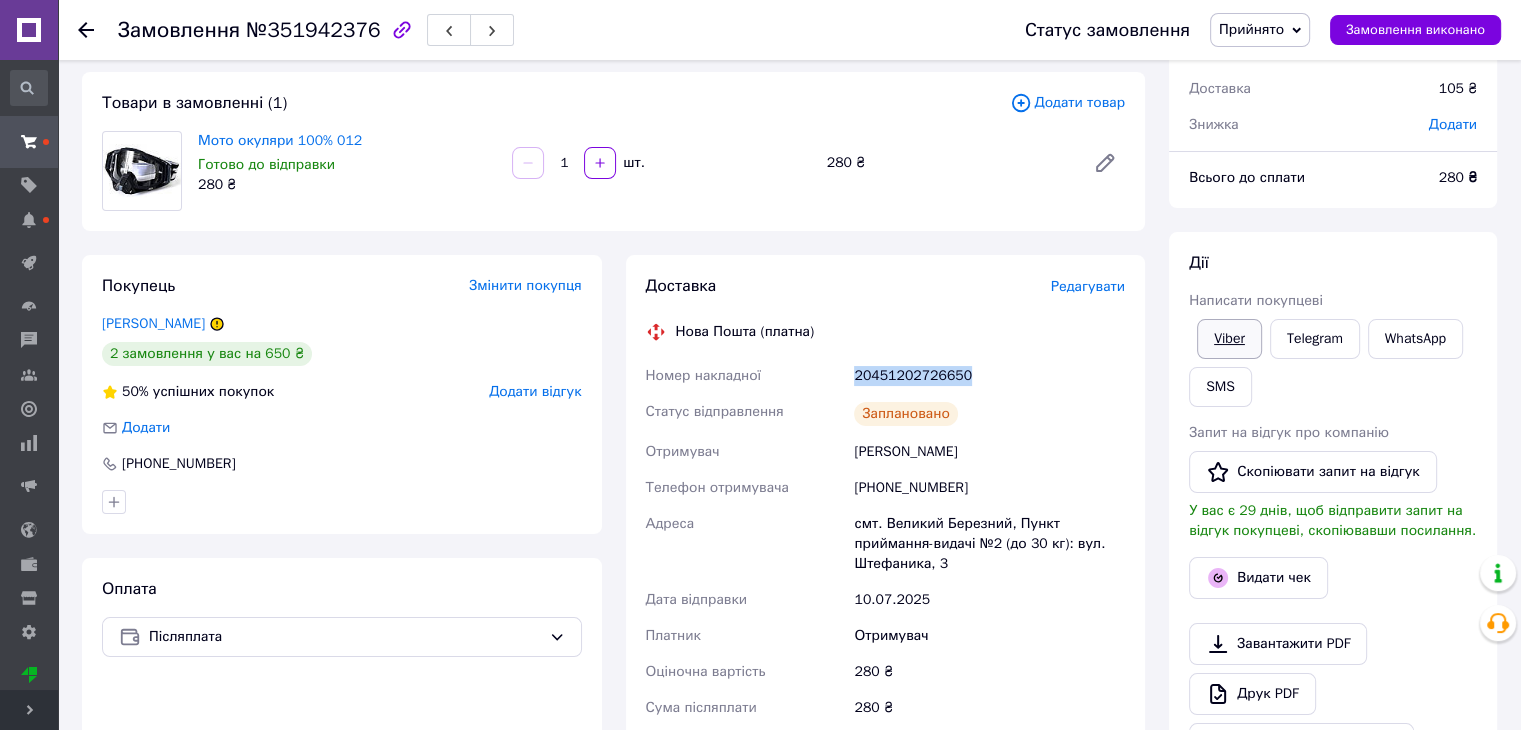 click on "Viber" at bounding box center (1229, 339) 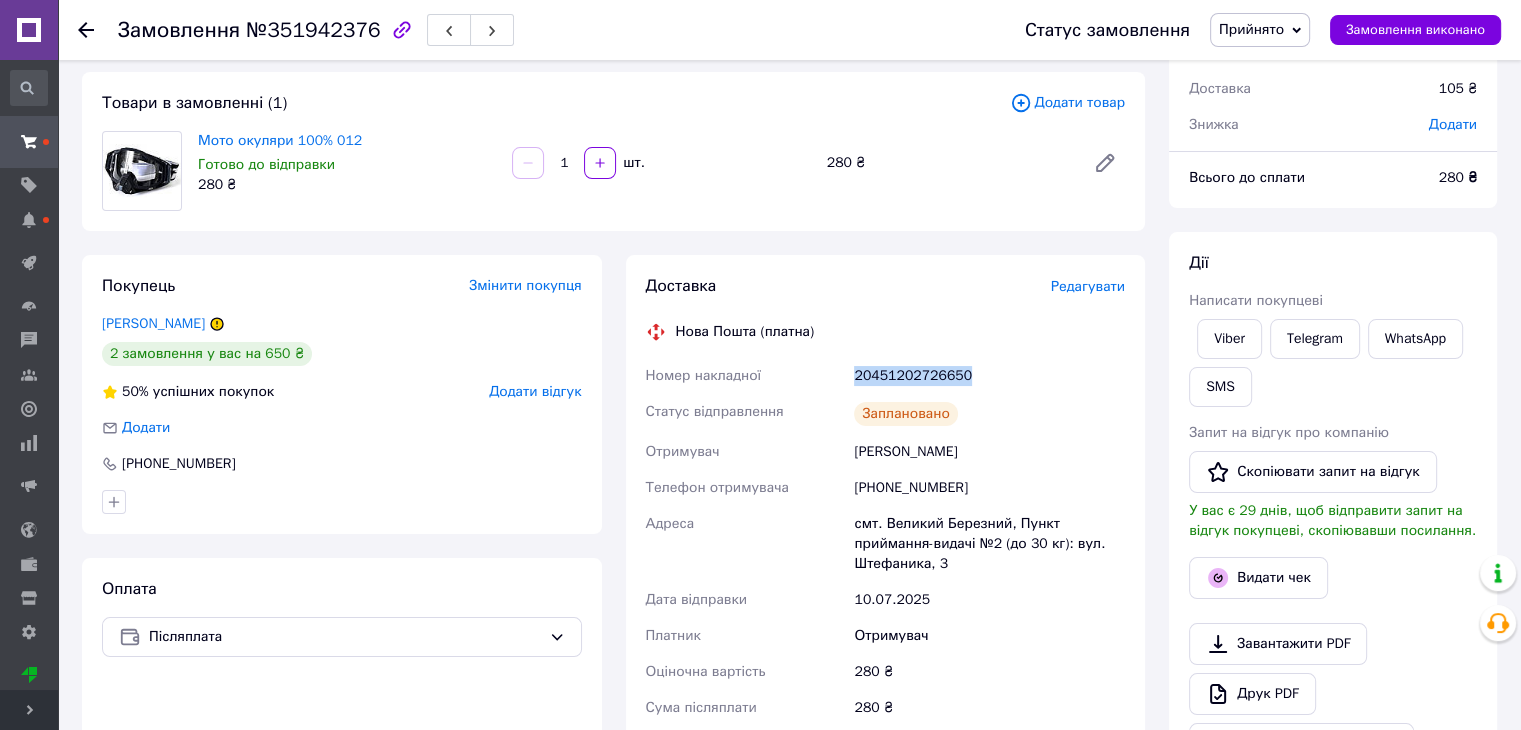copy on "20451202726650" 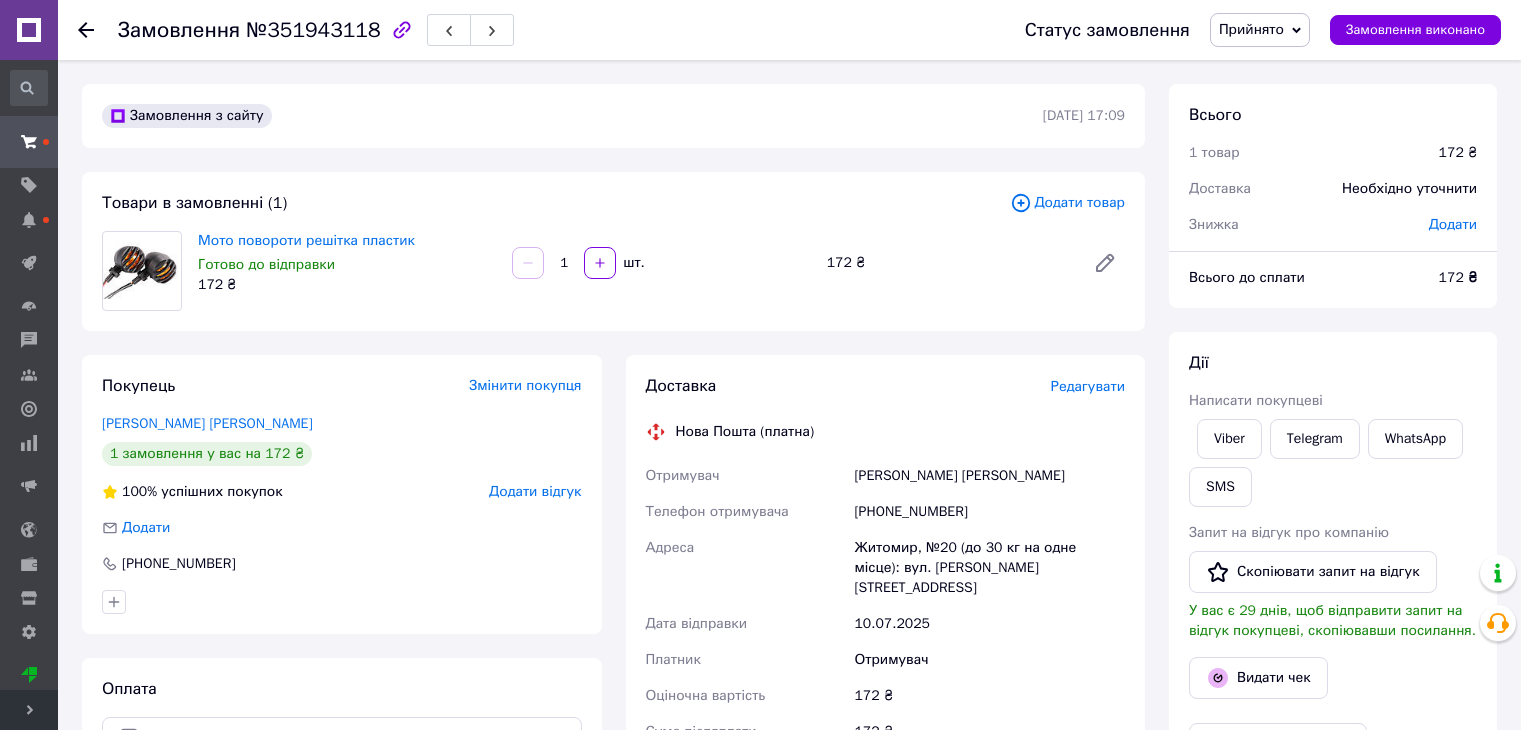 scroll, scrollTop: 0, scrollLeft: 0, axis: both 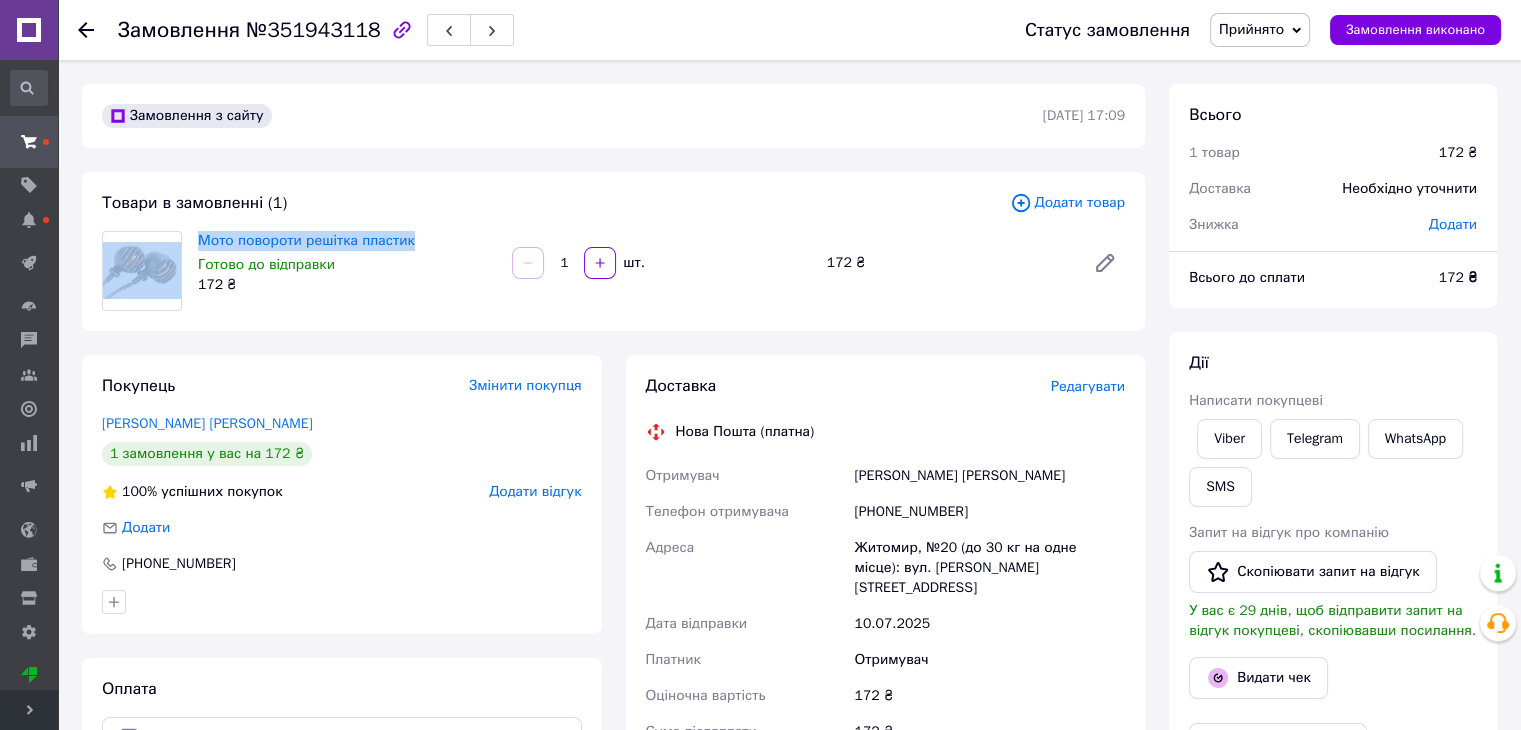 drag, startPoint x: 383, startPoint y: 239, endPoint x: 185, endPoint y: 230, distance: 198.20444 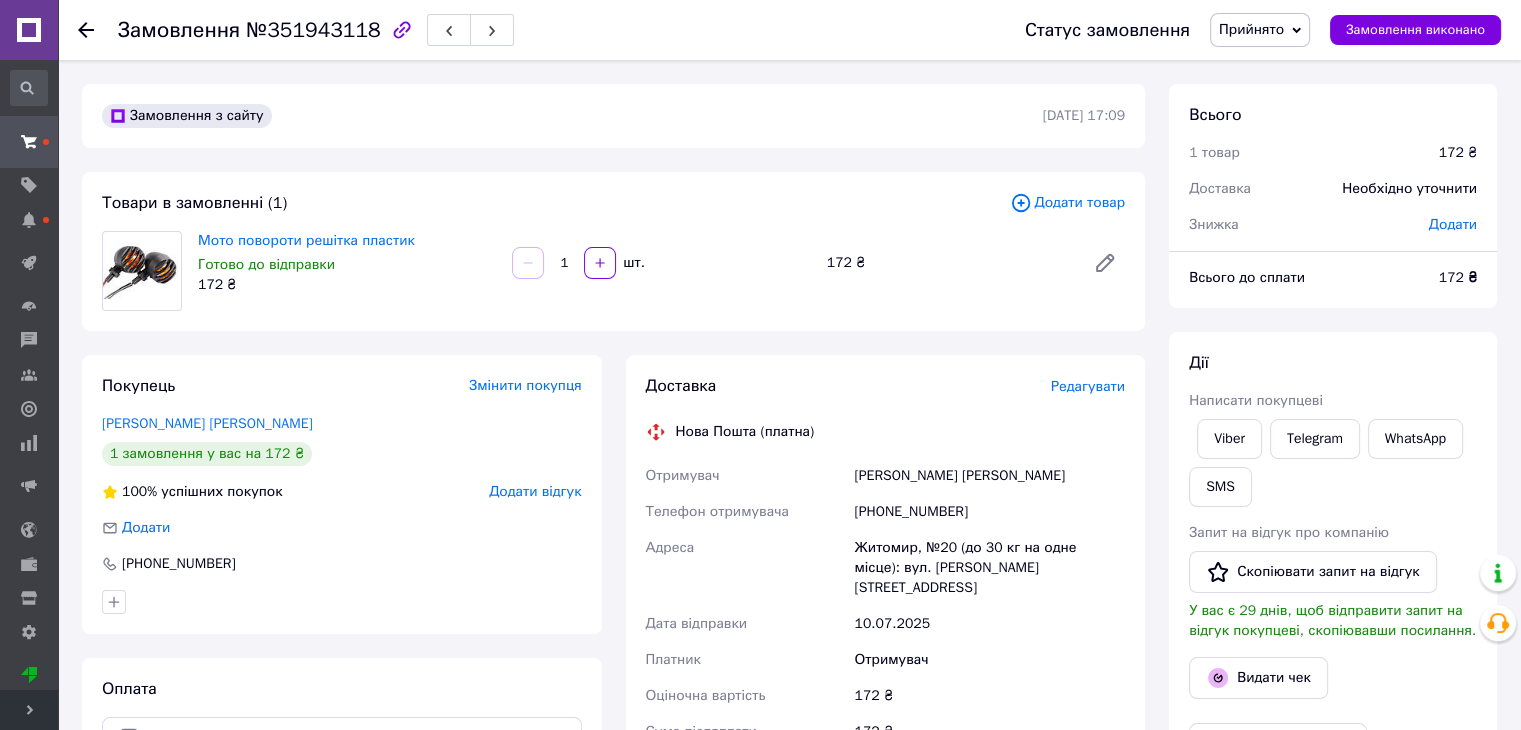 click on "Мото повороти решітка пластик Готово до відправки 172 ₴ 1   шт. 172 ₴" at bounding box center (661, 271) 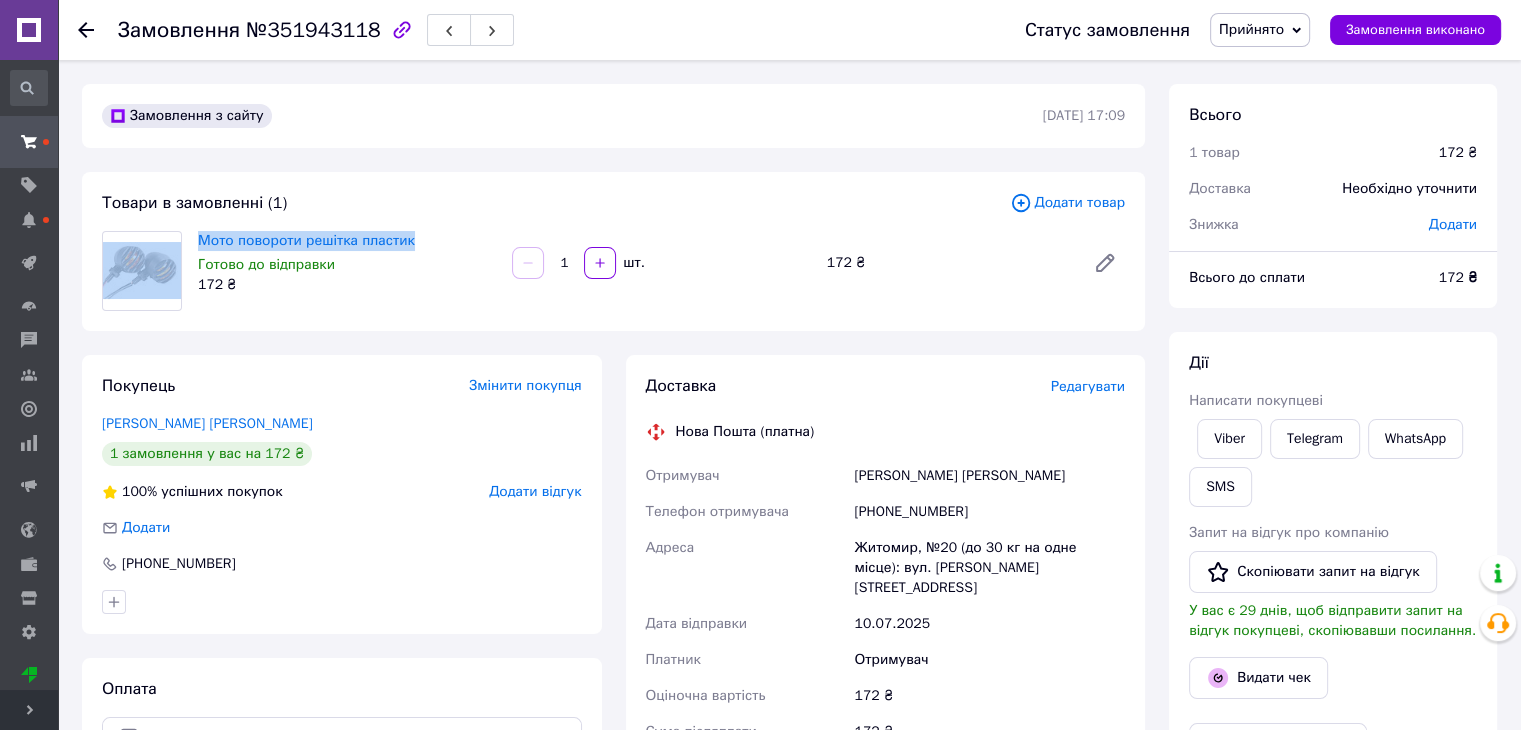 drag, startPoint x: 449, startPoint y: 229, endPoint x: 188, endPoint y: 222, distance: 261.09384 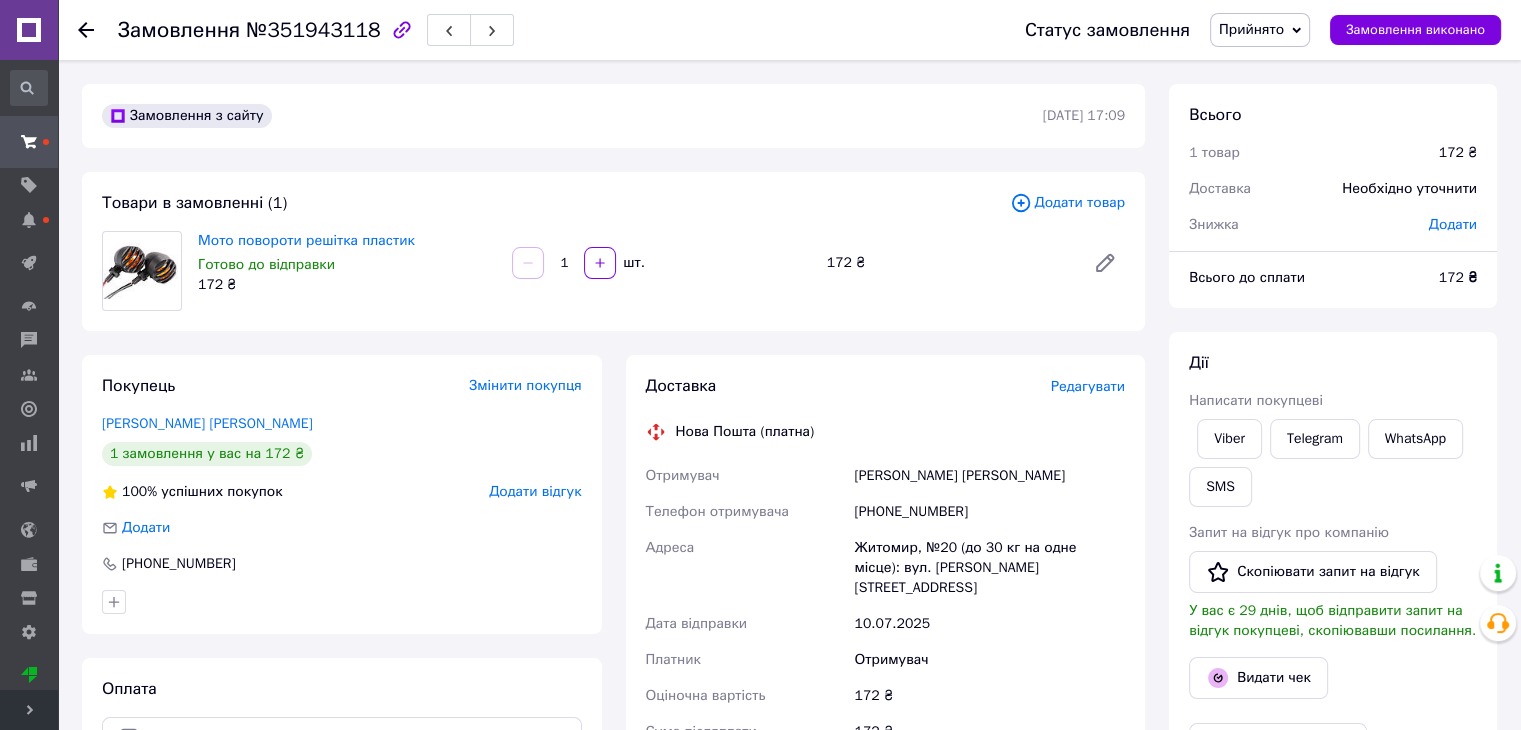 click on "172 ₴" at bounding box center [347, 285] 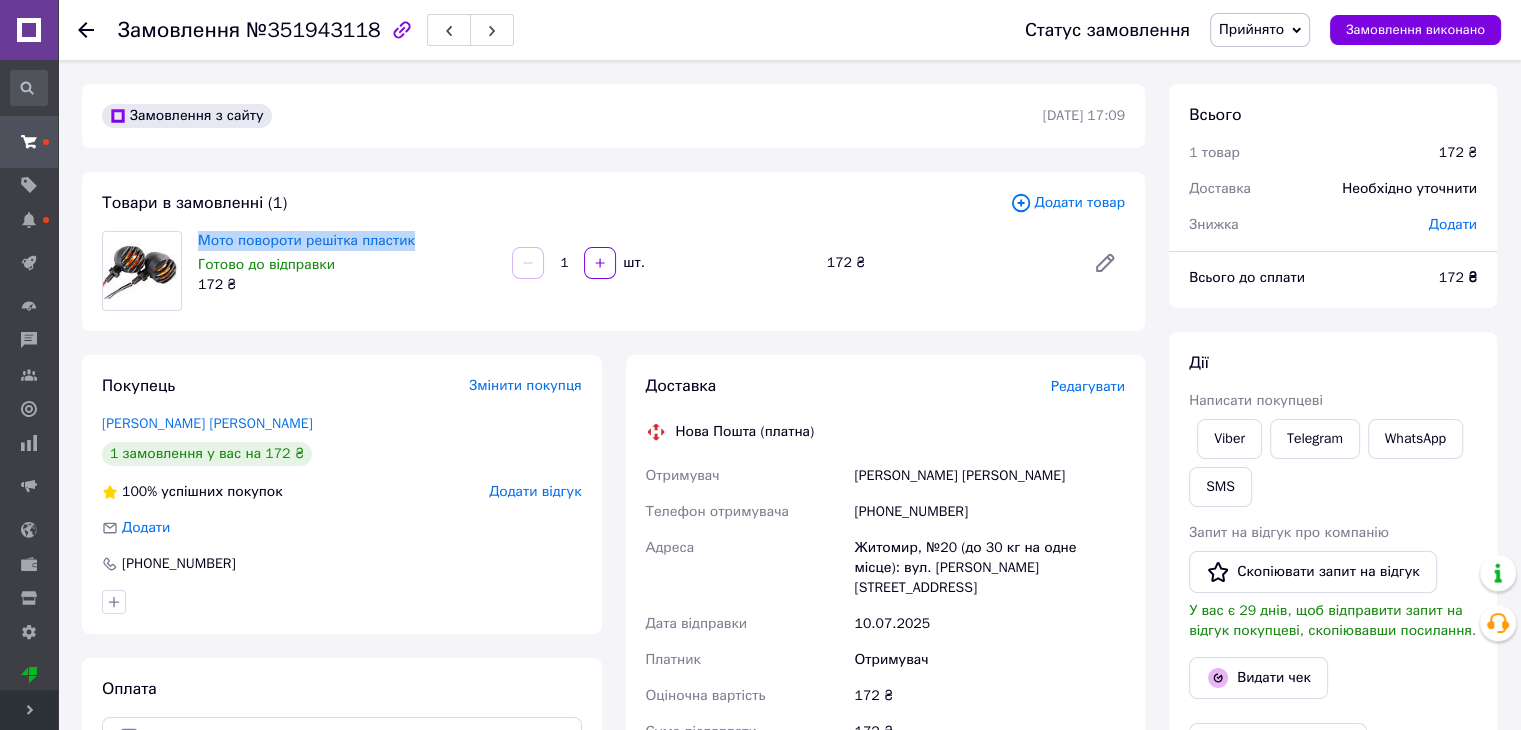 drag, startPoint x: 416, startPoint y: 241, endPoint x: 192, endPoint y: 233, distance: 224.1428 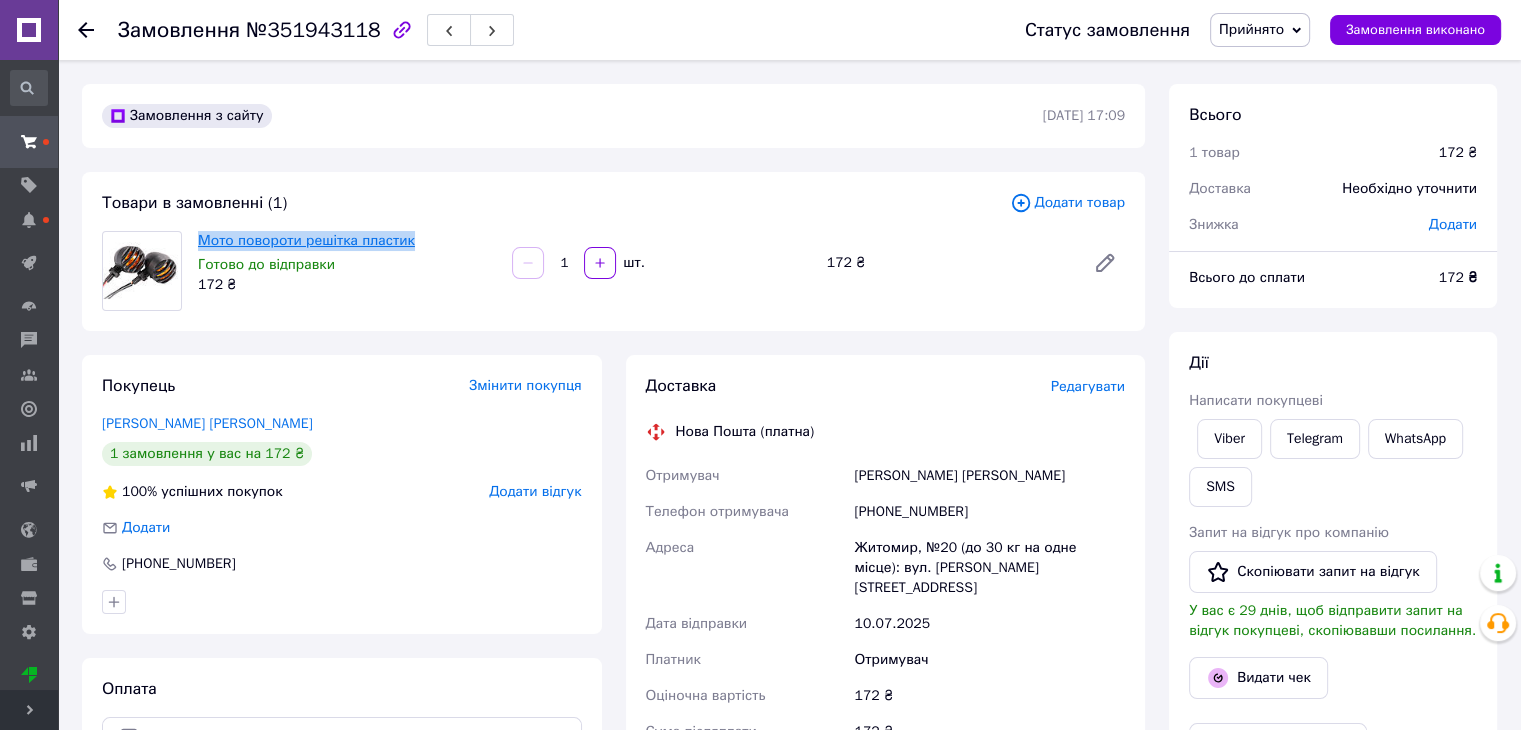 copy on "Мото повороти решітка пластик" 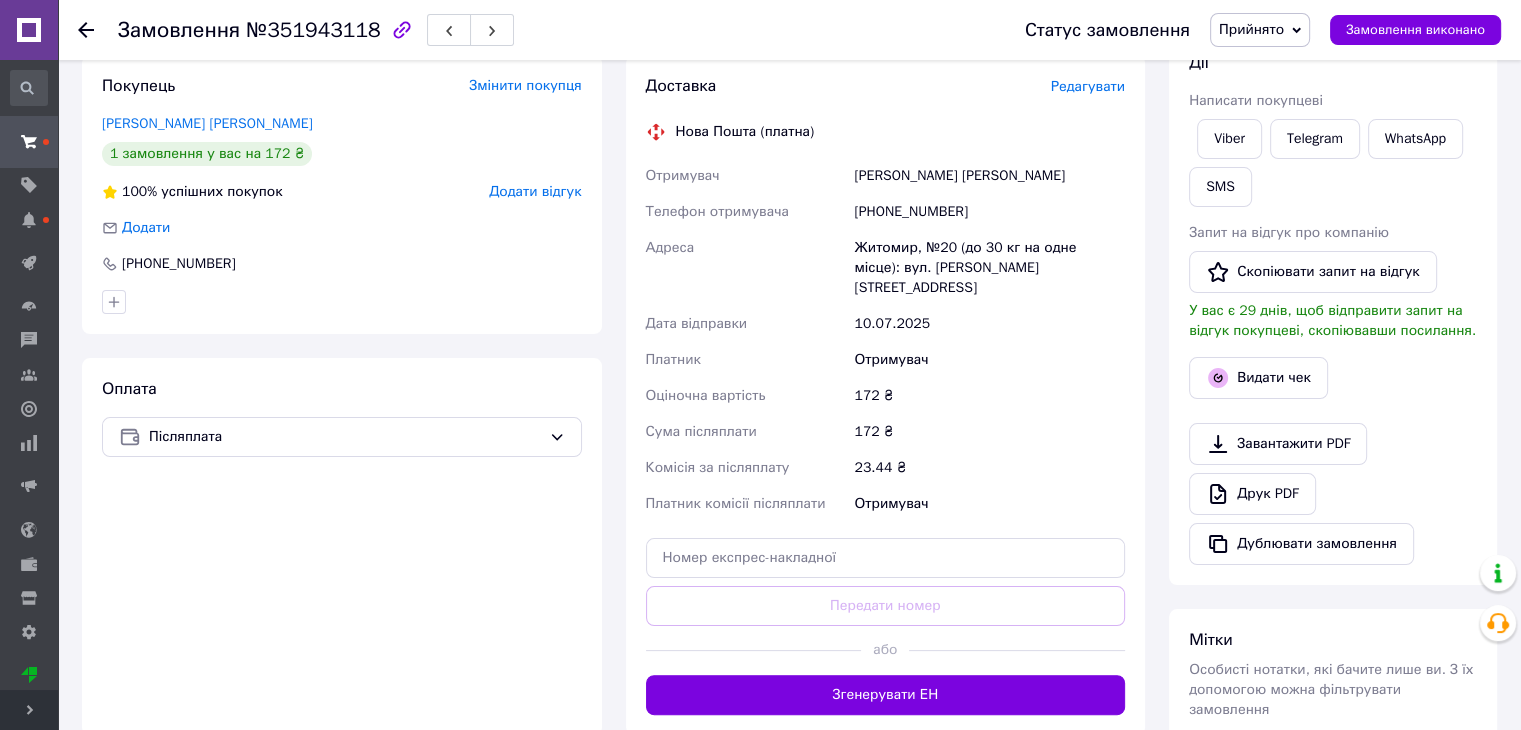 scroll, scrollTop: 400, scrollLeft: 0, axis: vertical 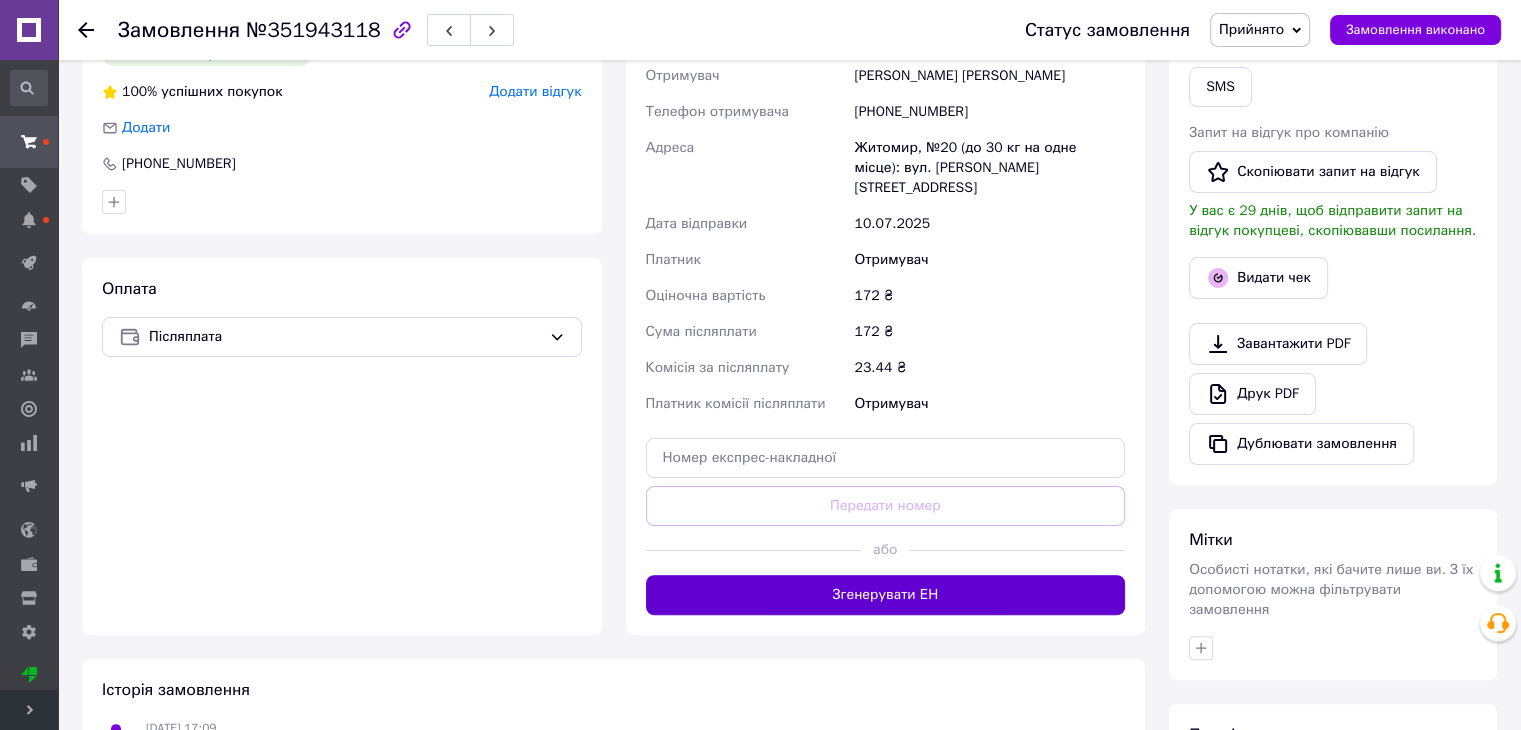 click on "Згенерувати ЕН" at bounding box center [886, 595] 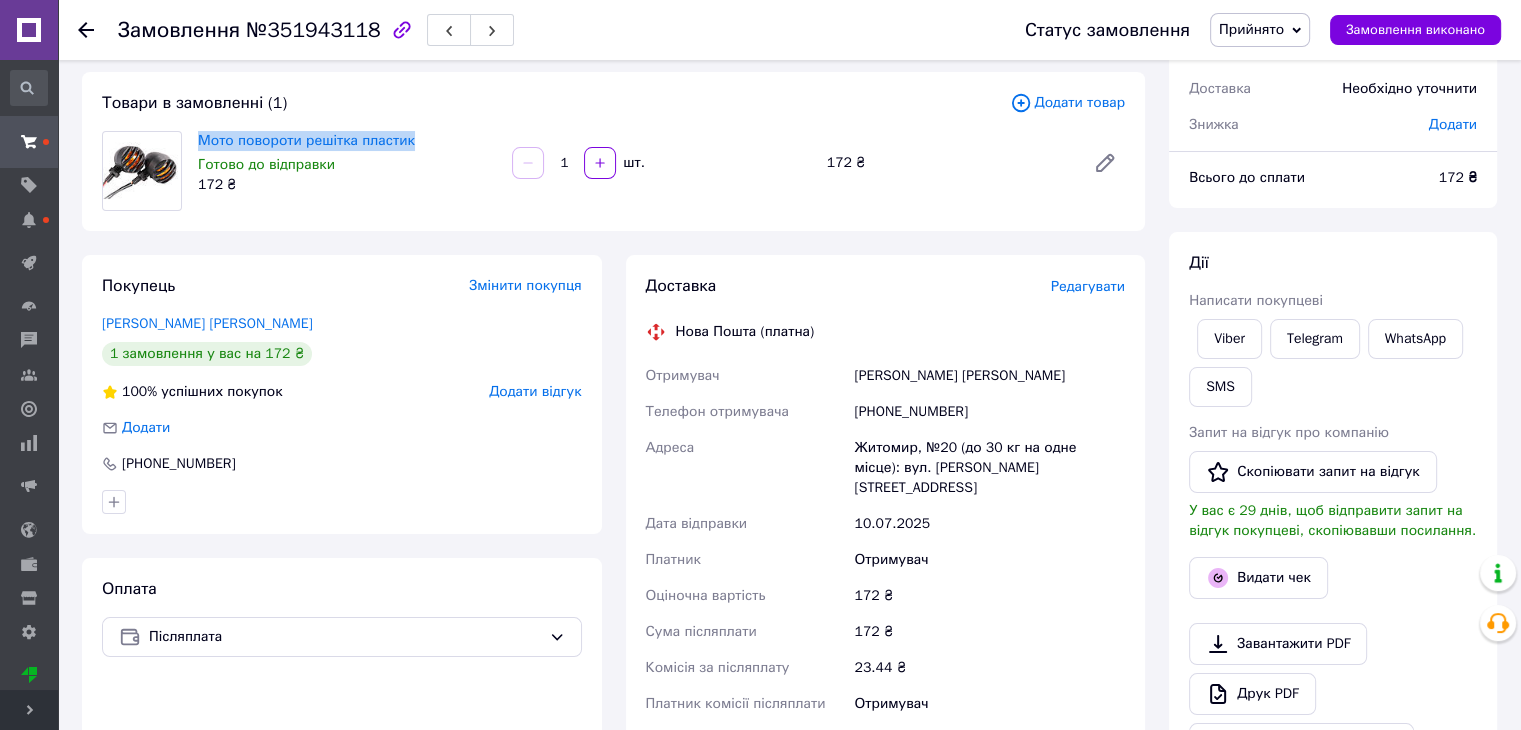 scroll, scrollTop: 0, scrollLeft: 0, axis: both 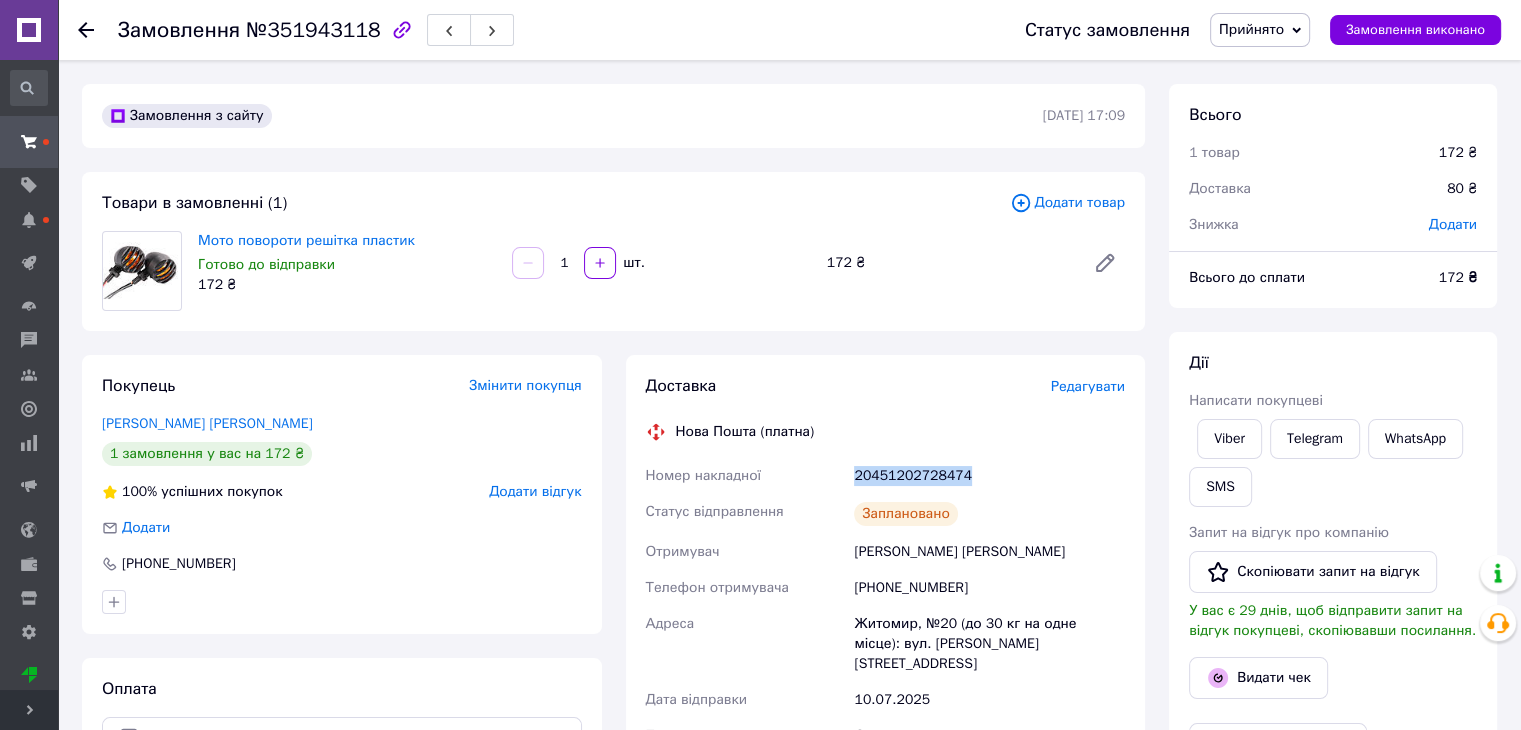 drag, startPoint x: 836, startPoint y: 453, endPoint x: 973, endPoint y: 464, distance: 137.4409 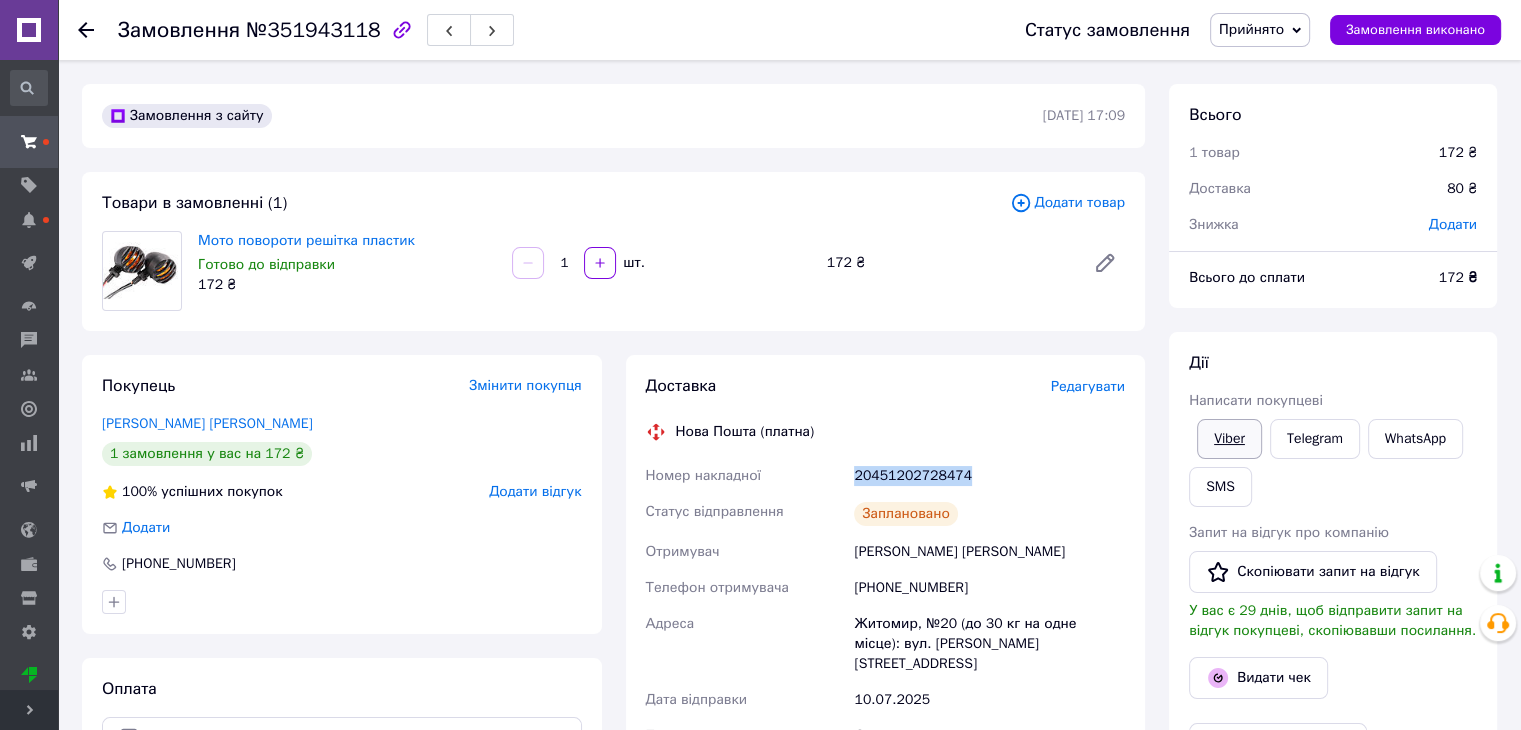 click on "Viber" at bounding box center [1229, 439] 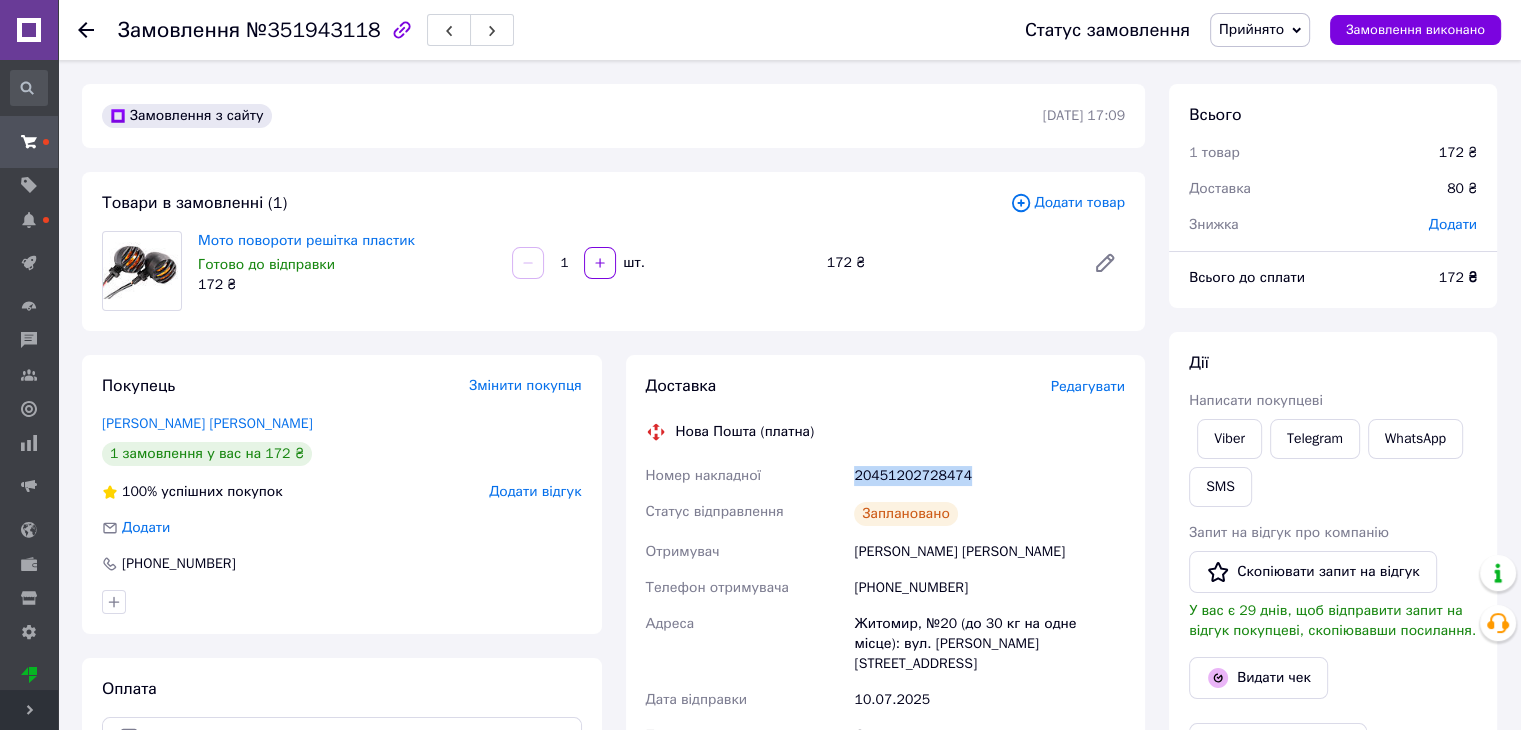 copy on "Номер накладної 20451202728474" 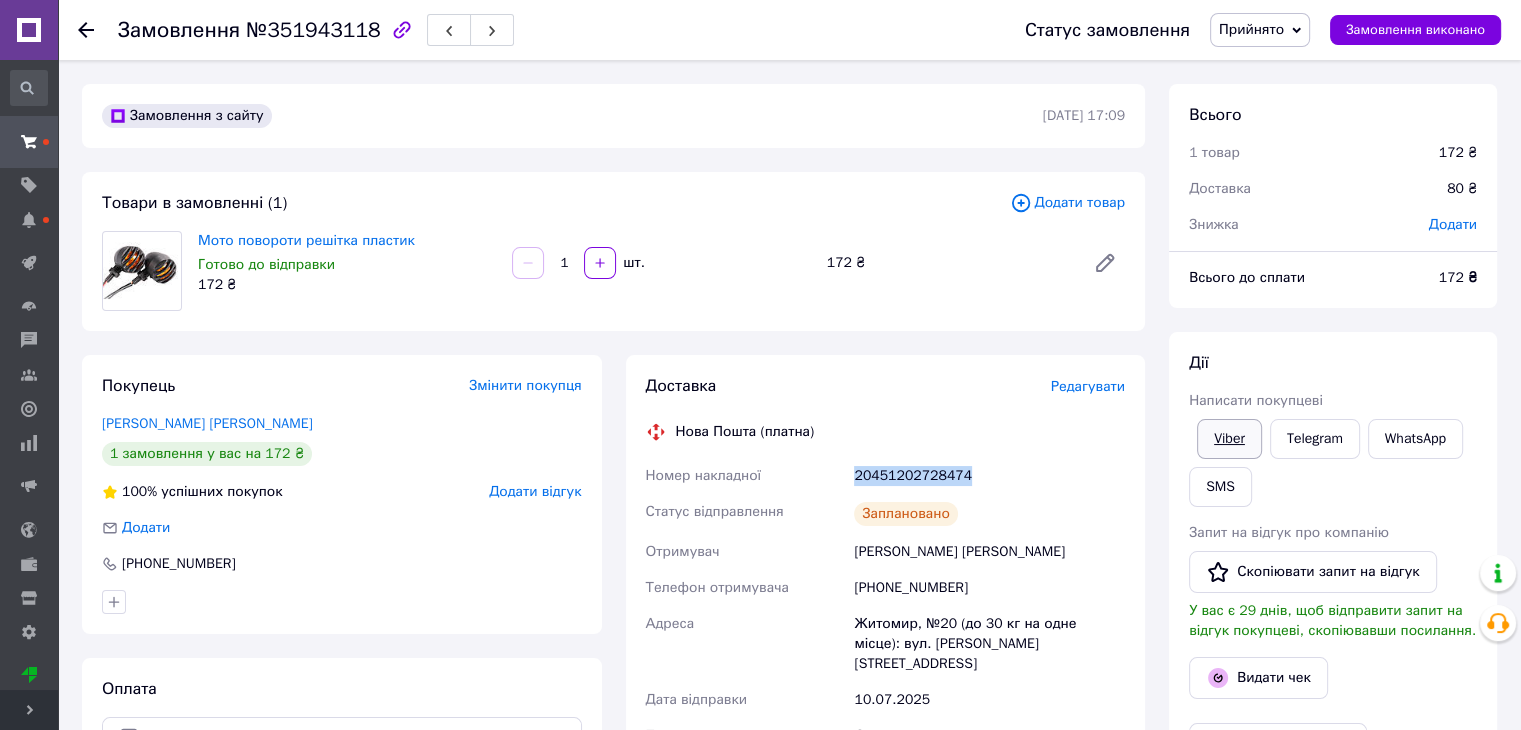 click on "Viber" at bounding box center (1229, 439) 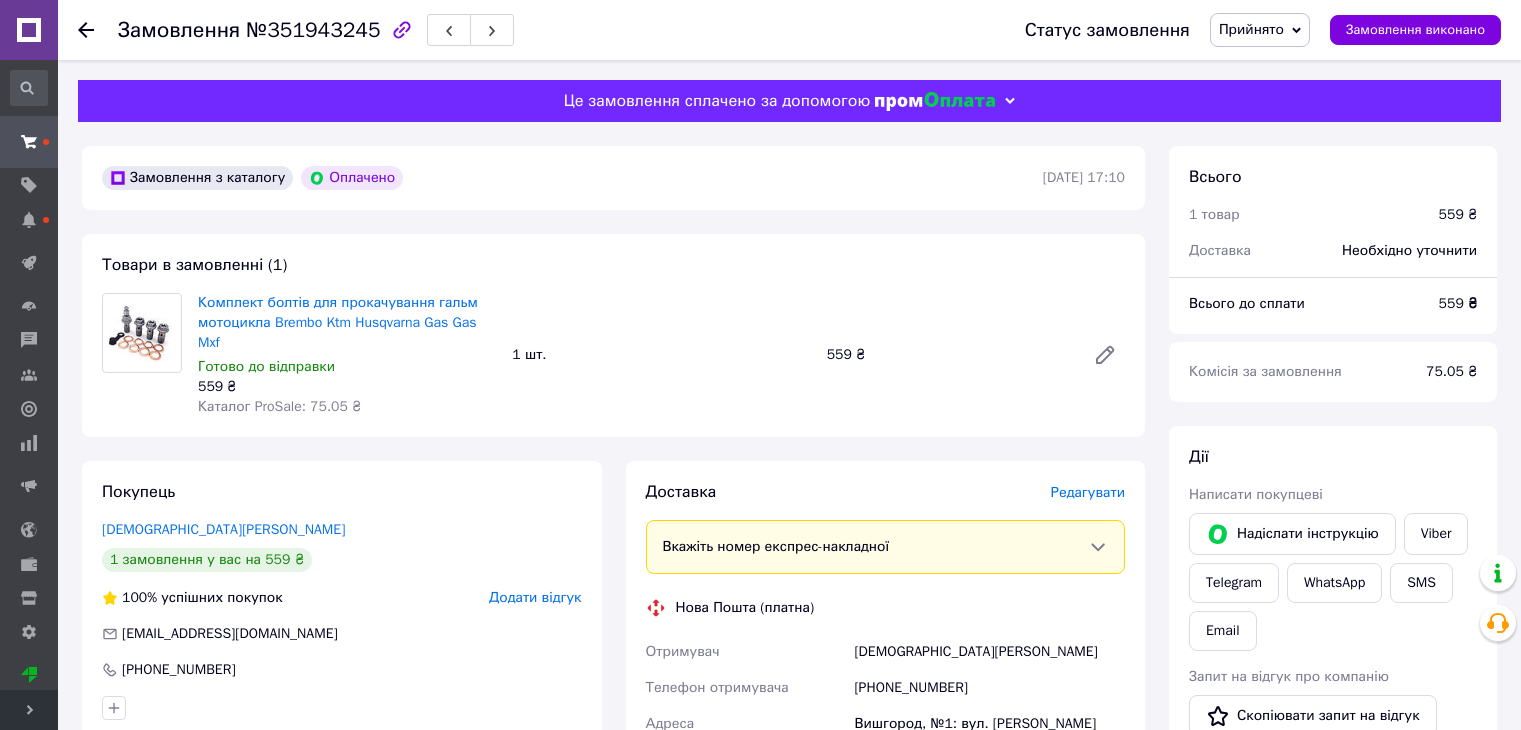 scroll, scrollTop: 0, scrollLeft: 0, axis: both 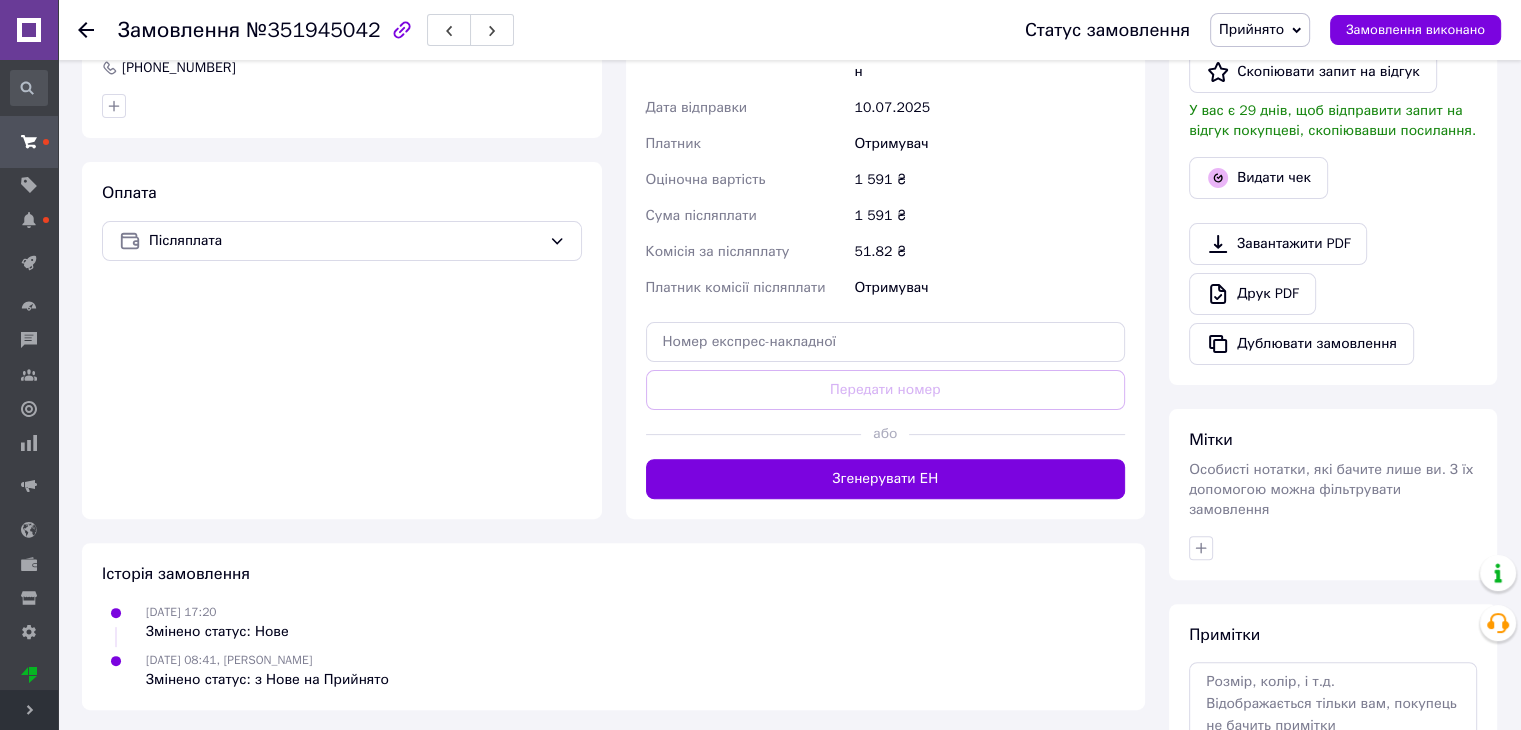 click on "Згенерувати ЕН" at bounding box center (886, 479) 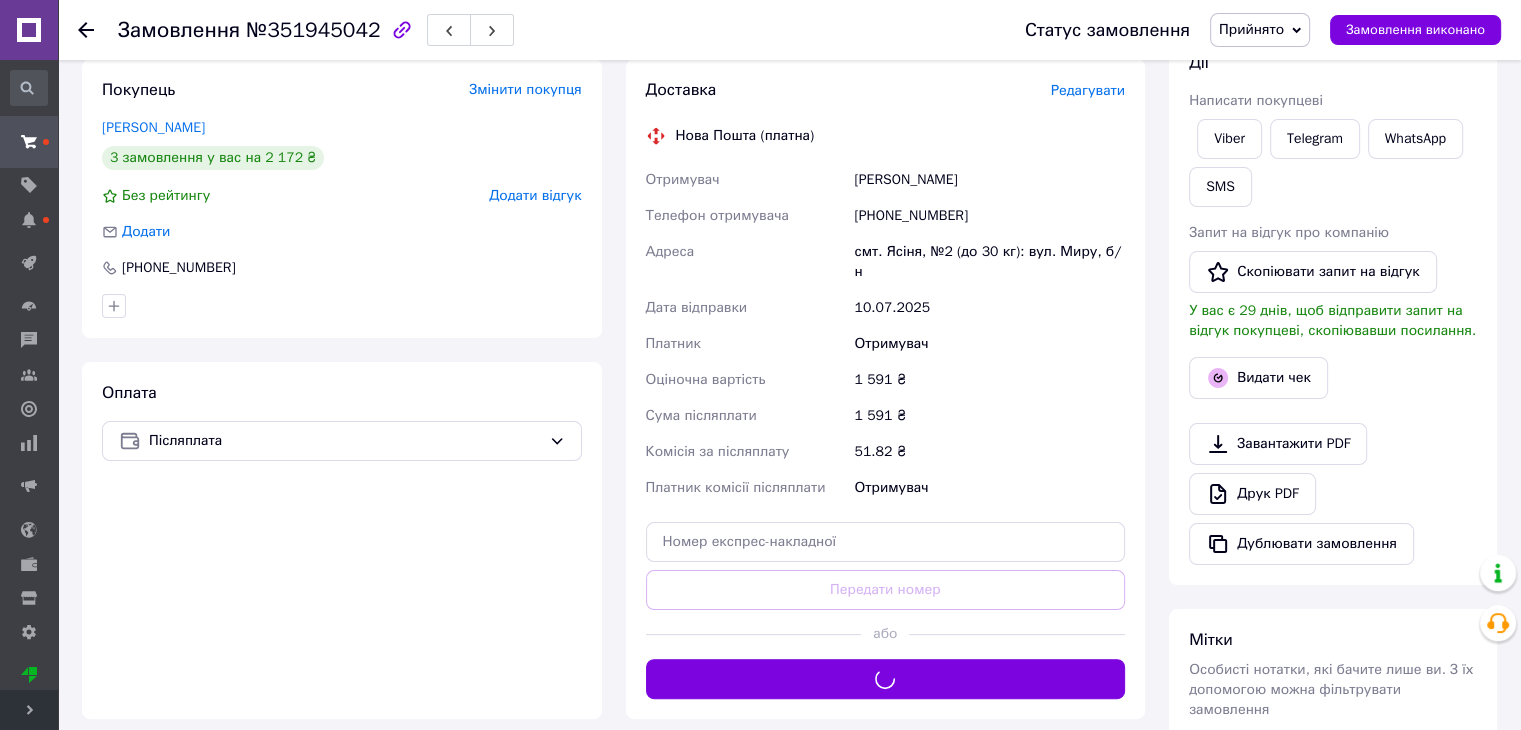 scroll, scrollTop: 0, scrollLeft: 0, axis: both 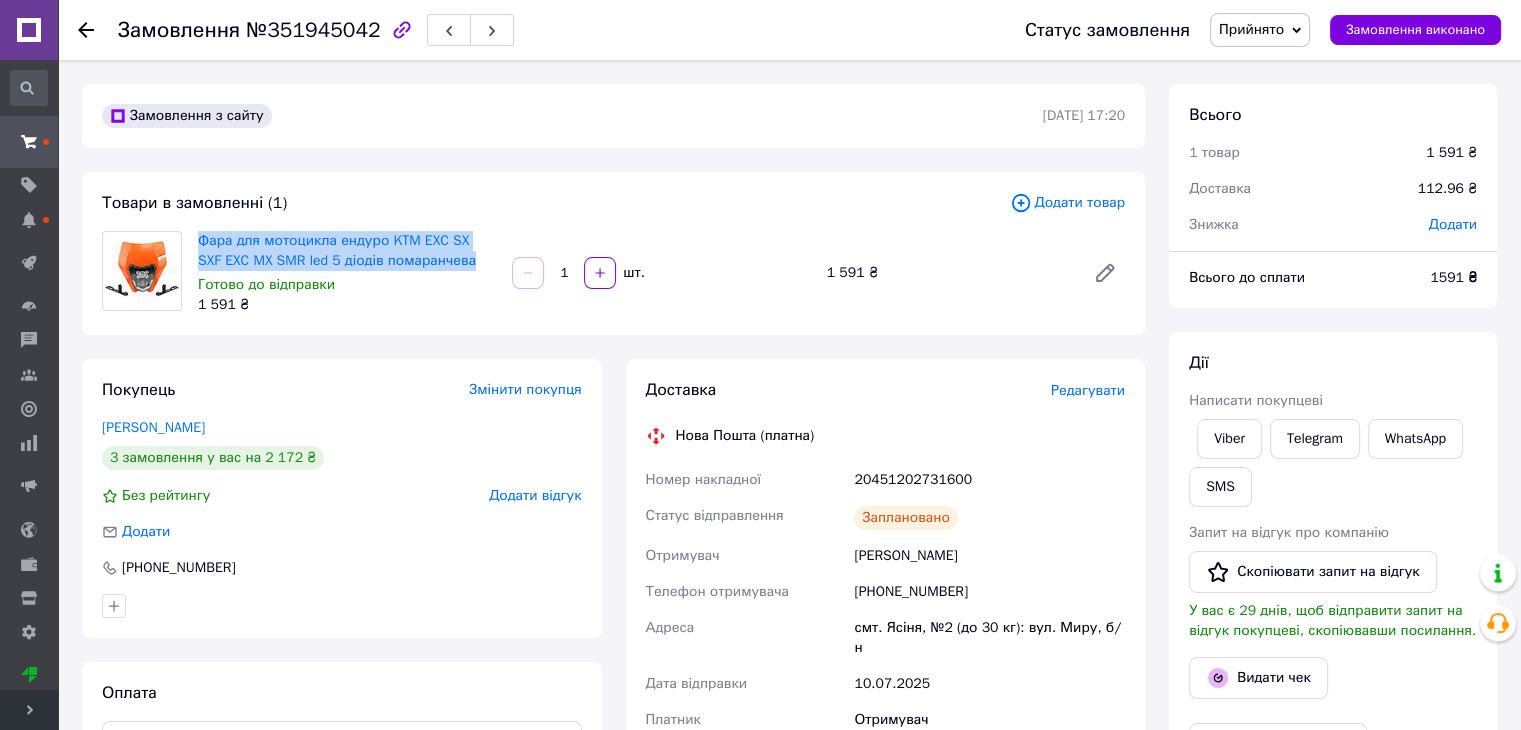 drag, startPoint x: 468, startPoint y: 259, endPoint x: 192, endPoint y: 239, distance: 276.7237 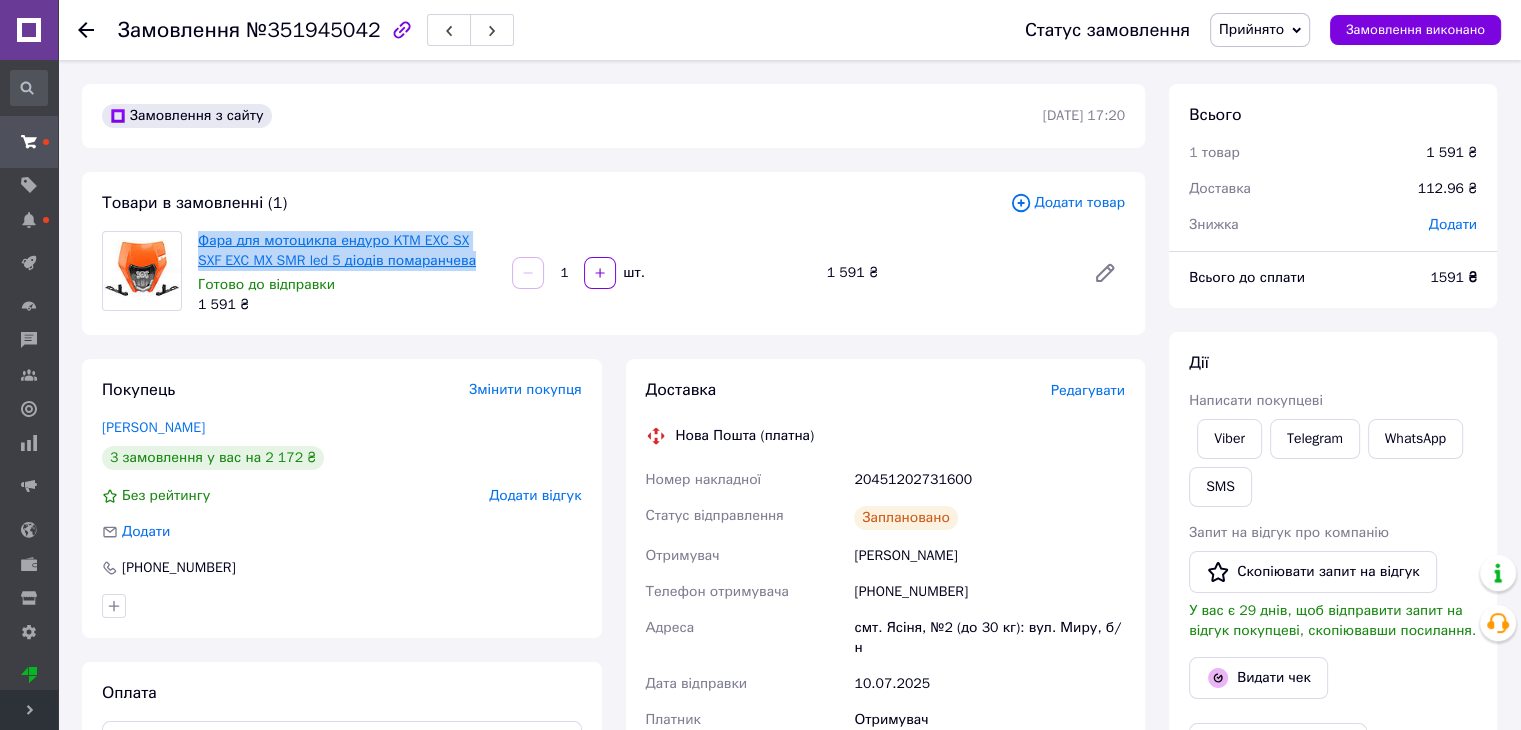 copy on "Фара для мотоцикла ендуро KTM EXC SX SXF EXC MX SMR led 5 діодів помаранчева" 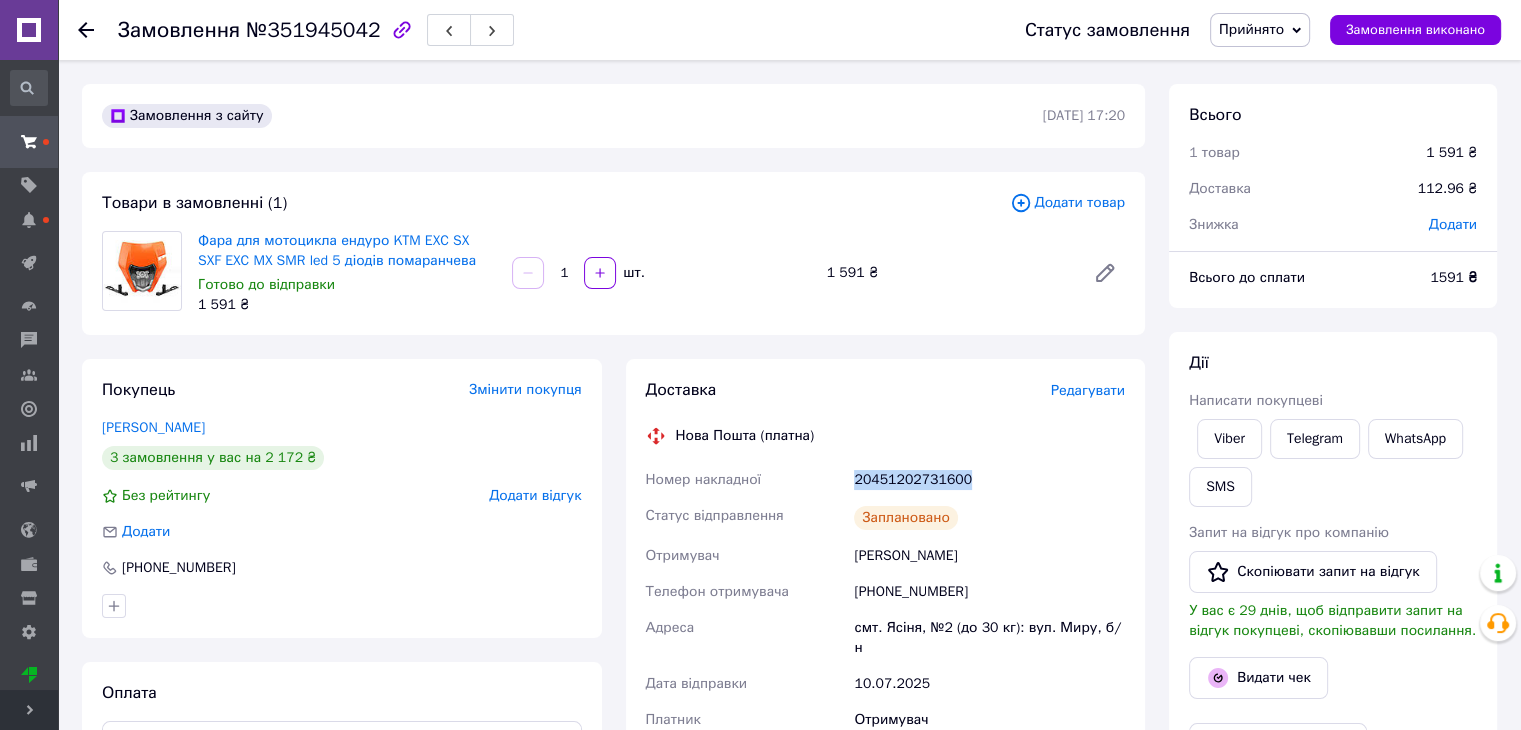 drag, startPoint x: 819, startPoint y: 473, endPoint x: 972, endPoint y: 489, distance: 153.83432 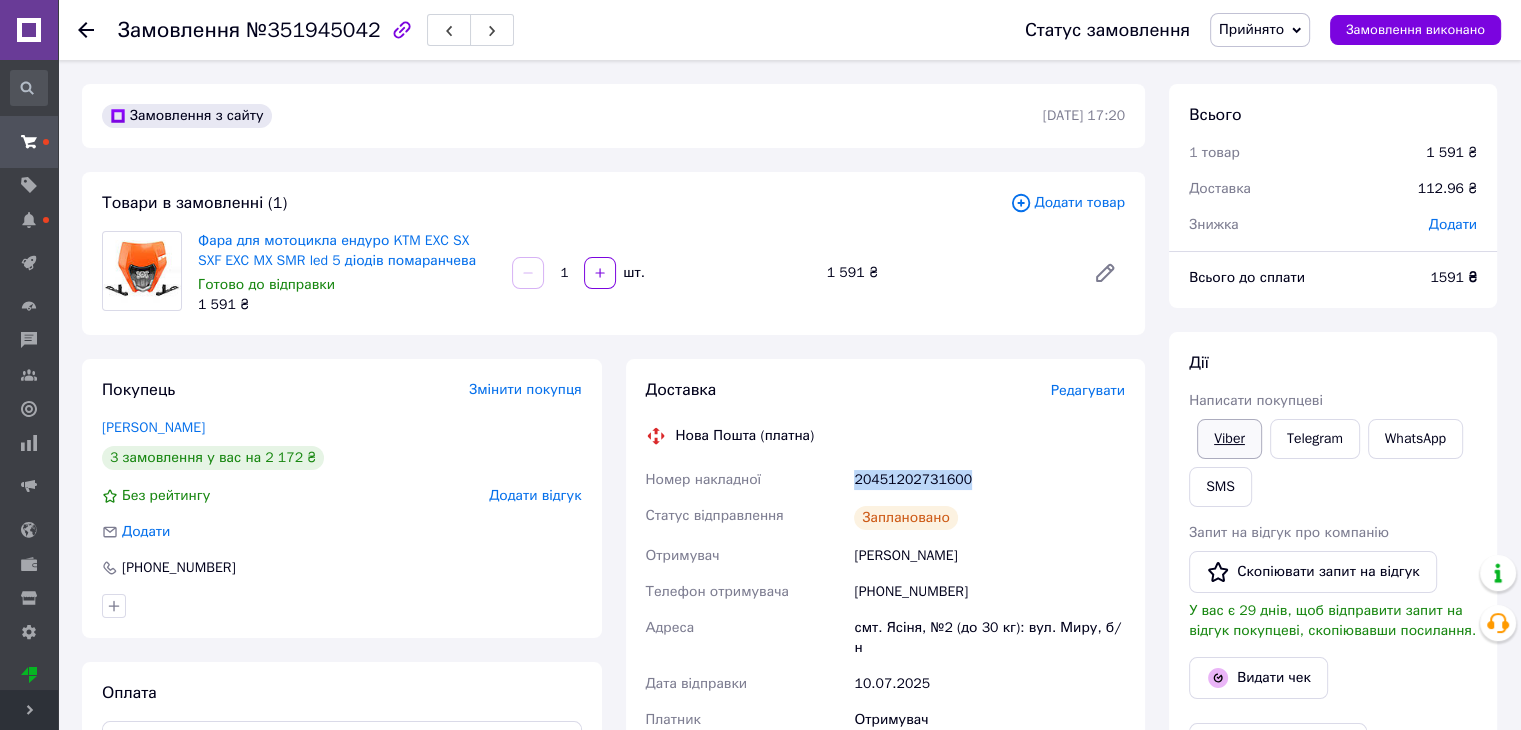 click on "Viber" at bounding box center (1229, 439) 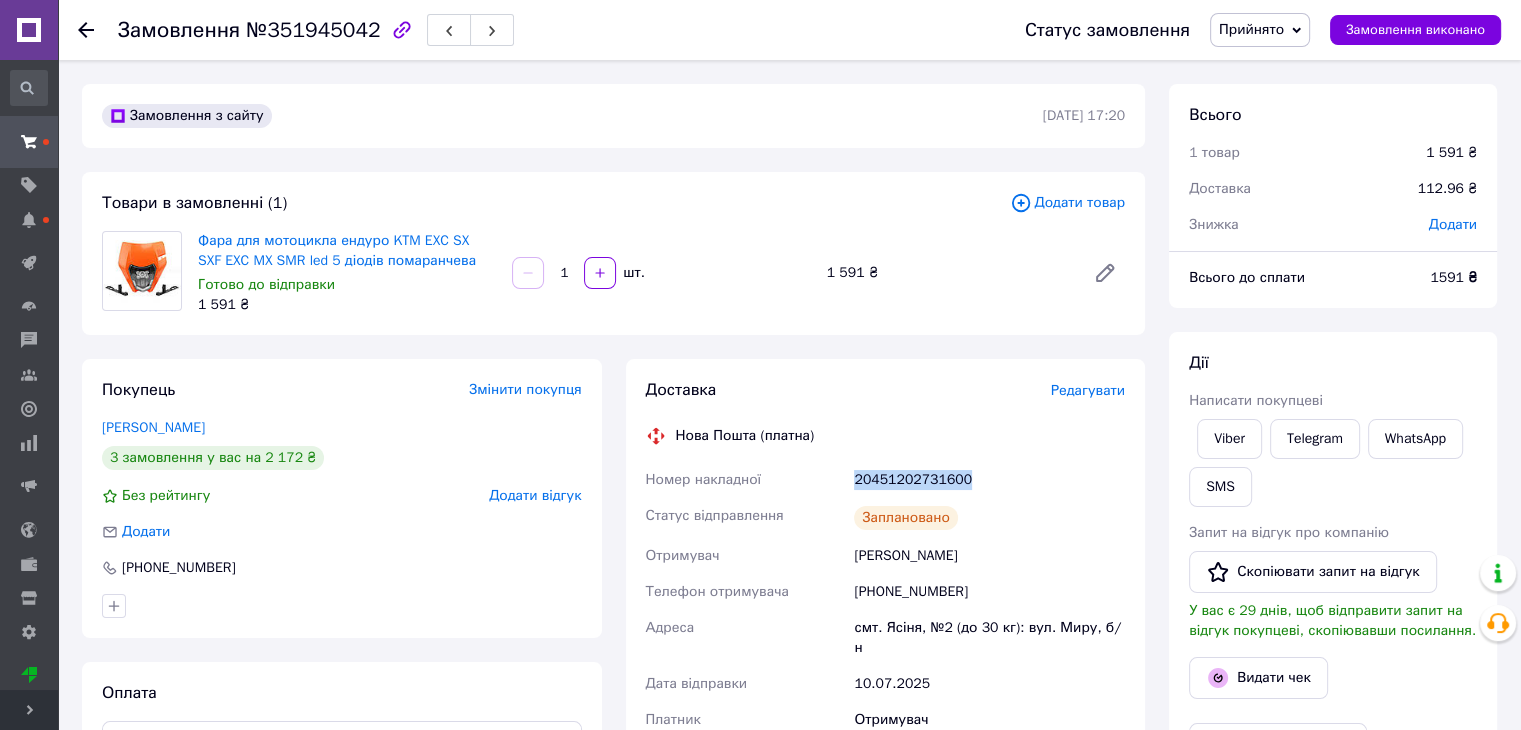 copy on "Номер накладної 20451202731600" 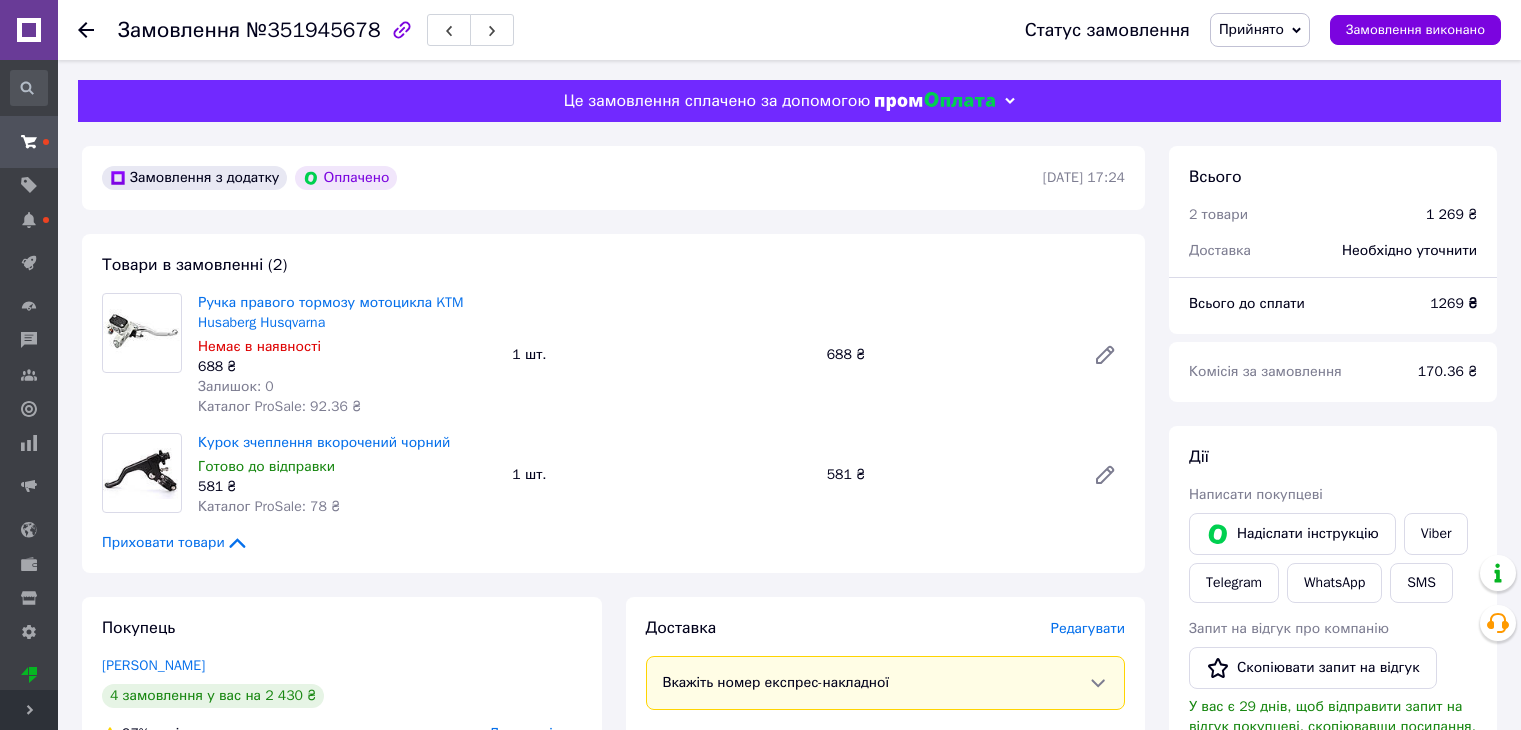 scroll, scrollTop: 0, scrollLeft: 0, axis: both 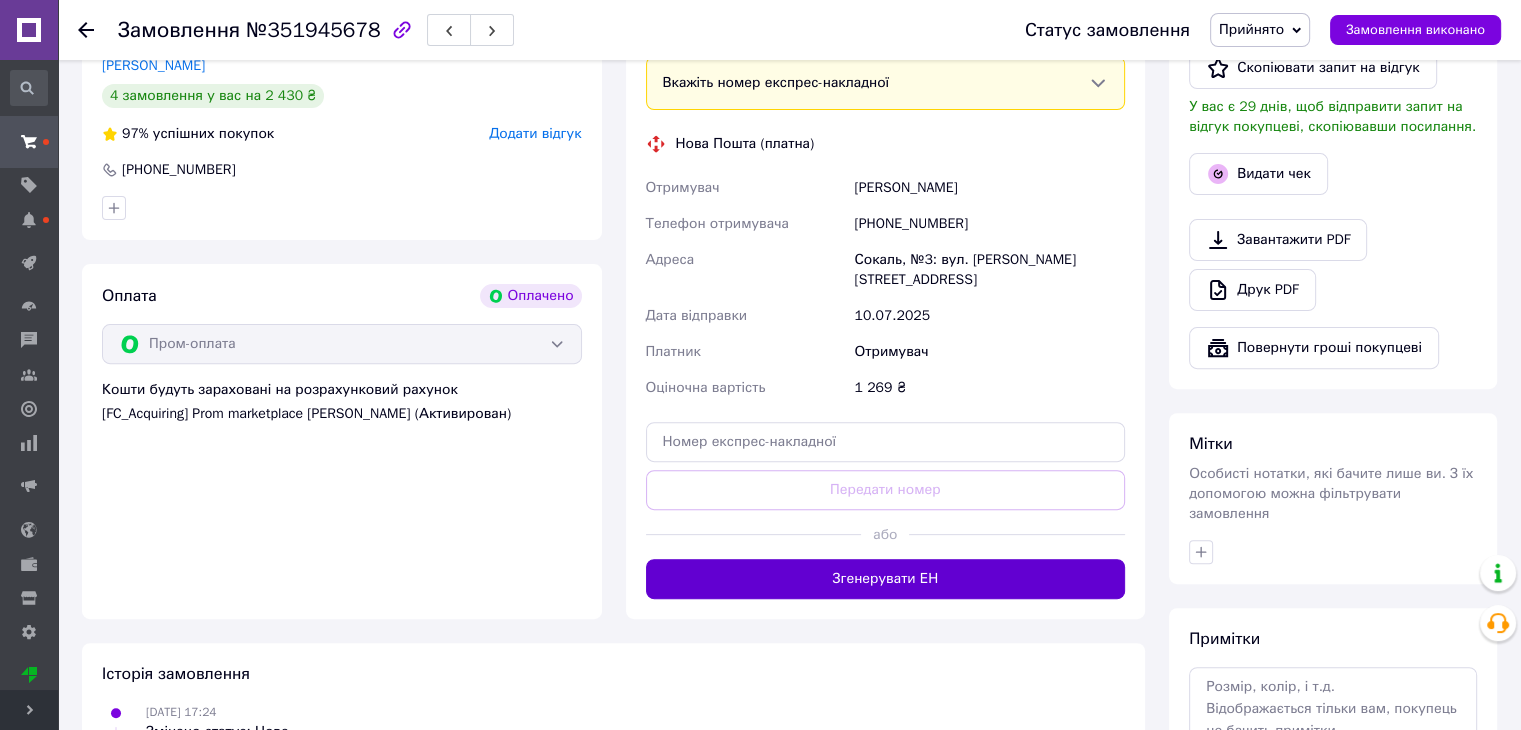 click on "Згенерувати ЕН" at bounding box center [886, 579] 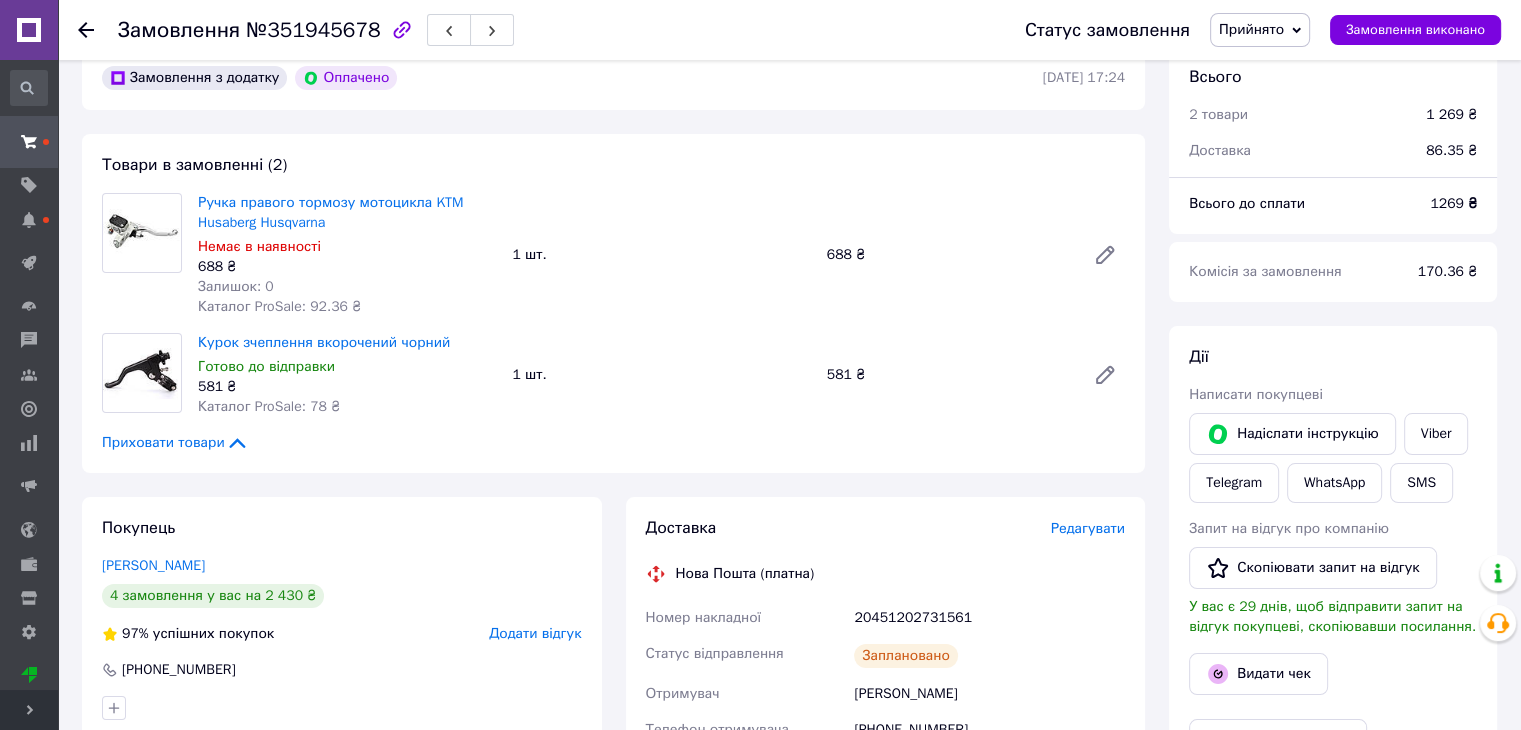 scroll, scrollTop: 0, scrollLeft: 0, axis: both 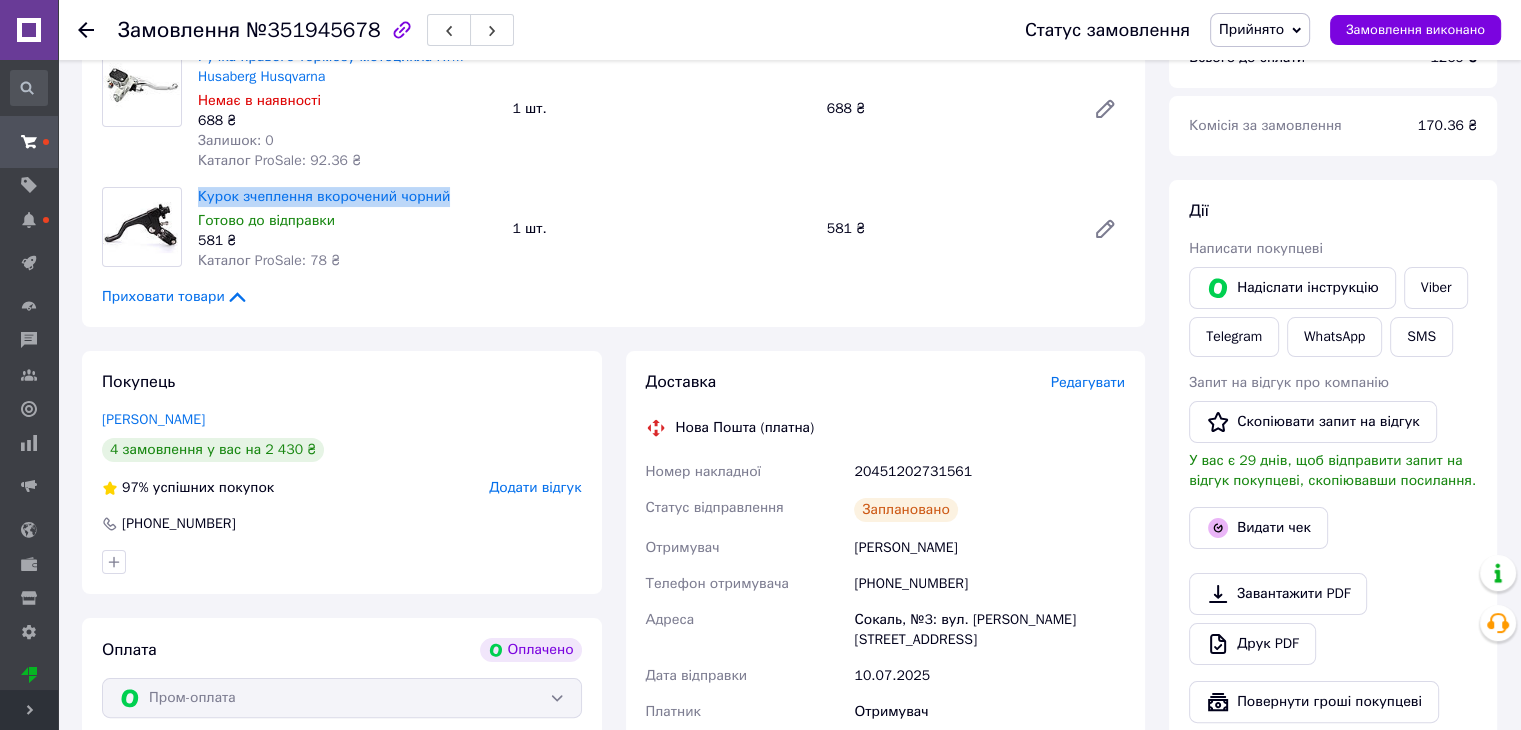 drag, startPoint x: 464, startPoint y: 205, endPoint x: 192, endPoint y: 196, distance: 272.14886 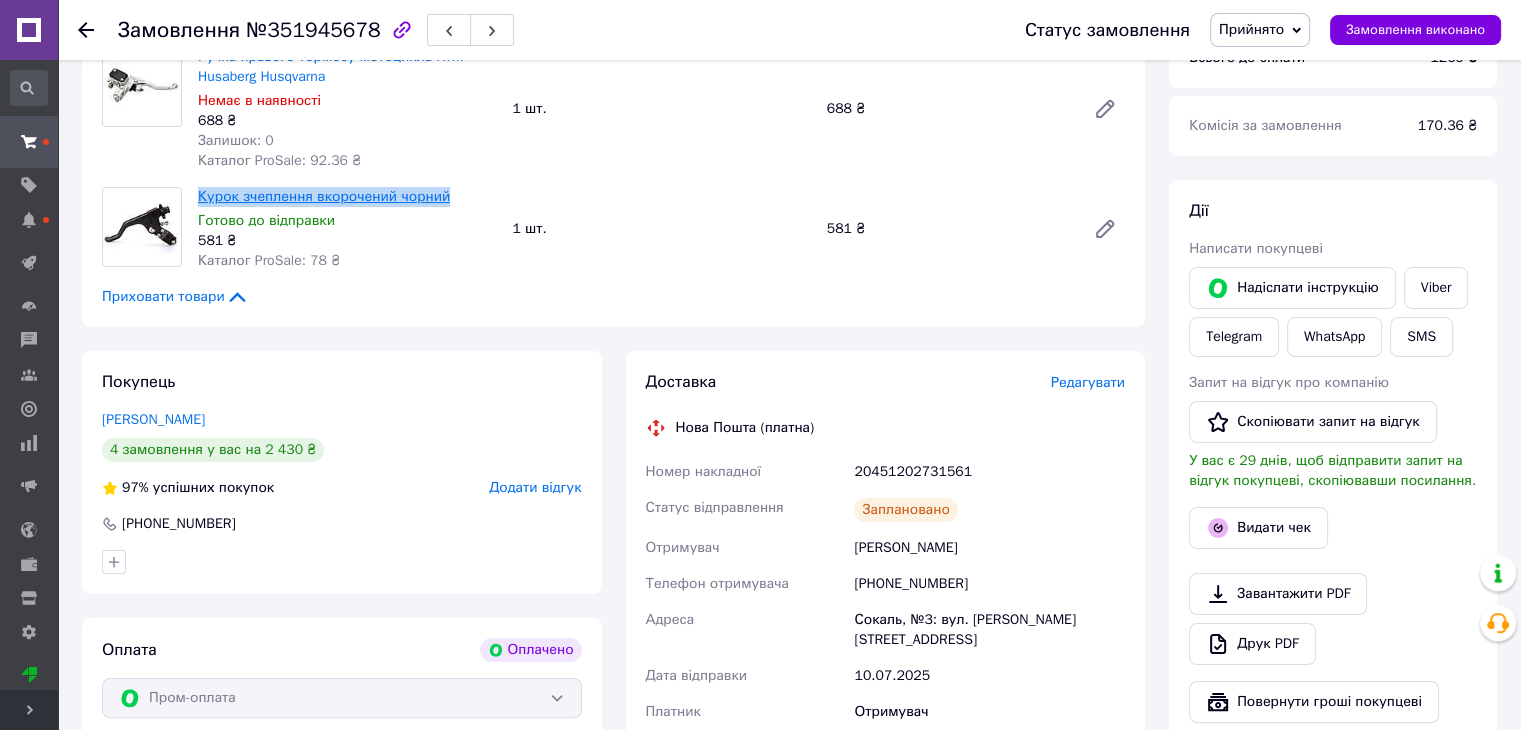 copy on "Курок зчеплення вкорочений чорний" 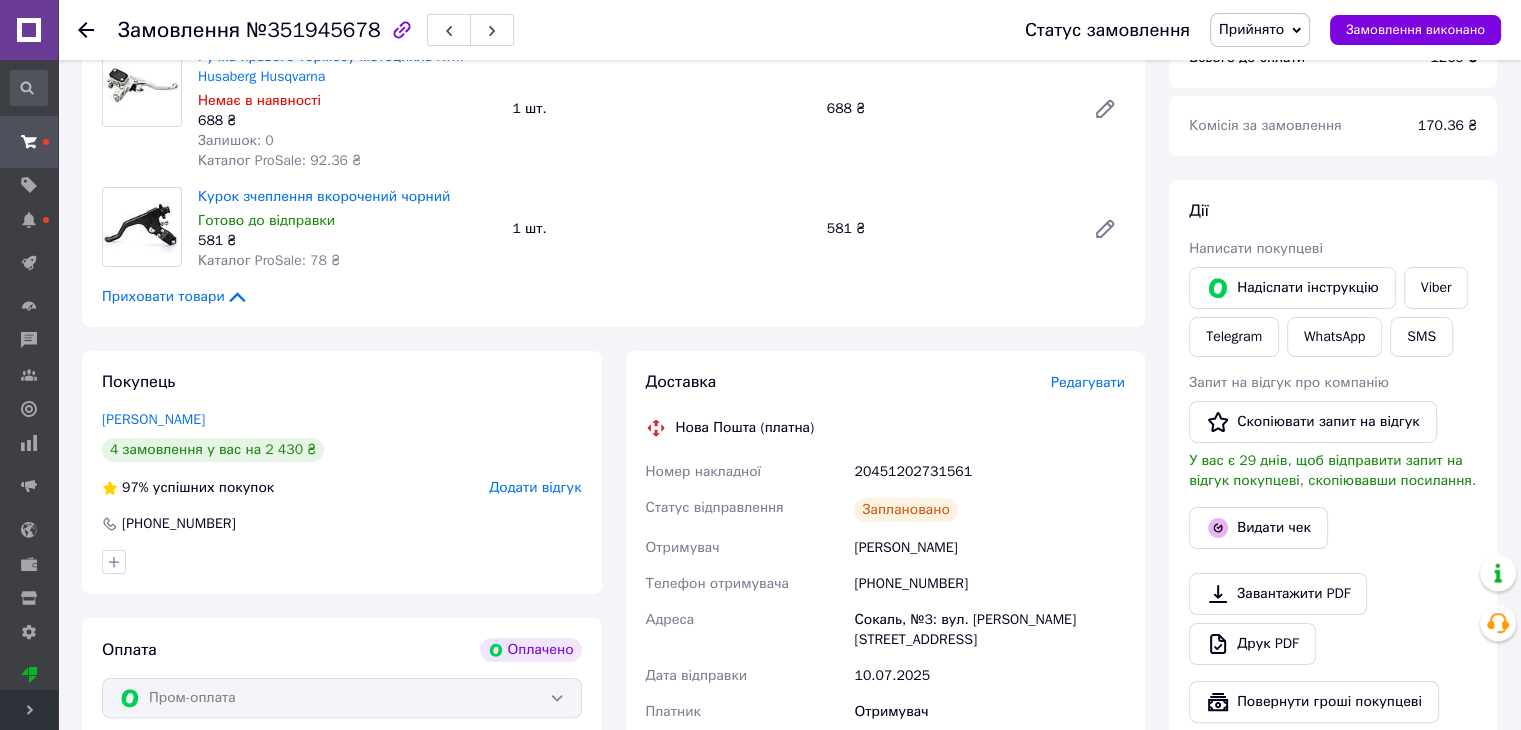 click on "Готово до відправки" at bounding box center [347, 221] 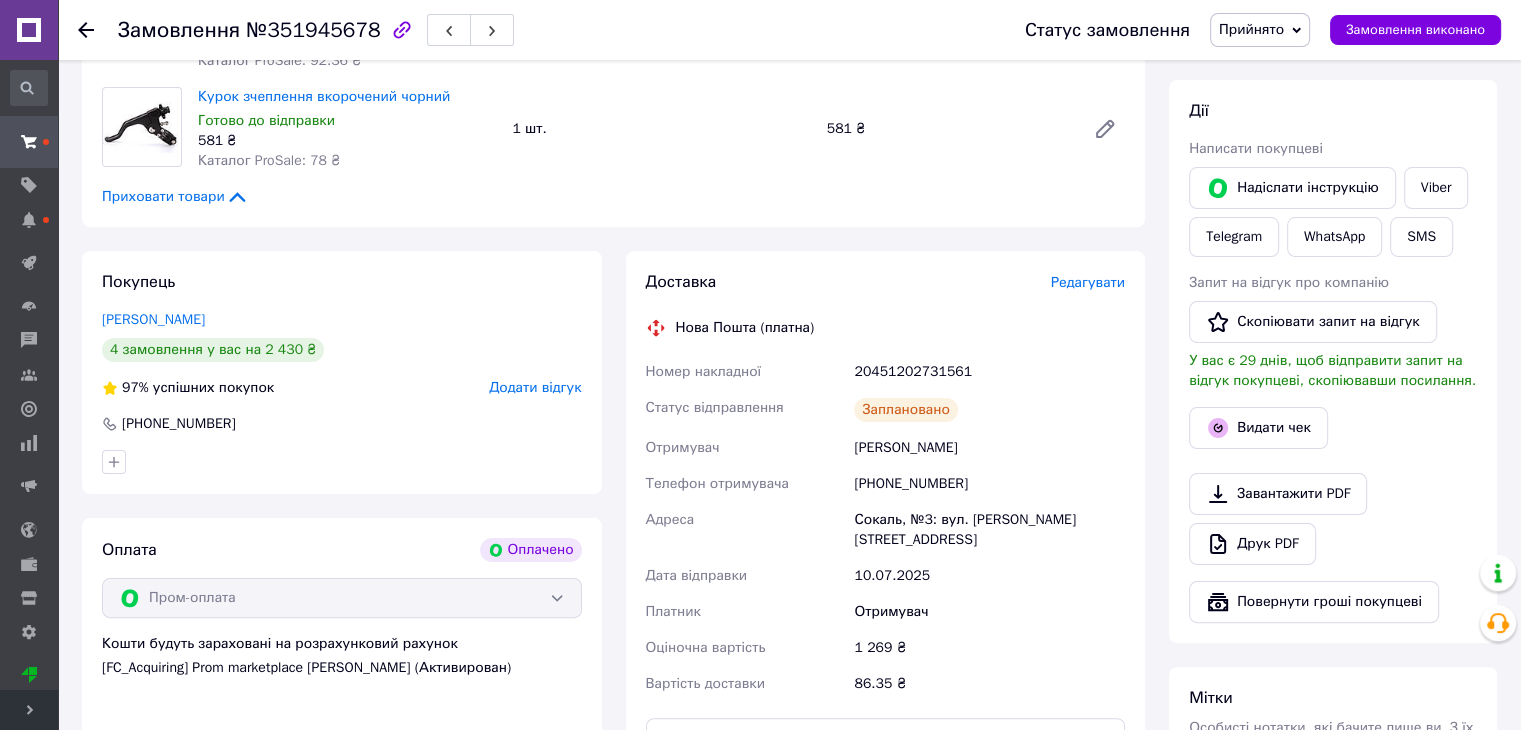 scroll, scrollTop: 146, scrollLeft: 0, axis: vertical 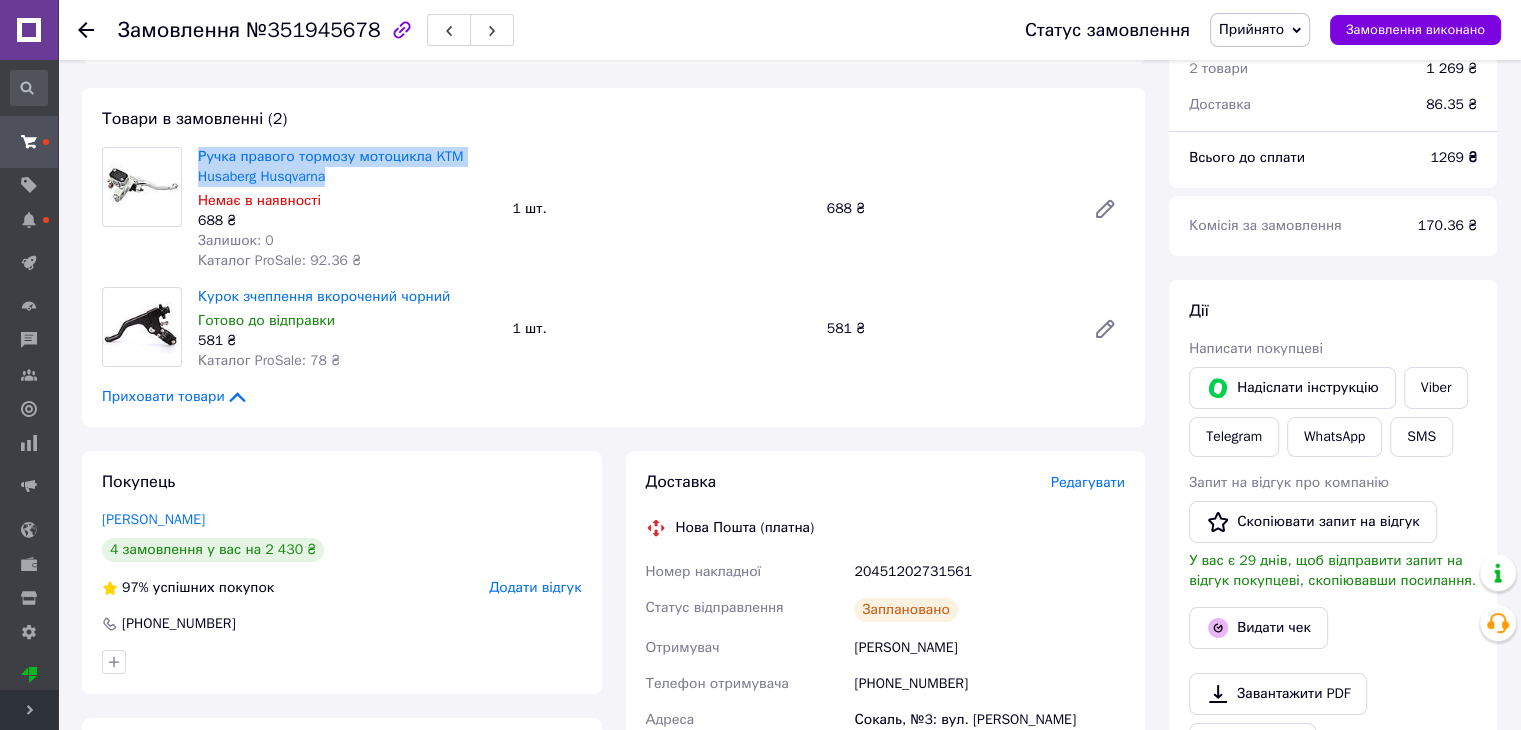 drag, startPoint x: 332, startPoint y: 181, endPoint x: 190, endPoint y: 154, distance: 144.54411 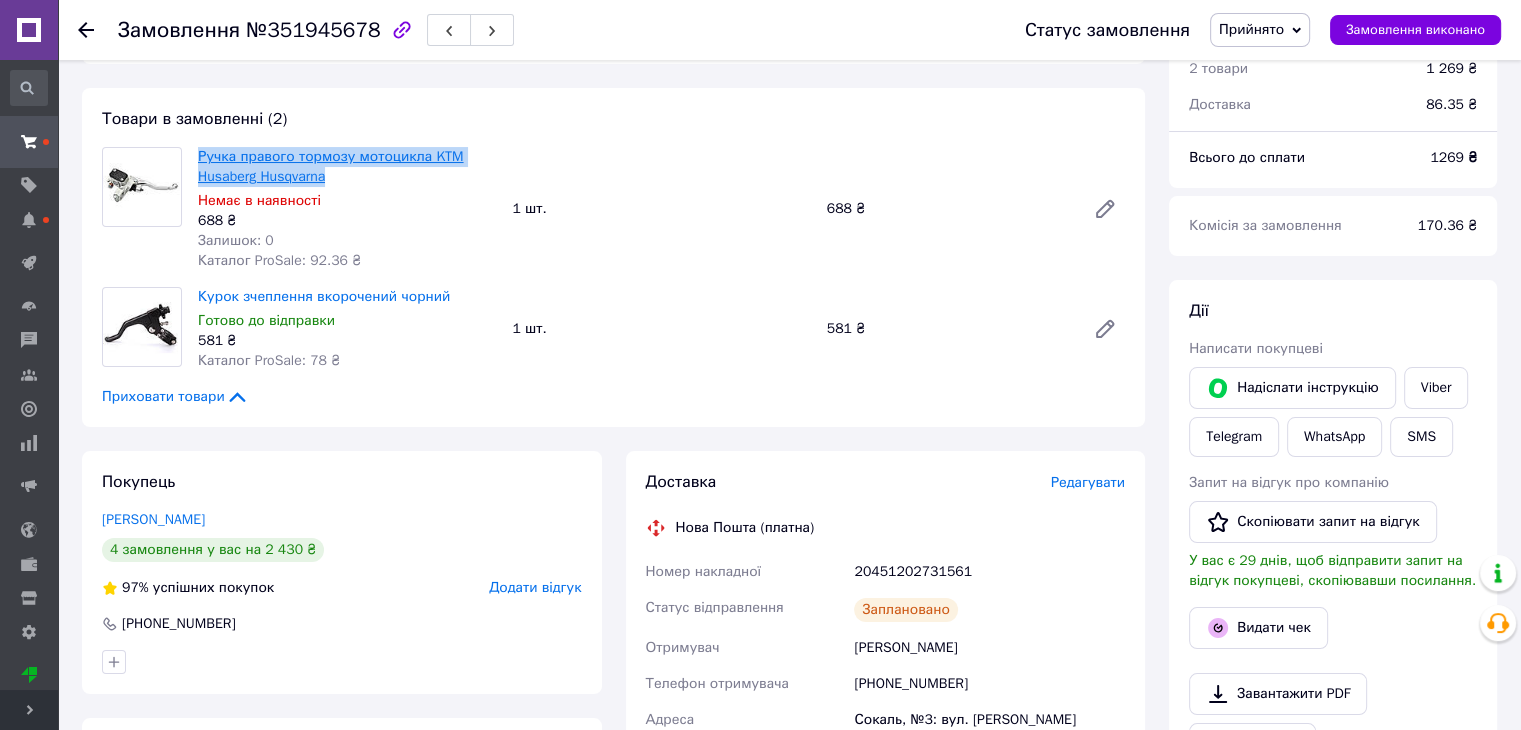 copy on "Ручка правого тормозу мотоцикла KTM Husaberg Husqvarna" 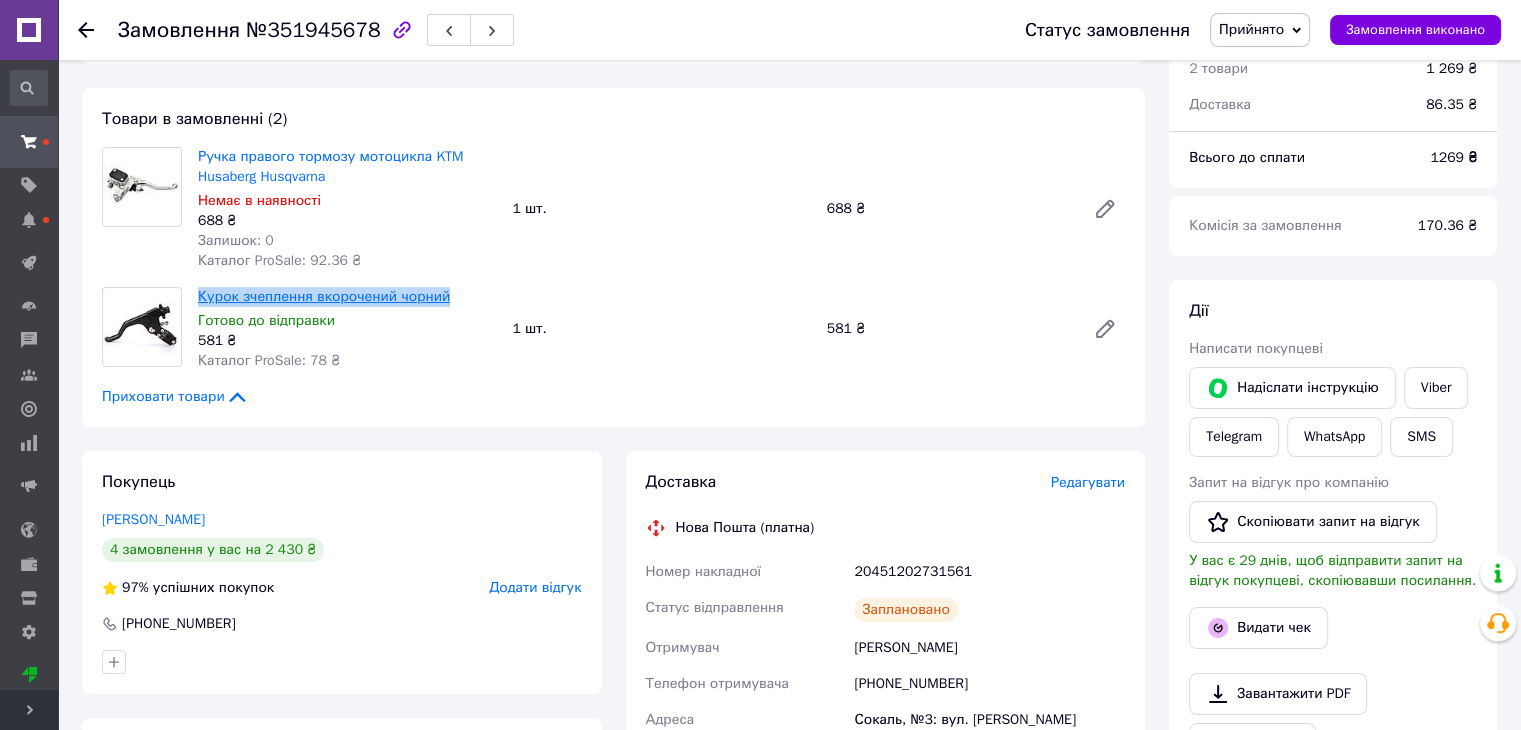 drag, startPoint x: 369, startPoint y: 291, endPoint x: 202, endPoint y: 292, distance: 167.00299 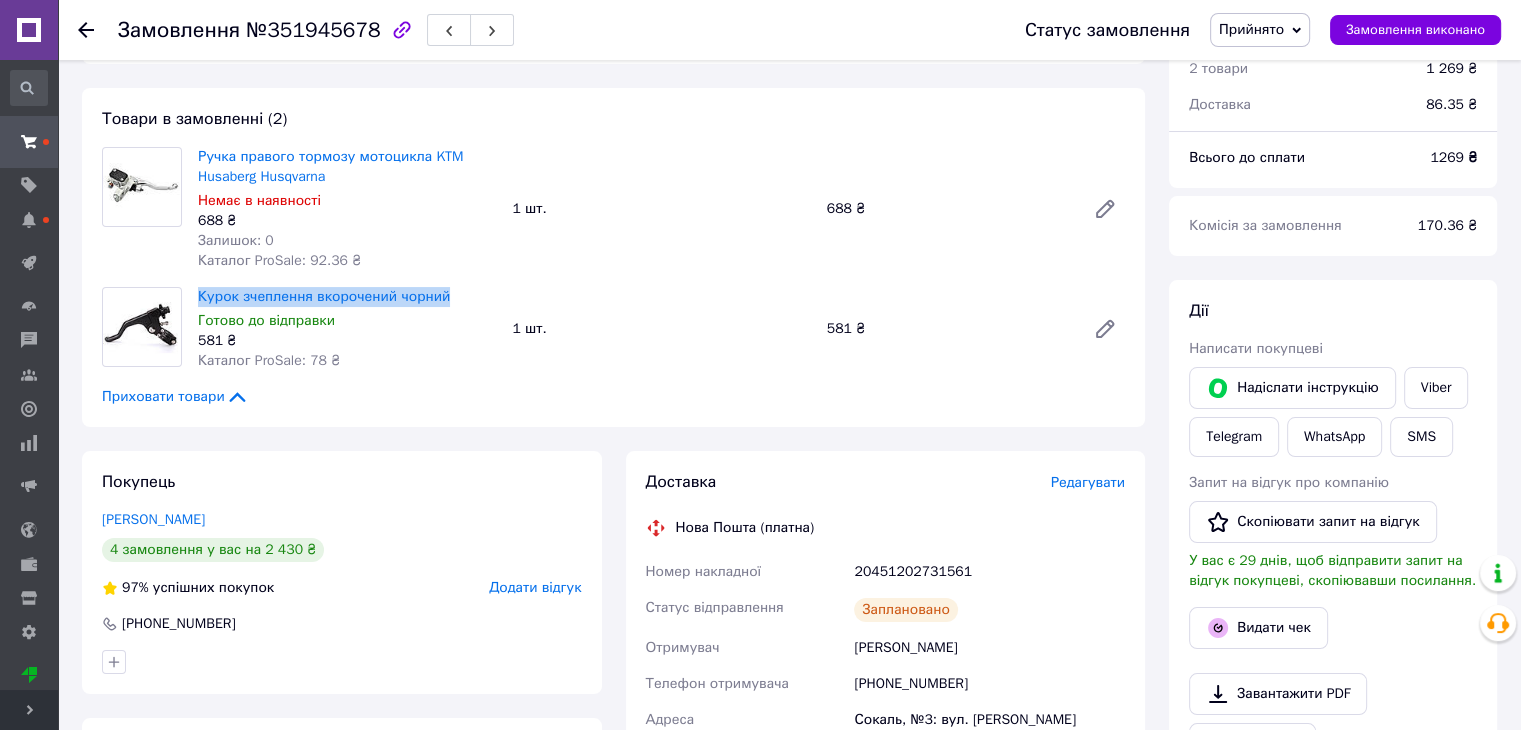 scroll, scrollTop: 346, scrollLeft: 0, axis: vertical 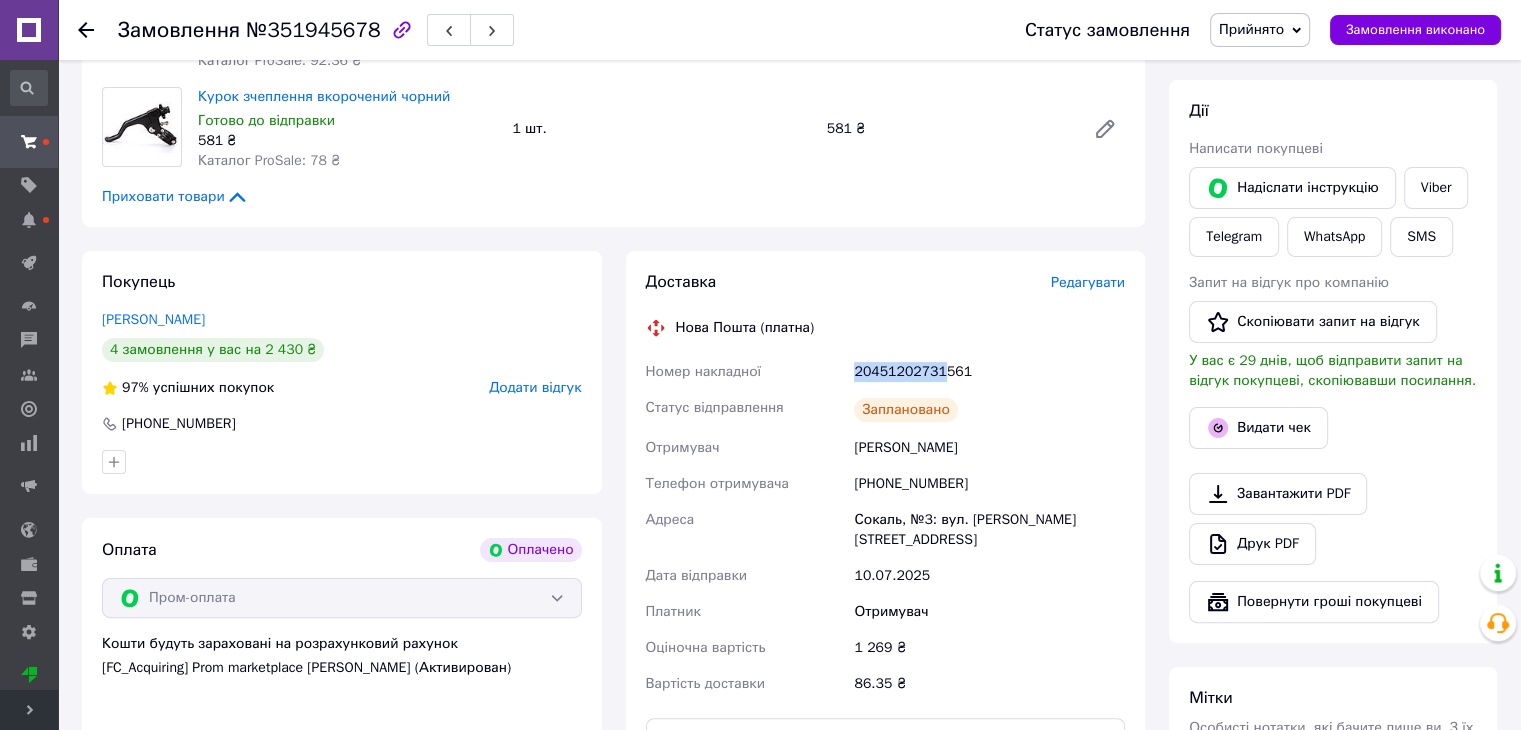 drag, startPoint x: 861, startPoint y: 373, endPoint x: 949, endPoint y: 365, distance: 88.362885 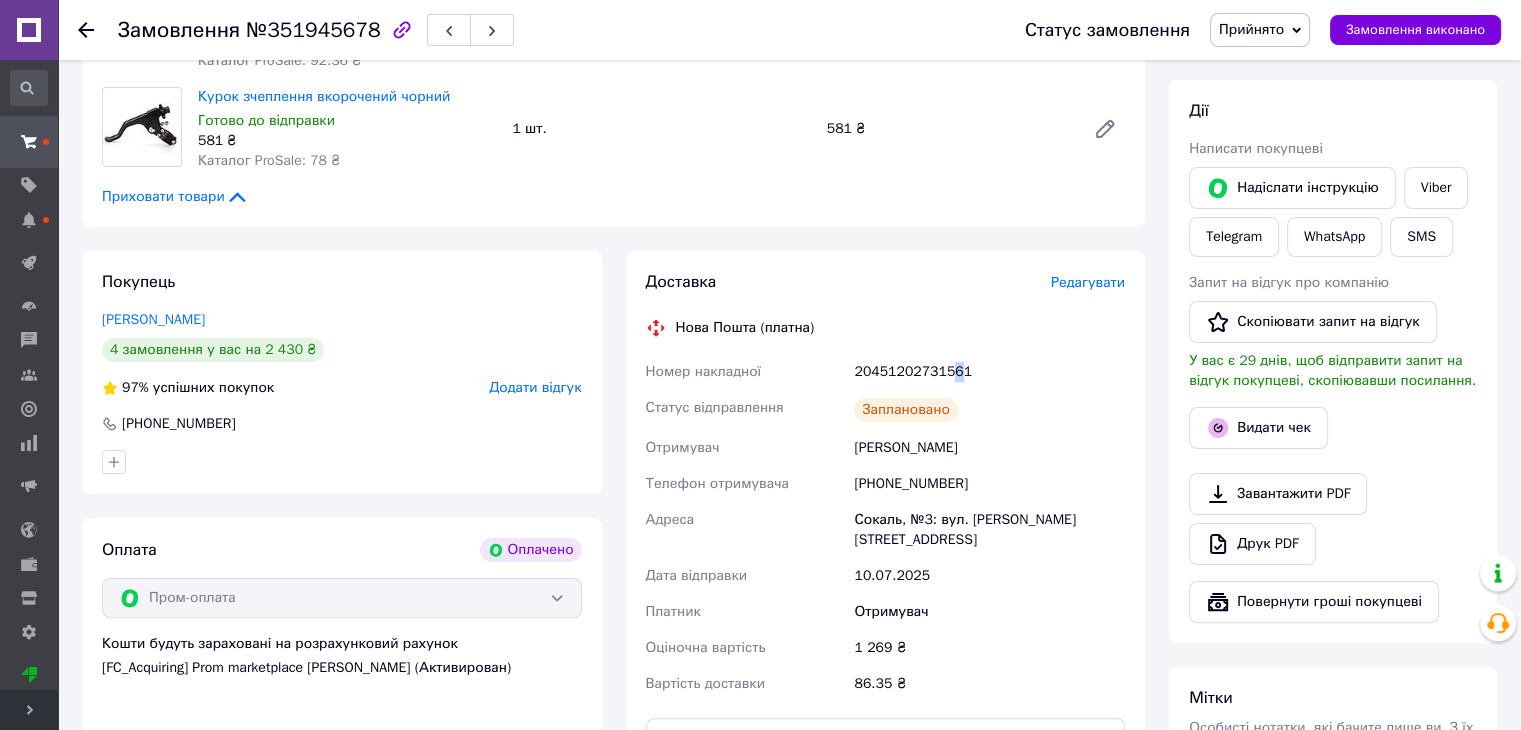 click on "20451202731561" at bounding box center [989, 372] 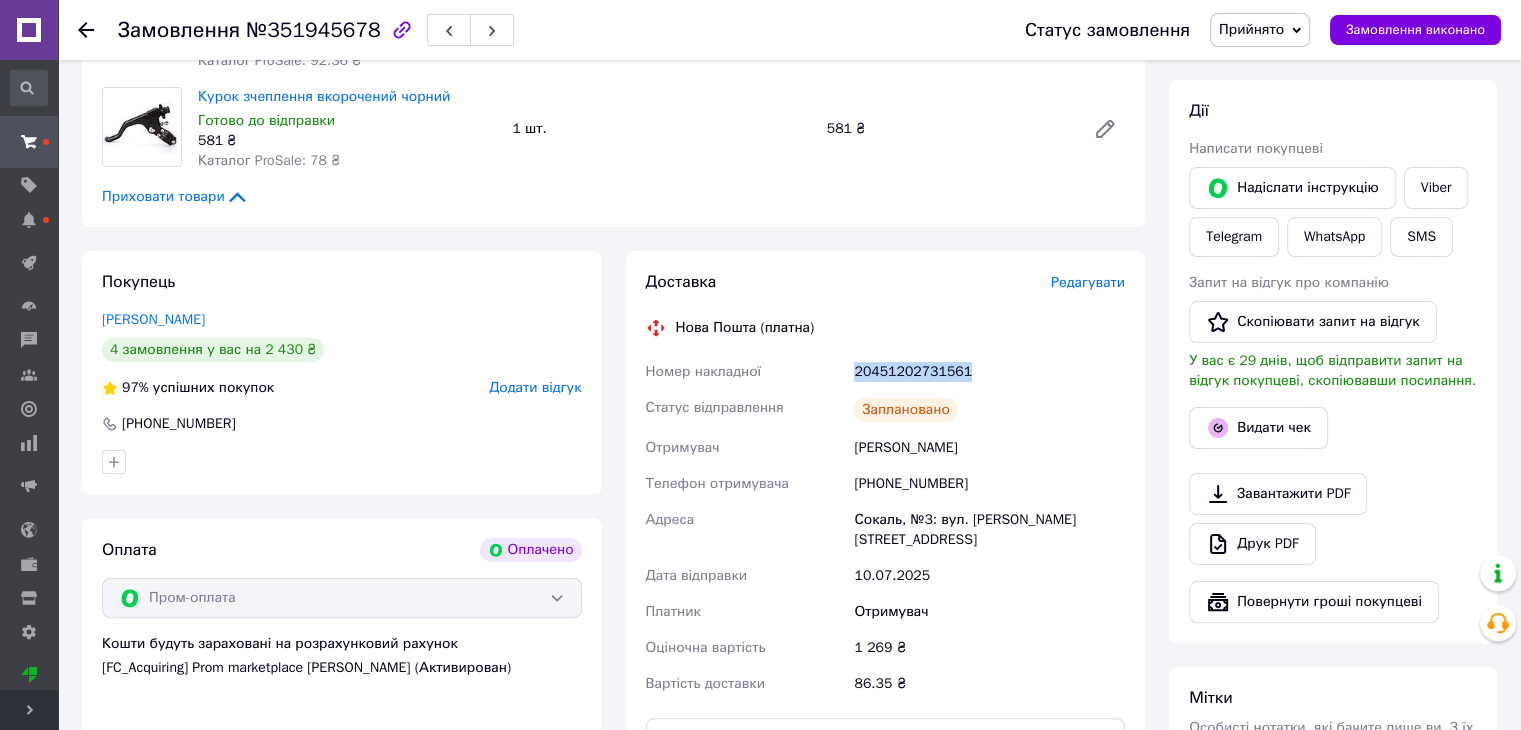 drag, startPoint x: 834, startPoint y: 374, endPoint x: 977, endPoint y: 363, distance: 143.42245 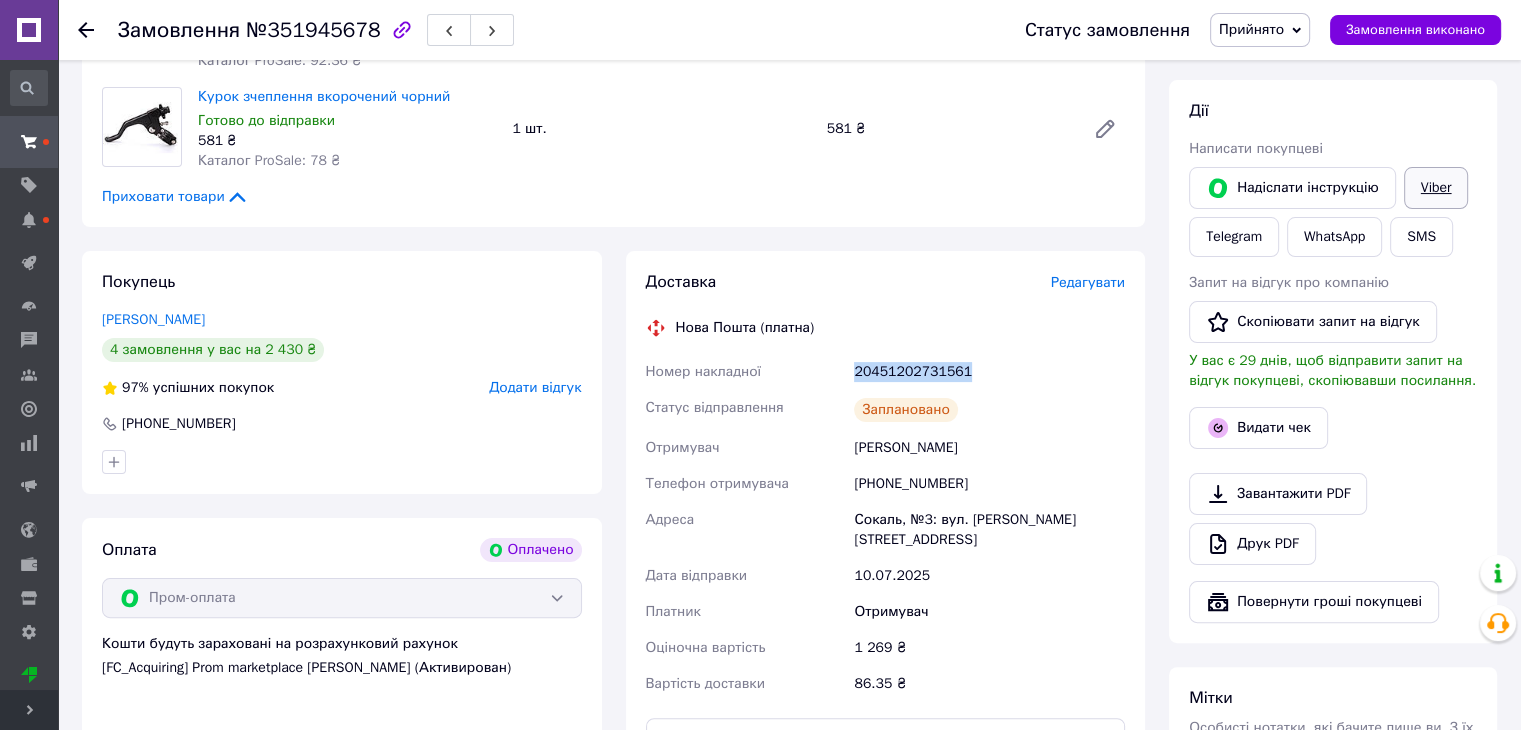 click on "Viber" at bounding box center [1436, 188] 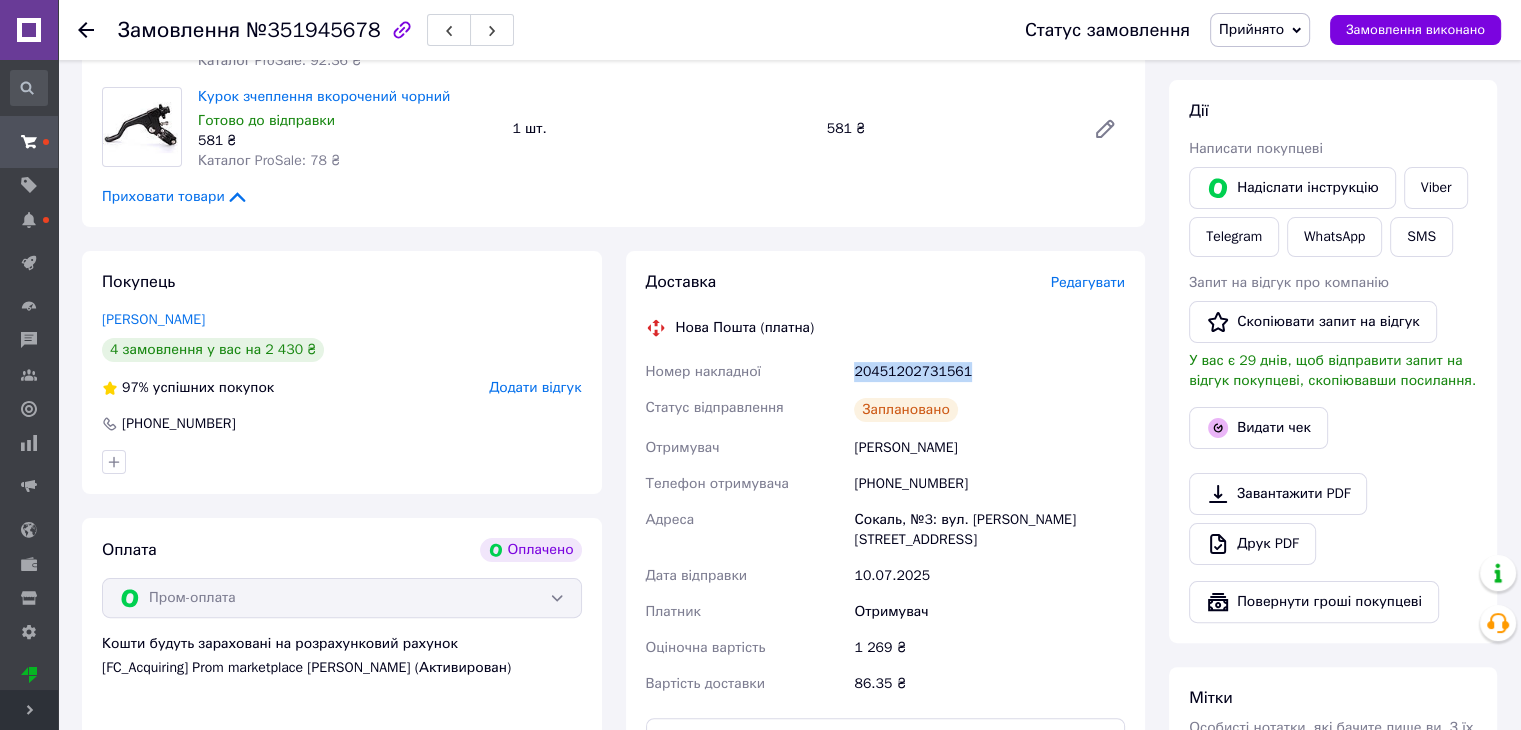 copy on "Номер накладної 20451202731561" 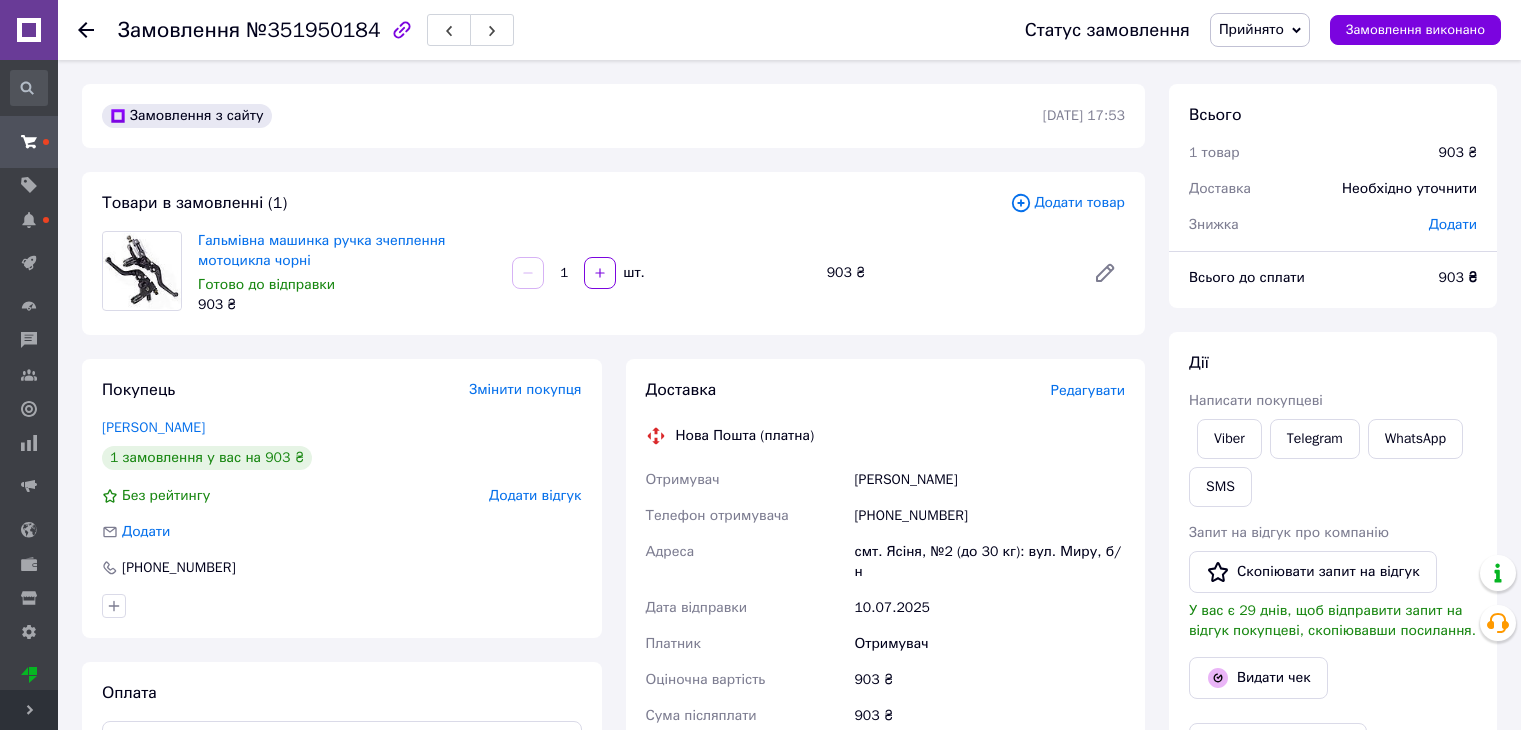 scroll, scrollTop: 0, scrollLeft: 0, axis: both 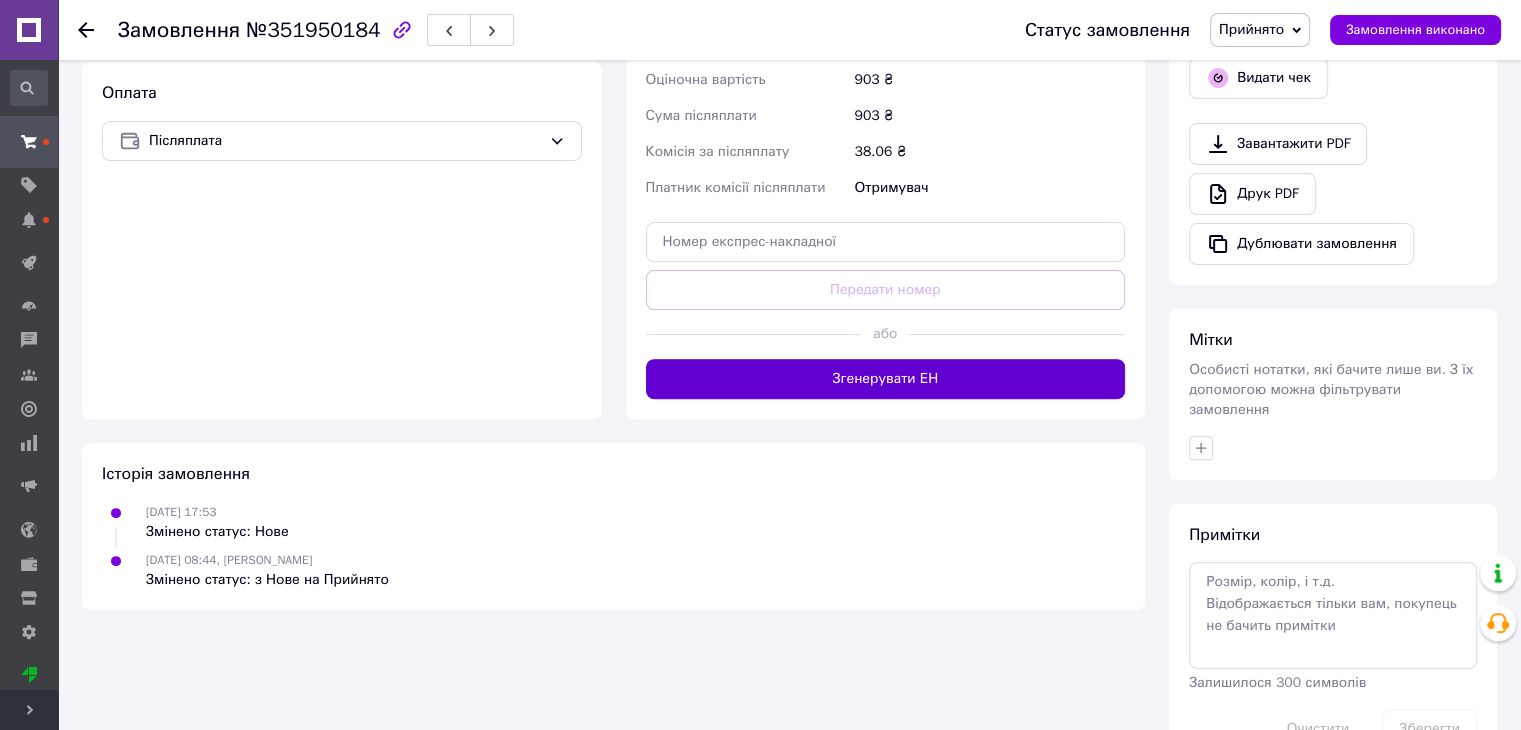 click on "Згенерувати ЕН" at bounding box center [886, 379] 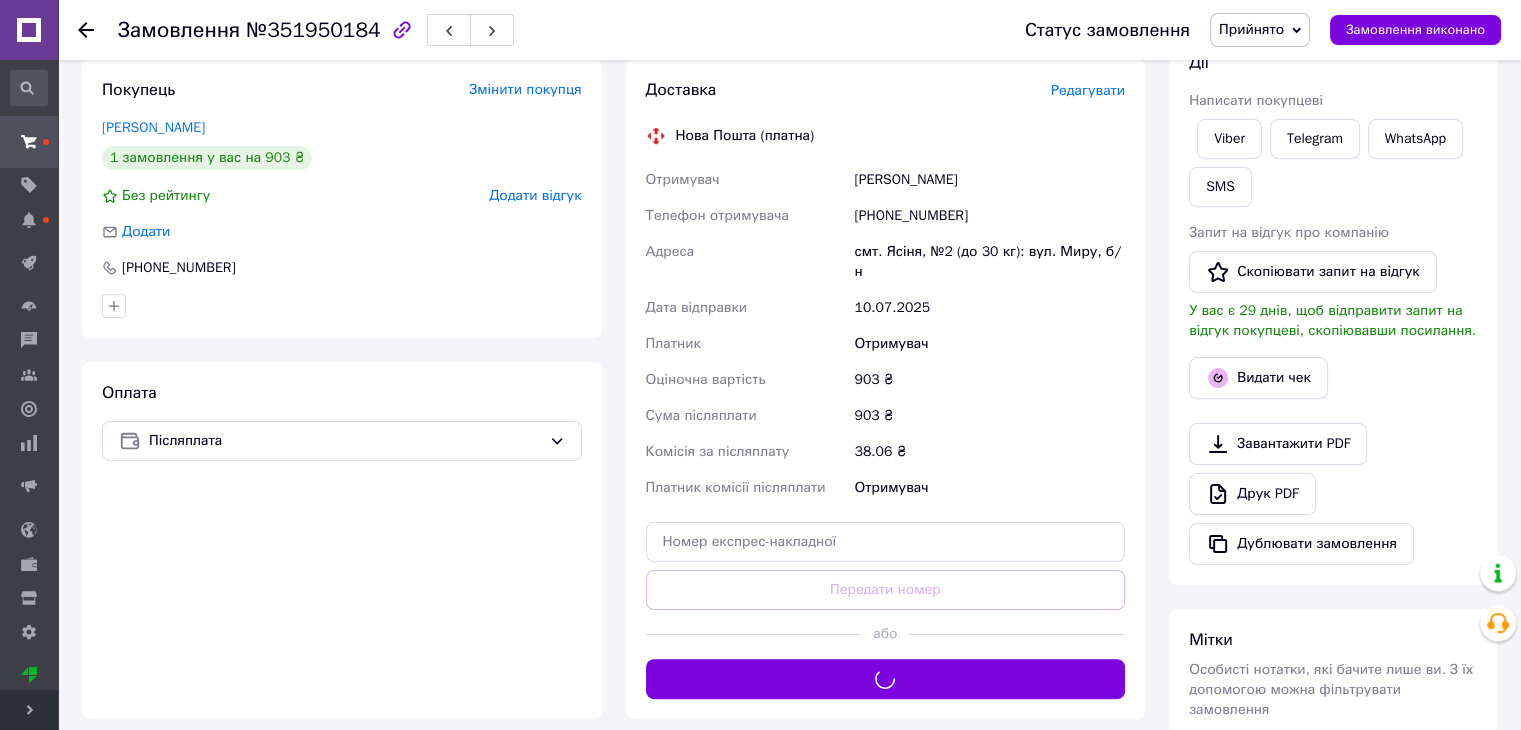 scroll, scrollTop: 0, scrollLeft: 0, axis: both 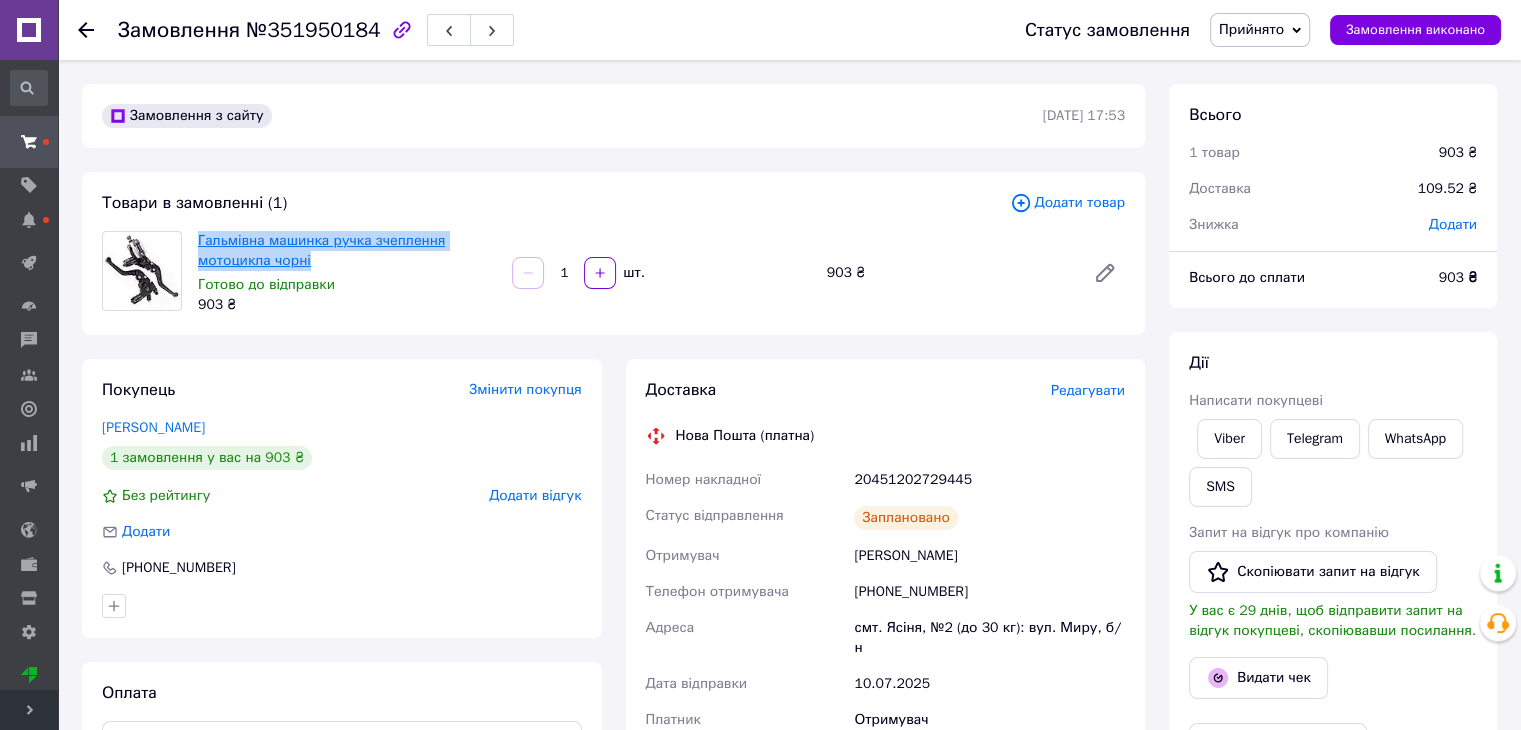 drag, startPoint x: 334, startPoint y: 265, endPoint x: 199, endPoint y: 244, distance: 136.62357 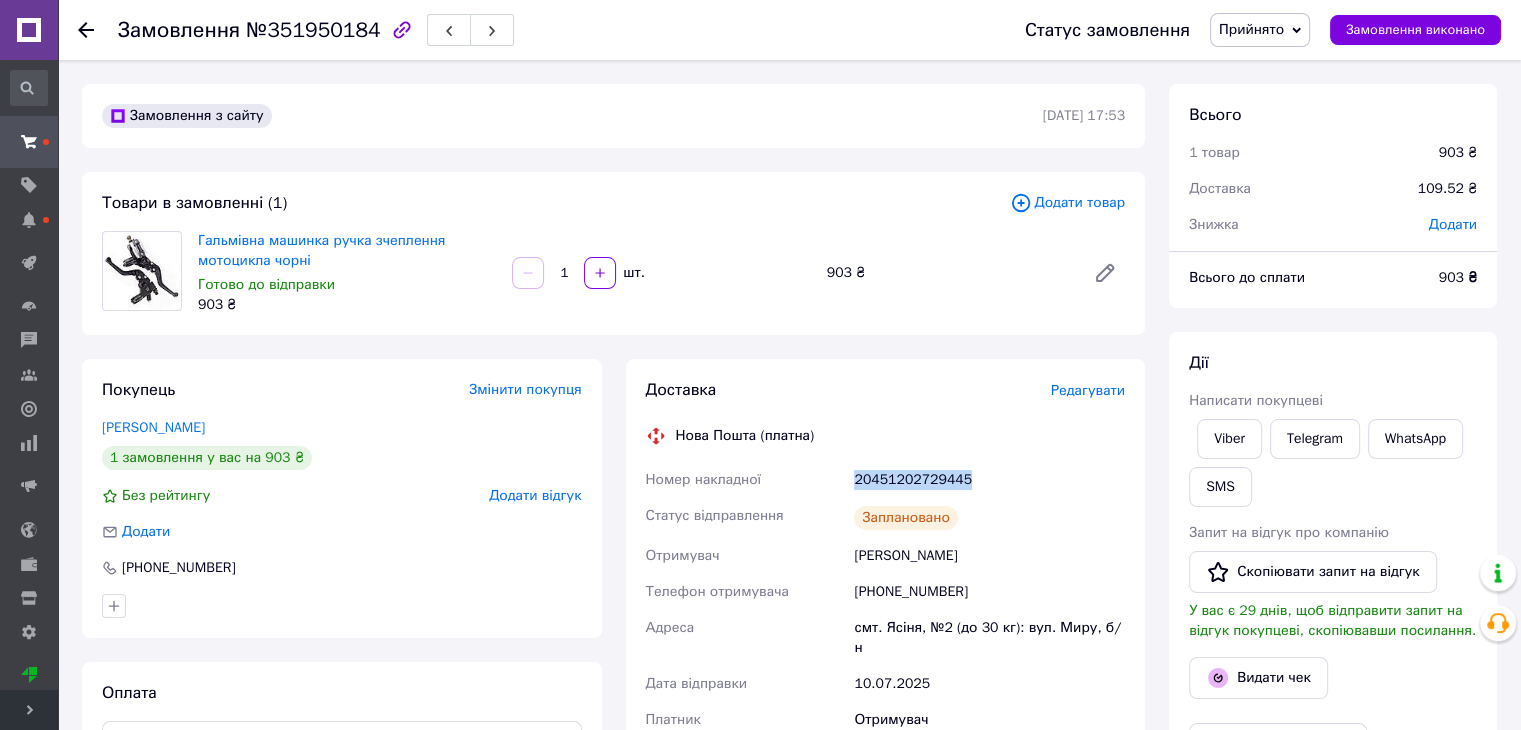 drag, startPoint x: 856, startPoint y: 485, endPoint x: 987, endPoint y: 473, distance: 131.54848 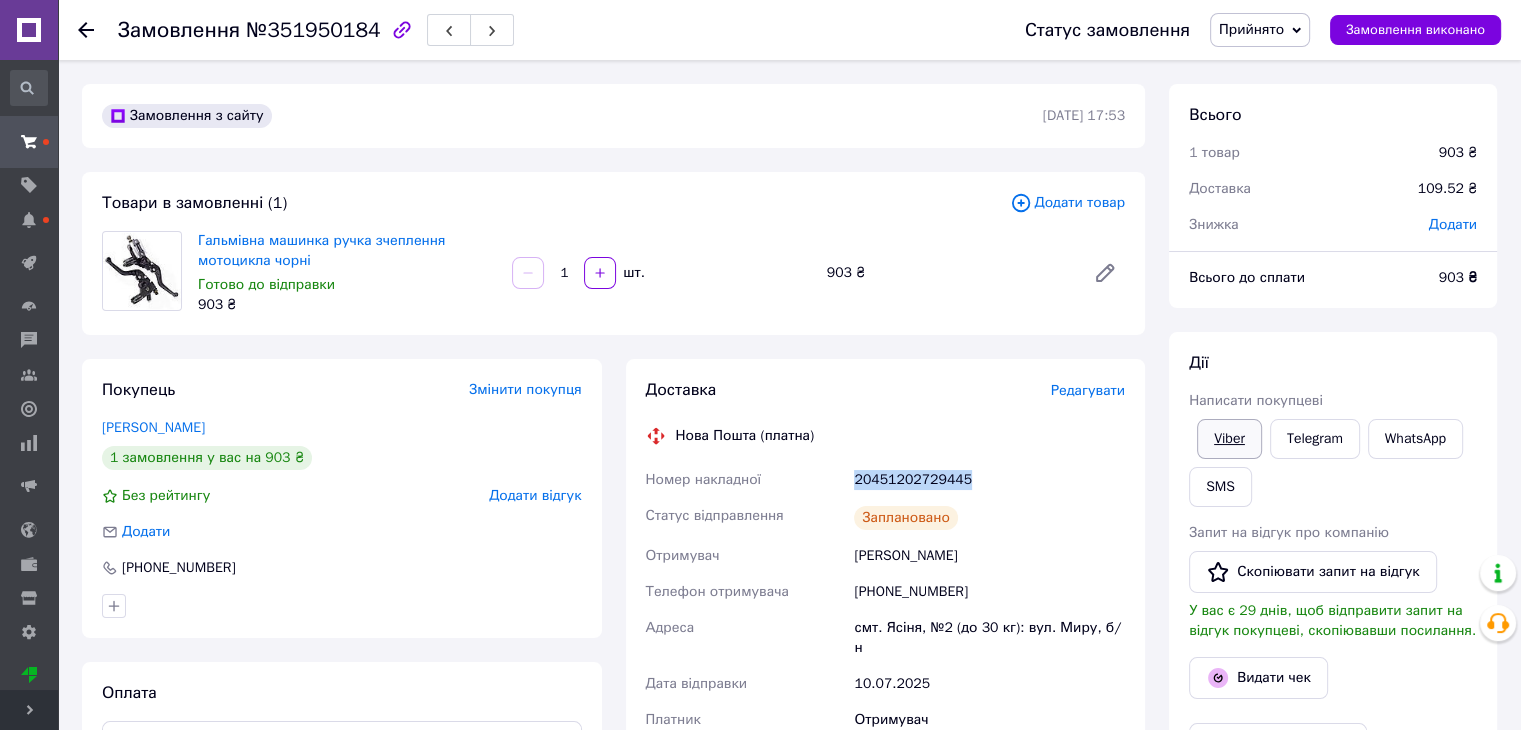 click on "Viber" at bounding box center [1229, 439] 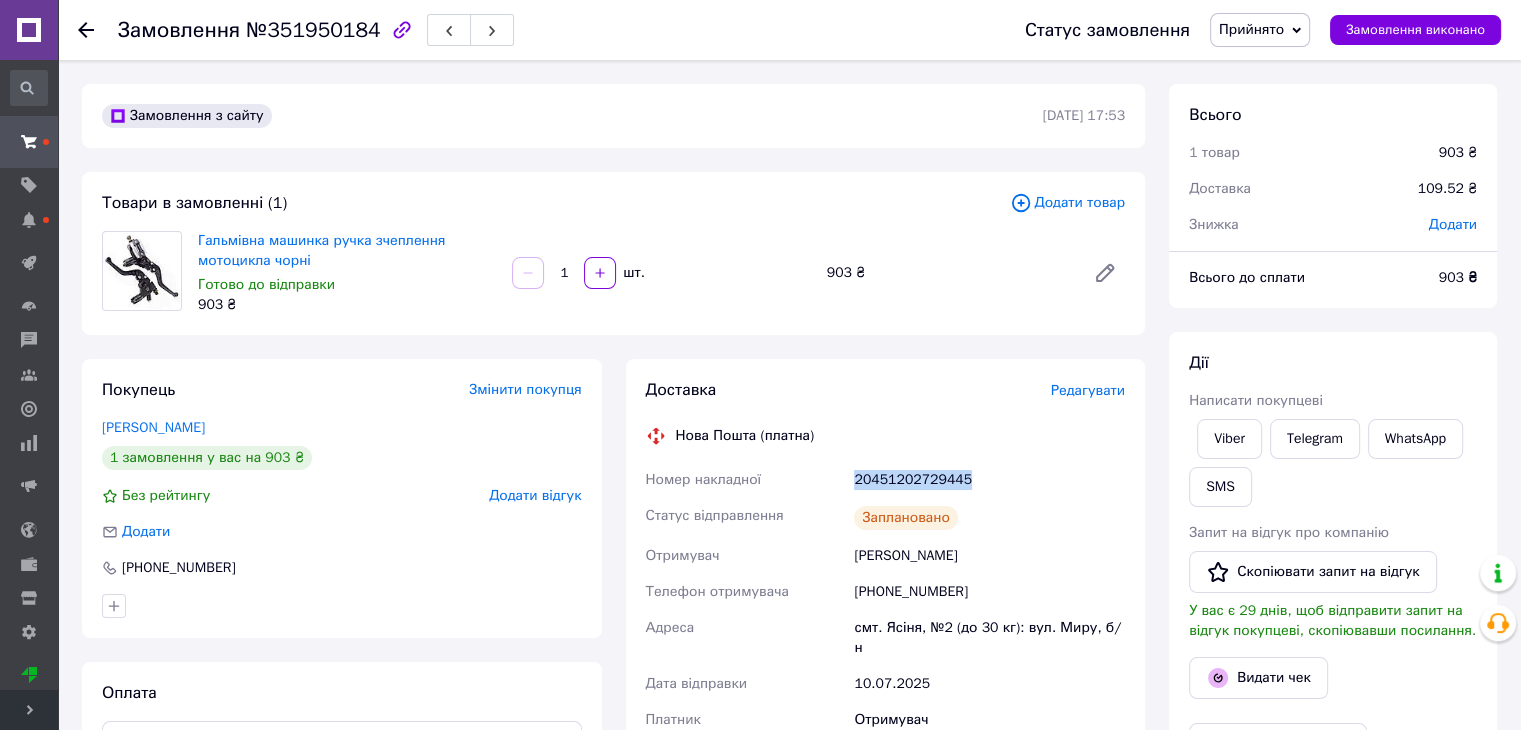 copy on "20451202729445" 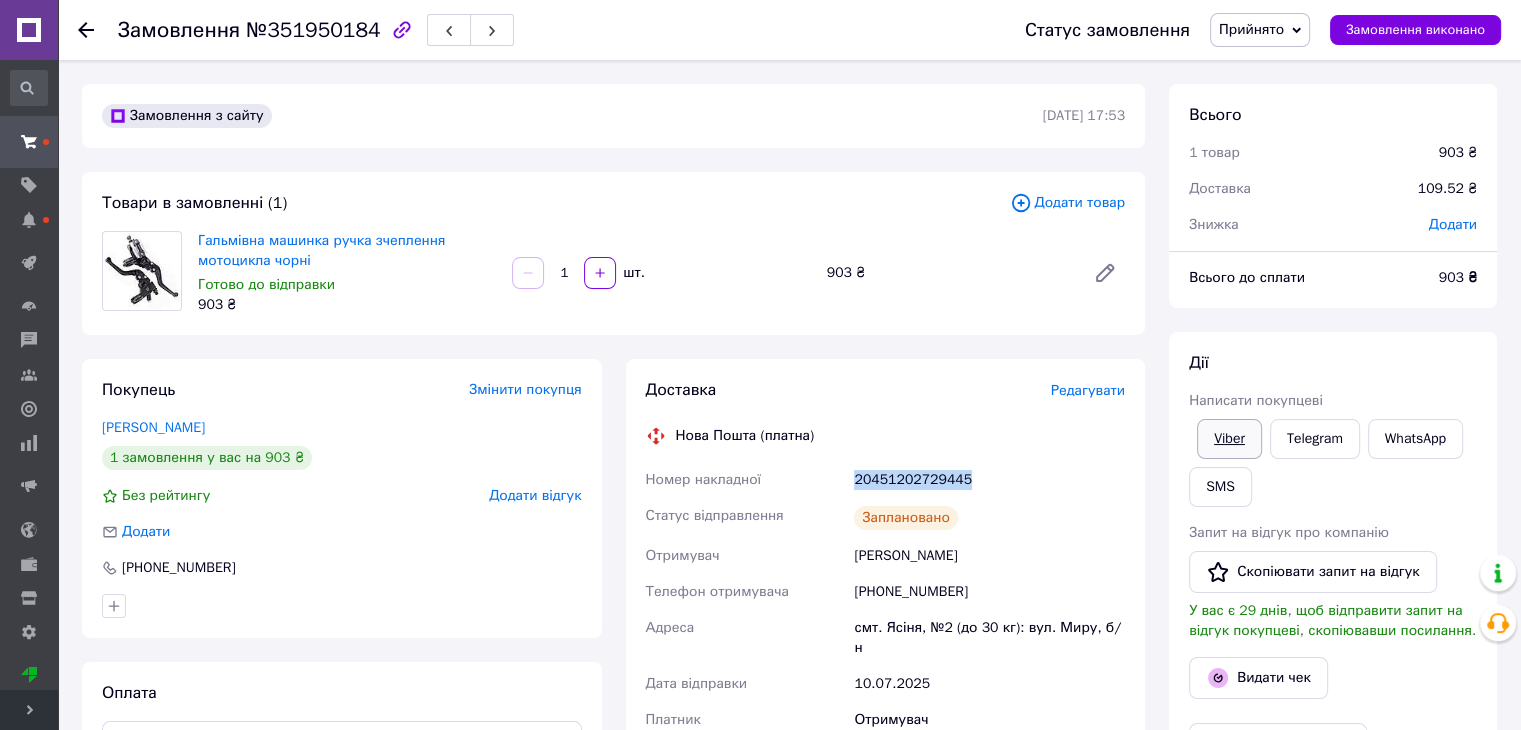 click on "Viber" at bounding box center (1229, 439) 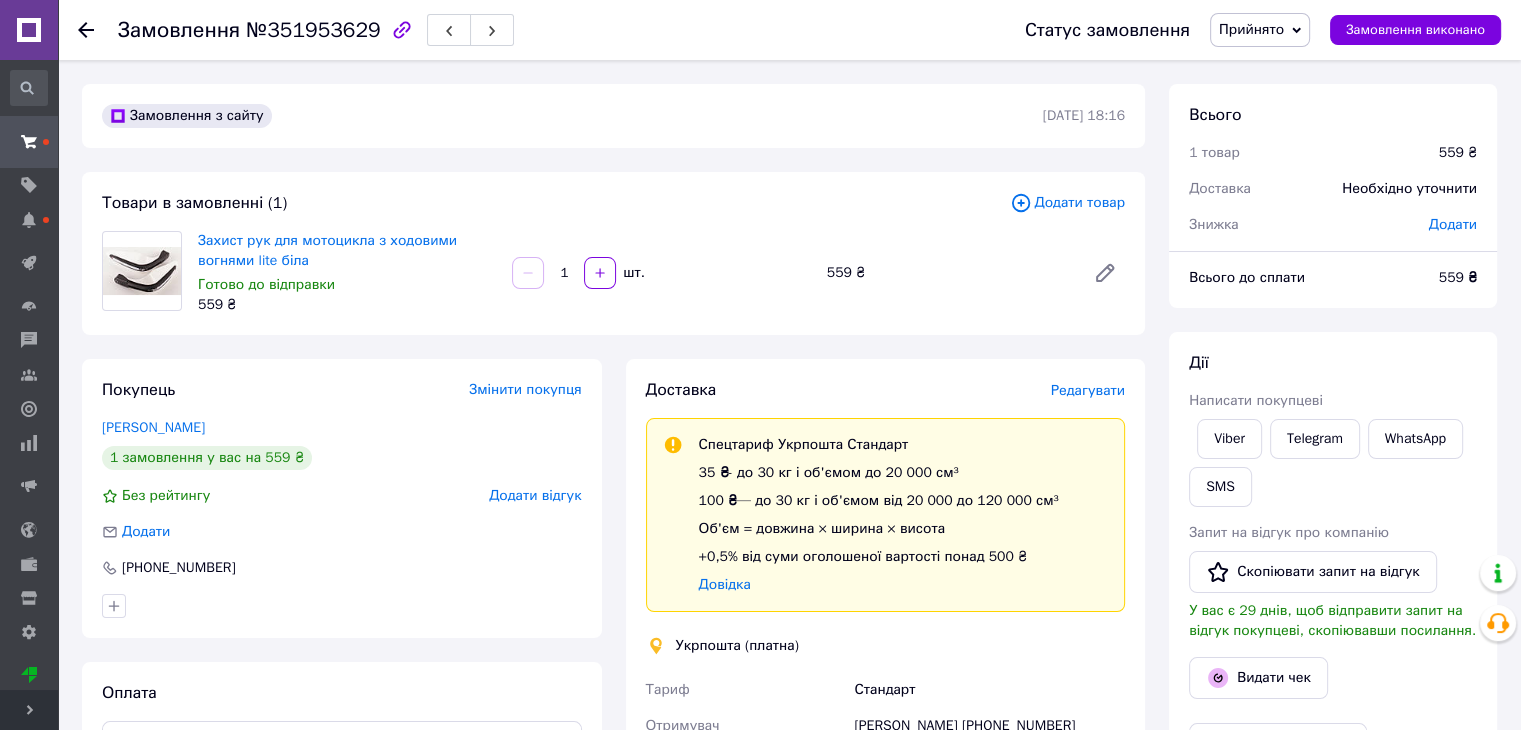 scroll, scrollTop: 100, scrollLeft: 0, axis: vertical 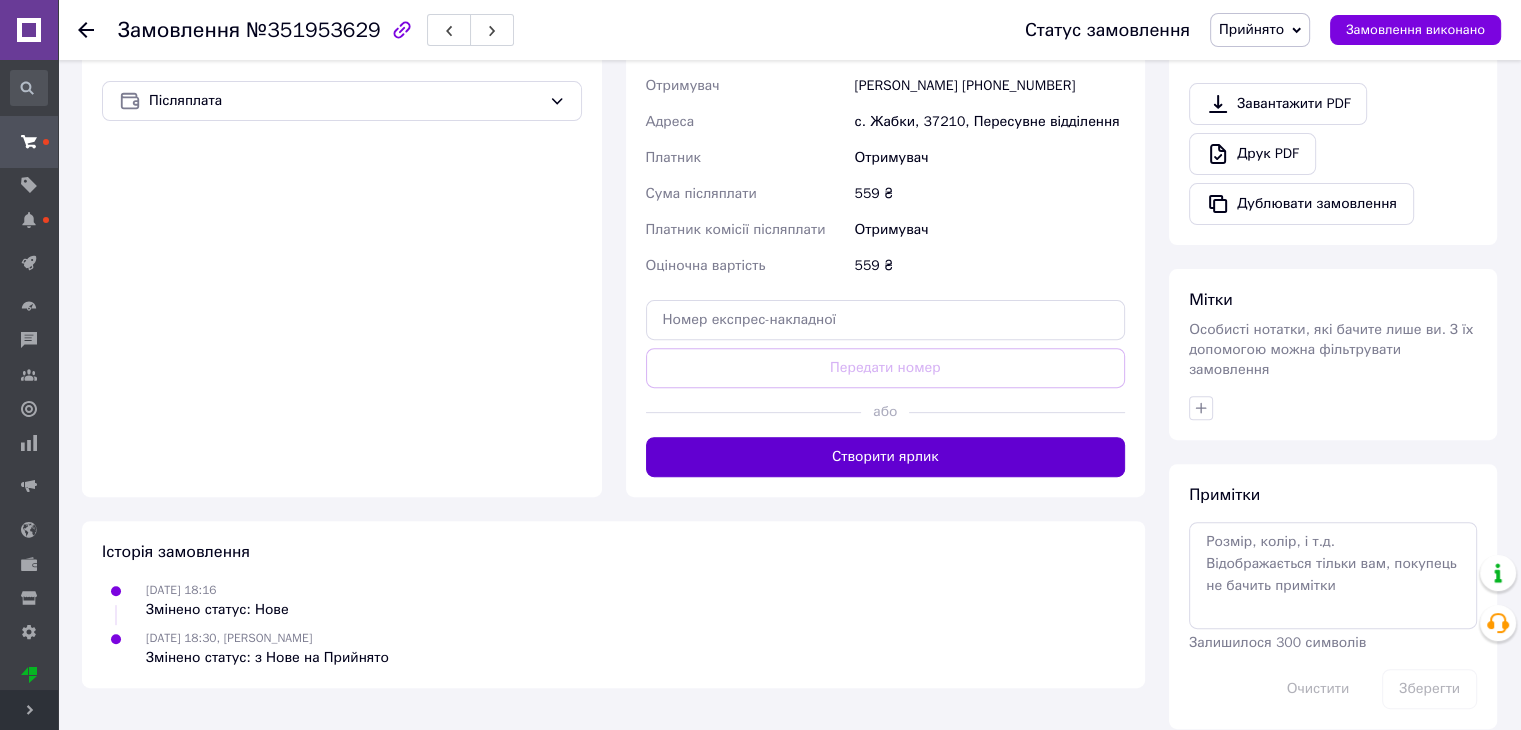 click on "Створити ярлик" at bounding box center [886, 457] 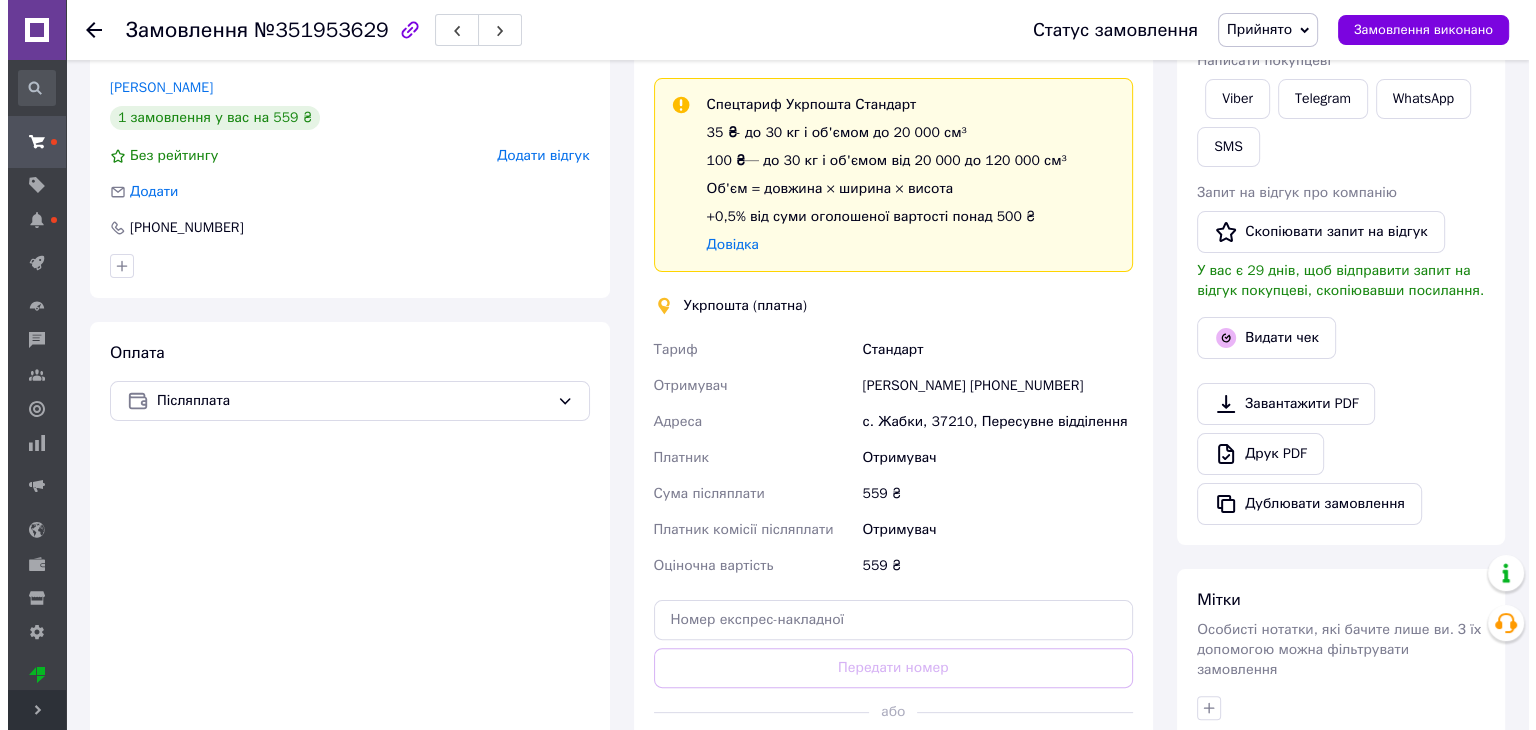 scroll, scrollTop: 0, scrollLeft: 0, axis: both 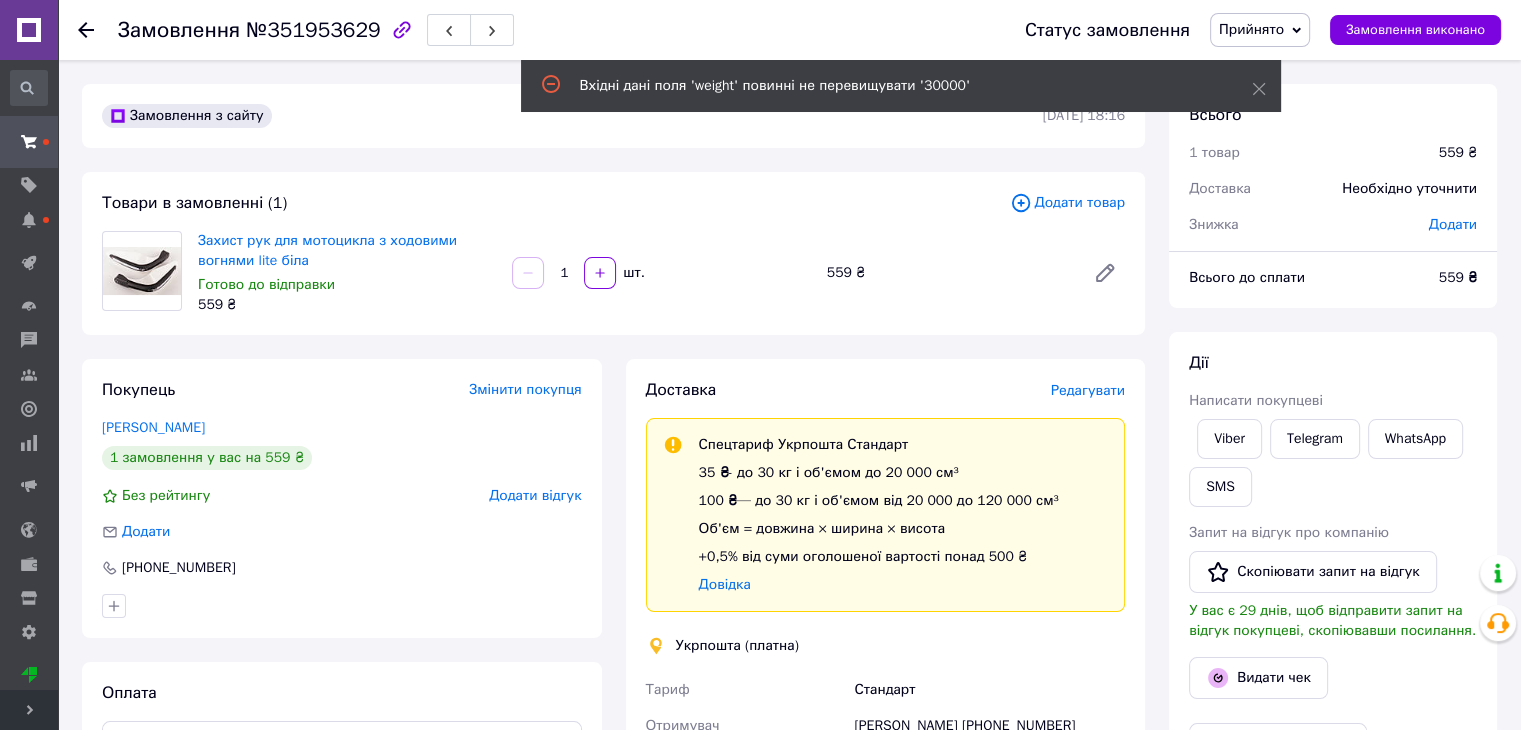 click on "Редагувати" at bounding box center [1088, 390] 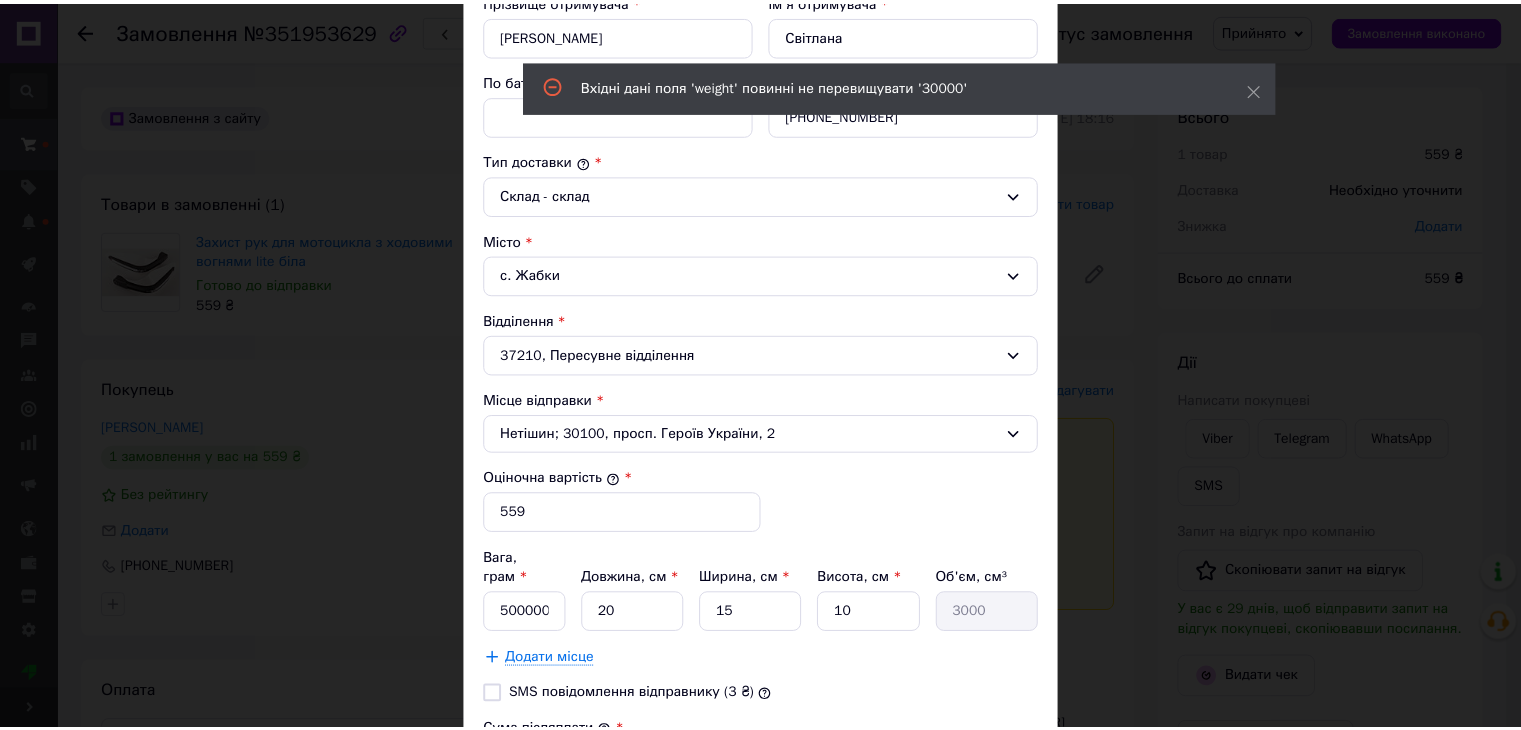 scroll, scrollTop: 677, scrollLeft: 0, axis: vertical 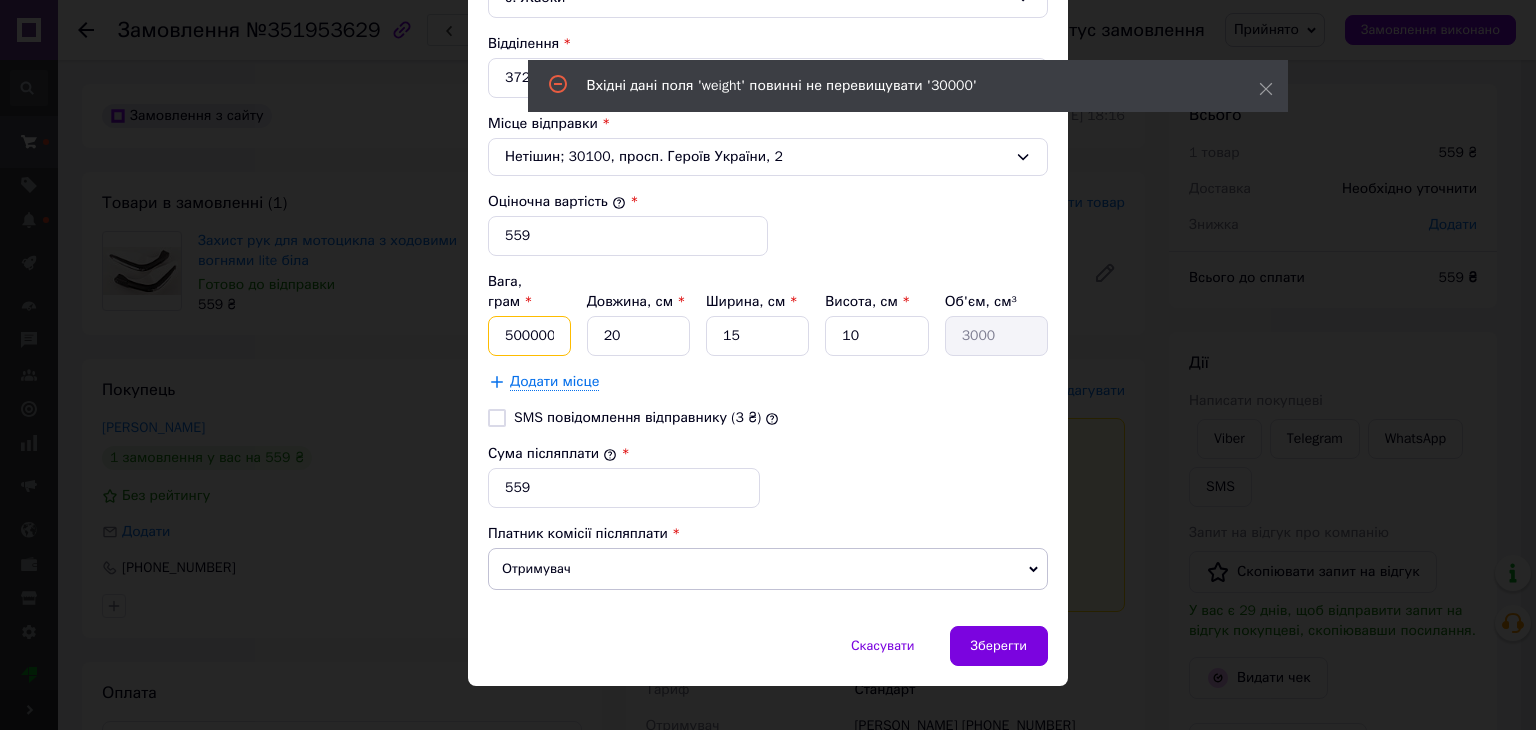 click on "500000" at bounding box center [529, 336] 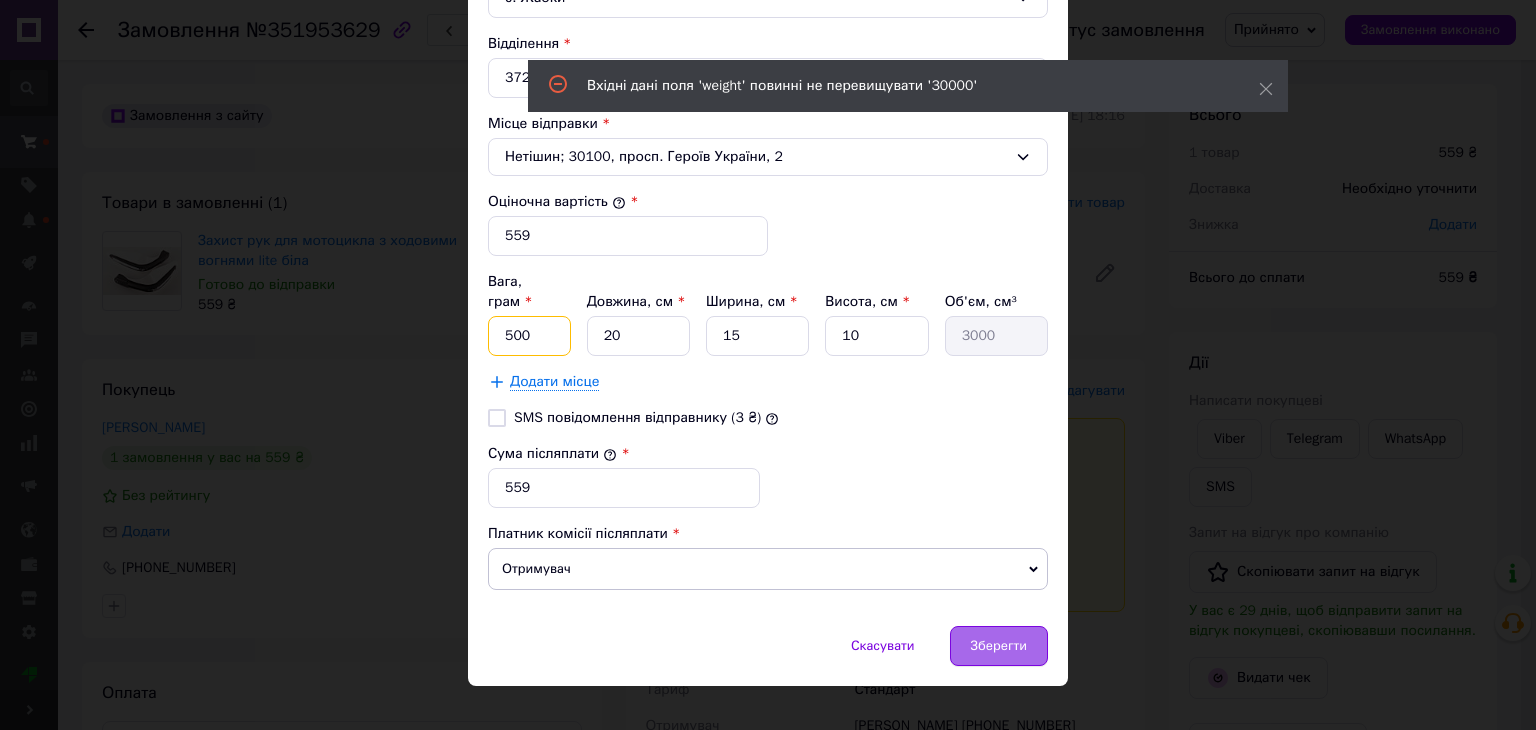 type on "500" 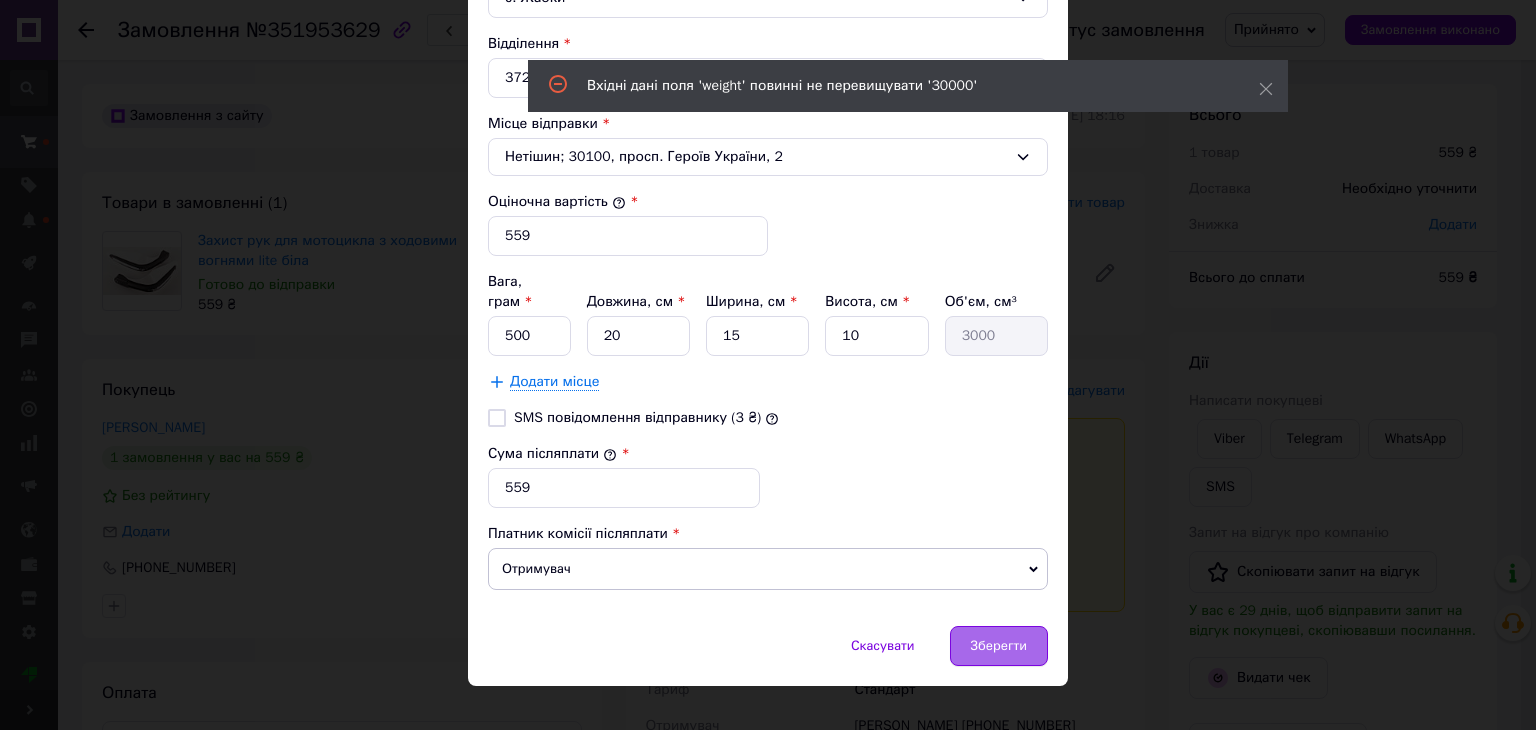 click on "Зберегти" at bounding box center [999, 646] 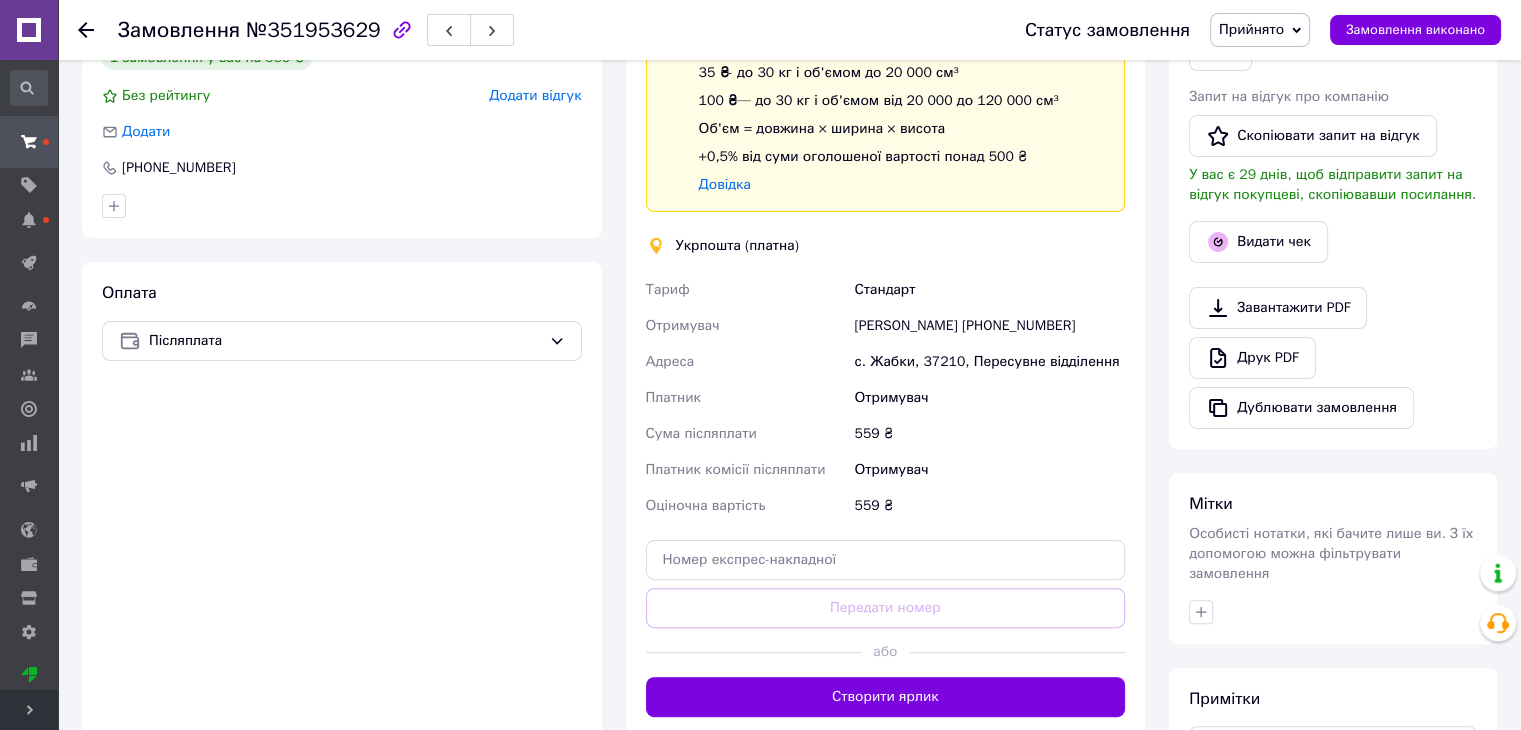 scroll, scrollTop: 600, scrollLeft: 0, axis: vertical 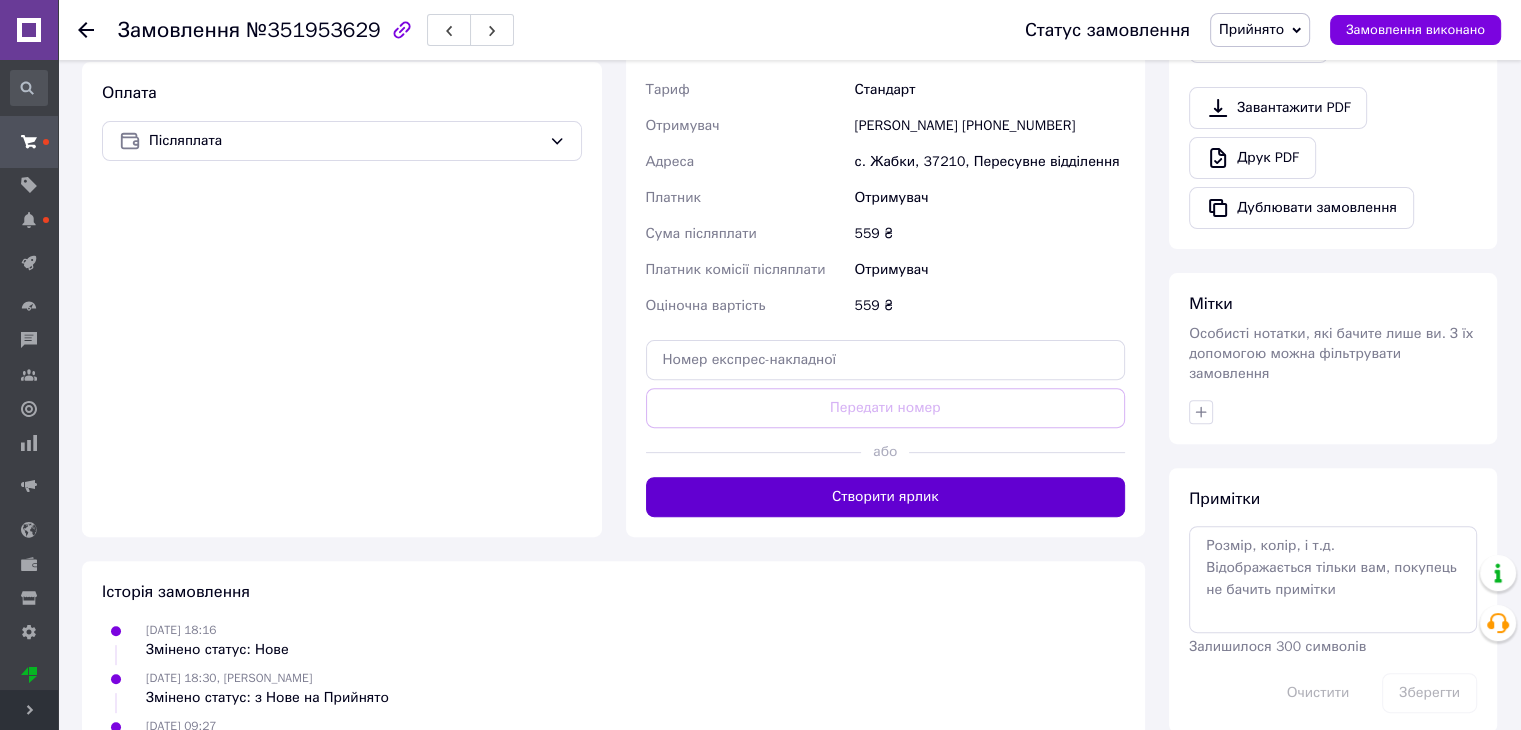 click on "Створити ярлик" at bounding box center (886, 497) 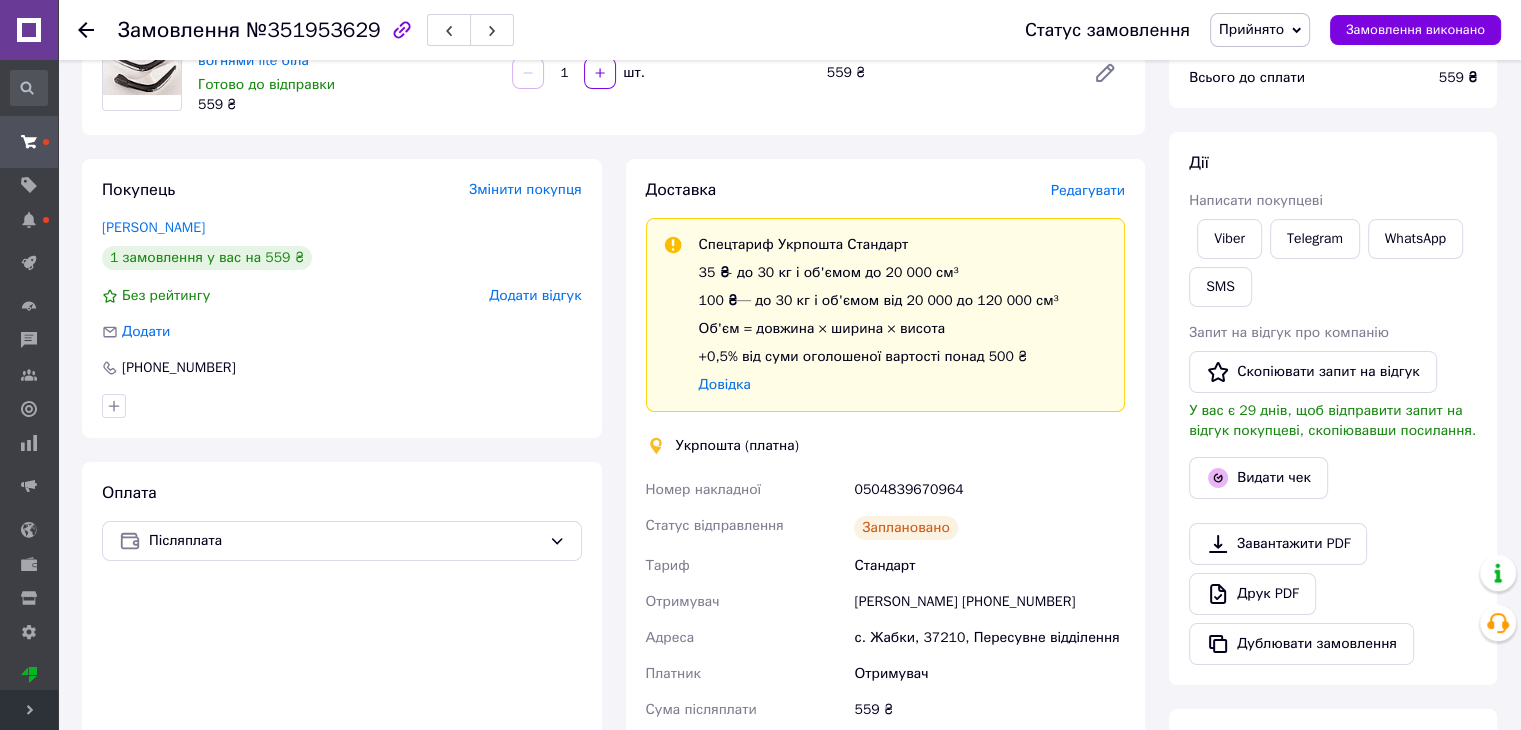 scroll, scrollTop: 0, scrollLeft: 0, axis: both 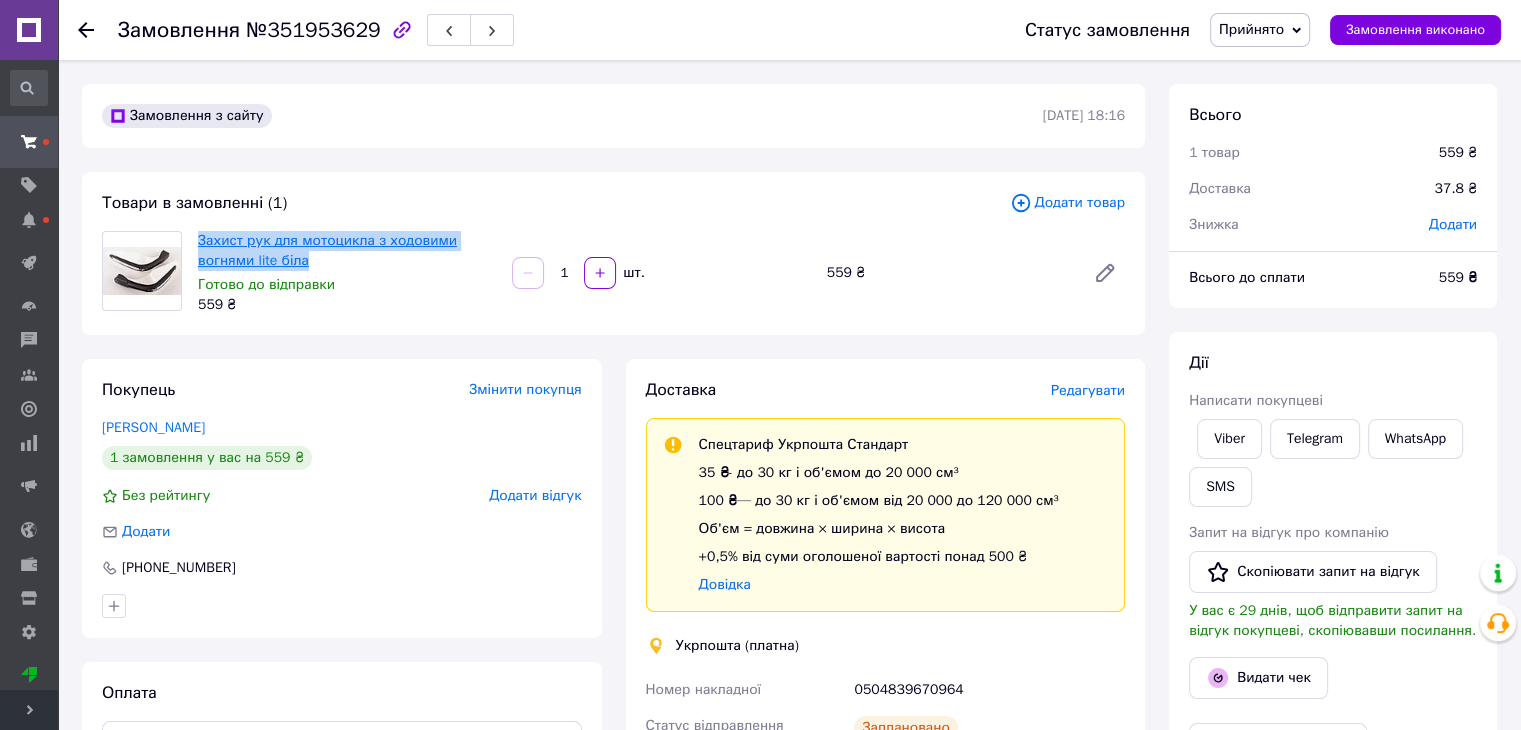 drag, startPoint x: 248, startPoint y: 252, endPoint x: 210, endPoint y: 233, distance: 42.48529 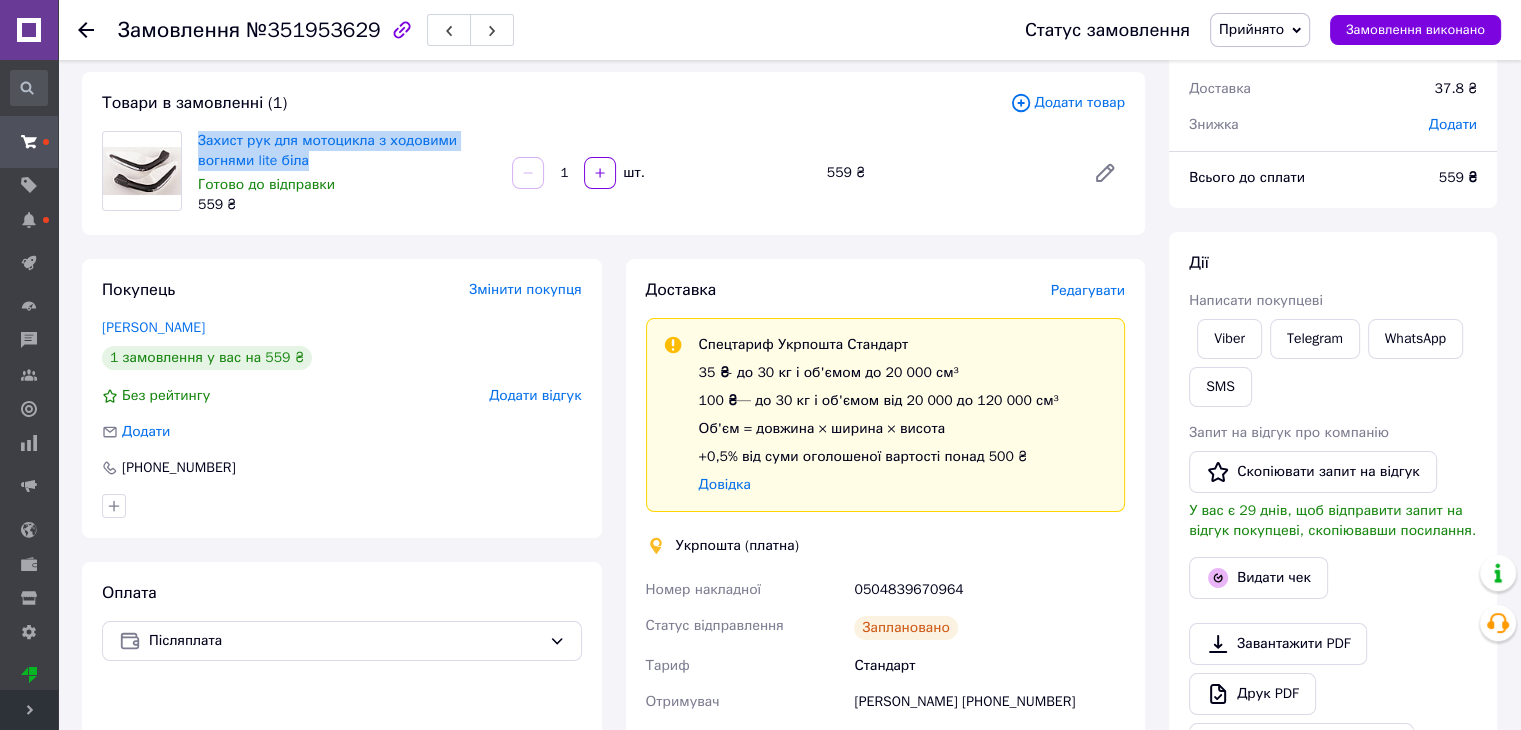 scroll, scrollTop: 200, scrollLeft: 0, axis: vertical 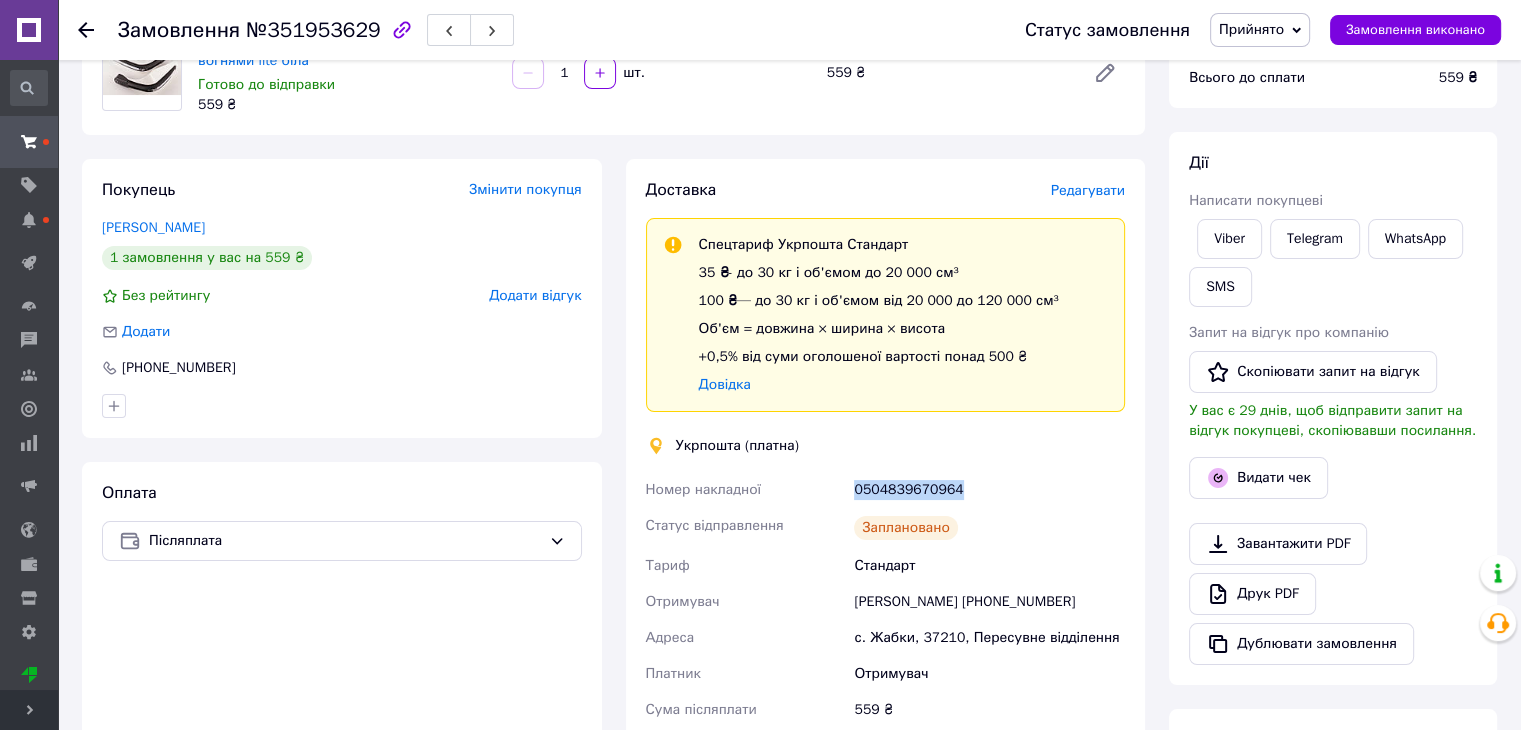drag, startPoint x: 864, startPoint y: 474, endPoint x: 959, endPoint y: 479, distance: 95.131485 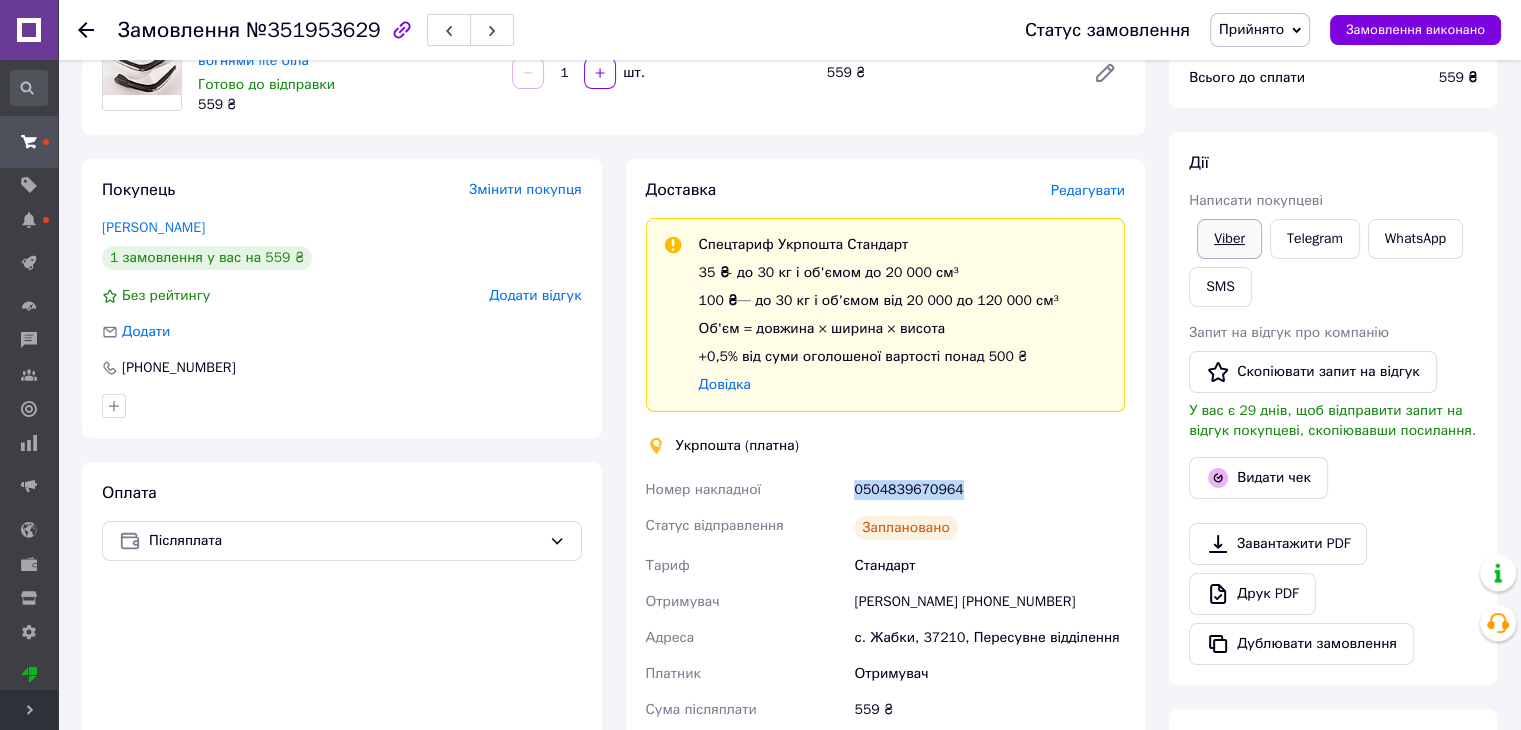 click on "Viber" at bounding box center (1229, 239) 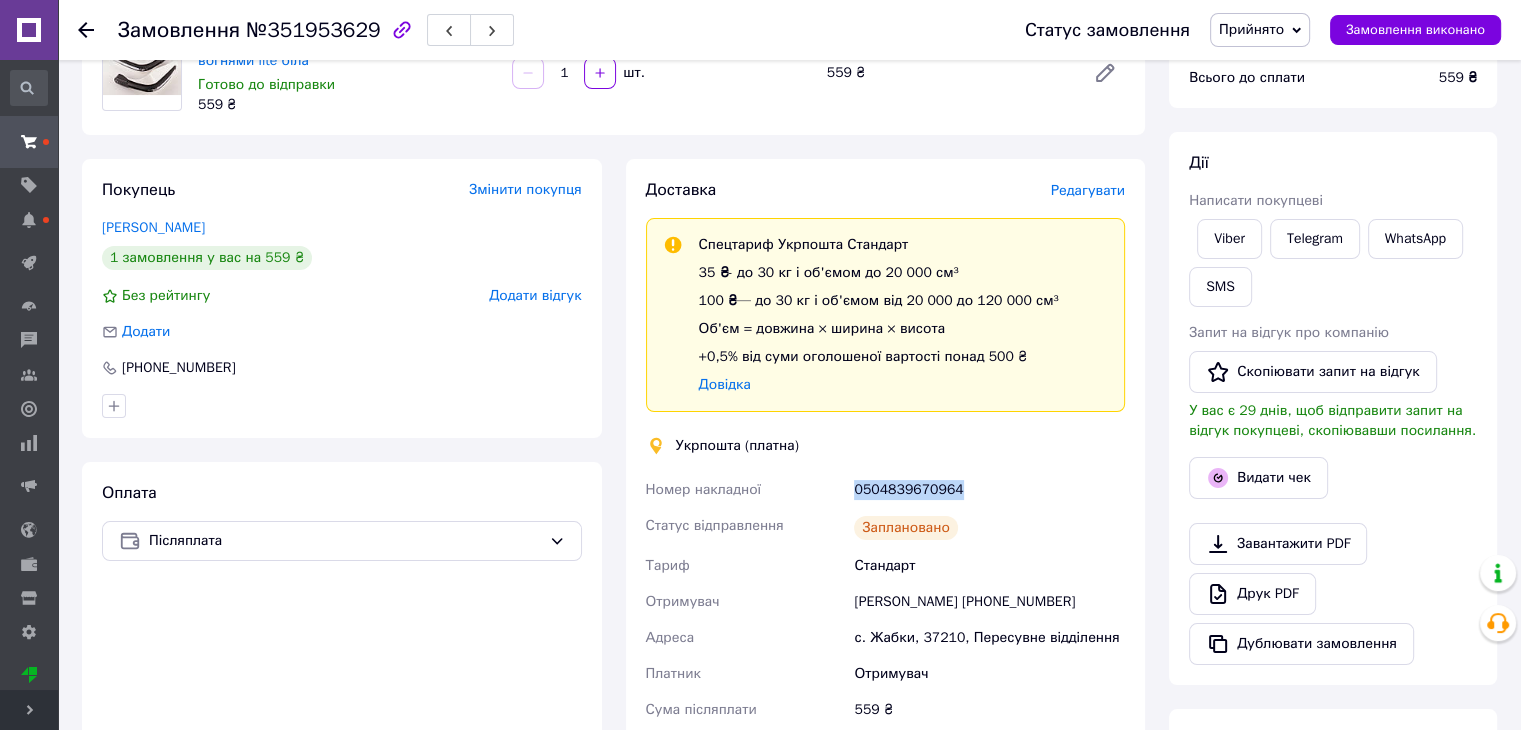copy on "Номер накладної 0504839670964" 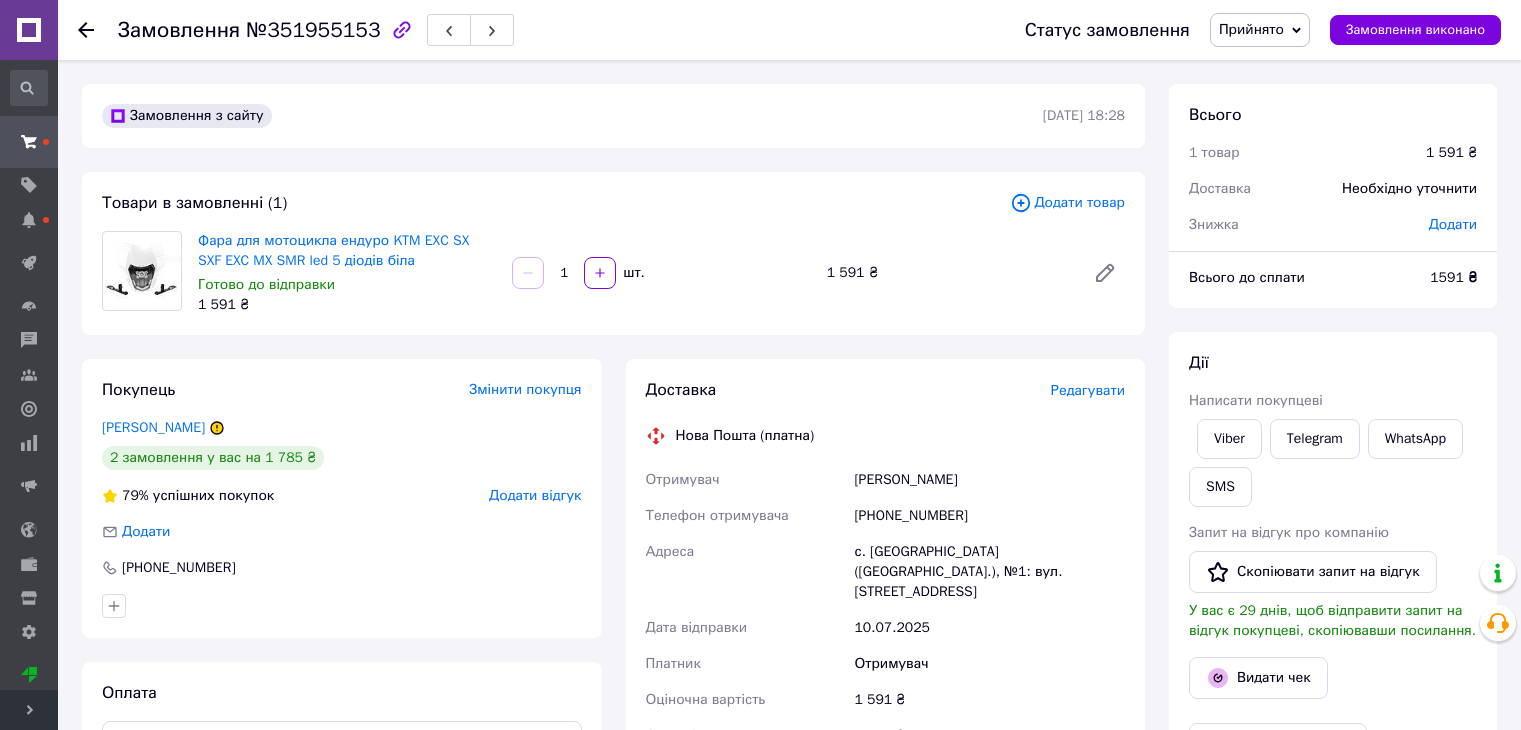 scroll, scrollTop: 0, scrollLeft: 0, axis: both 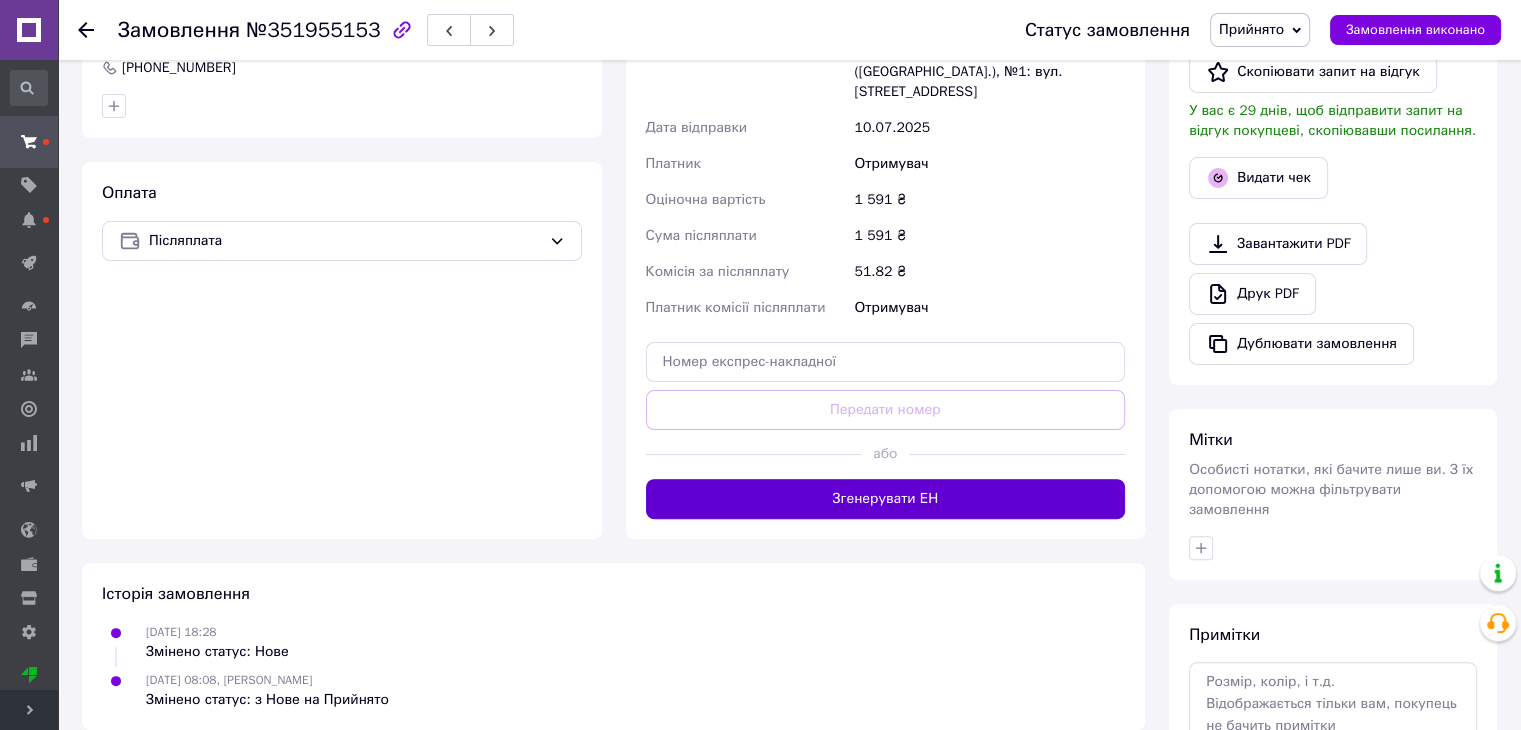 click on "Згенерувати ЕН" at bounding box center (886, 499) 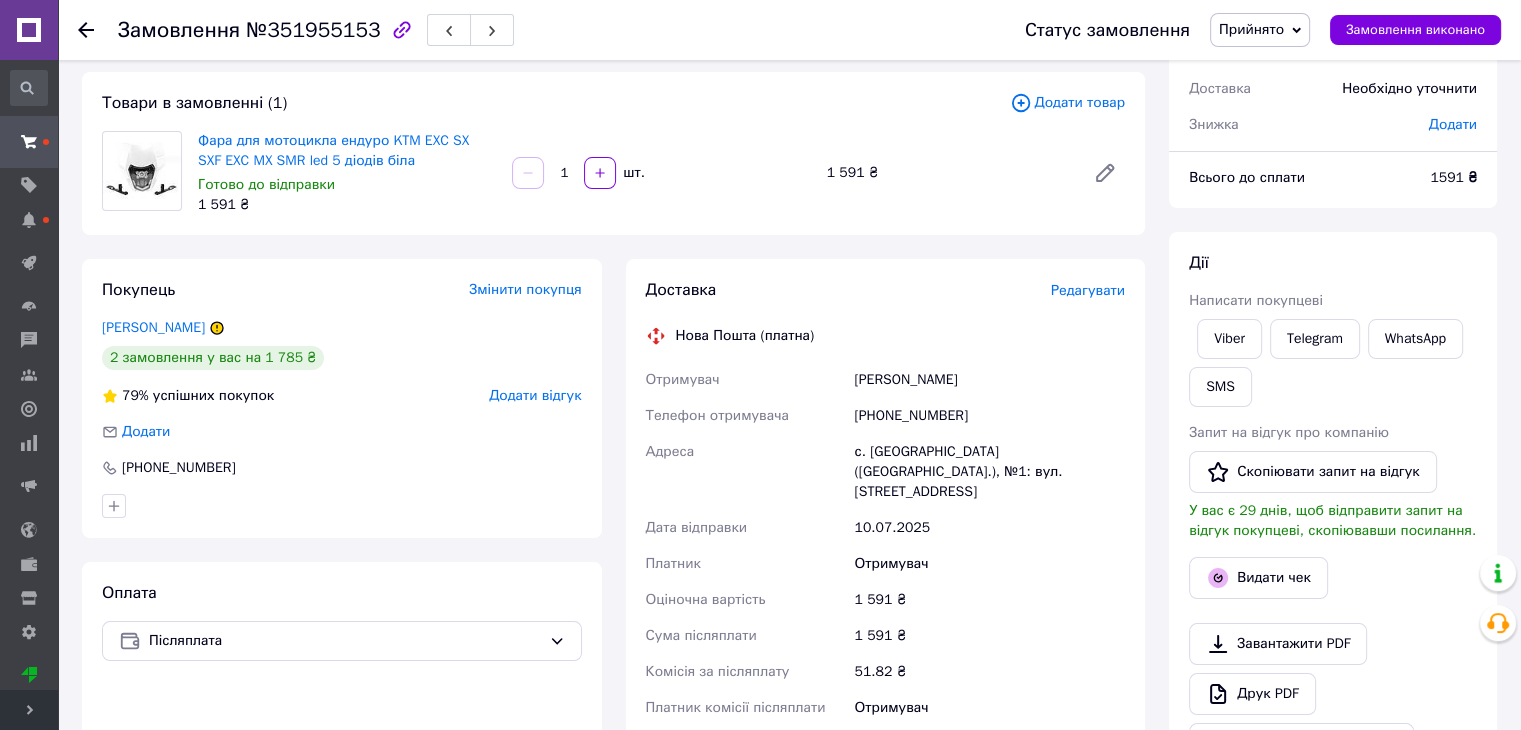 scroll, scrollTop: 0, scrollLeft: 0, axis: both 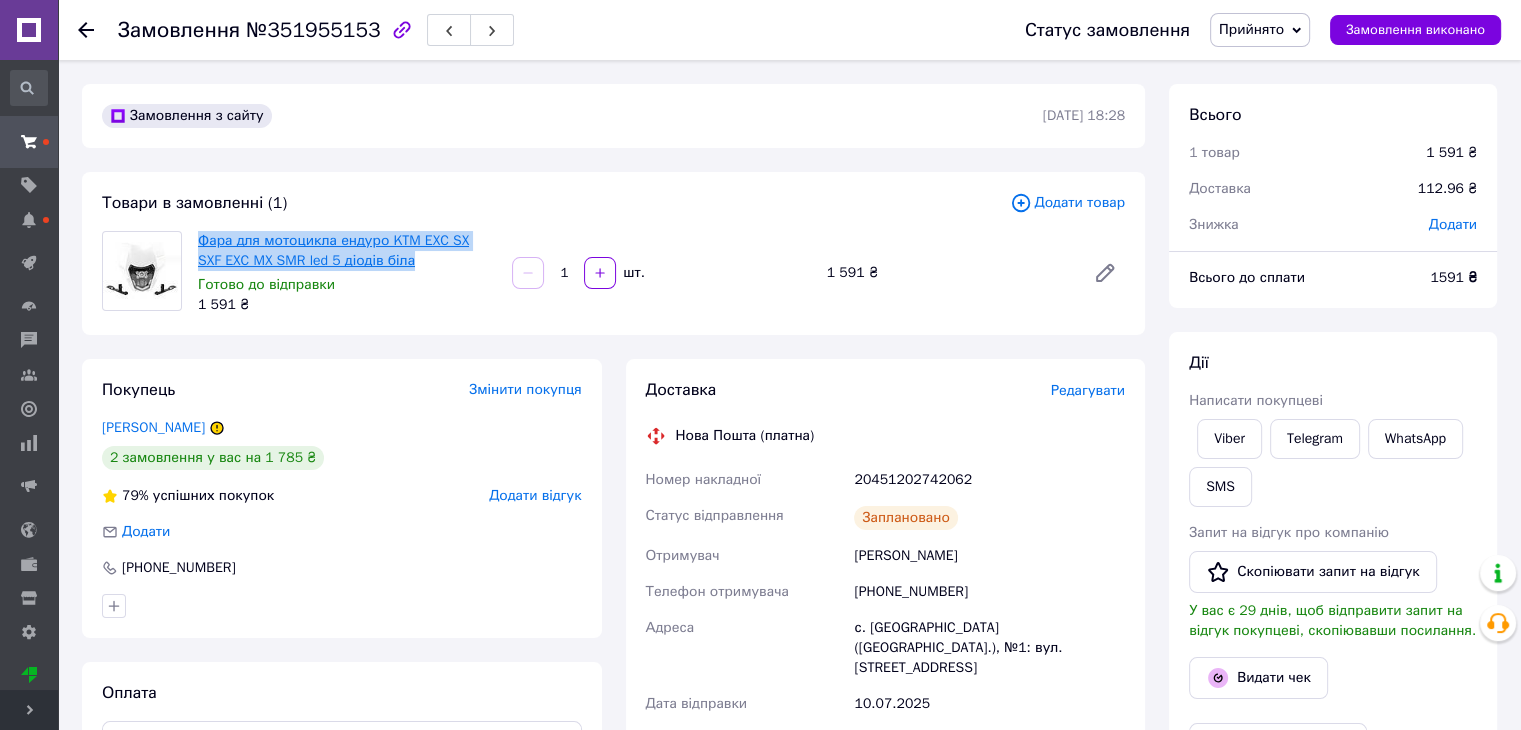 drag, startPoint x: 399, startPoint y: 260, endPoint x: 198, endPoint y: 240, distance: 201.99257 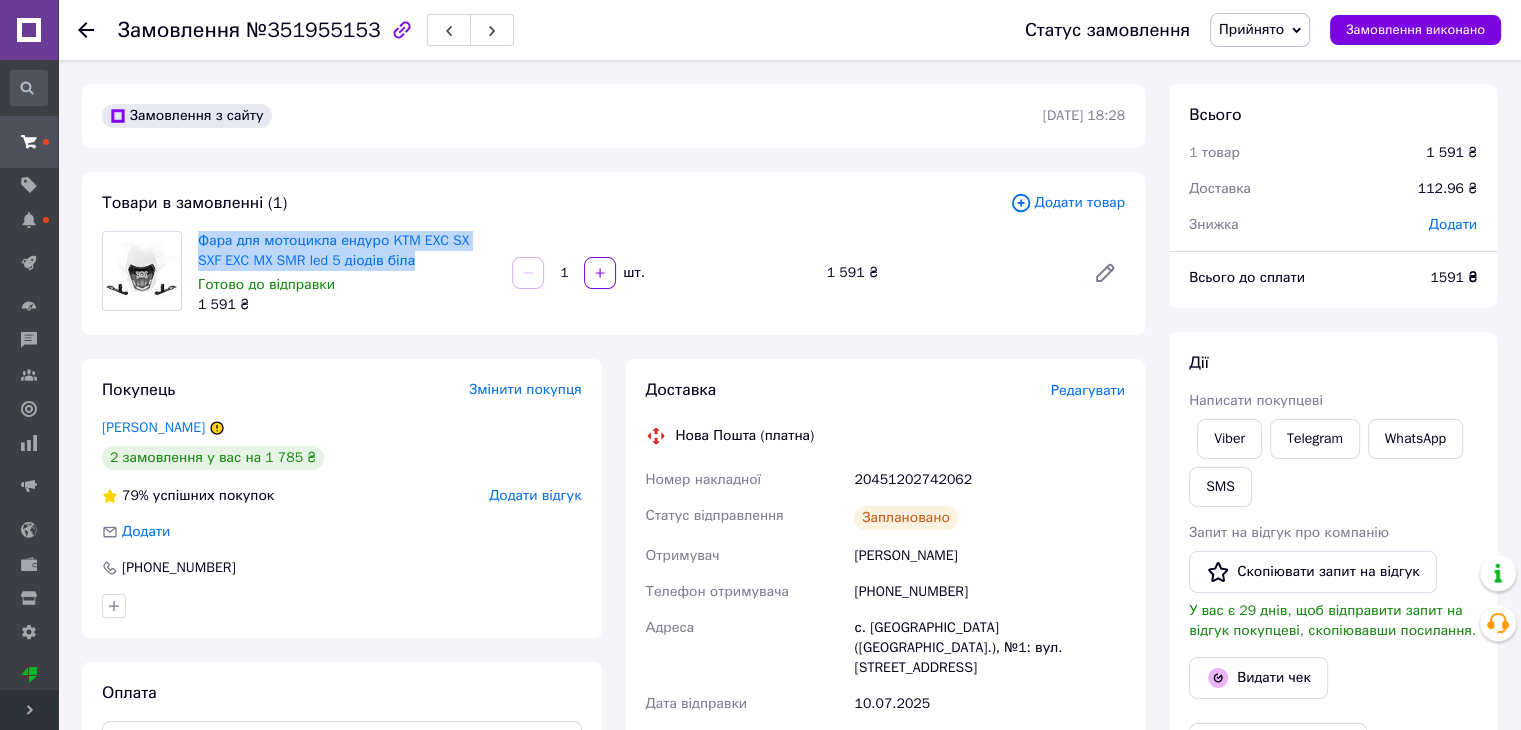 scroll, scrollTop: 100, scrollLeft: 0, axis: vertical 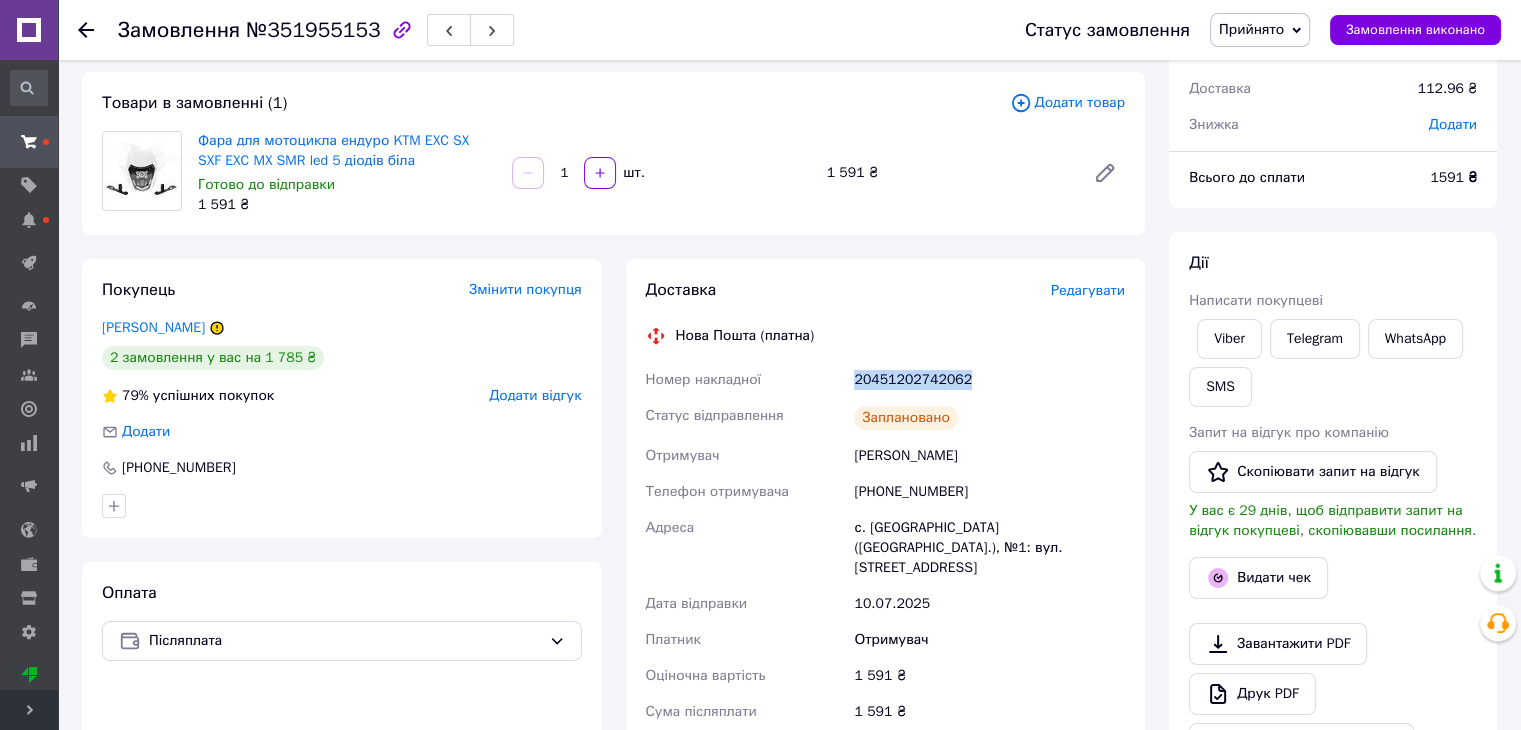 drag, startPoint x: 833, startPoint y: 371, endPoint x: 979, endPoint y: 378, distance: 146.16771 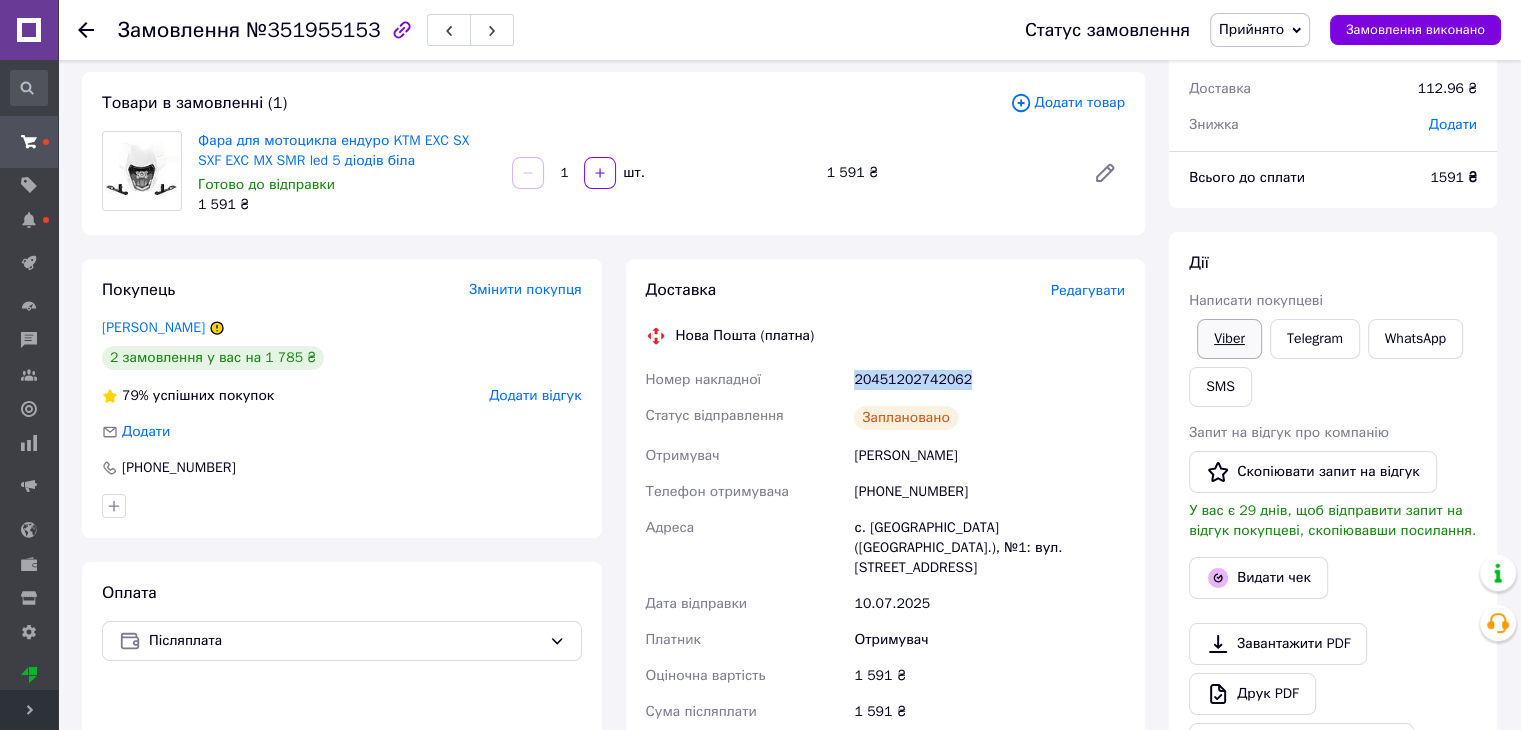 click on "Viber" at bounding box center (1229, 339) 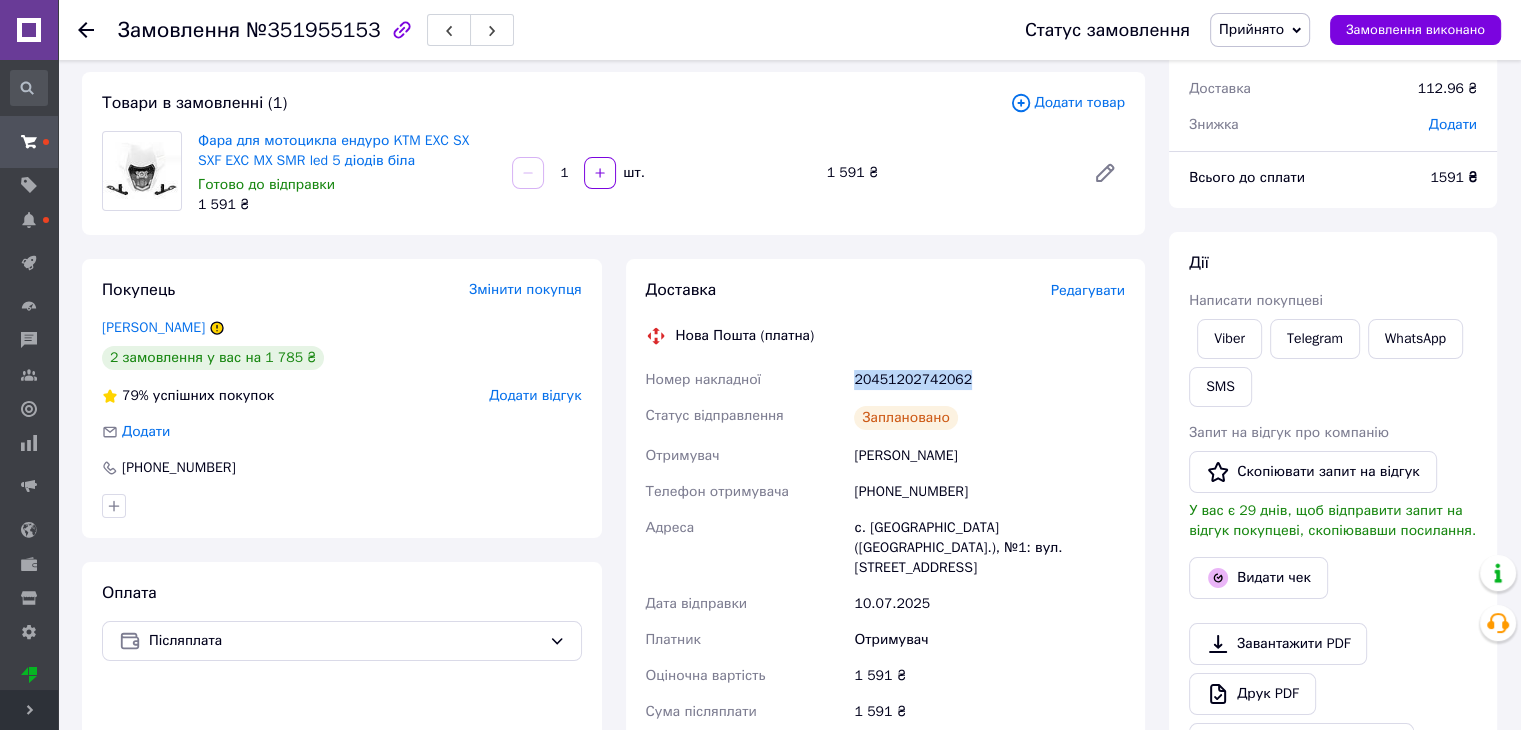 copy on "Номер накладної 20451202742062" 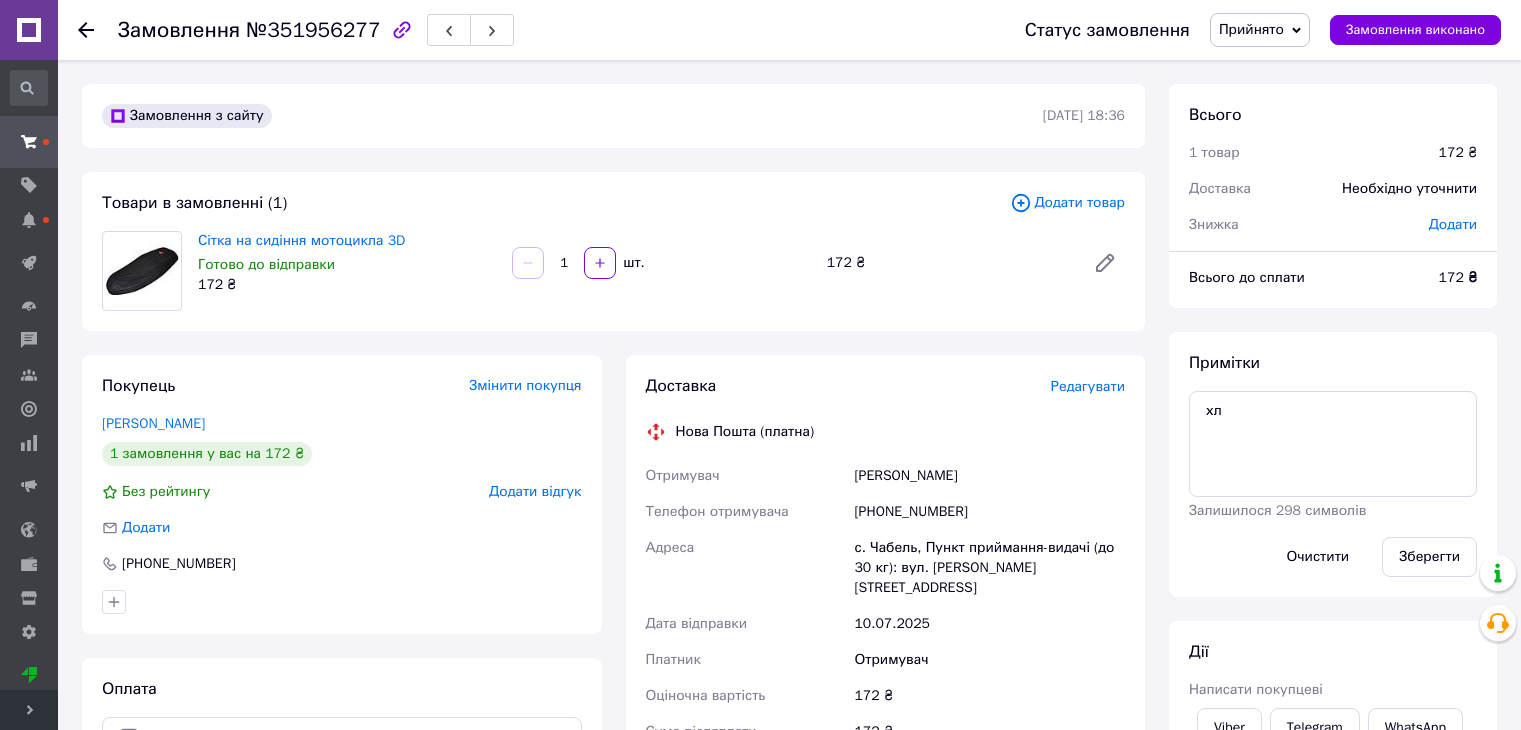 scroll, scrollTop: 0, scrollLeft: 0, axis: both 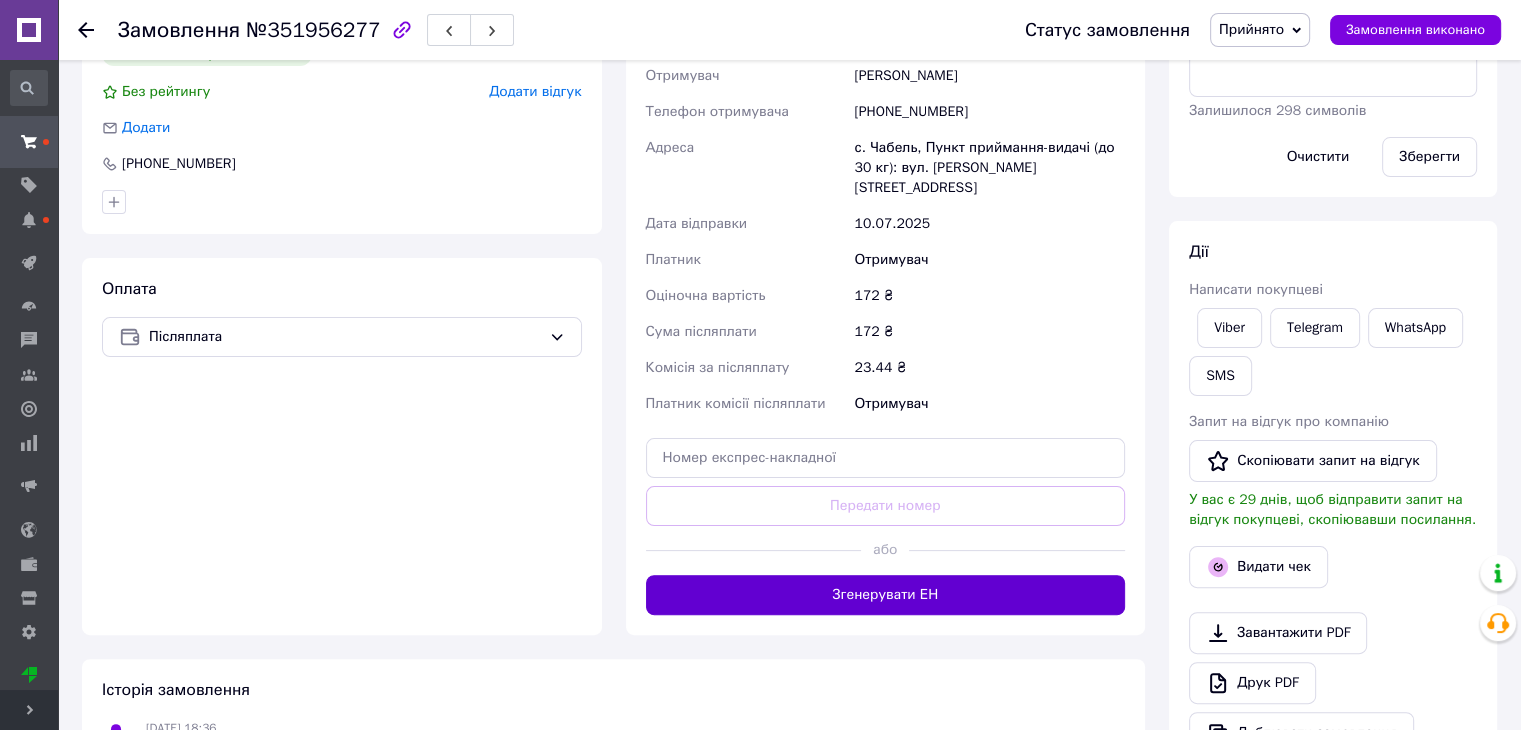 click on "Згенерувати ЕН" at bounding box center (886, 595) 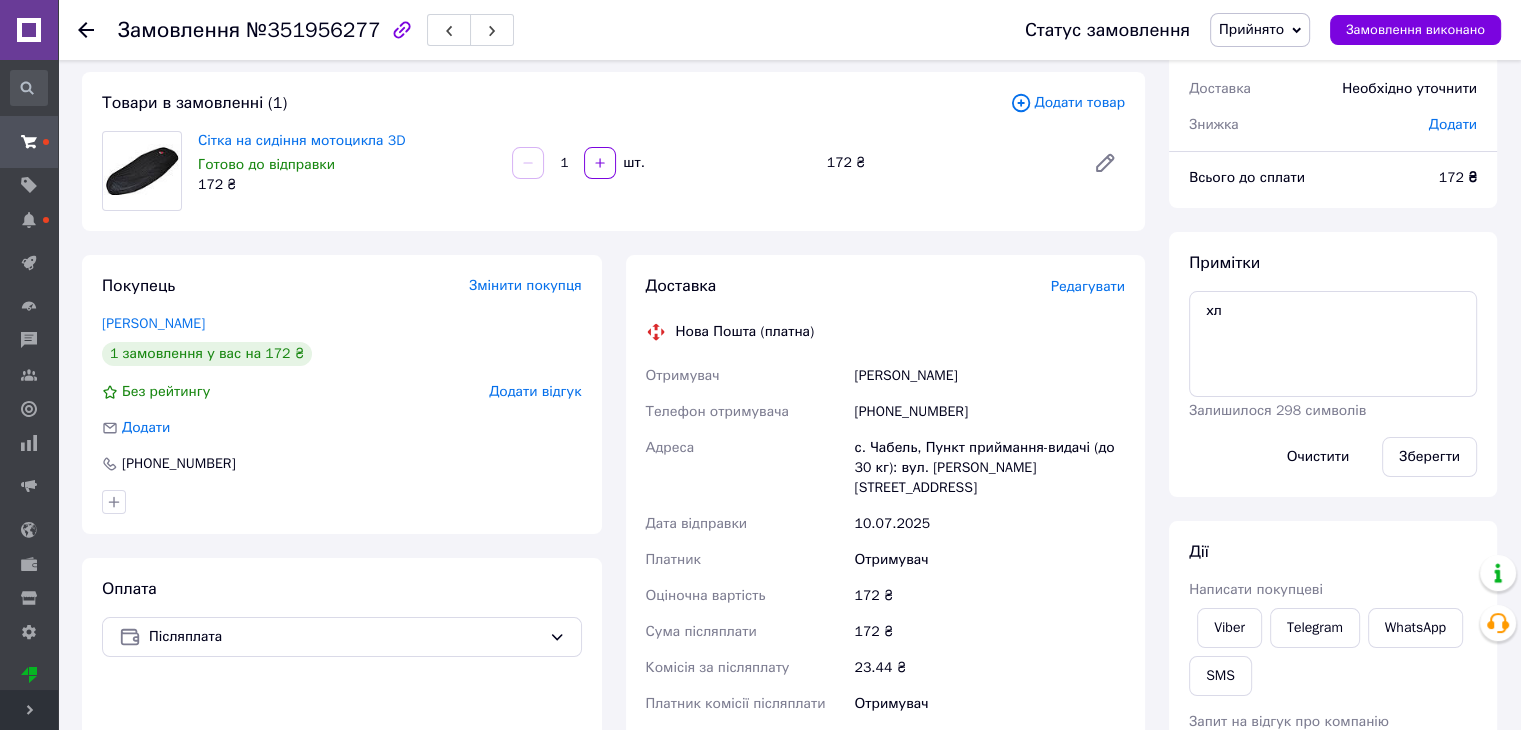 scroll, scrollTop: 0, scrollLeft: 0, axis: both 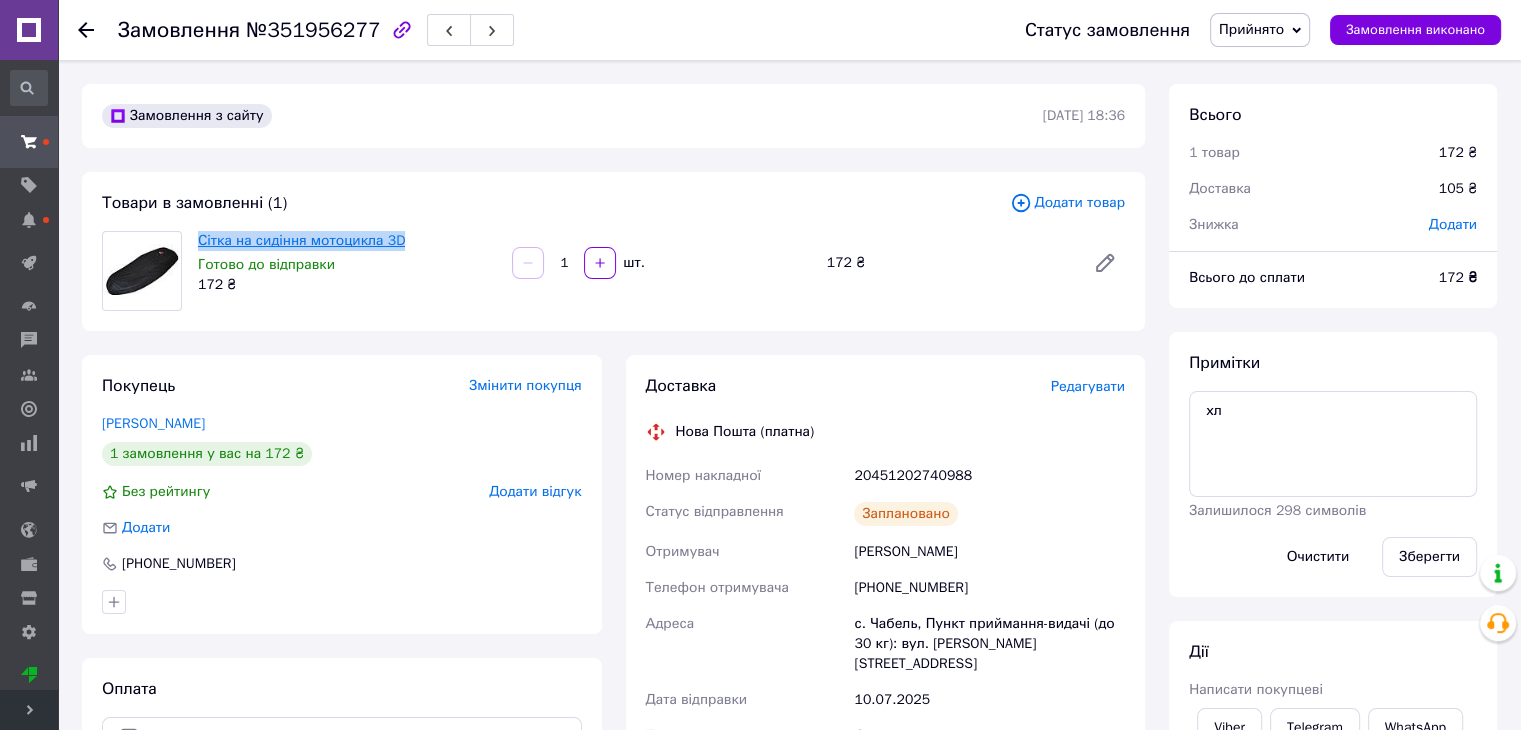 drag, startPoint x: 410, startPoint y: 235, endPoint x: 198, endPoint y: 245, distance: 212.23572 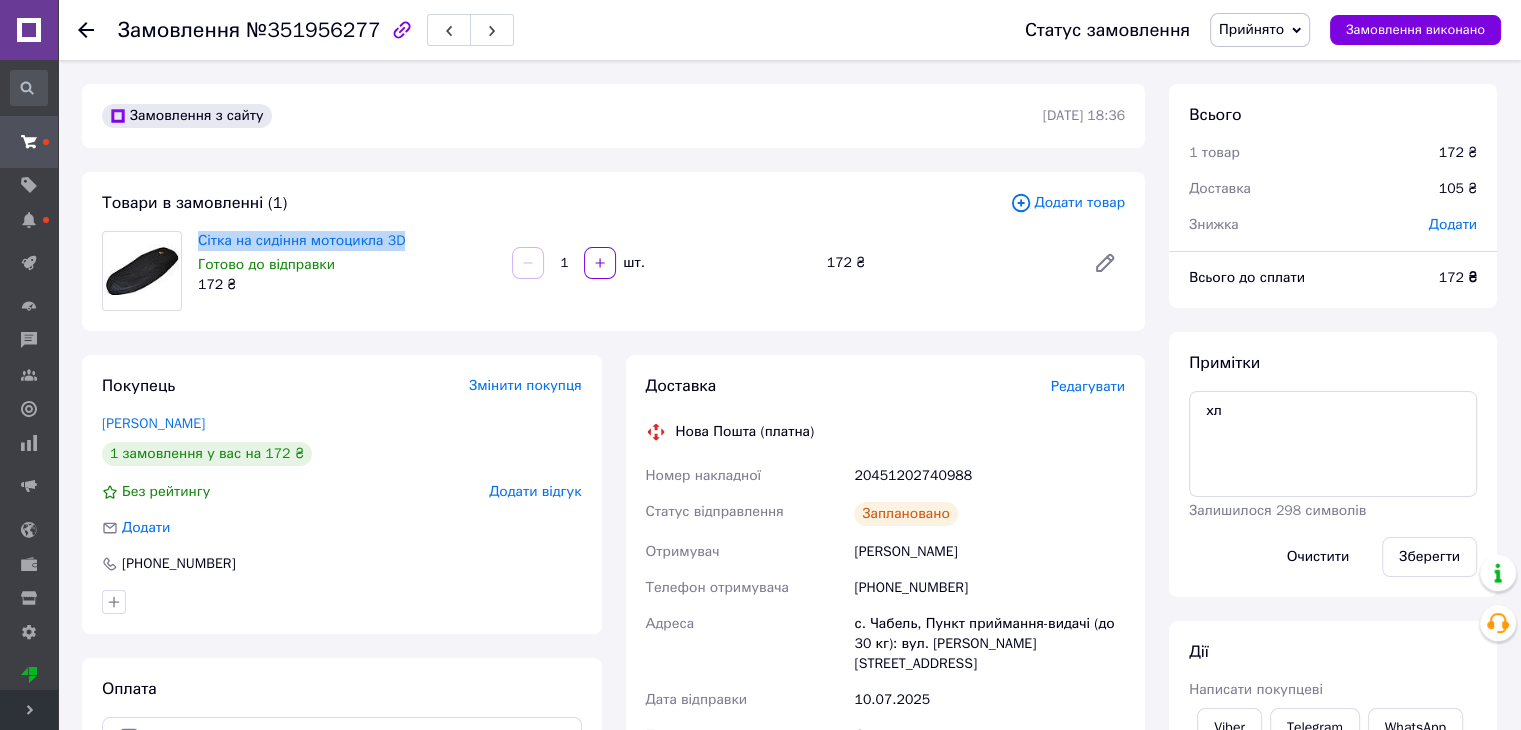 scroll, scrollTop: 200, scrollLeft: 0, axis: vertical 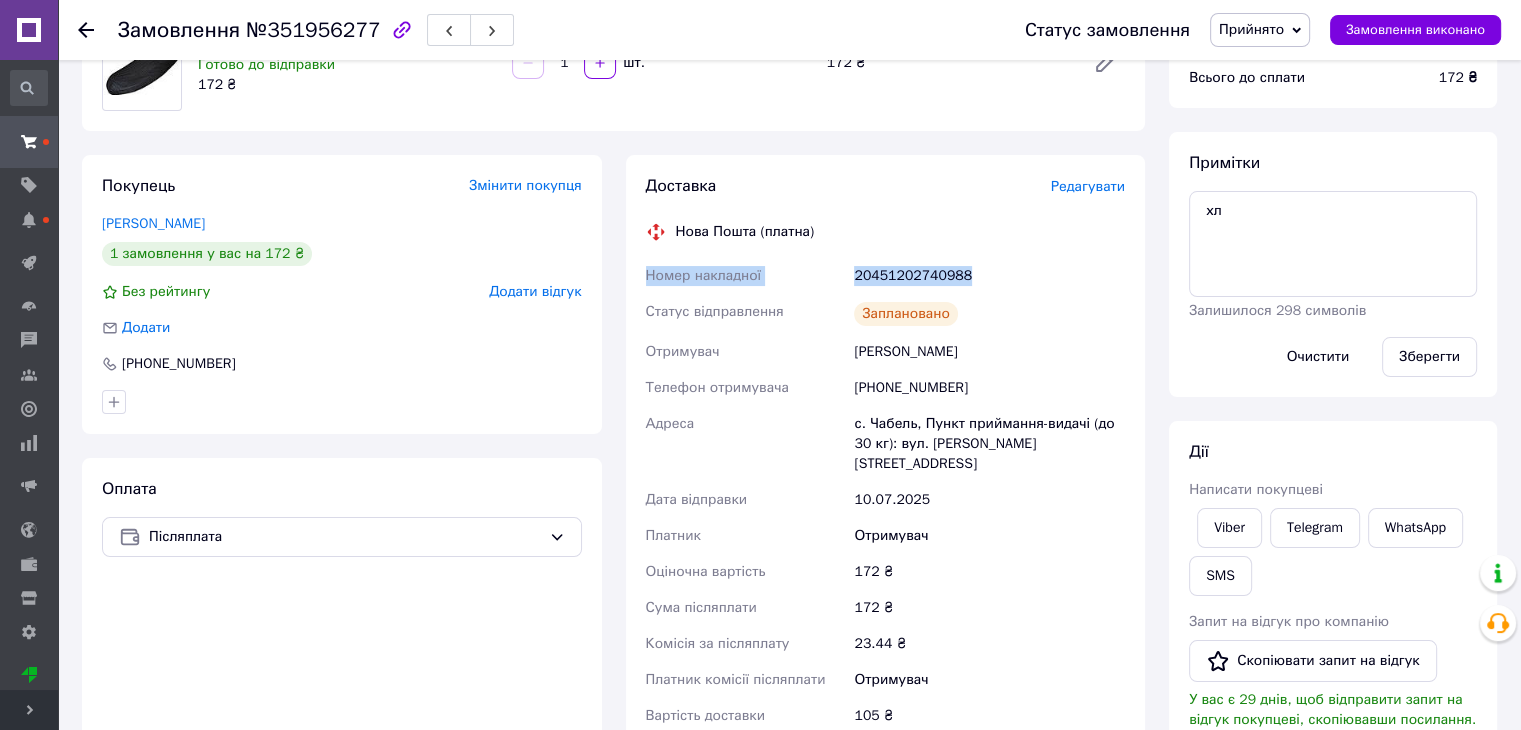 drag, startPoint x: 812, startPoint y: 233, endPoint x: 987, endPoint y: 263, distance: 177.55281 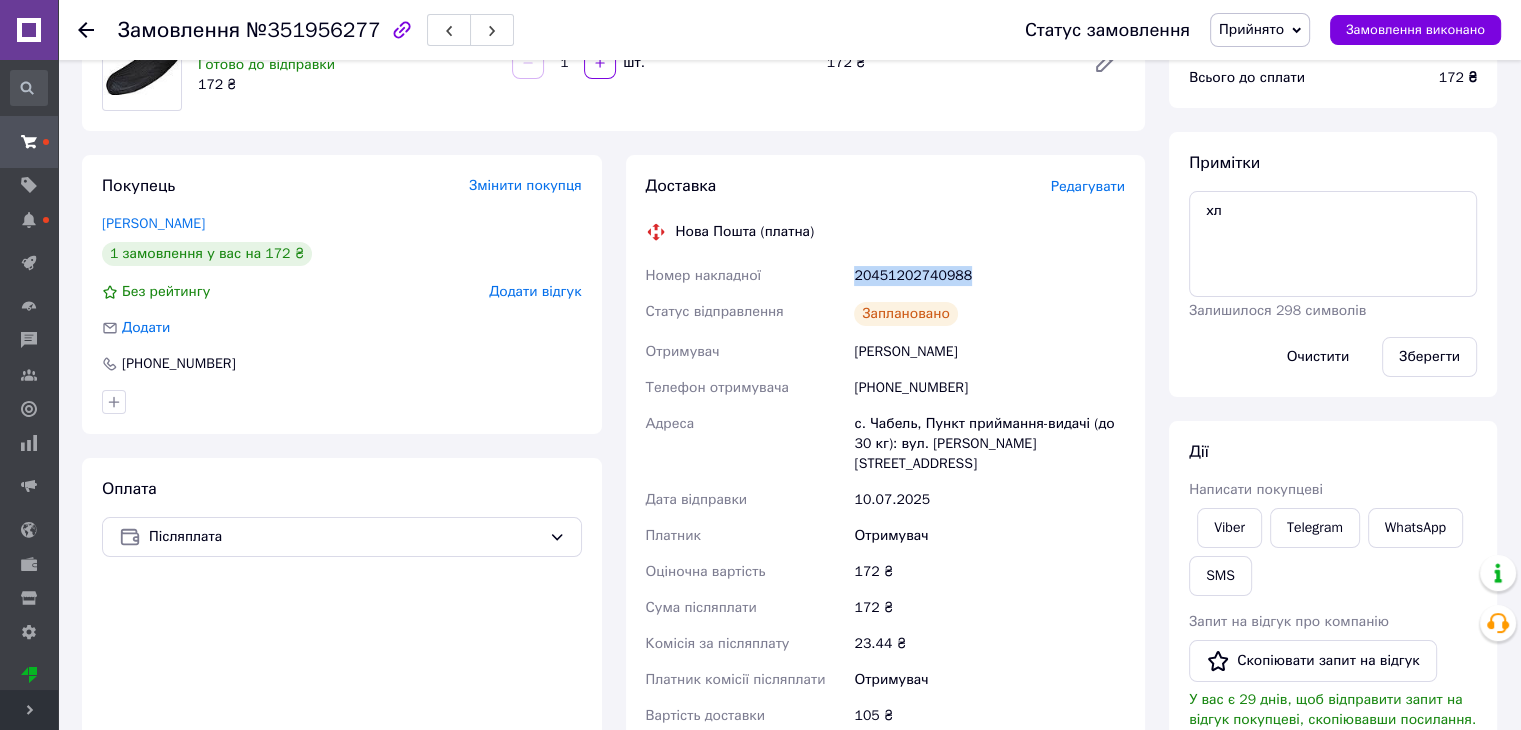 drag, startPoint x: 847, startPoint y: 269, endPoint x: 994, endPoint y: 282, distance: 147.57372 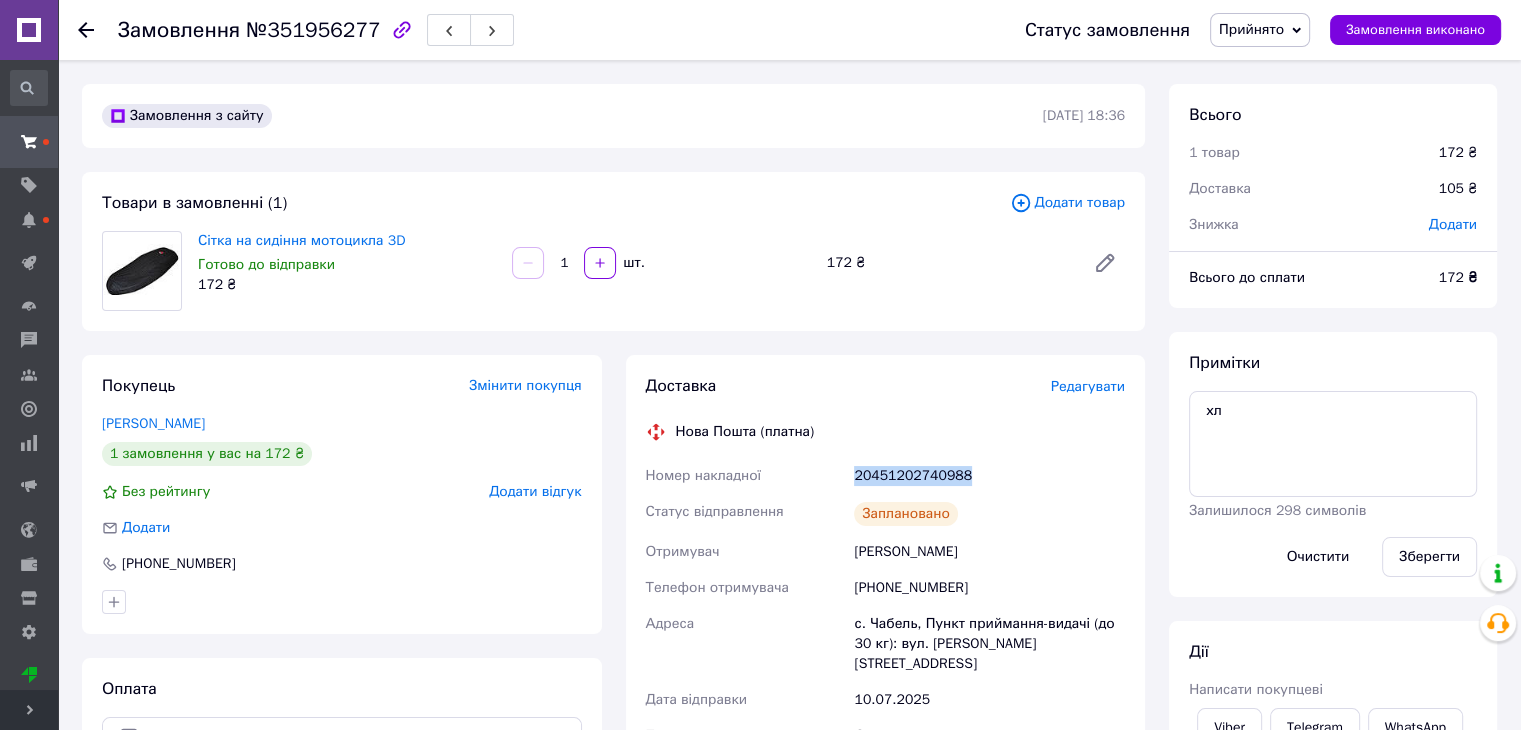 scroll, scrollTop: 200, scrollLeft: 0, axis: vertical 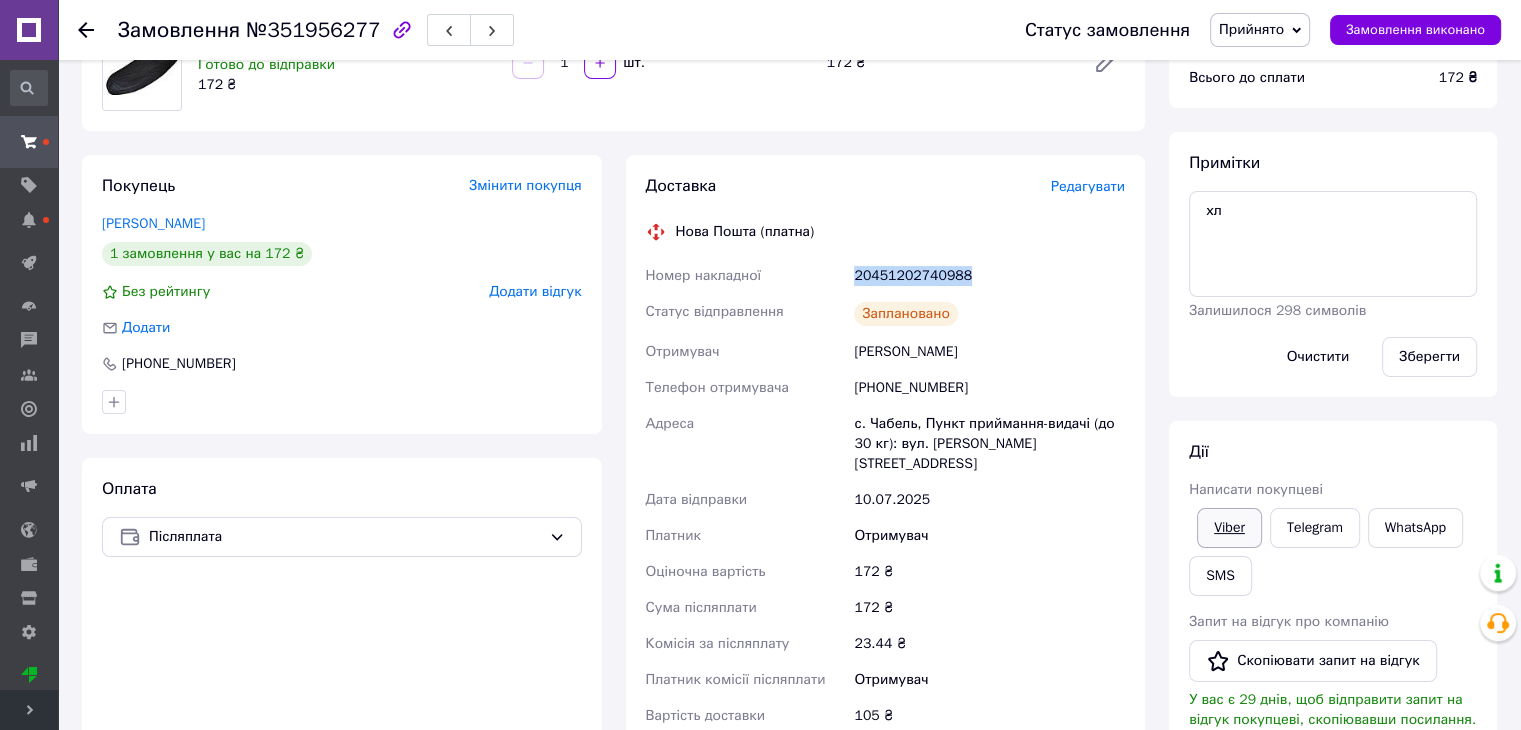 click on "Viber" at bounding box center [1229, 528] 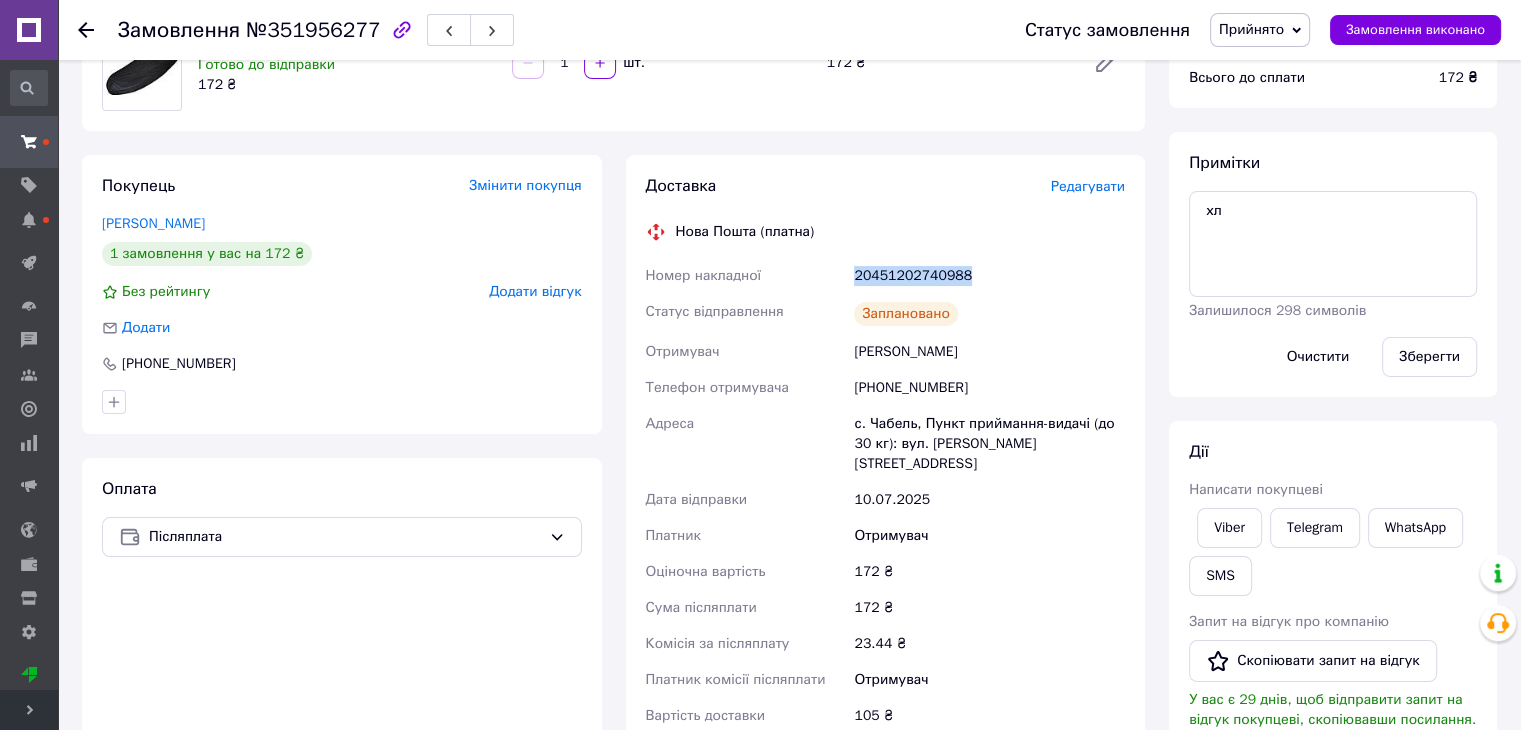 copy on "Номер накладної 20451202740988" 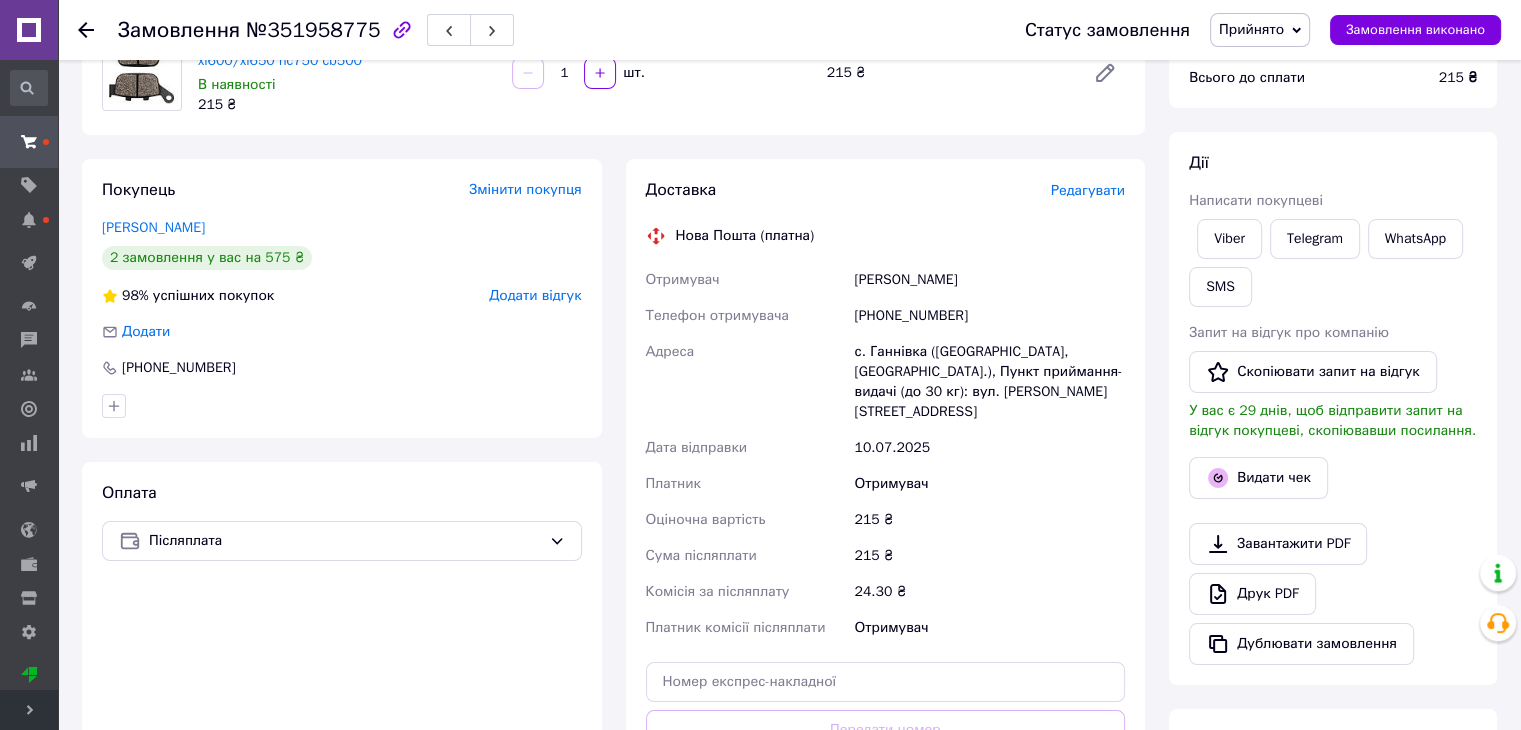 scroll, scrollTop: 400, scrollLeft: 0, axis: vertical 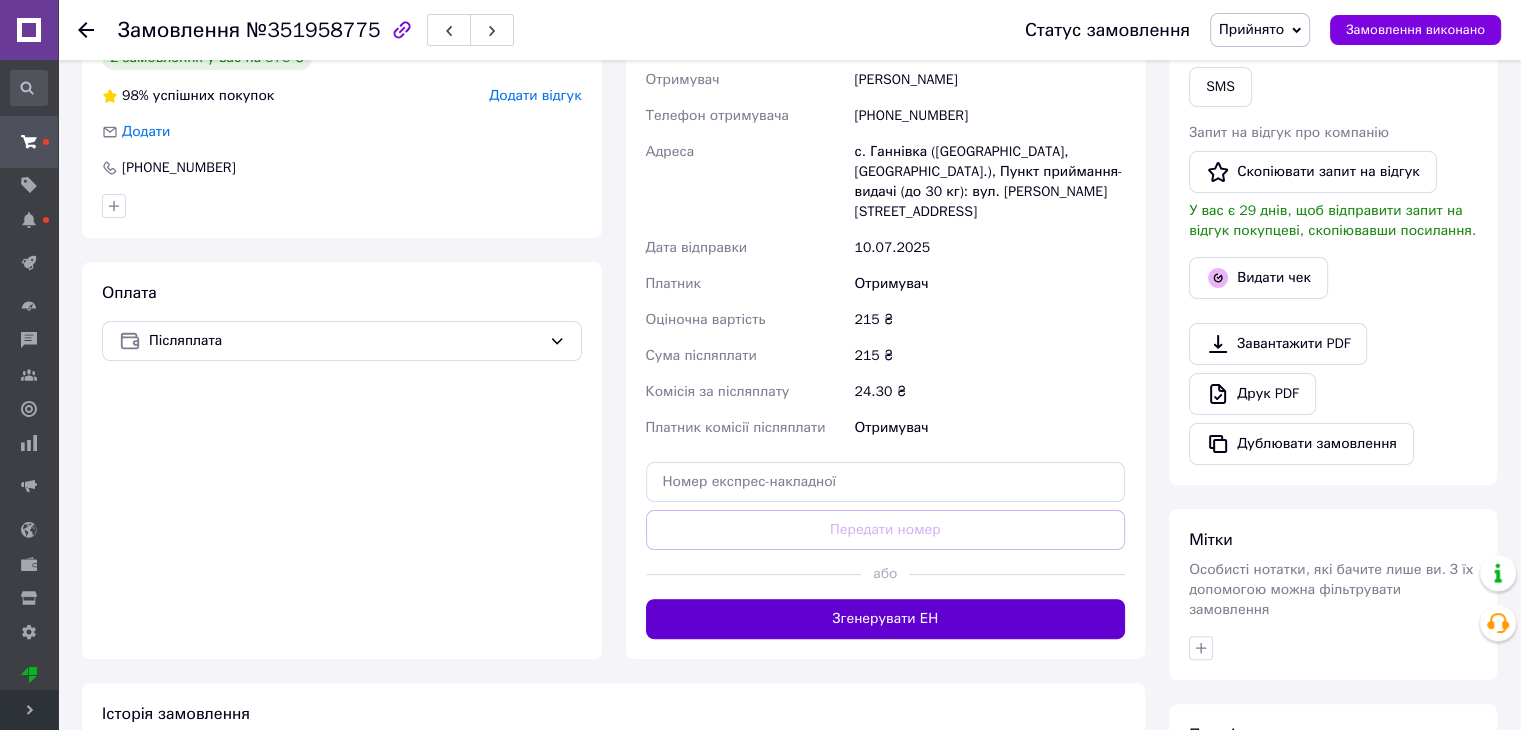 click on "Згенерувати ЕН" at bounding box center [886, 619] 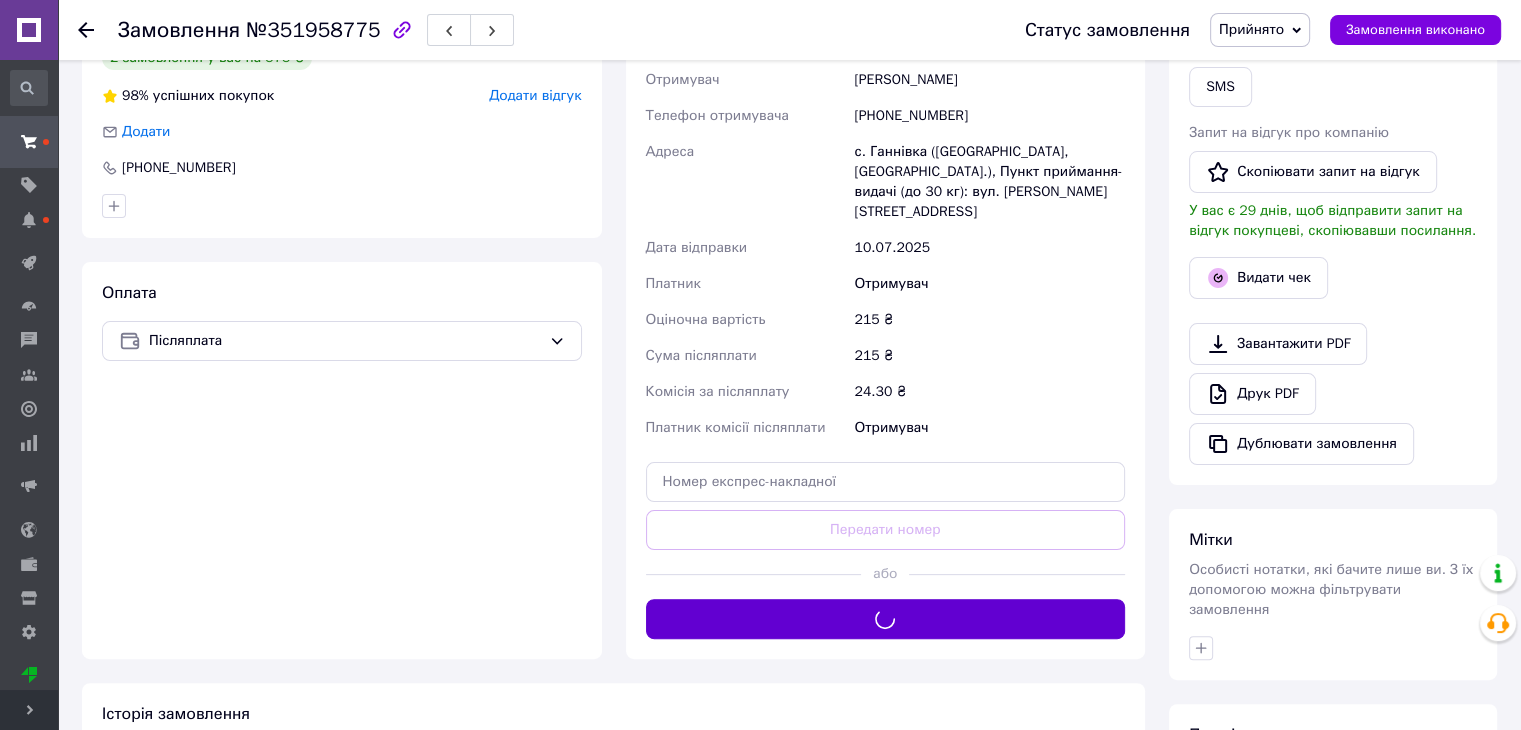 scroll, scrollTop: 100, scrollLeft: 0, axis: vertical 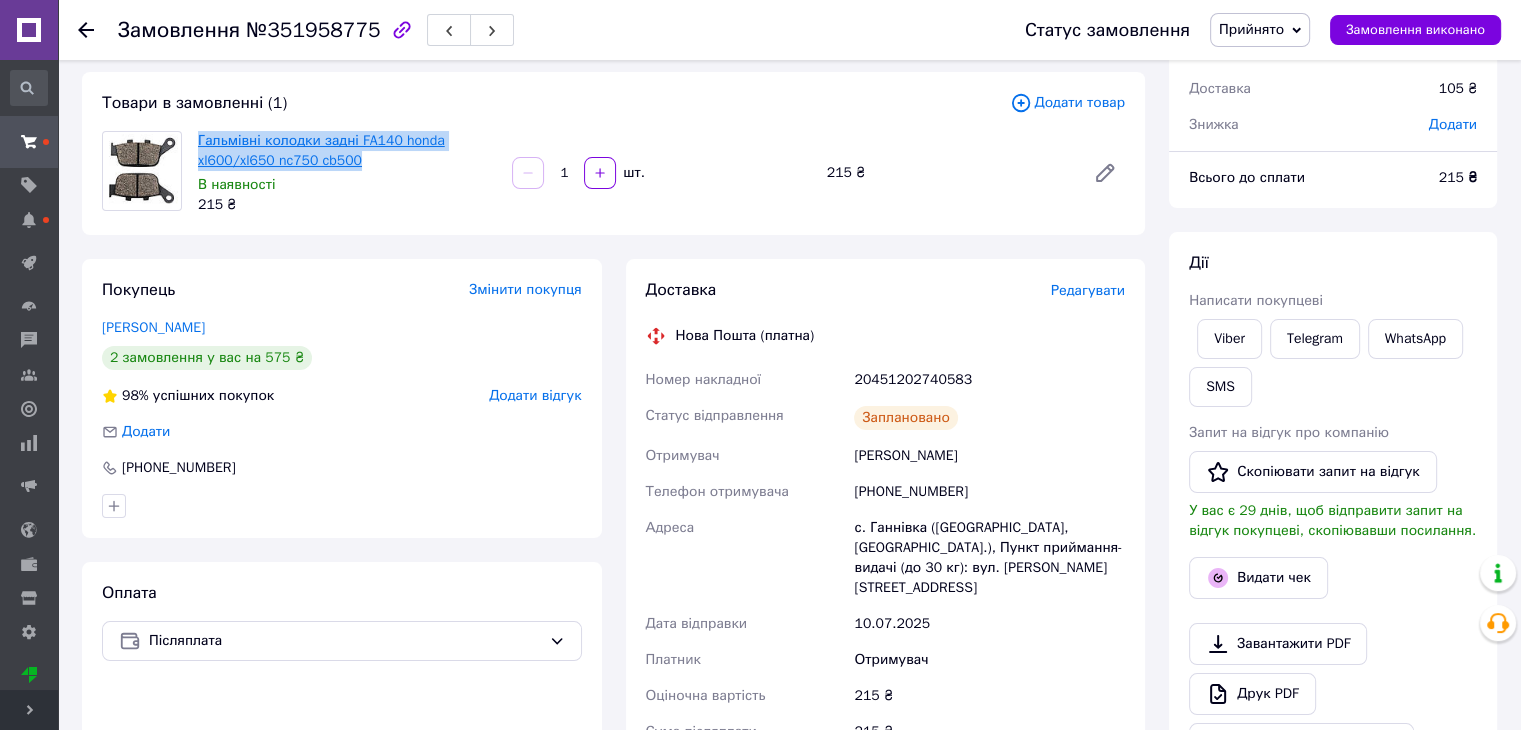 drag, startPoint x: 368, startPoint y: 163, endPoint x: 200, endPoint y: 135, distance: 170.31735 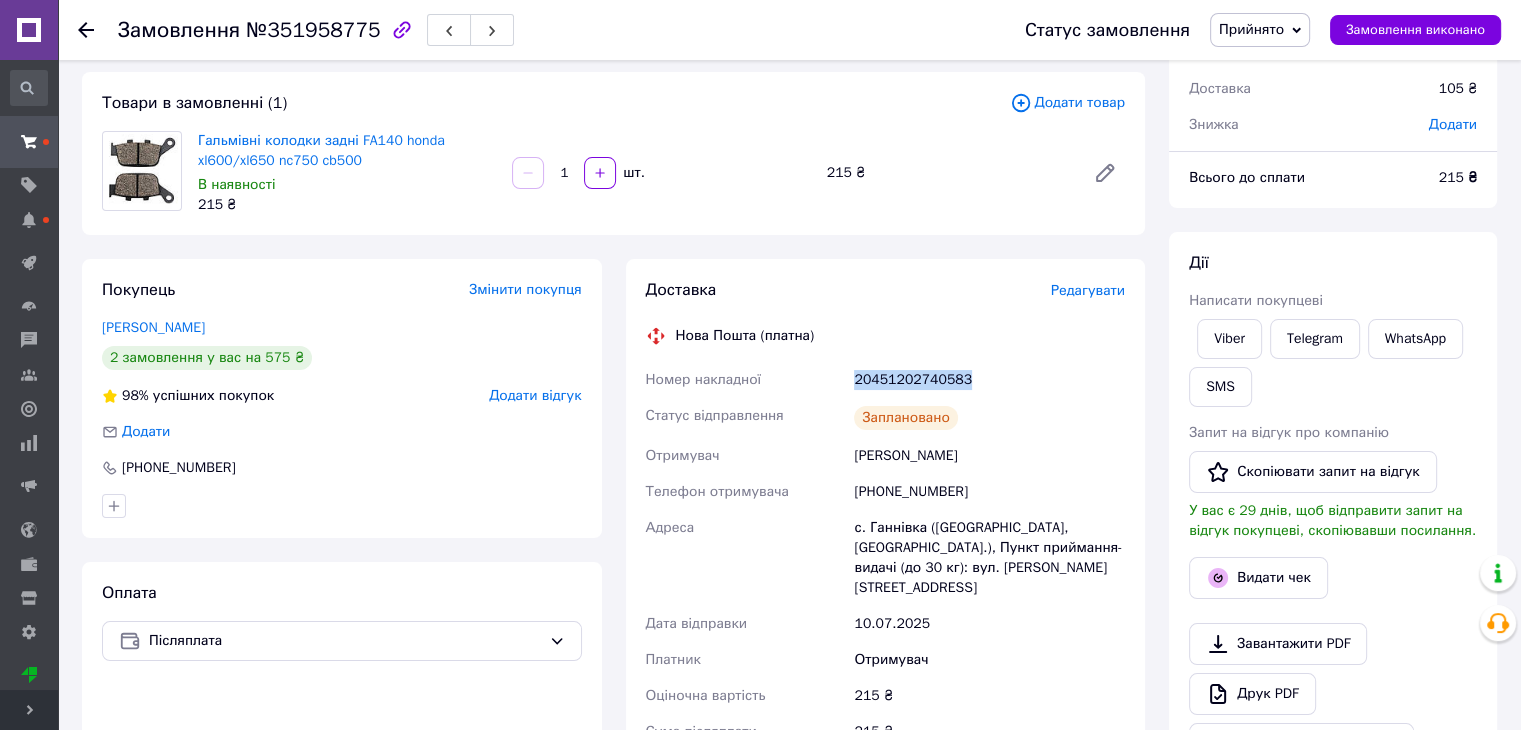drag, startPoint x: 889, startPoint y: 389, endPoint x: 970, endPoint y: 381, distance: 81.394104 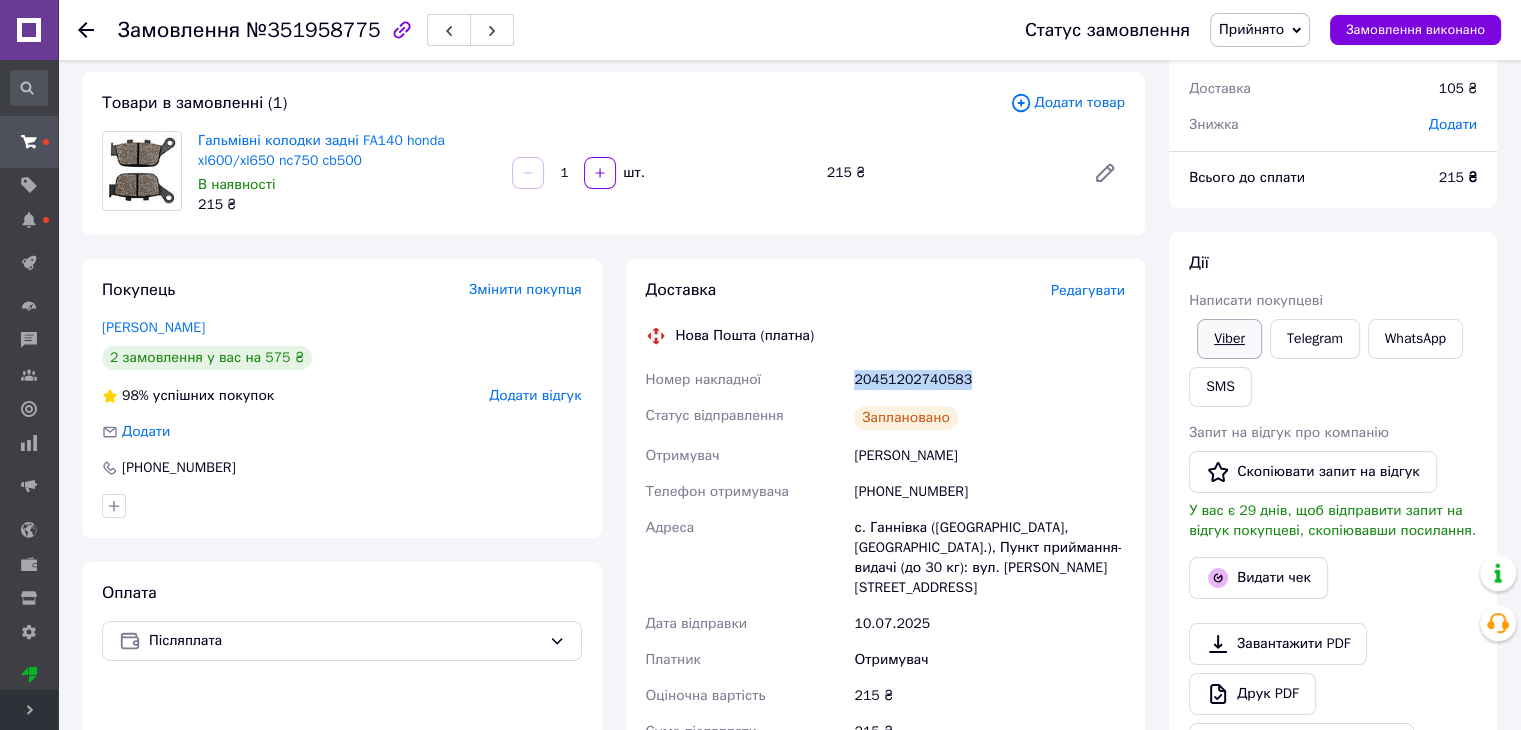 click on "Viber" at bounding box center [1229, 339] 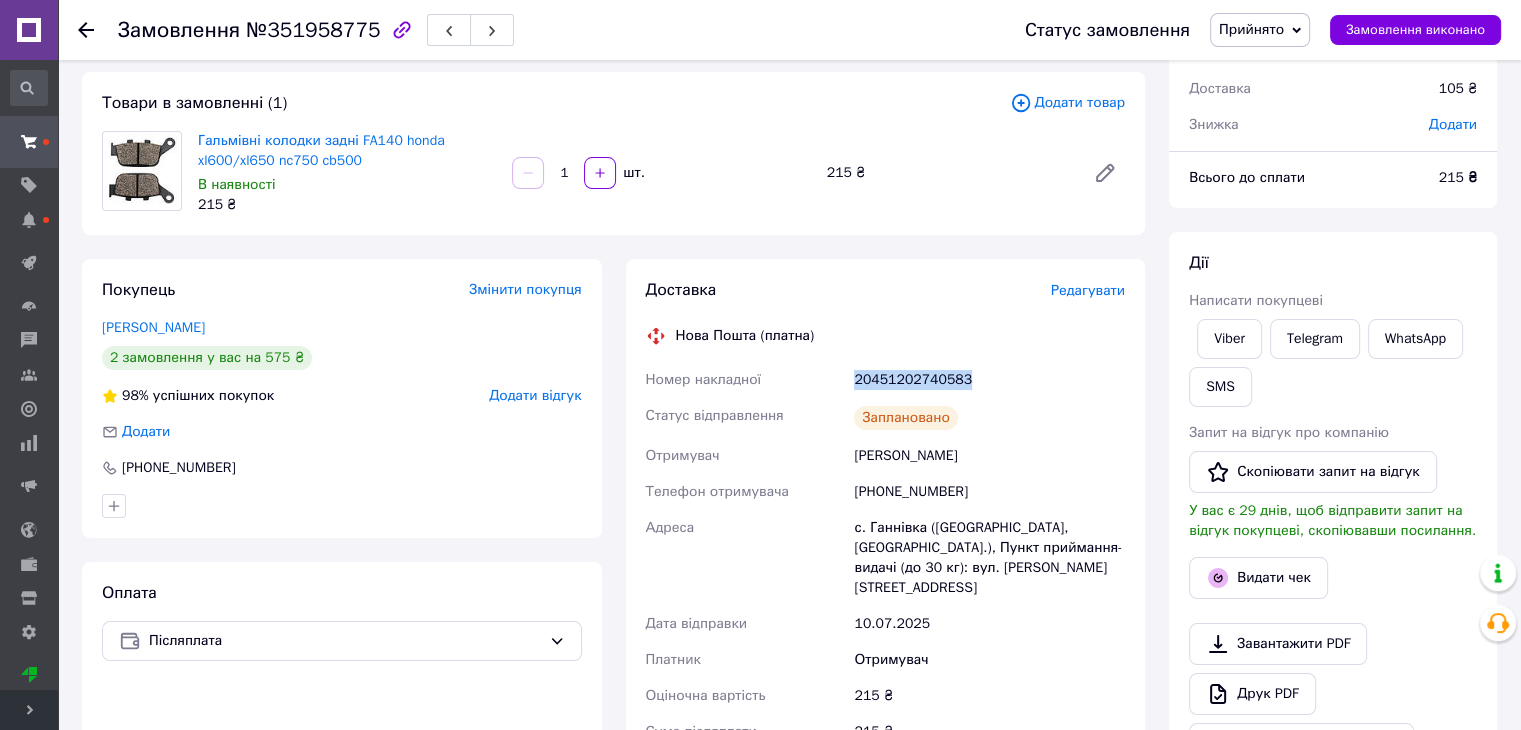 copy on "Номер накладної 20451202740583" 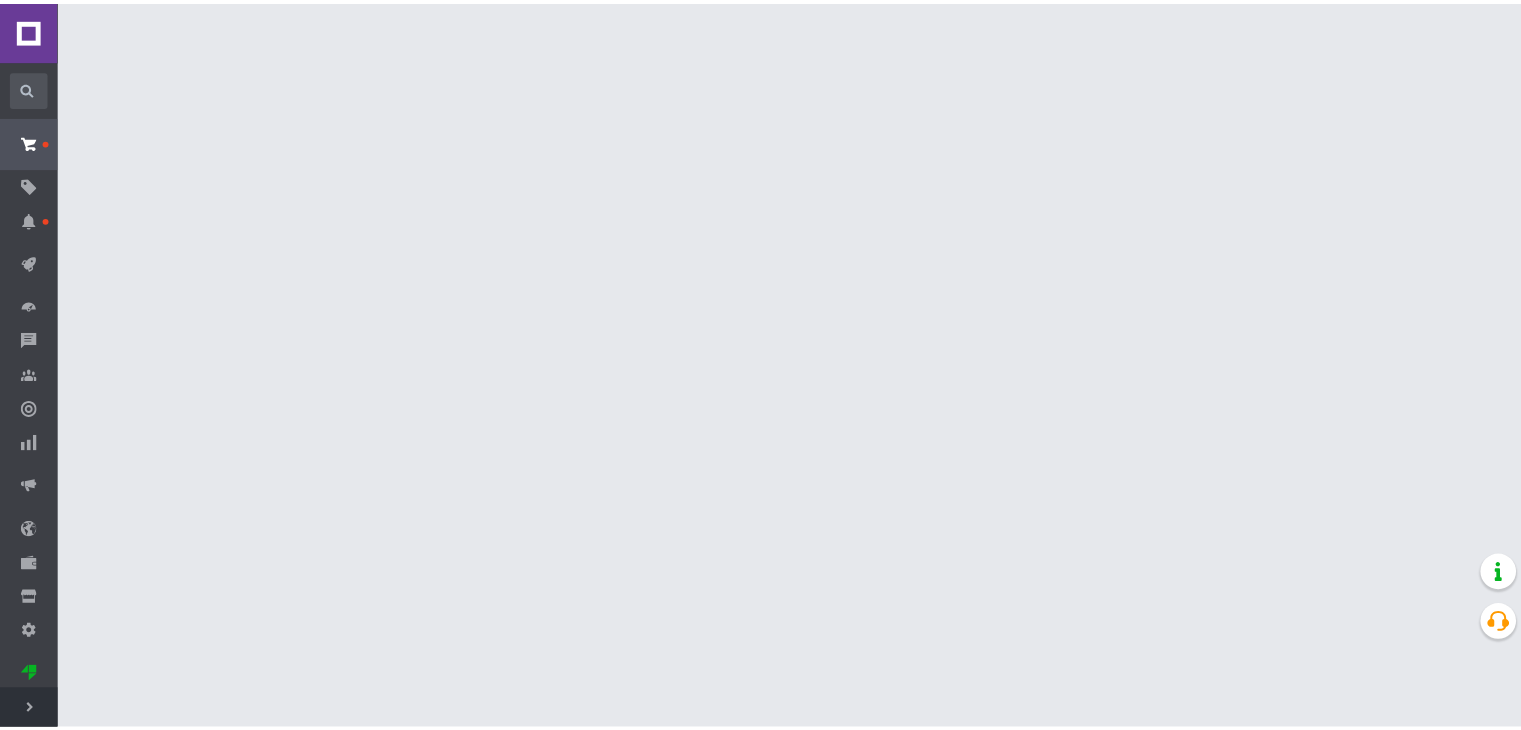 scroll, scrollTop: 0, scrollLeft: 0, axis: both 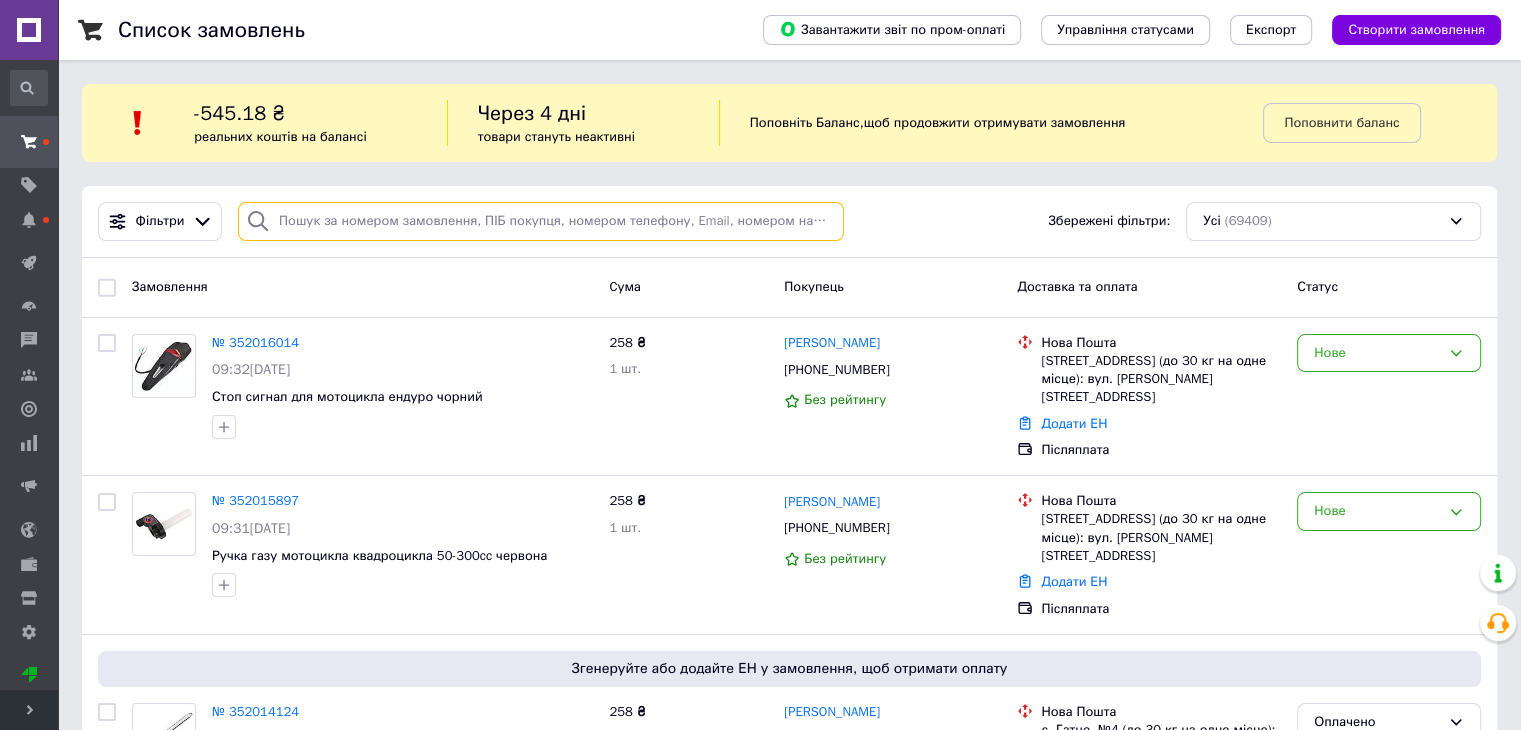 click at bounding box center [541, 221] 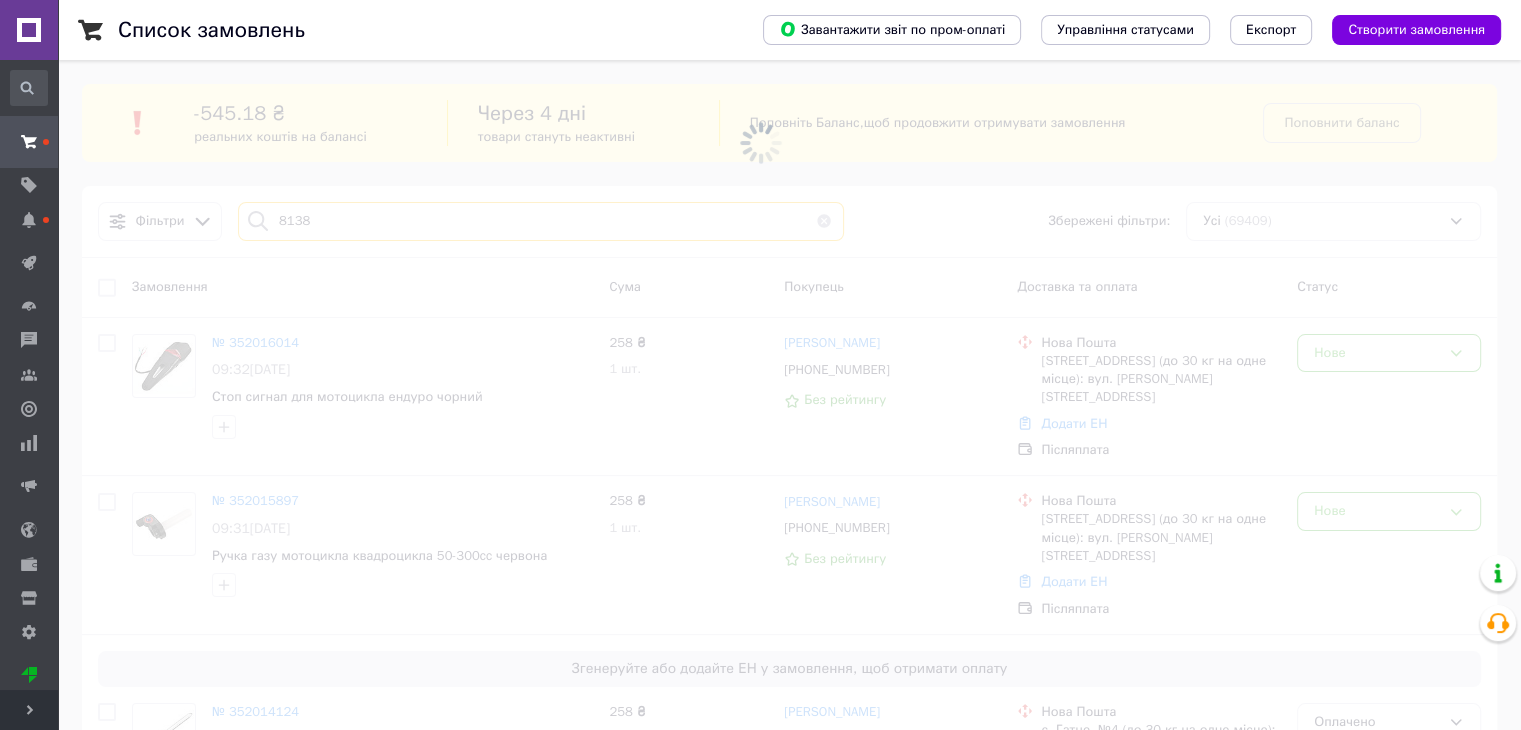 type on "8138" 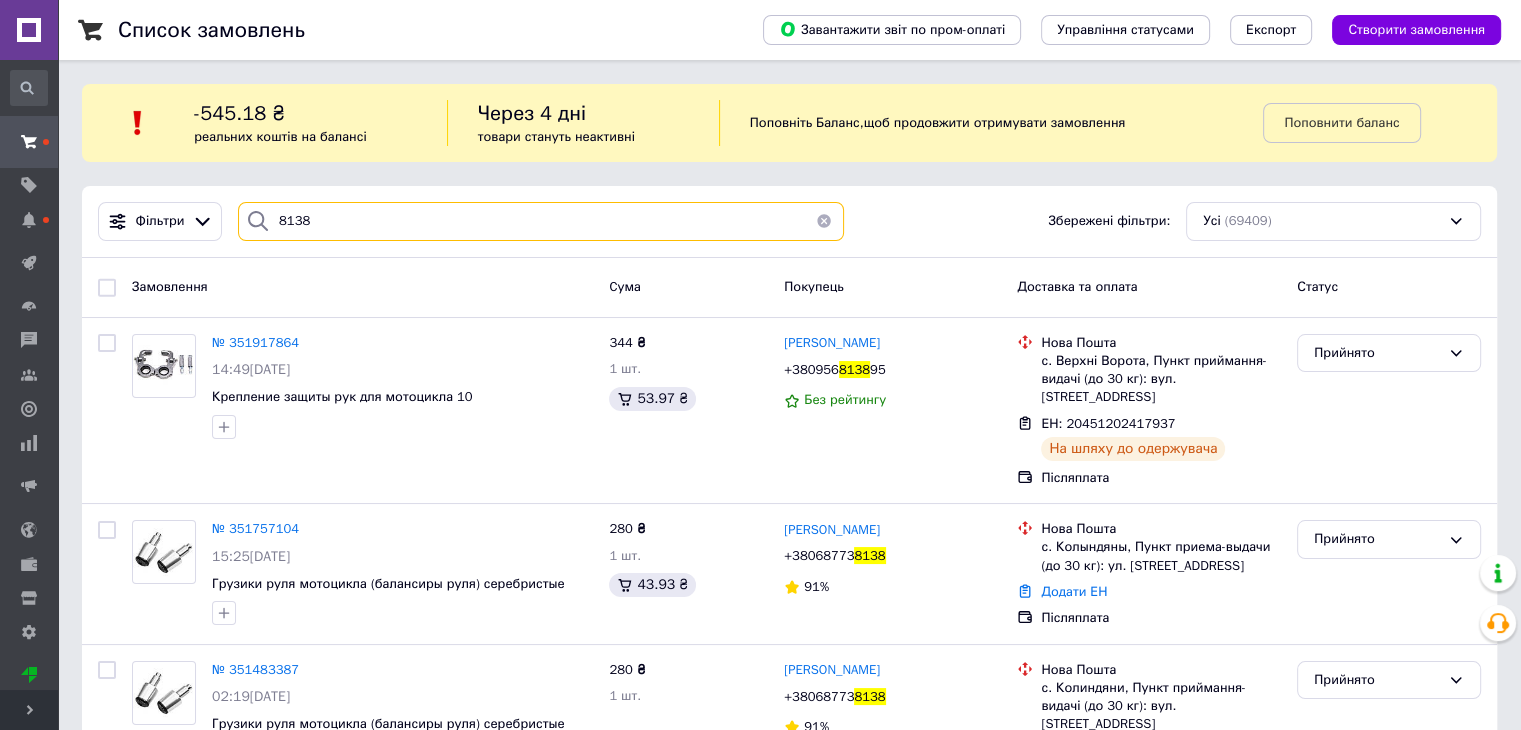 scroll, scrollTop: 200, scrollLeft: 0, axis: vertical 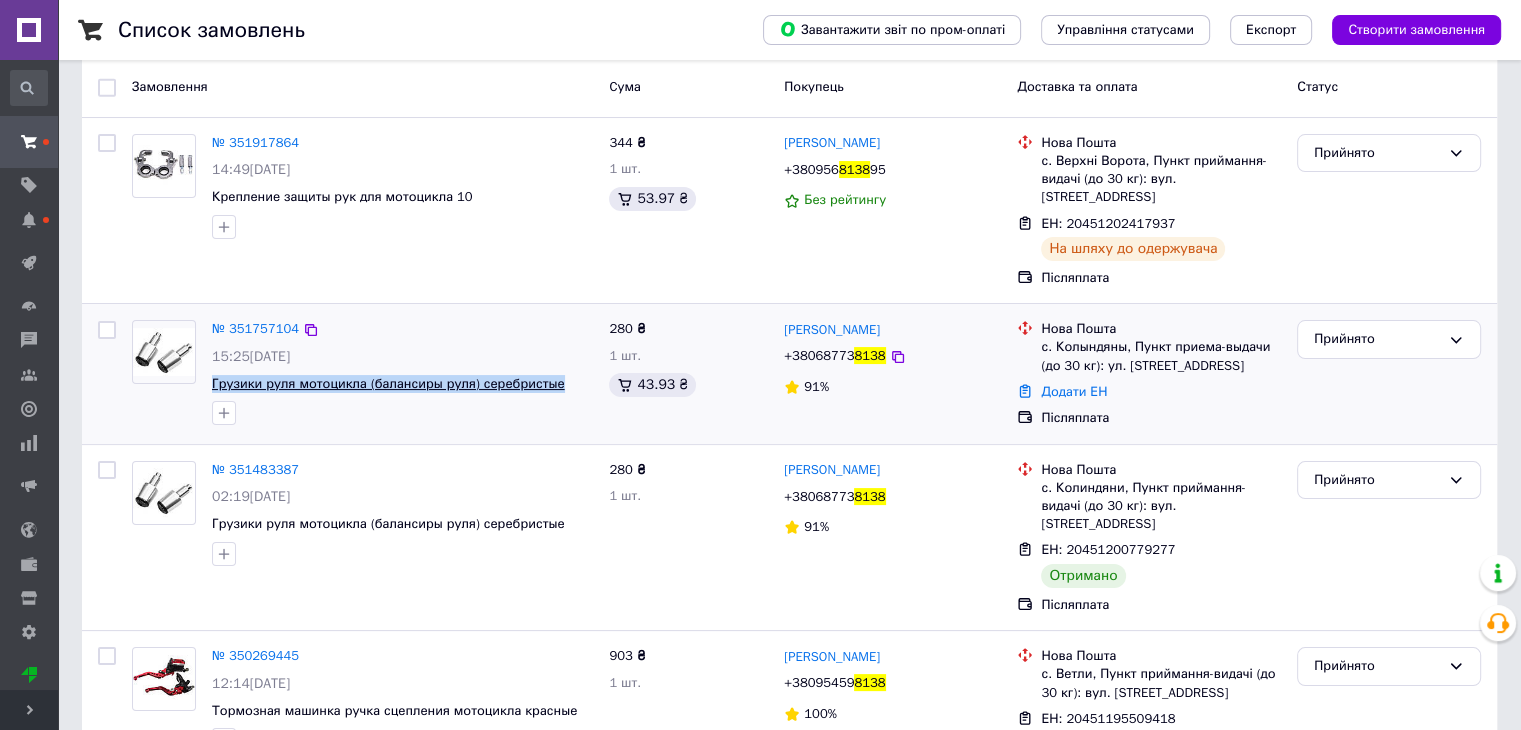 drag, startPoint x: 567, startPoint y: 385, endPoint x: 212, endPoint y: 391, distance: 355.0507 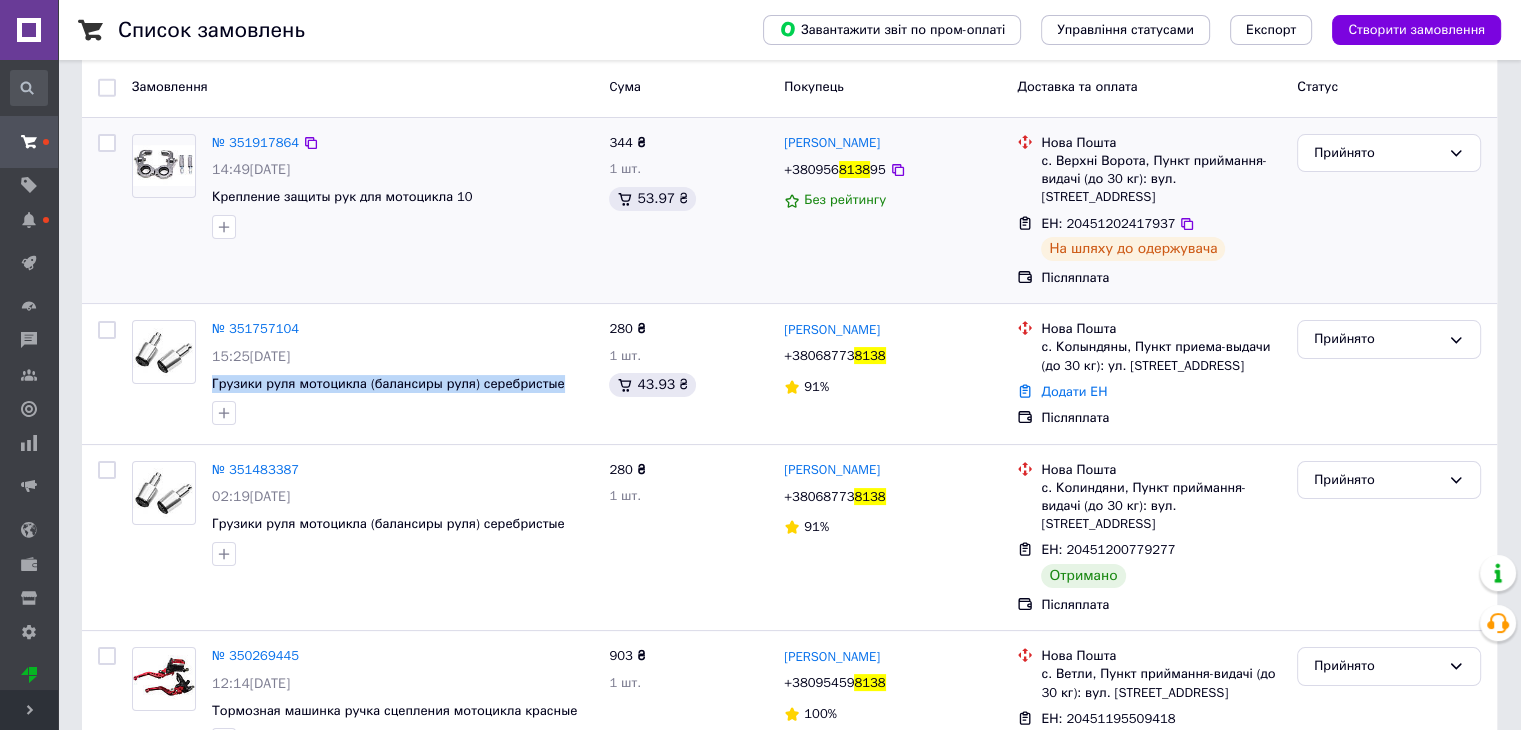 scroll, scrollTop: 0, scrollLeft: 0, axis: both 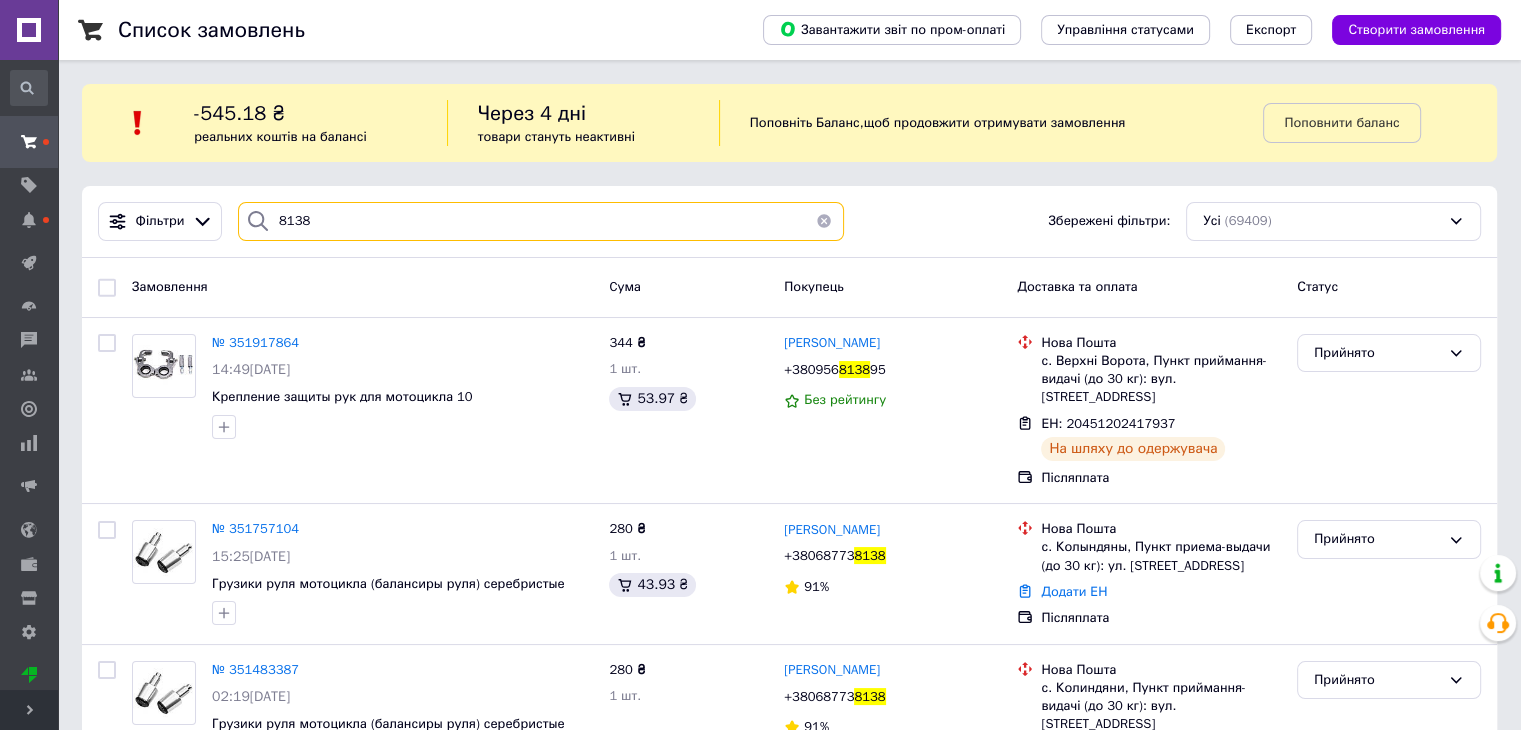 drag, startPoint x: 303, startPoint y: 231, endPoint x: 252, endPoint y: 223, distance: 51.62364 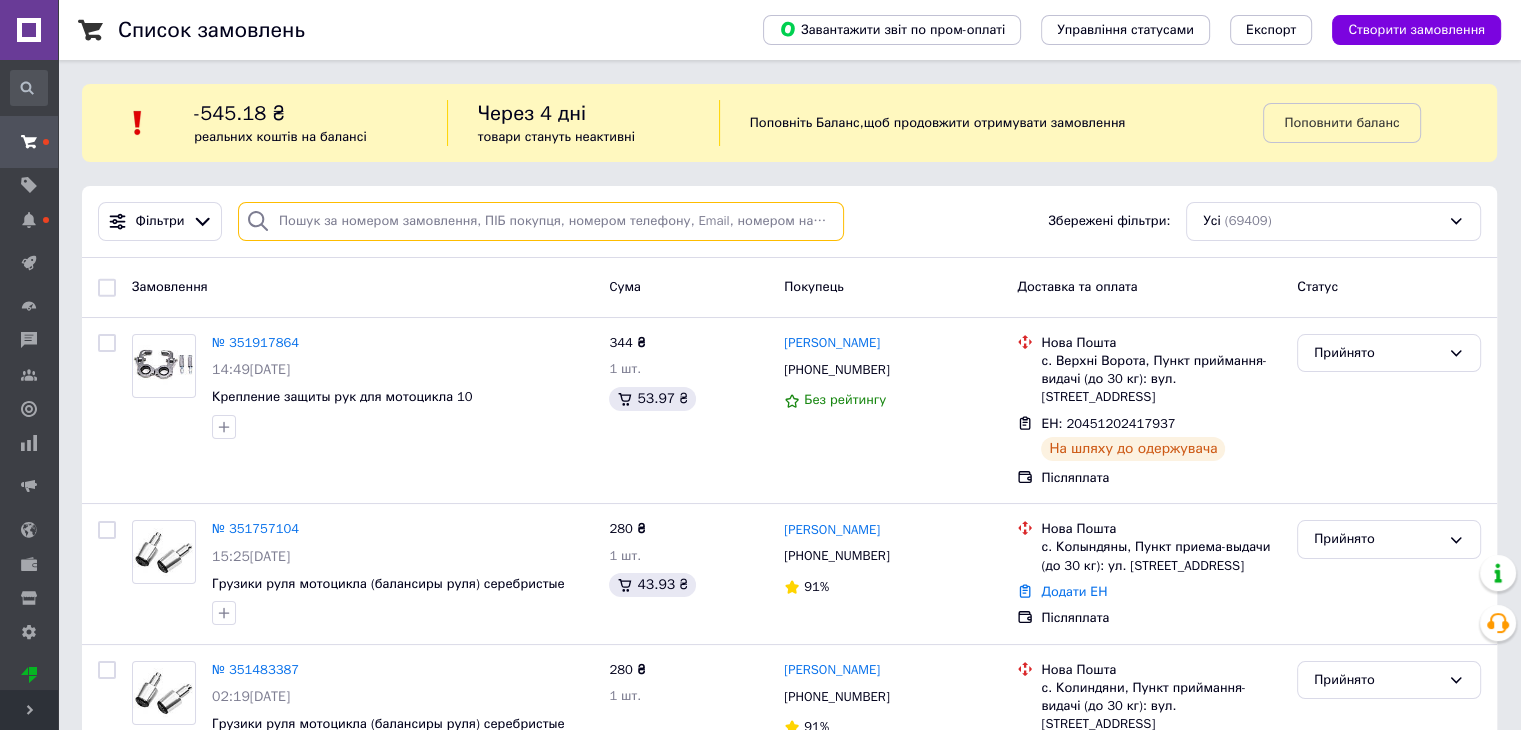 type 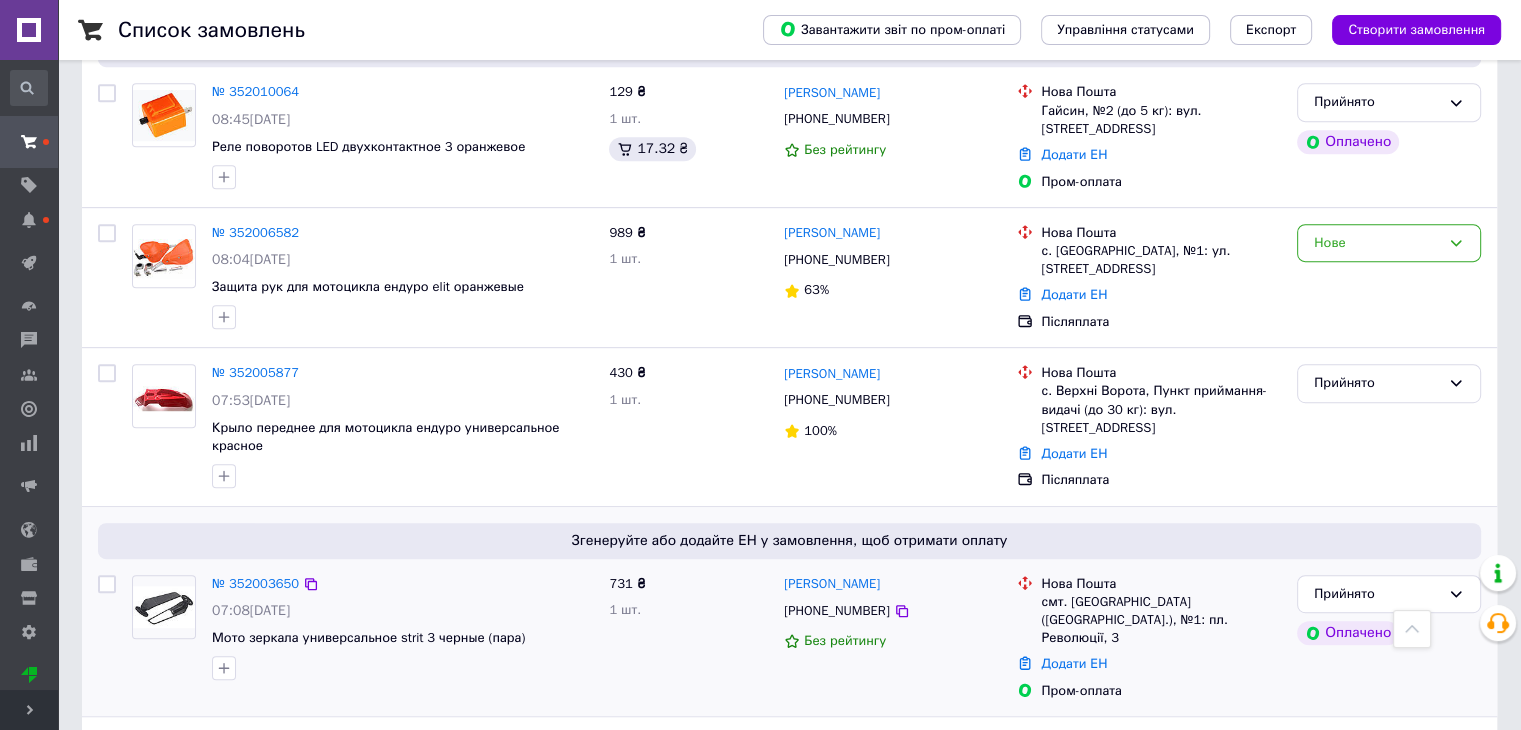 scroll, scrollTop: 1400, scrollLeft: 0, axis: vertical 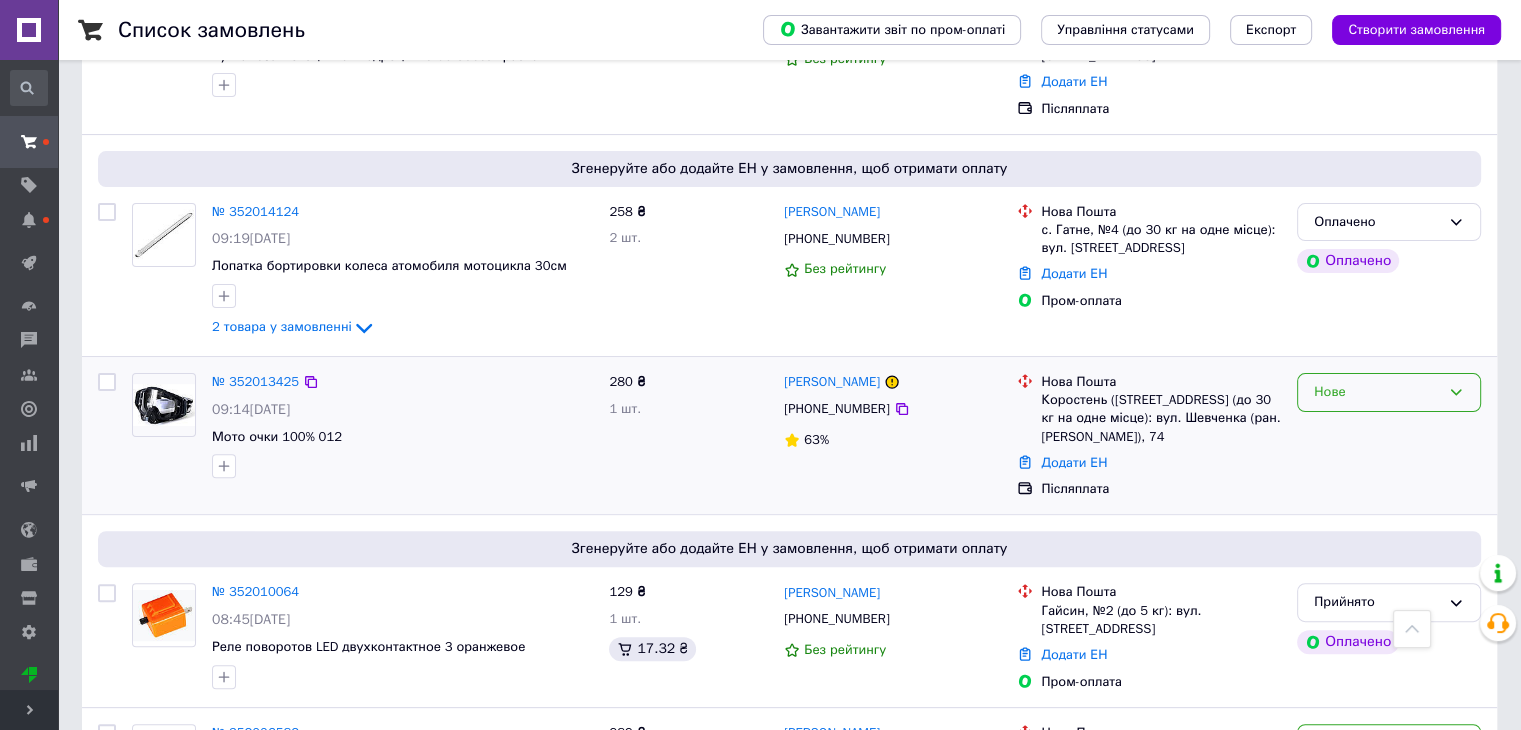 click on "Нове" at bounding box center [1377, 392] 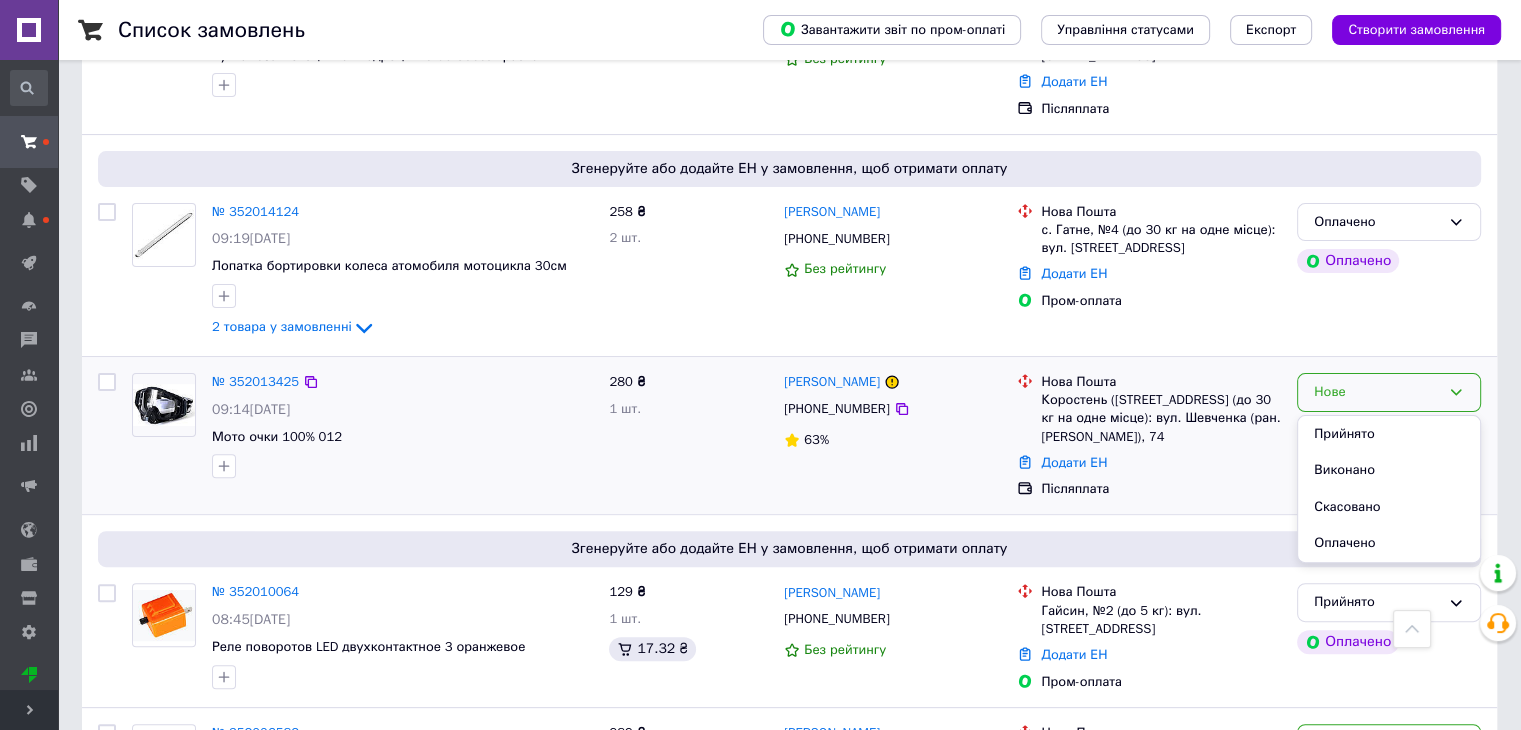 drag, startPoint x: 1386, startPoint y: 461, endPoint x: 1361, endPoint y: 431, distance: 39.051247 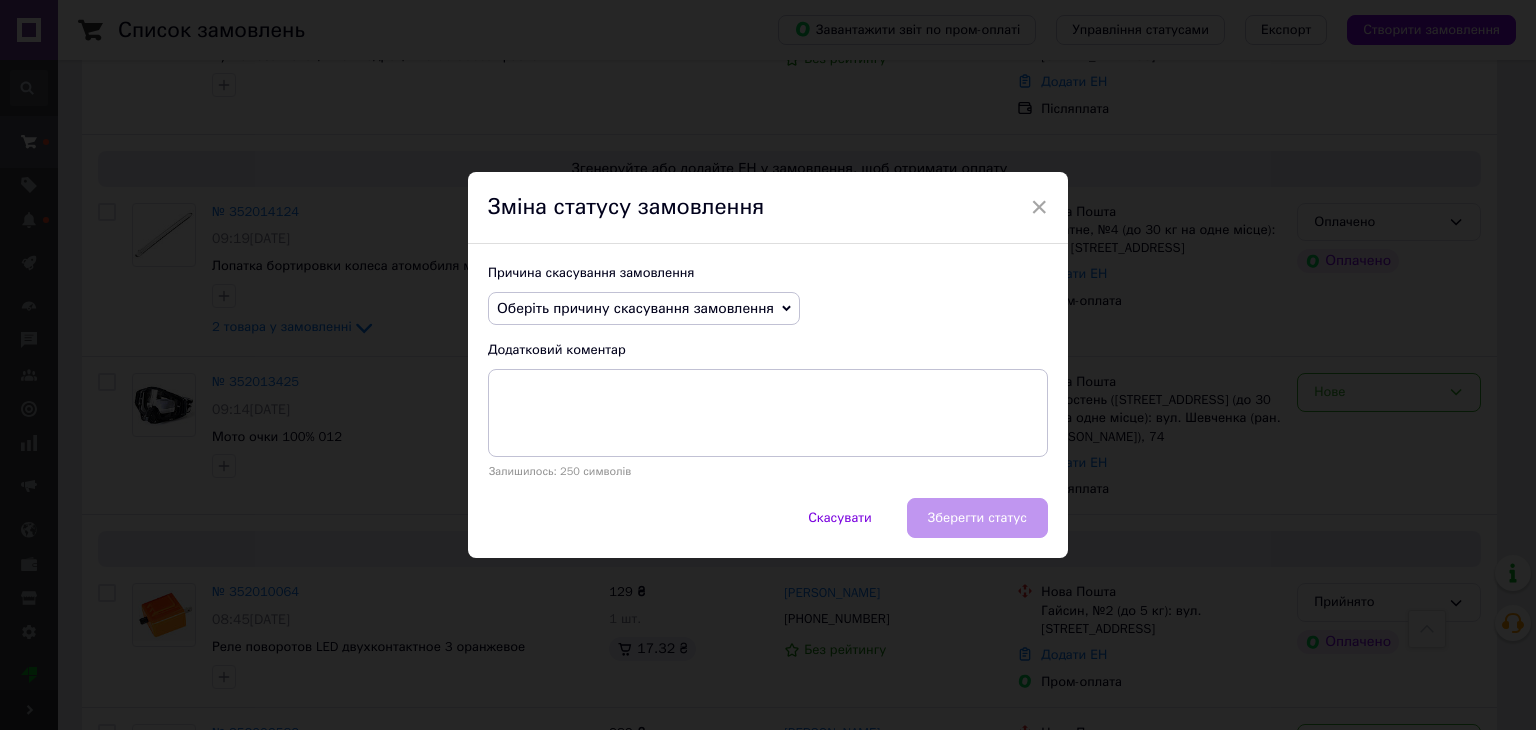 click on "Оберіть причину скасування замовлення" at bounding box center [635, 308] 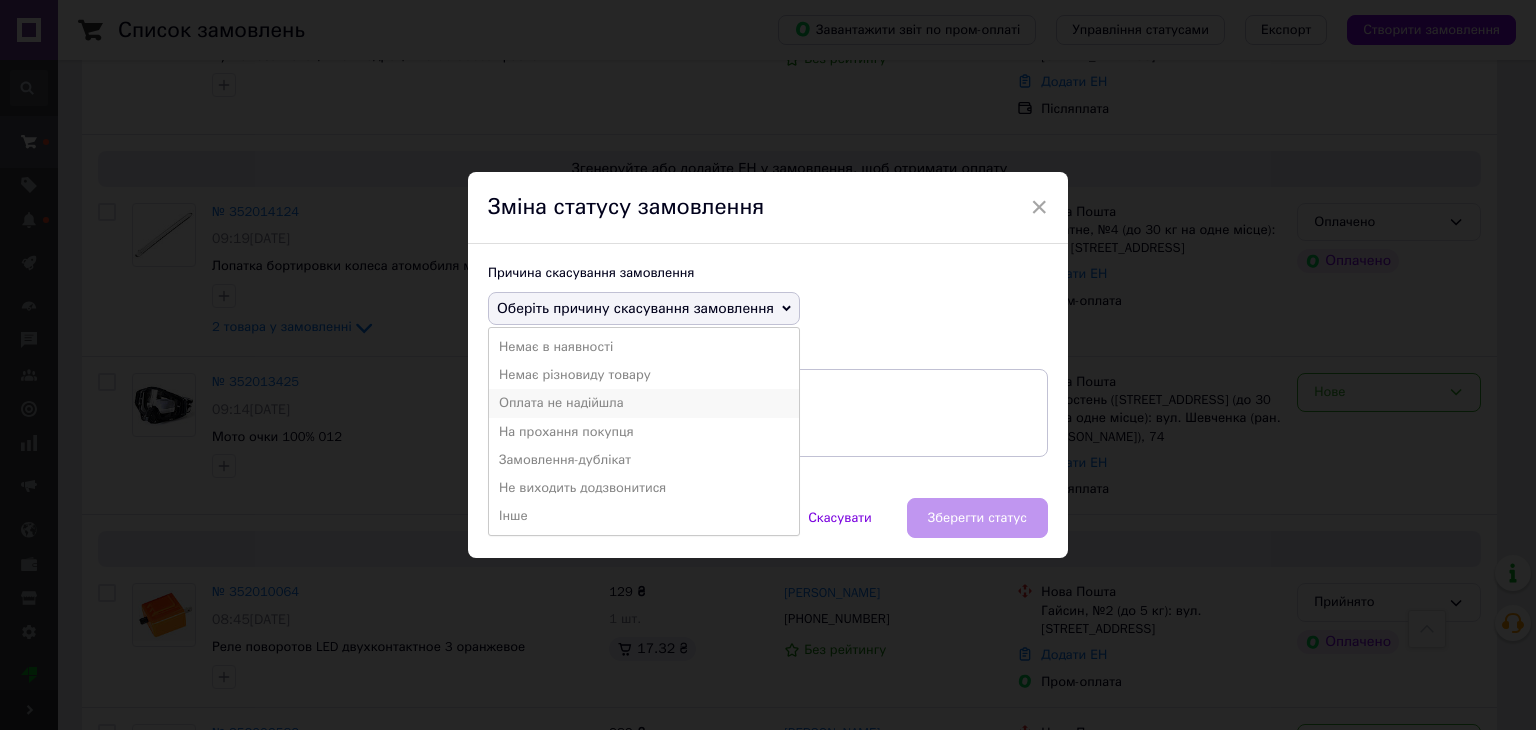 click on "Оплата не надійшла" at bounding box center (644, 403) 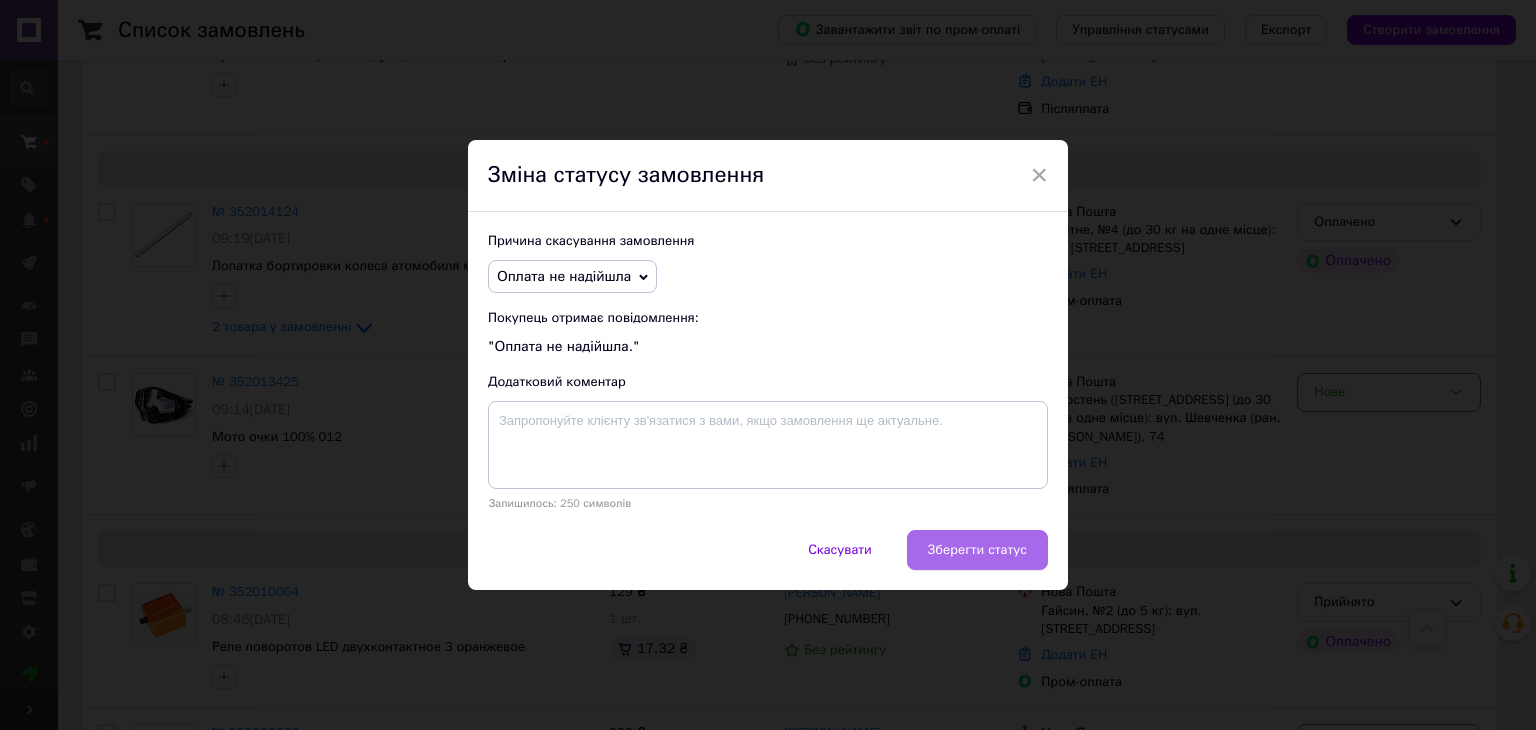 click on "Зберегти статус" at bounding box center [977, 550] 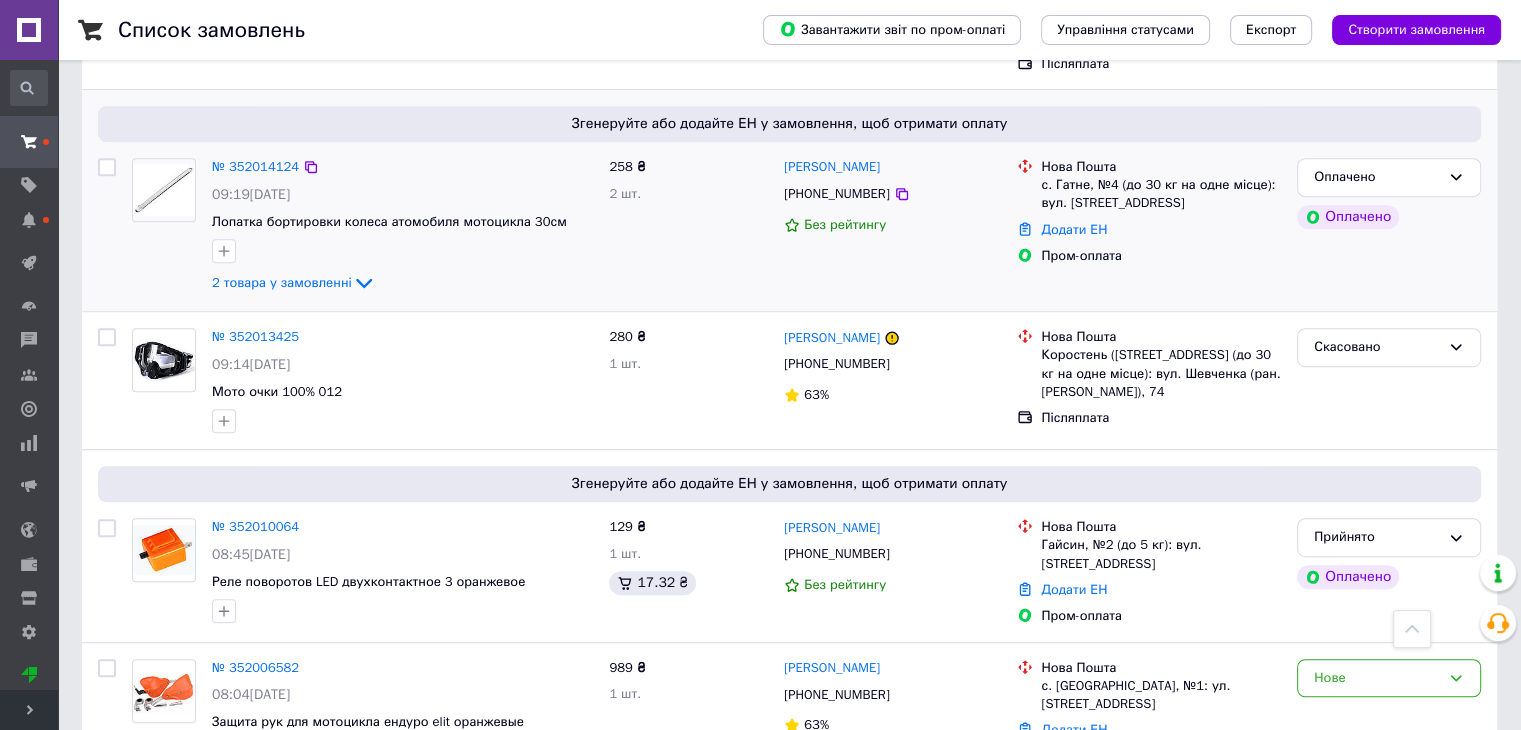 scroll, scrollTop: 800, scrollLeft: 0, axis: vertical 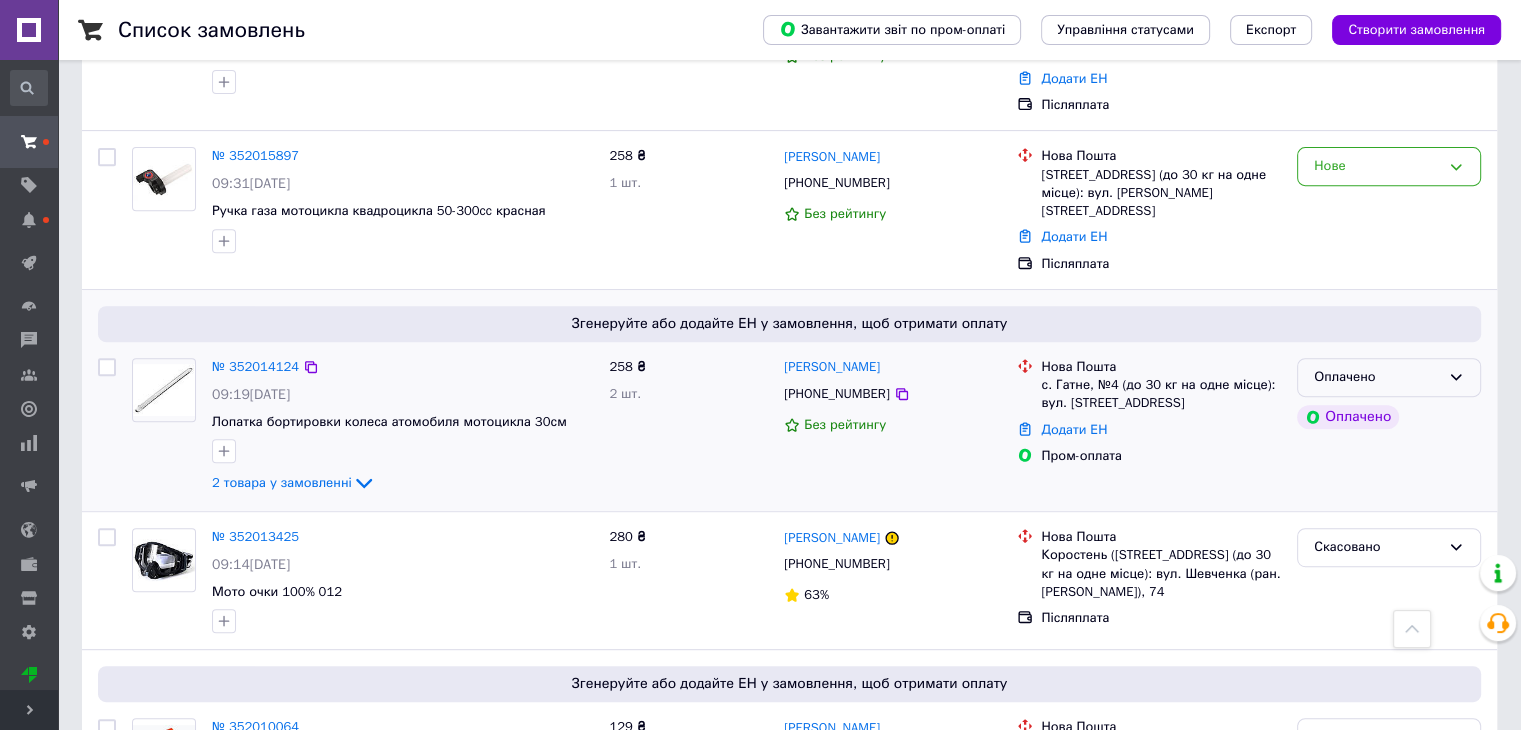 click on "Оплачено" at bounding box center (1377, 377) 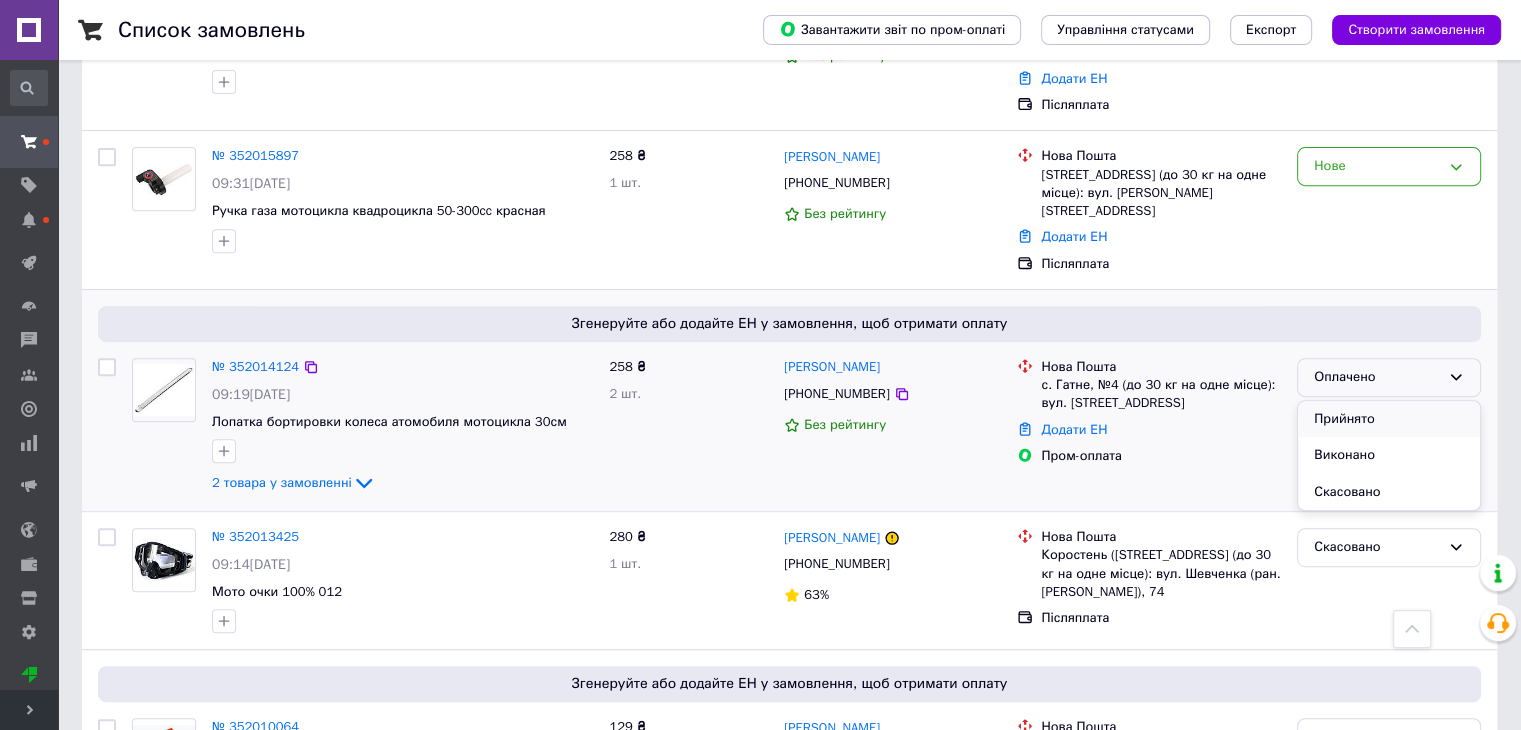 click on "Прийнято" at bounding box center (1389, 419) 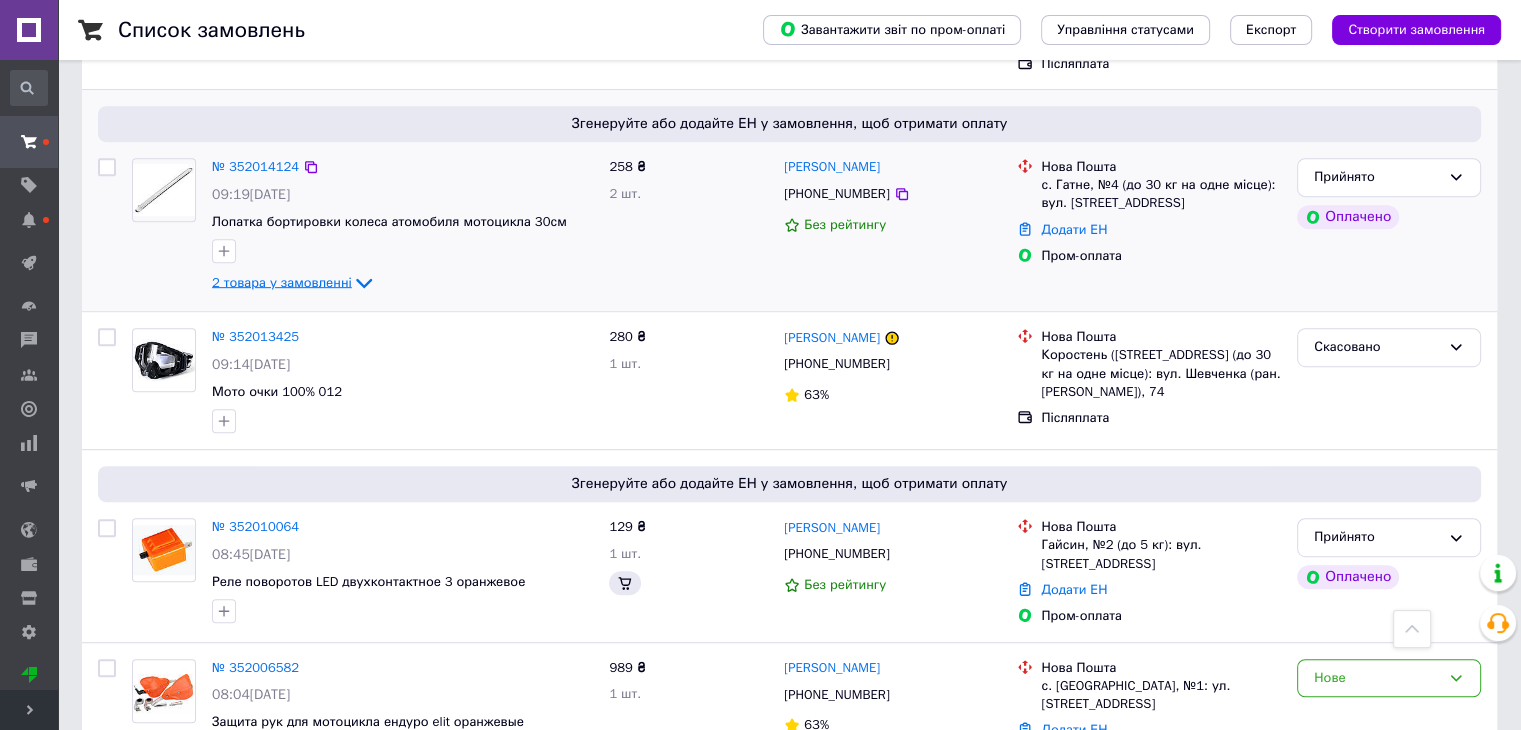 scroll, scrollTop: 800, scrollLeft: 0, axis: vertical 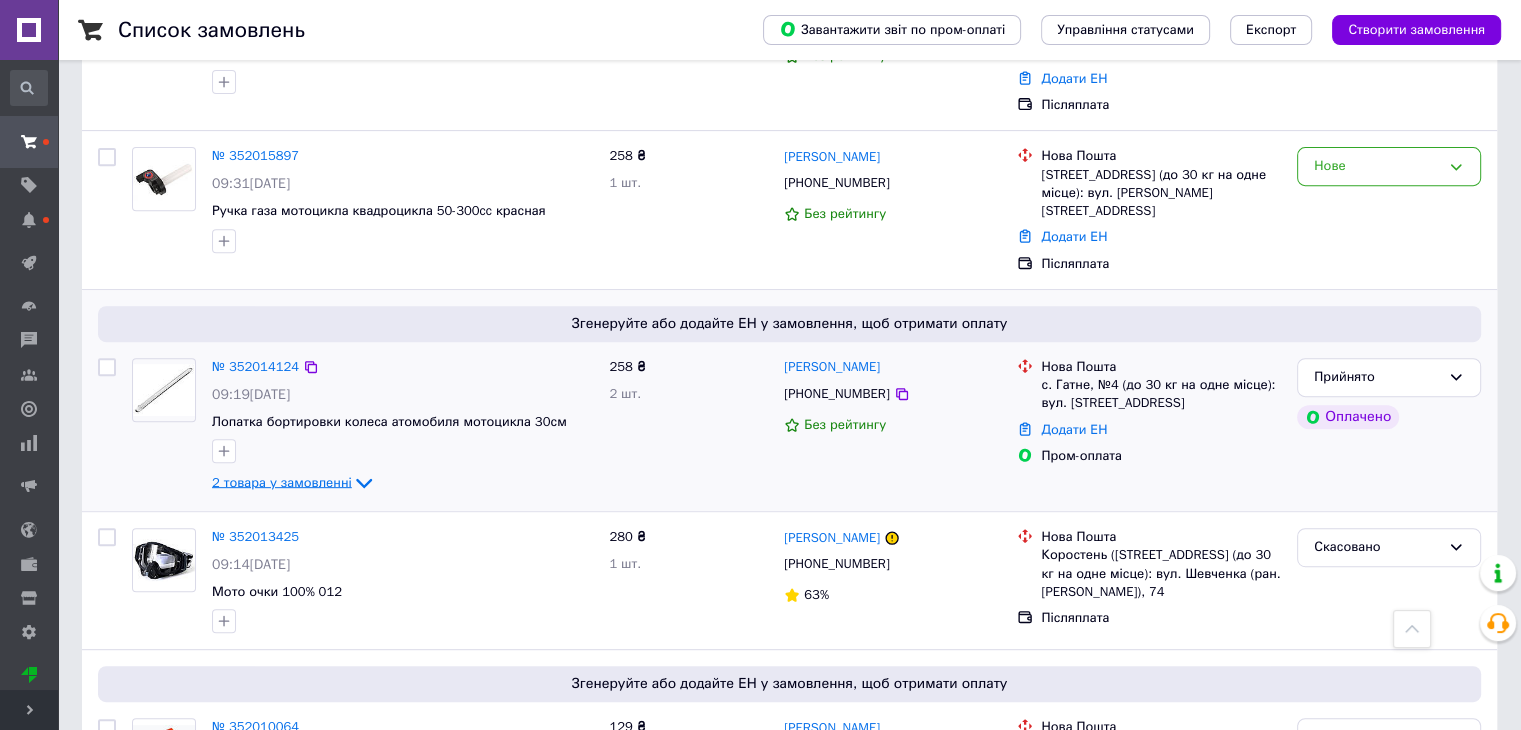 click 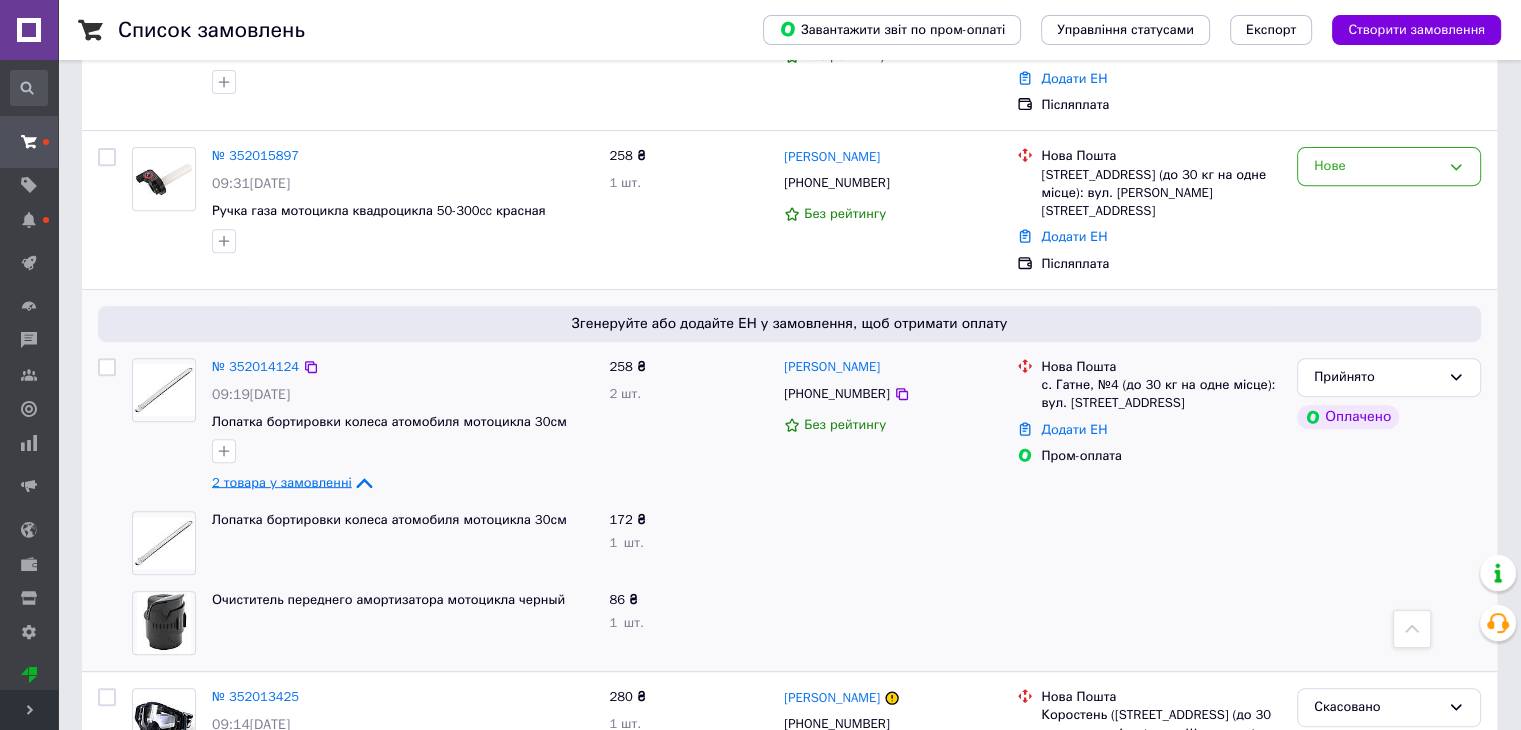 click 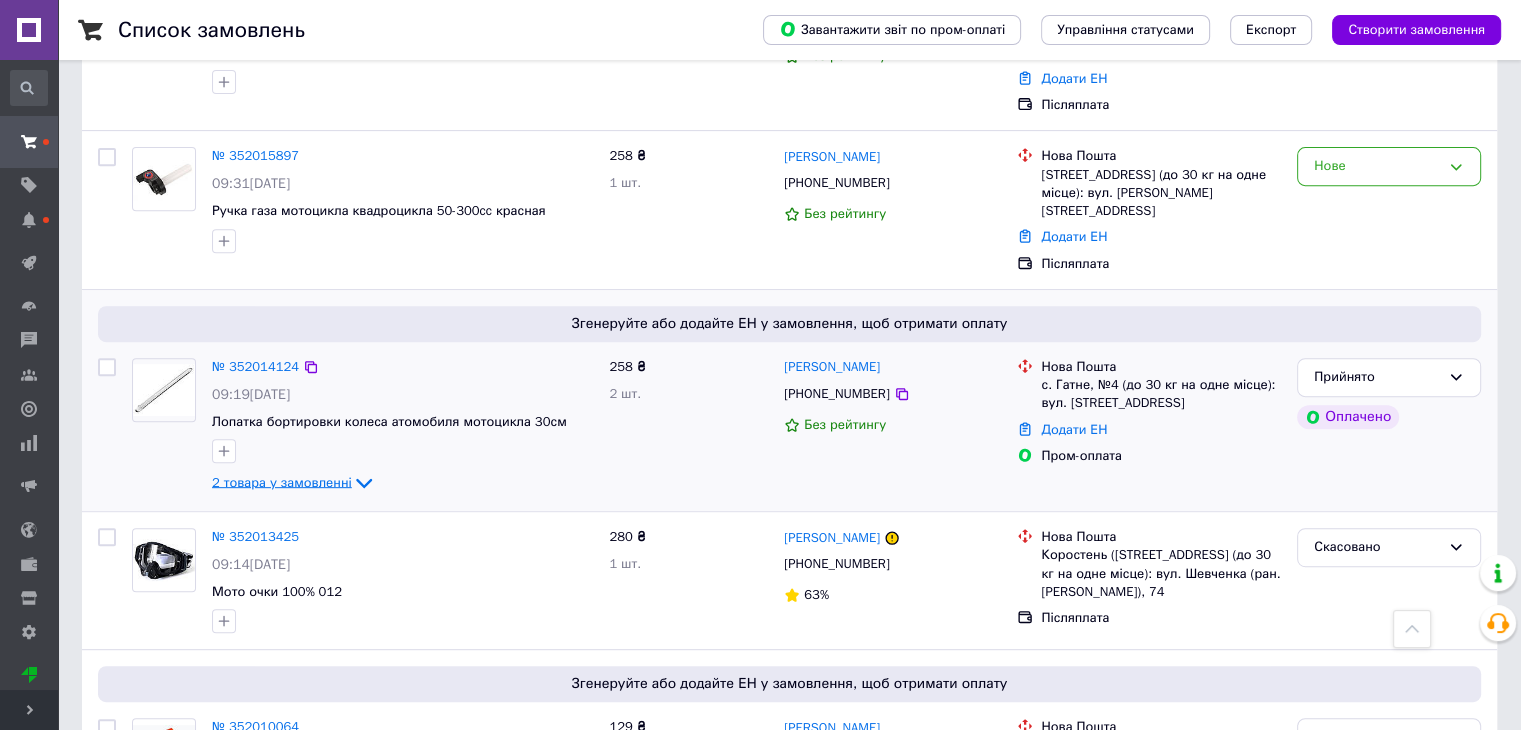 click 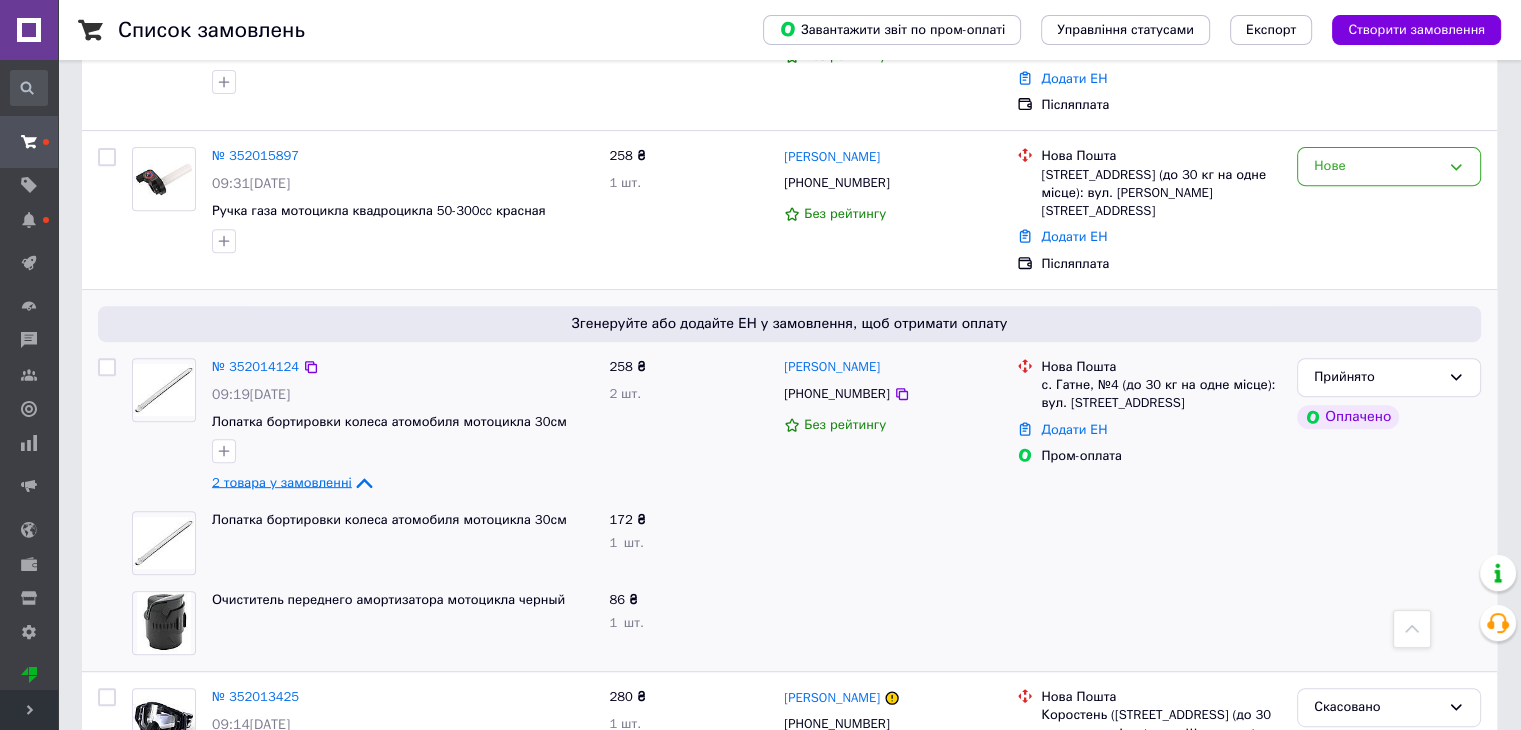 click 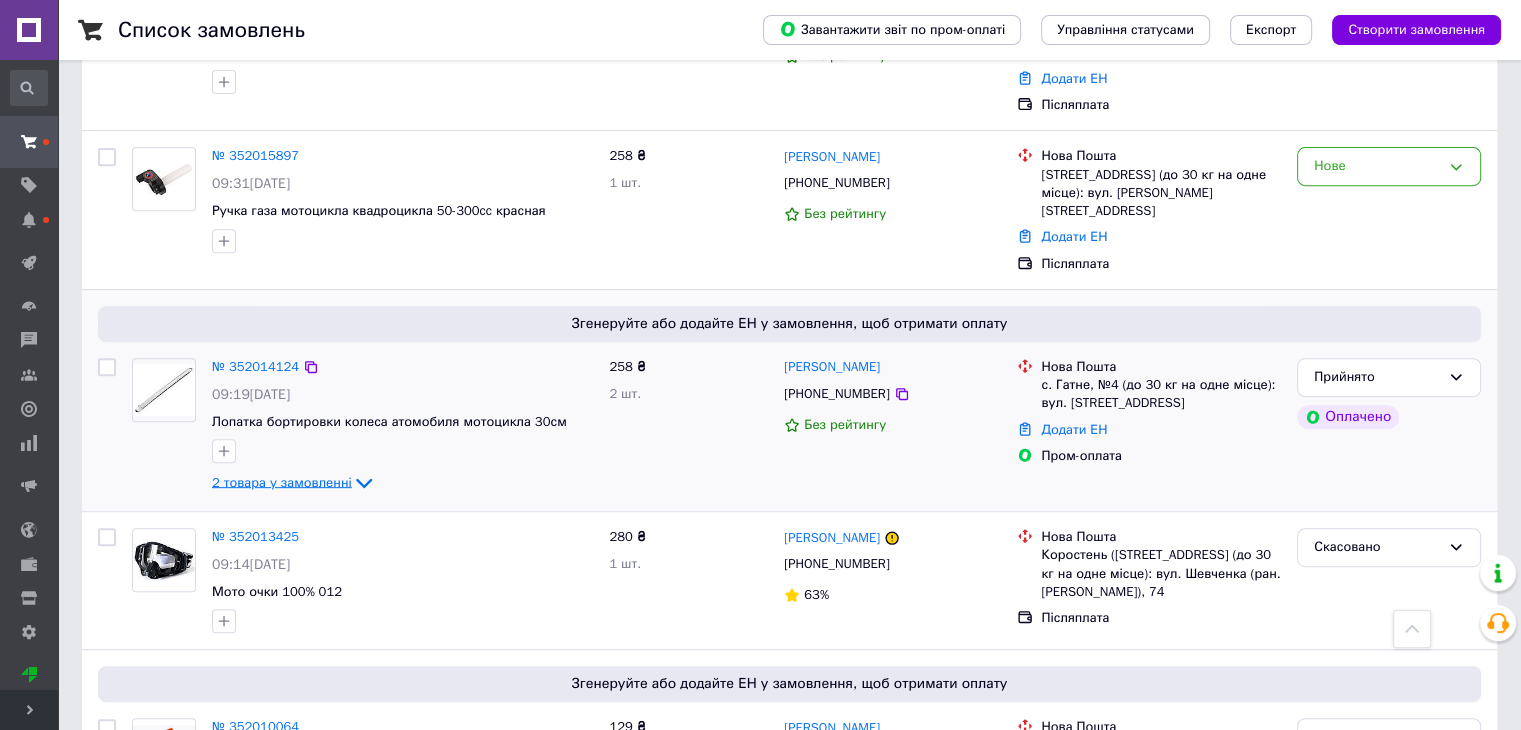 click 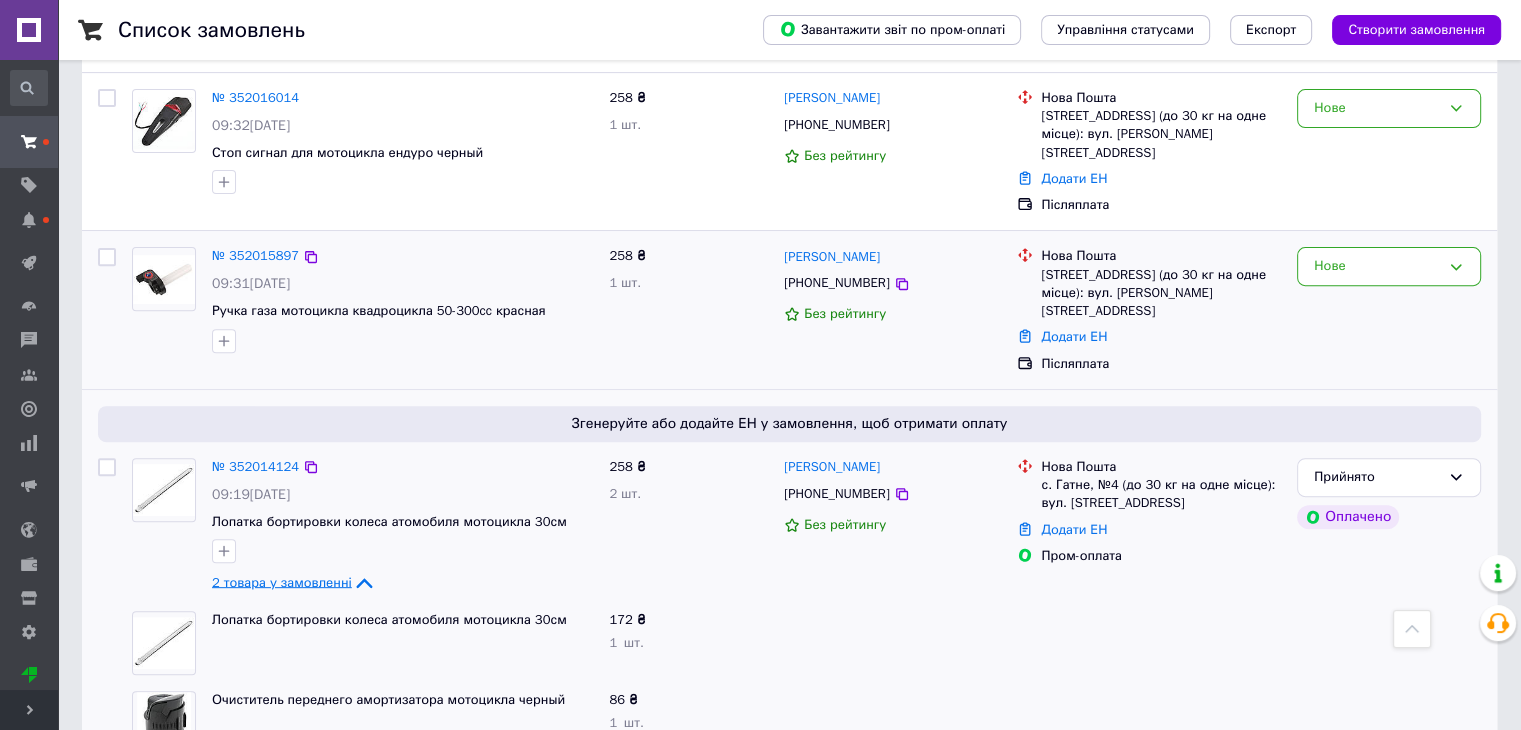 scroll, scrollTop: 500, scrollLeft: 0, axis: vertical 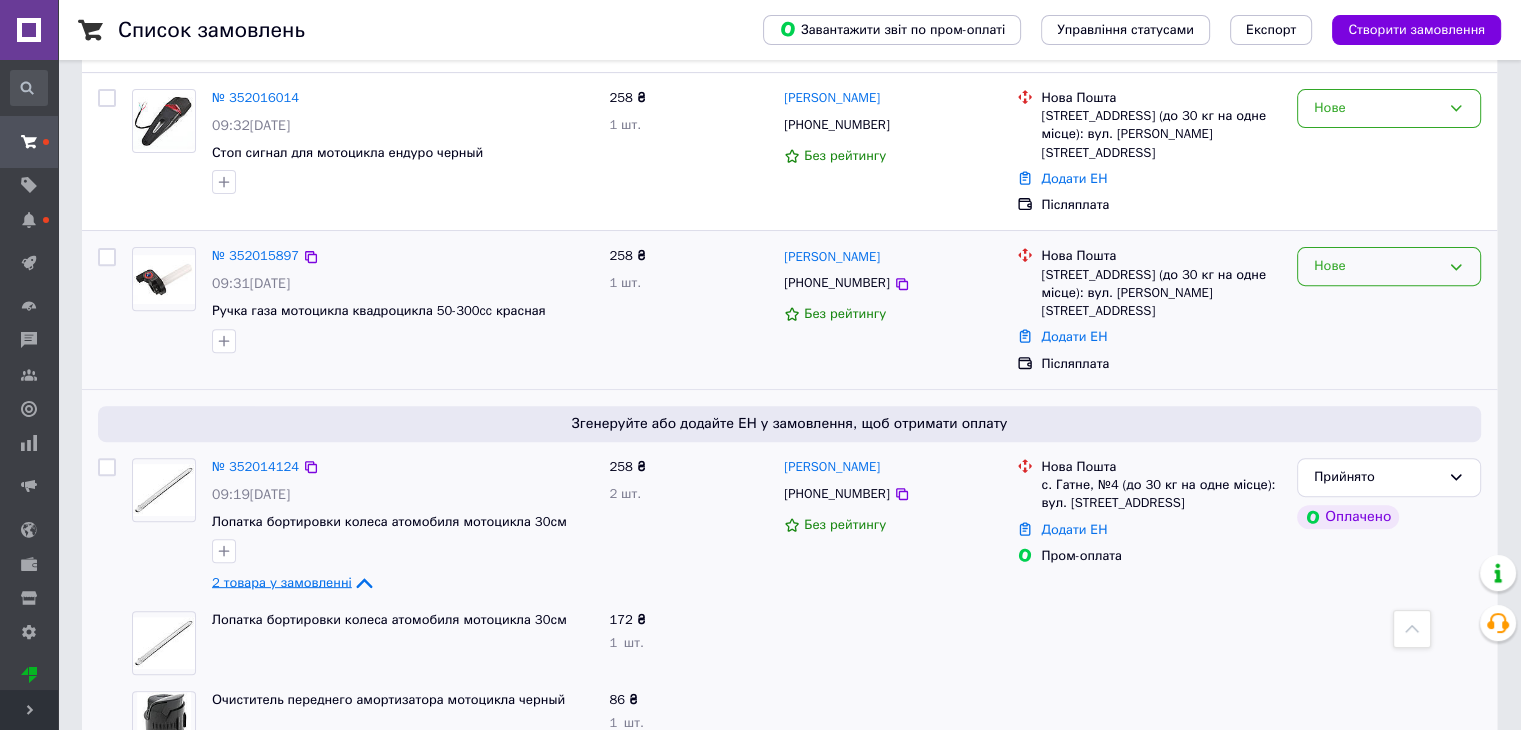 click on "Нове" at bounding box center [1389, 266] 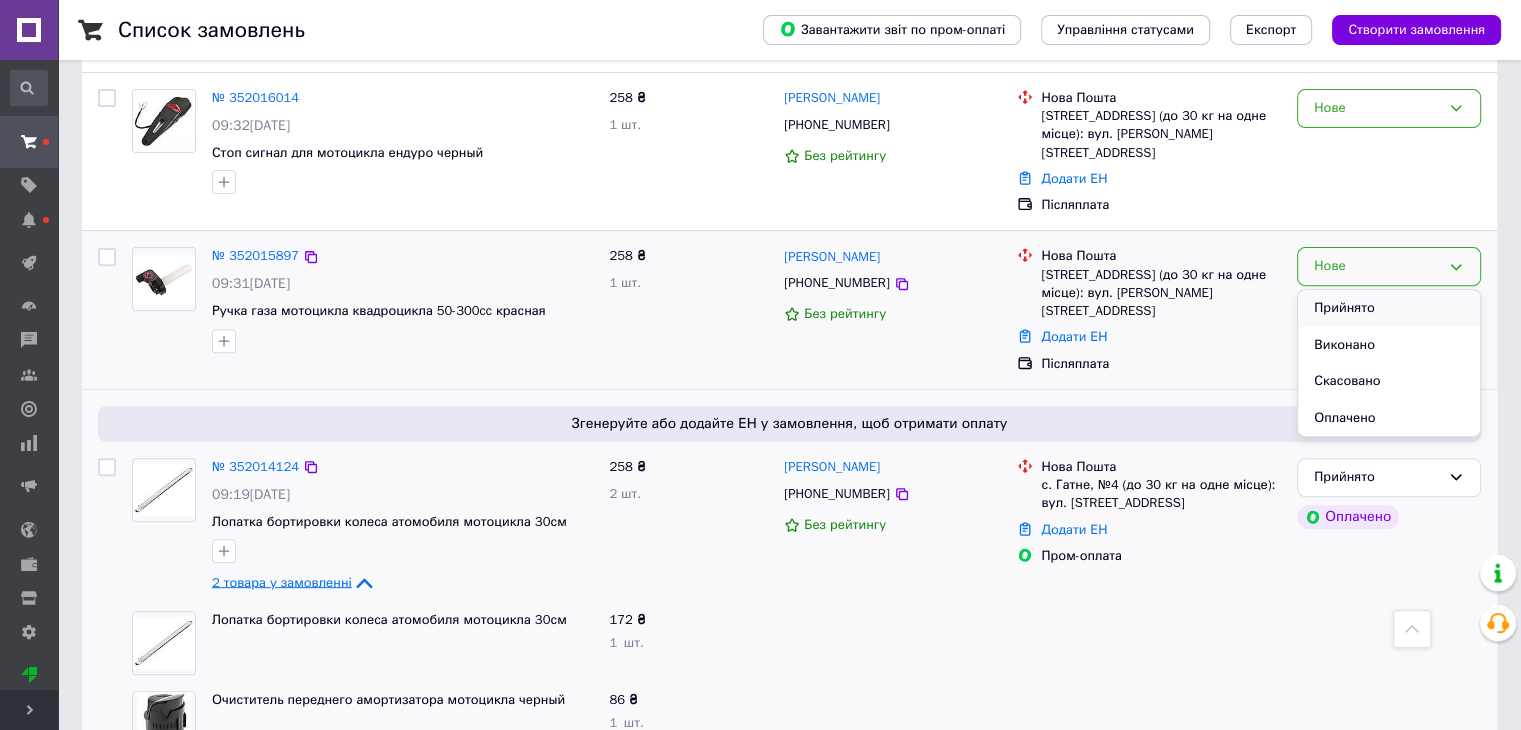 click on "Прийнято" at bounding box center (1389, 308) 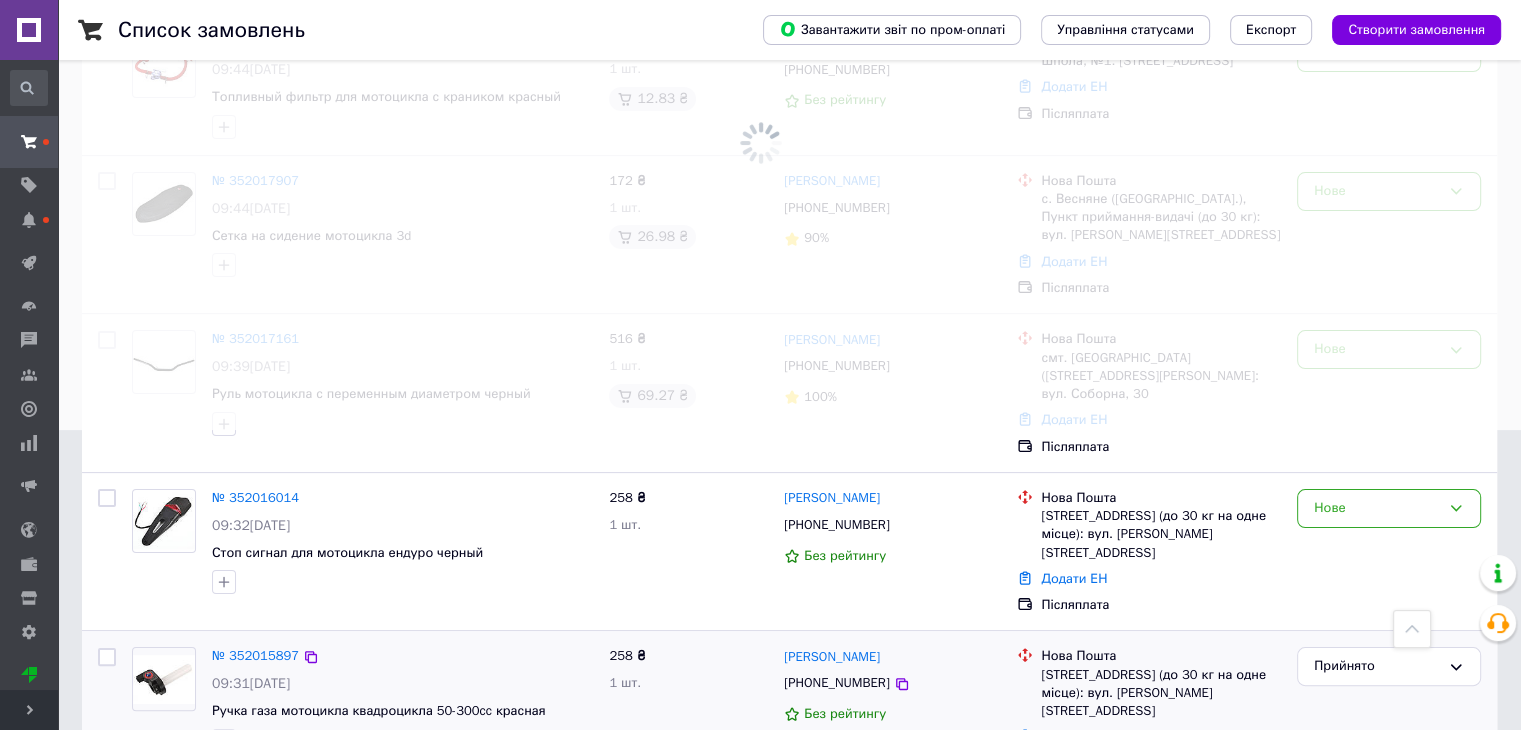 scroll, scrollTop: 500, scrollLeft: 0, axis: vertical 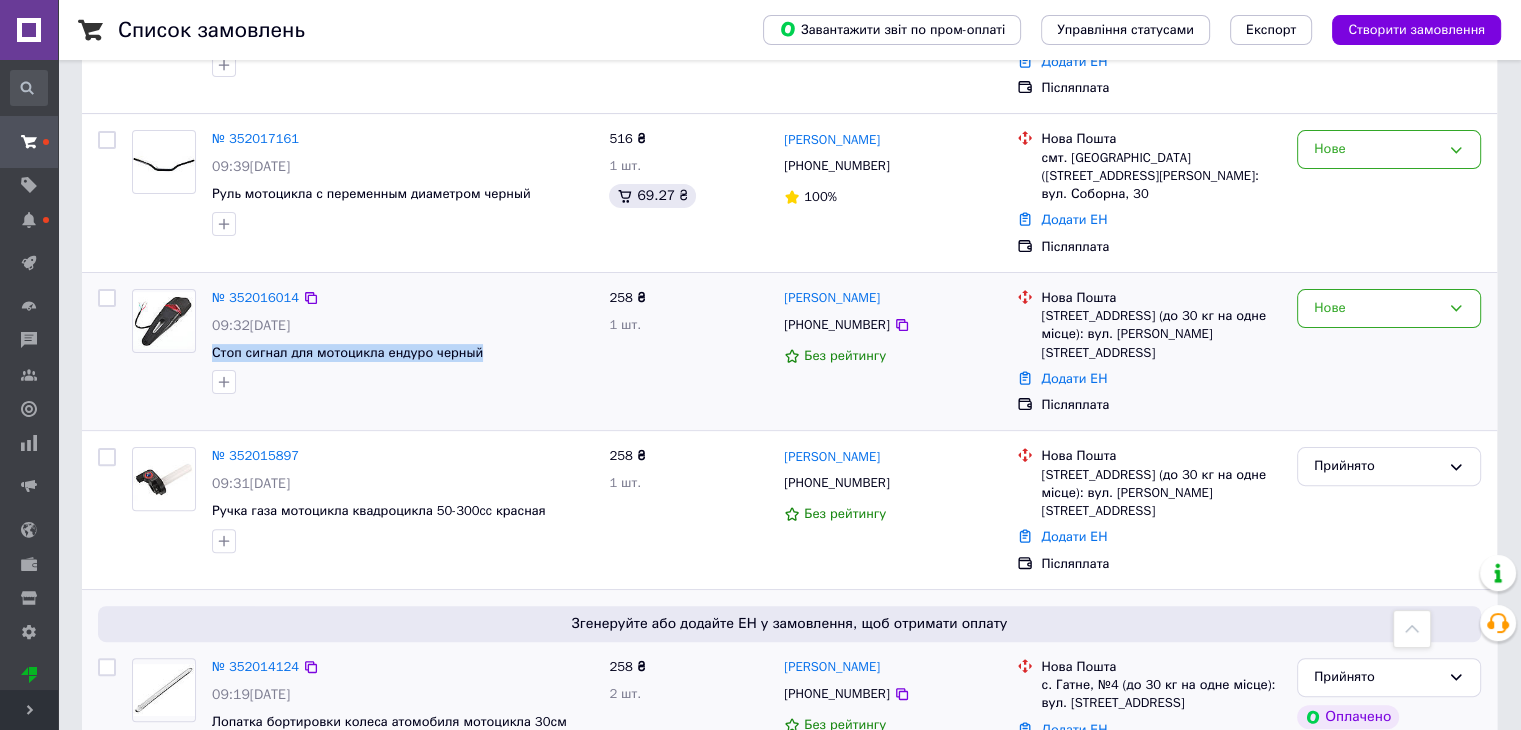 drag, startPoint x: 484, startPoint y: 358, endPoint x: 206, endPoint y: 337, distance: 278.79202 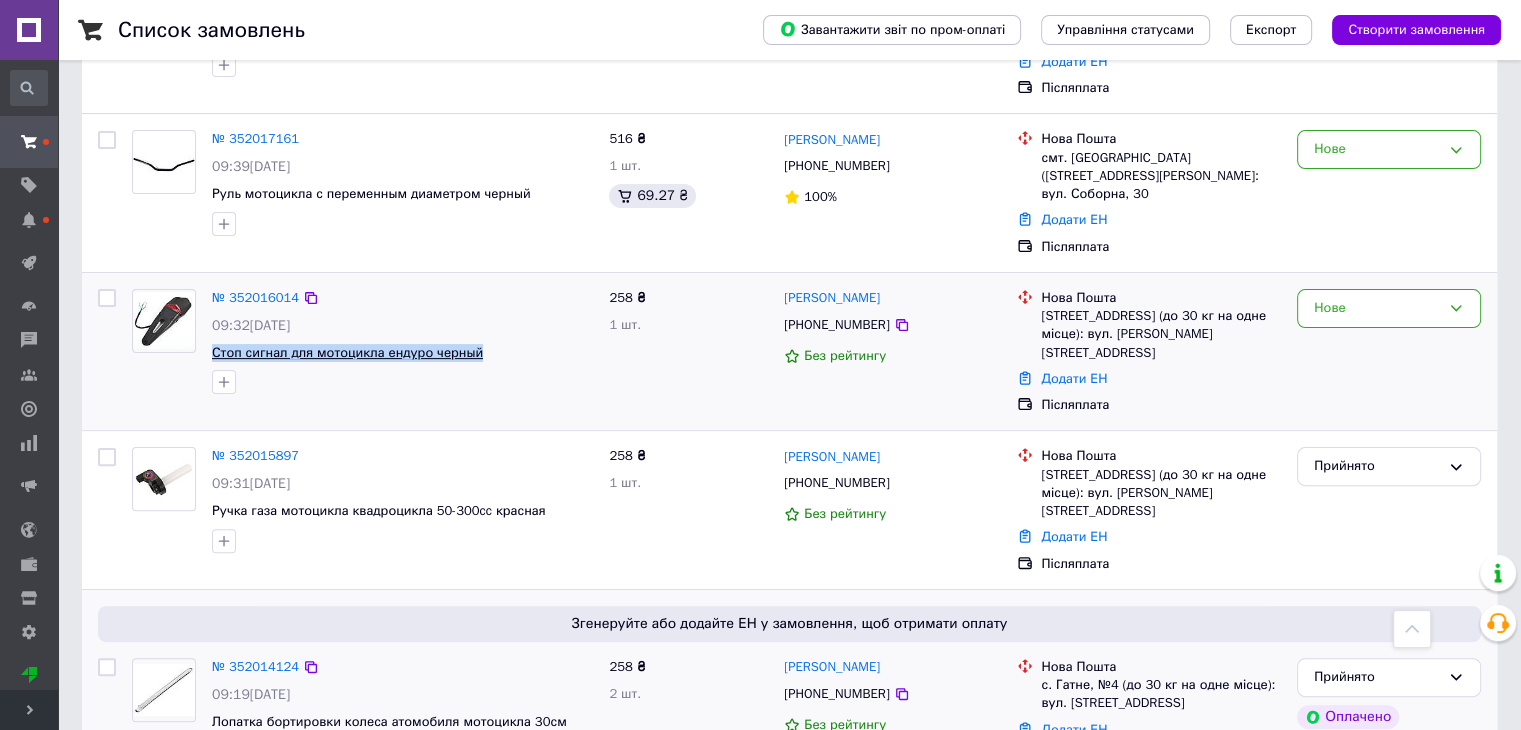 copy on "Стоп сигнал для мотоцикла ендуро черный" 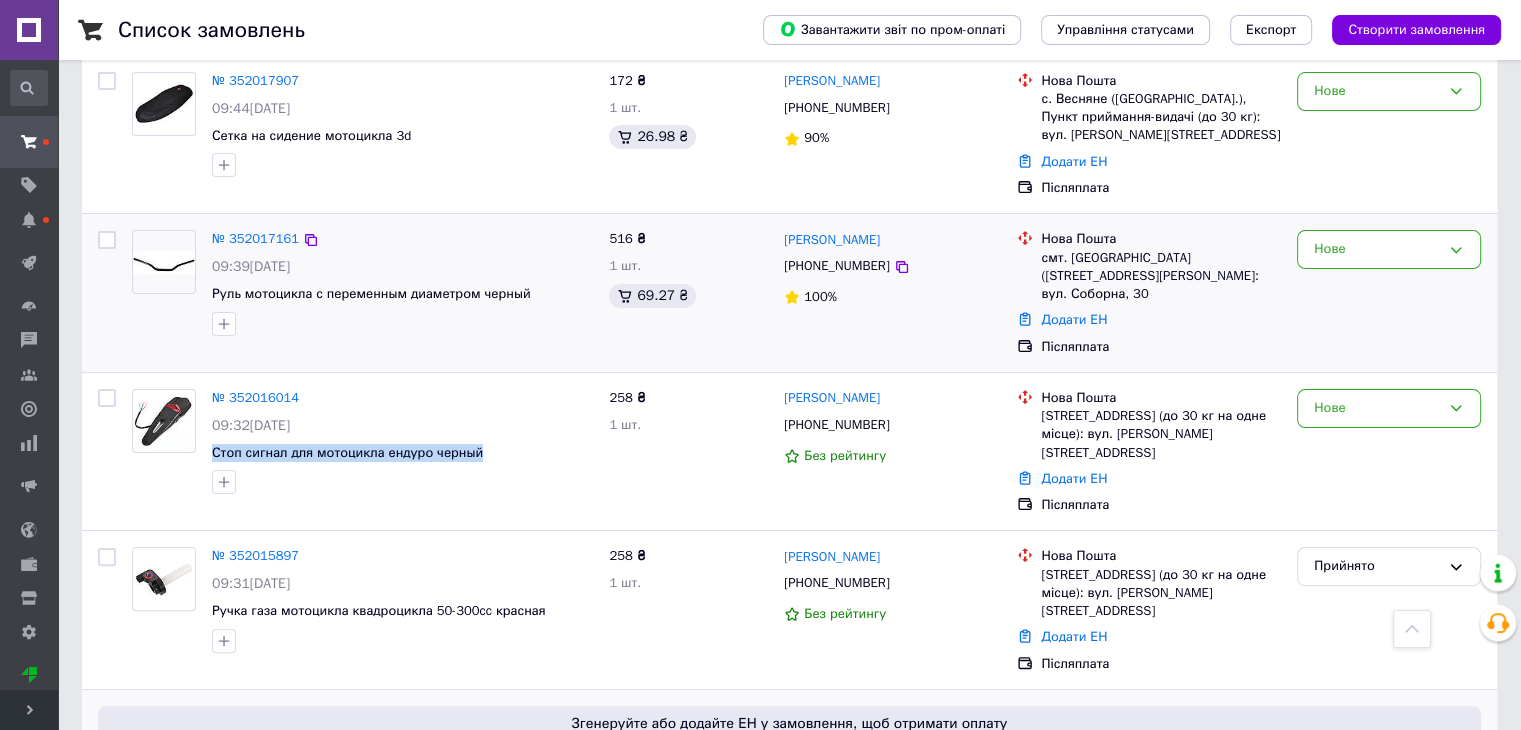 scroll, scrollTop: 500, scrollLeft: 0, axis: vertical 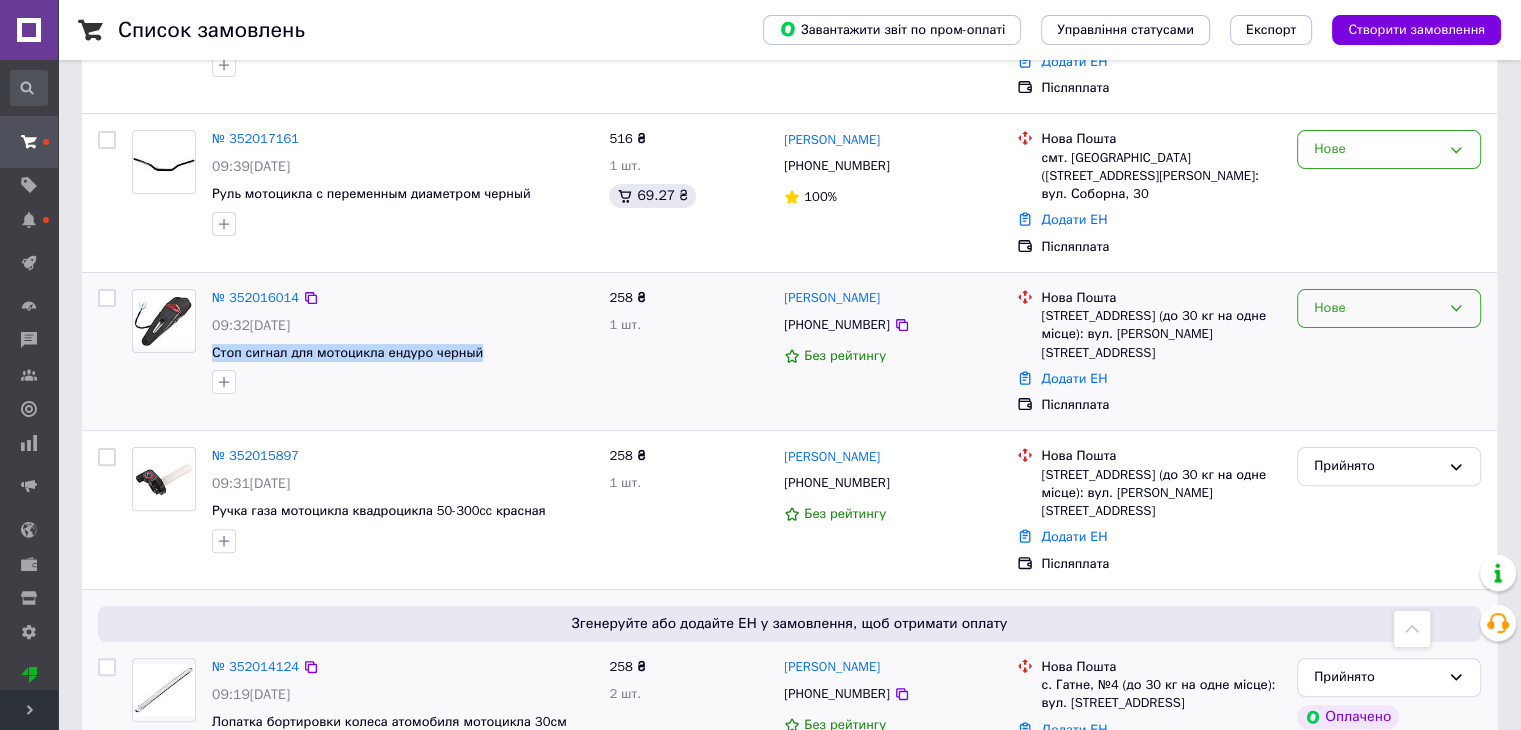 click on "Нове" at bounding box center (1377, 308) 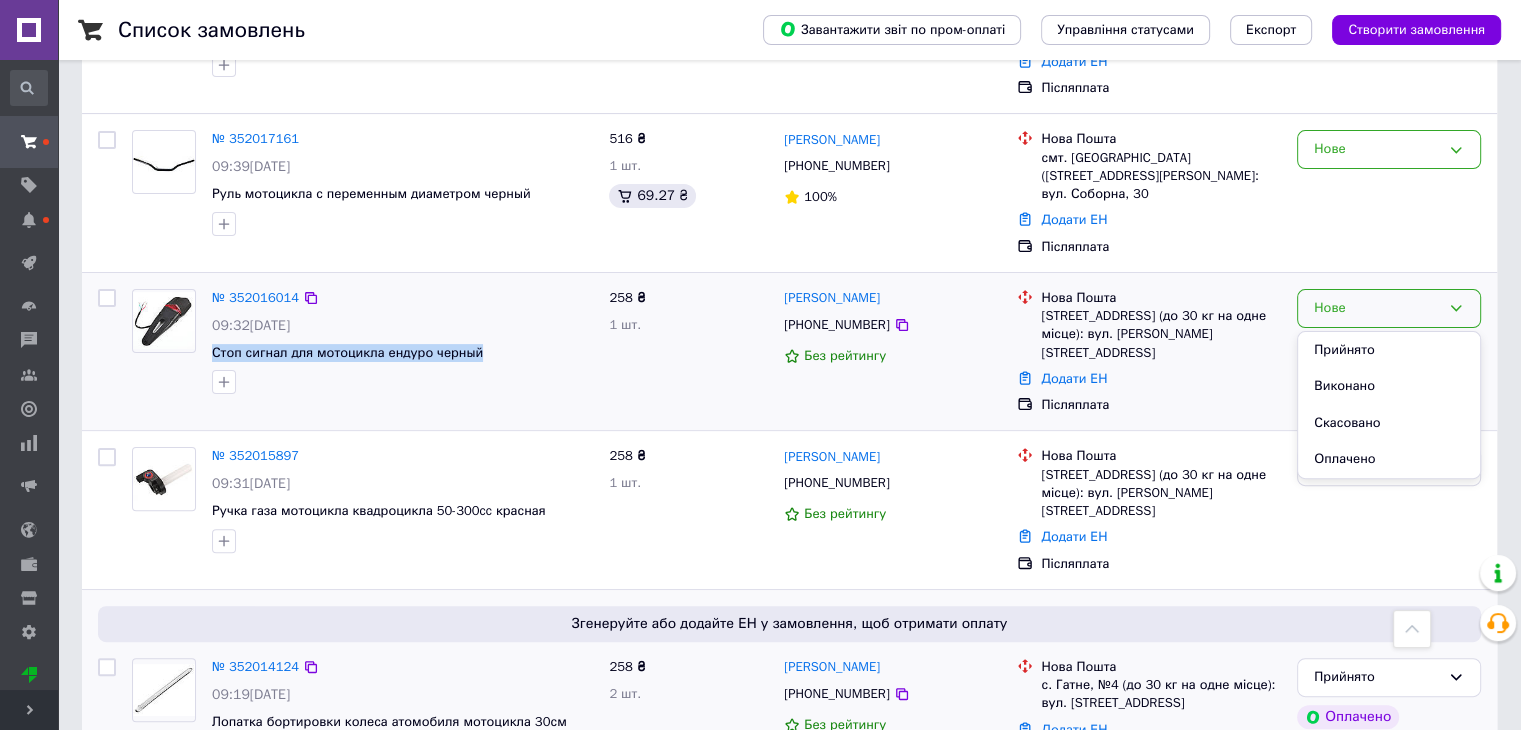click on "Скасовано" at bounding box center (1389, 423) 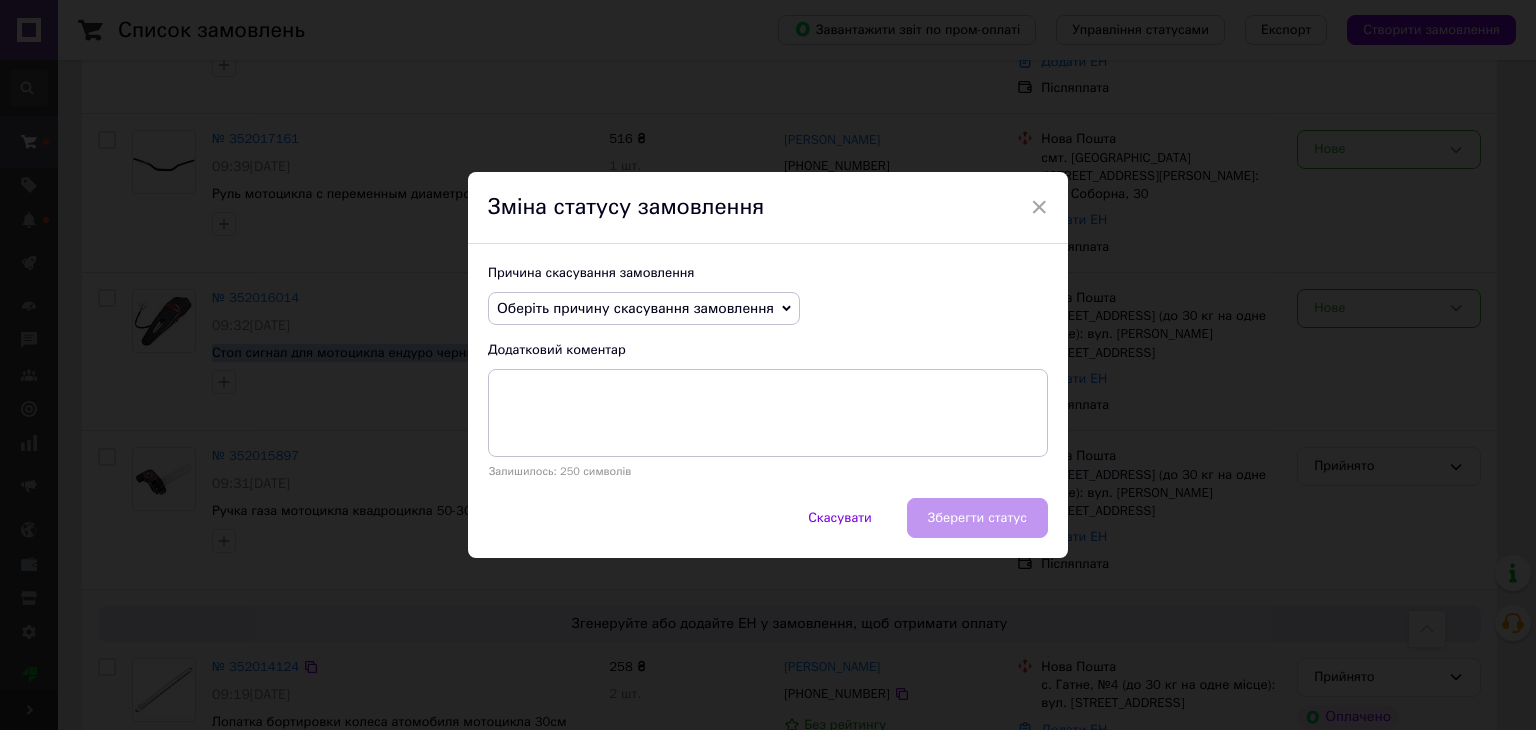 click on "Оберіть причину скасування замовлення" at bounding box center (635, 308) 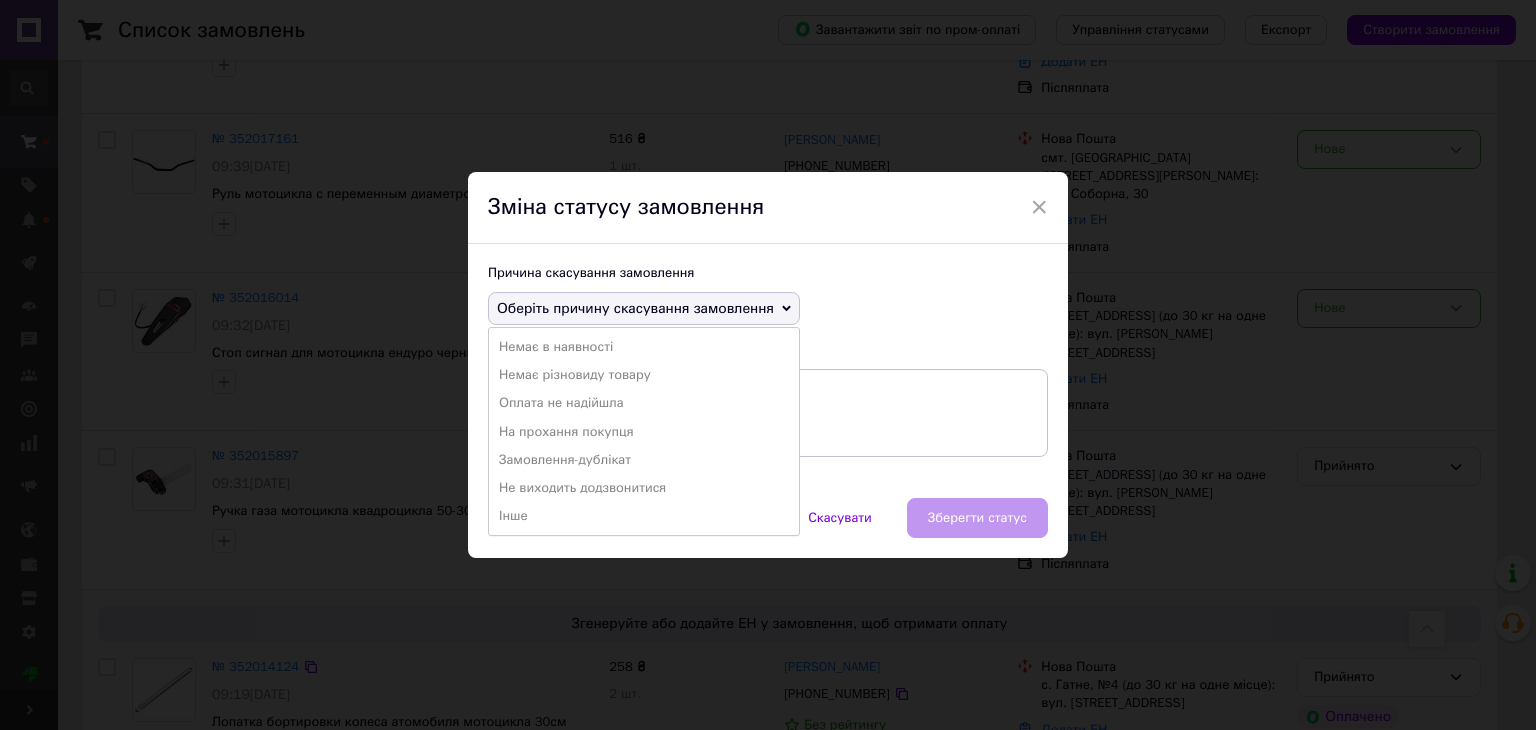 click on "Замовлення-дублікат" at bounding box center (644, 460) 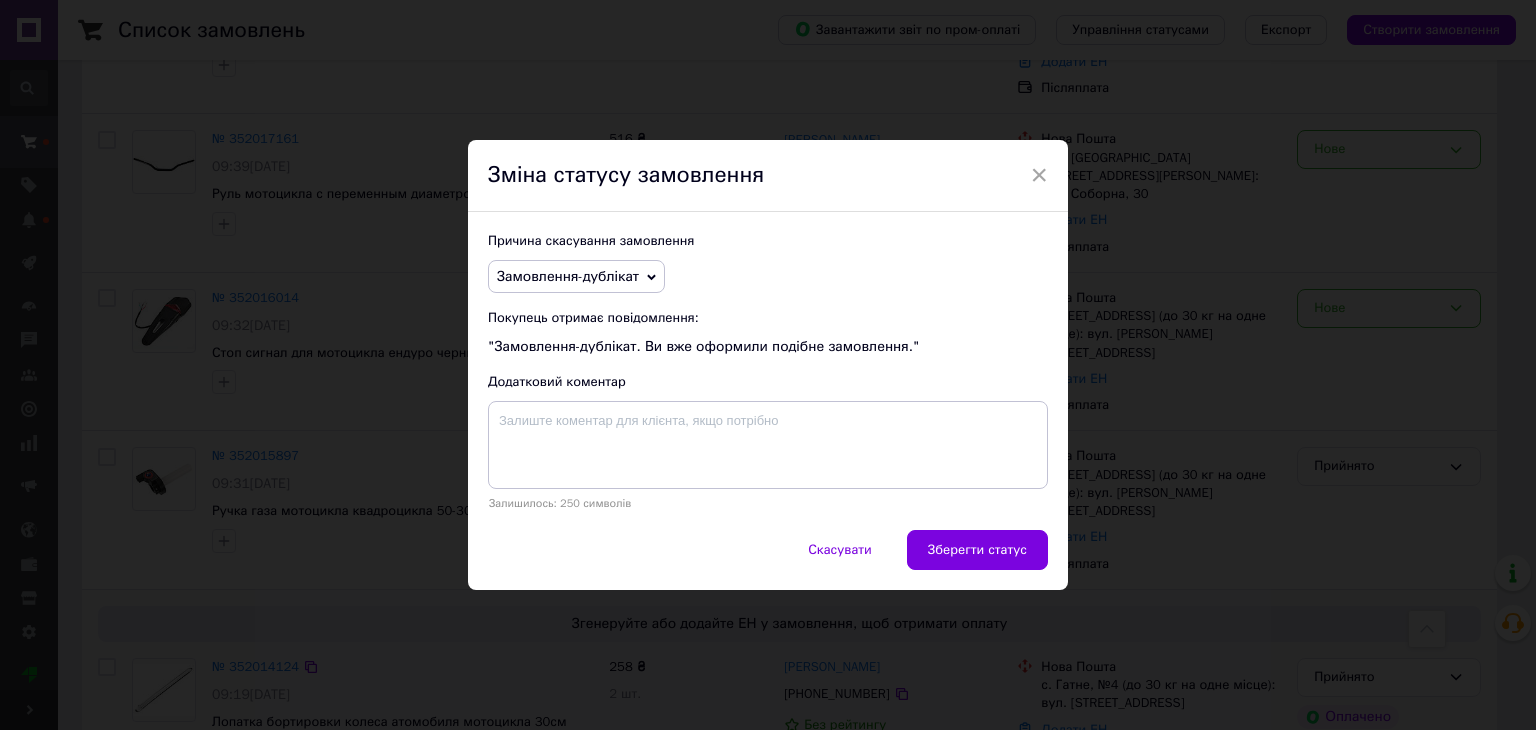 click on "Зберегти статус" at bounding box center (977, 550) 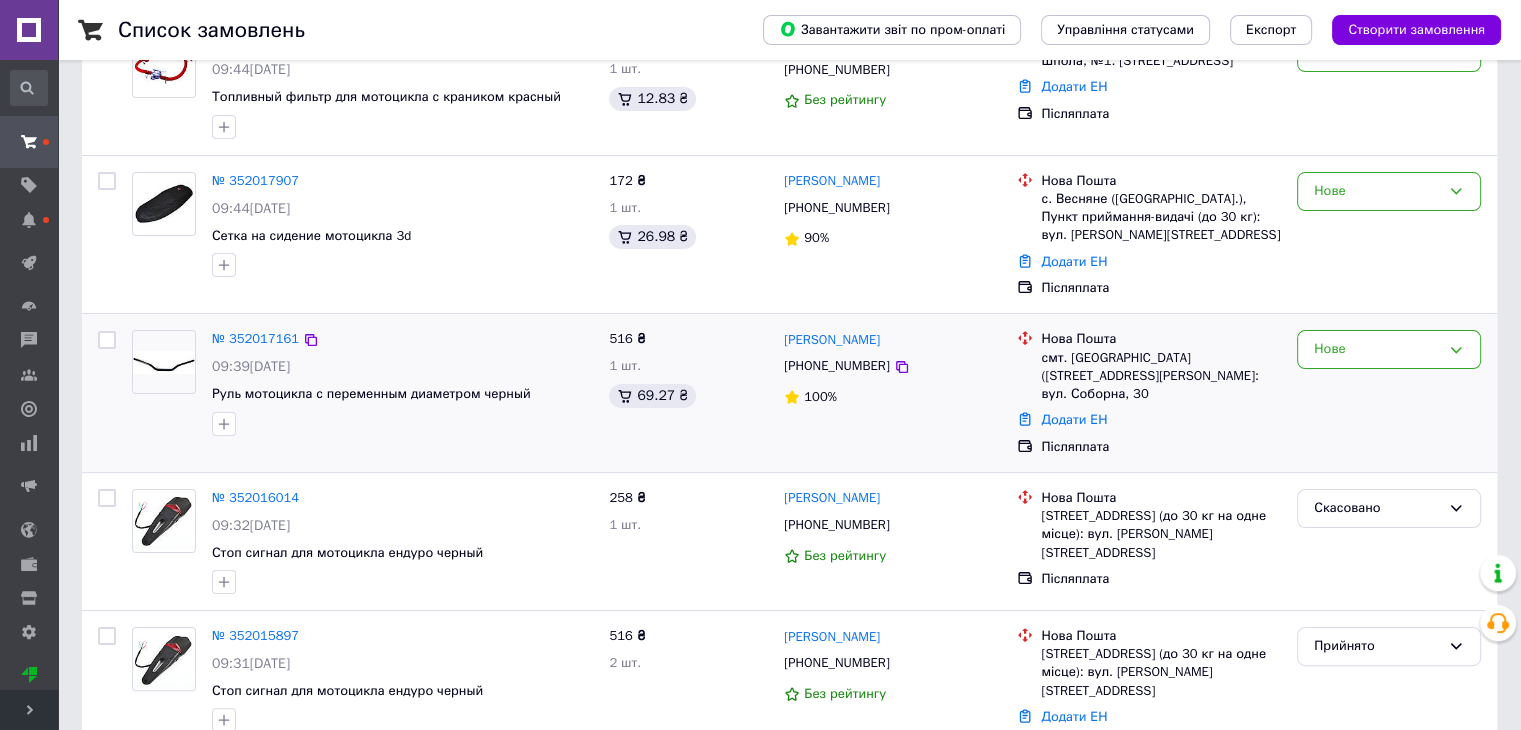 scroll, scrollTop: 100, scrollLeft: 0, axis: vertical 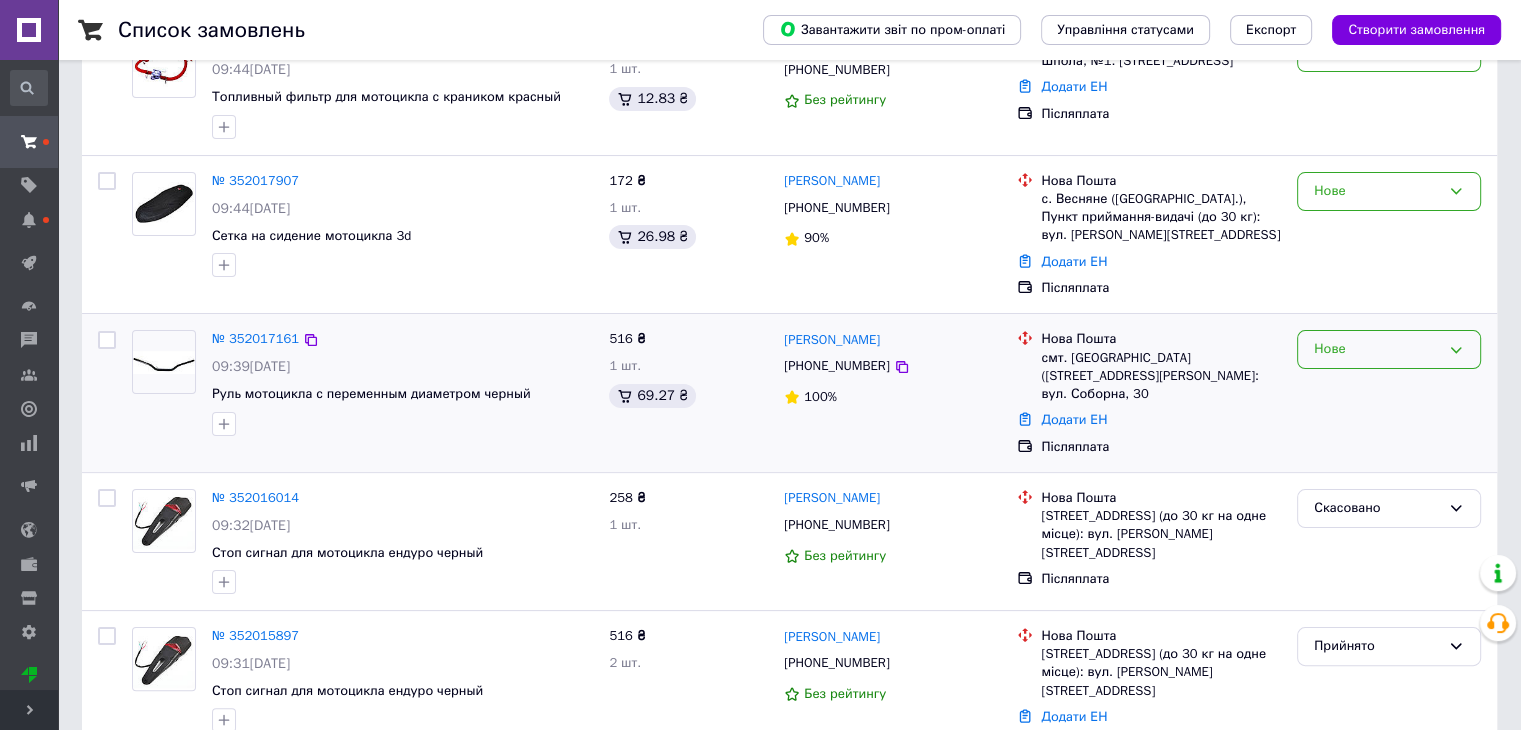 click on "Нове" at bounding box center (1377, 349) 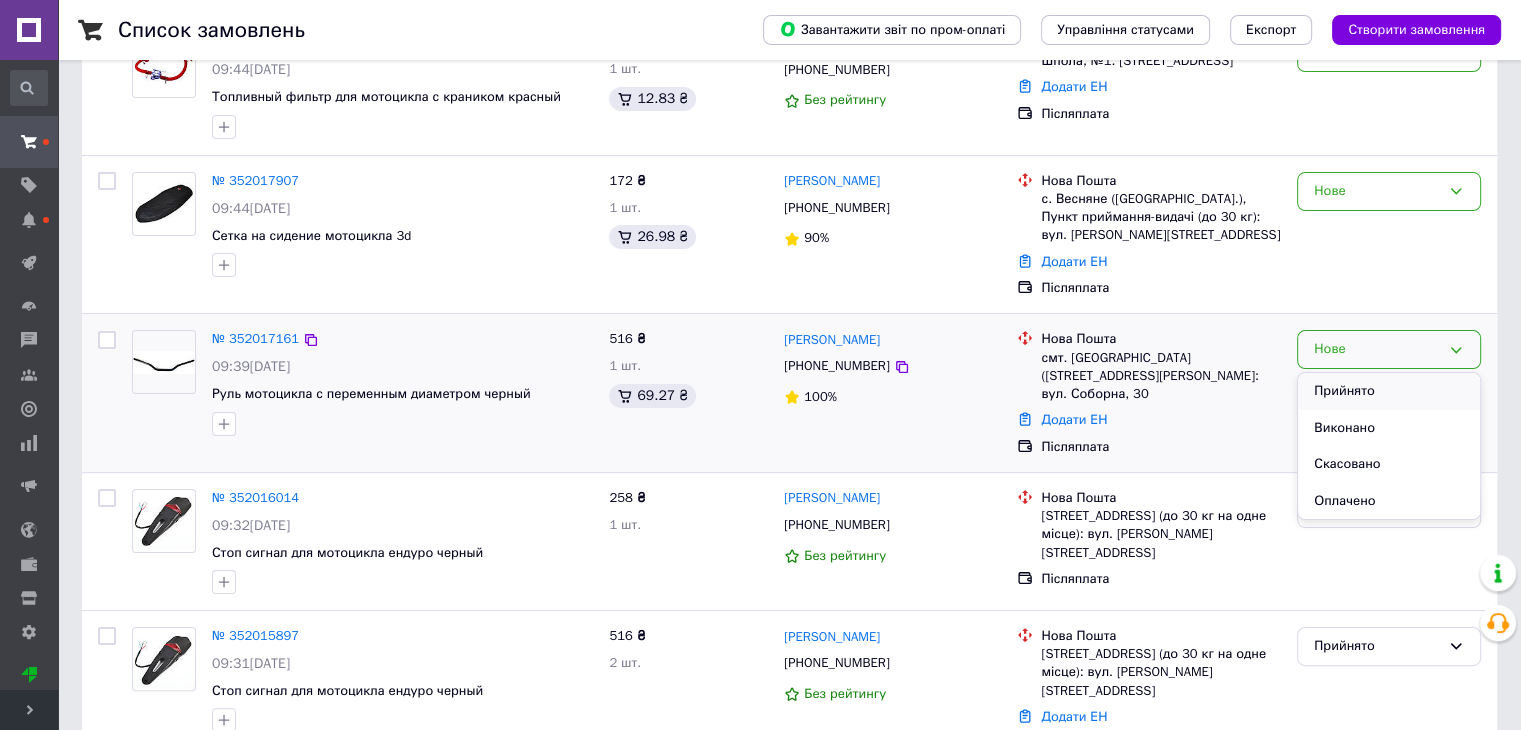 click on "Прийнято" at bounding box center (1389, 391) 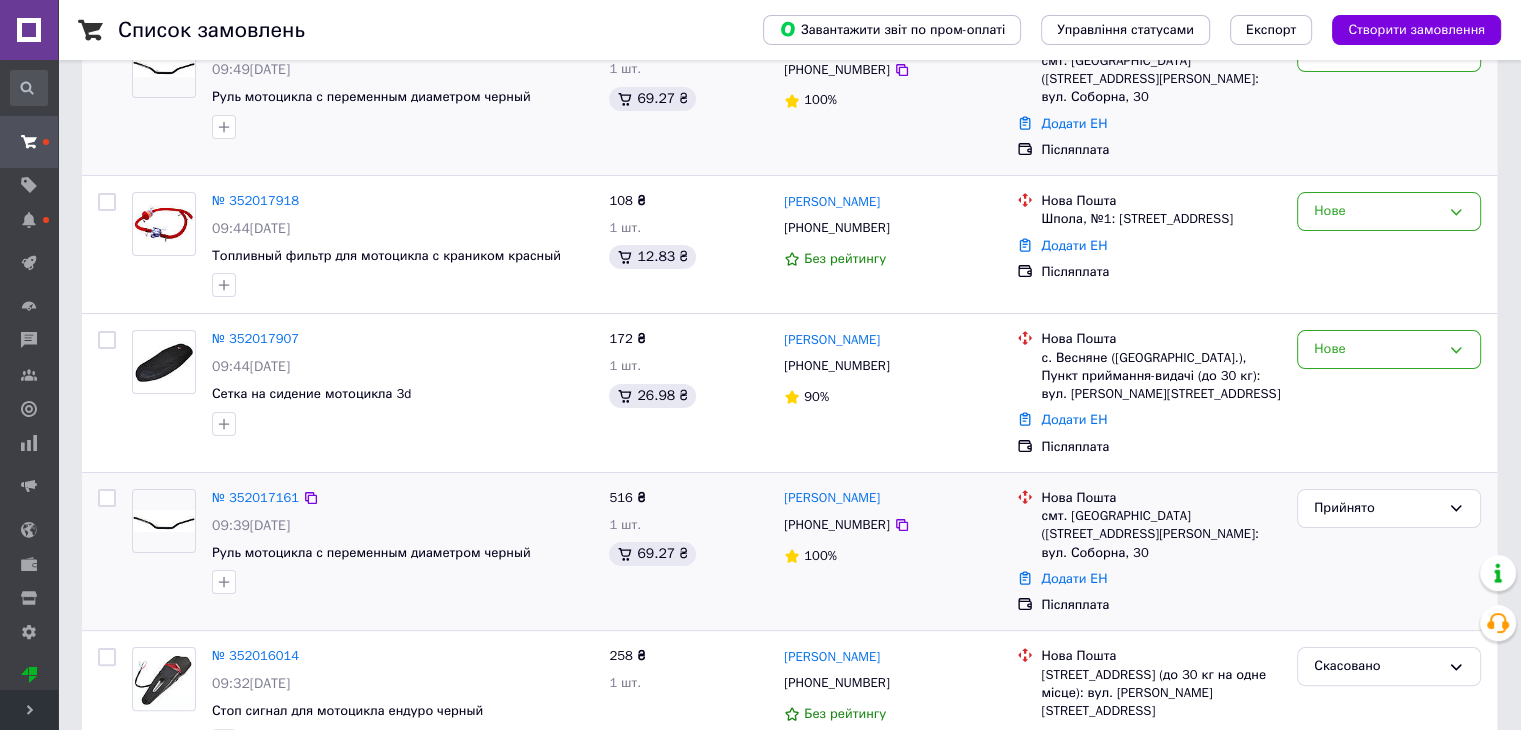 scroll, scrollTop: 200, scrollLeft: 0, axis: vertical 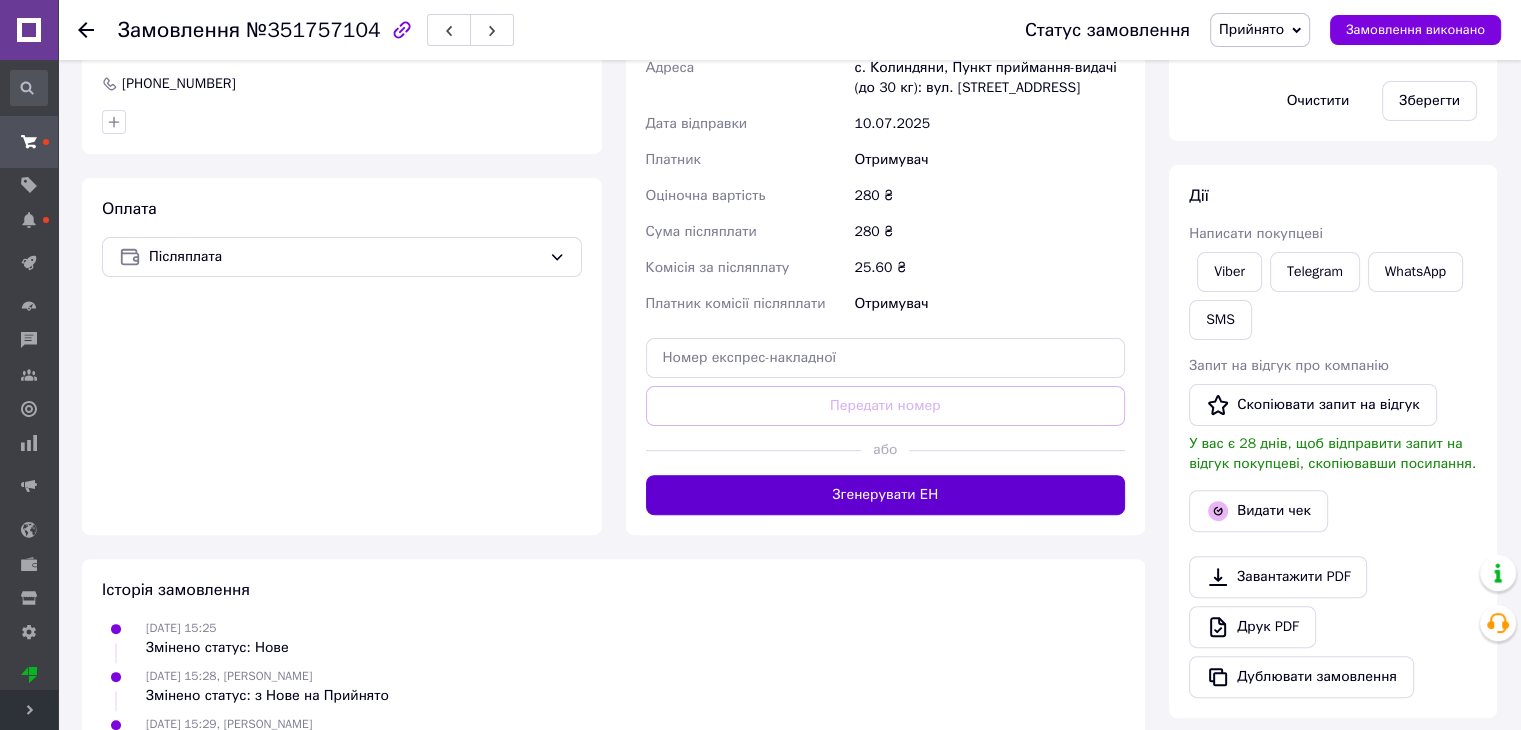 click on "Згенерувати ЕН" at bounding box center (886, 495) 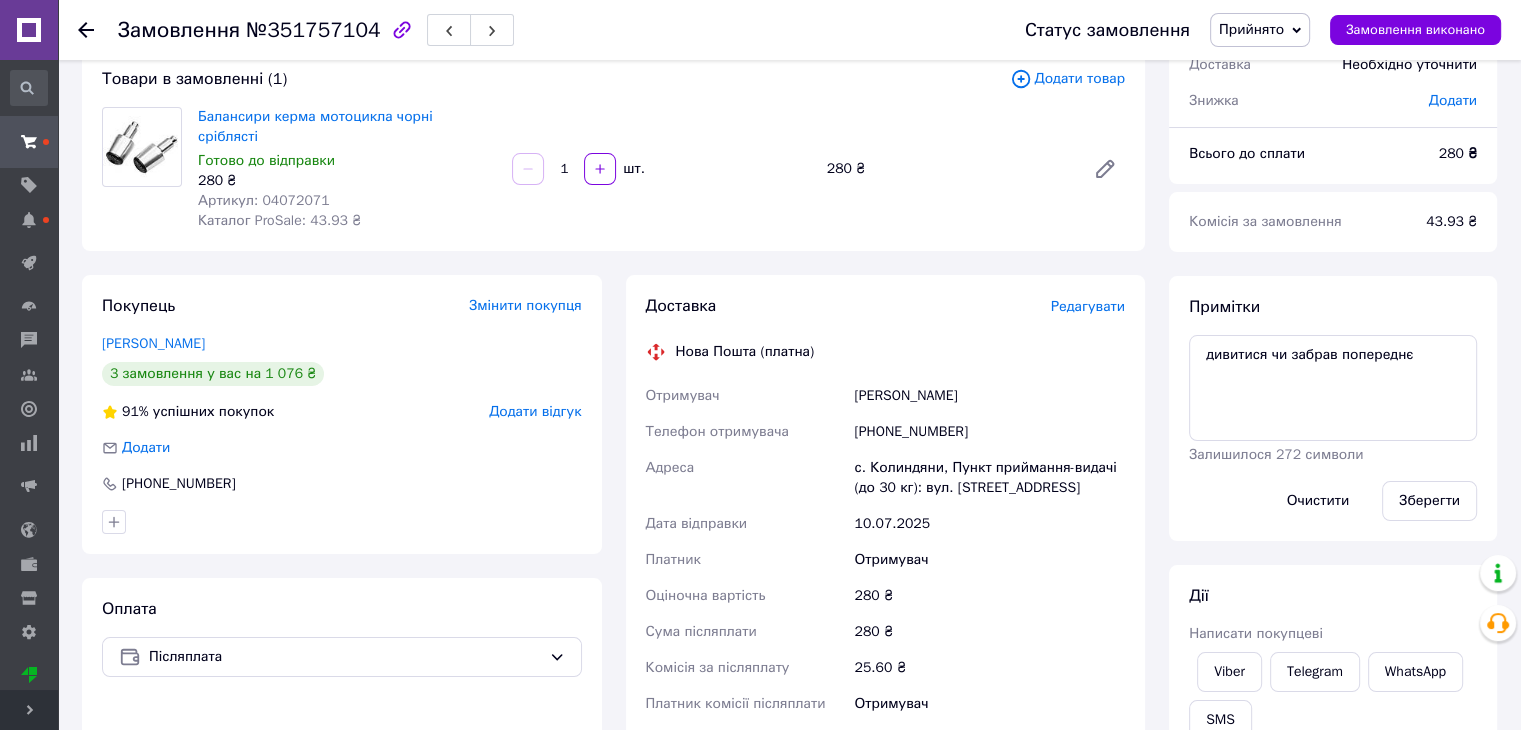 scroll, scrollTop: 24, scrollLeft: 0, axis: vertical 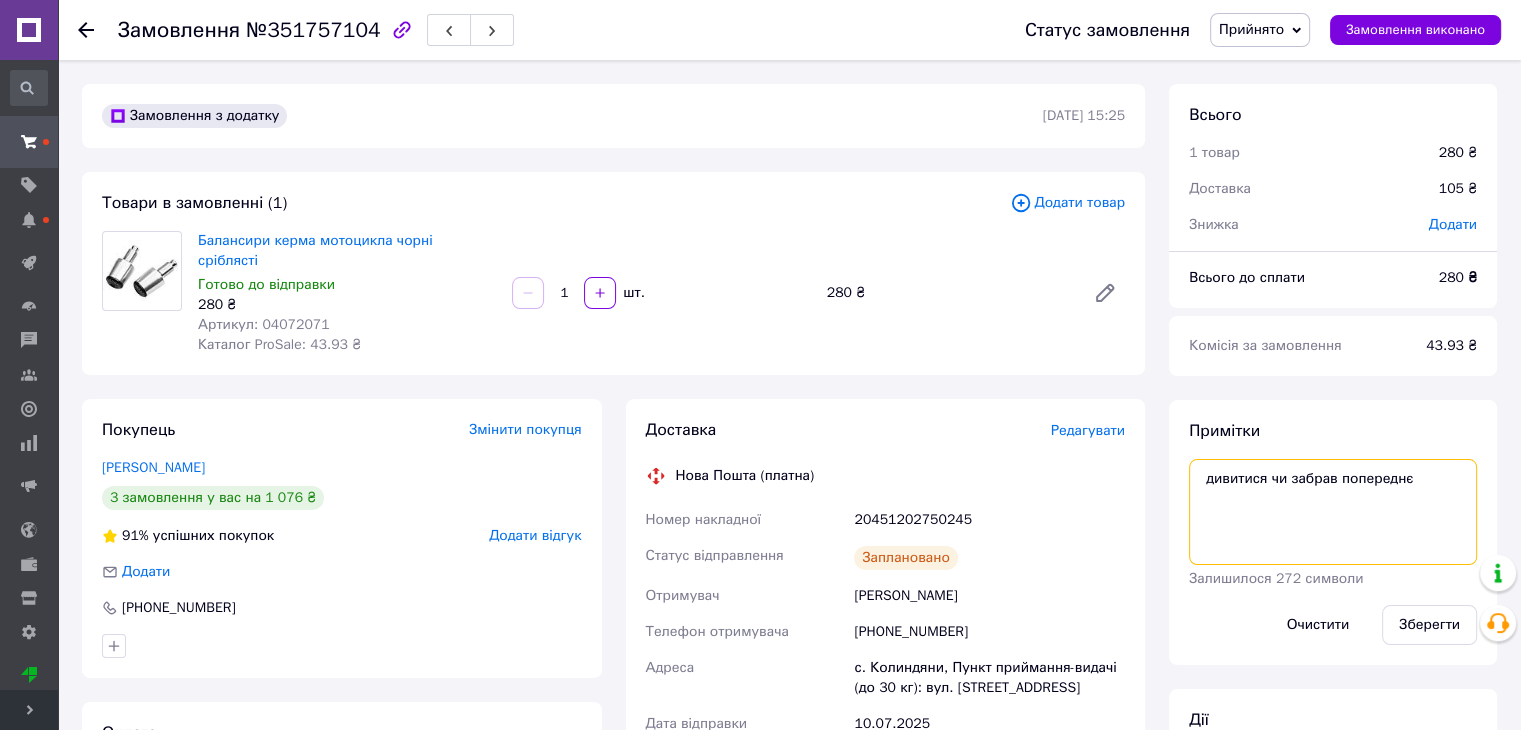 drag, startPoint x: 1428, startPoint y: 485, endPoint x: 1181, endPoint y: 487, distance: 247.0081 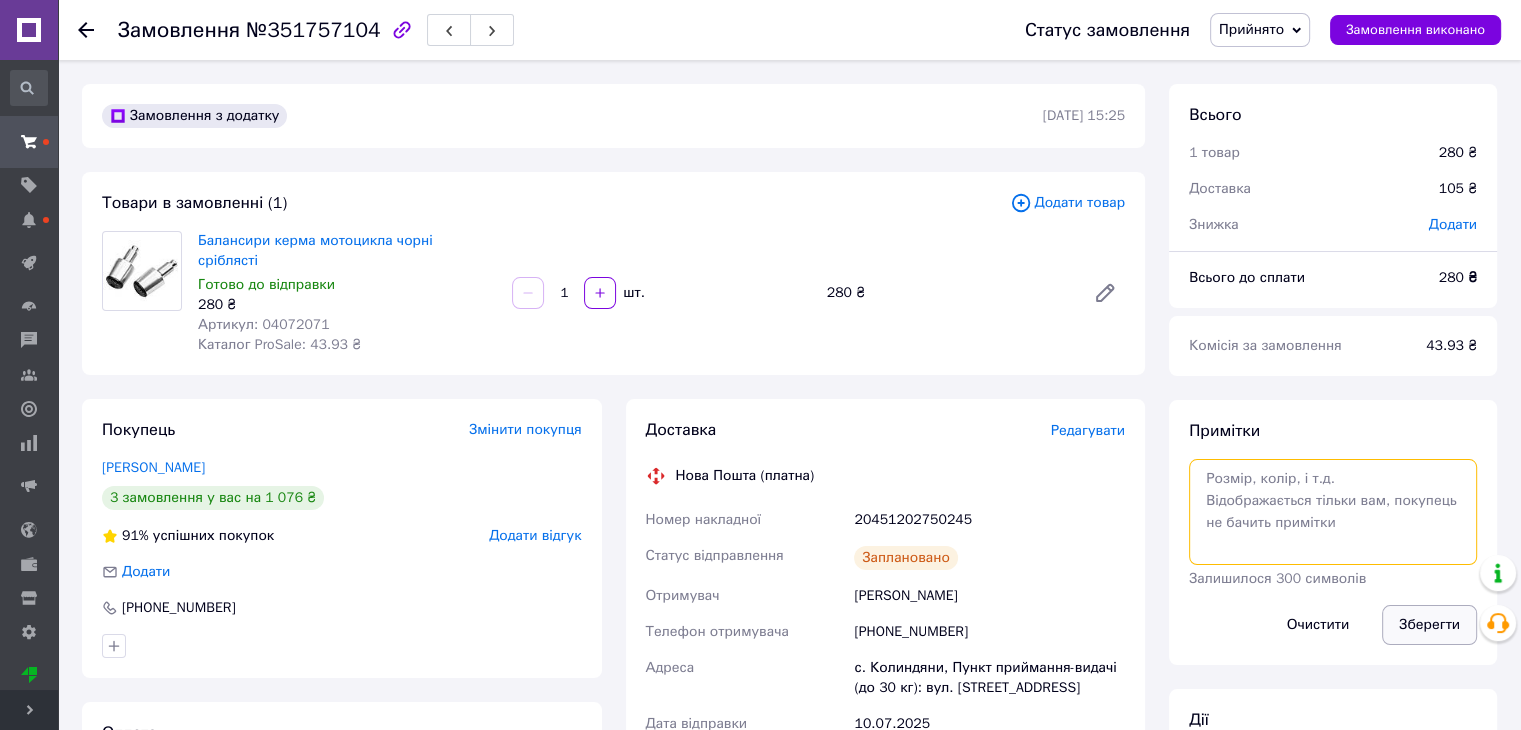 type 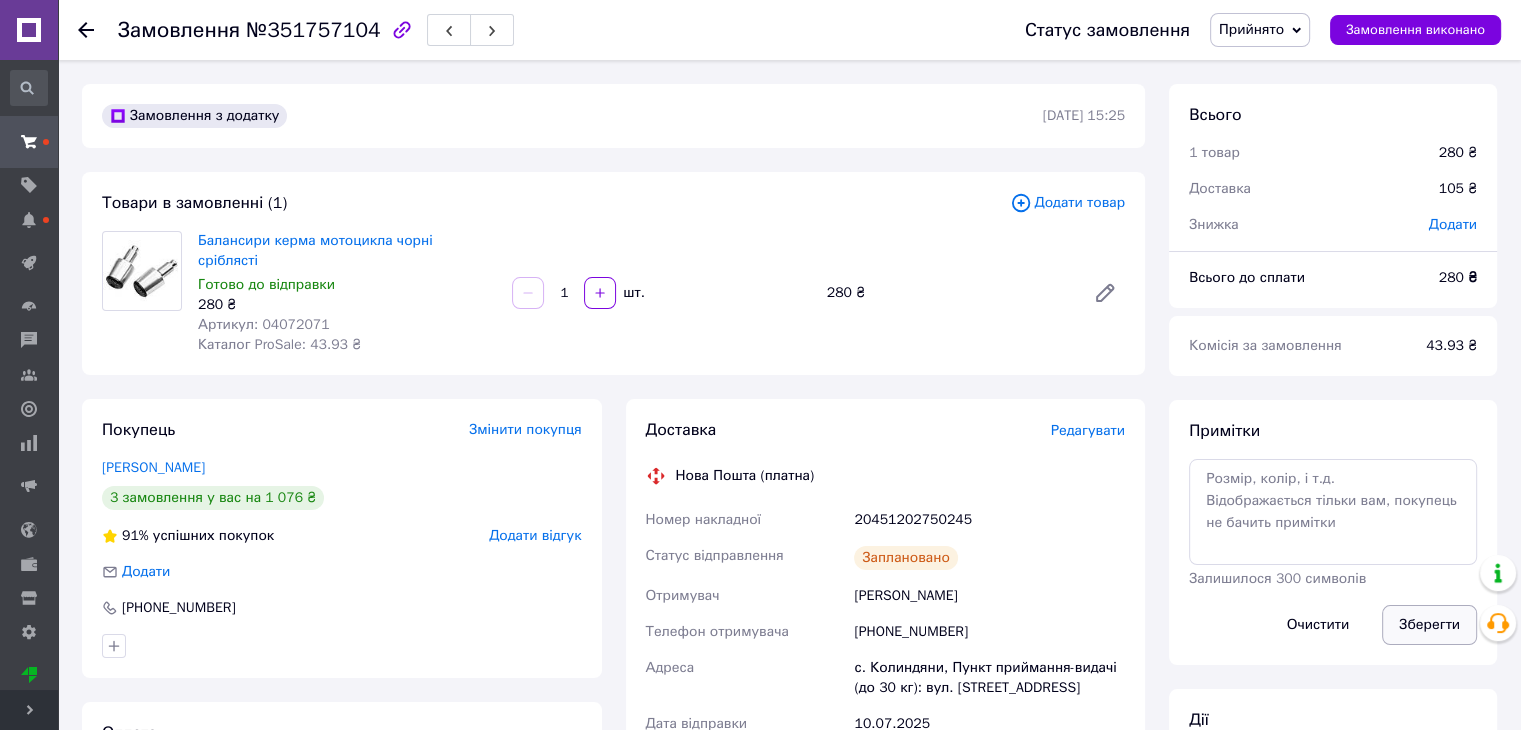 click on "Зберегти" at bounding box center (1429, 625) 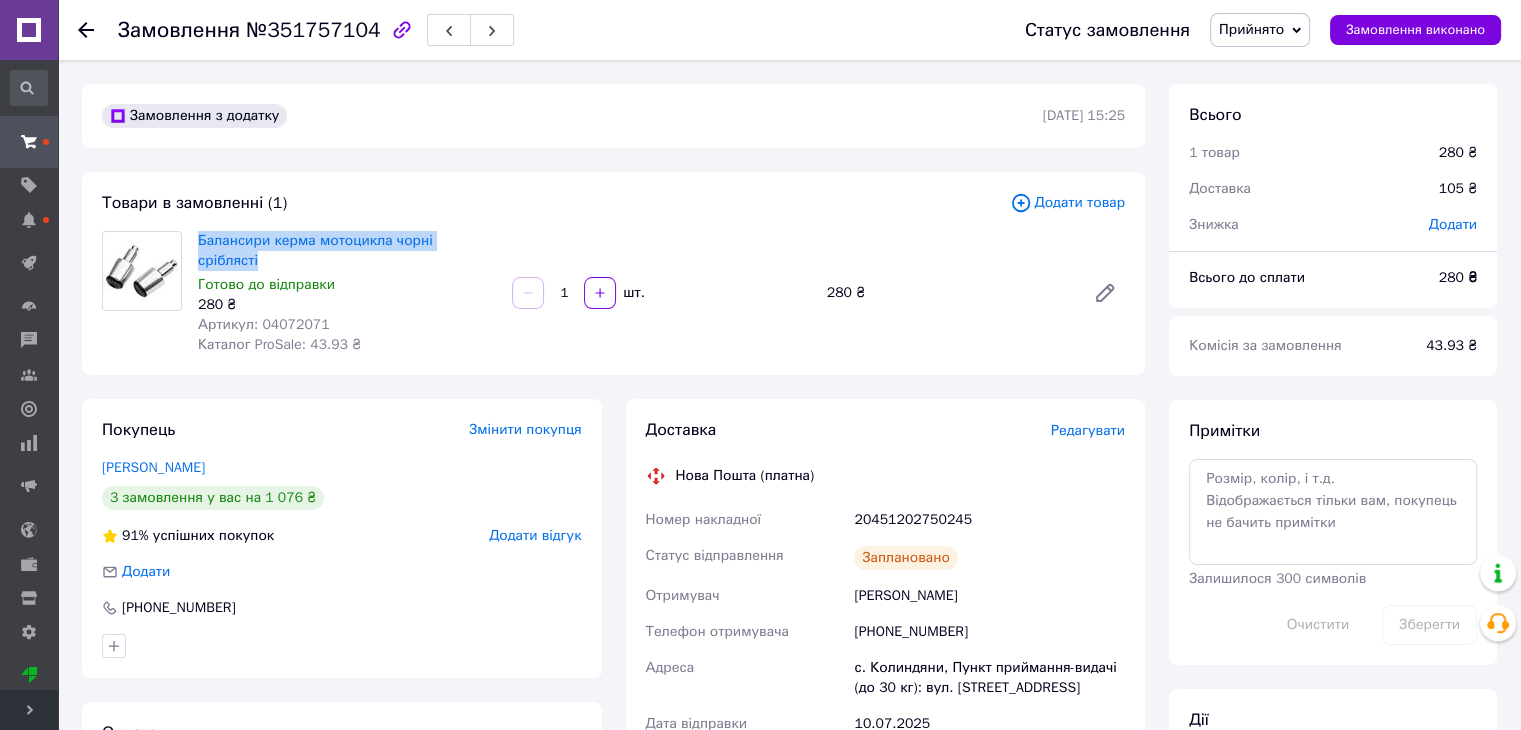 drag, startPoint x: 474, startPoint y: 238, endPoint x: 193, endPoint y: 230, distance: 281.11386 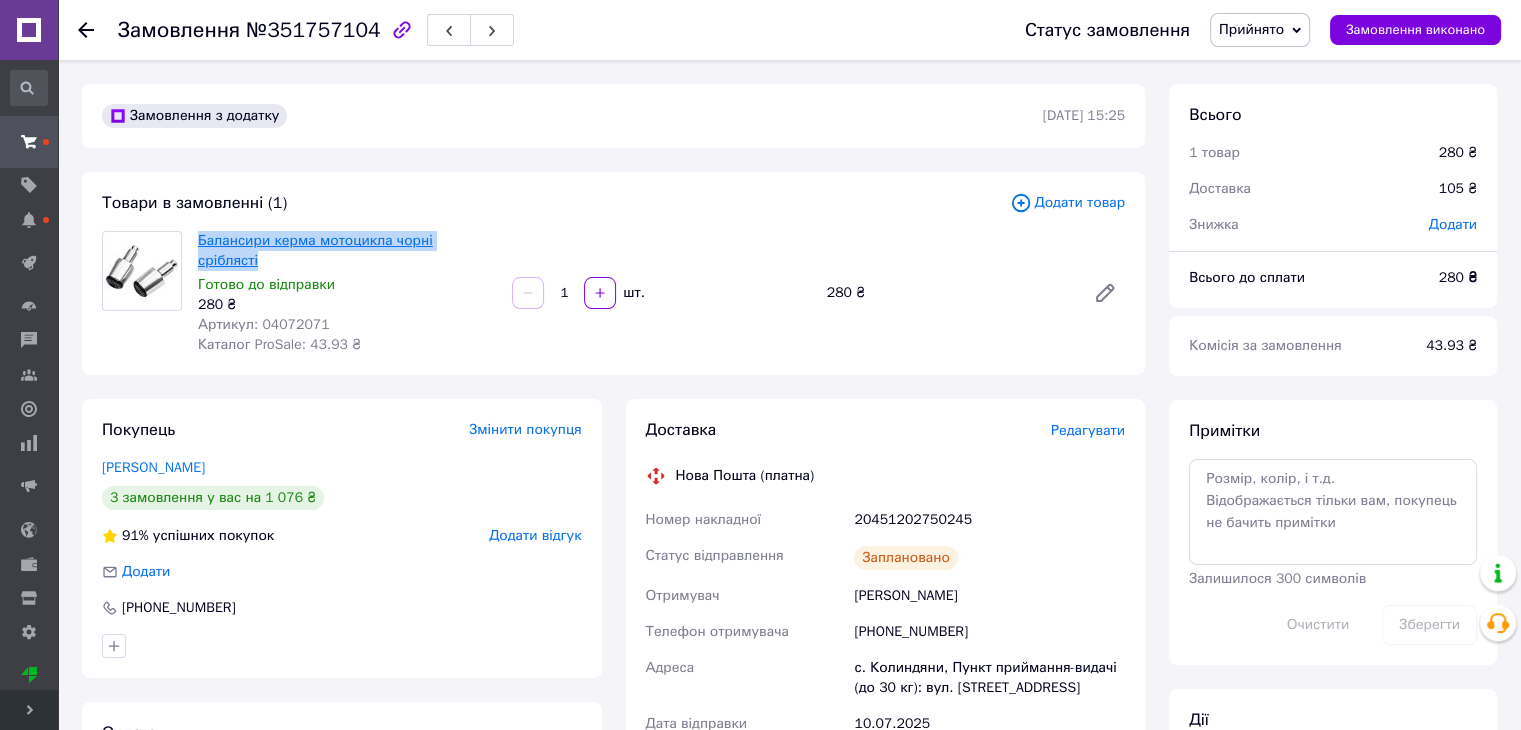 copy on "Балансири керма мотоцикла чорні сріблясті" 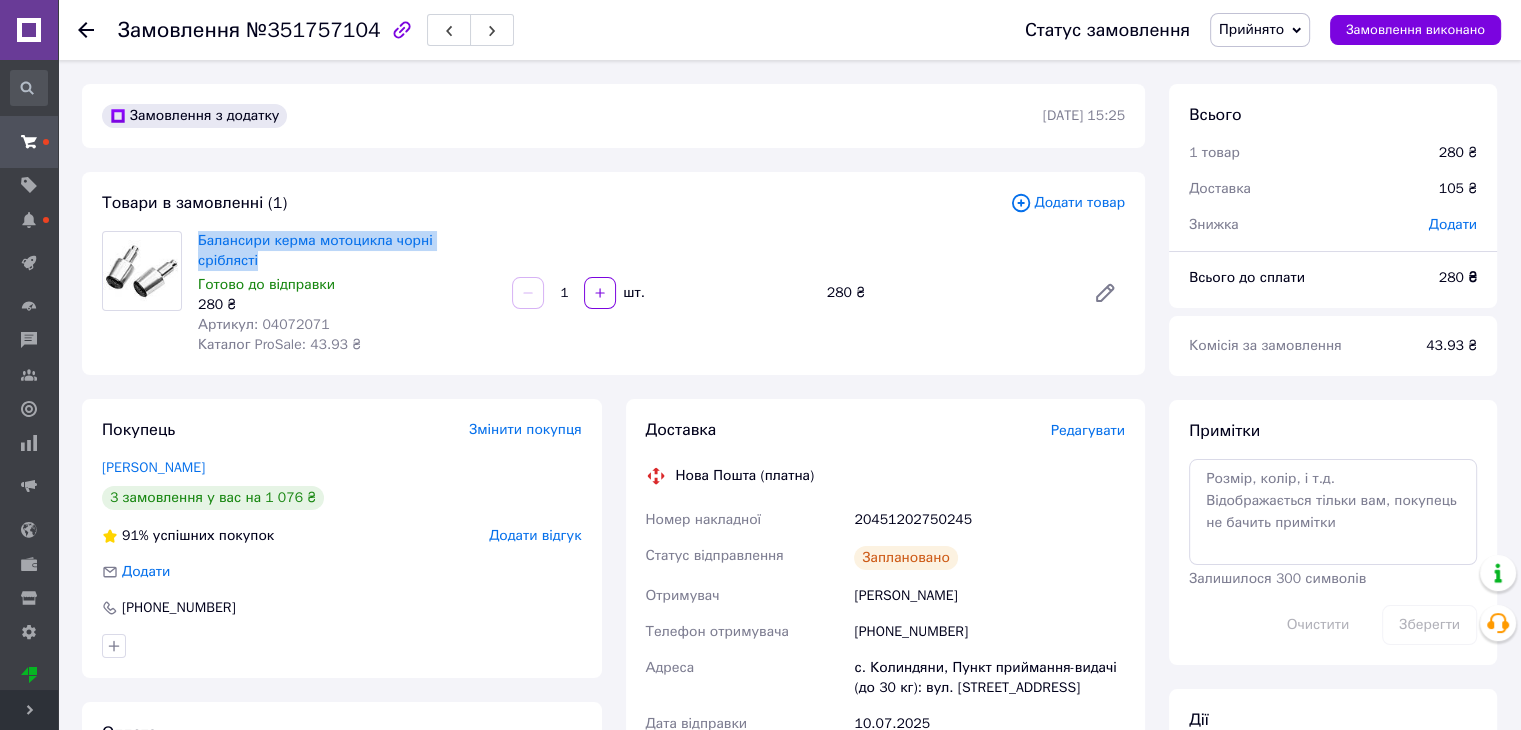 scroll, scrollTop: 100, scrollLeft: 0, axis: vertical 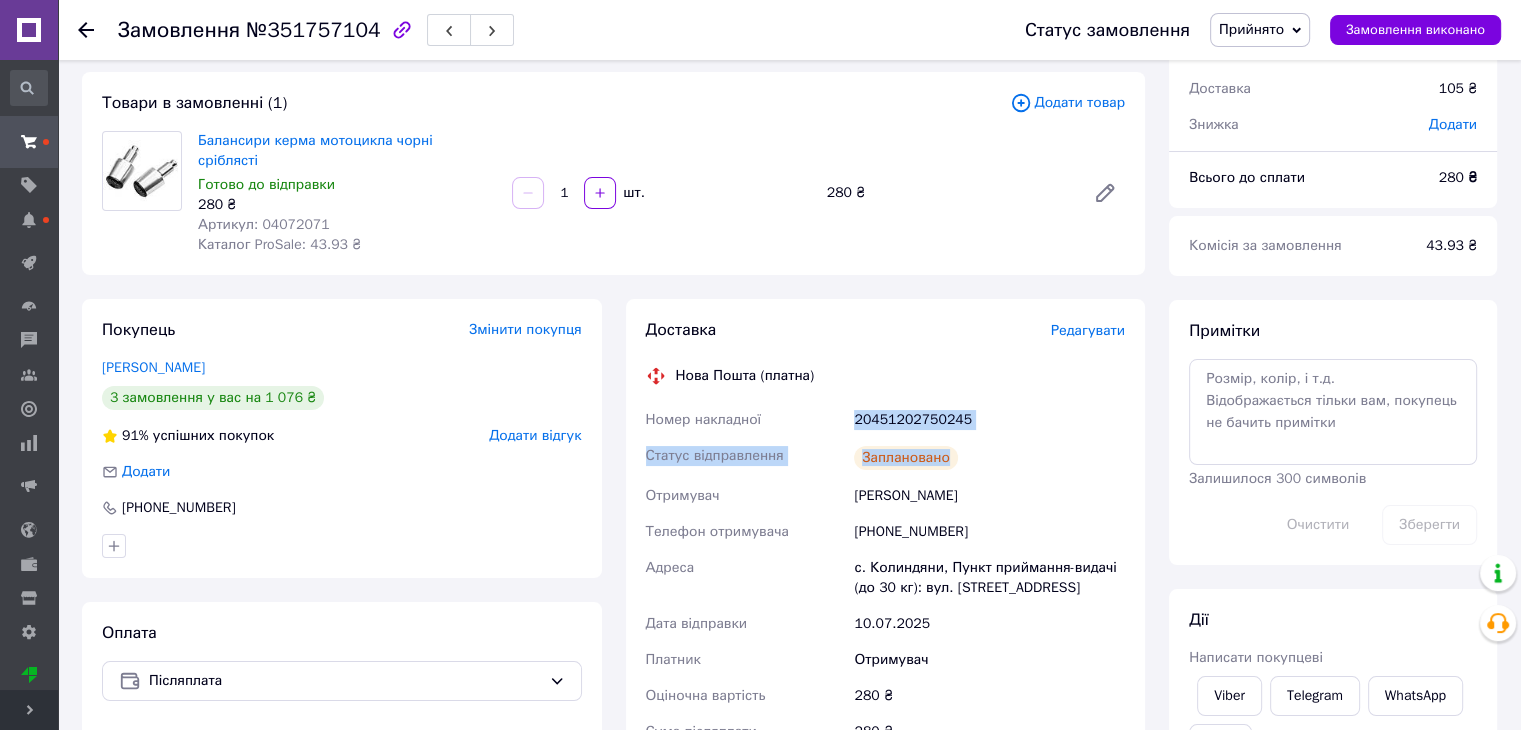 drag, startPoint x: 847, startPoint y: 398, endPoint x: 941, endPoint y: 406, distance: 94.33981 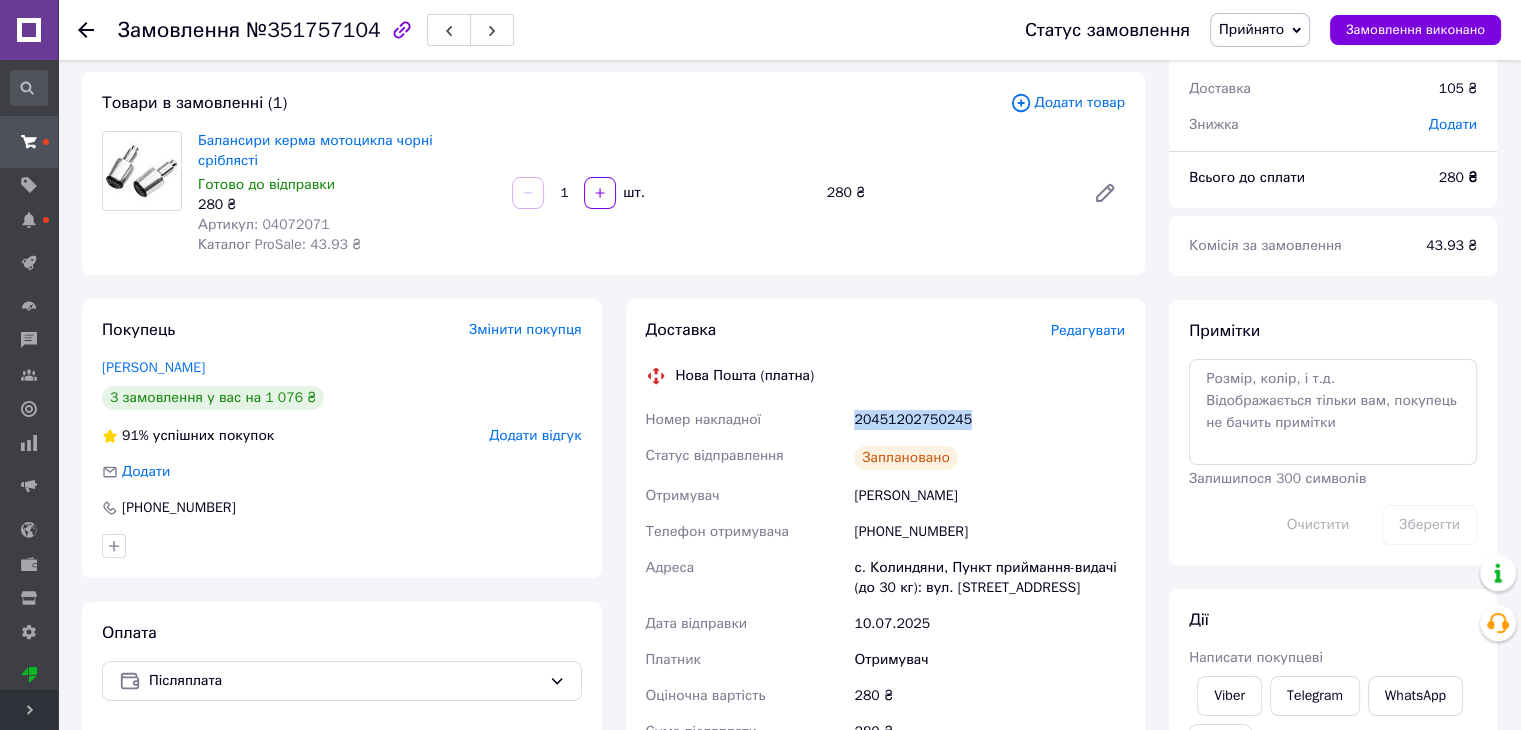 drag, startPoint x: 848, startPoint y: 401, endPoint x: 981, endPoint y: 391, distance: 133.37541 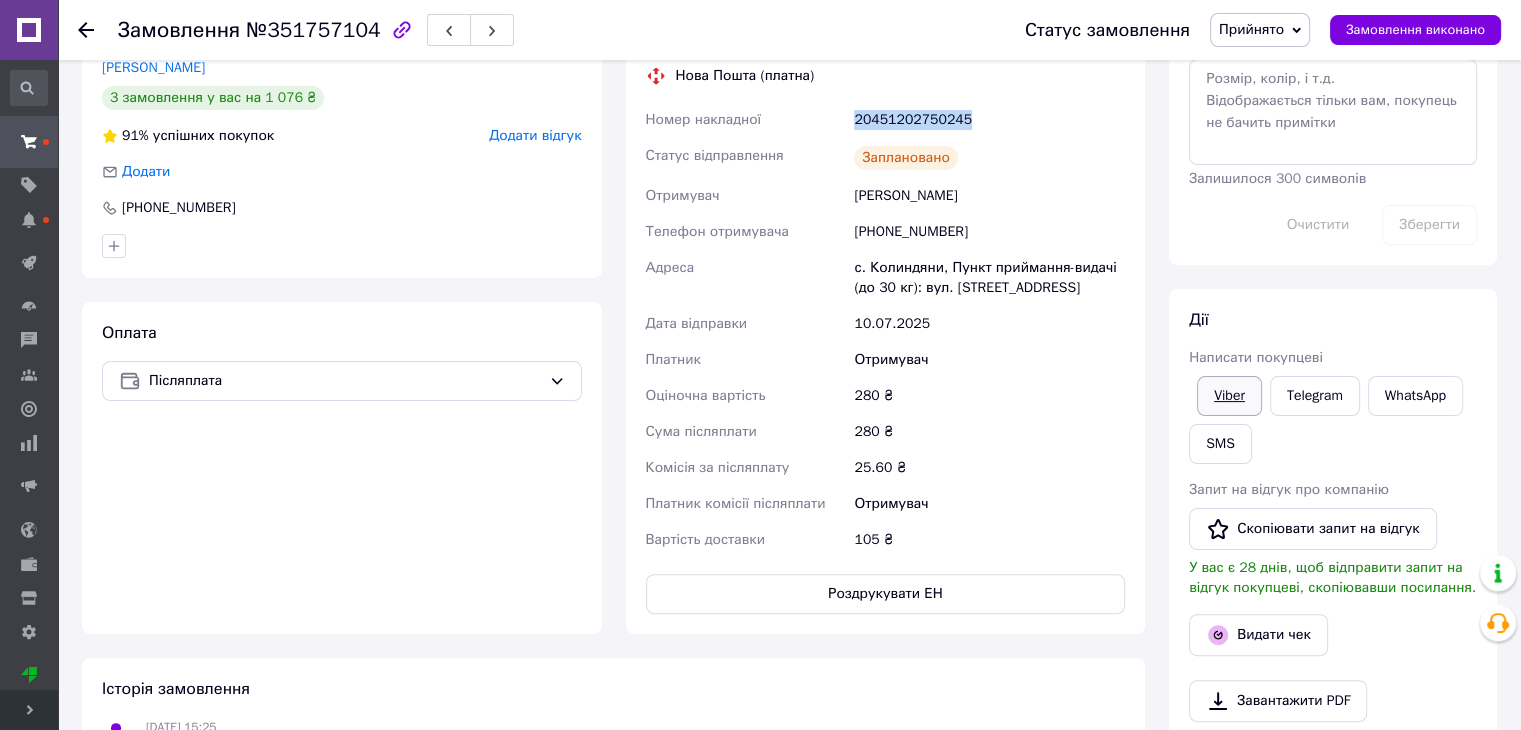 click on "Viber" at bounding box center (1229, 396) 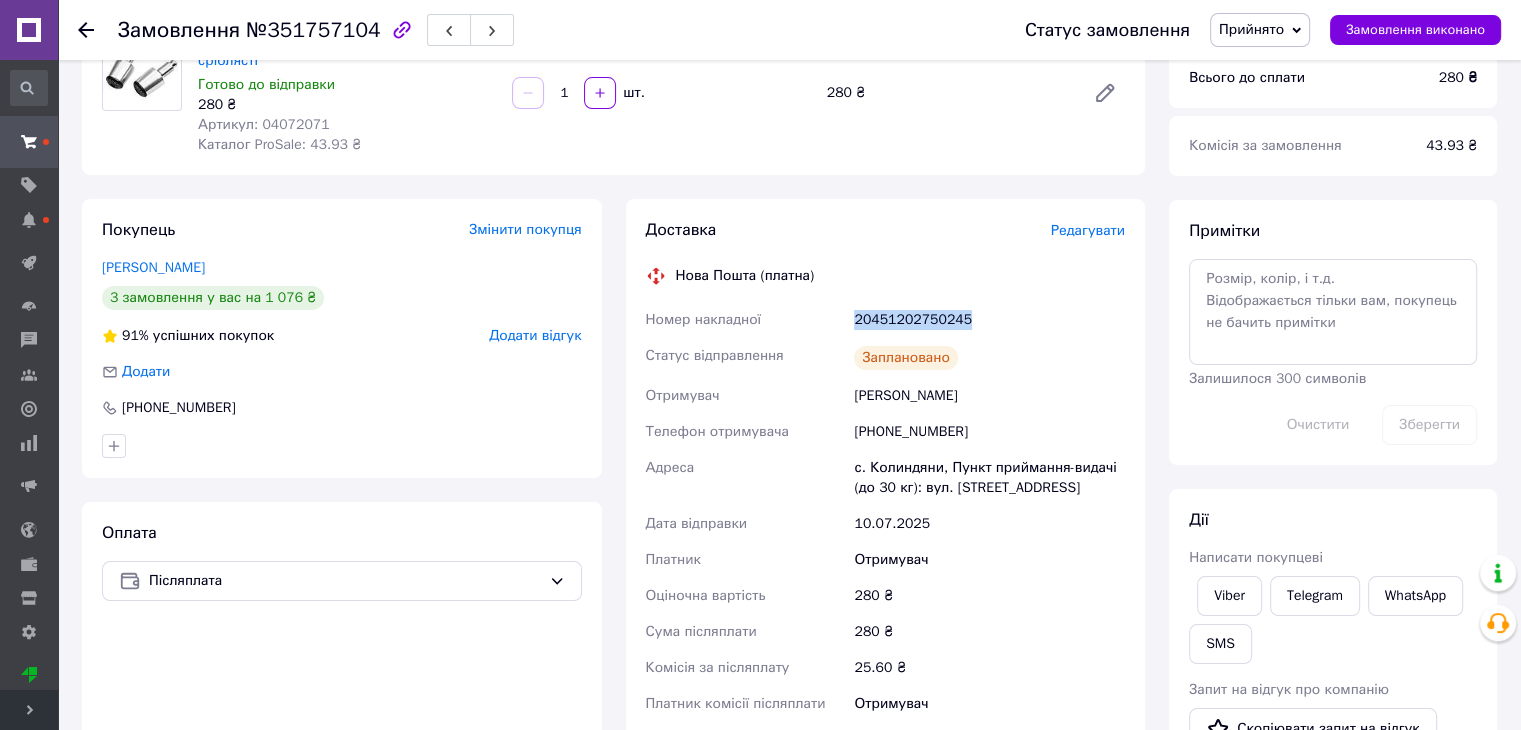 scroll, scrollTop: 0, scrollLeft: 0, axis: both 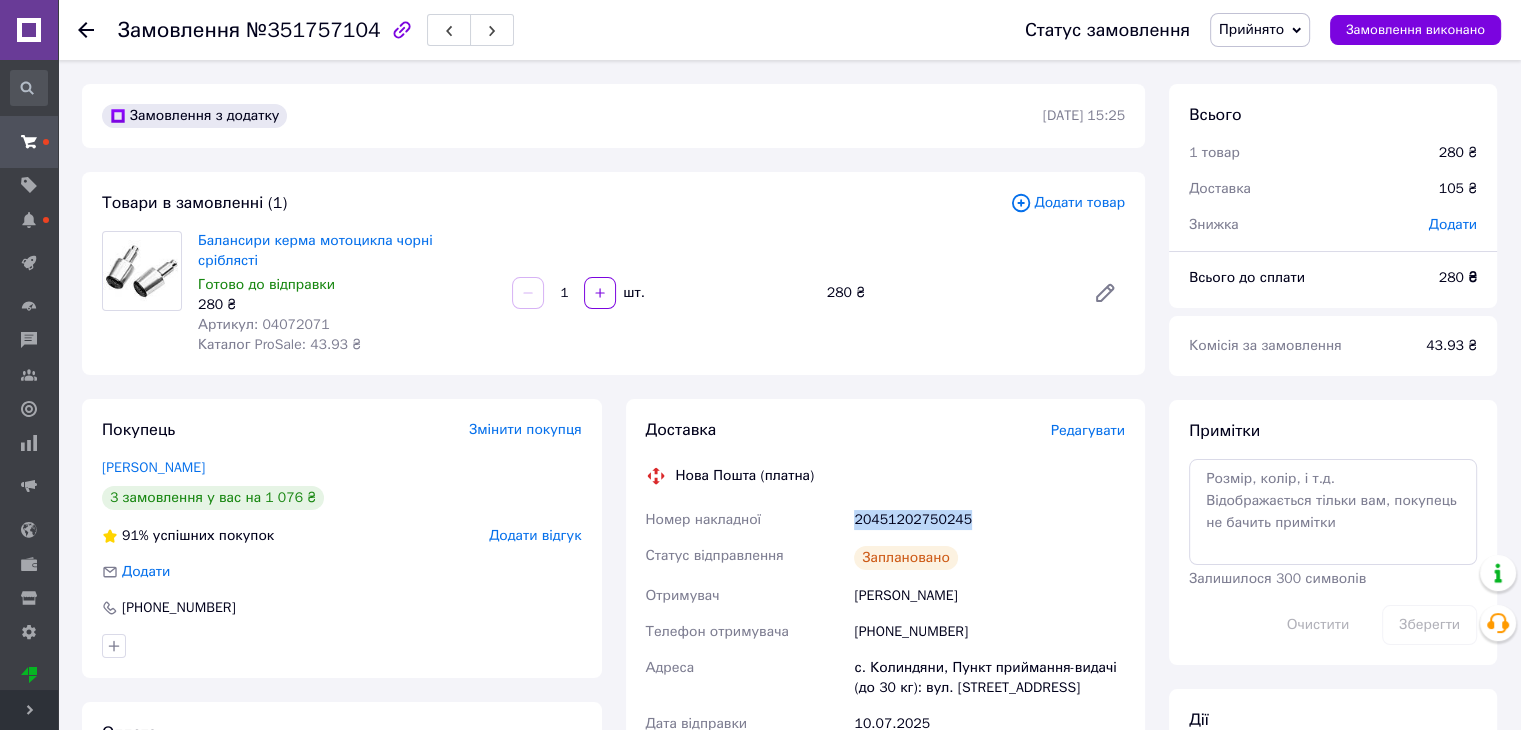 copy on "Номер накладної 20451202750245" 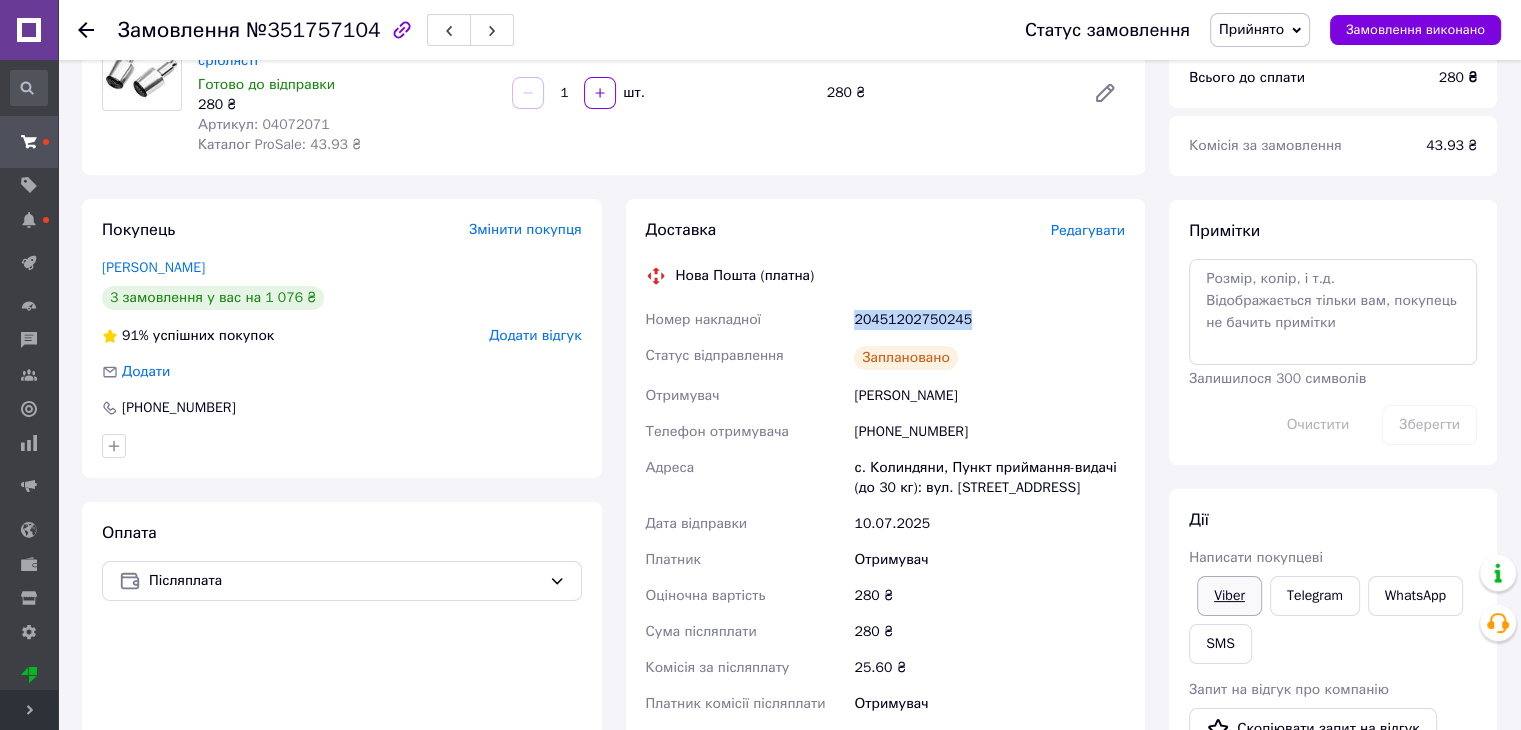click on "Viber" at bounding box center [1229, 596] 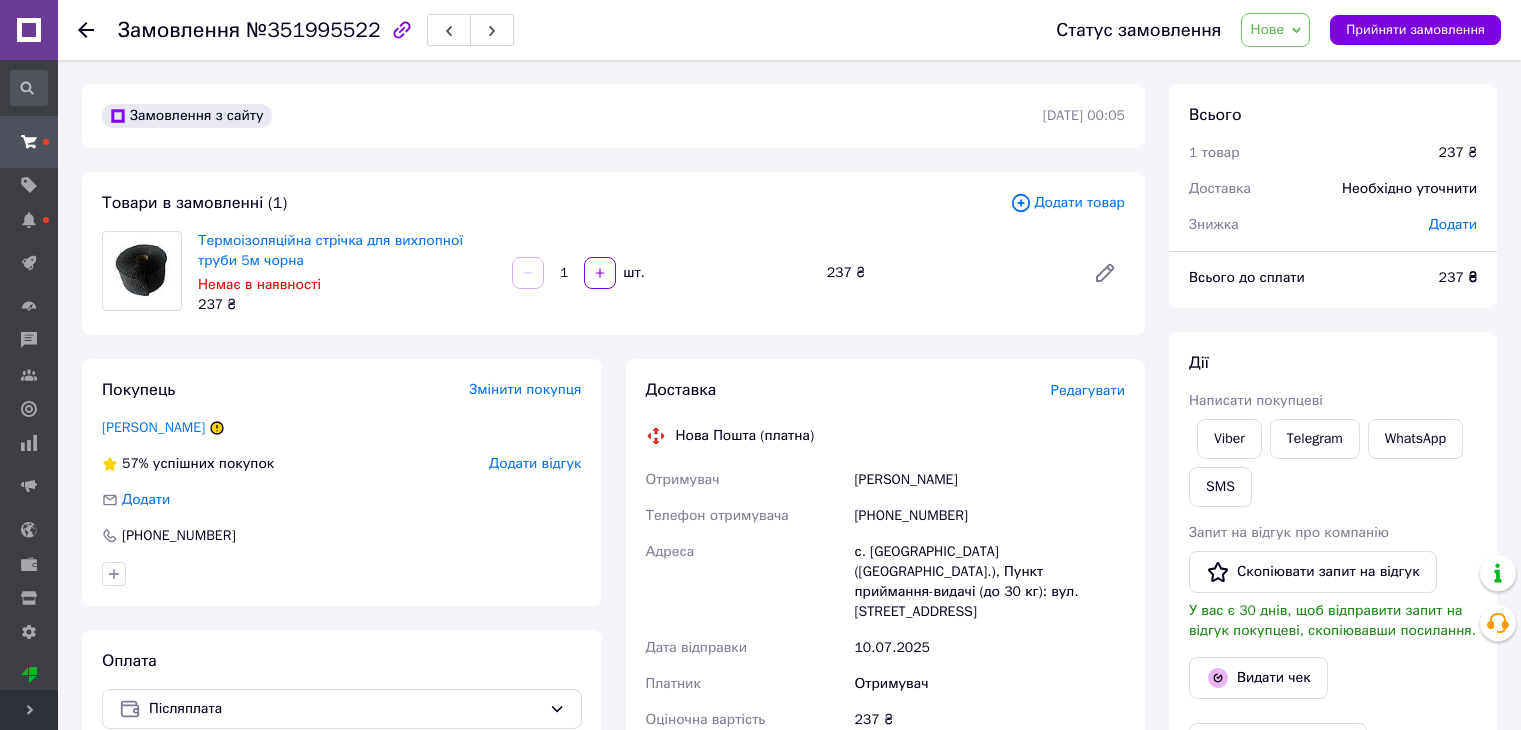 scroll, scrollTop: 0, scrollLeft: 0, axis: both 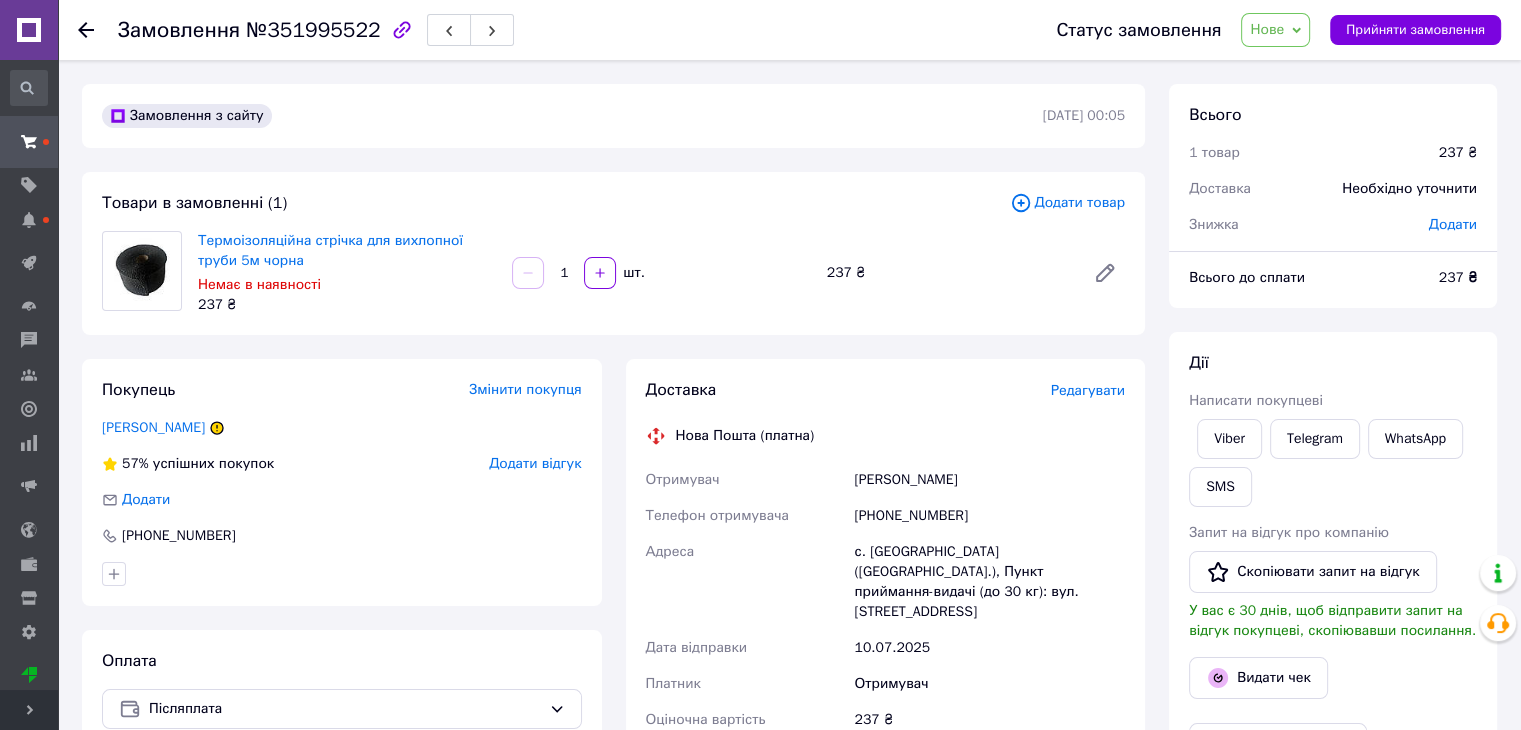 click on "Нове" at bounding box center [1267, 29] 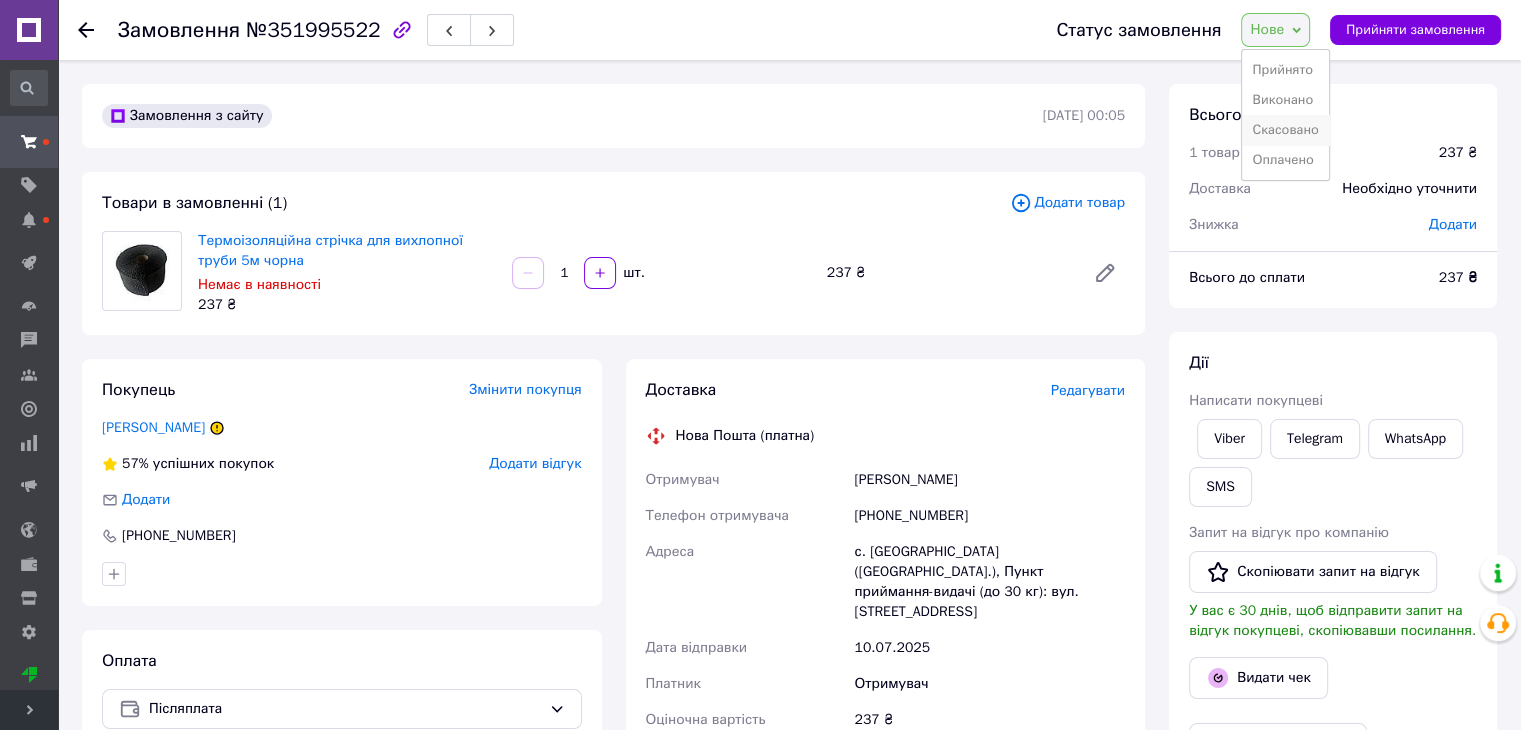 click on "Скасовано" at bounding box center [1285, 130] 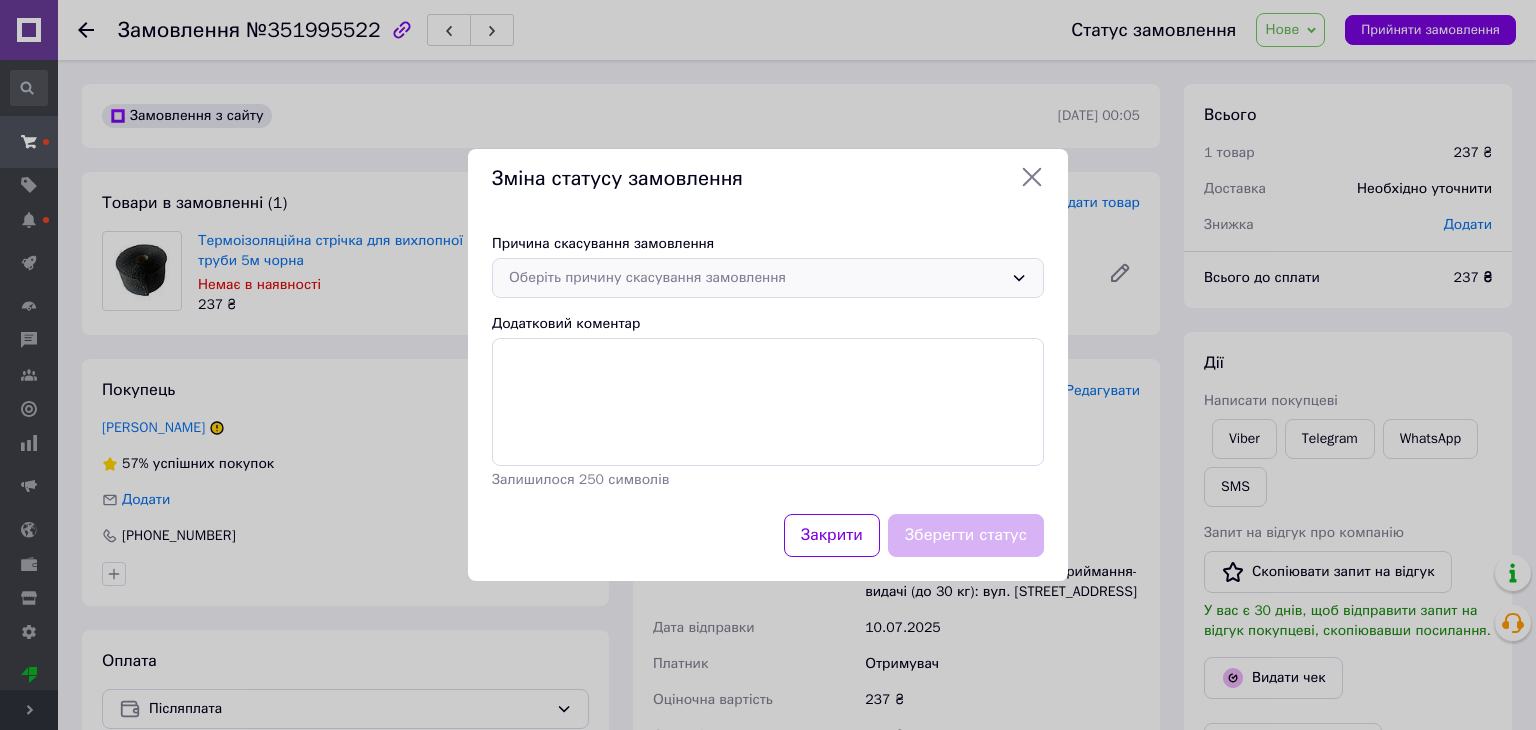 click on "Оберіть причину скасування замовлення" at bounding box center (756, 278) 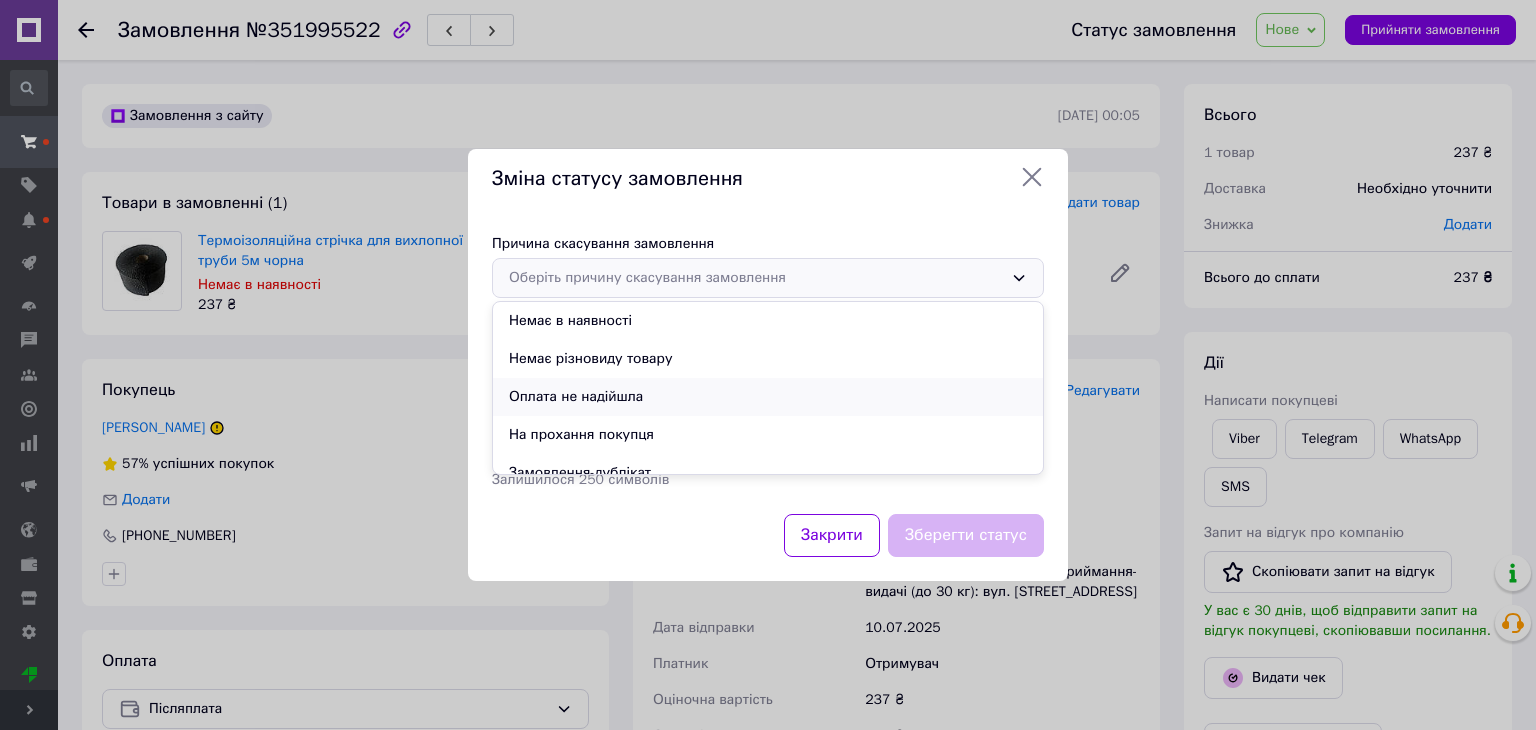 click on "Оплата не надійшла" at bounding box center [768, 397] 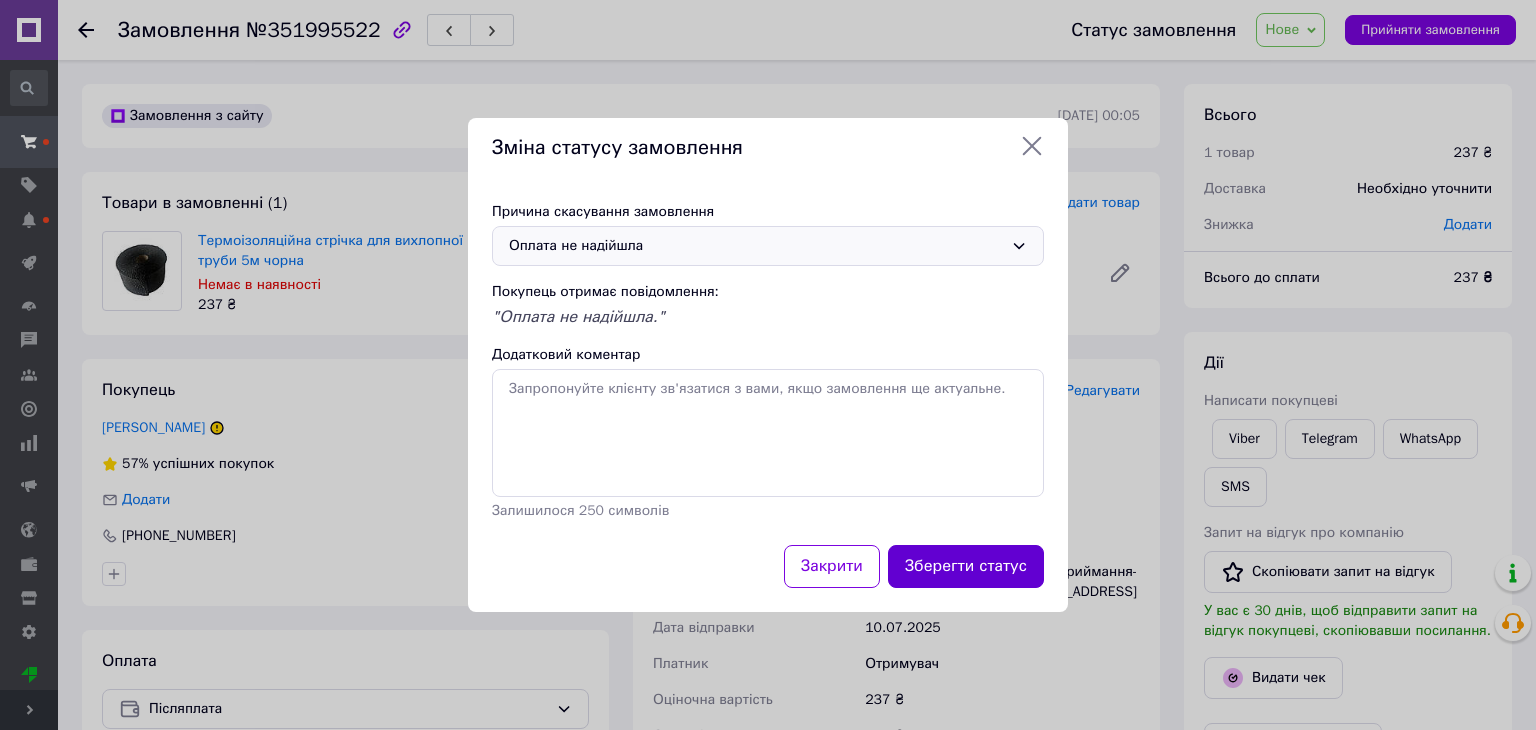 click on "Зберегти статус" at bounding box center (966, 566) 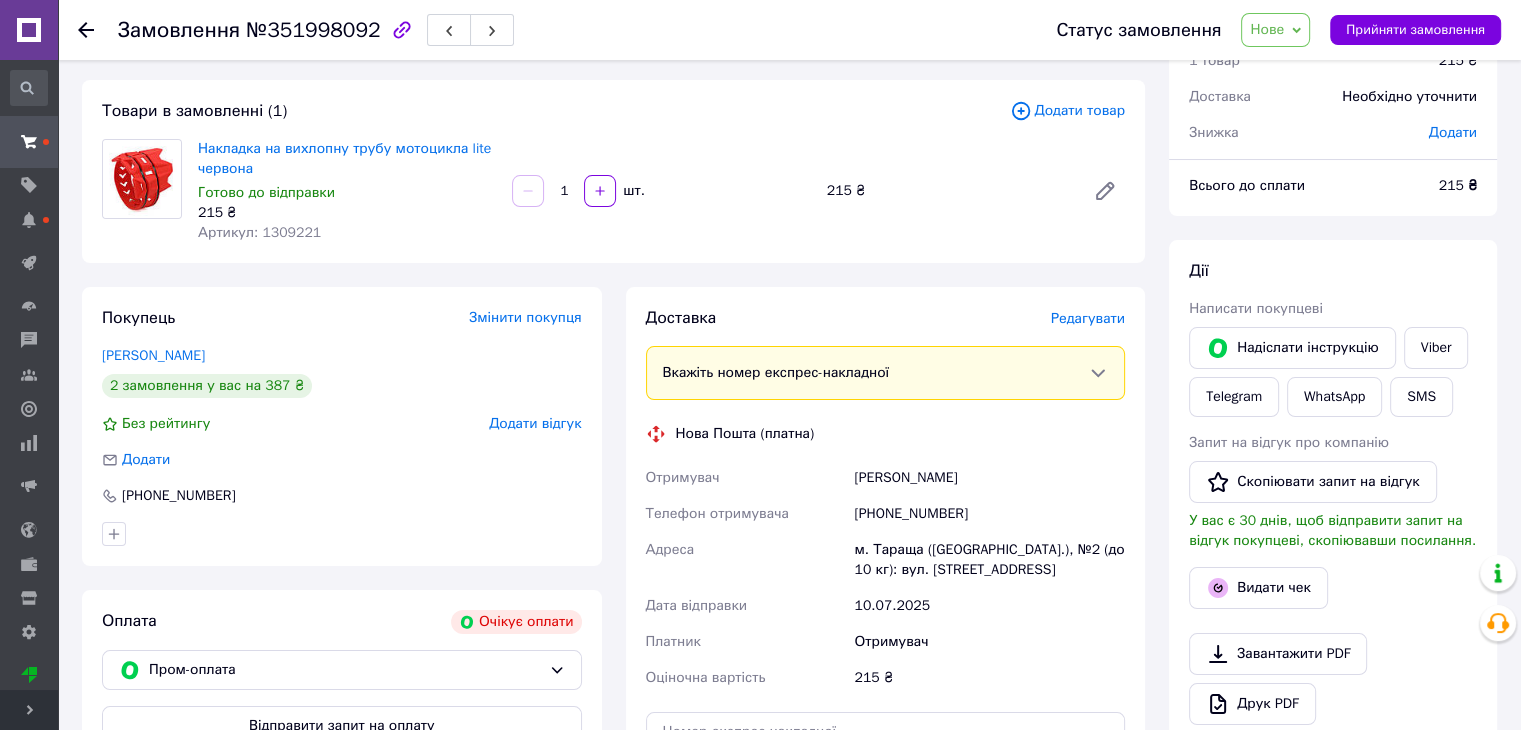 scroll, scrollTop: 0, scrollLeft: 0, axis: both 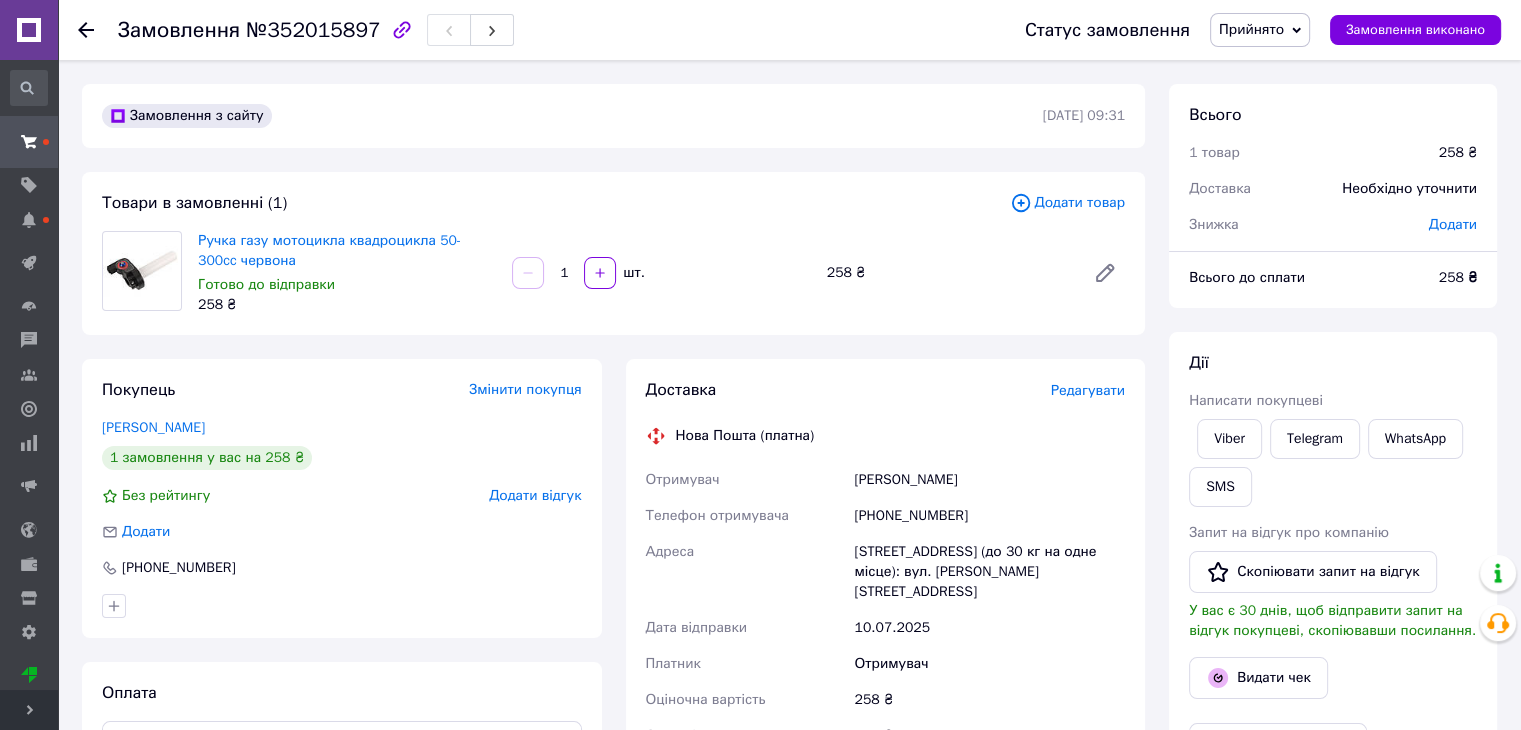 click 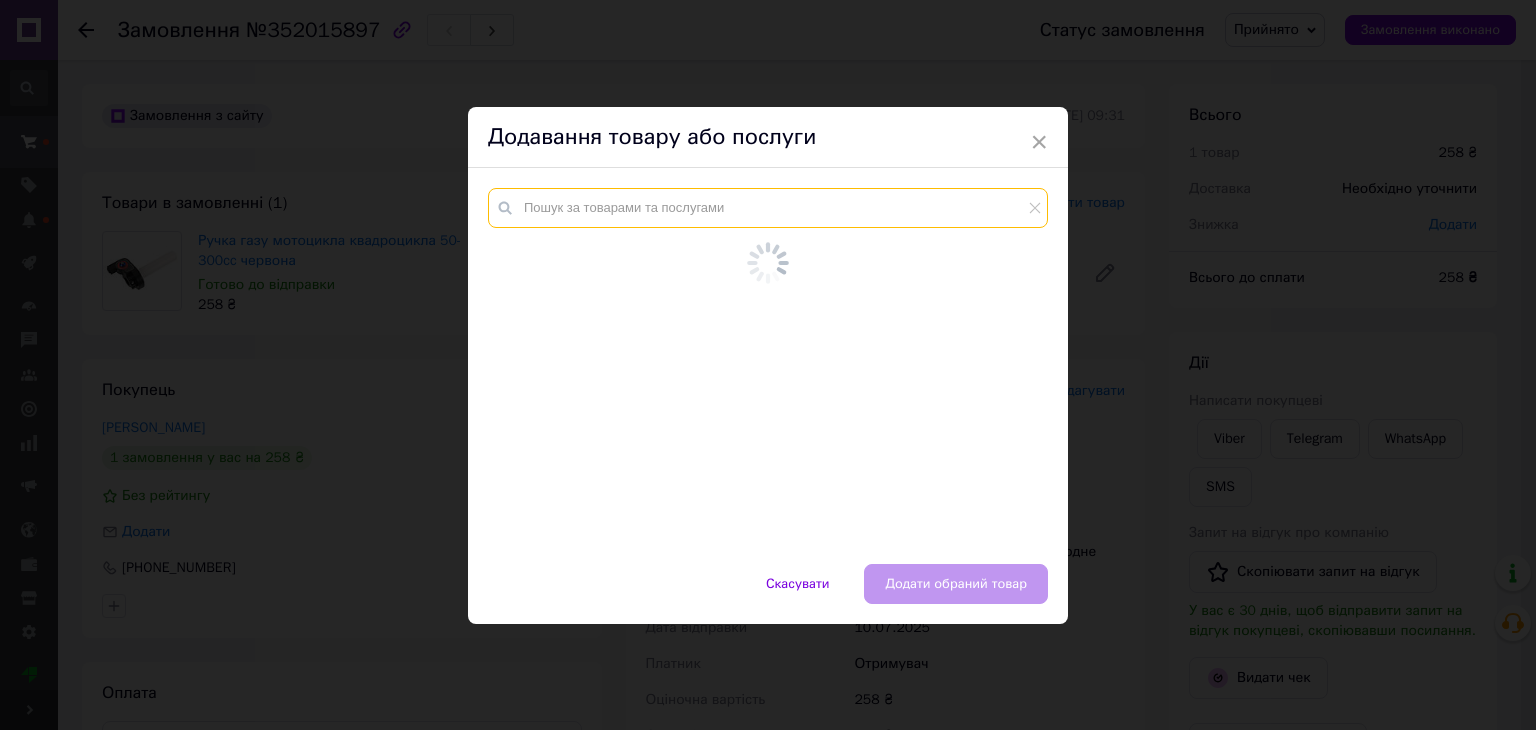 click at bounding box center (768, 208) 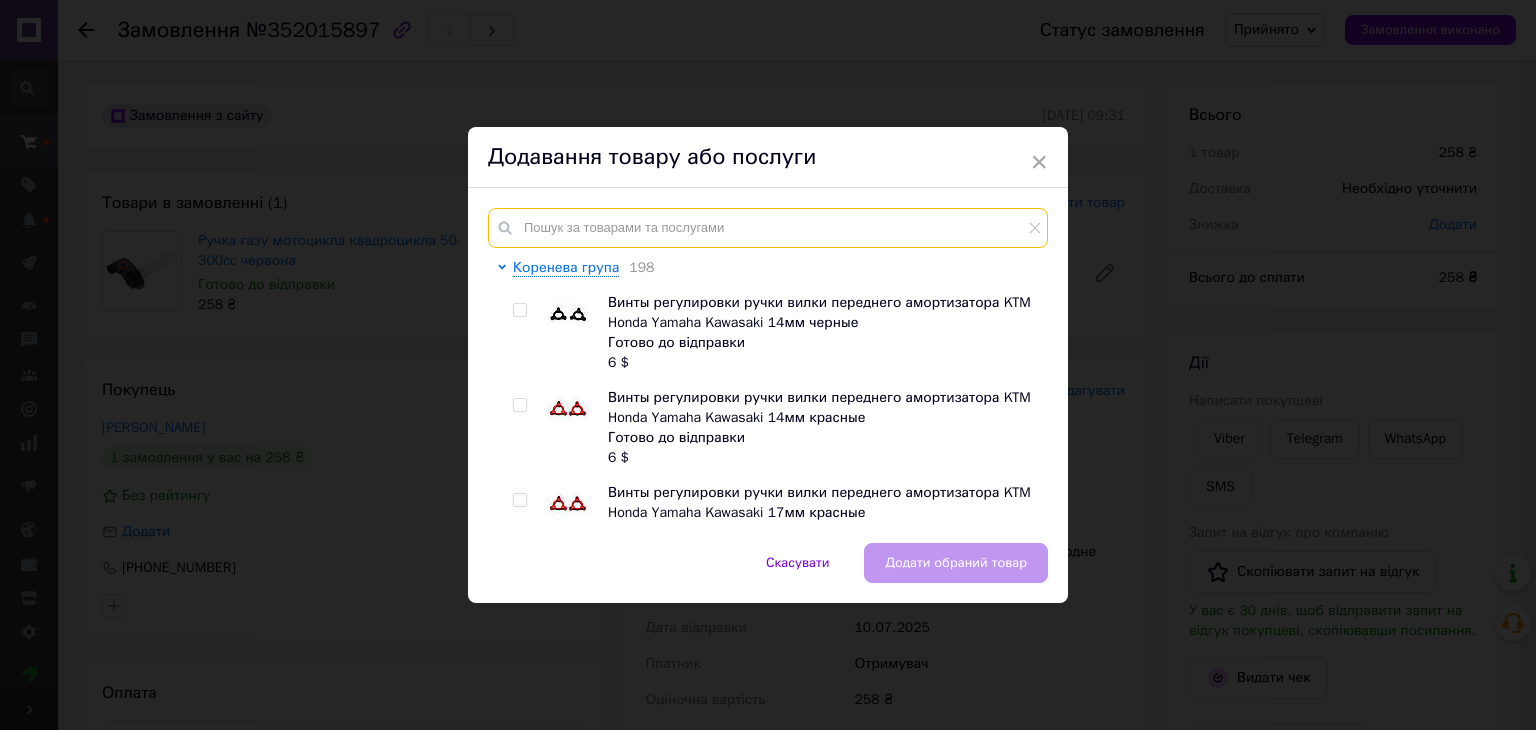 paste on "Стоп сигнал для мотоцикла ендуро черный" 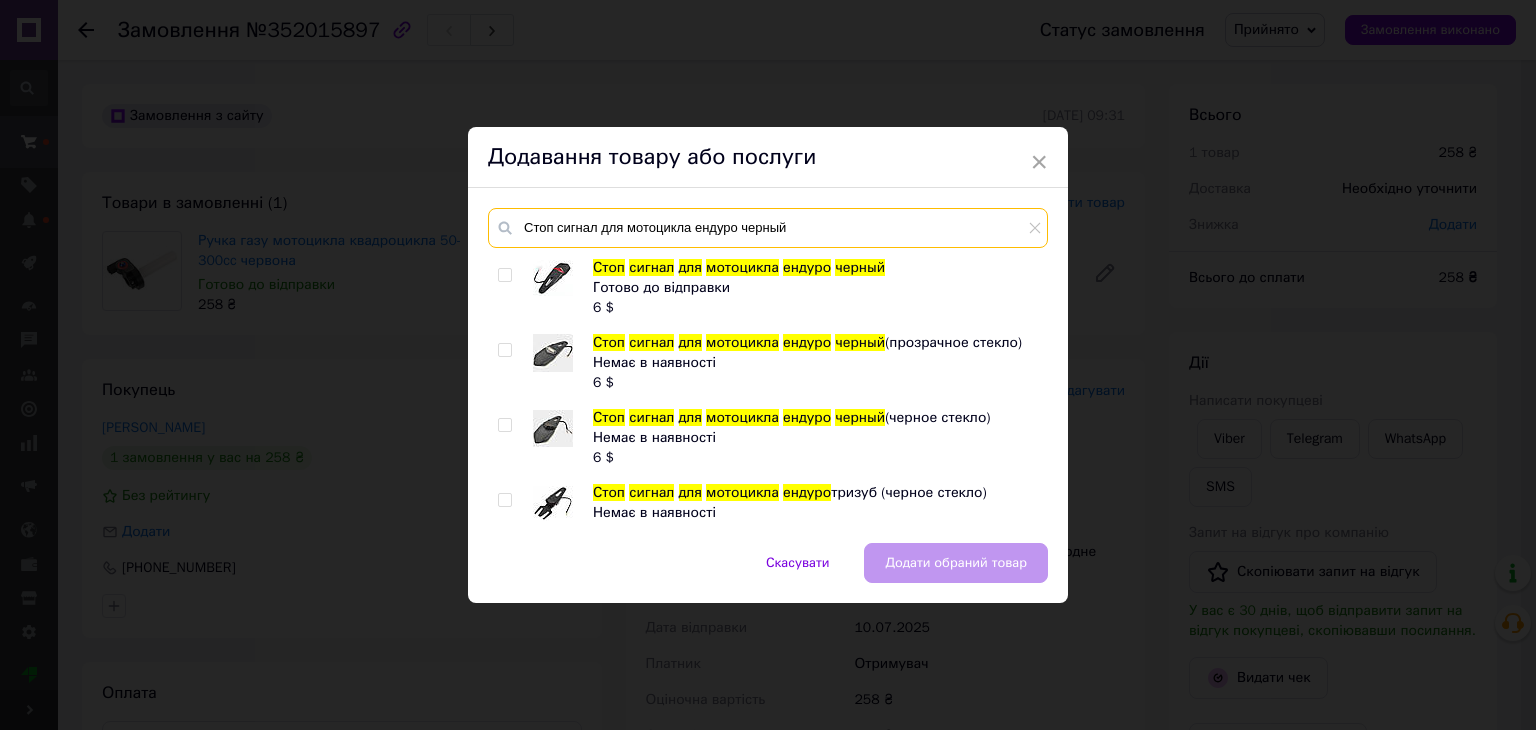 type on "Стоп сигнал для мотоцикла ендуро черный" 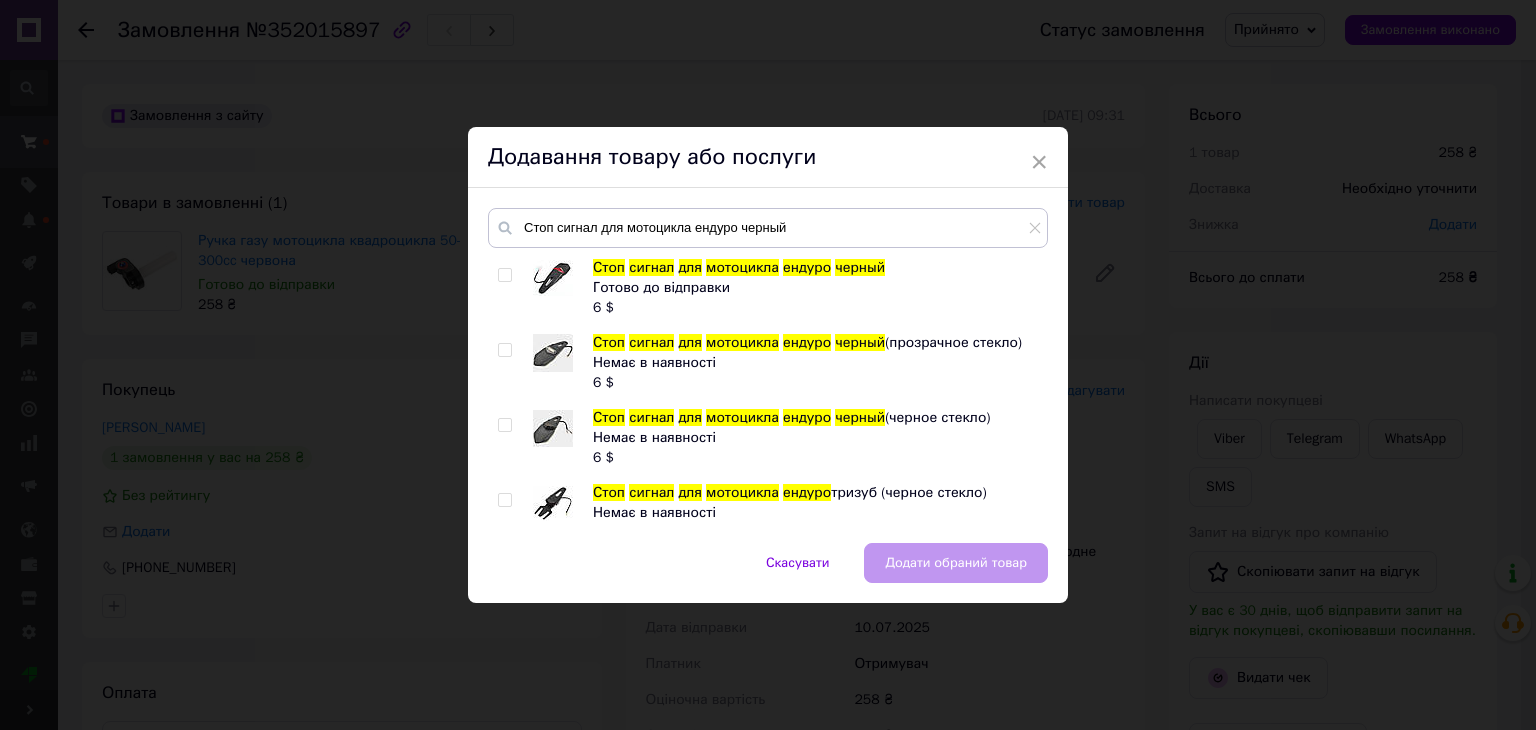 click at bounding box center [504, 275] 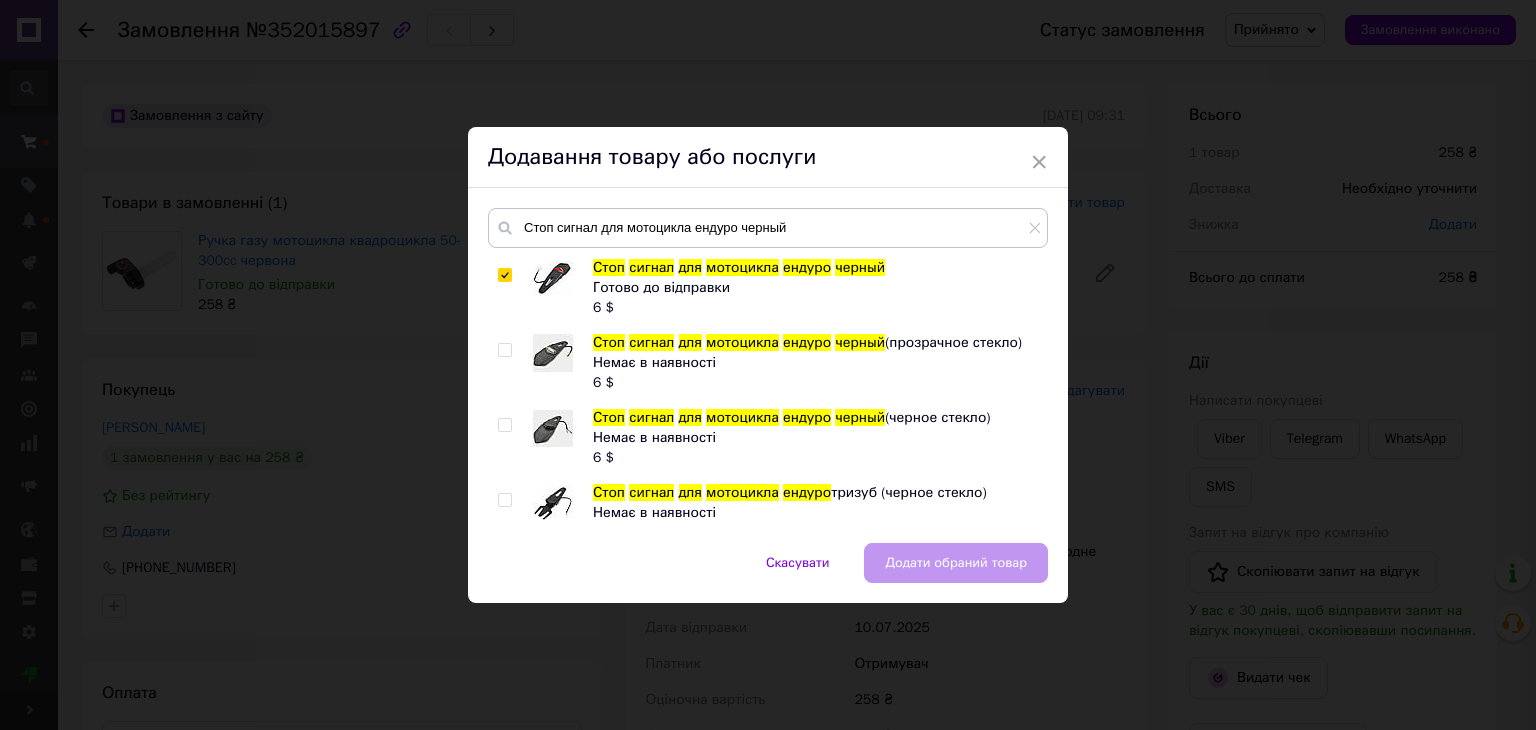 checkbox on "true" 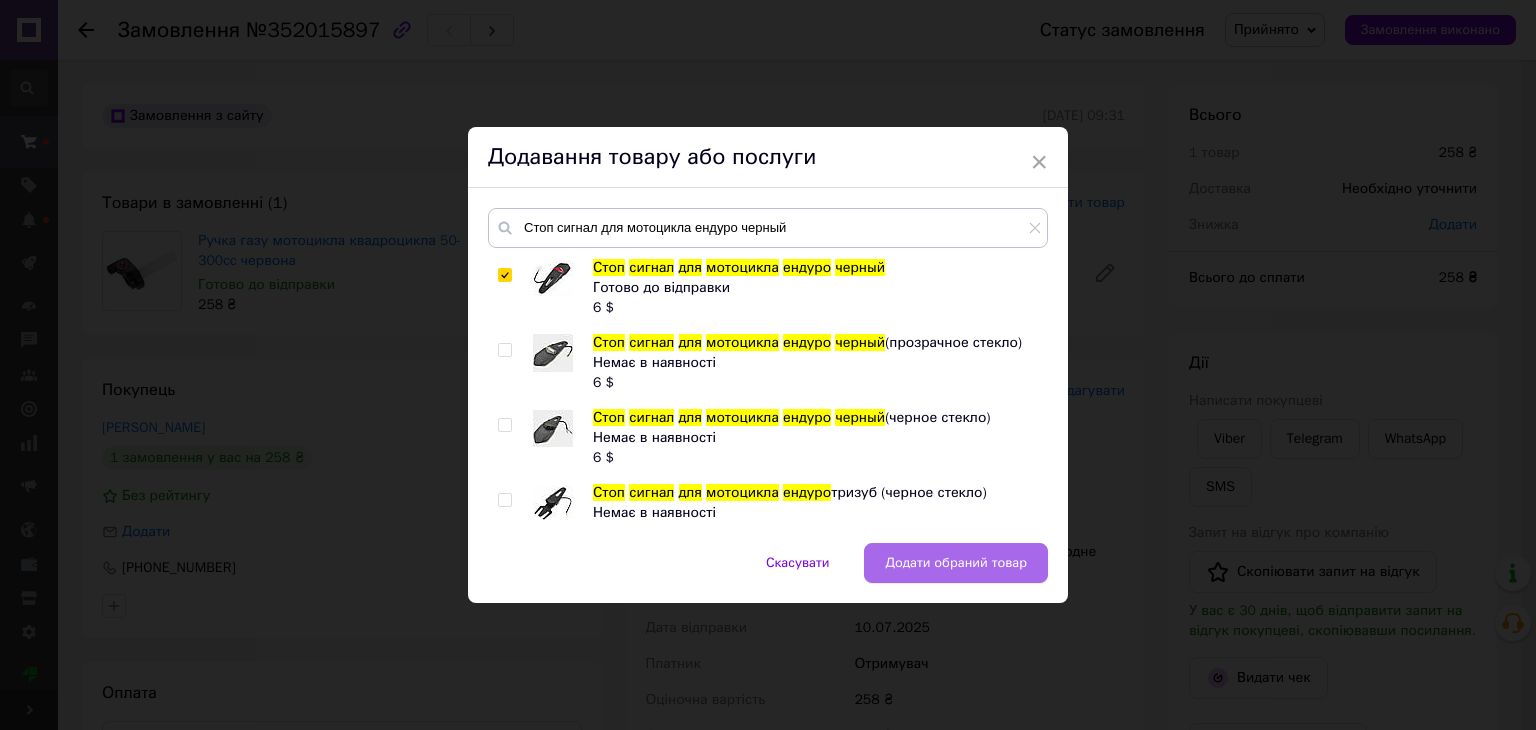 click on "Додати обраний товар" at bounding box center [956, 563] 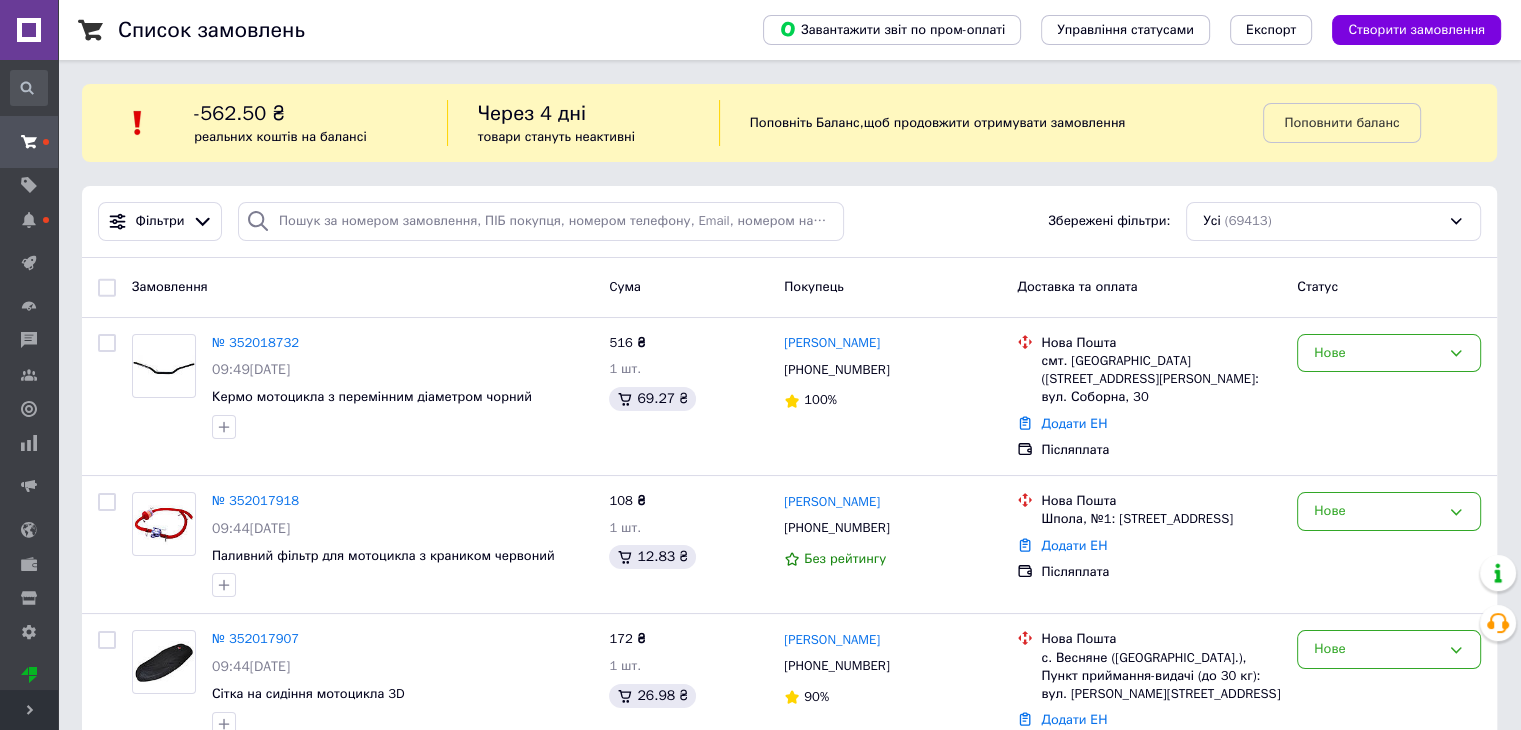 scroll, scrollTop: 200, scrollLeft: 0, axis: vertical 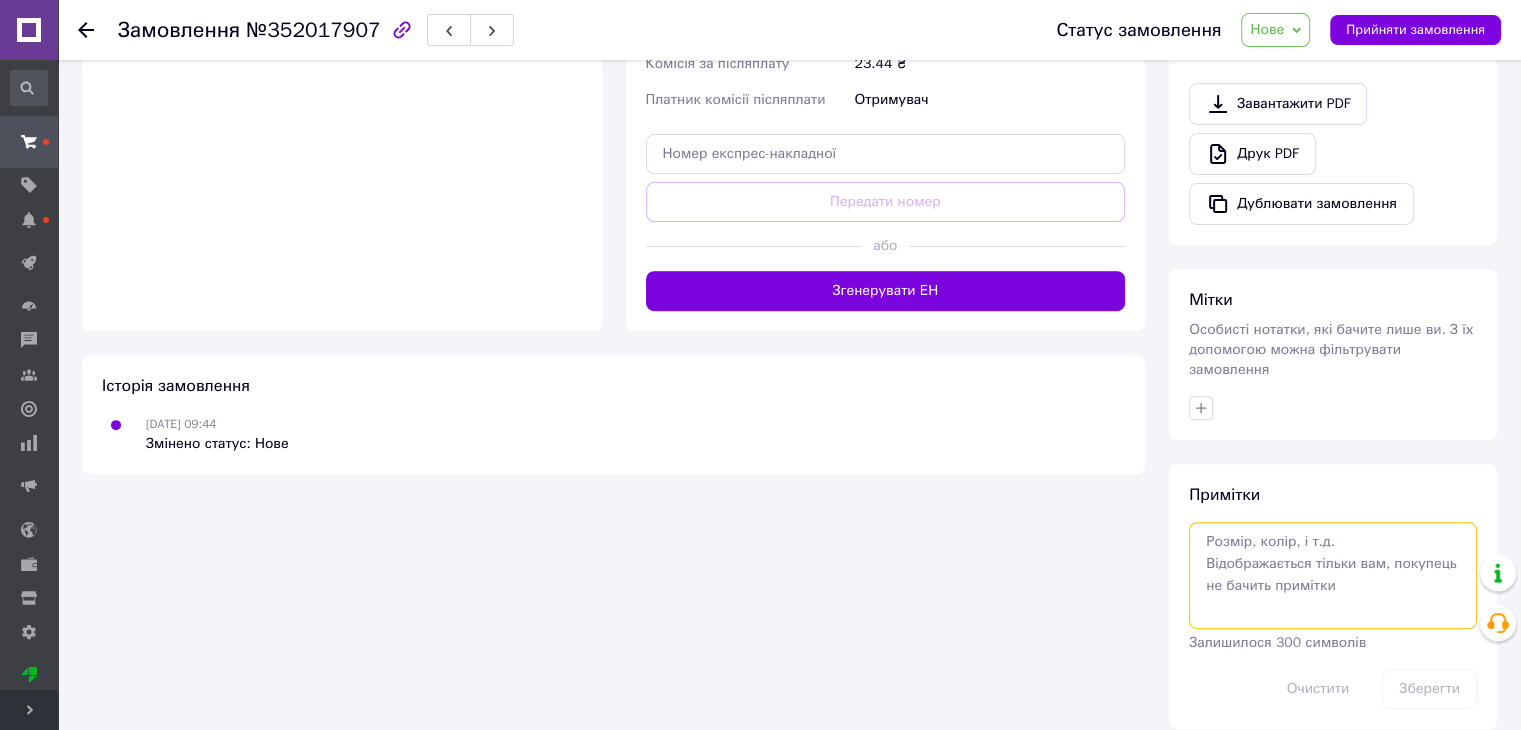 click at bounding box center [1333, 575] 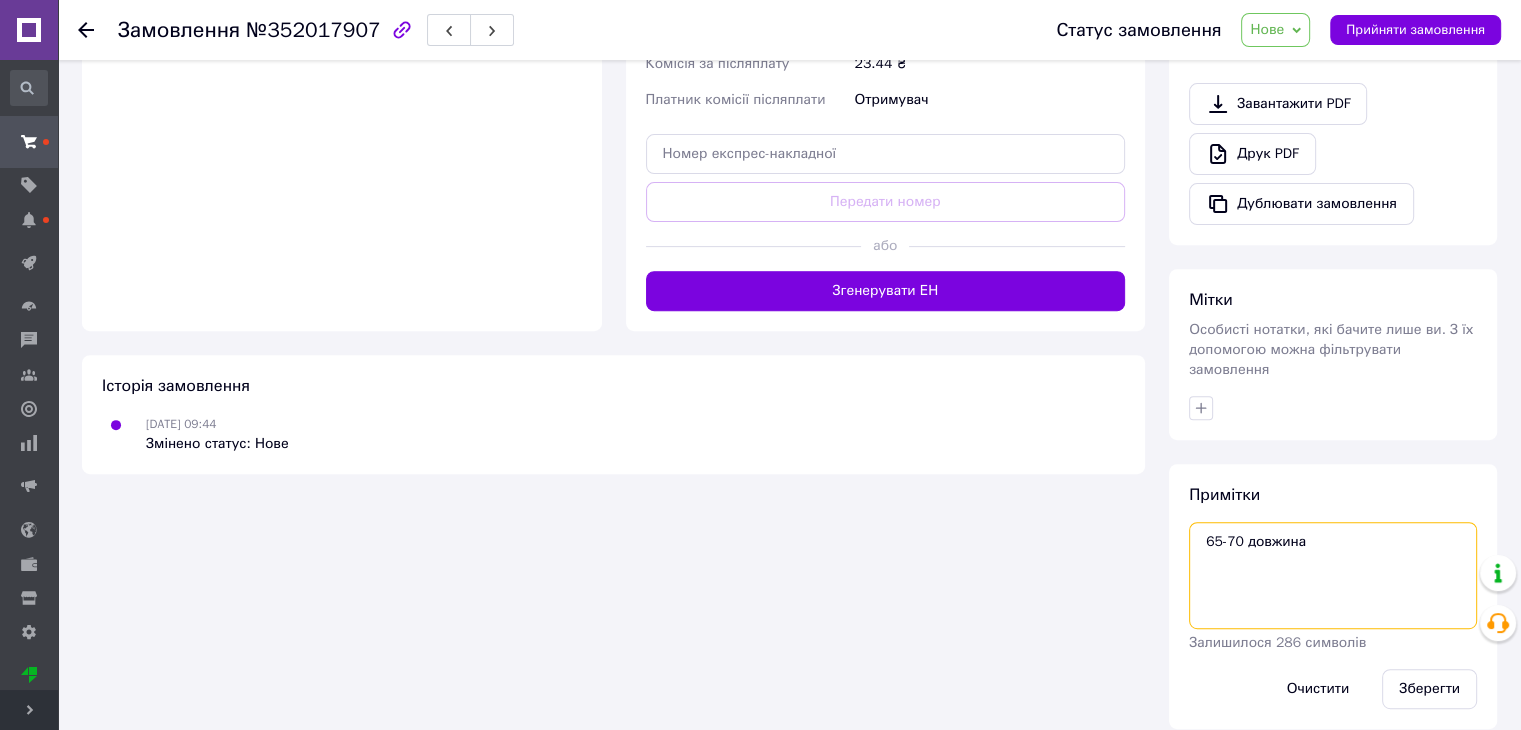 scroll, scrollTop: 308, scrollLeft: 0, axis: vertical 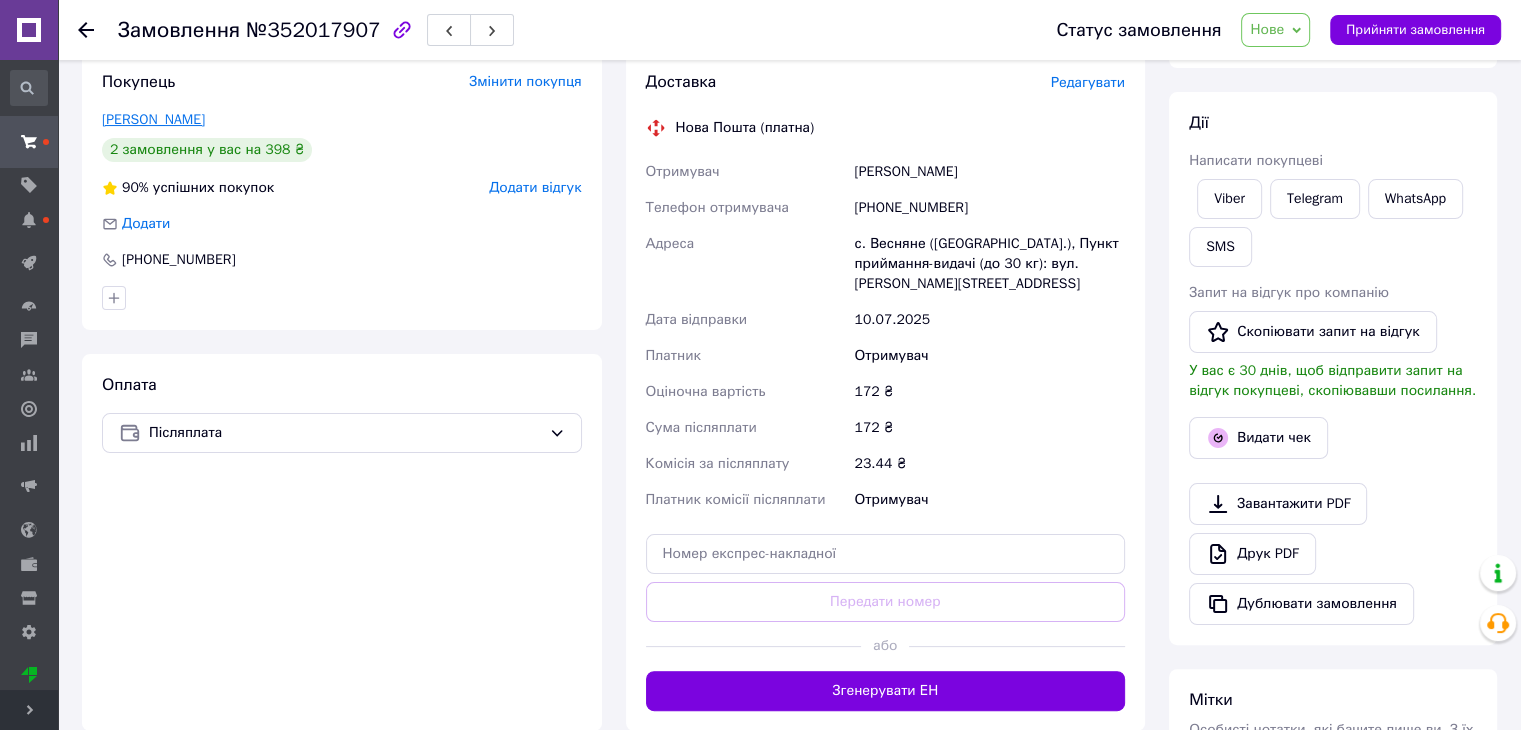 type on "65-70 довжина" 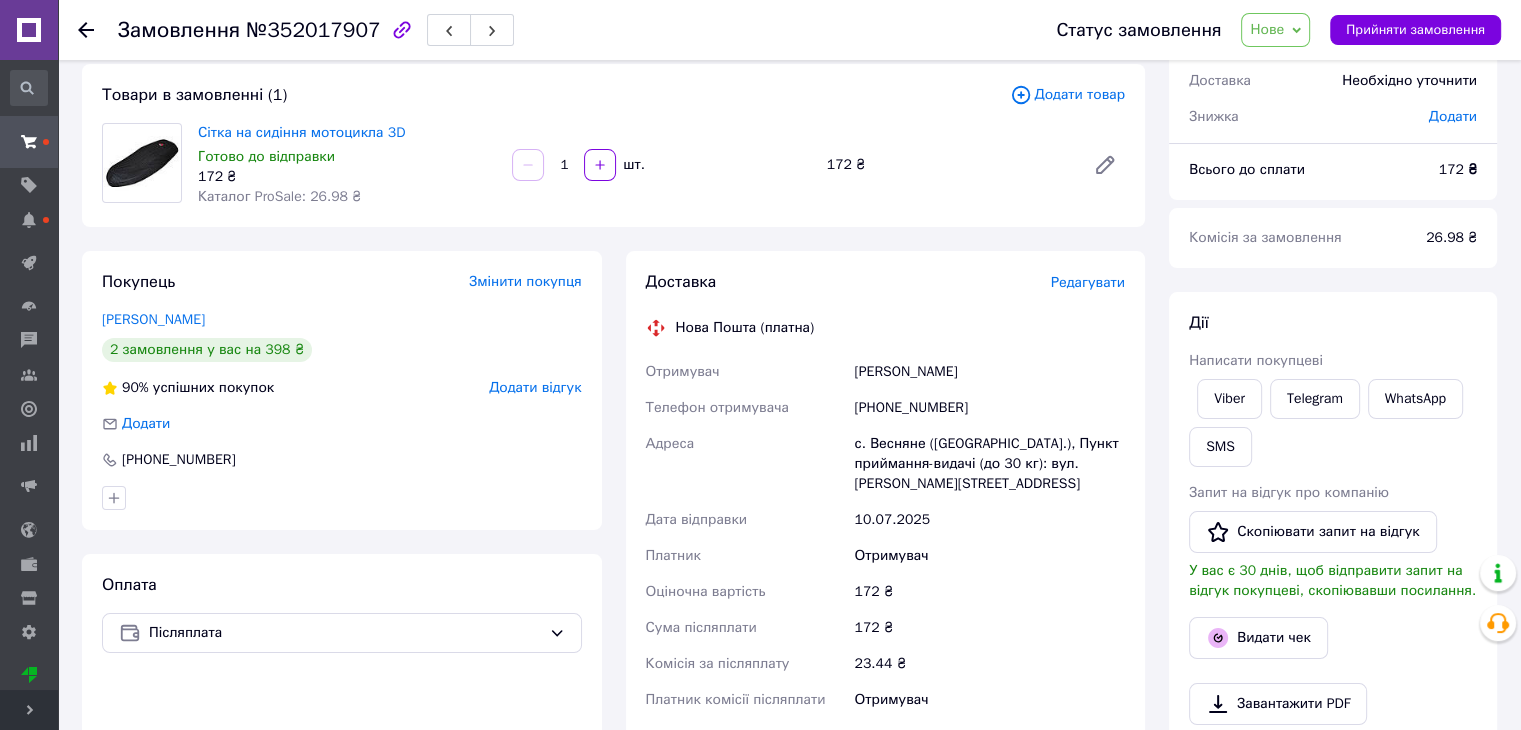 scroll, scrollTop: 0, scrollLeft: 0, axis: both 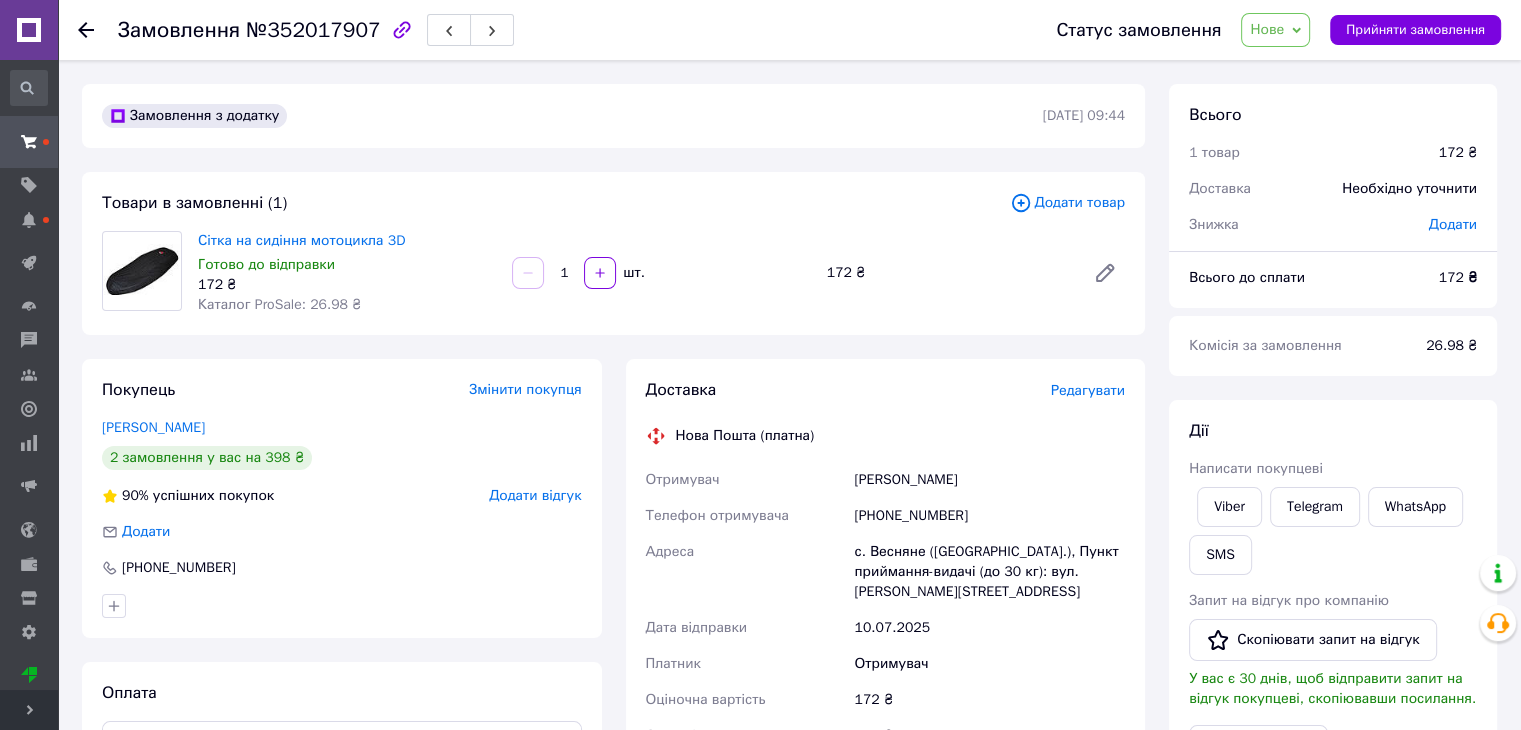click on "Нове" at bounding box center [1275, 30] 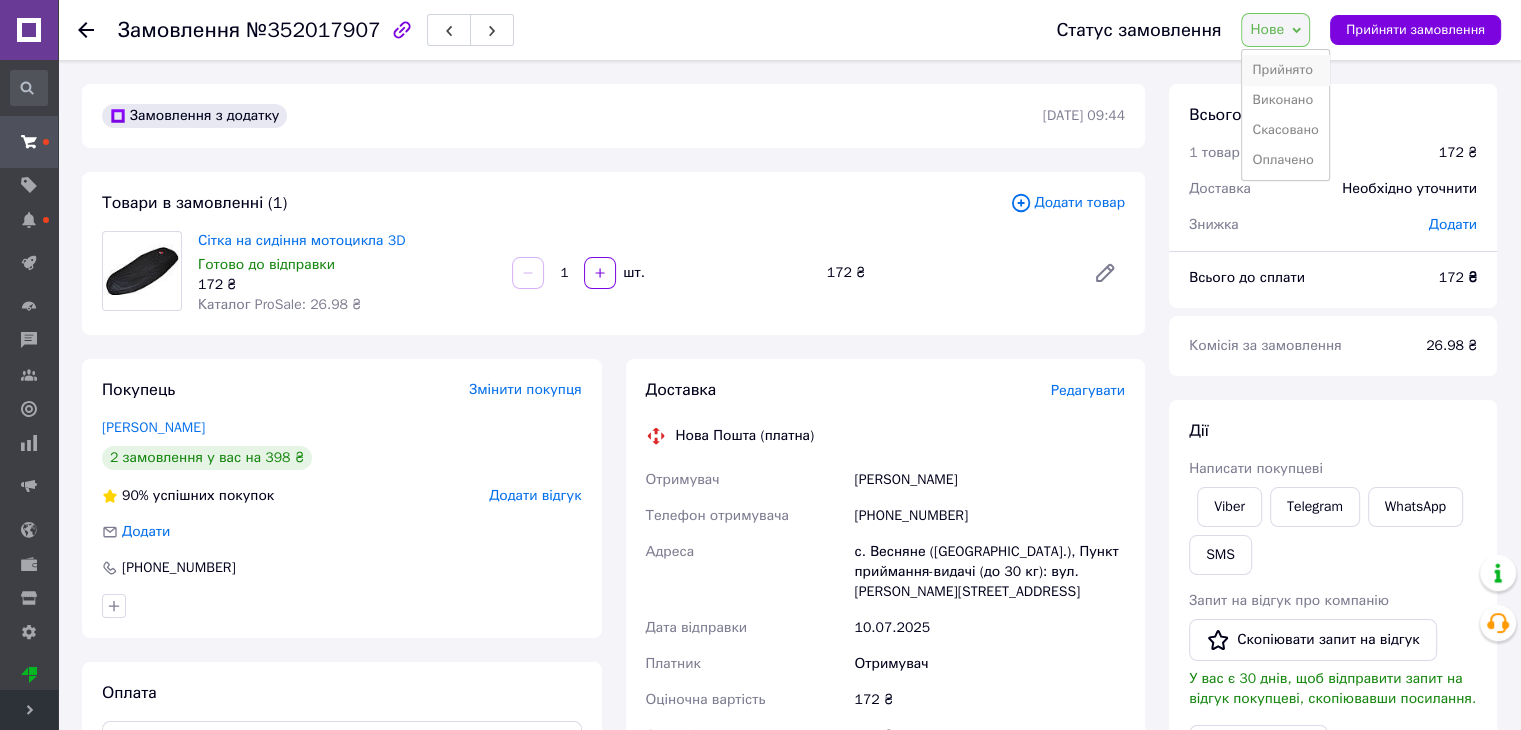 click on "Прийнято" at bounding box center (1285, 70) 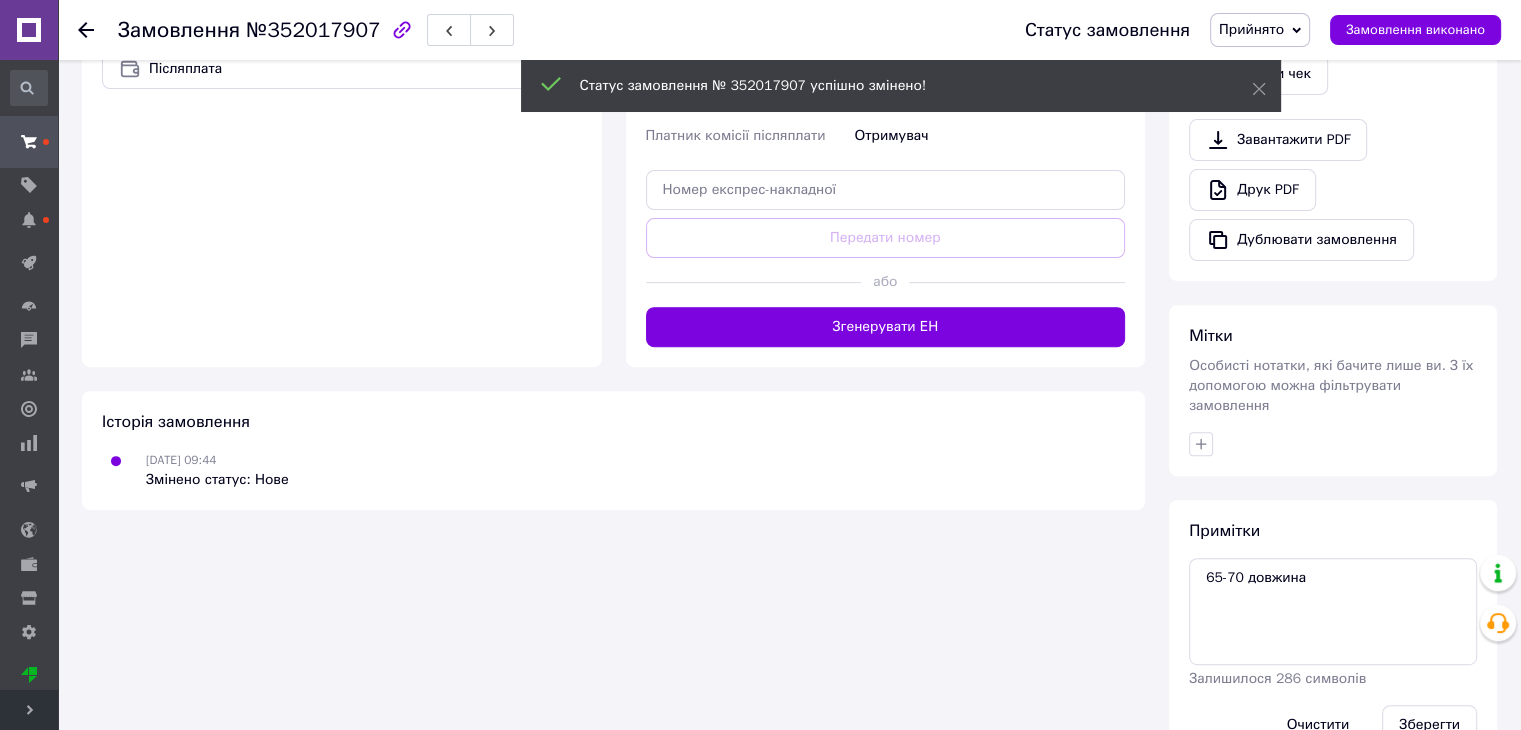 scroll, scrollTop: 708, scrollLeft: 0, axis: vertical 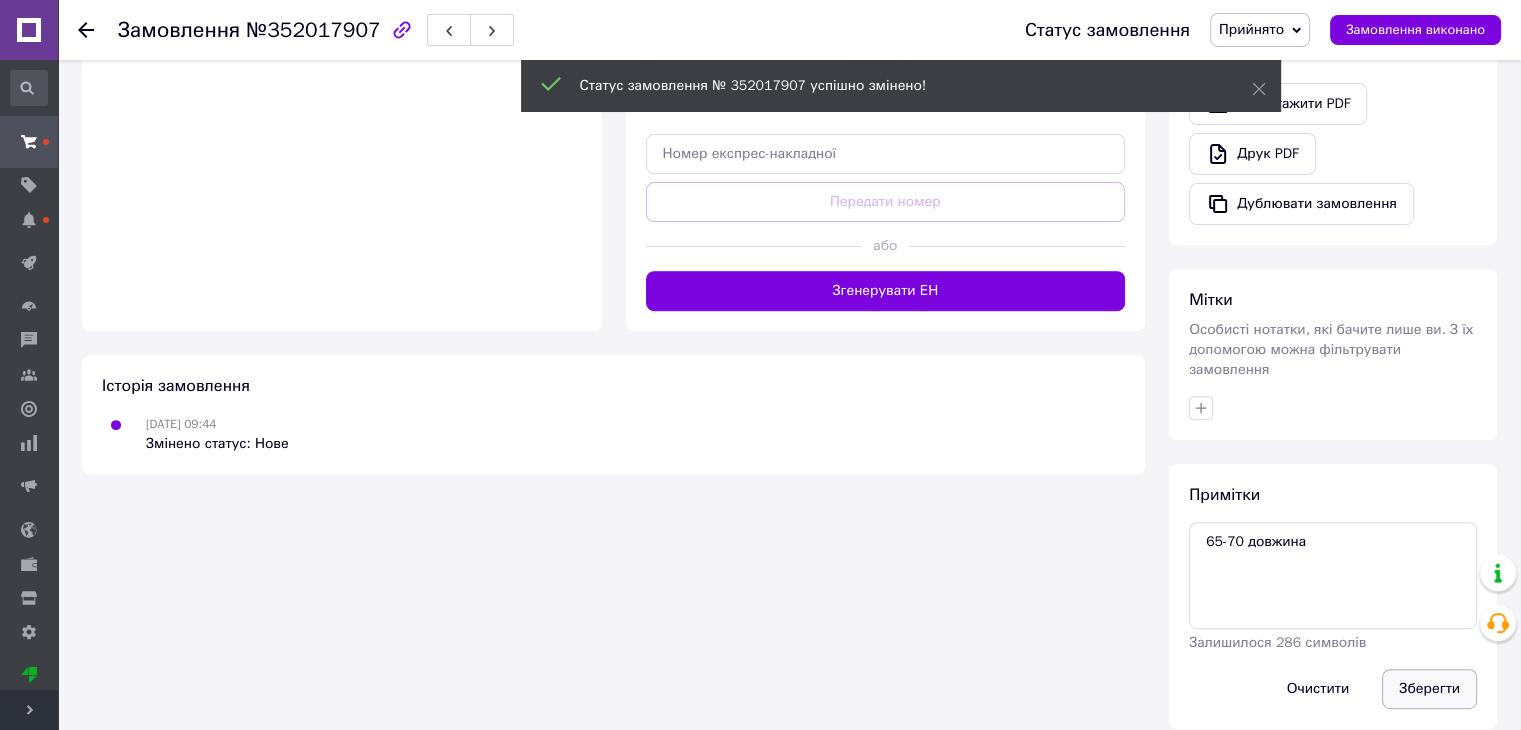 click on "Зберегти" at bounding box center [1429, 689] 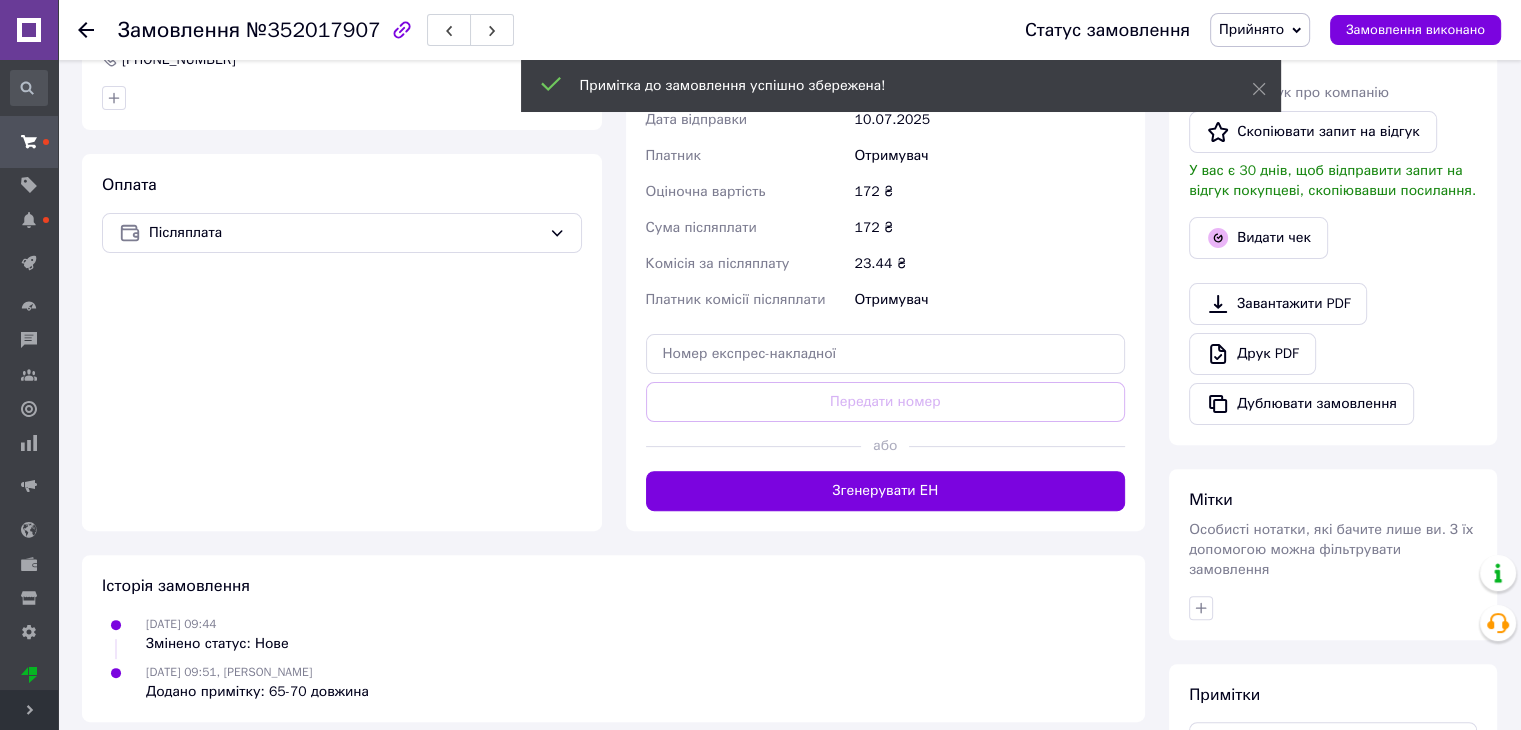 scroll, scrollTop: 408, scrollLeft: 0, axis: vertical 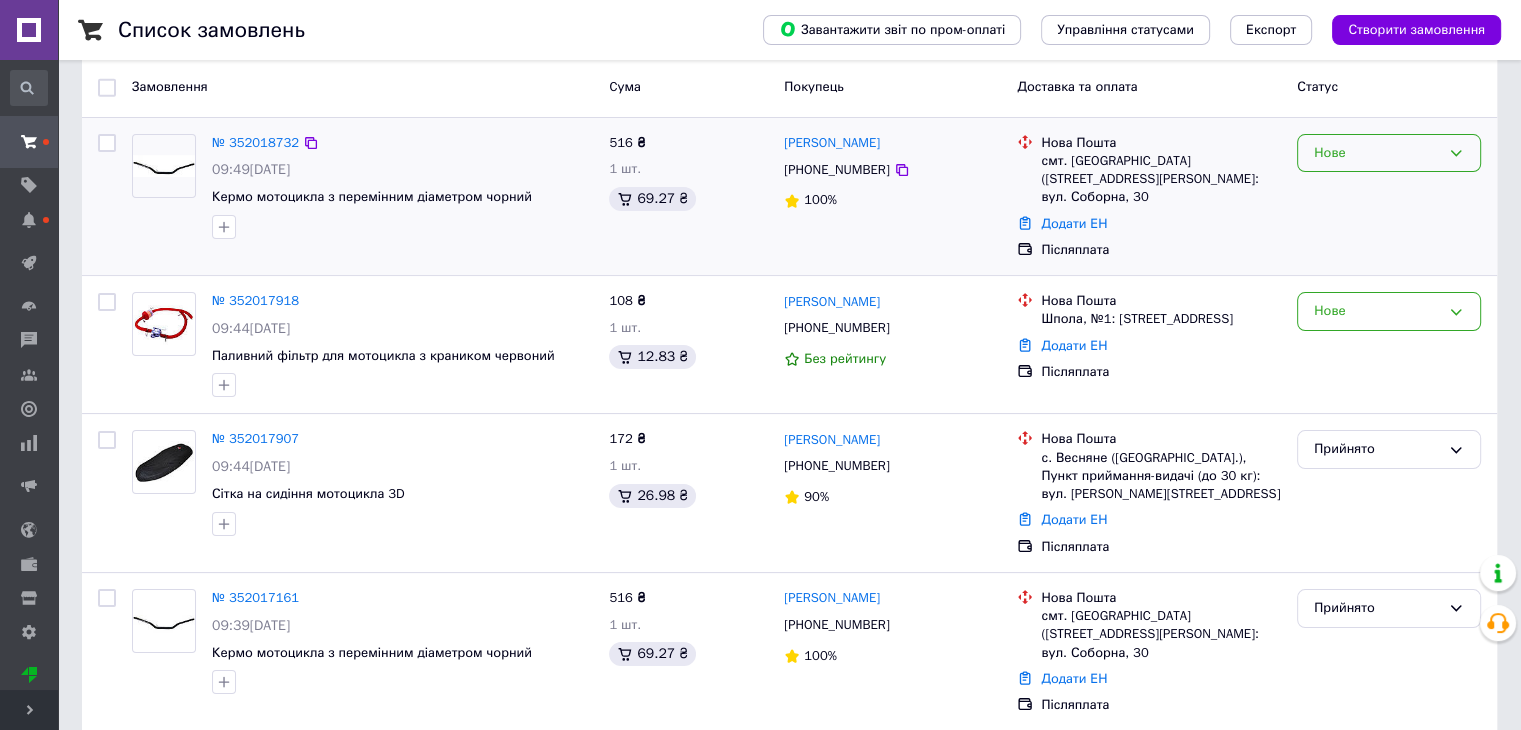 click on "Нове" at bounding box center (1389, 153) 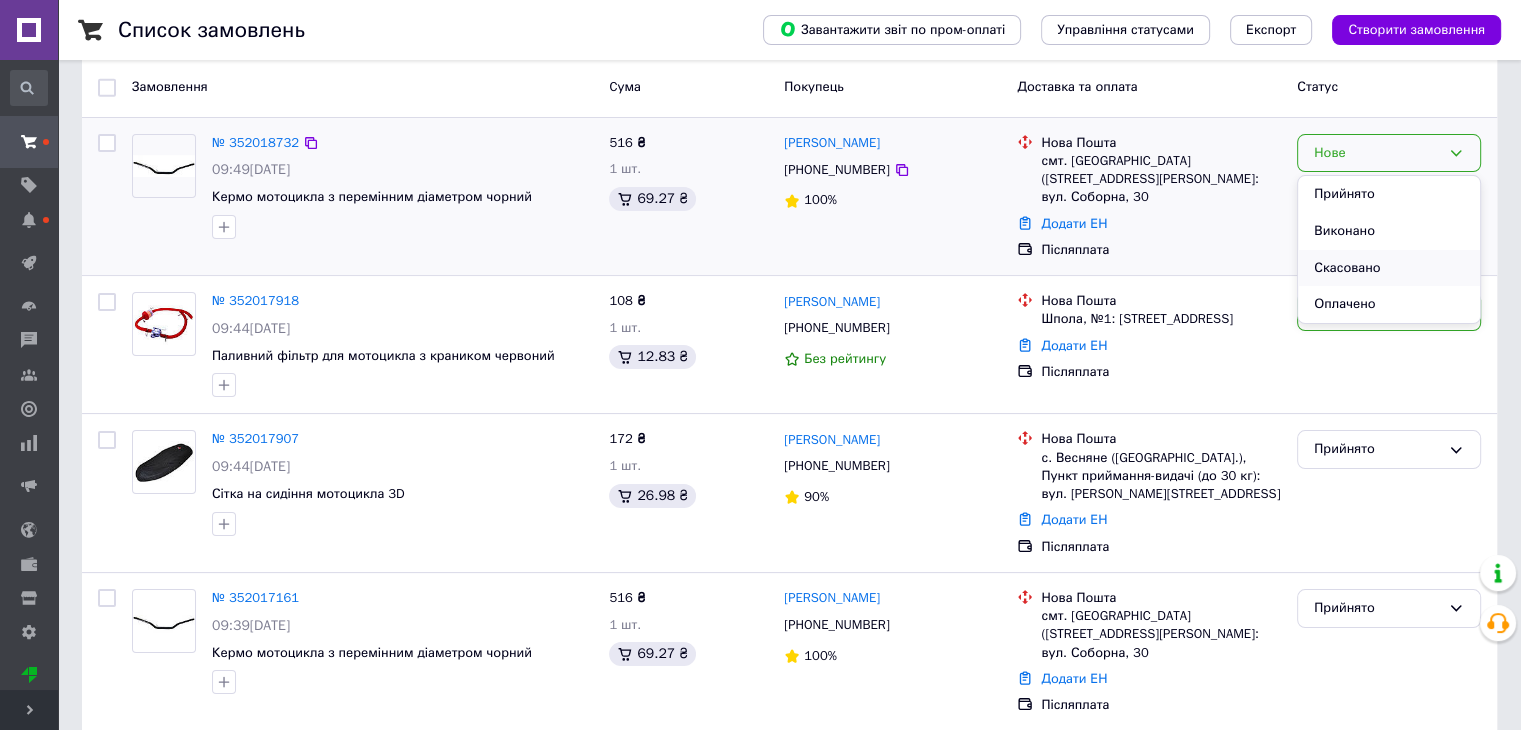 click on "Скасовано" at bounding box center (1389, 268) 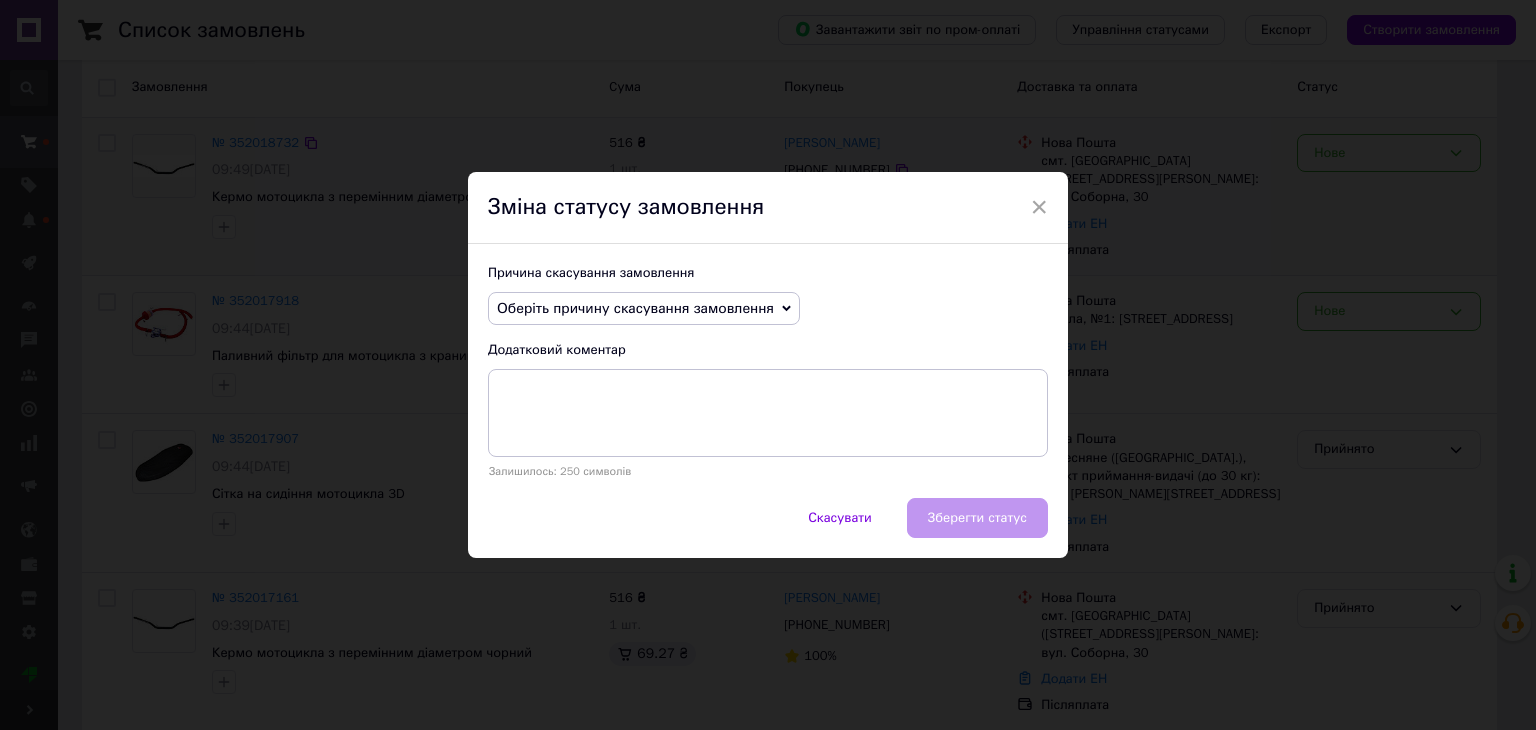 click on "Оберіть причину скасування замовлення" at bounding box center (644, 309) 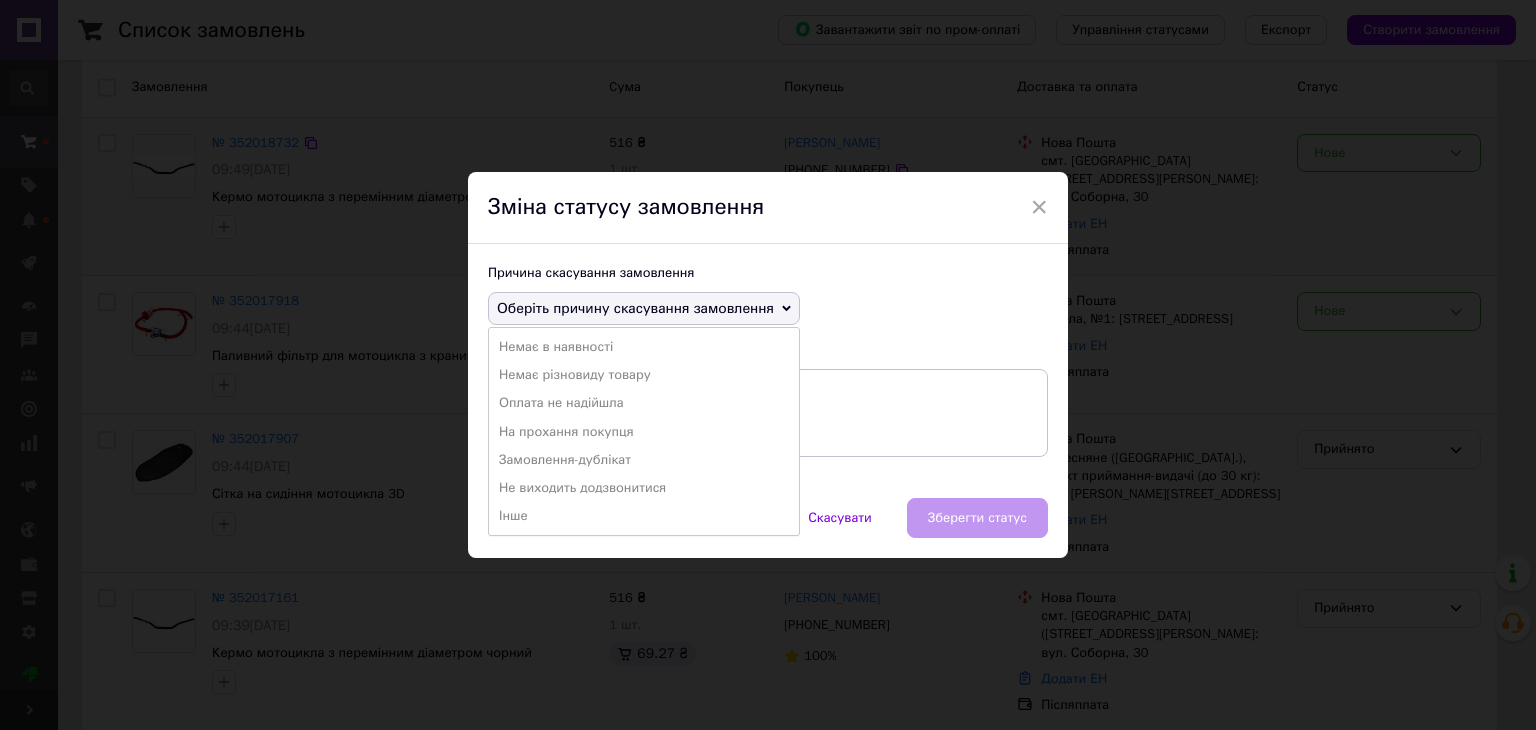 click on "Замовлення-дублікат" at bounding box center (644, 460) 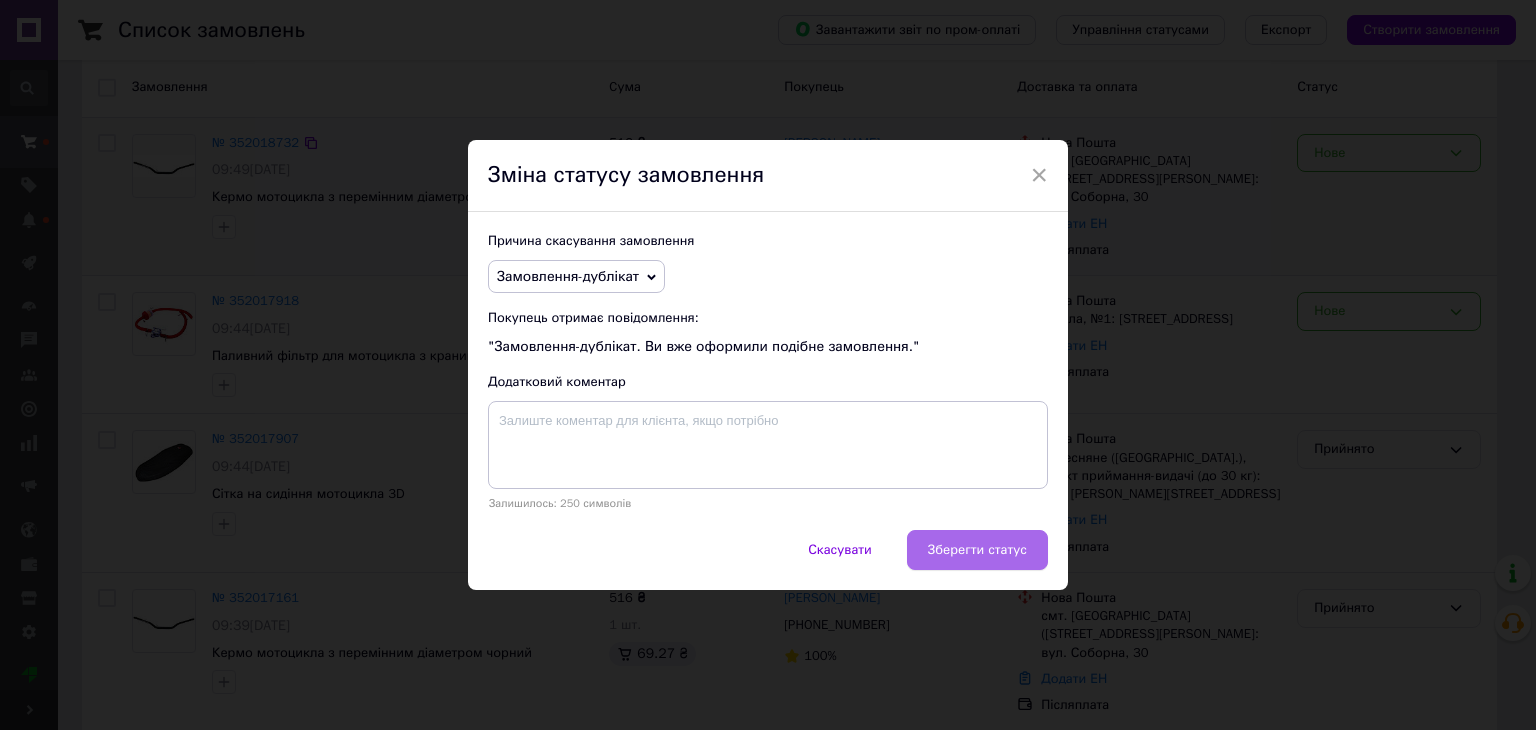 click on "Зберегти статус" at bounding box center [977, 550] 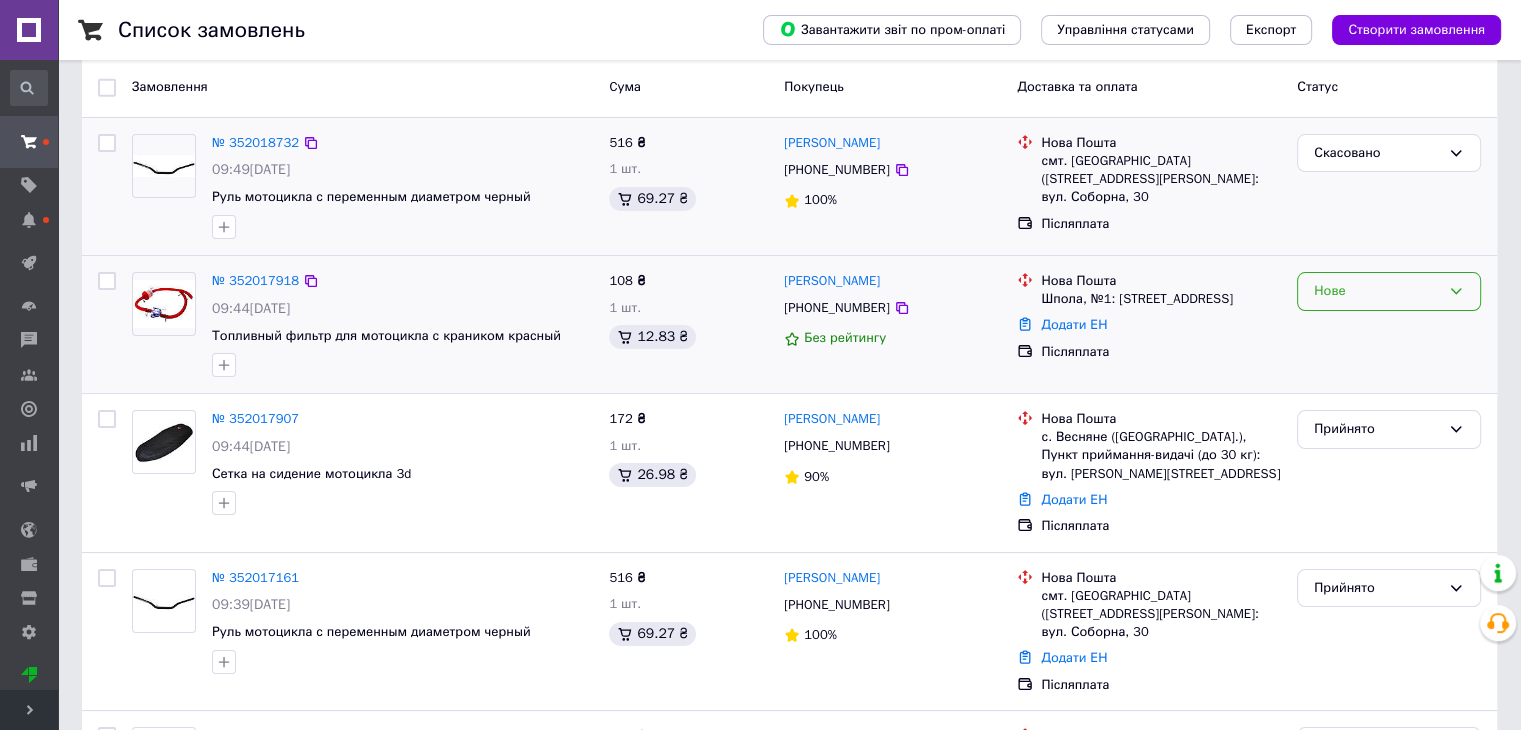 click on "Нове" at bounding box center (1377, 291) 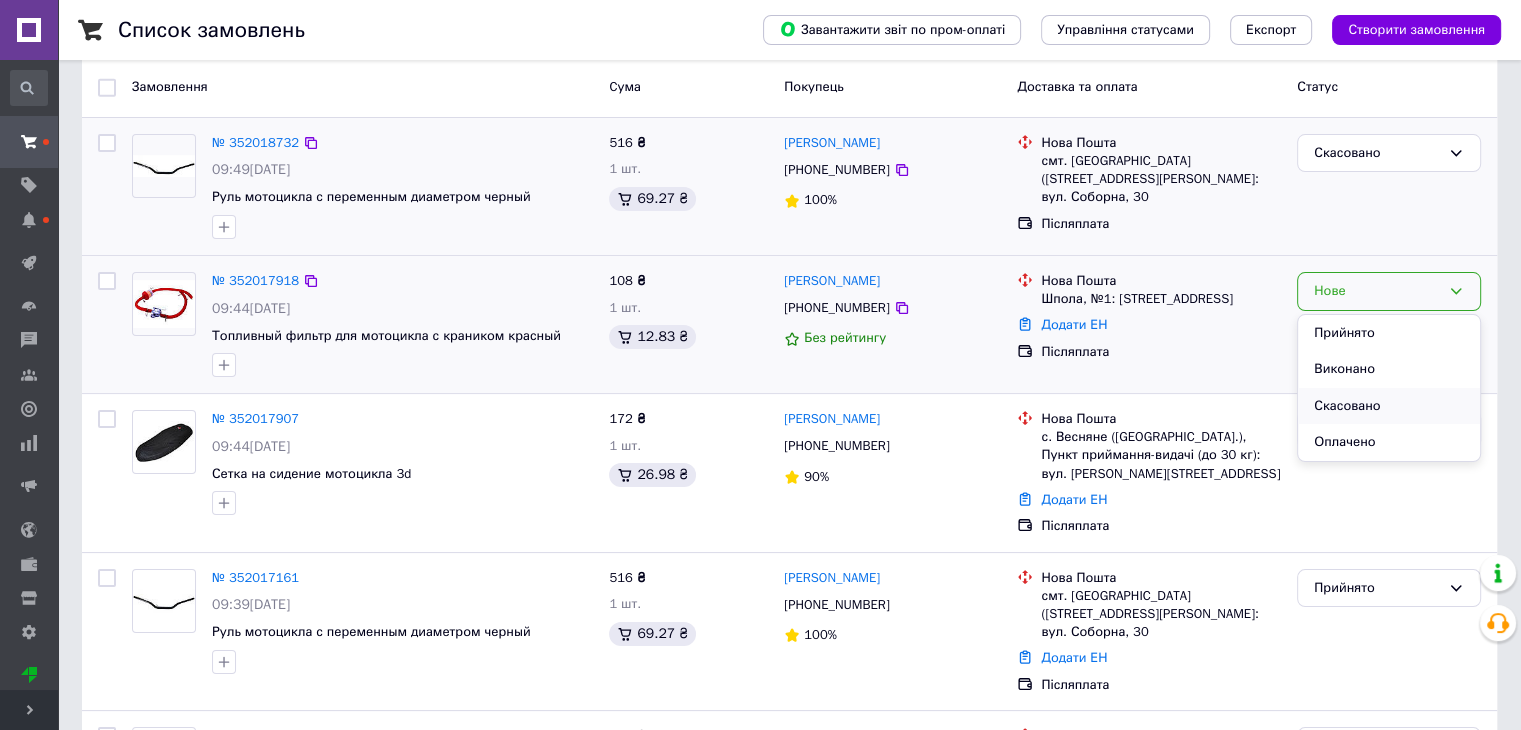 click on "Скасовано" at bounding box center [1389, 406] 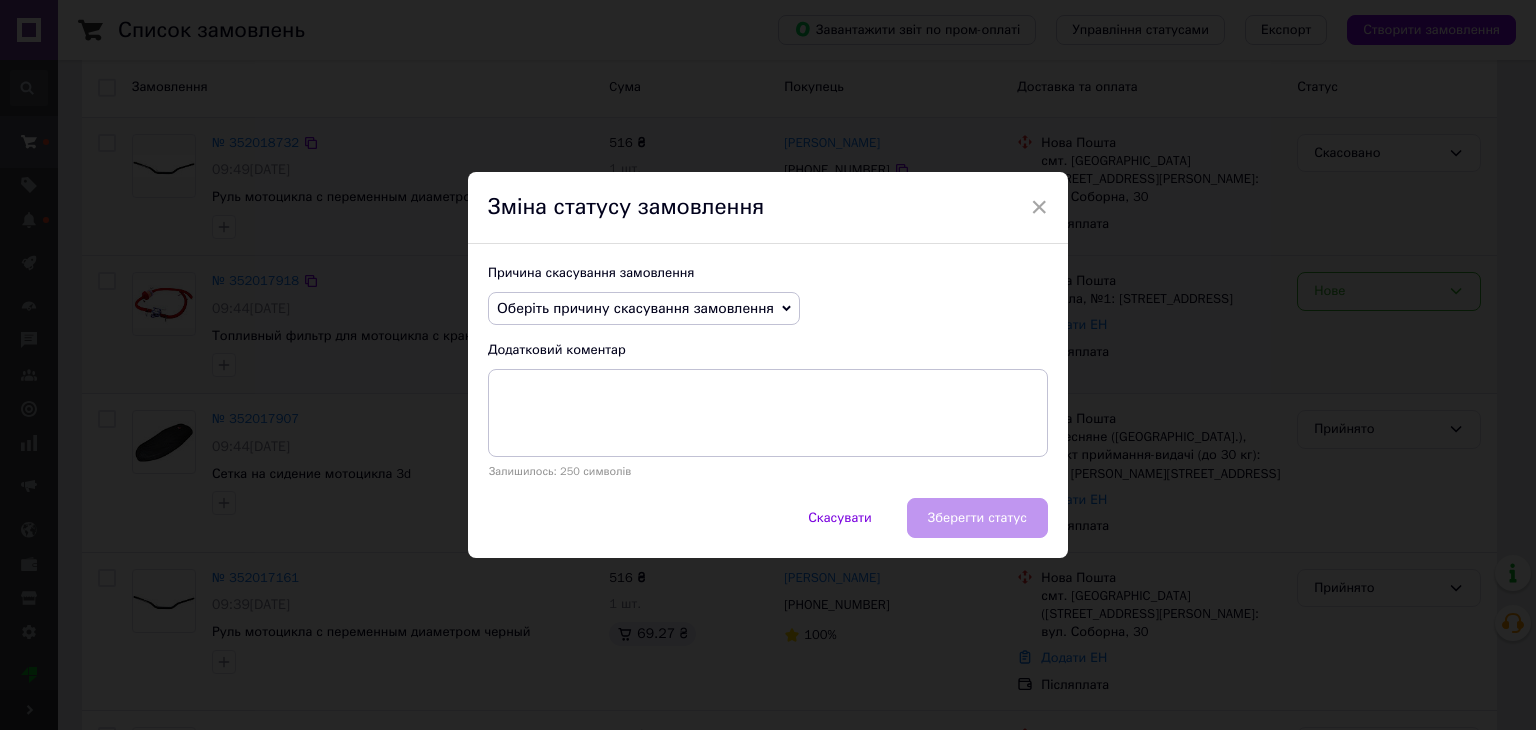 click on "Оберіть причину скасування замовлення" at bounding box center [644, 309] 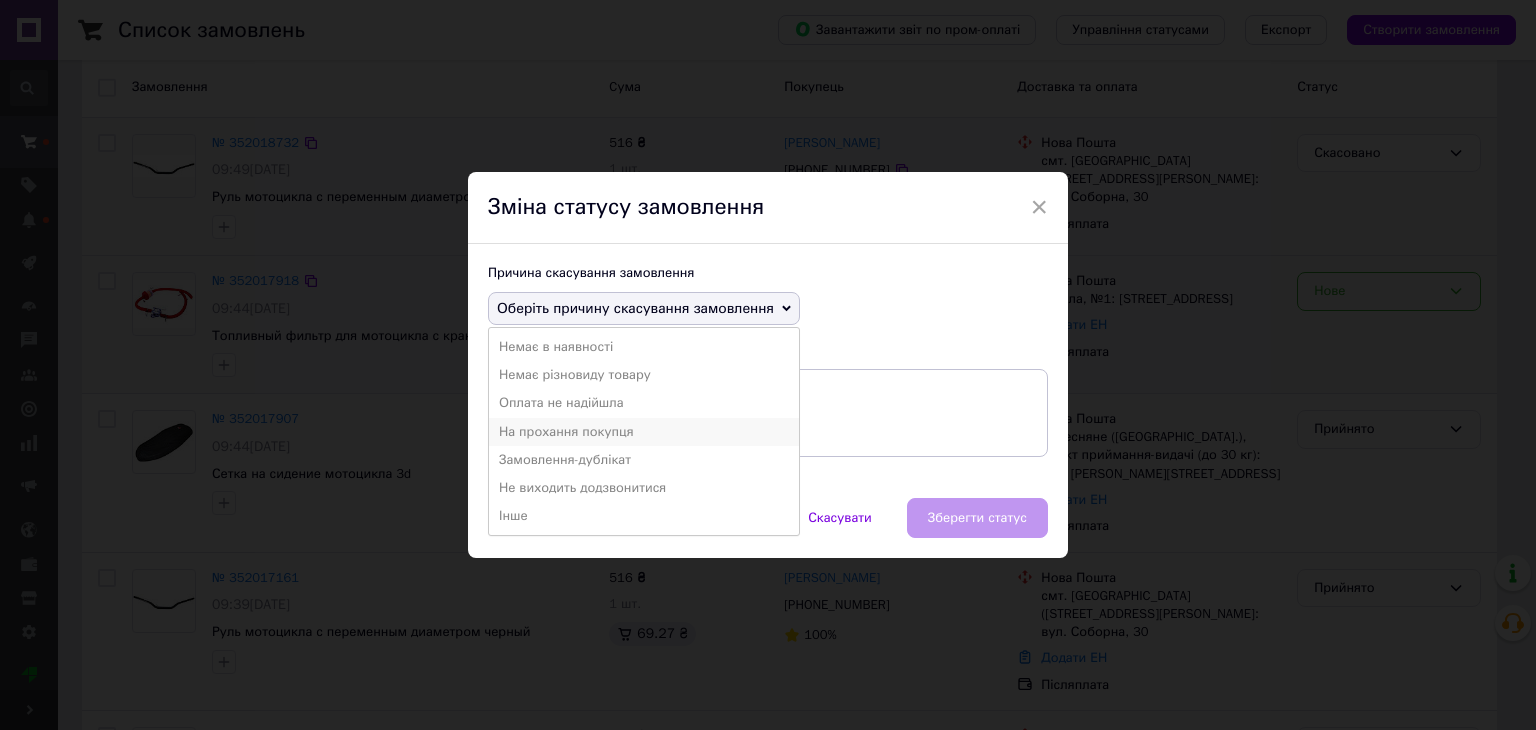 click on "На прохання покупця" at bounding box center (644, 432) 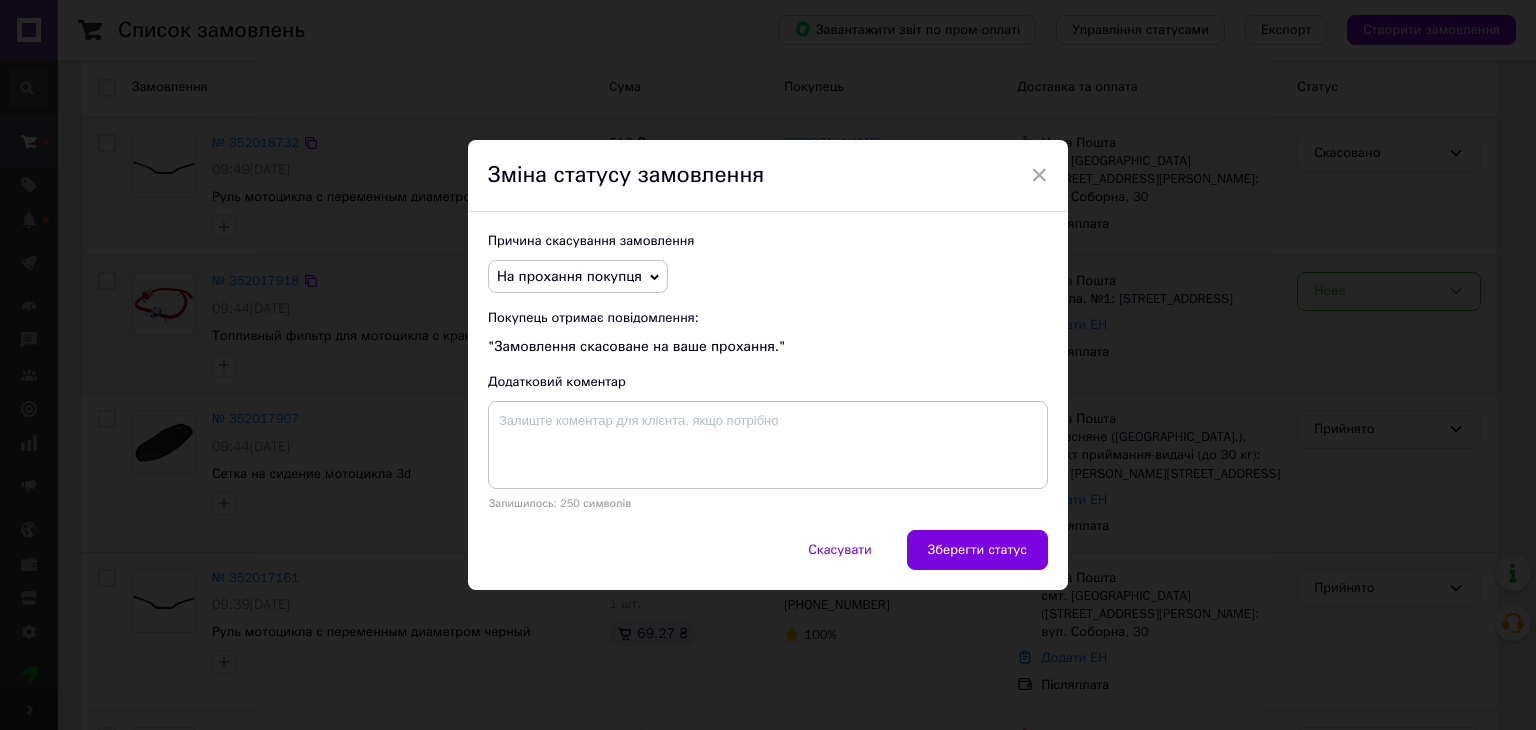 click on "Зберегти статус" at bounding box center [977, 550] 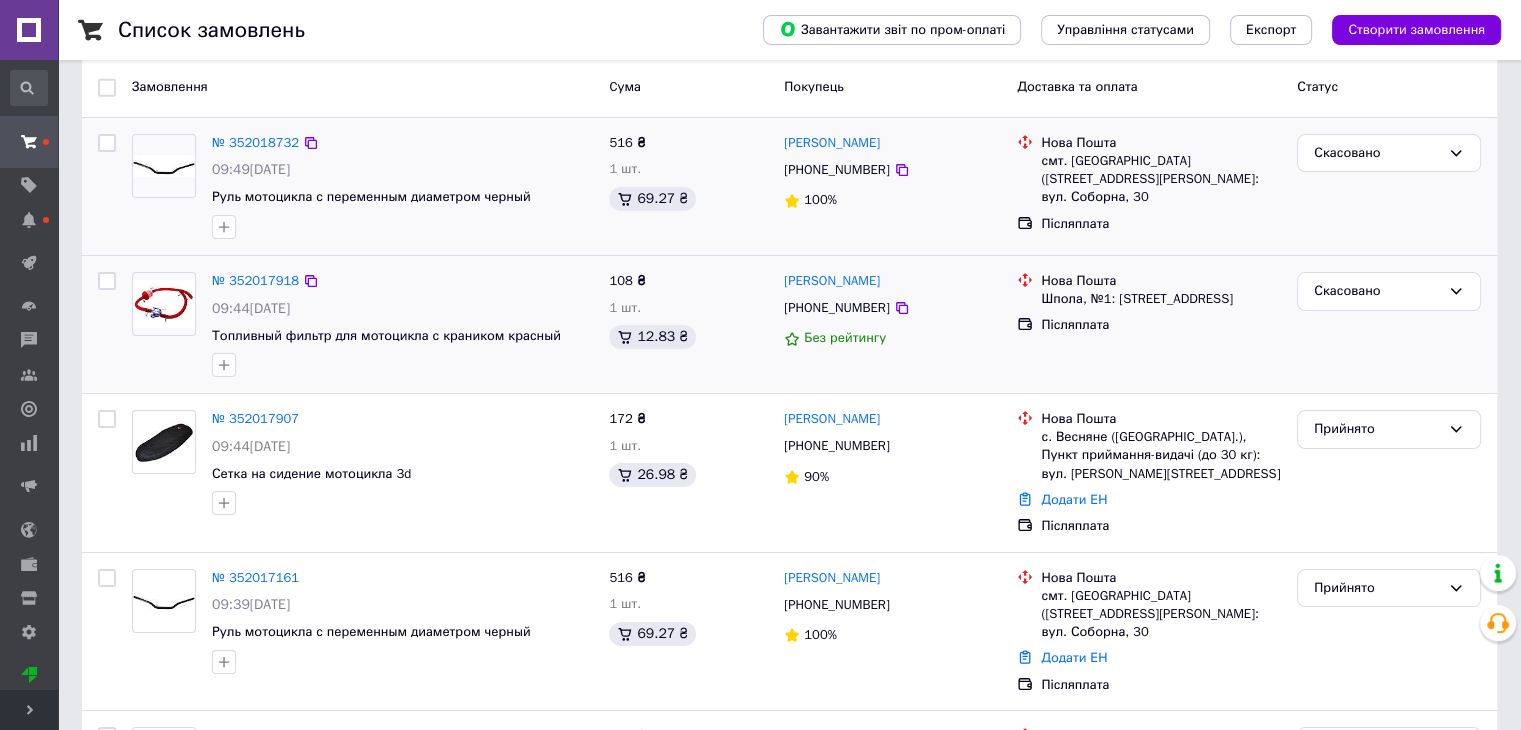 scroll, scrollTop: 0, scrollLeft: 0, axis: both 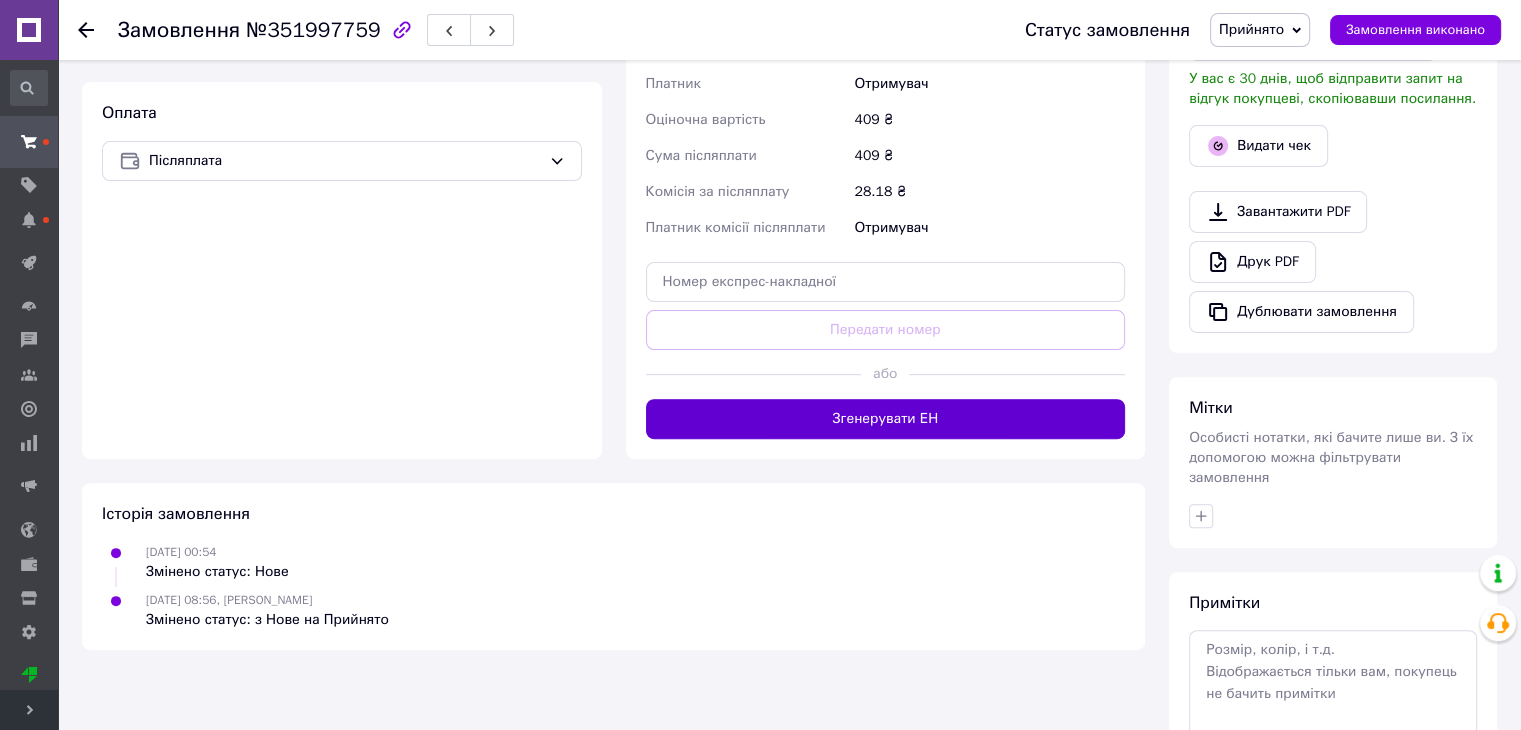 click on "Згенерувати ЕН" at bounding box center (886, 419) 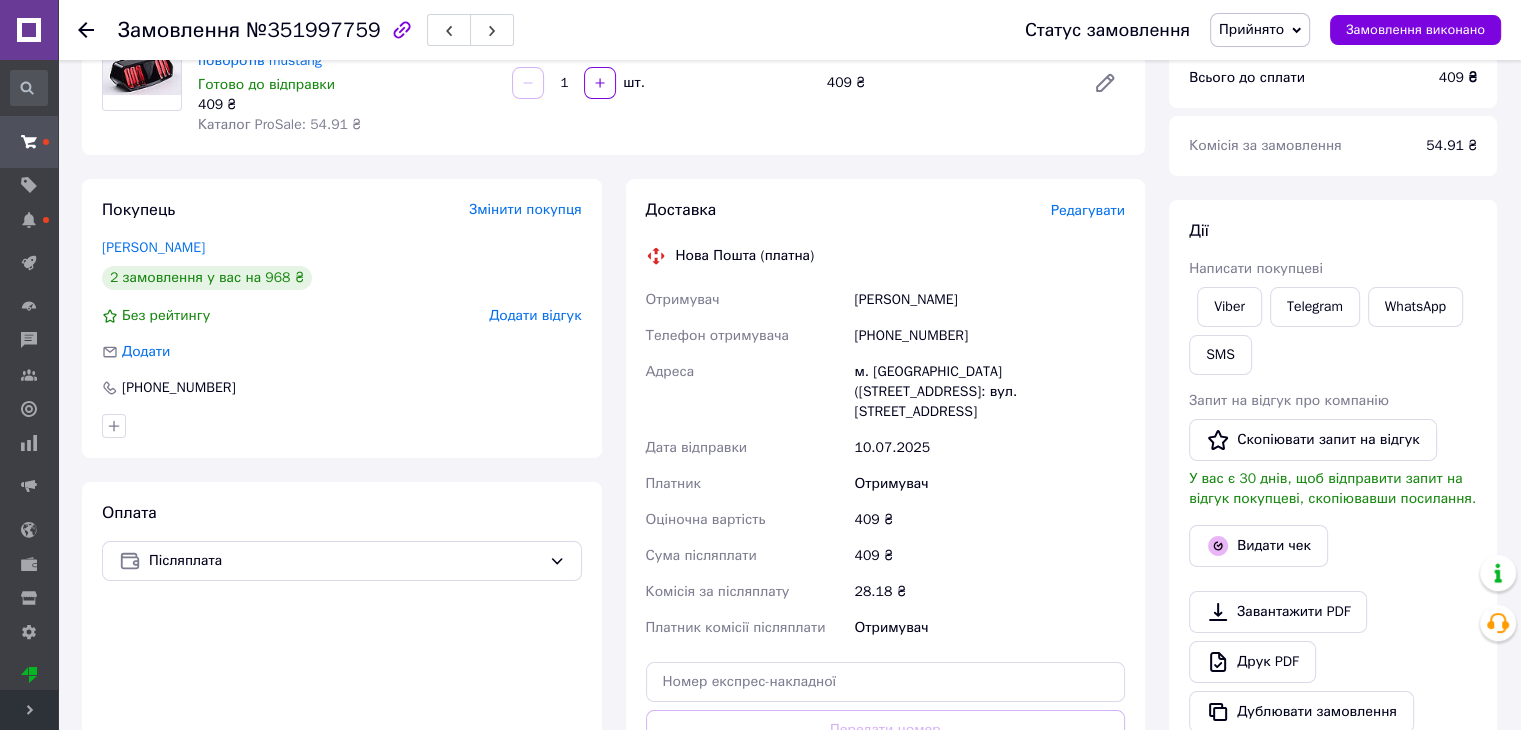 scroll, scrollTop: 100, scrollLeft: 0, axis: vertical 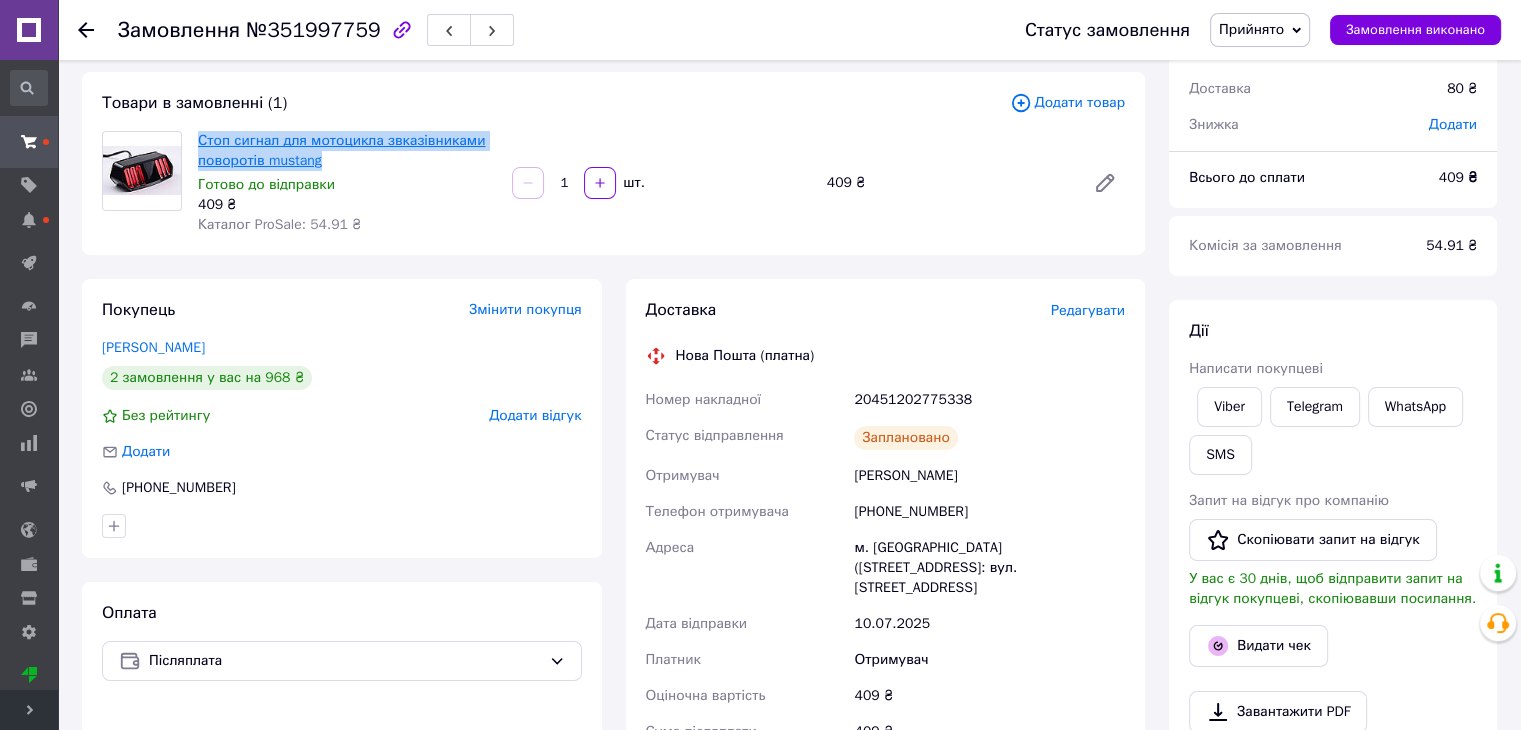 drag, startPoint x: 344, startPoint y: 161, endPoint x: 213, endPoint y: 141, distance: 132.51793 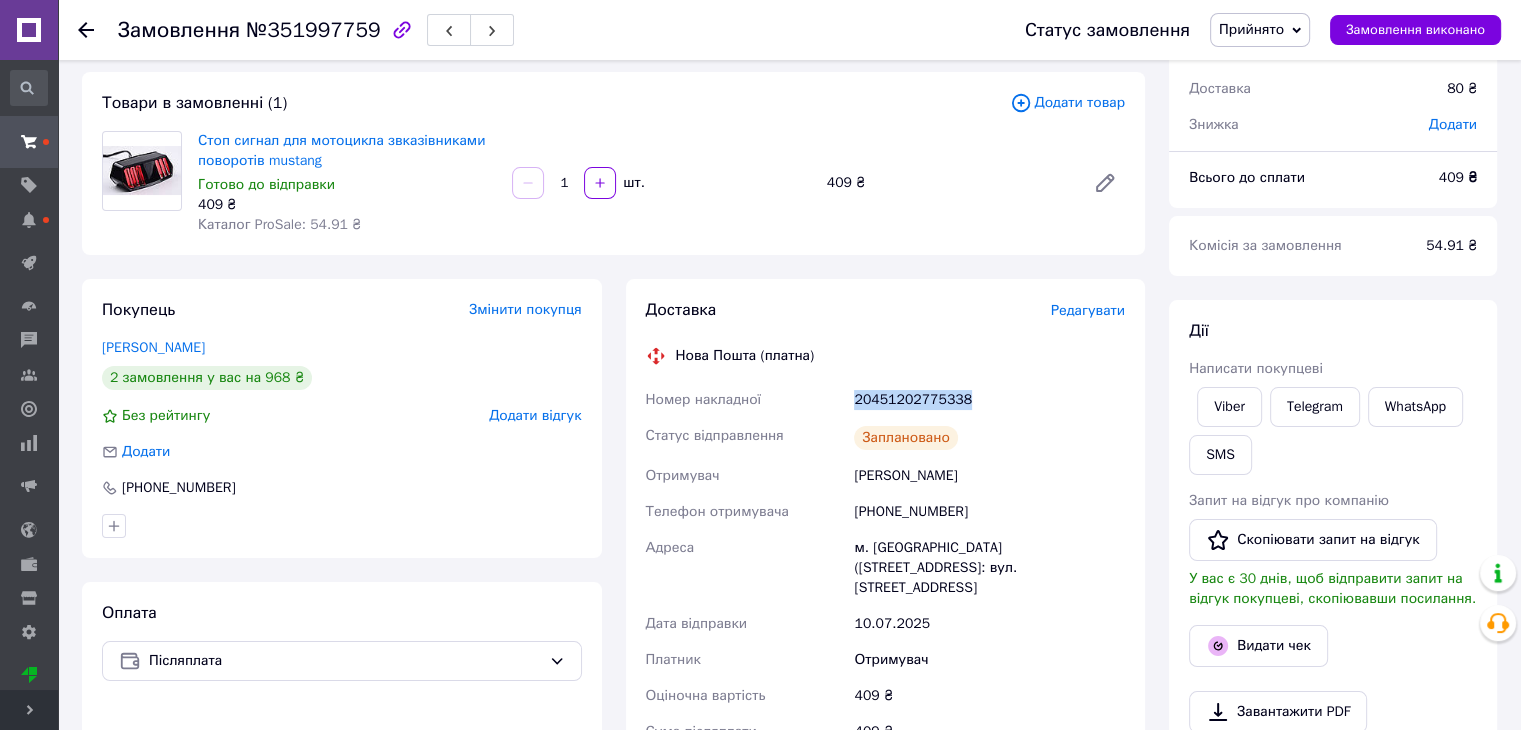 drag, startPoint x: 865, startPoint y: 410, endPoint x: 973, endPoint y: 406, distance: 108.07405 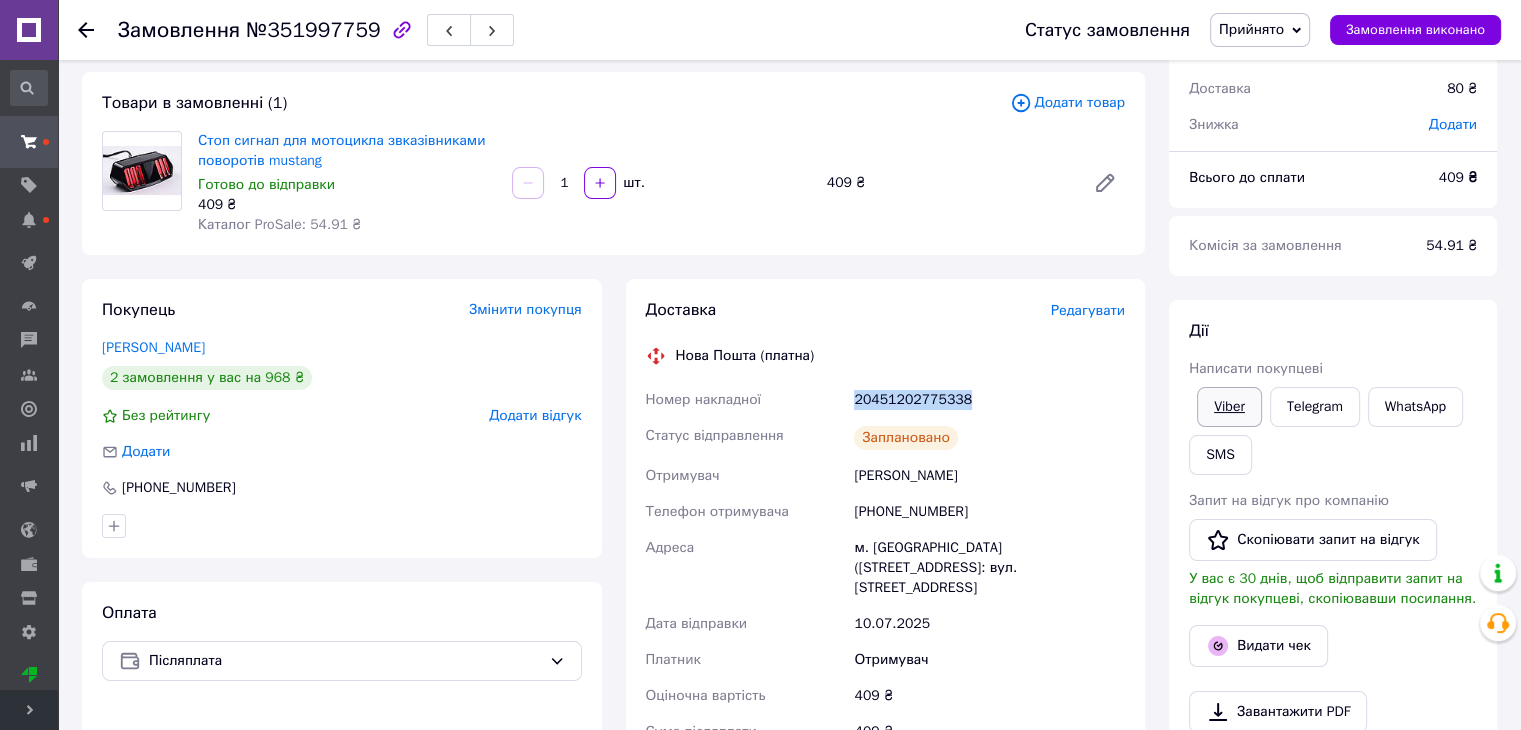 click on "Viber" at bounding box center [1229, 407] 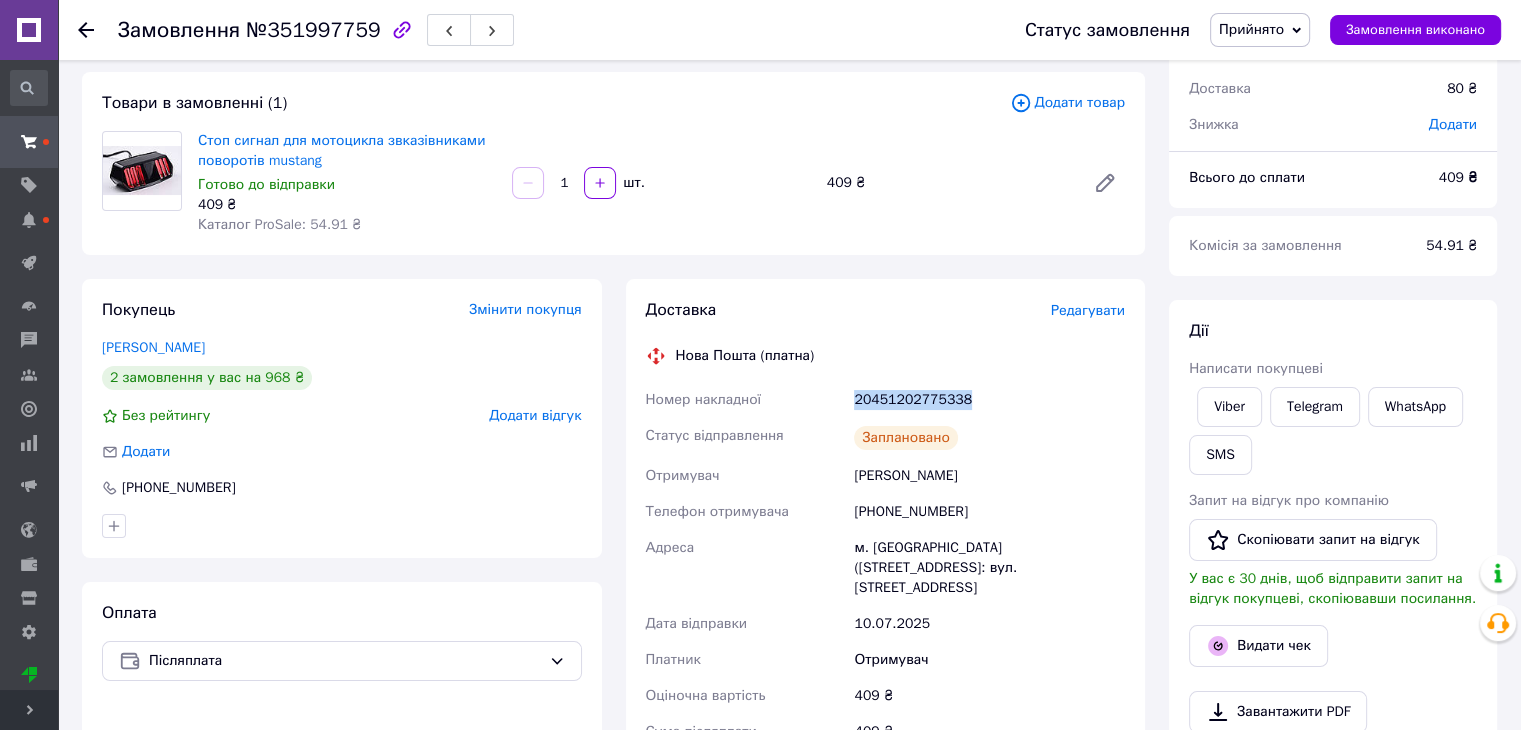 copy on "Номер накладної 20451202775338" 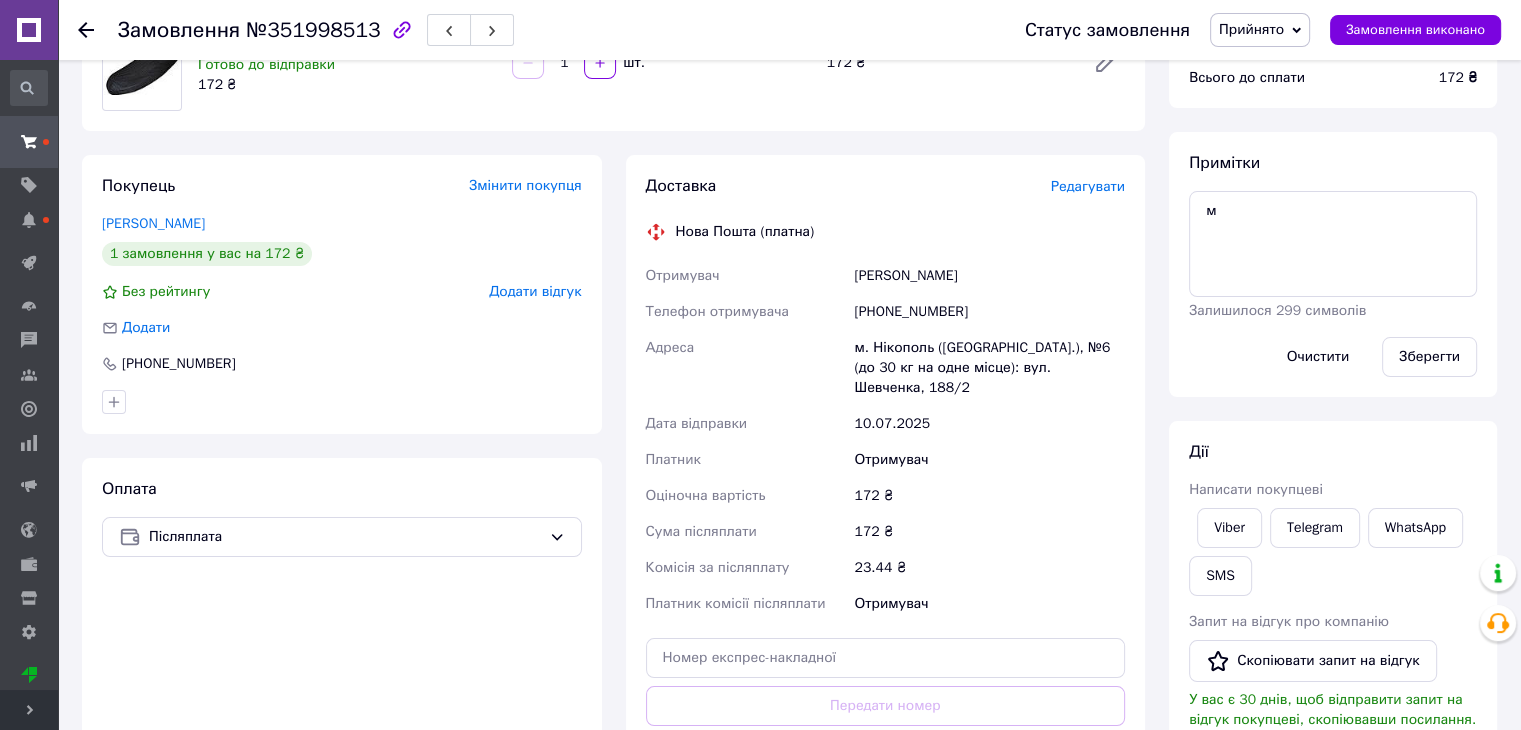 scroll, scrollTop: 400, scrollLeft: 0, axis: vertical 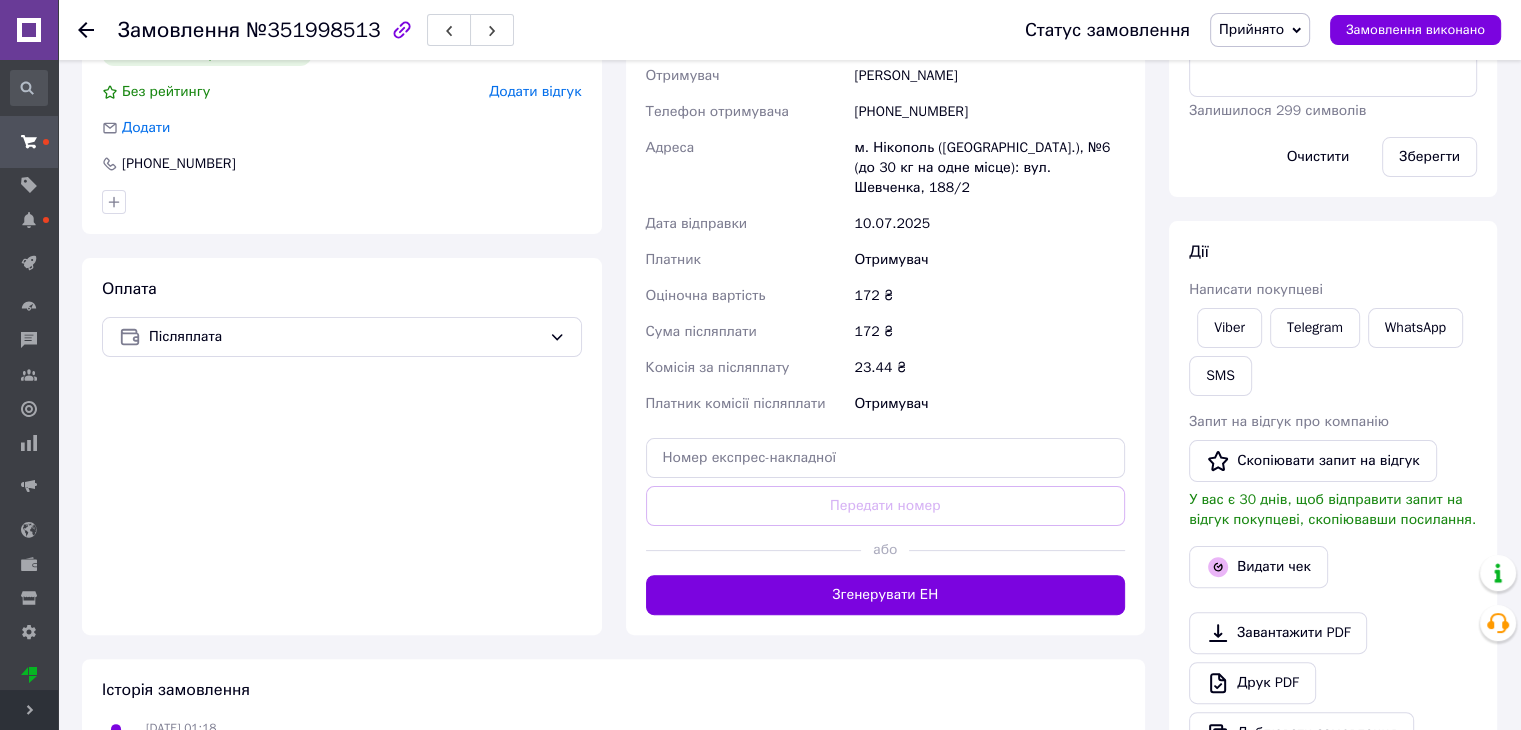 click on "Згенерувати ЕН" at bounding box center (886, 595) 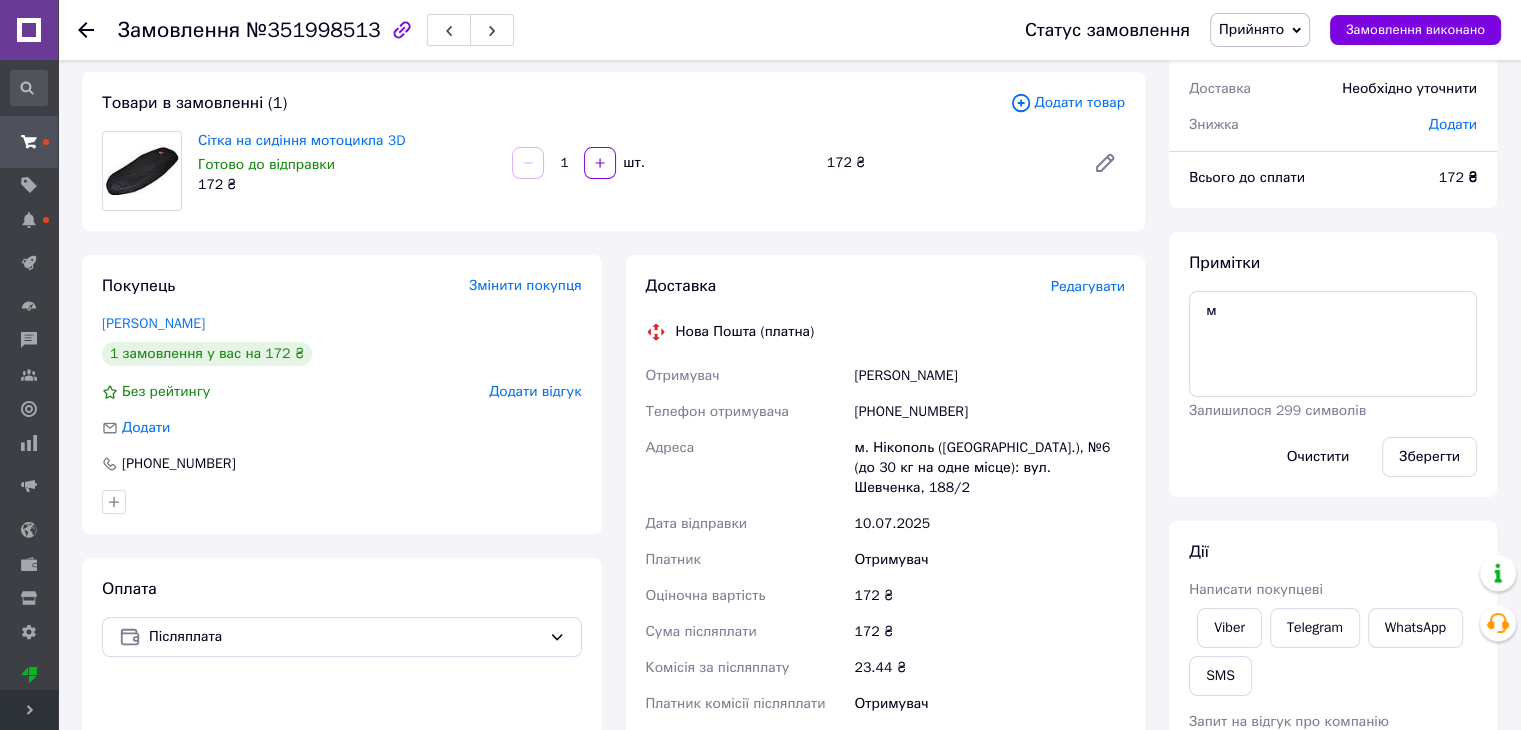 scroll, scrollTop: 0, scrollLeft: 0, axis: both 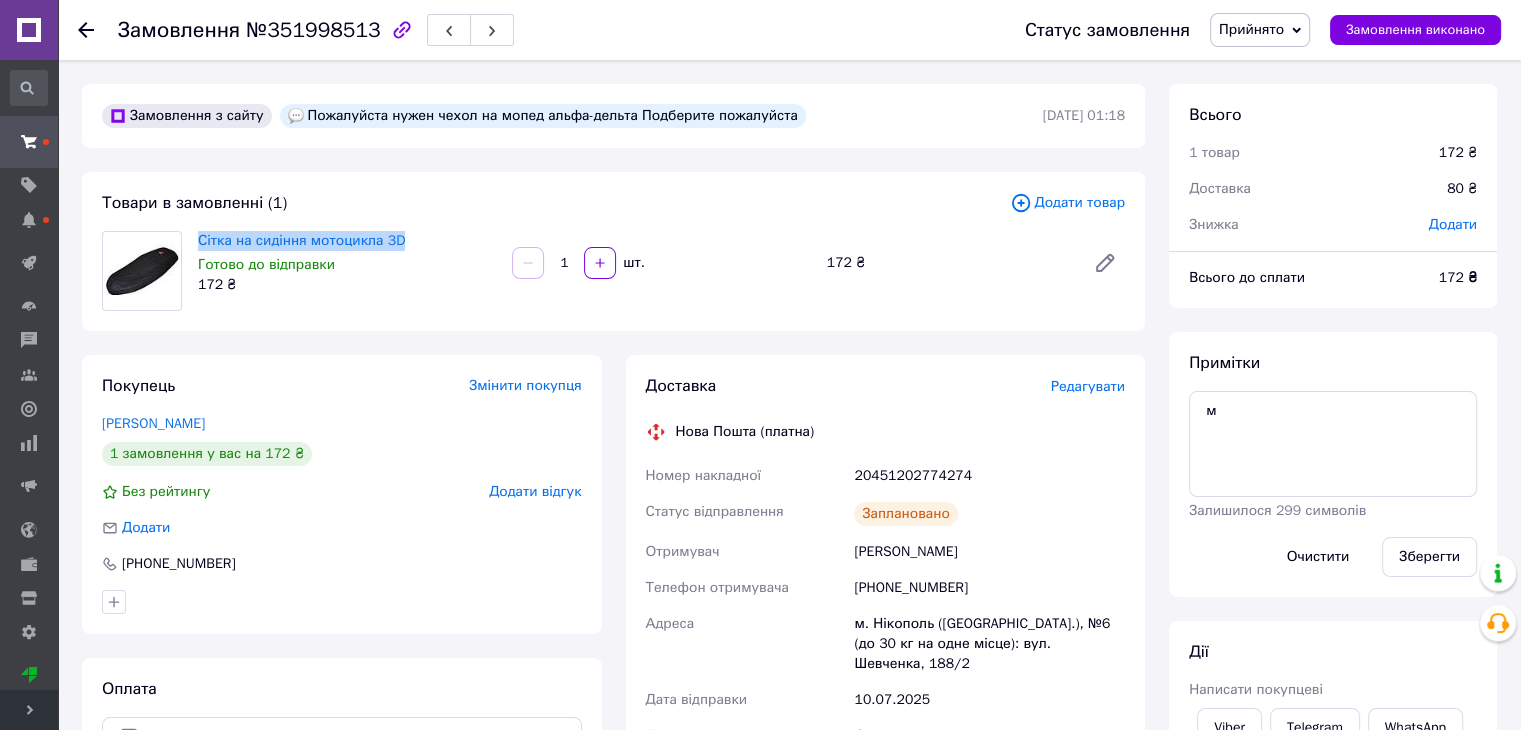 drag, startPoint x: 412, startPoint y: 233, endPoint x: 191, endPoint y: 244, distance: 221.27359 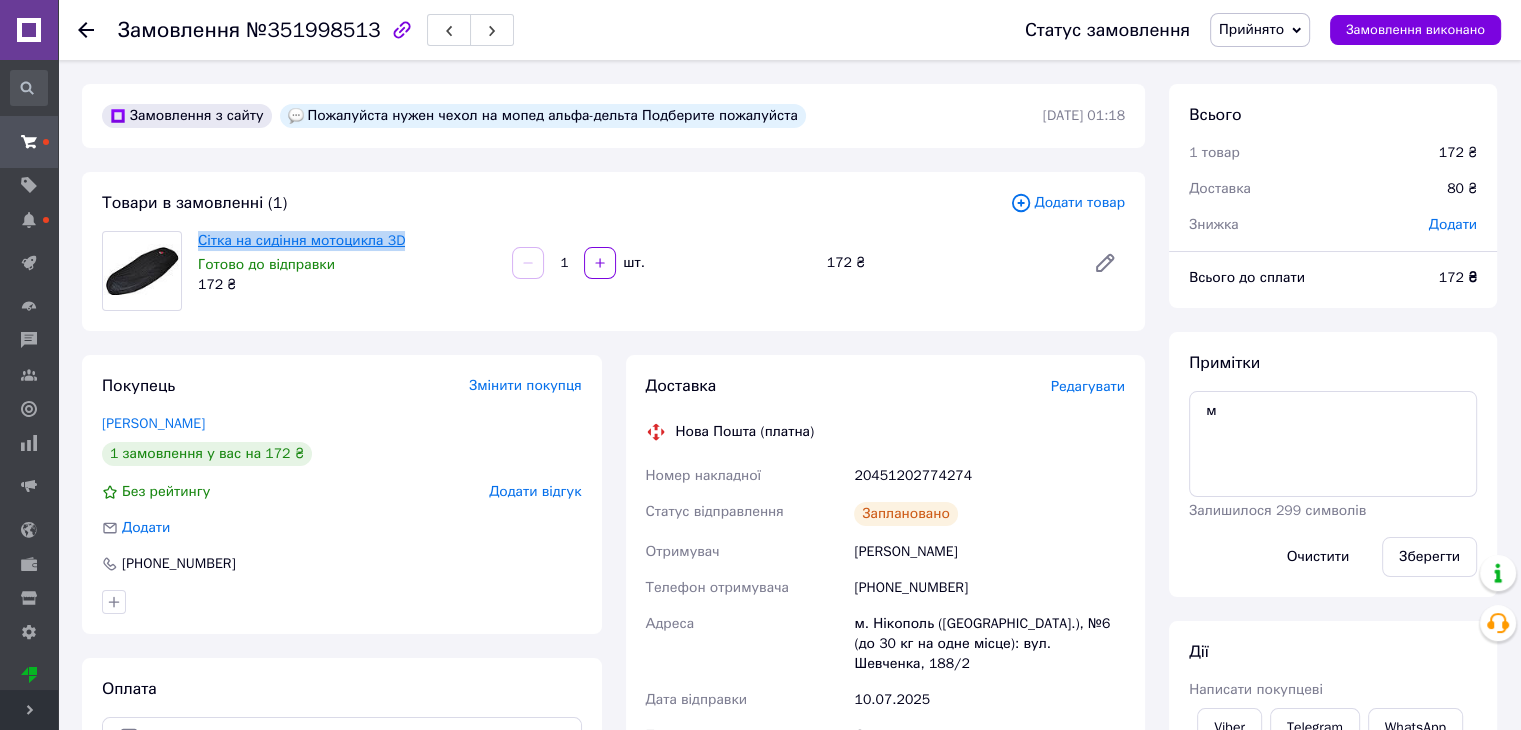 copy on "Сітка на сидіння мотоцикла 3D" 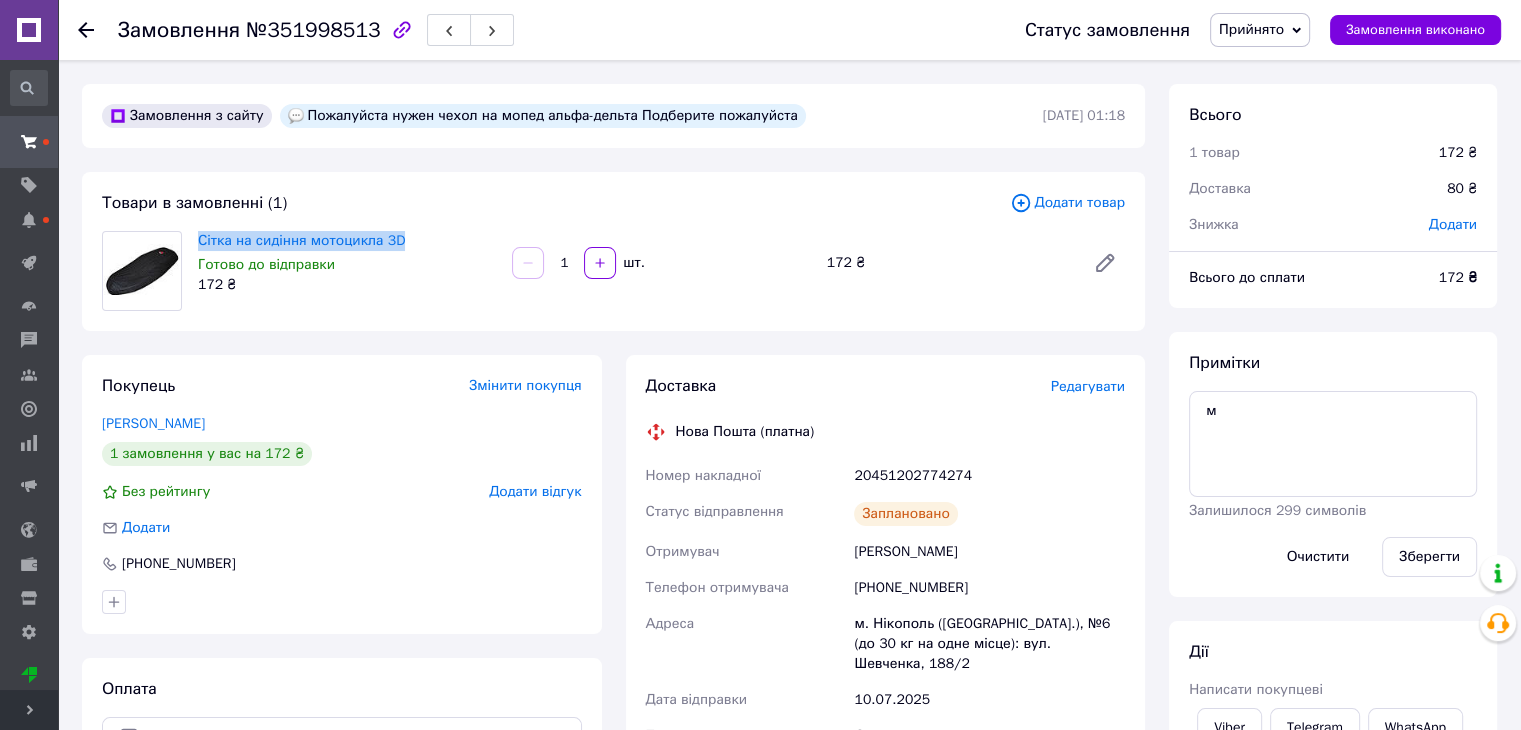 scroll, scrollTop: 100, scrollLeft: 0, axis: vertical 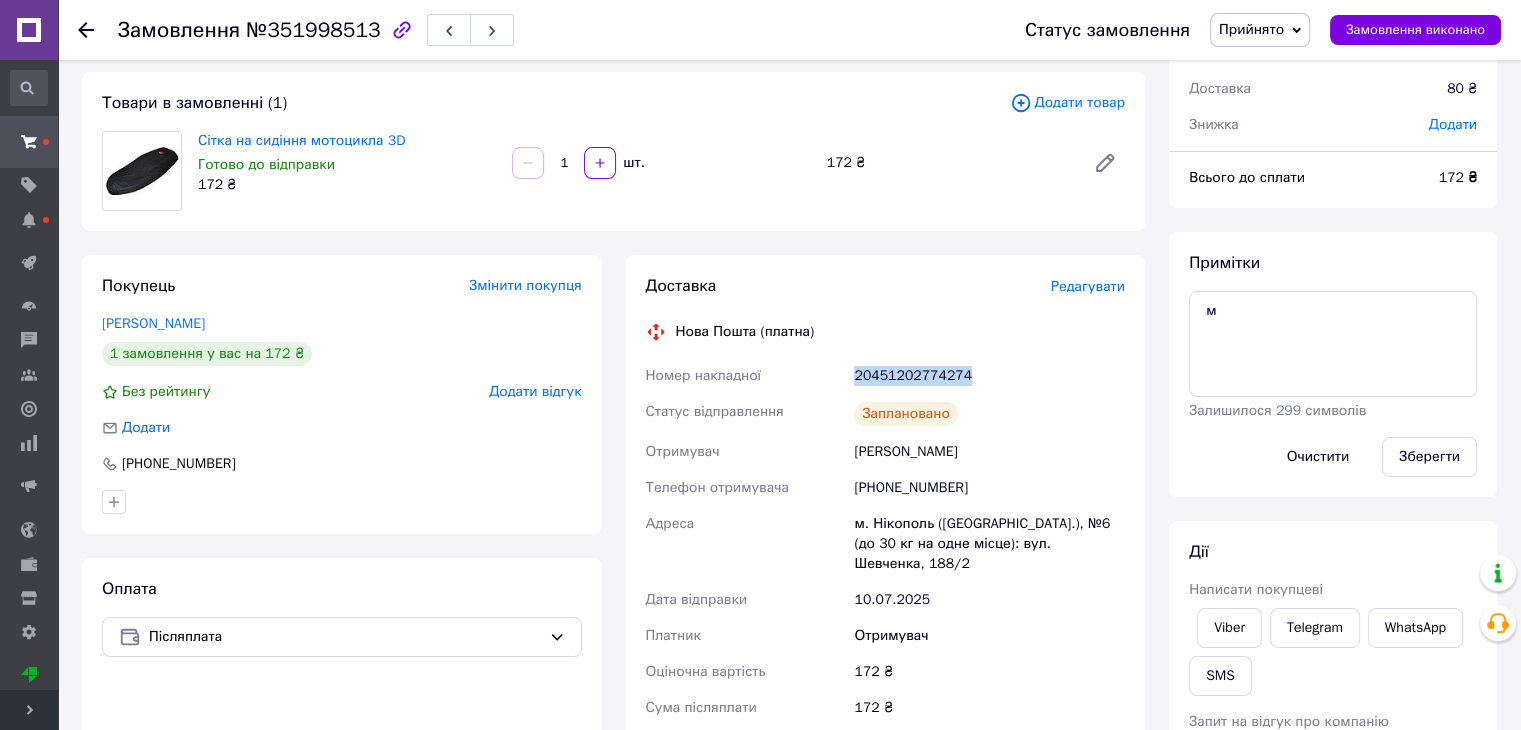 drag, startPoint x: 836, startPoint y: 379, endPoint x: 968, endPoint y: 387, distance: 132.2422 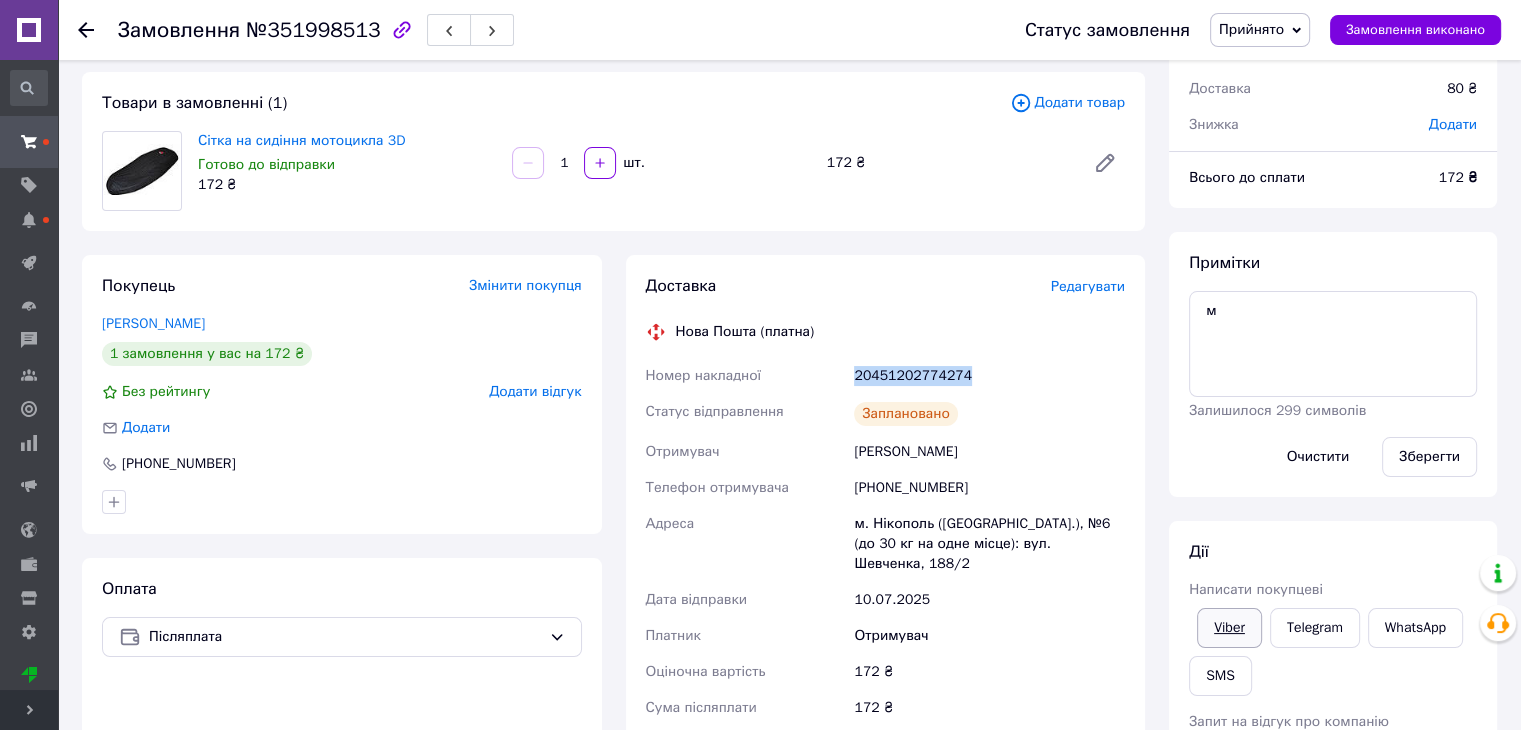 click on "Viber" at bounding box center [1229, 628] 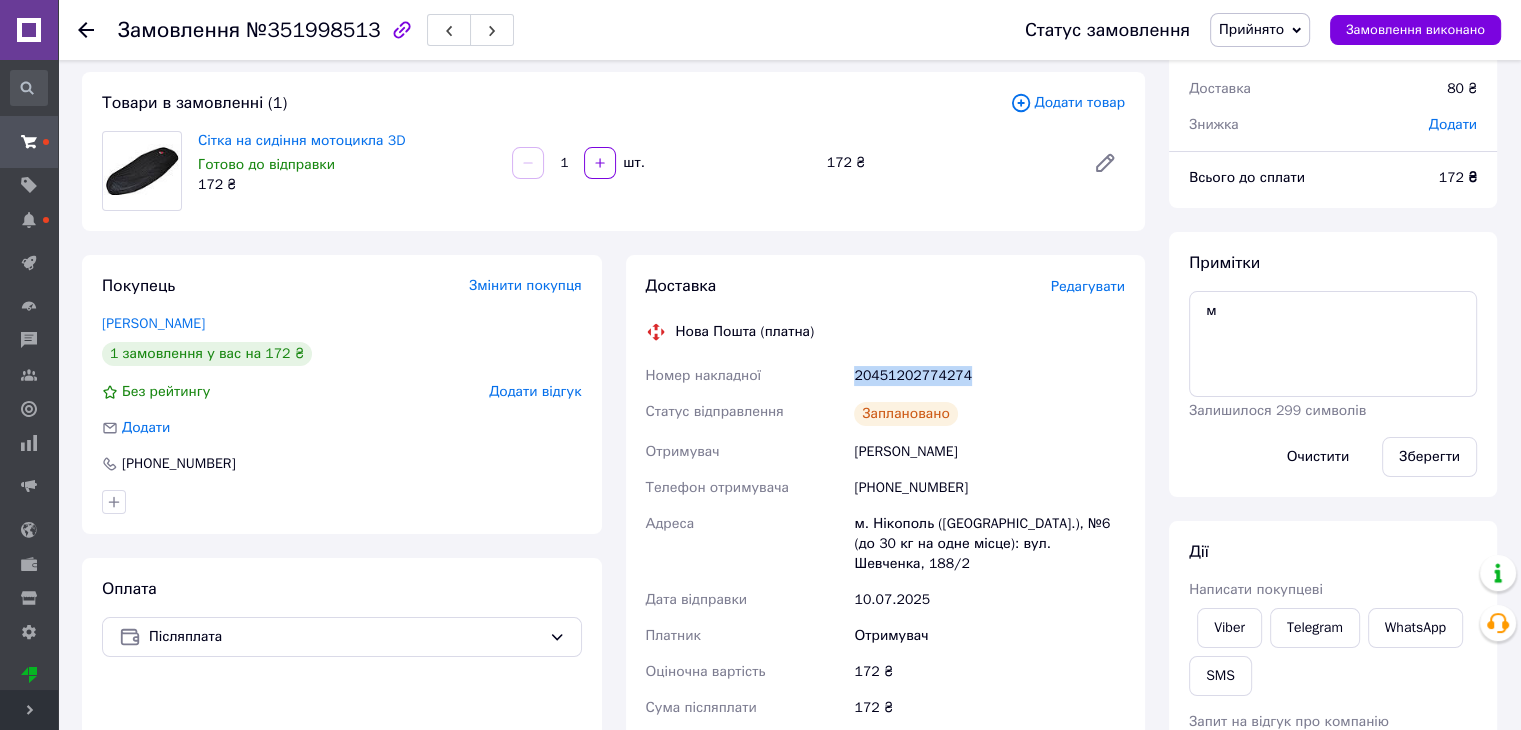 copy on "Номер накладної 20451202774274" 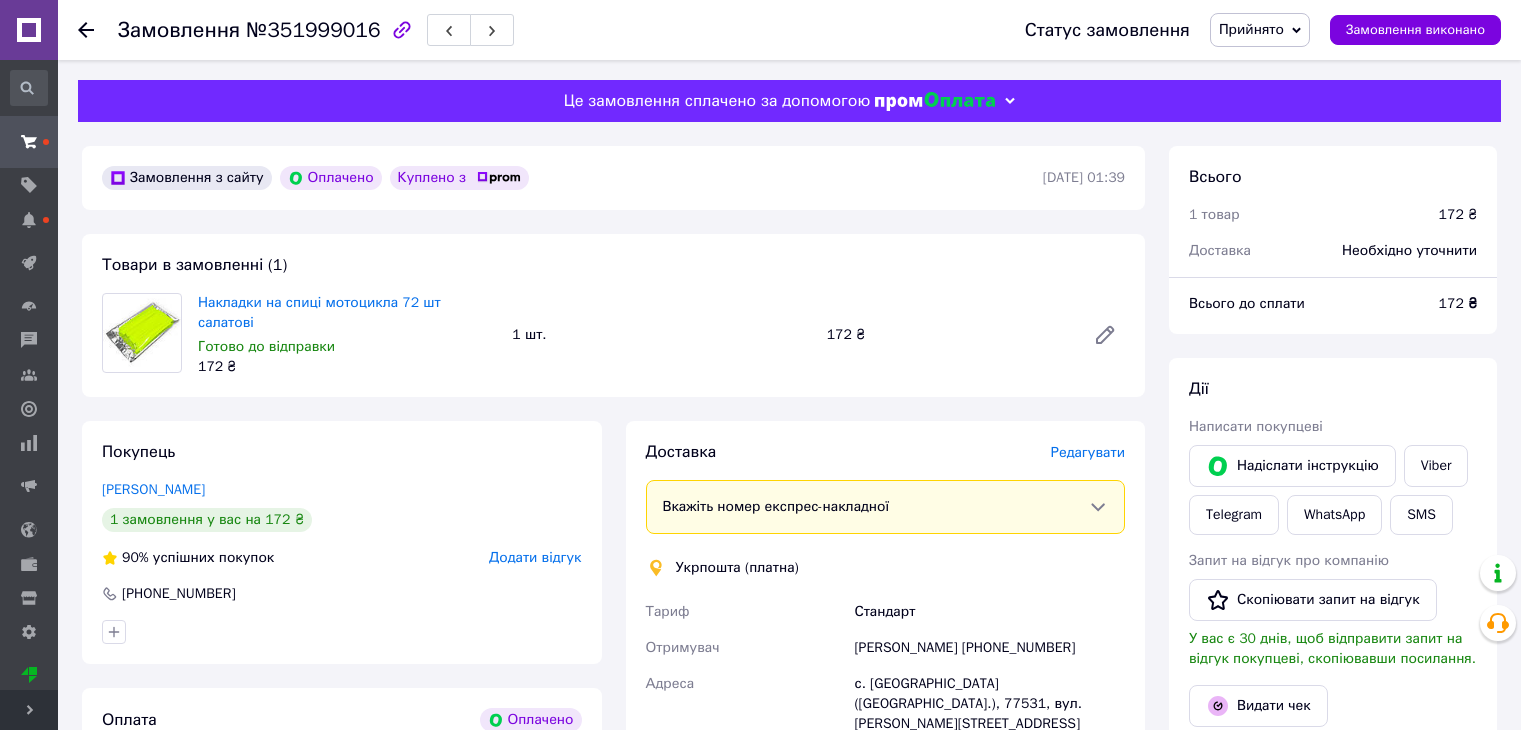 scroll, scrollTop: 0, scrollLeft: 0, axis: both 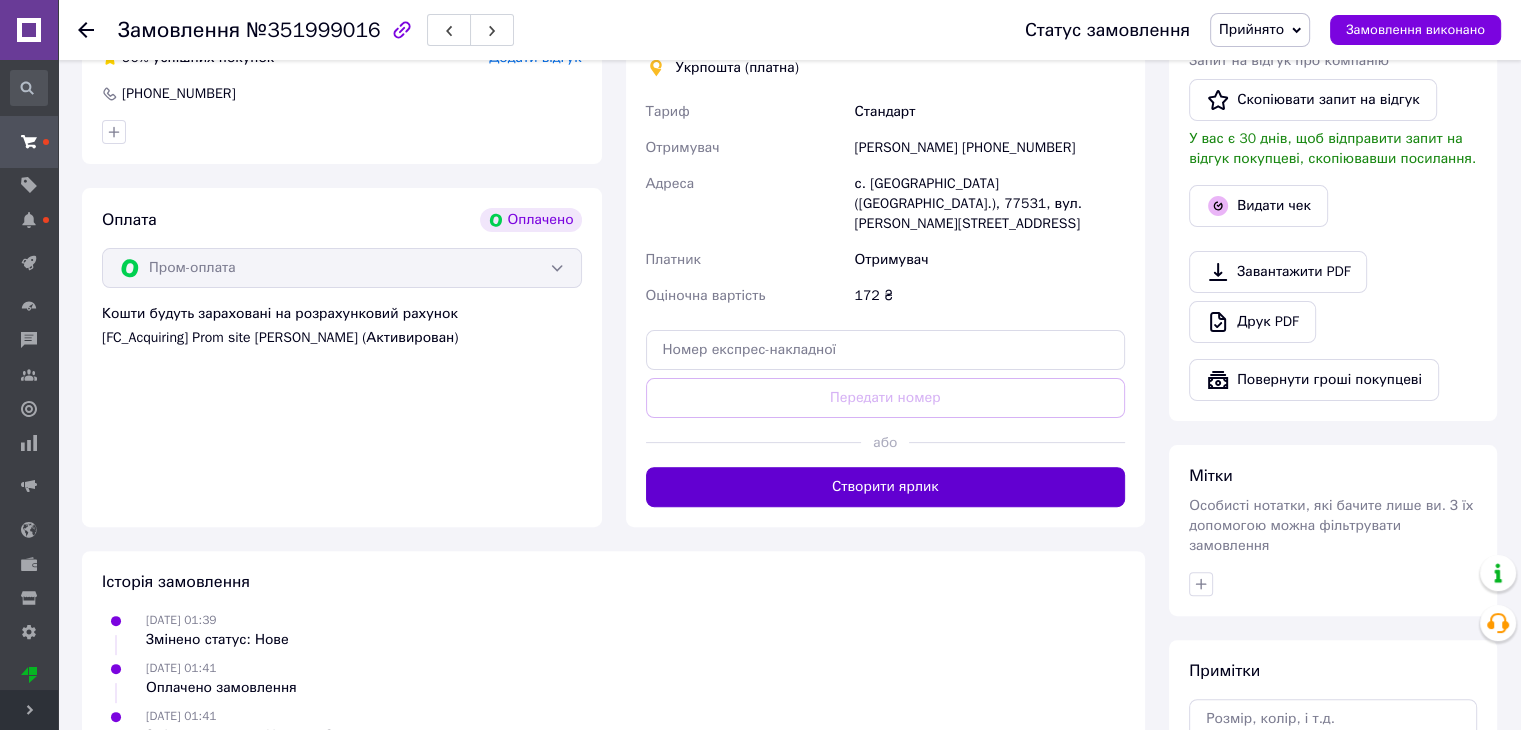 click on "Створити ярлик" at bounding box center [886, 487] 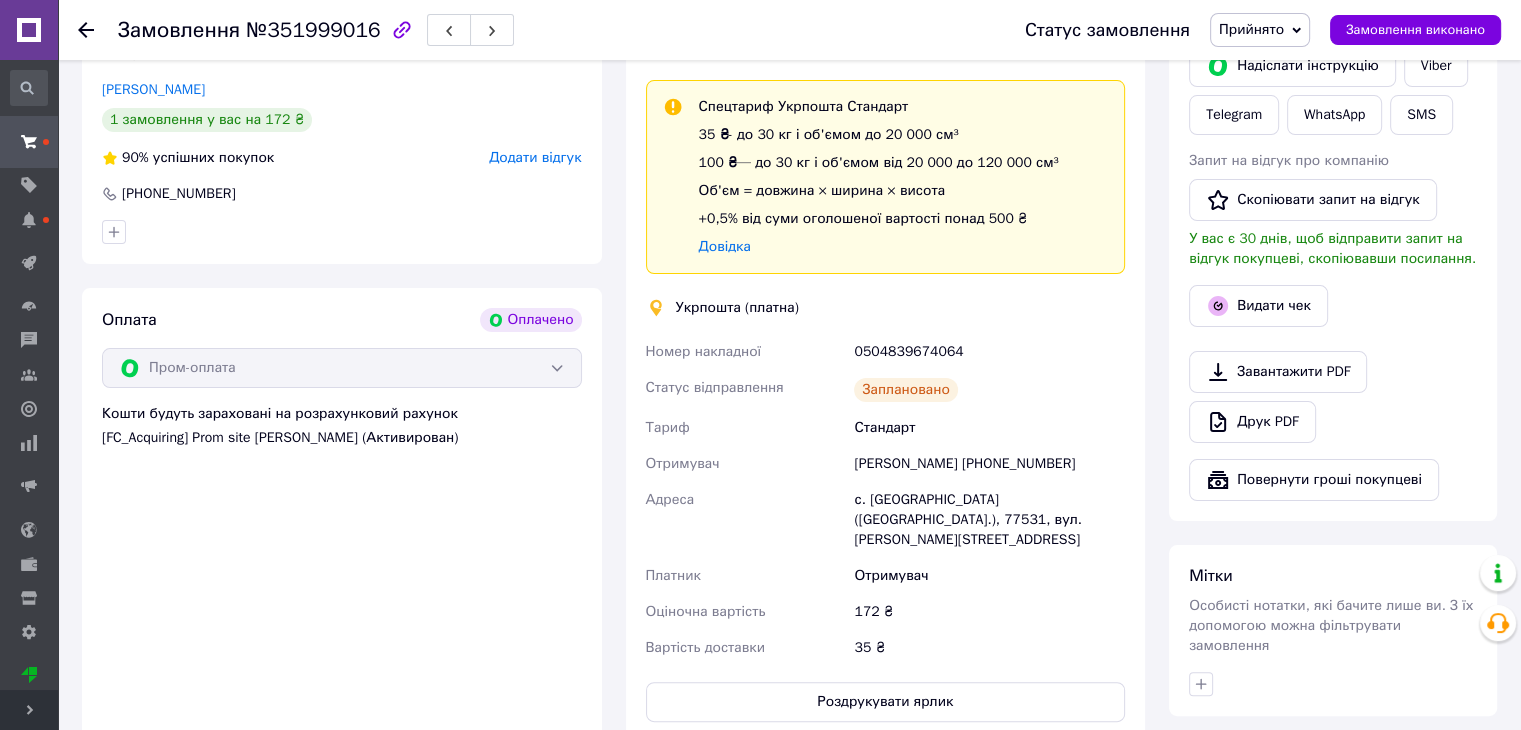 scroll, scrollTop: 0, scrollLeft: 0, axis: both 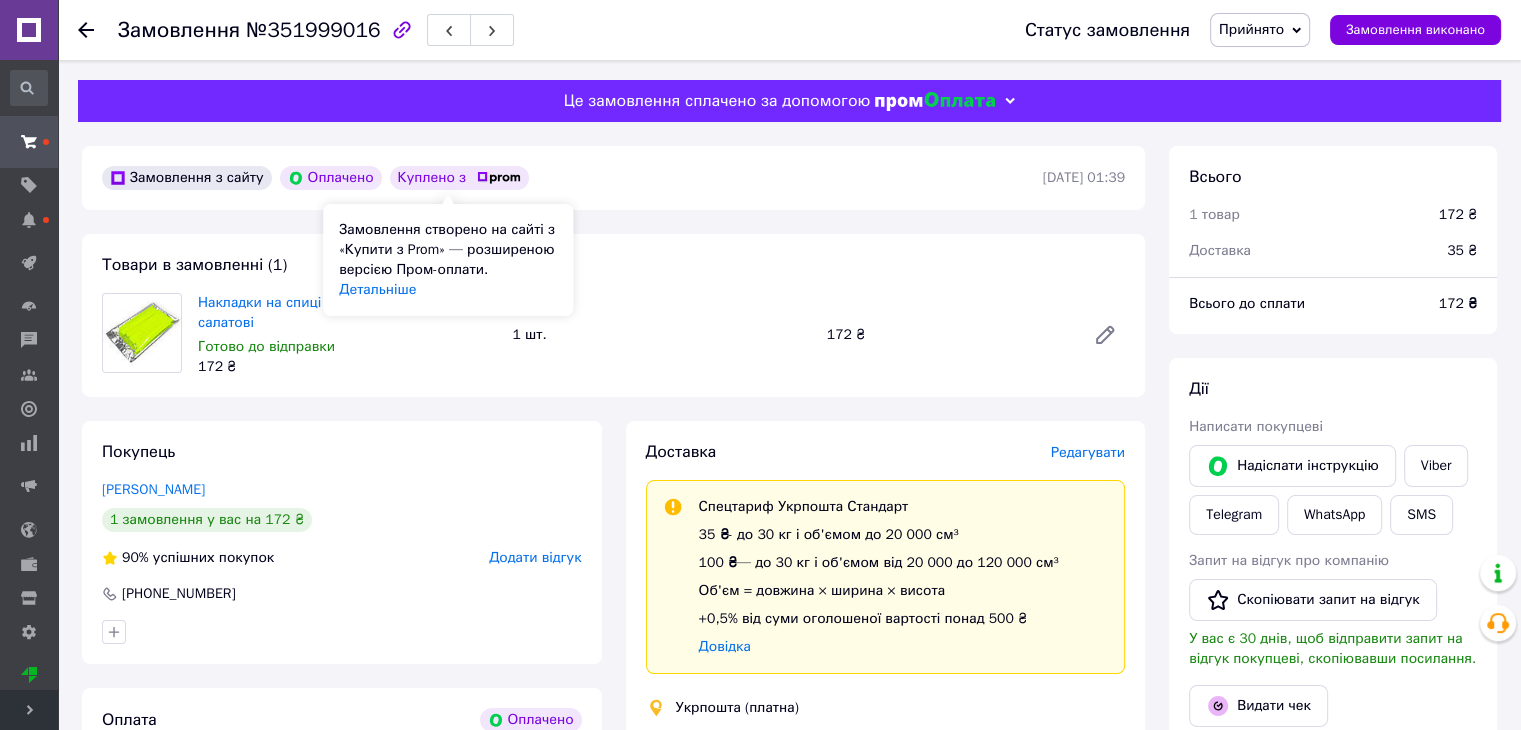 click on "Накладки на спиці мотоцикла 72 шт салатові Готово до відправки 172 ₴ 1 шт. 172 ₴" at bounding box center [661, 335] 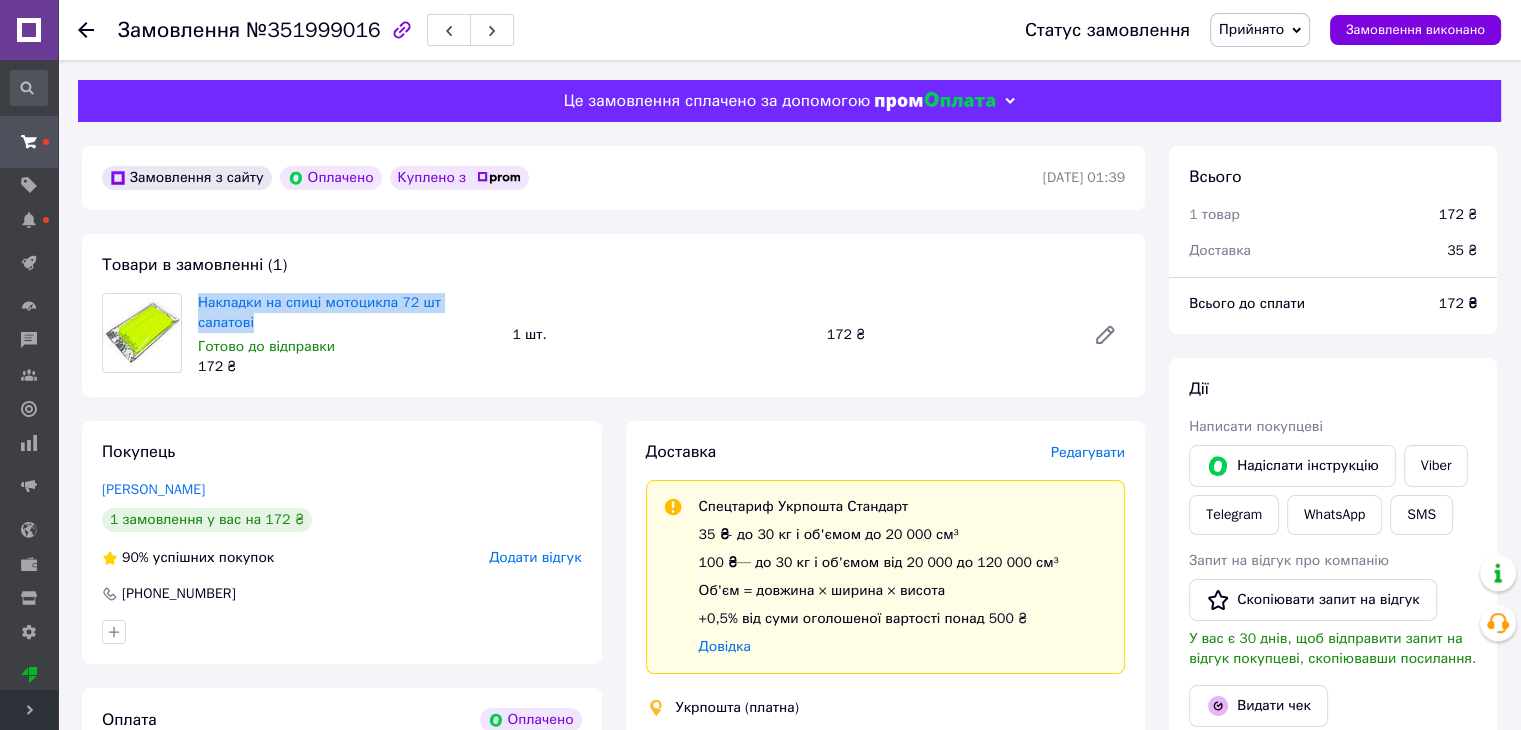 drag, startPoint x: 449, startPoint y: 303, endPoint x: 201, endPoint y: 286, distance: 248.58199 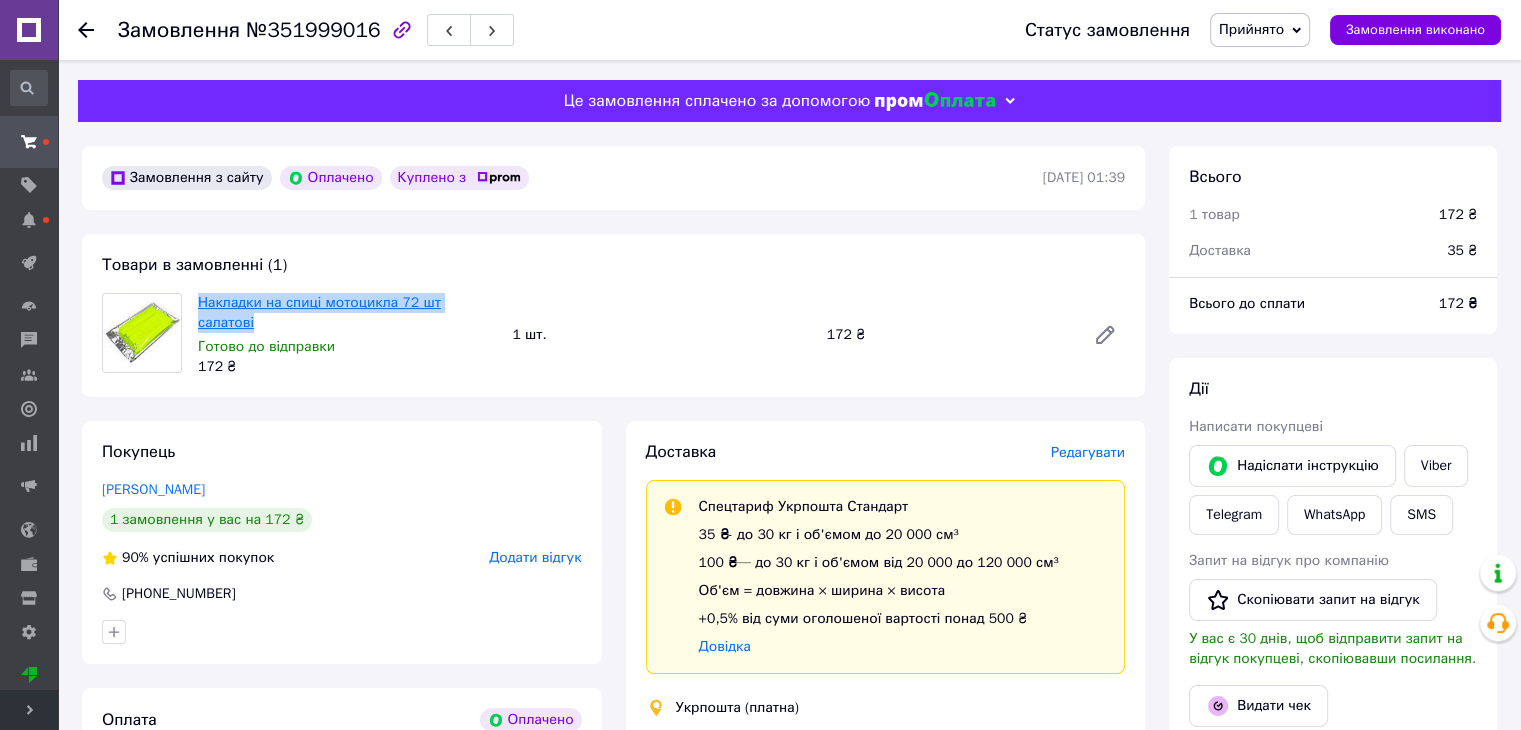 copy on "Накладки на спиці мотоцикла 72 шт салатові" 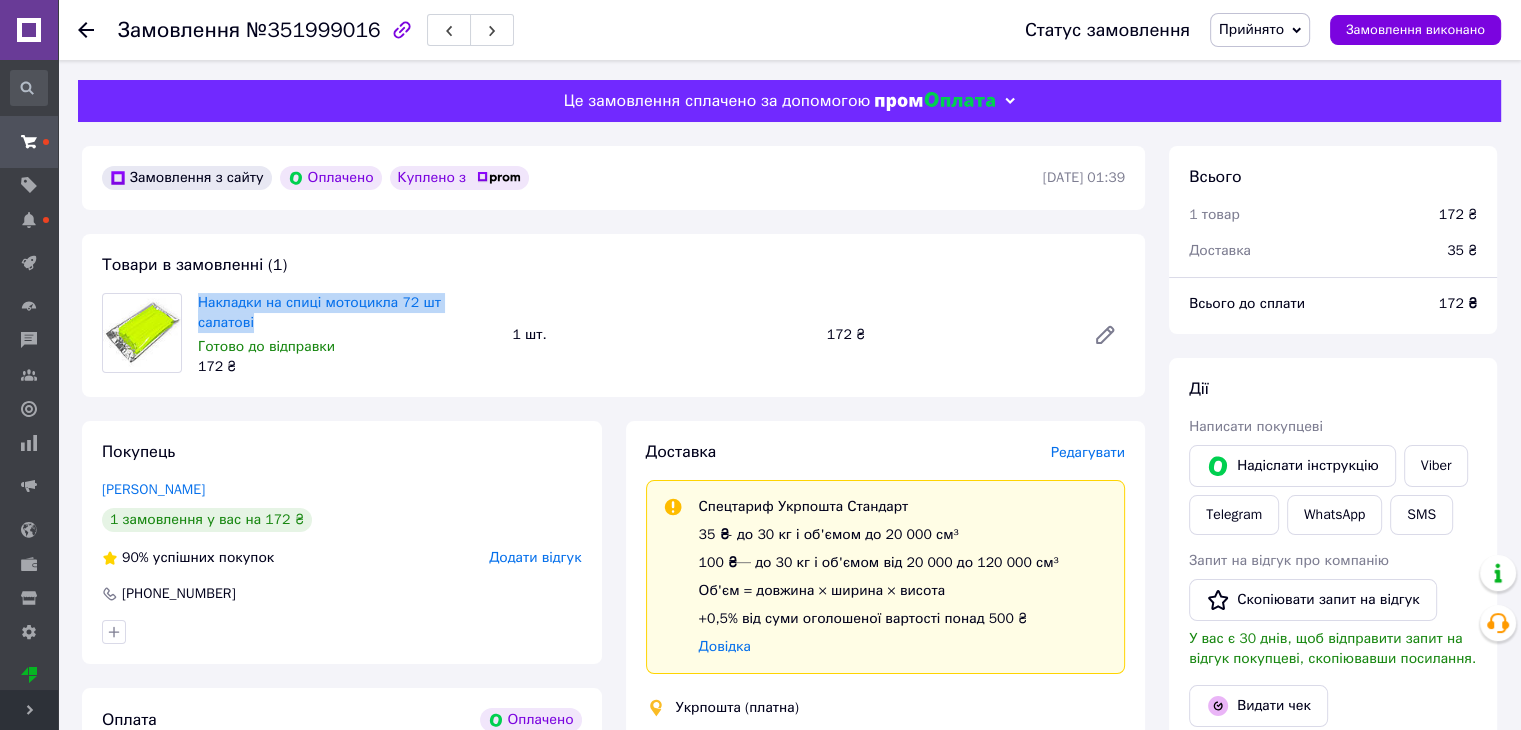 scroll, scrollTop: 100, scrollLeft: 0, axis: vertical 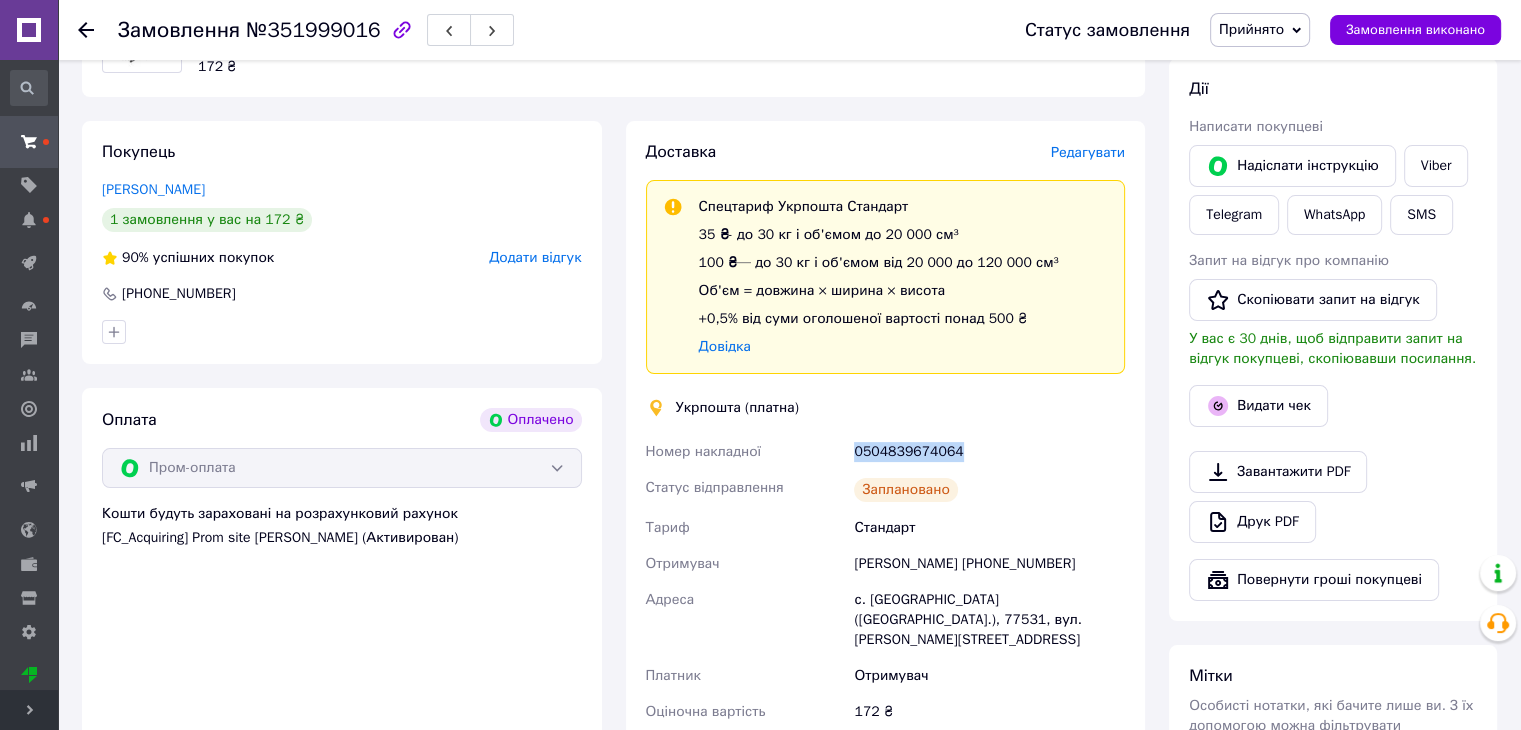 drag, startPoint x: 842, startPoint y: 446, endPoint x: 965, endPoint y: 448, distance: 123.01626 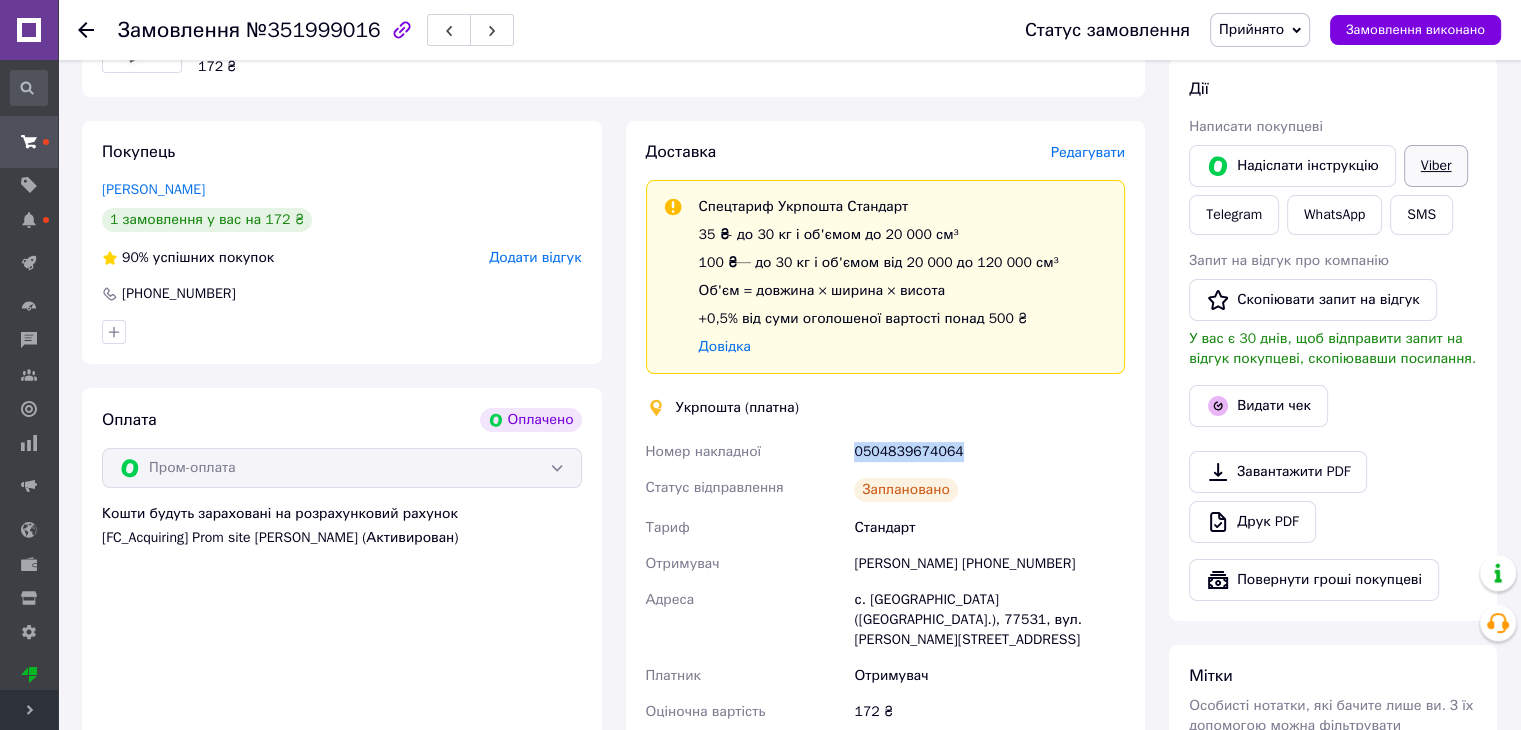 click on "Viber" at bounding box center (1436, 166) 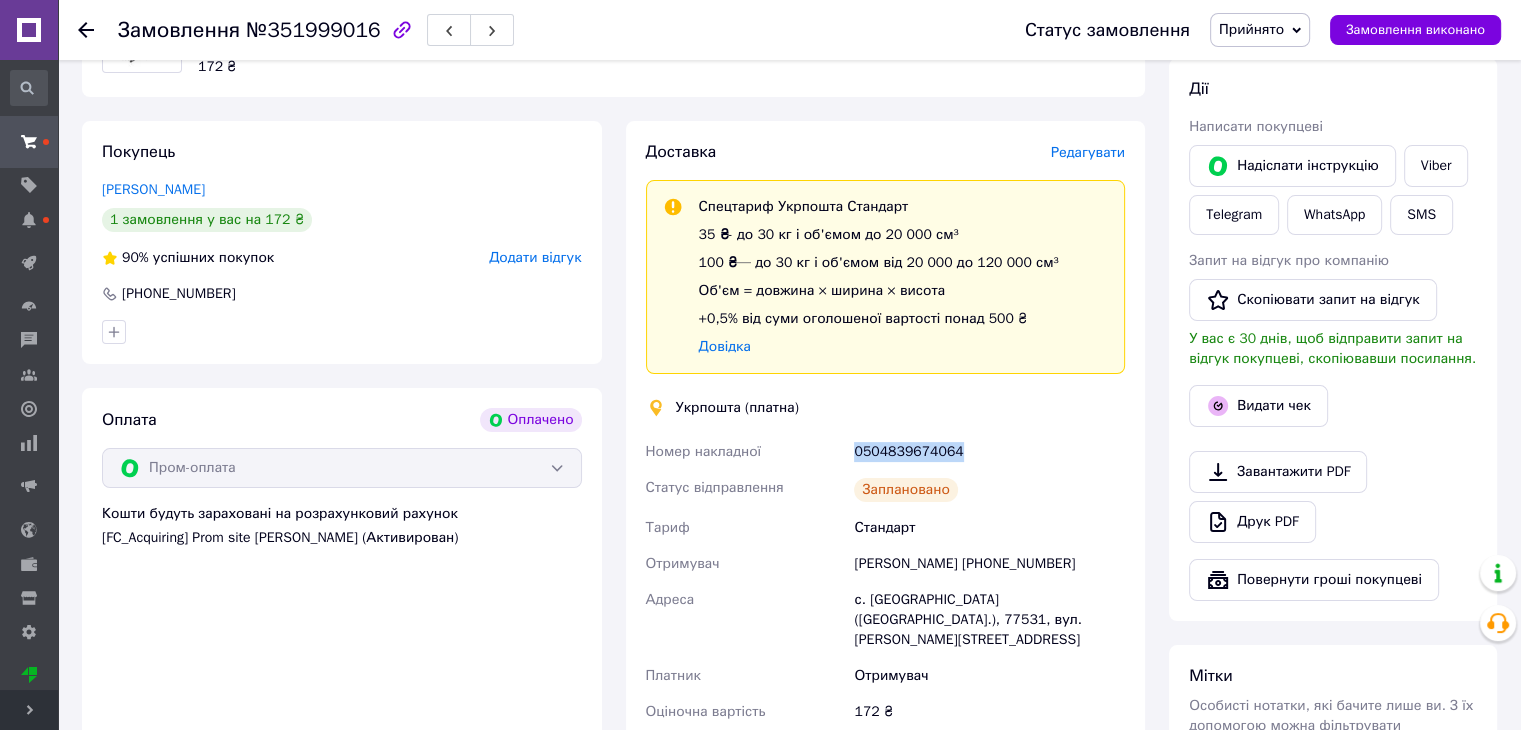copy on "Номер накладної 0504839674064" 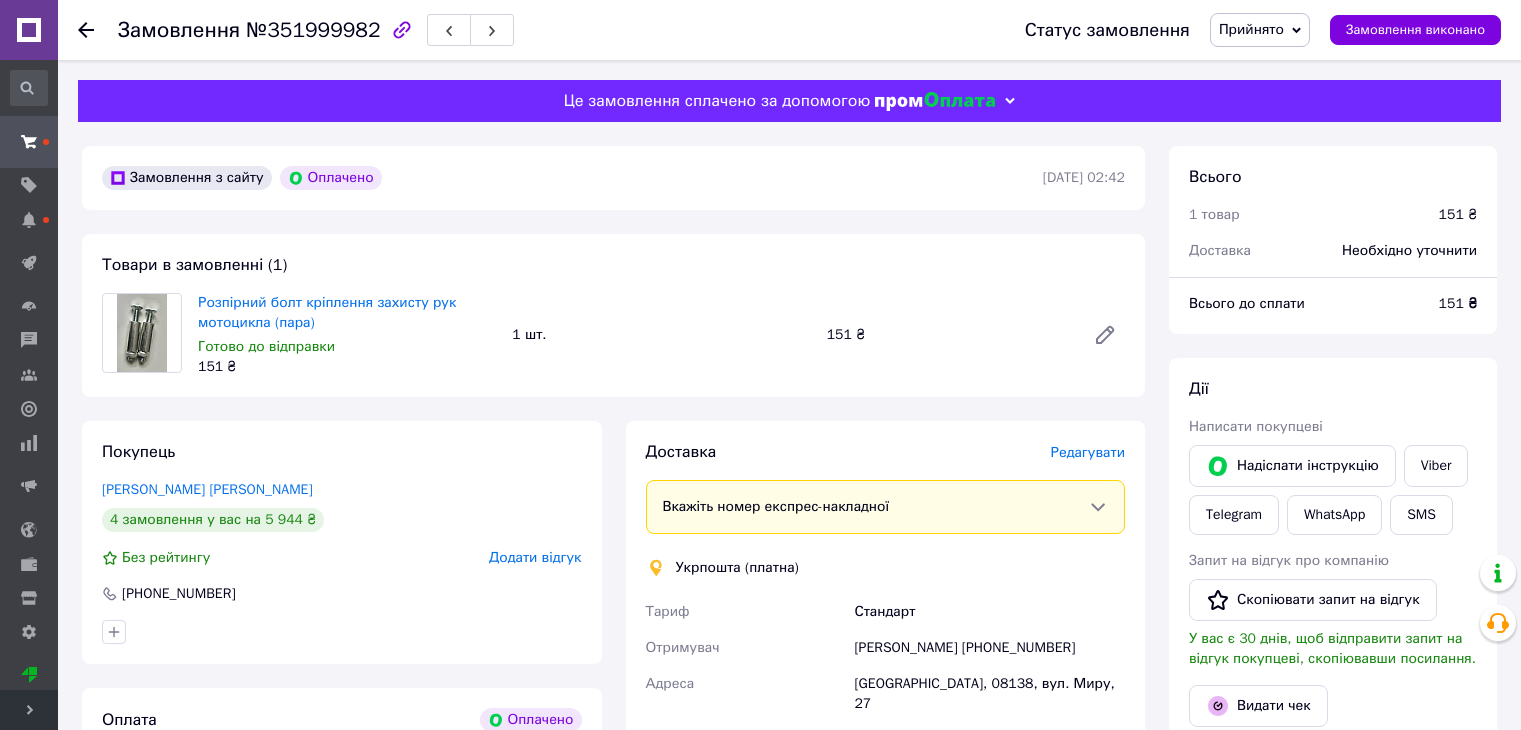 scroll, scrollTop: 0, scrollLeft: 0, axis: both 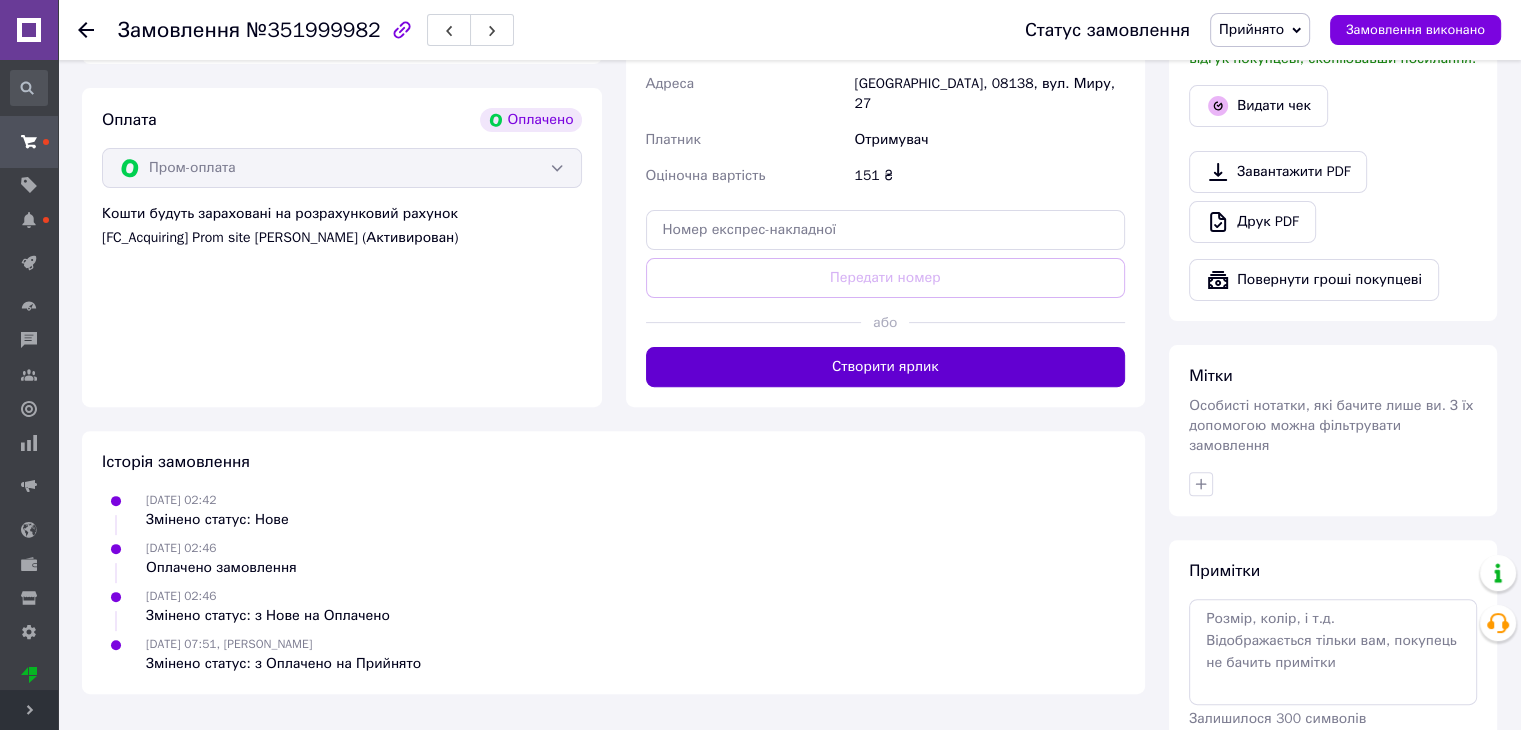 click on "Створити ярлик" at bounding box center (886, 367) 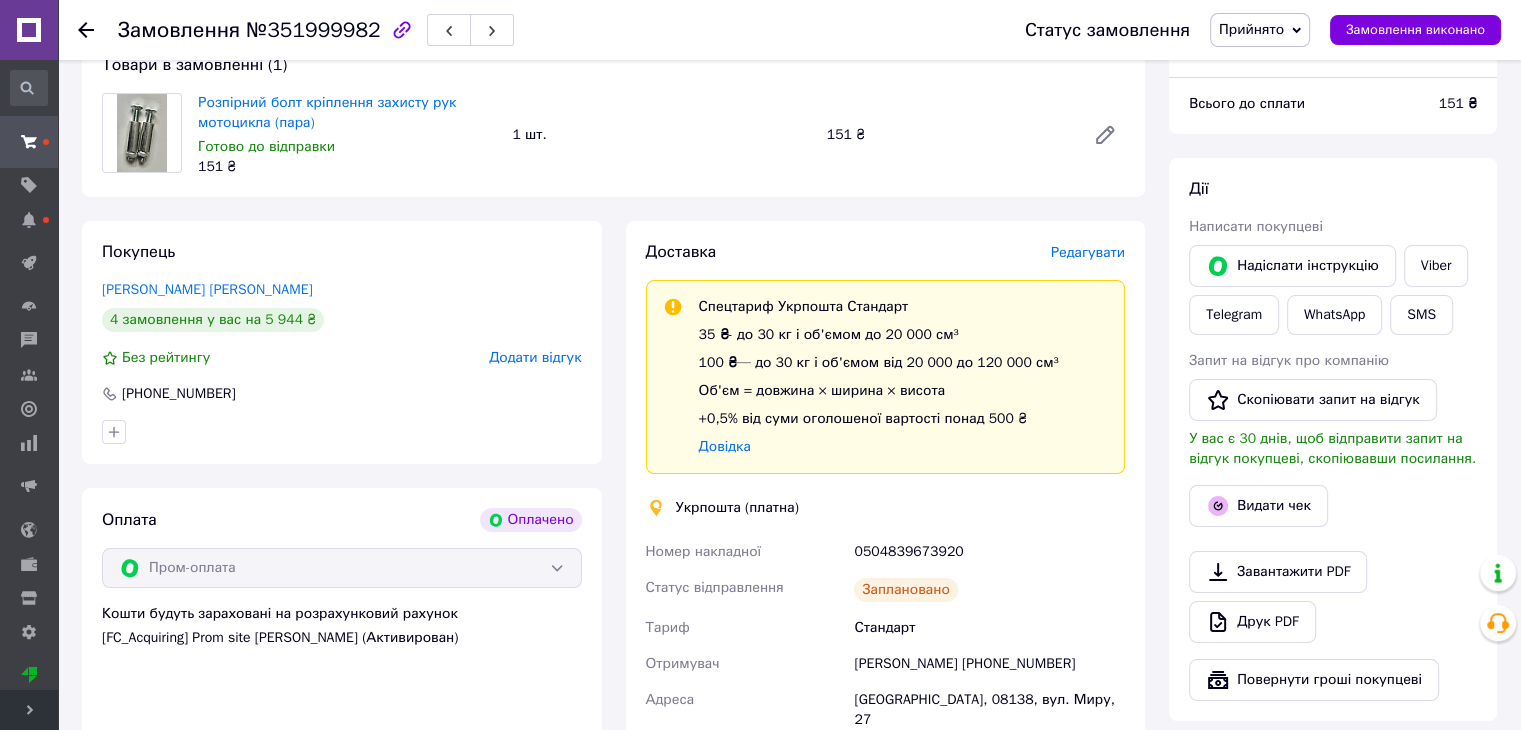 scroll, scrollTop: 100, scrollLeft: 0, axis: vertical 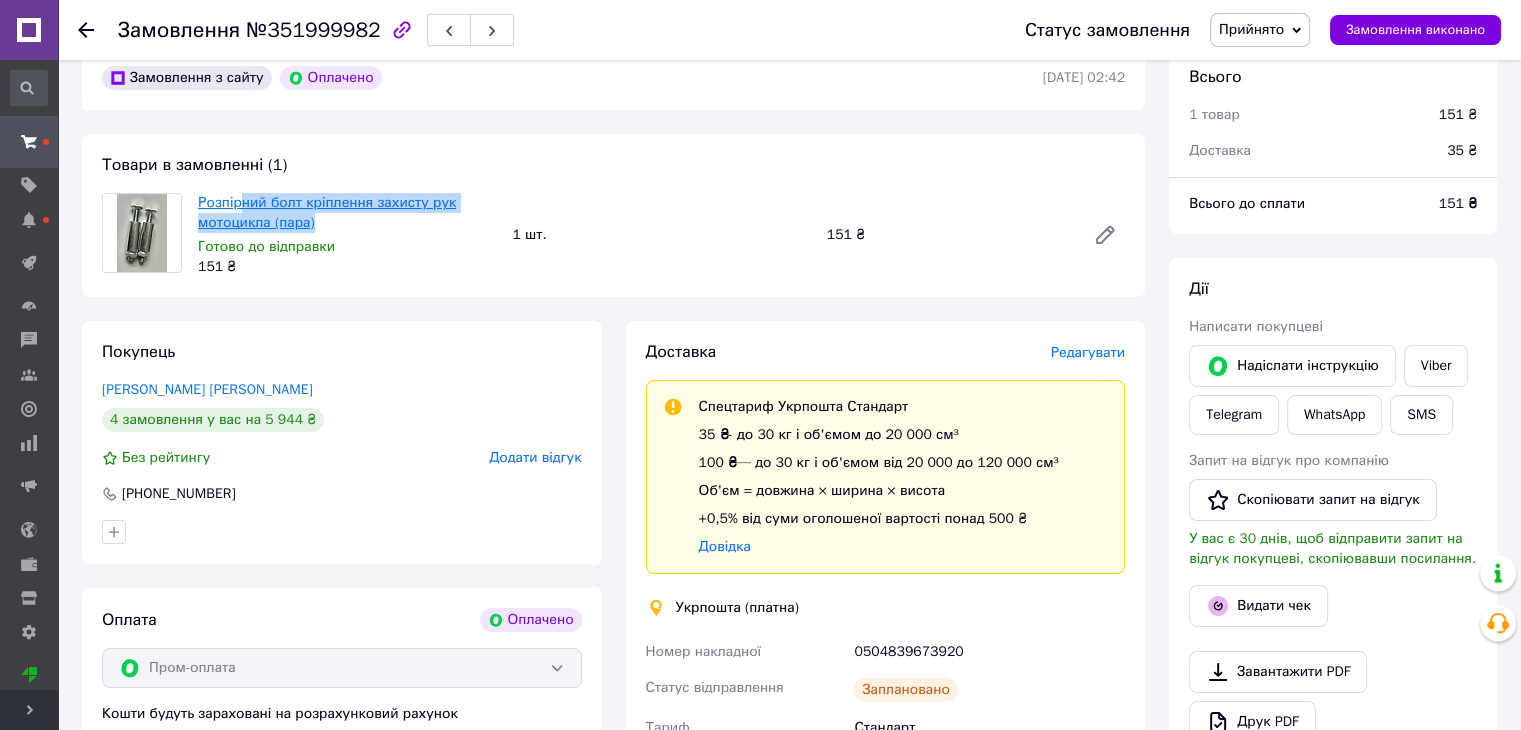 drag, startPoint x: 320, startPoint y: 227, endPoint x: 234, endPoint y: 201, distance: 89.84431 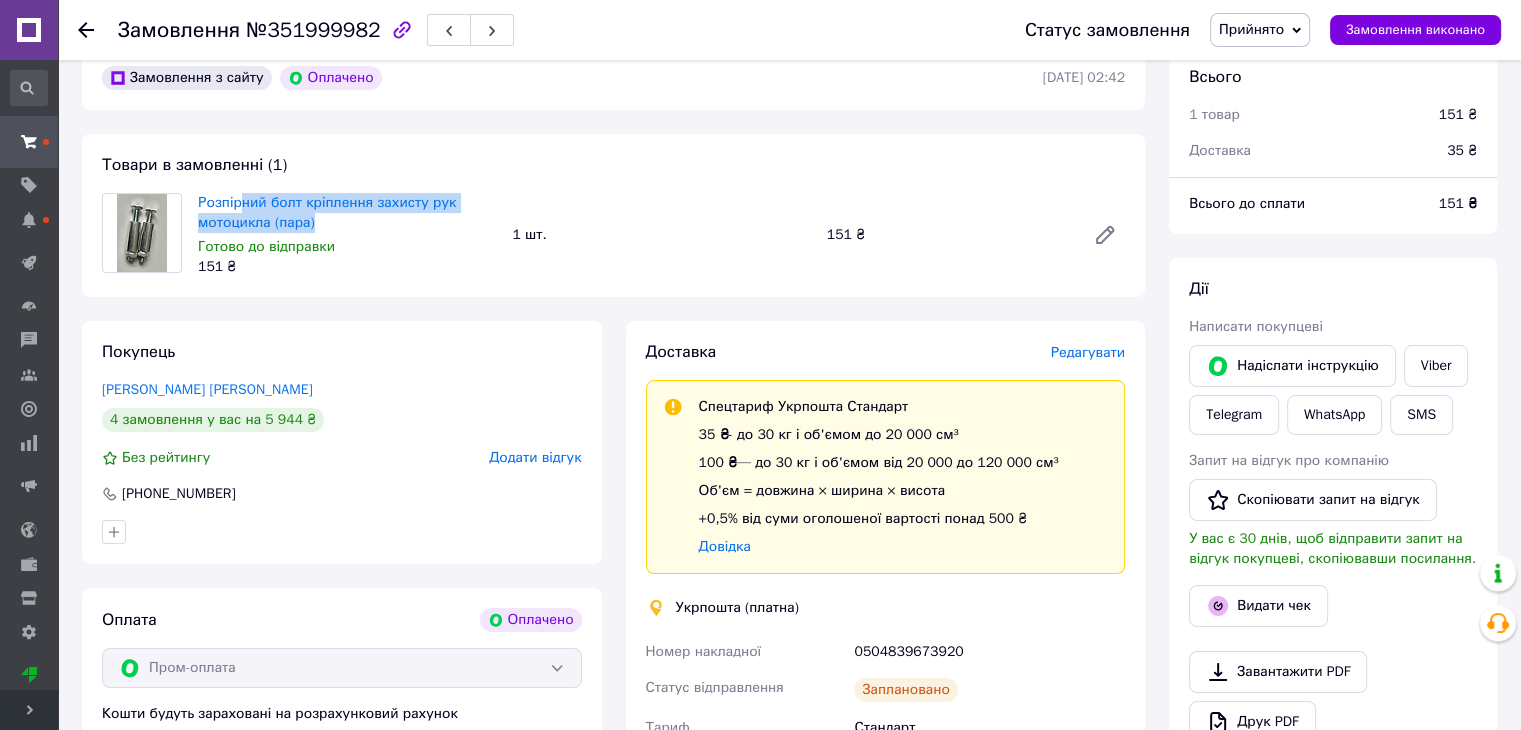click on "Розпірний болт кріплення захисту рук мотоцикла (пара)" at bounding box center (347, 213) 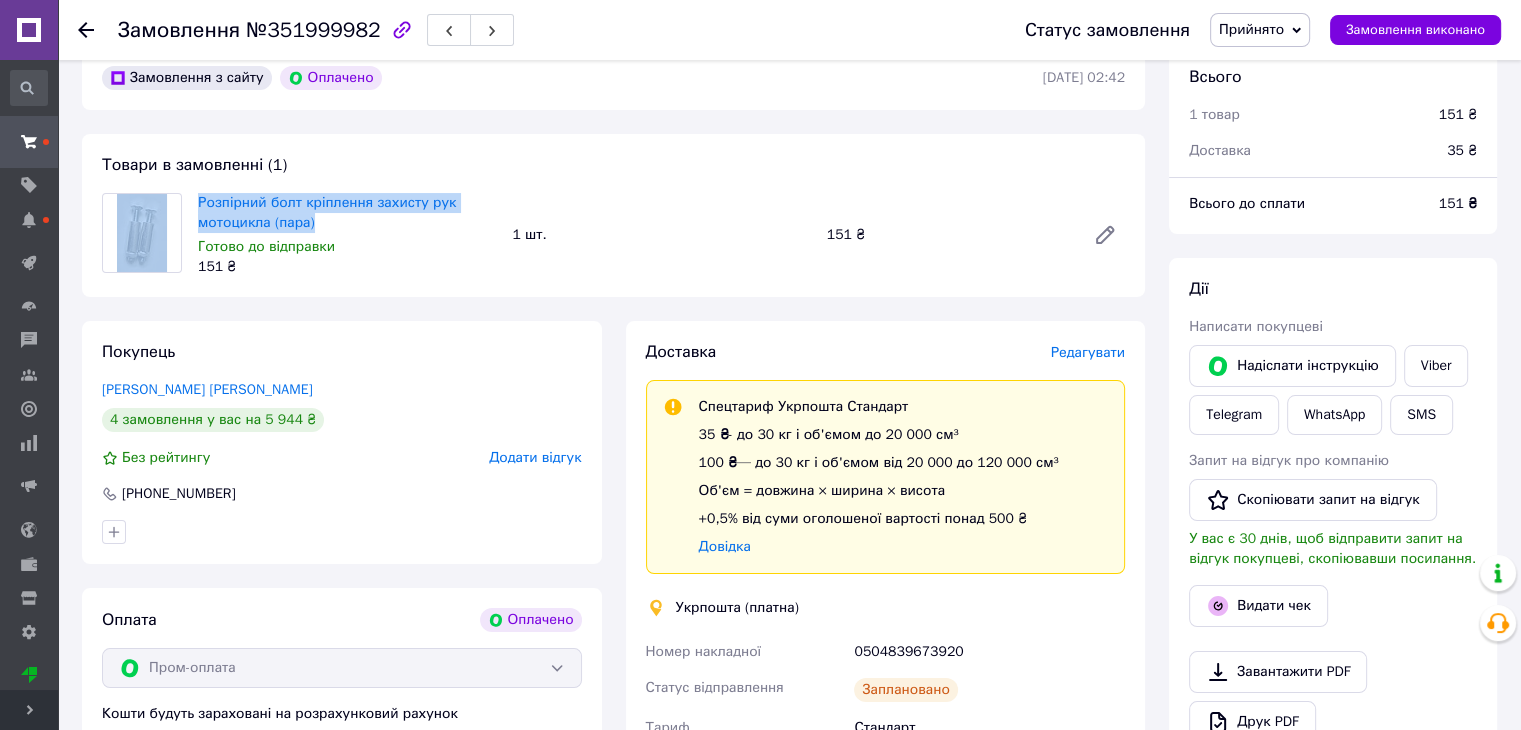 drag, startPoint x: 298, startPoint y: 214, endPoint x: 189, endPoint y: 201, distance: 109.77249 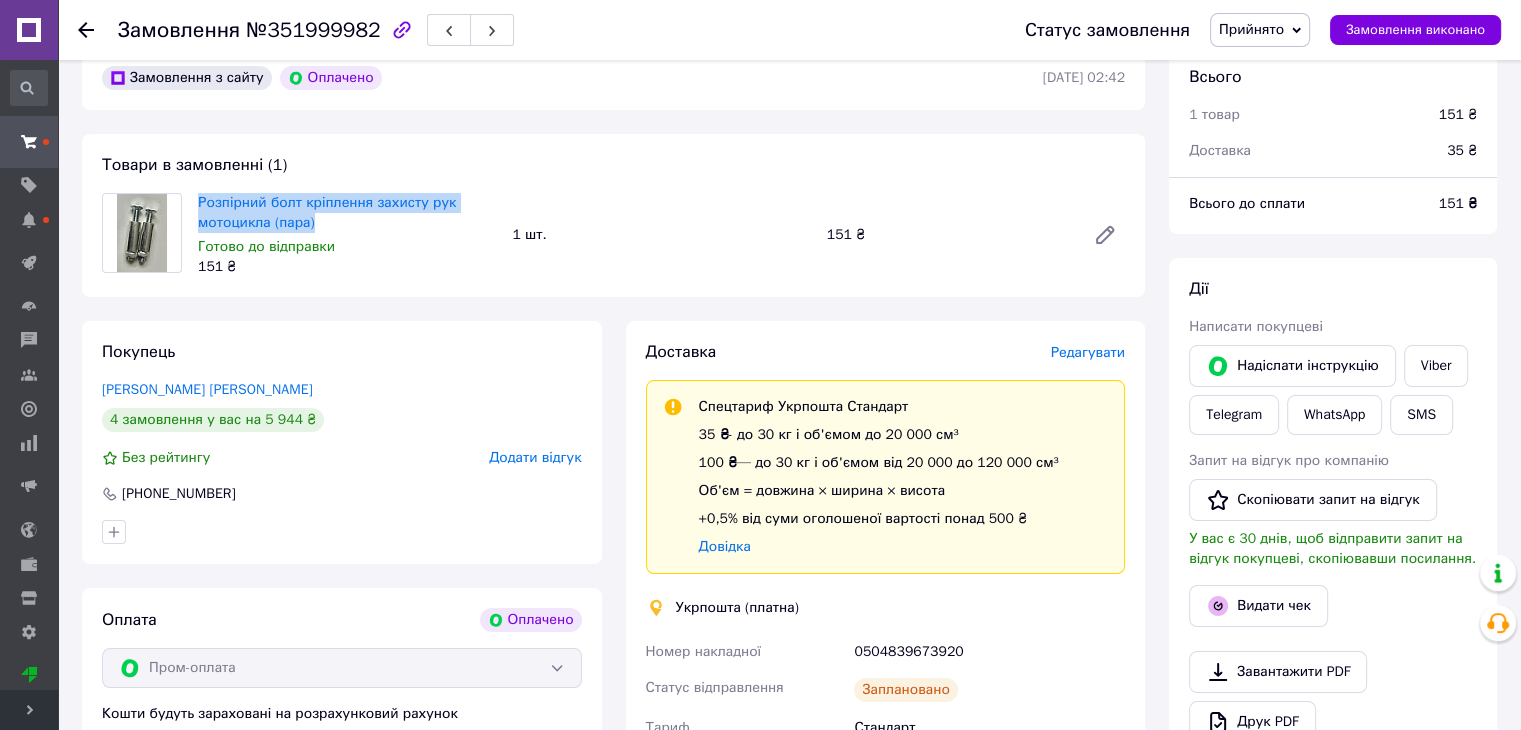 drag, startPoint x: 312, startPoint y: 230, endPoint x: 196, endPoint y: 199, distance: 120.070816 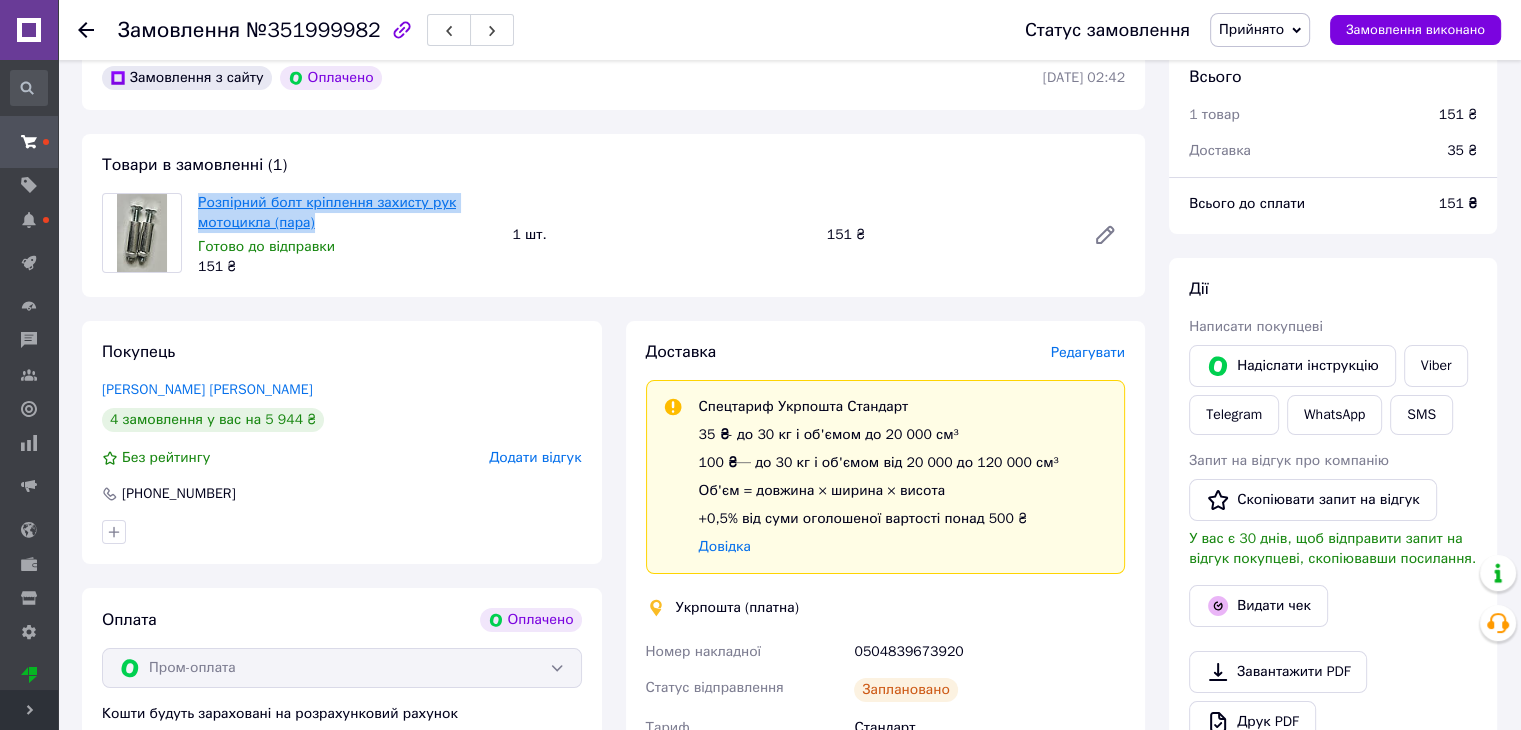 copy on "Розпірний болт кріплення захисту рук мотоцикла (пара)" 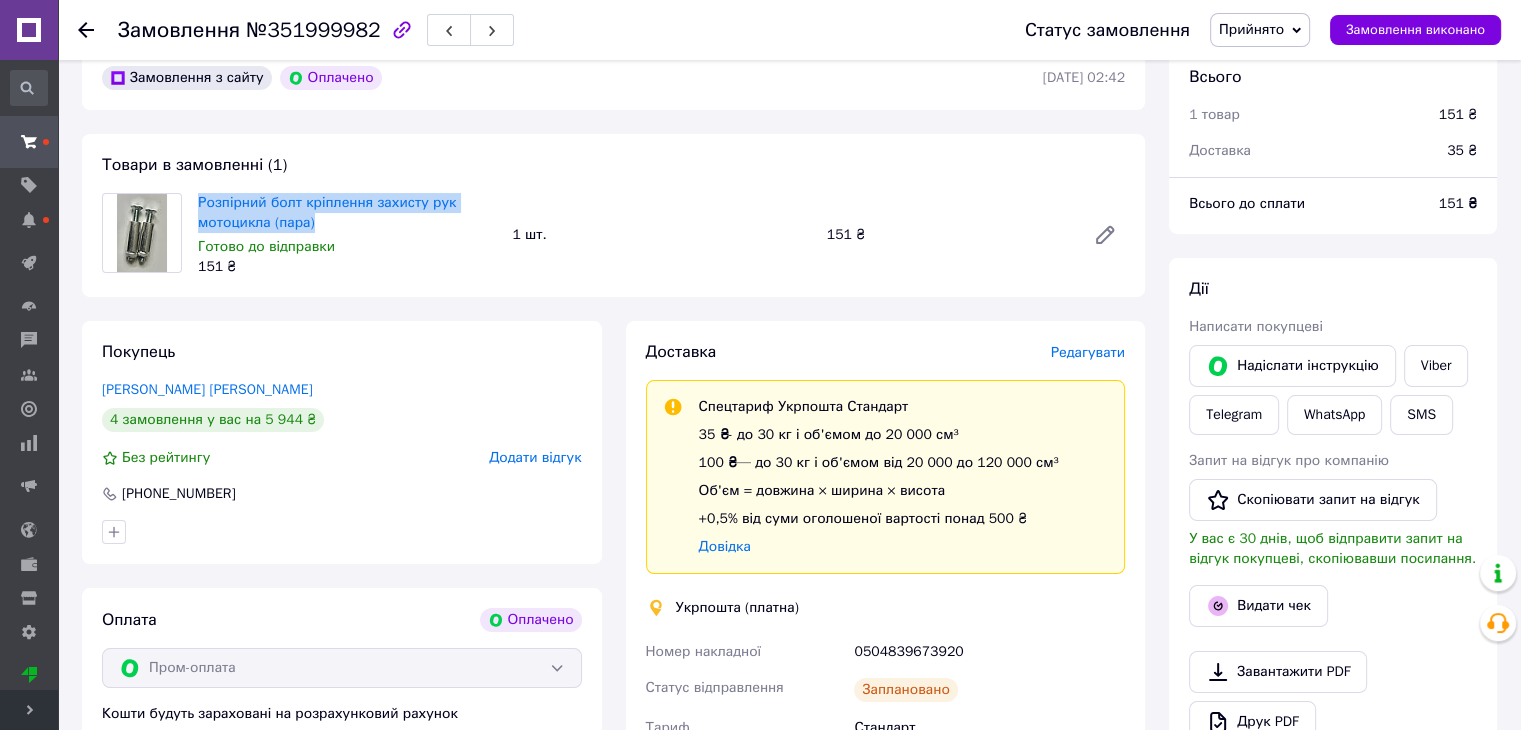 scroll, scrollTop: 200, scrollLeft: 0, axis: vertical 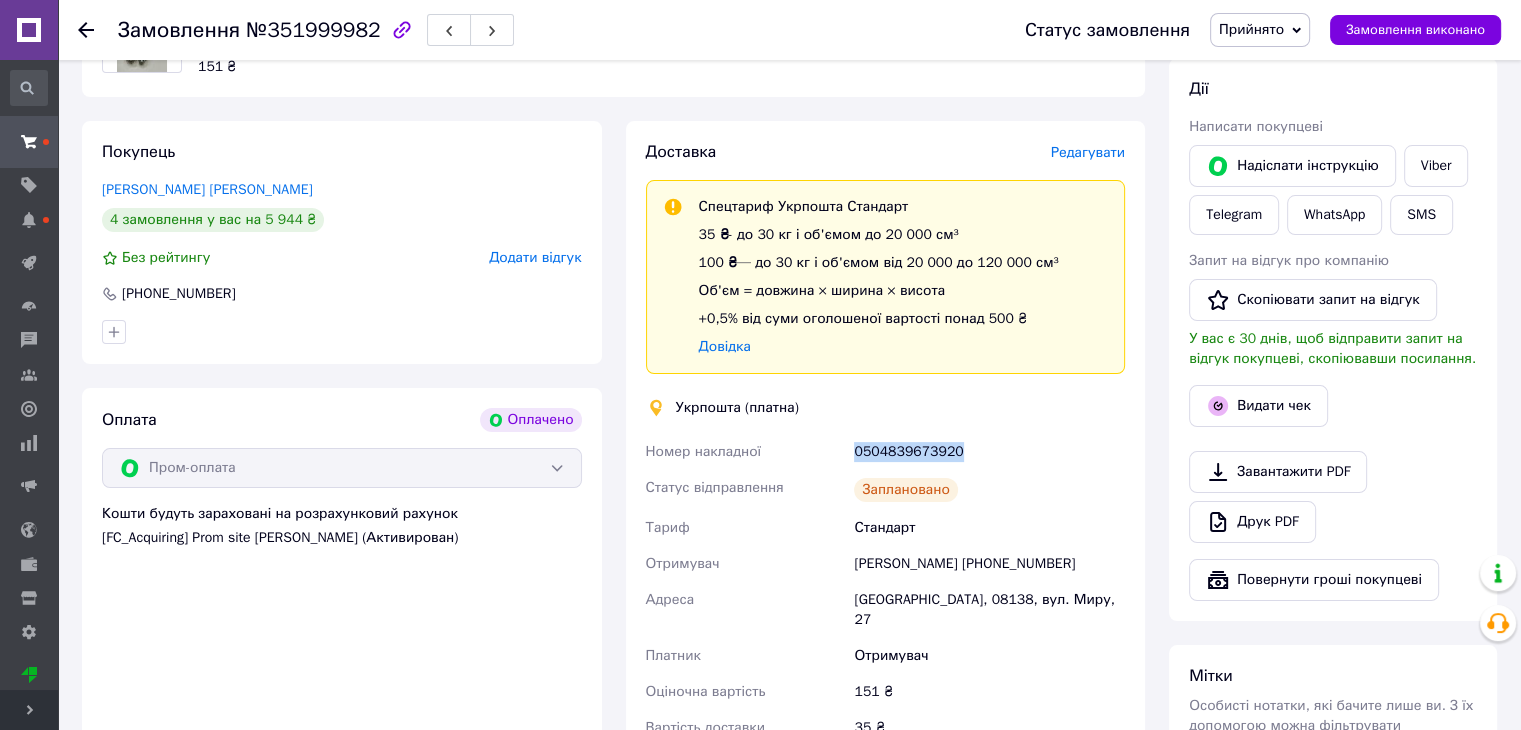 drag, startPoint x: 840, startPoint y: 446, endPoint x: 992, endPoint y: 456, distance: 152.3286 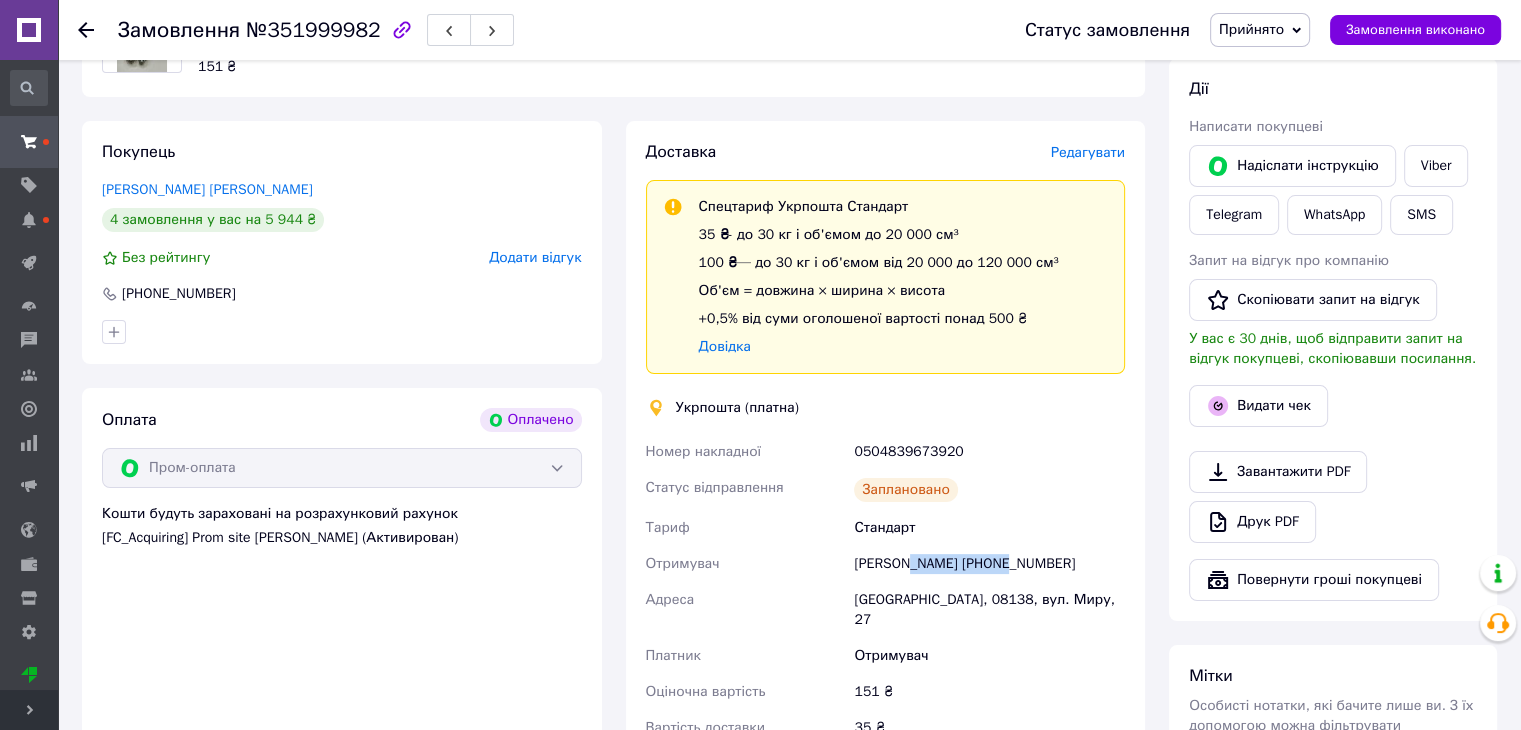 drag, startPoint x: 911, startPoint y: 565, endPoint x: 1009, endPoint y: 571, distance: 98.1835 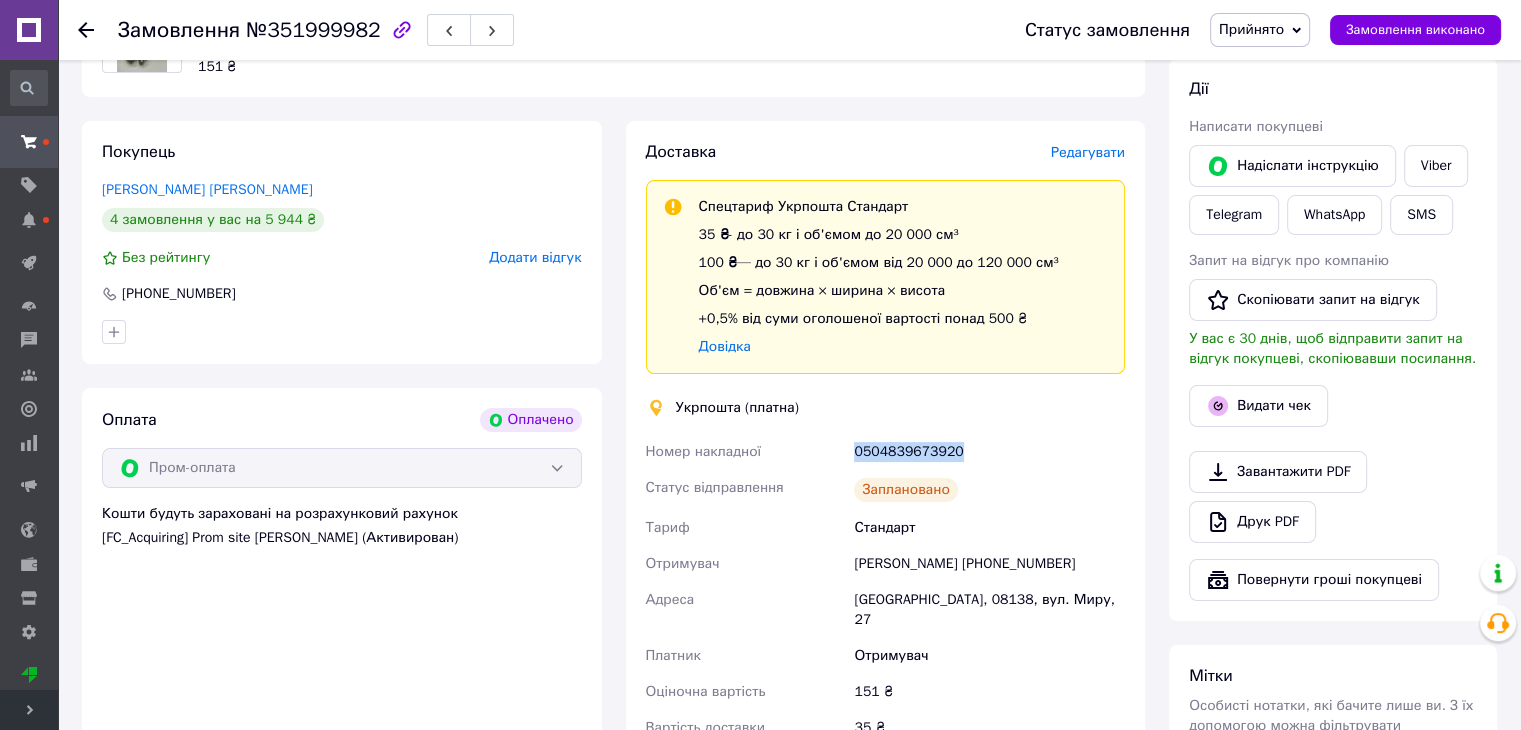 drag, startPoint x: 869, startPoint y: 445, endPoint x: 964, endPoint y: 449, distance: 95.084175 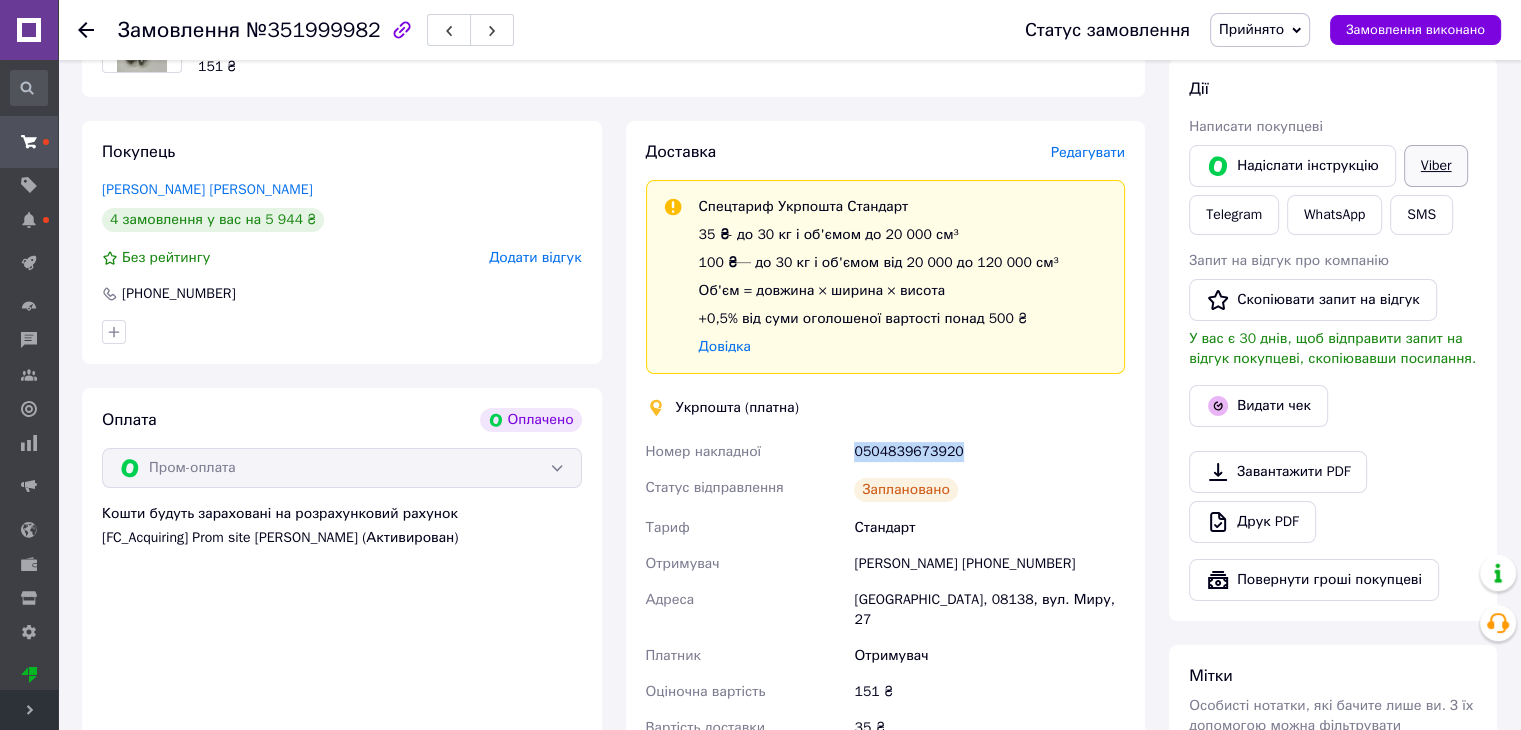 click on "Viber" at bounding box center (1436, 166) 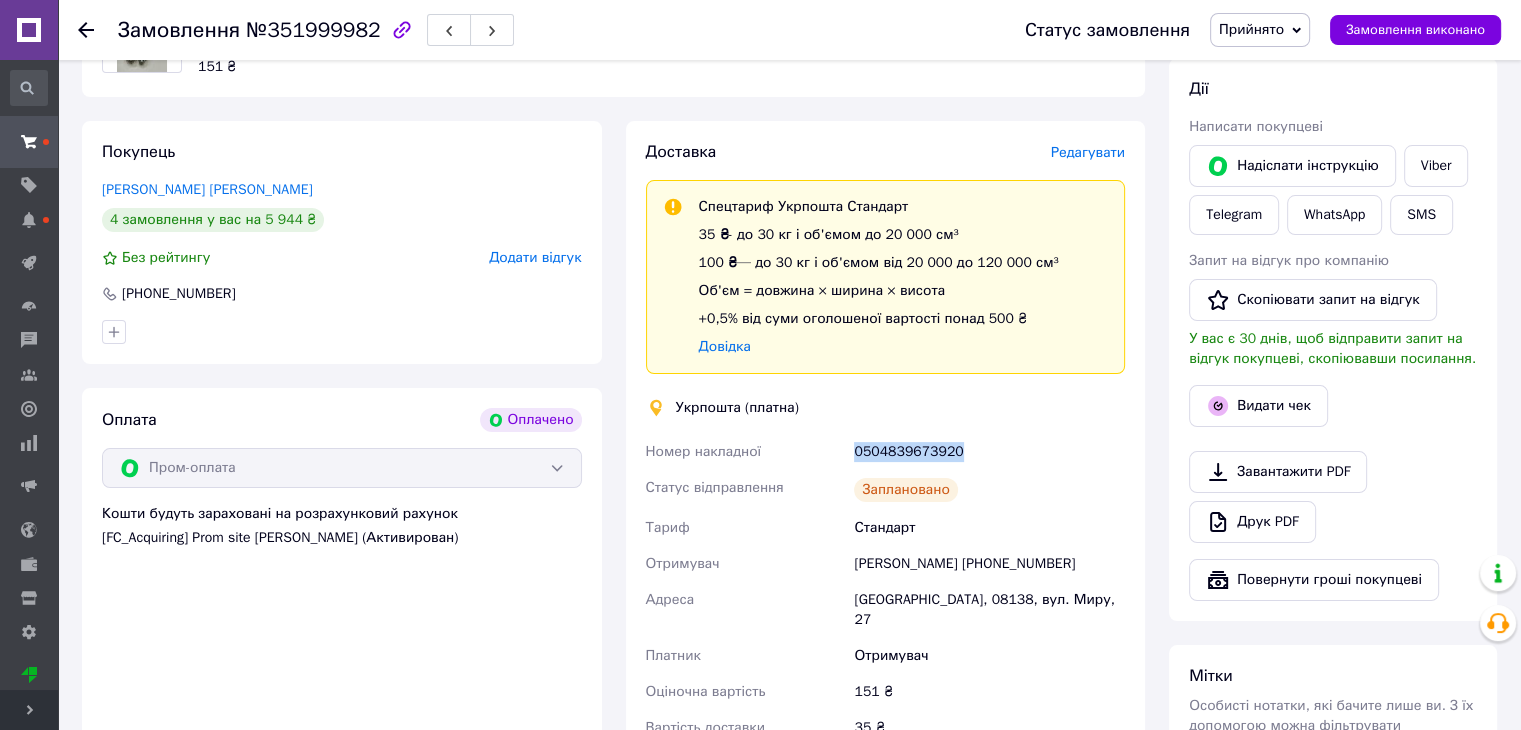 copy on "Номер накладної 0504839673920" 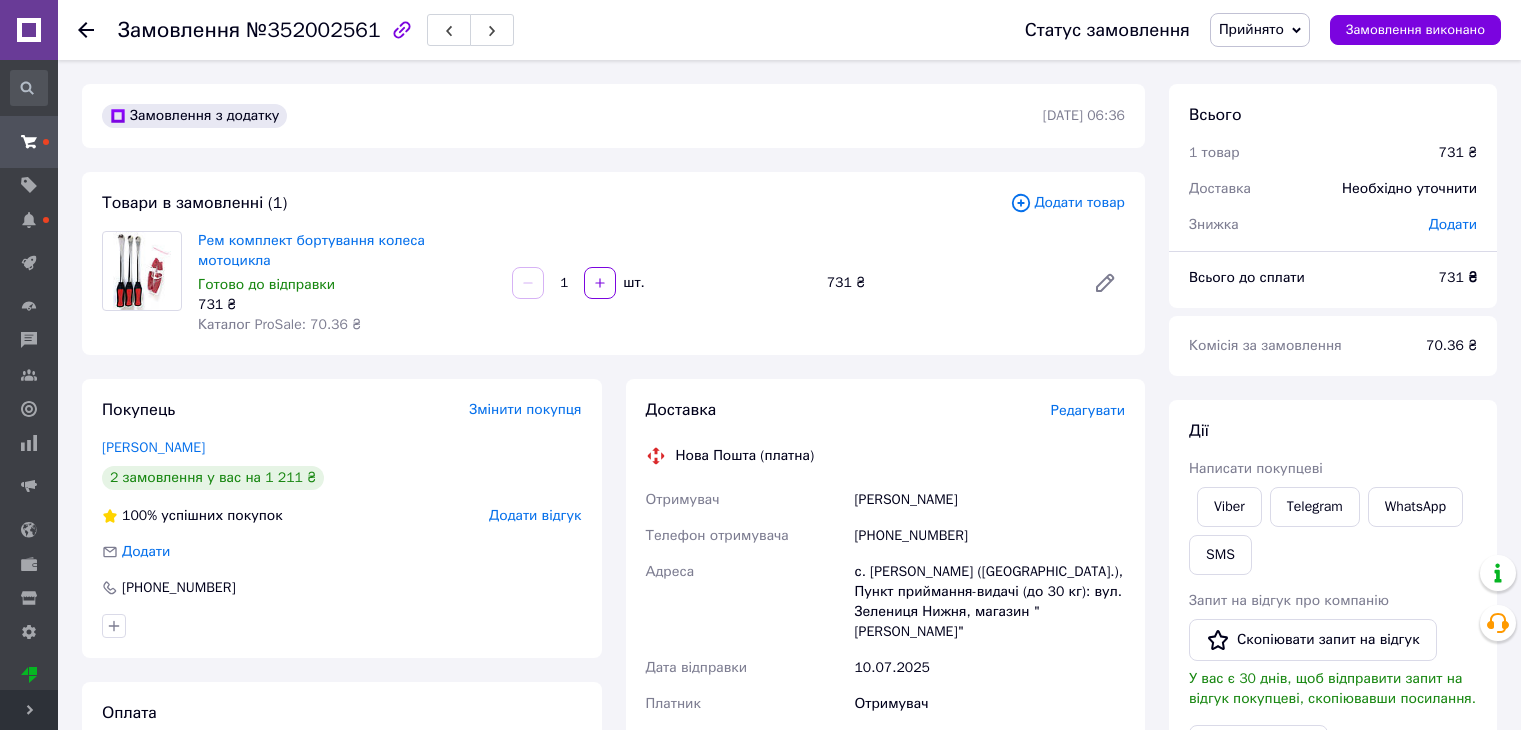 scroll, scrollTop: 0, scrollLeft: 0, axis: both 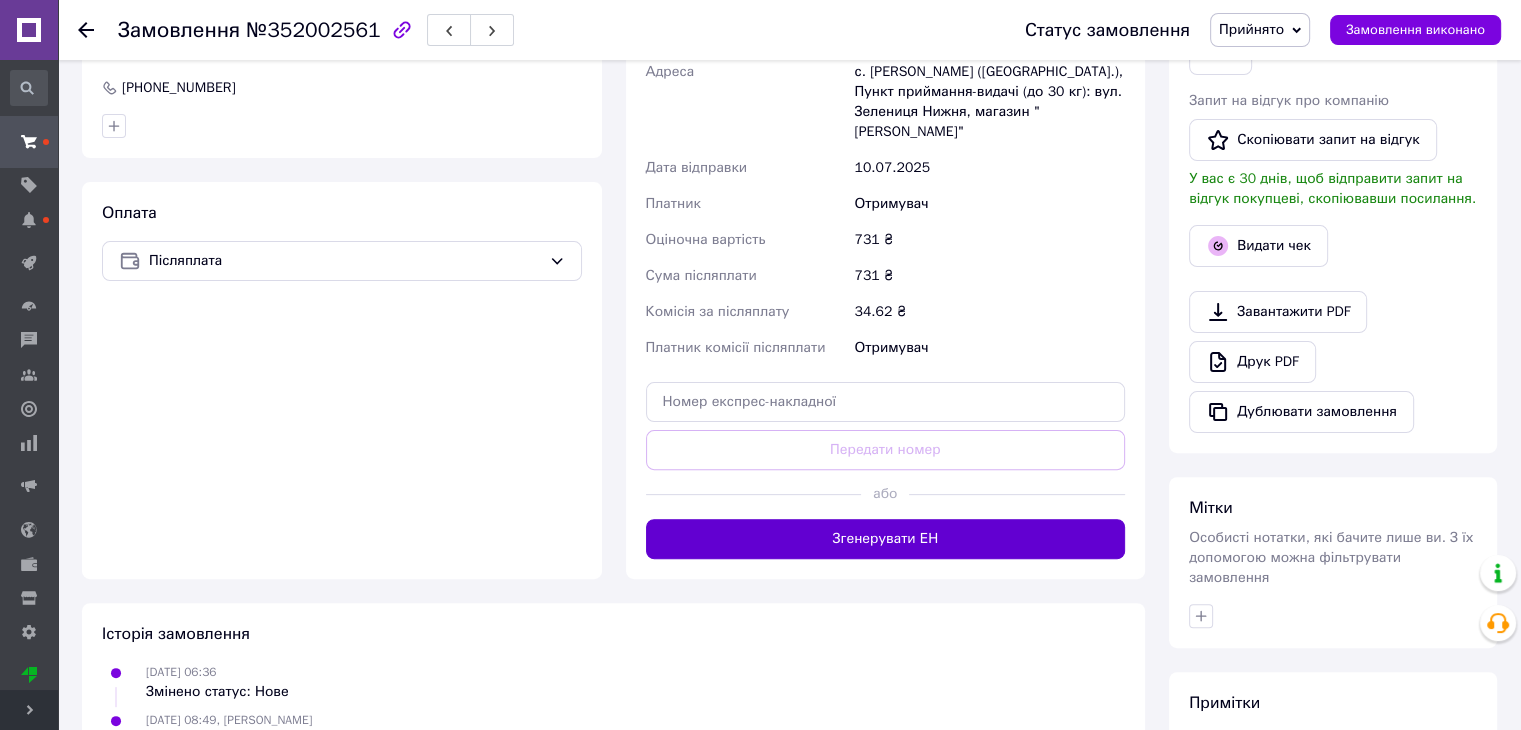 click on "Згенерувати ЕН" at bounding box center (886, 539) 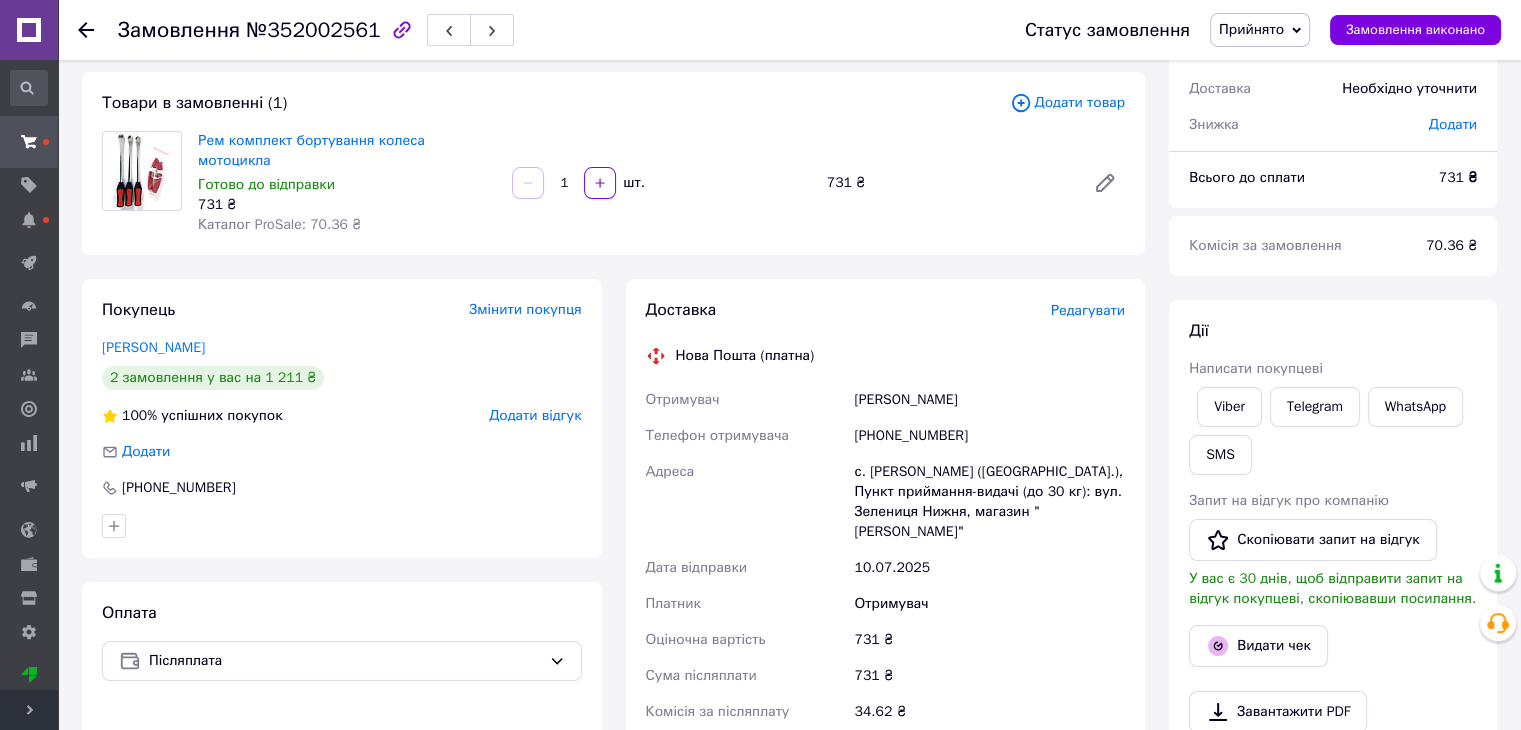 scroll, scrollTop: 0, scrollLeft: 0, axis: both 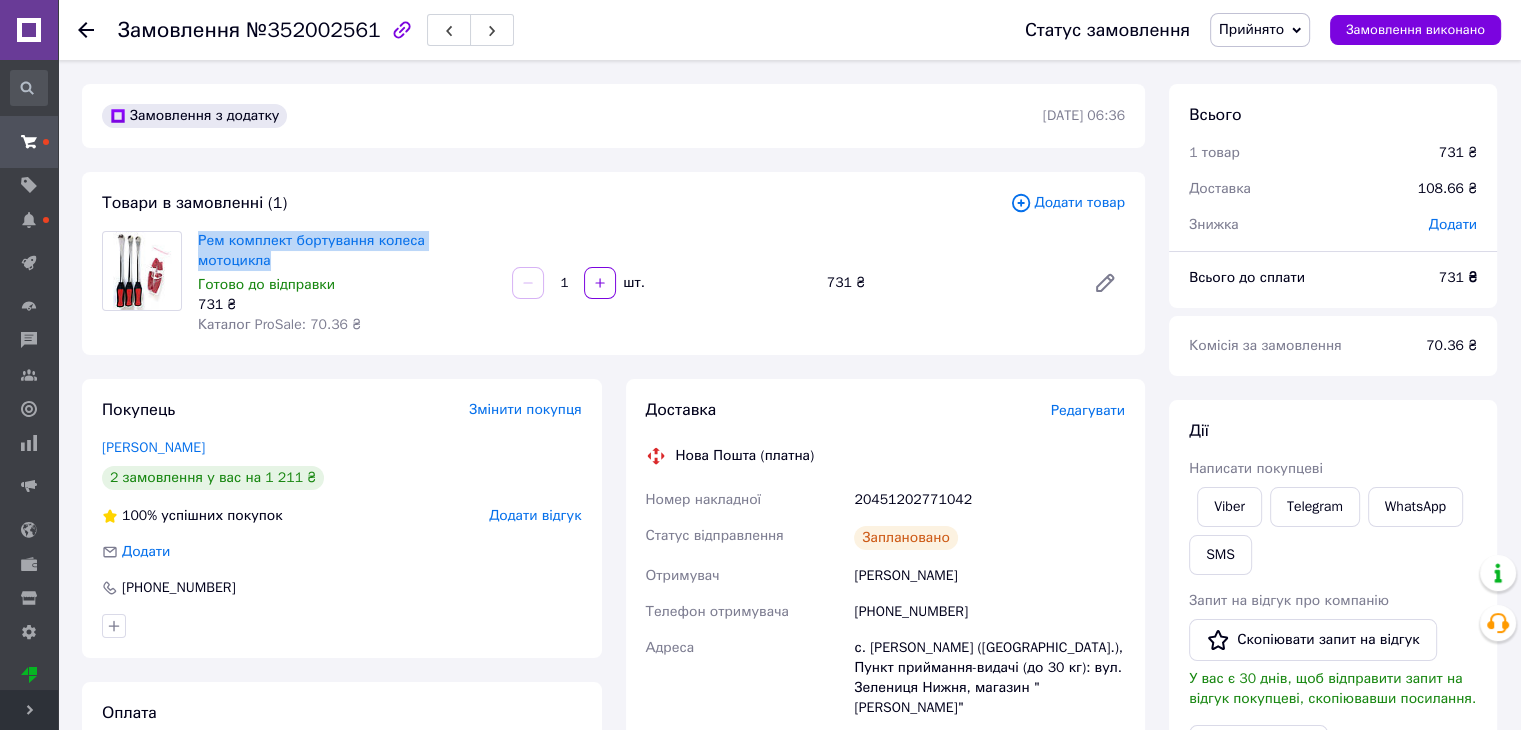 drag, startPoint x: 496, startPoint y: 225, endPoint x: 195, endPoint y: 235, distance: 301.16608 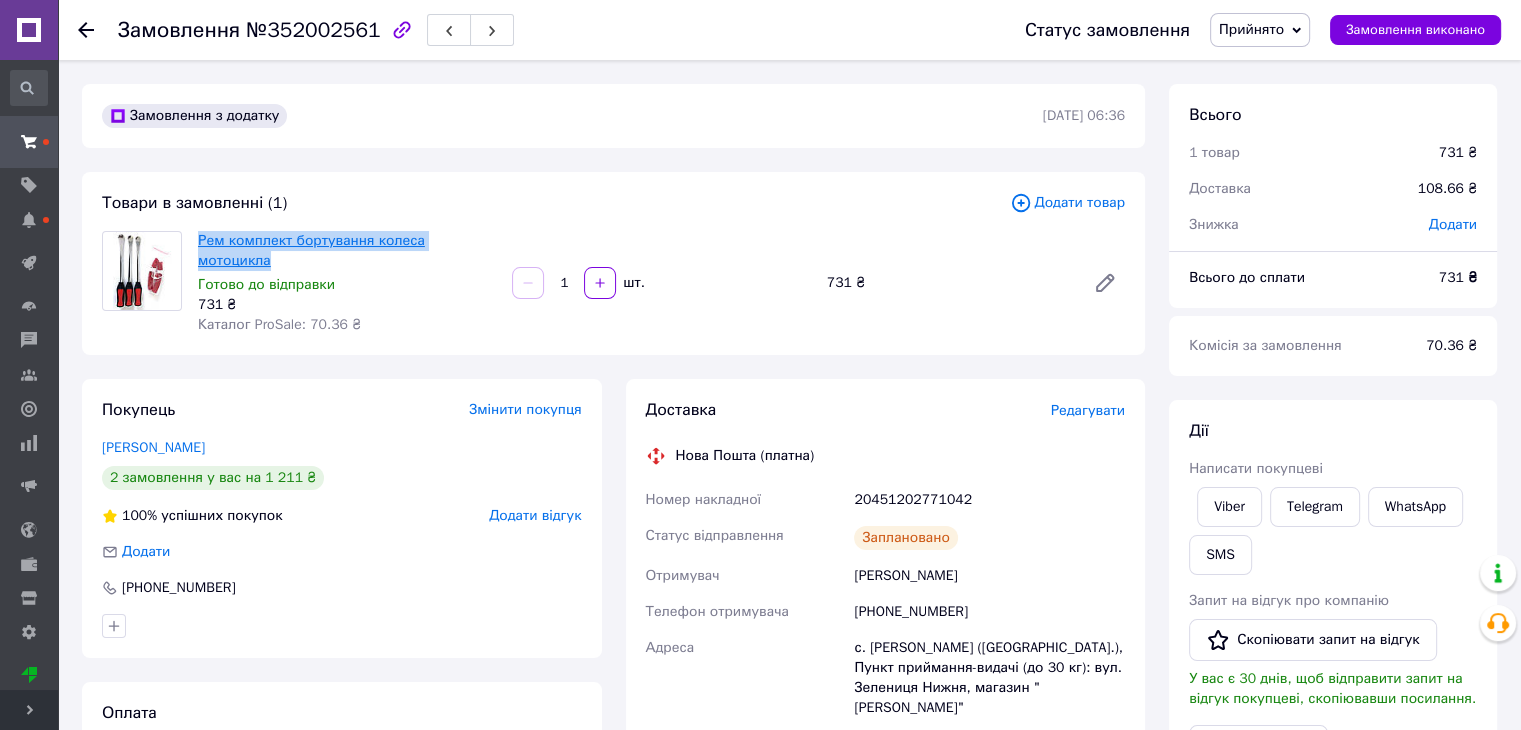 copy on "Рем комплект бортування колеса мотоцикла" 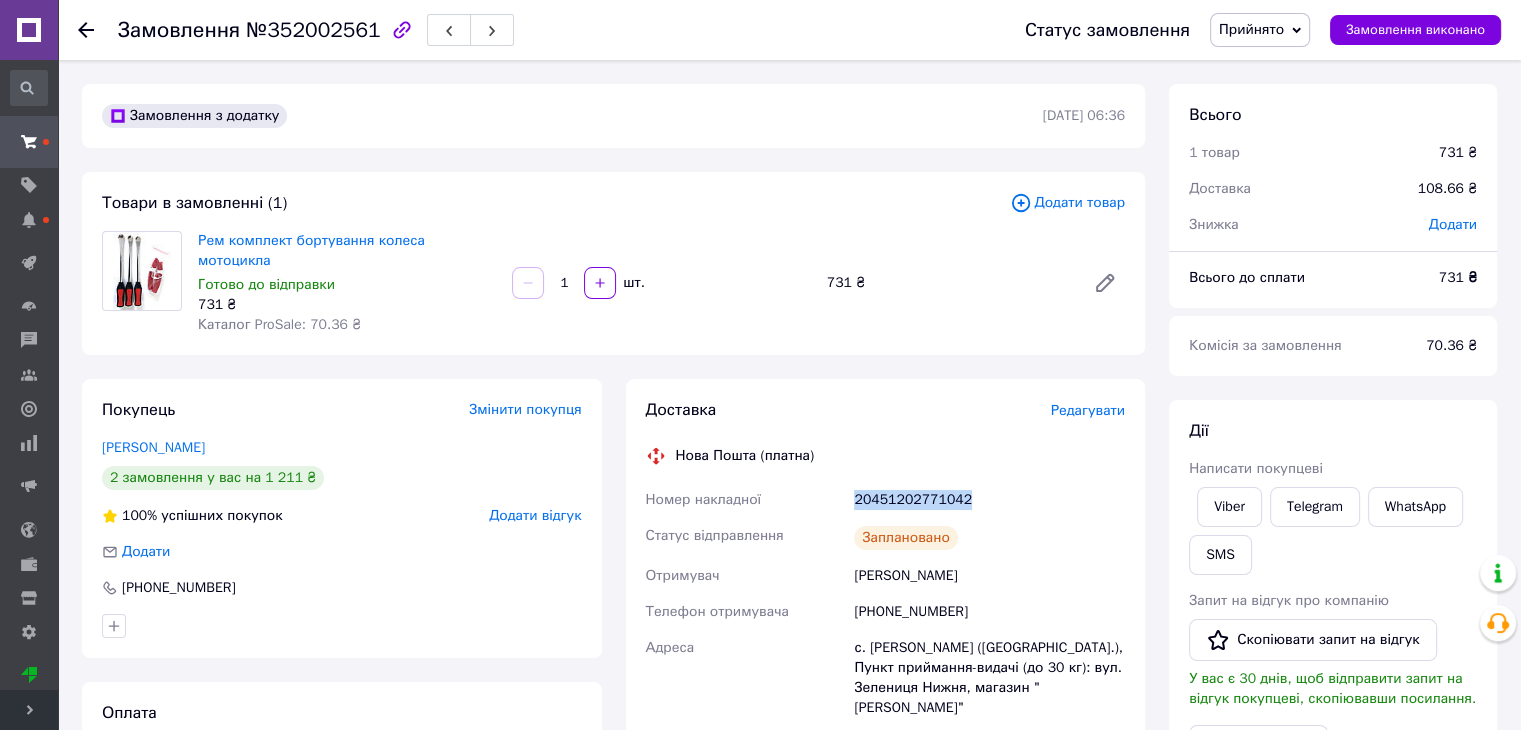 drag, startPoint x: 842, startPoint y: 479, endPoint x: 959, endPoint y: 481, distance: 117.01709 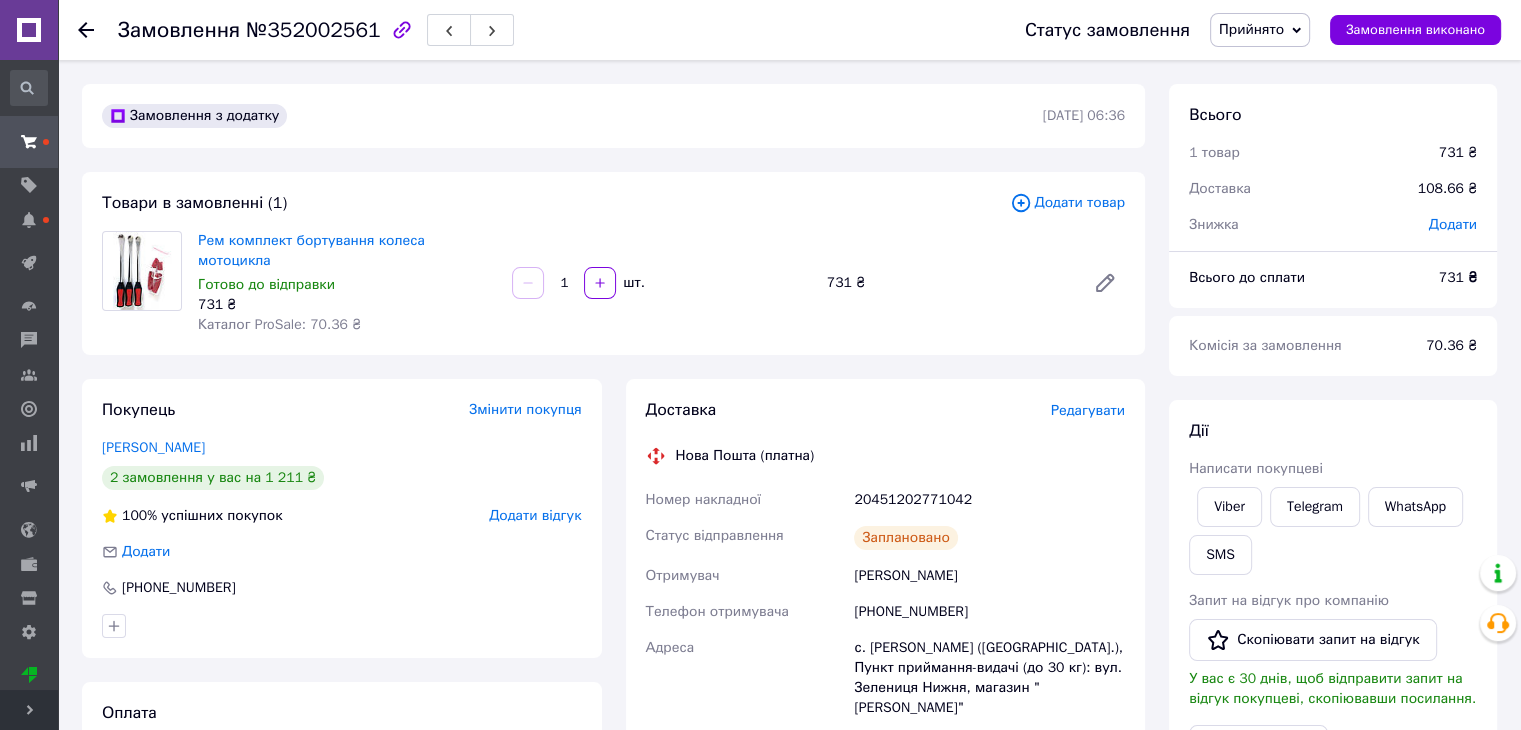click on "Viber" at bounding box center (1229, 507) 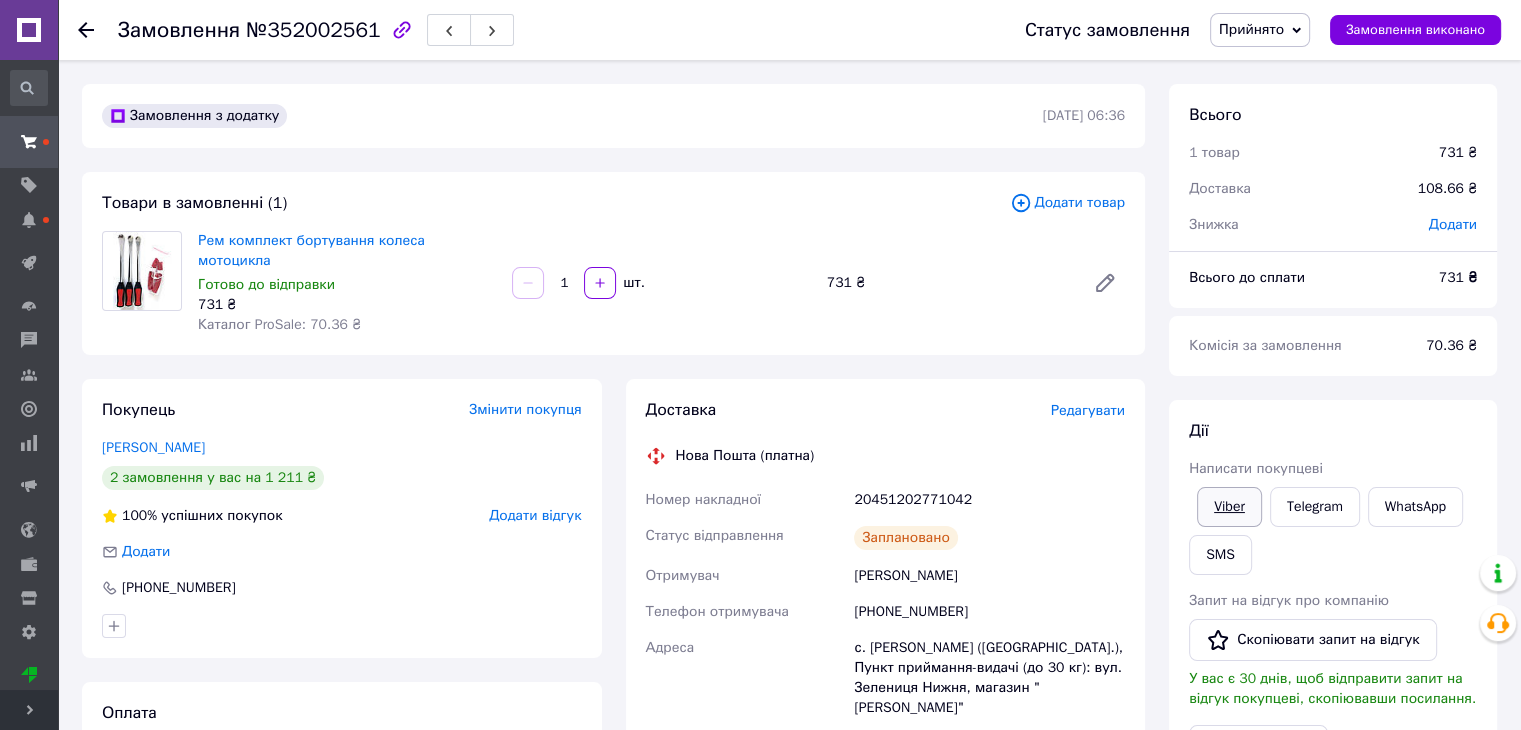 click on "Viber" at bounding box center (1229, 507) 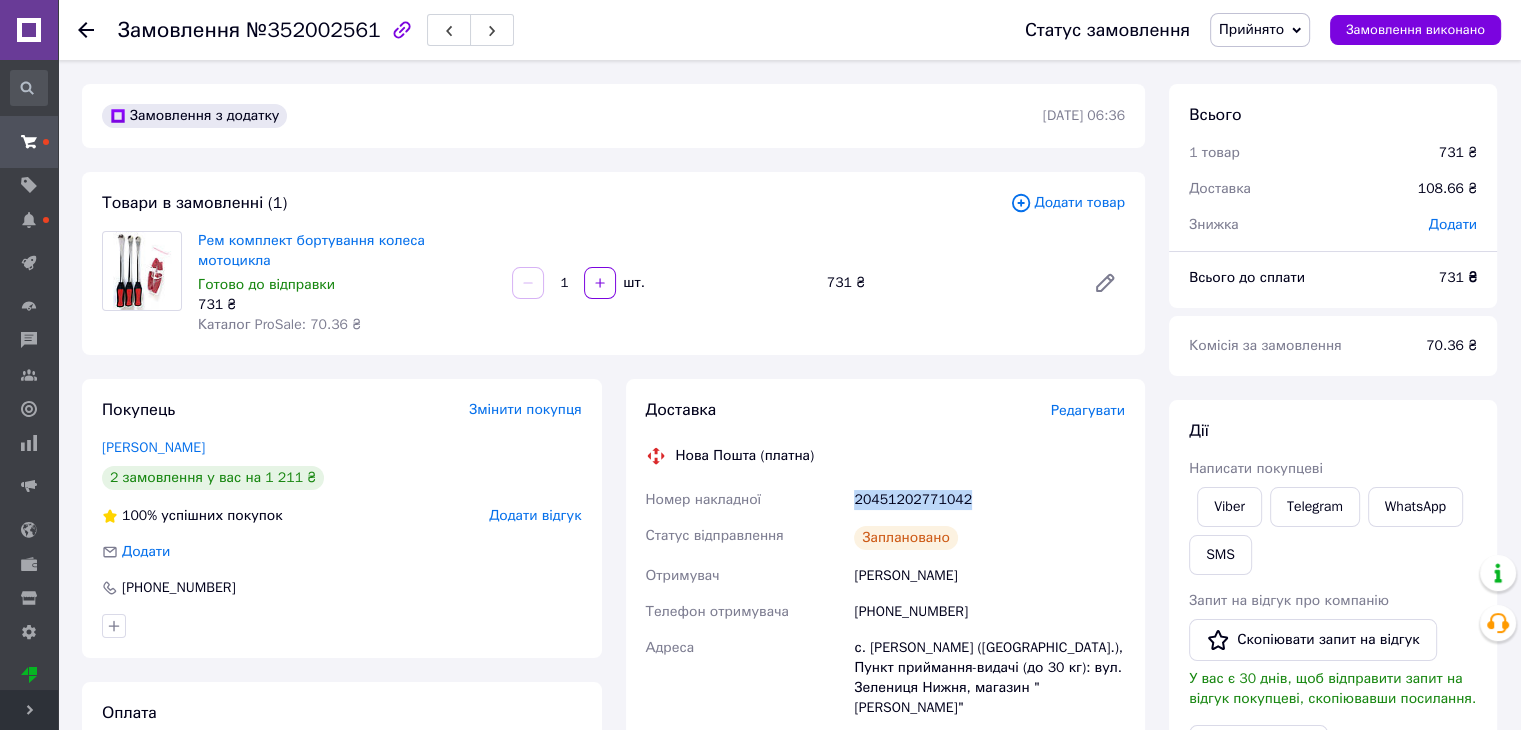 drag, startPoint x: 872, startPoint y: 477, endPoint x: 979, endPoint y: 483, distance: 107.16809 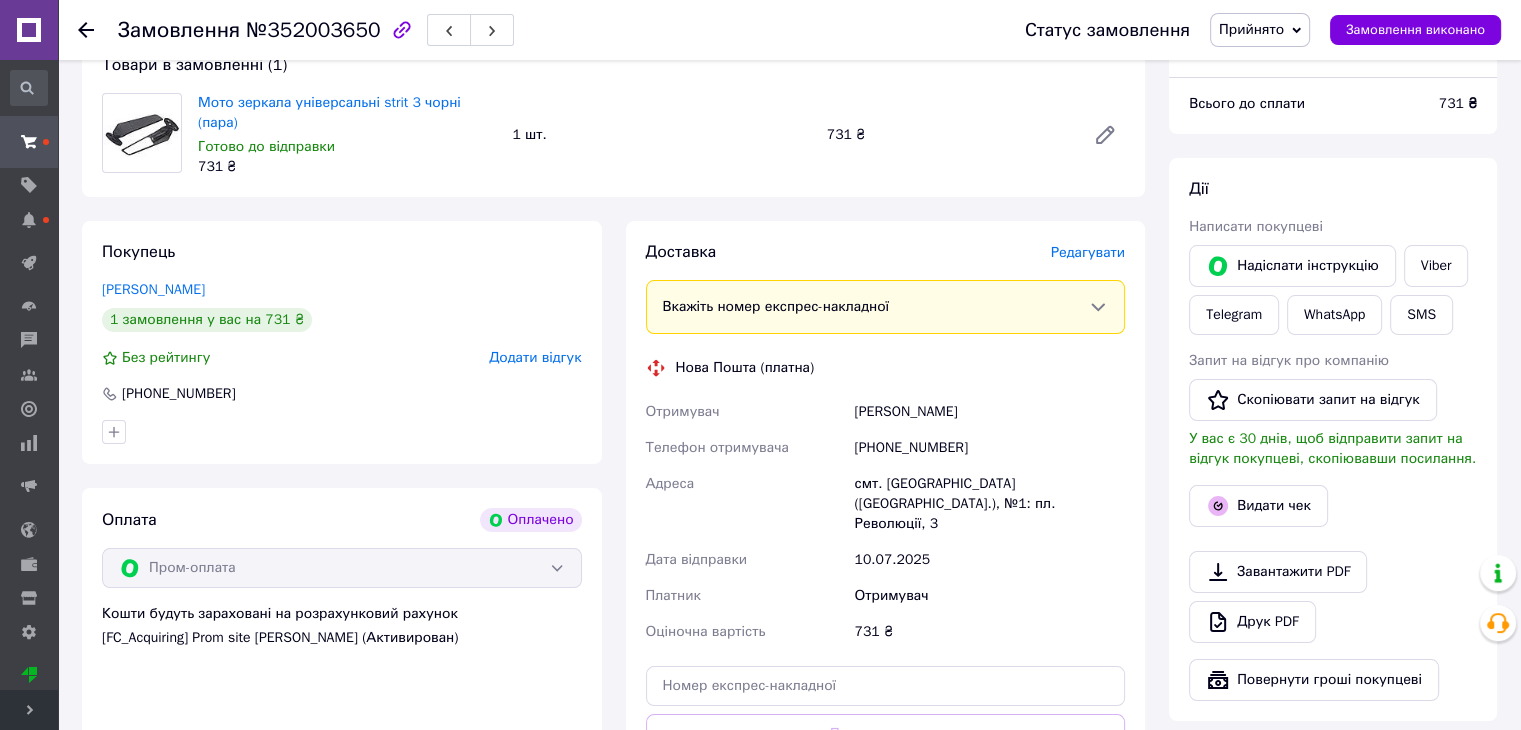 scroll, scrollTop: 500, scrollLeft: 0, axis: vertical 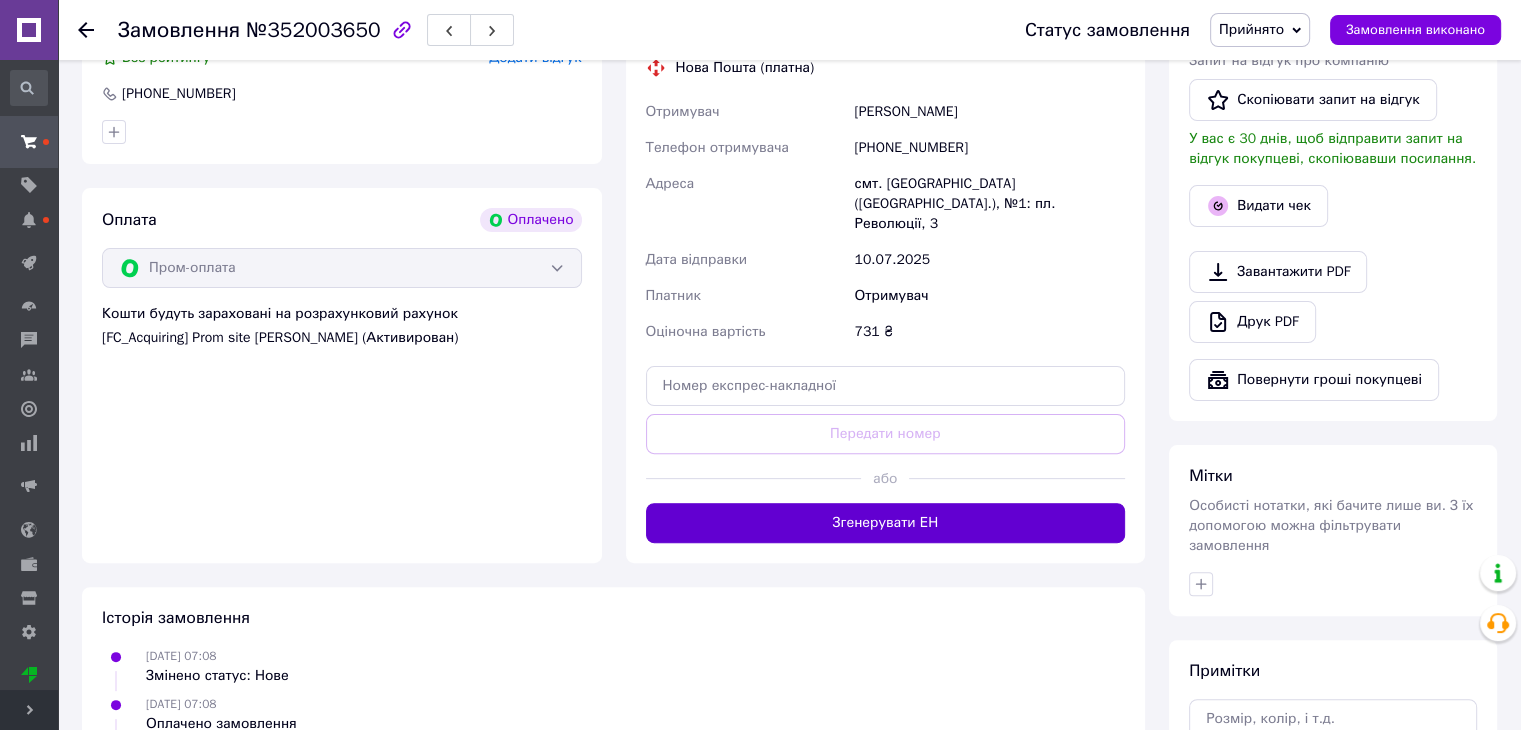 click on "Згенерувати ЕН" at bounding box center (886, 523) 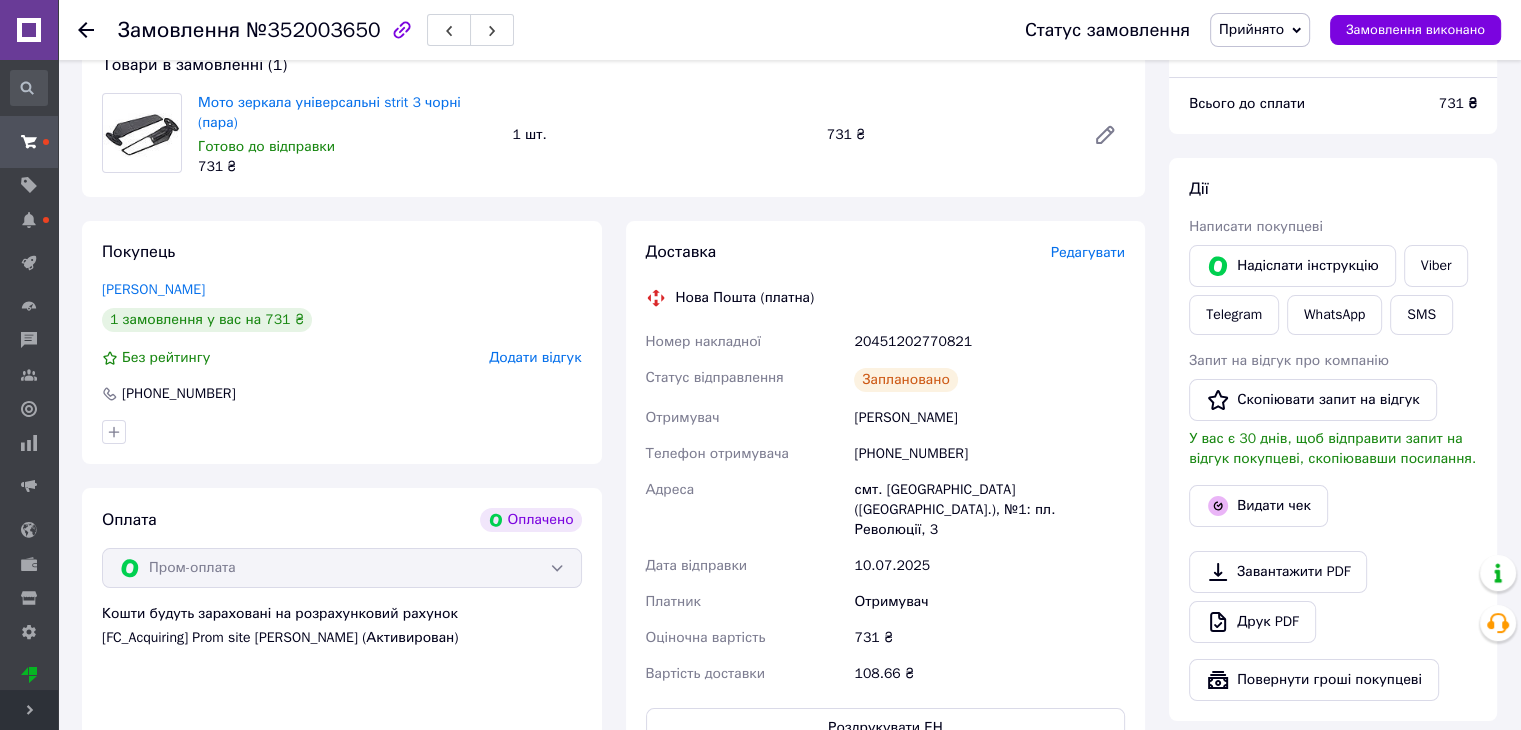 scroll, scrollTop: 100, scrollLeft: 0, axis: vertical 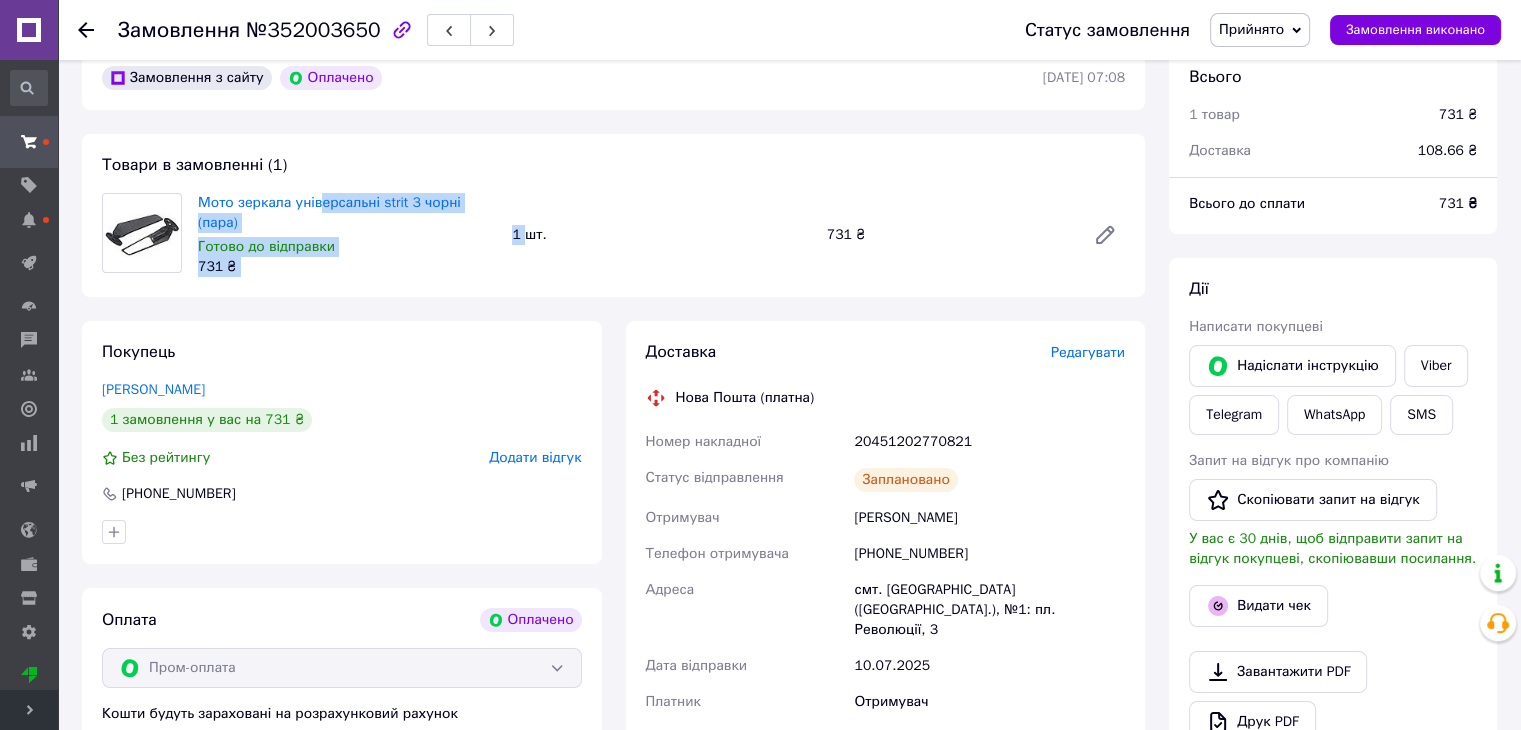drag, startPoint x: 467, startPoint y: 197, endPoint x: 313, endPoint y: 188, distance: 154.26276 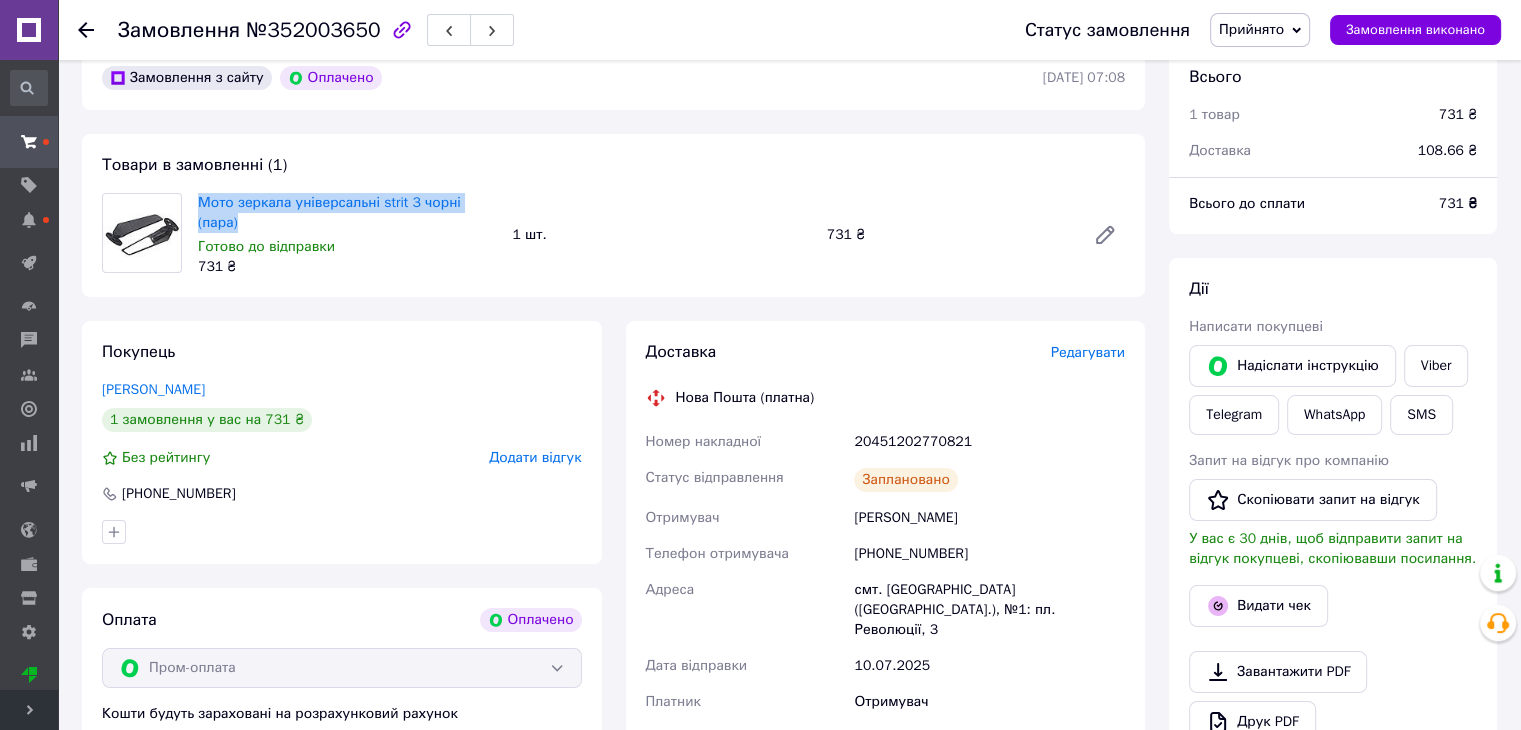 drag, startPoint x: 192, startPoint y: 201, endPoint x: 495, endPoint y: 206, distance: 303.04126 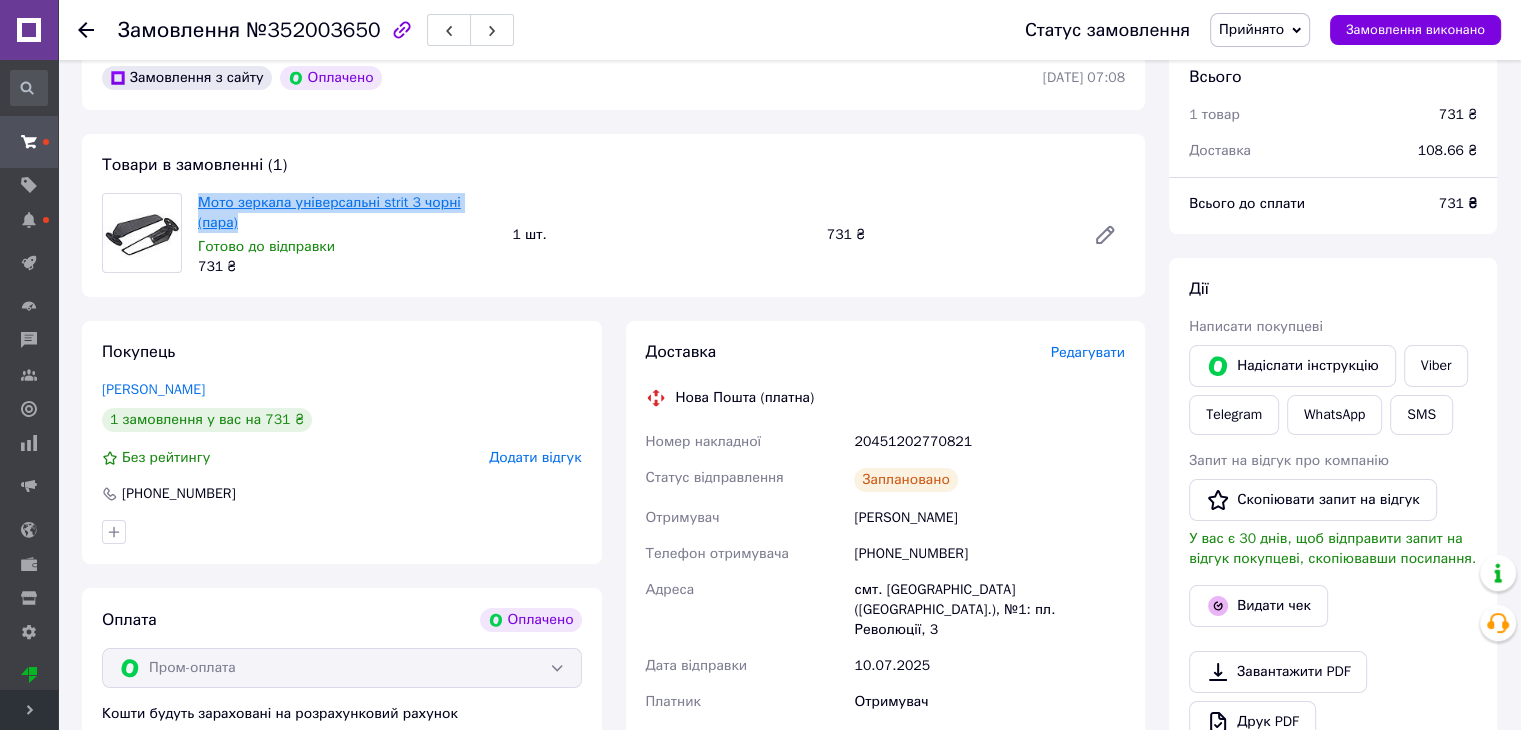 copy on "Мото зеркала універсальні strit 3 чорні (пара)" 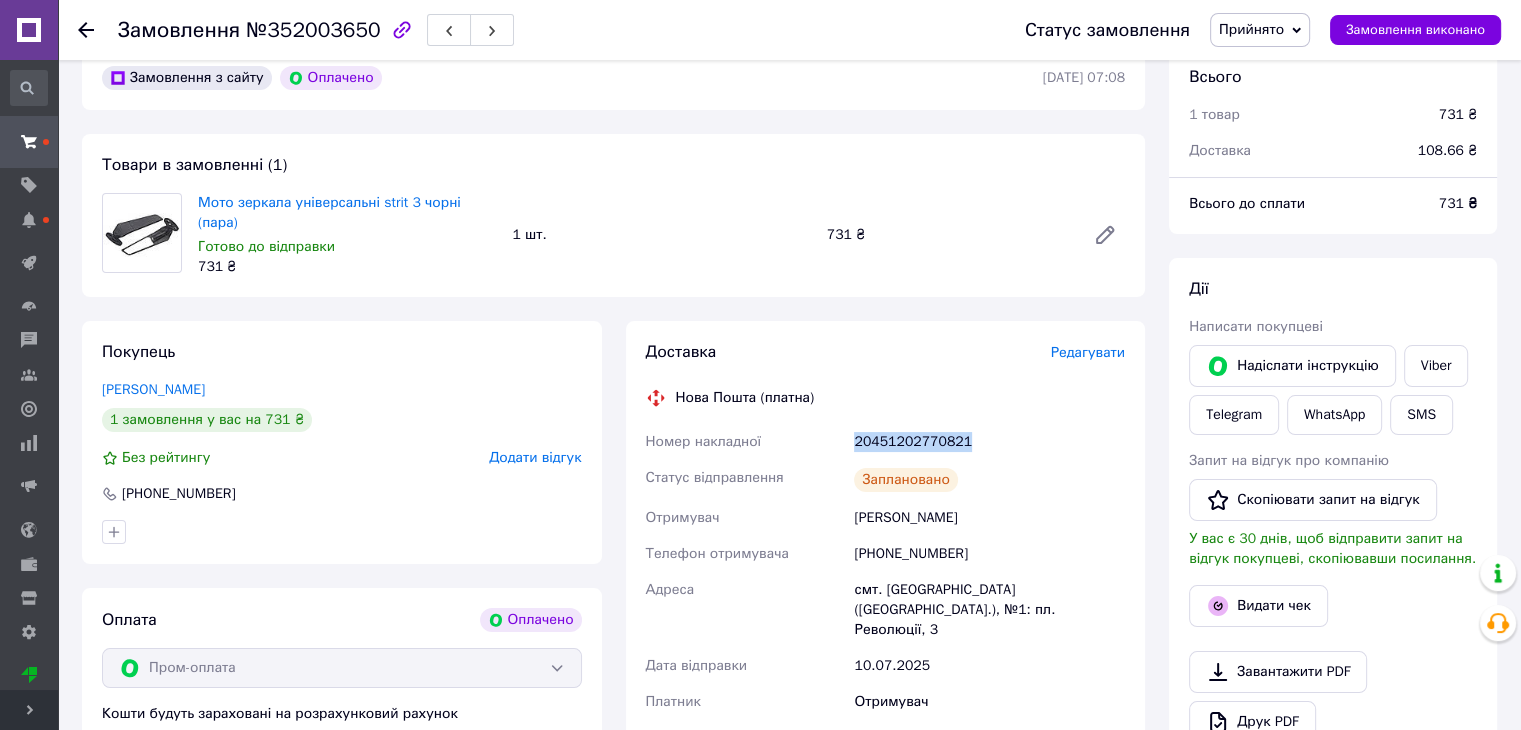drag, startPoint x: 848, startPoint y: 409, endPoint x: 943, endPoint y: 421, distance: 95.7549 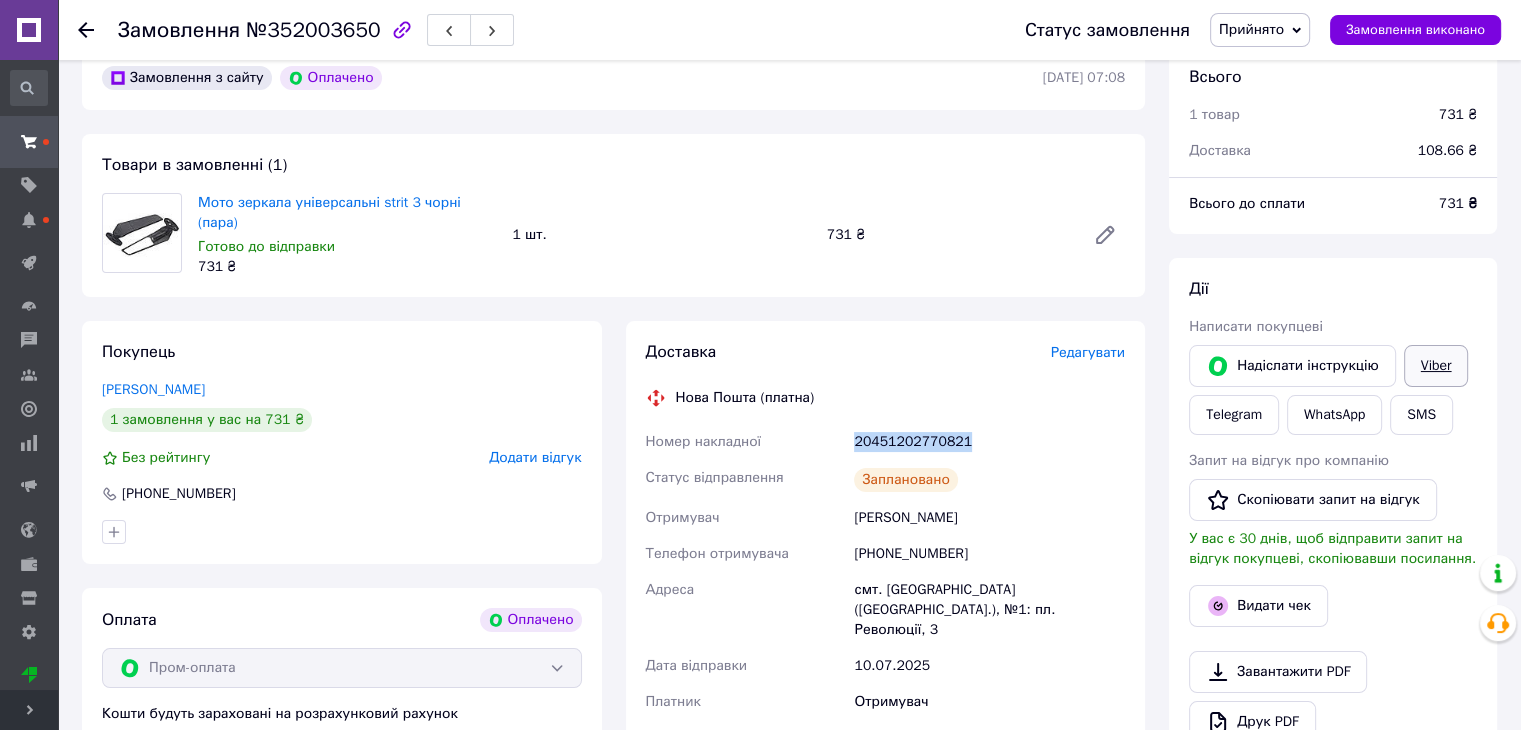 click on "Viber" at bounding box center [1436, 366] 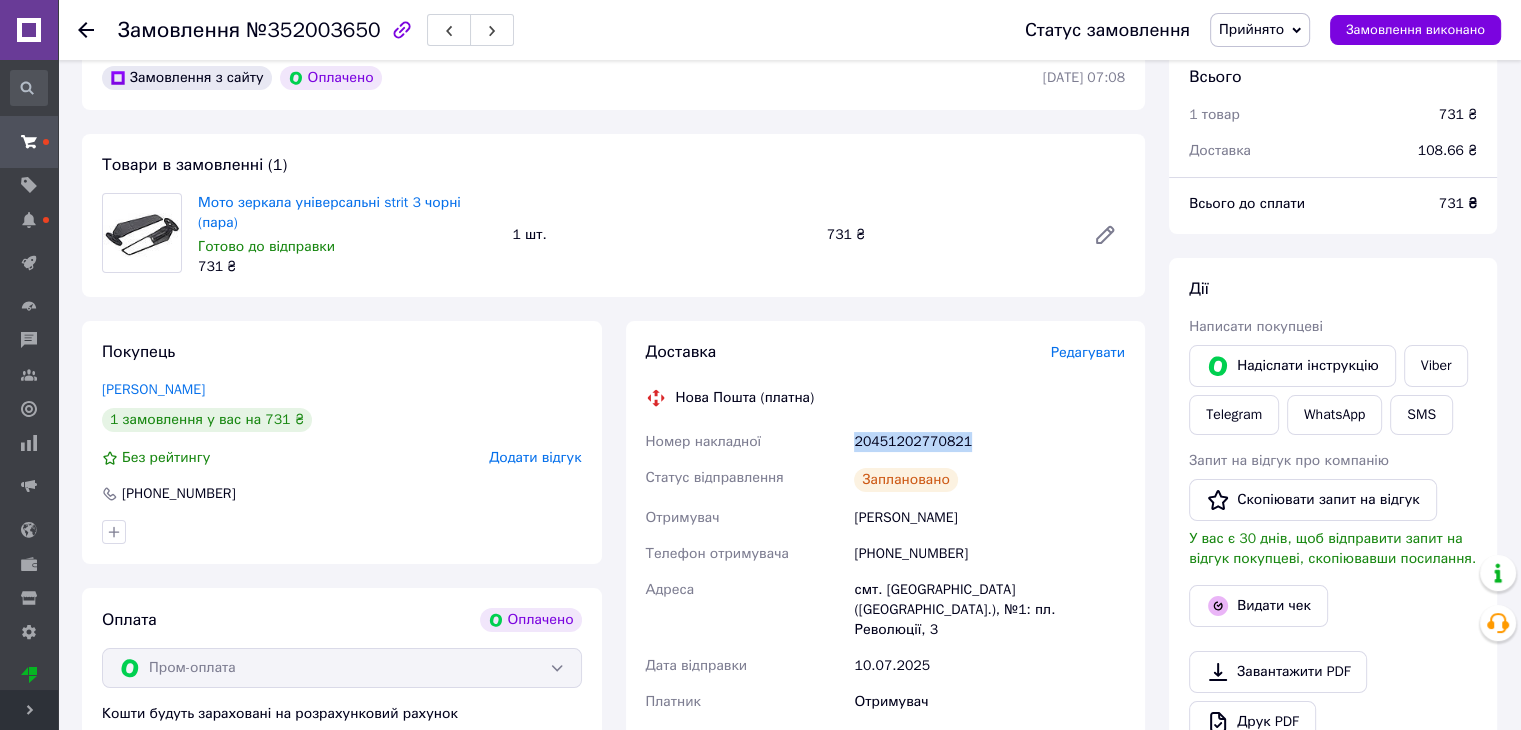 copy on "Номер накладної 20451202770821" 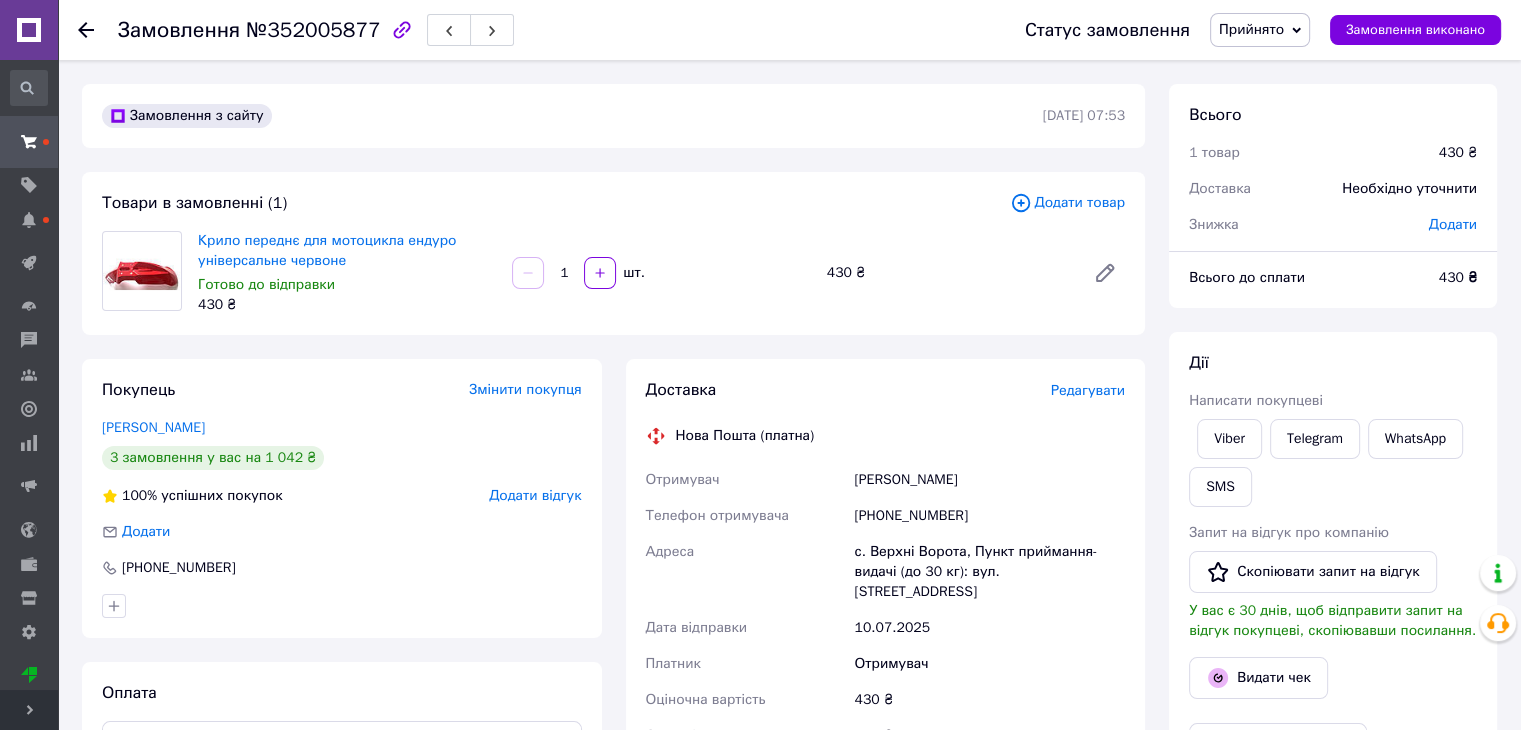 scroll, scrollTop: 300, scrollLeft: 0, axis: vertical 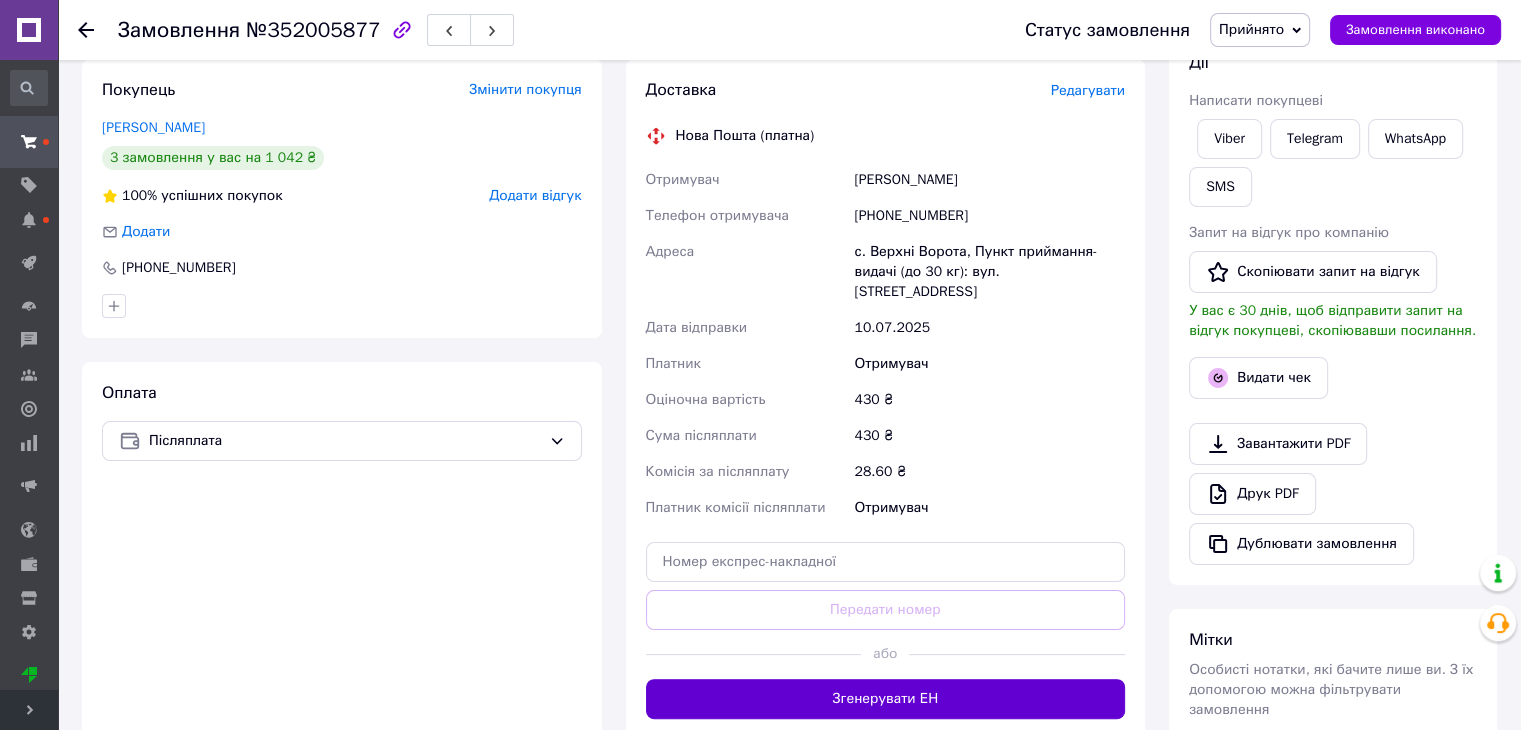 click on "Згенерувати ЕН" at bounding box center [886, 699] 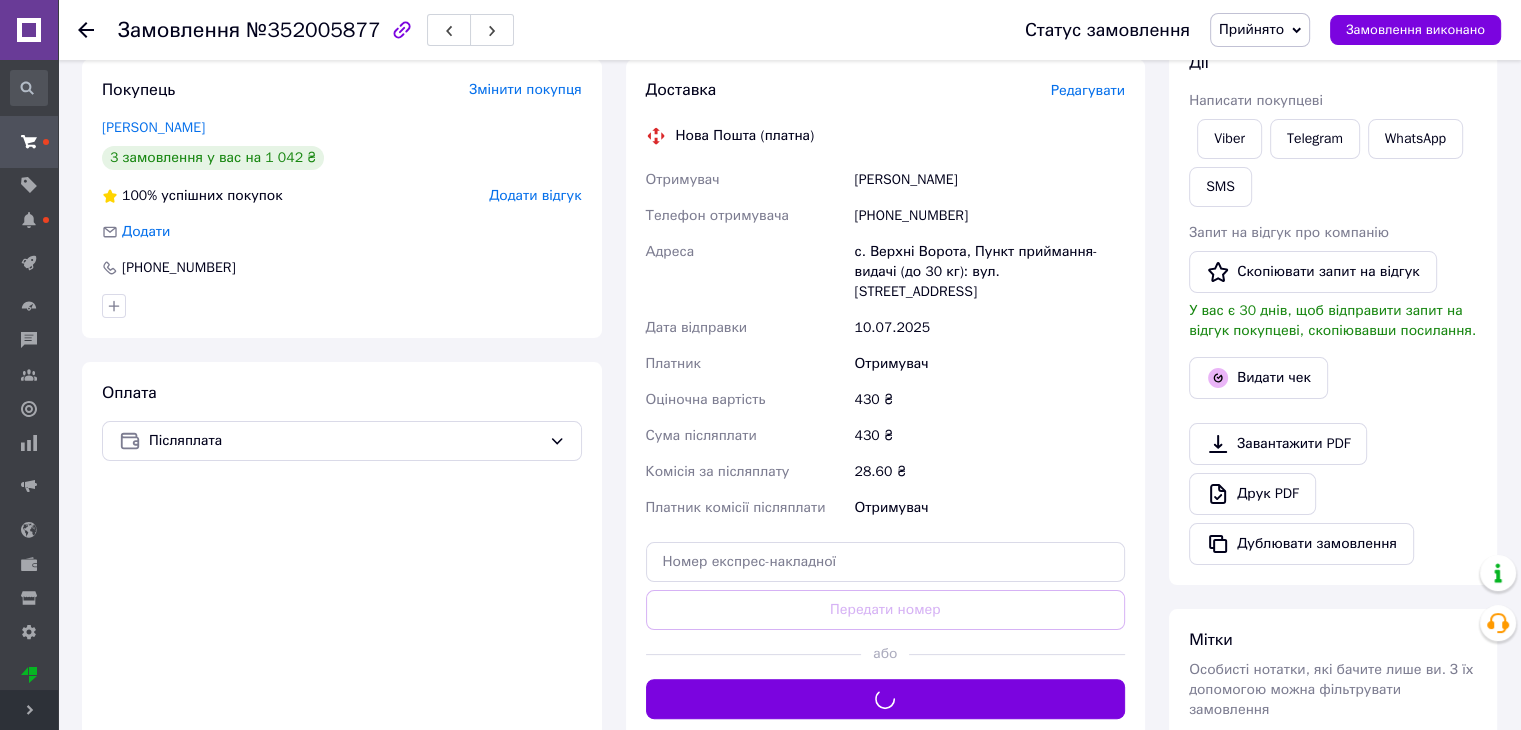 scroll, scrollTop: 0, scrollLeft: 0, axis: both 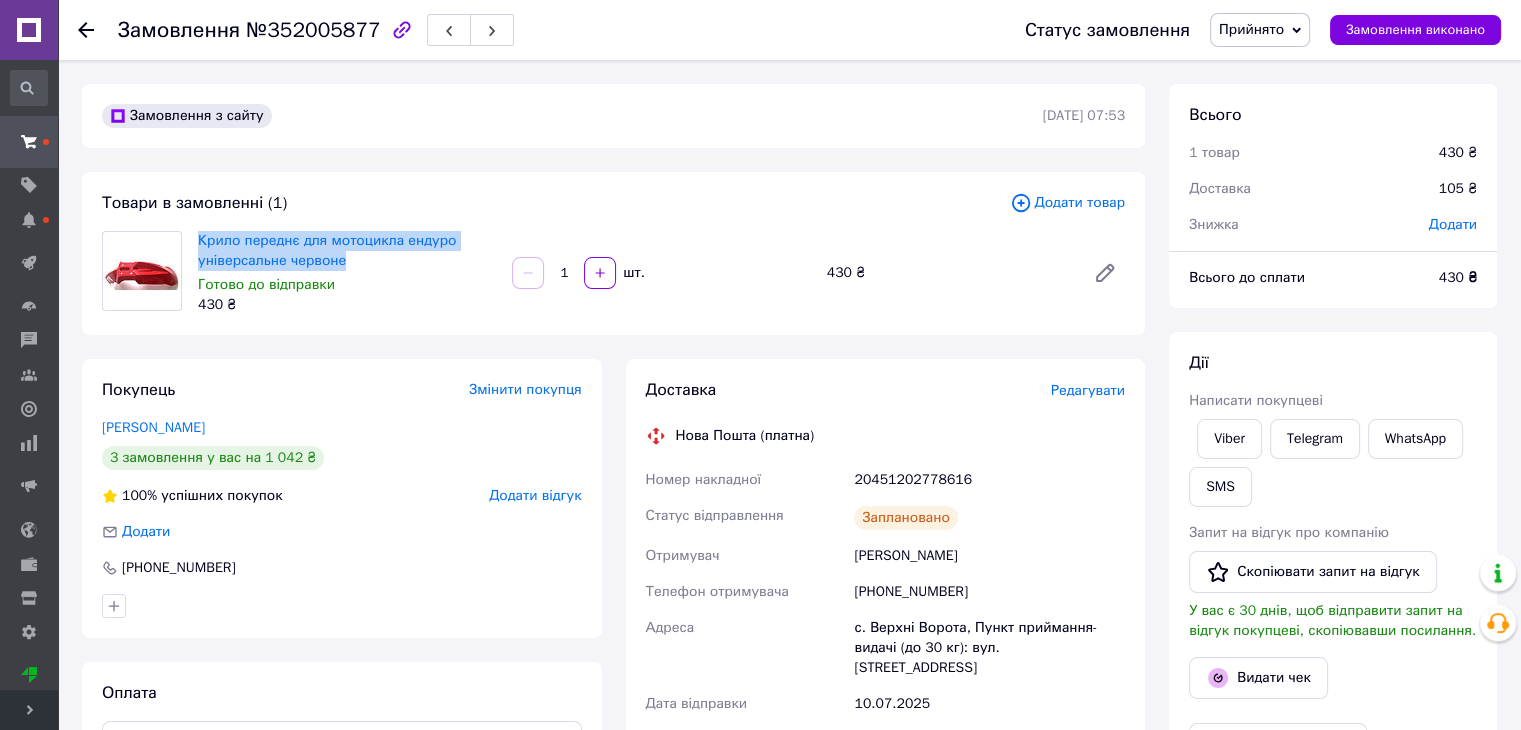 drag, startPoint x: 352, startPoint y: 263, endPoint x: 191, endPoint y: 217, distance: 167.44252 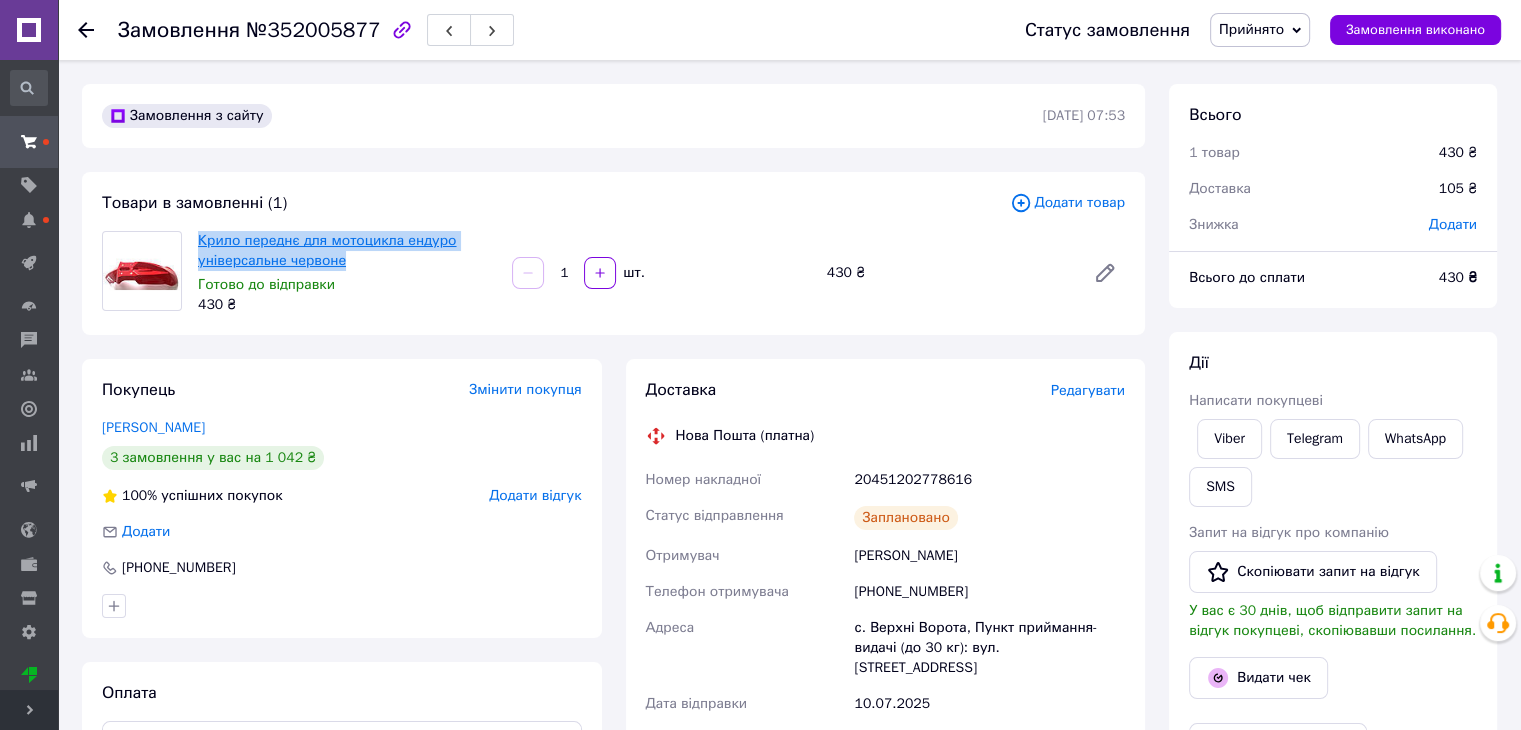 copy on "Крило переднє для мотоцикла ендуро універсальне червоне" 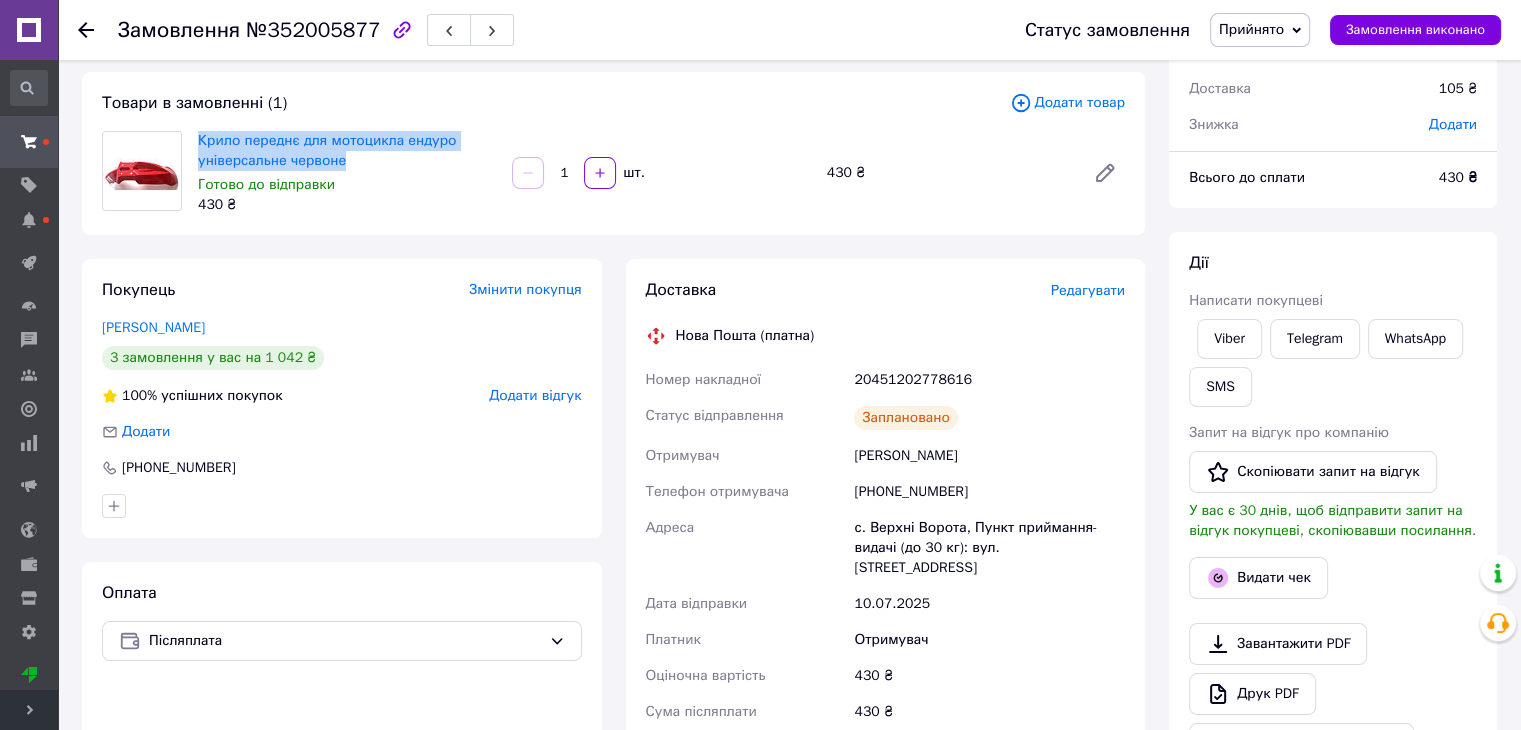 scroll, scrollTop: 200, scrollLeft: 0, axis: vertical 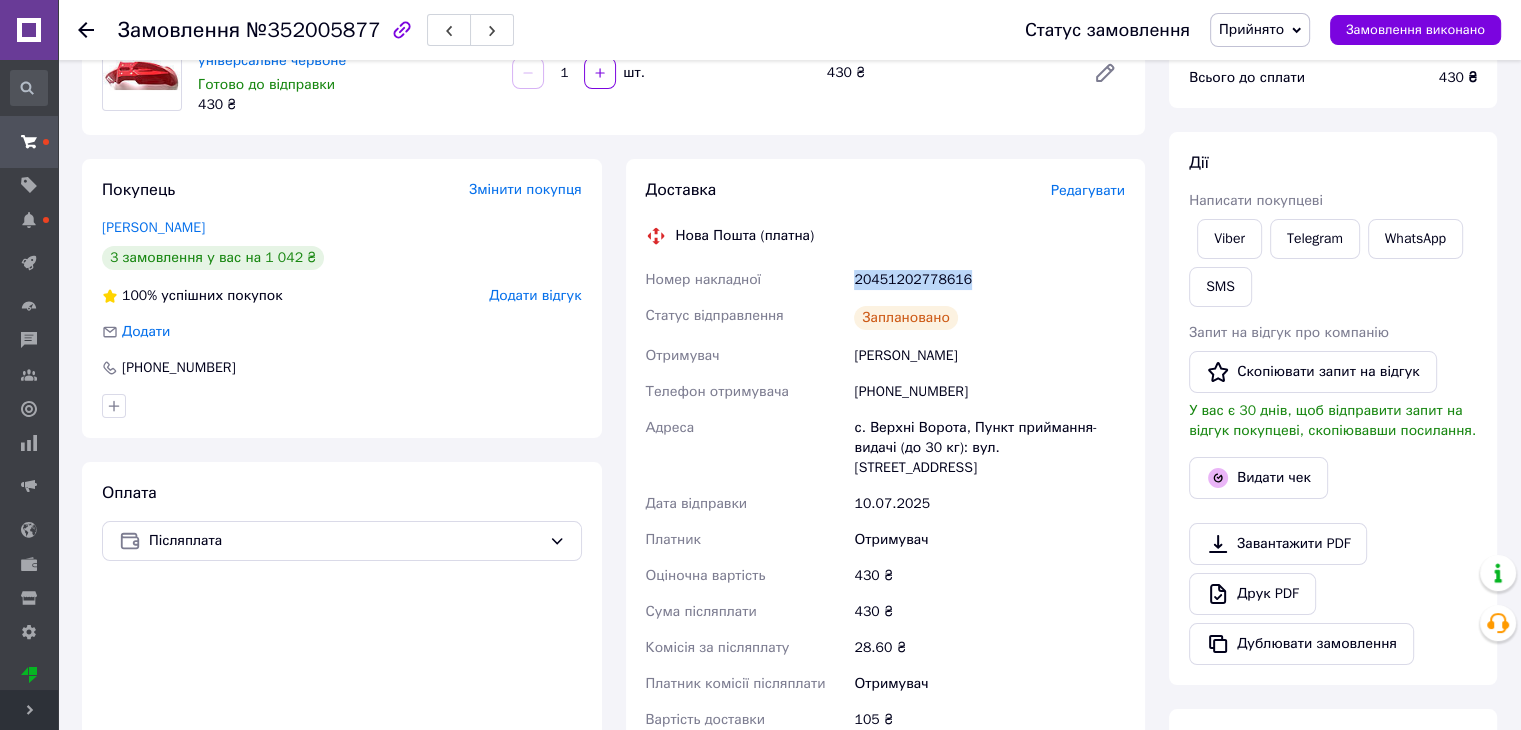 drag, startPoint x: 828, startPoint y: 278, endPoint x: 963, endPoint y: 293, distance: 135.83078 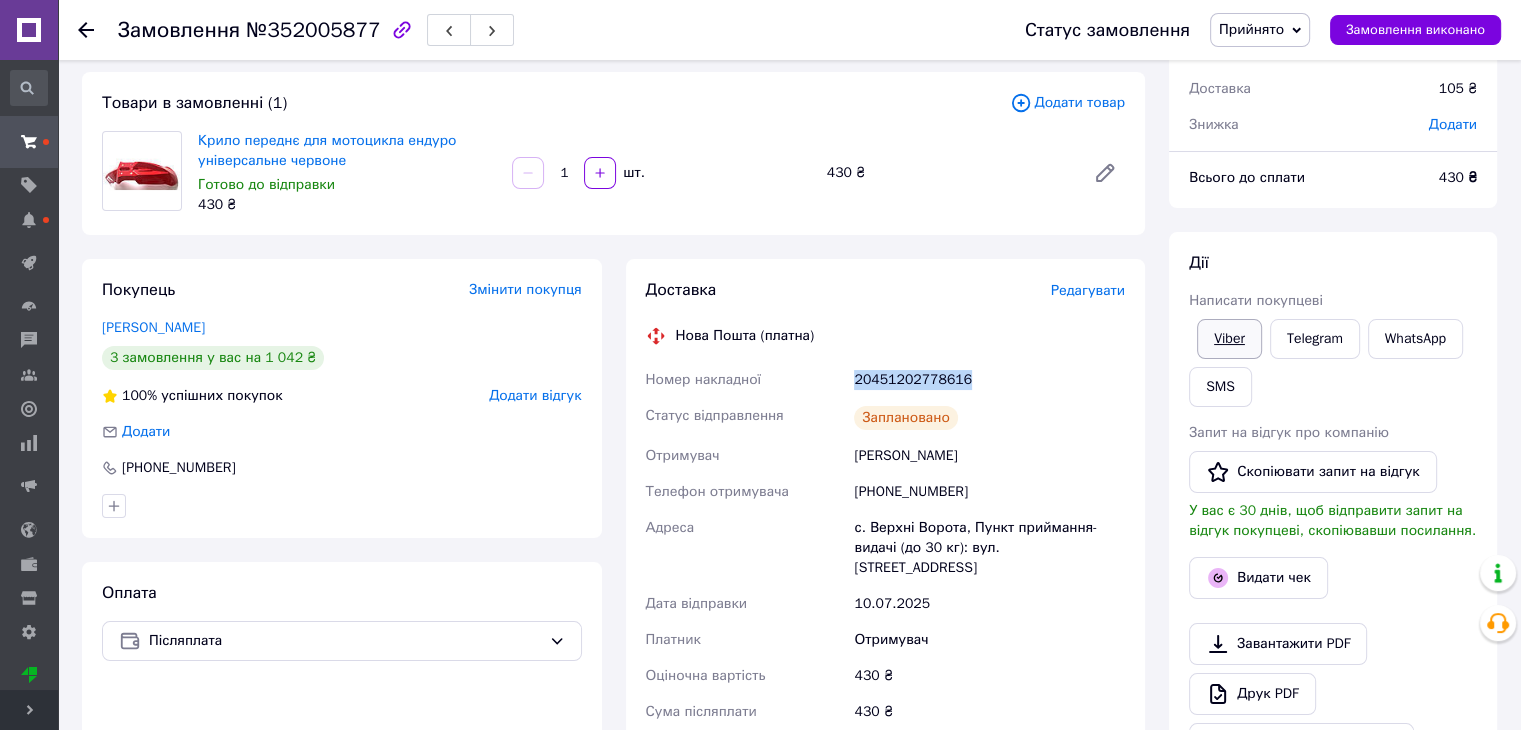 click on "Viber" at bounding box center [1229, 339] 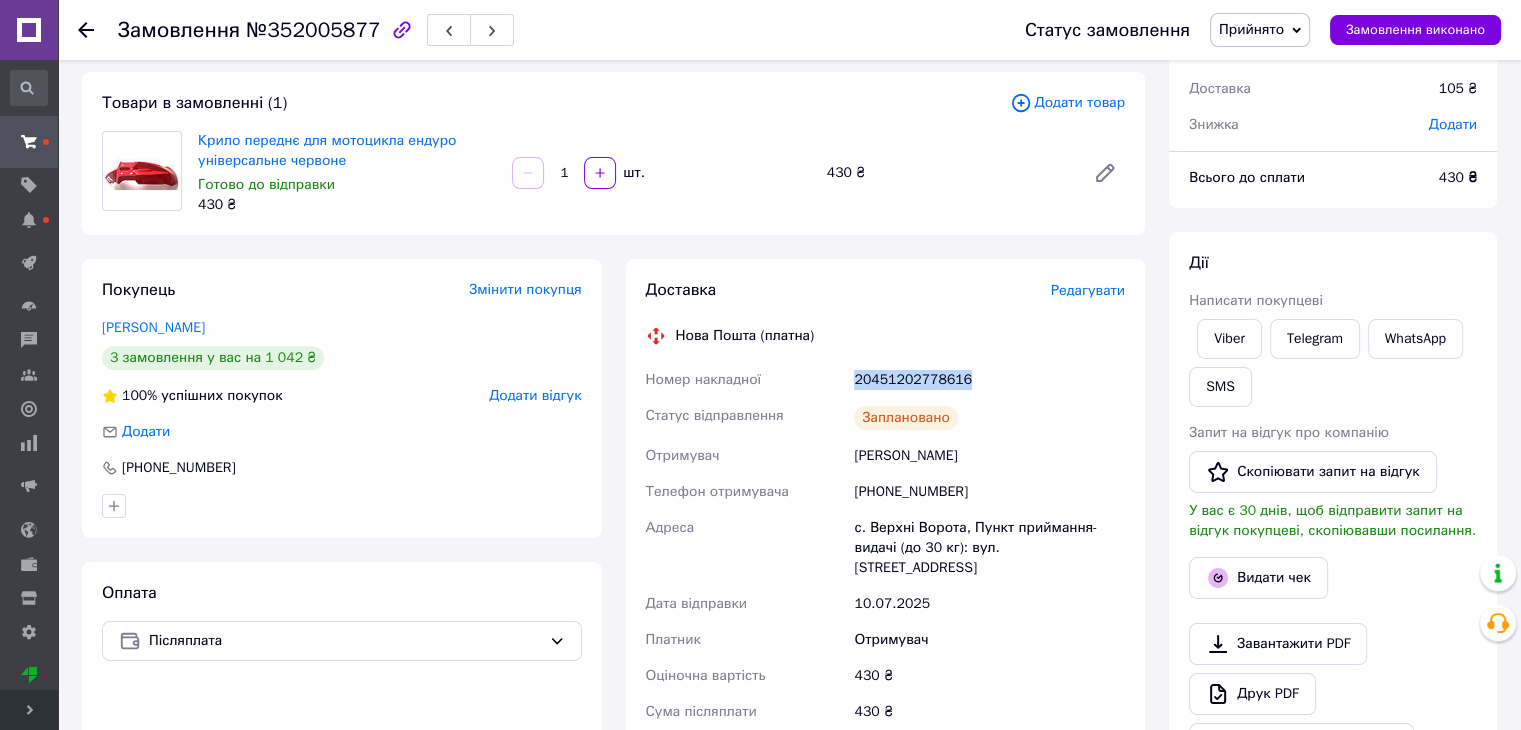 copy on "Номер накладної 20451202778616" 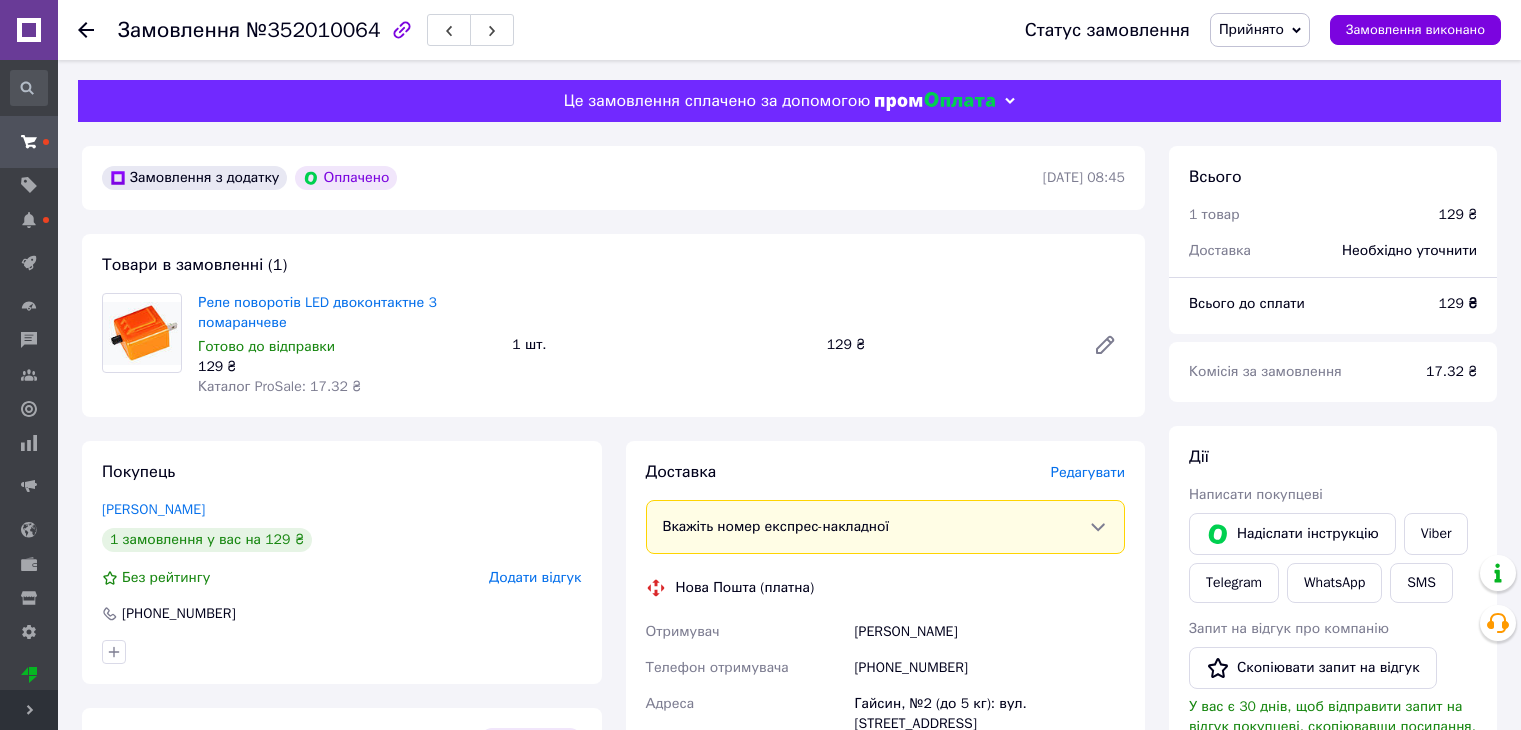 scroll, scrollTop: 0, scrollLeft: 0, axis: both 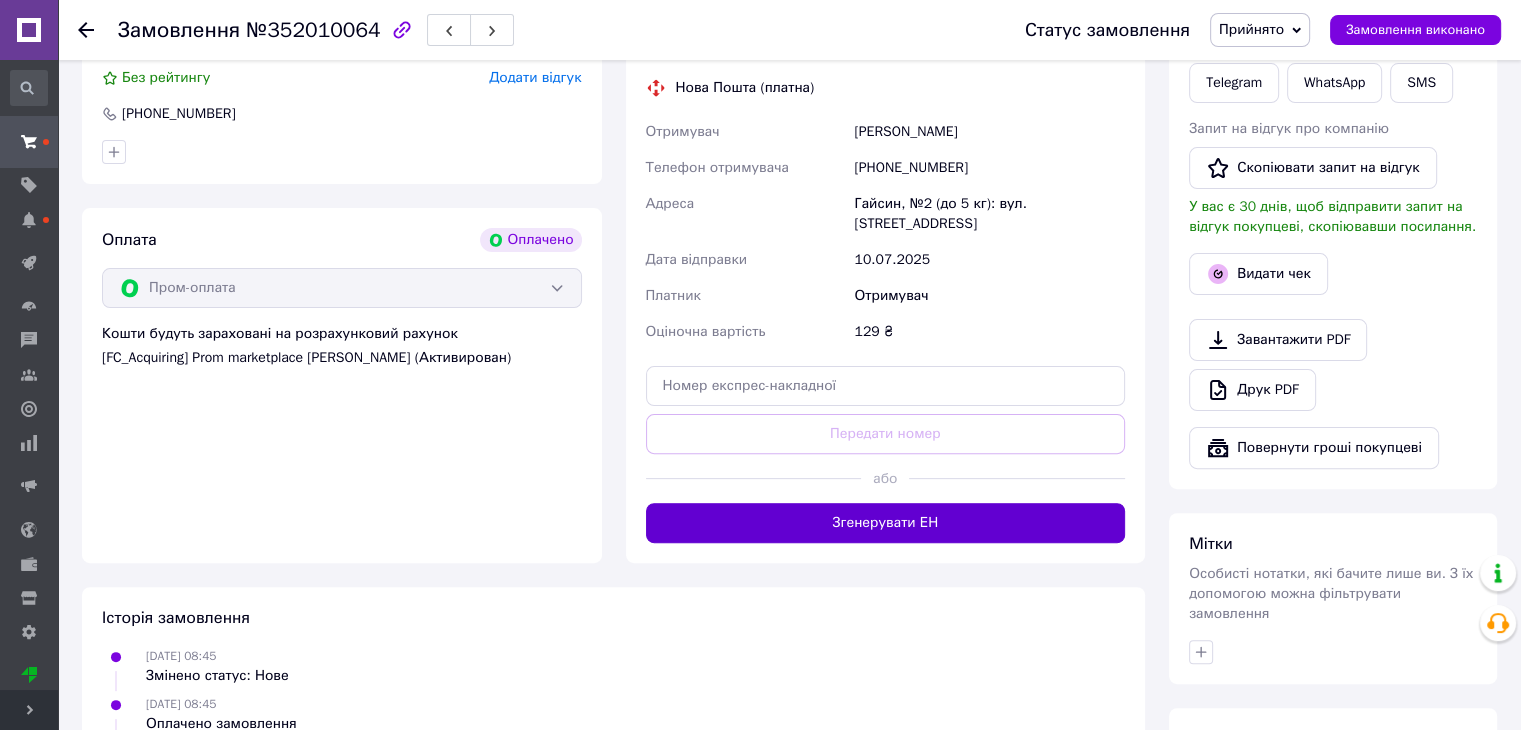 click on "Згенерувати ЕН" at bounding box center (886, 523) 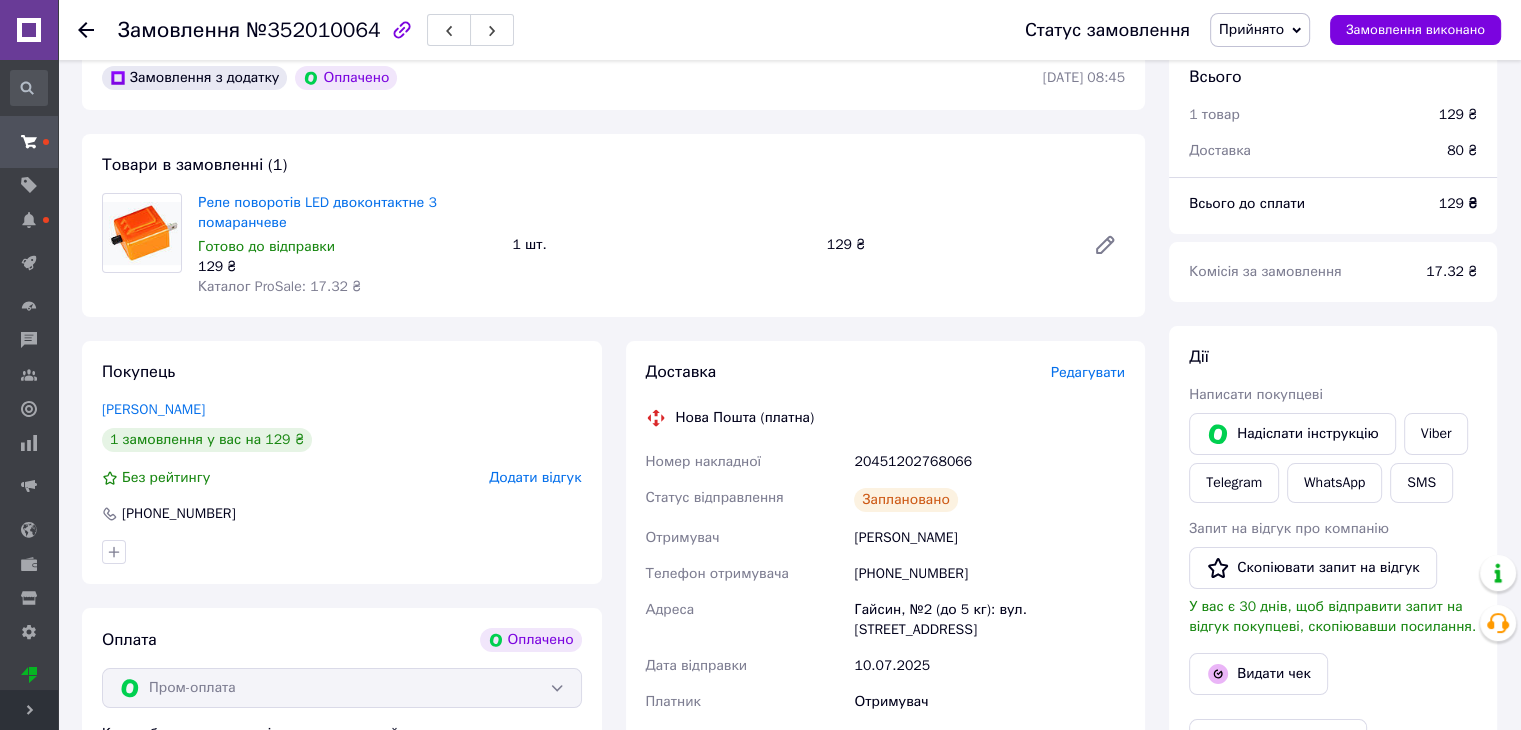 scroll, scrollTop: 0, scrollLeft: 0, axis: both 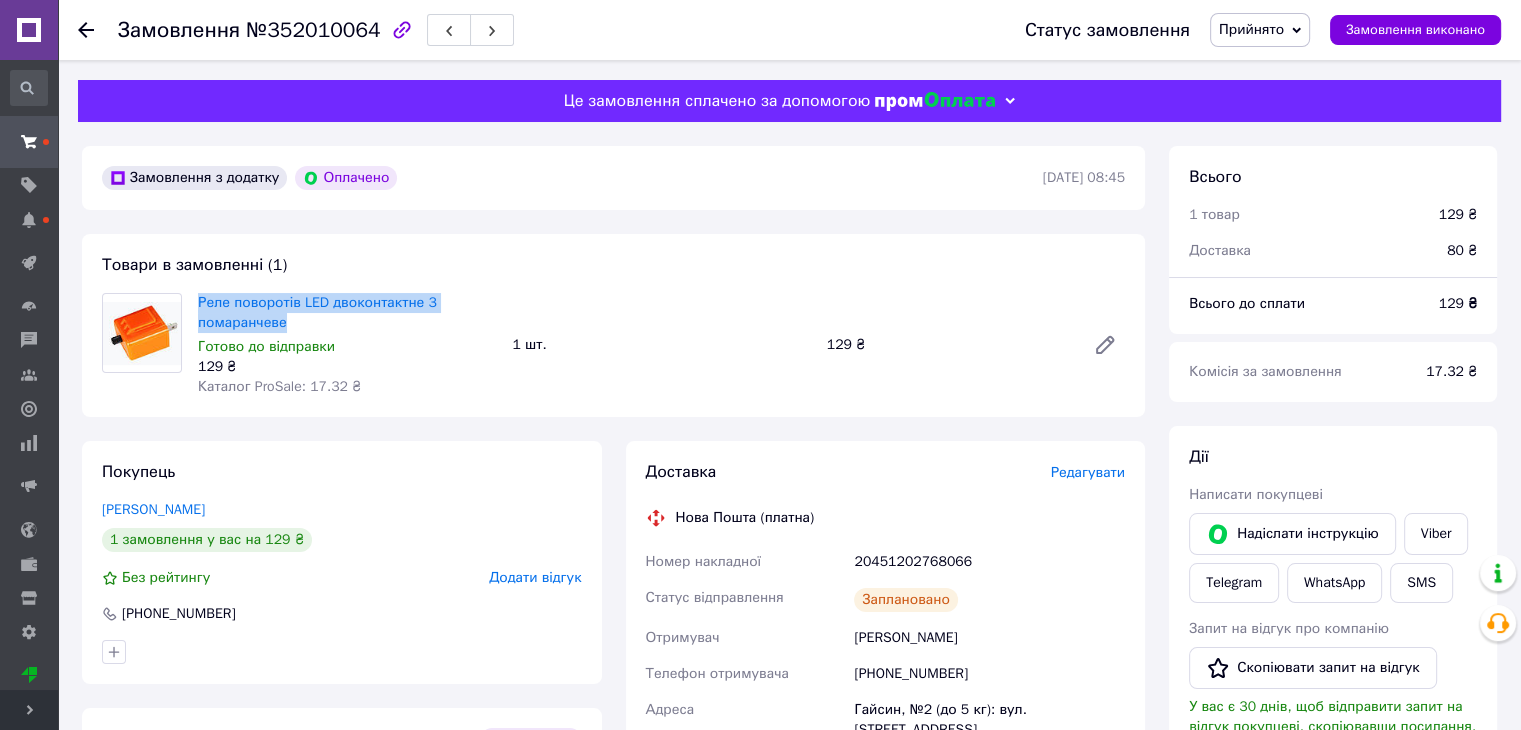 drag, startPoint x: 336, startPoint y: 329, endPoint x: 199, endPoint y: 293, distance: 141.65099 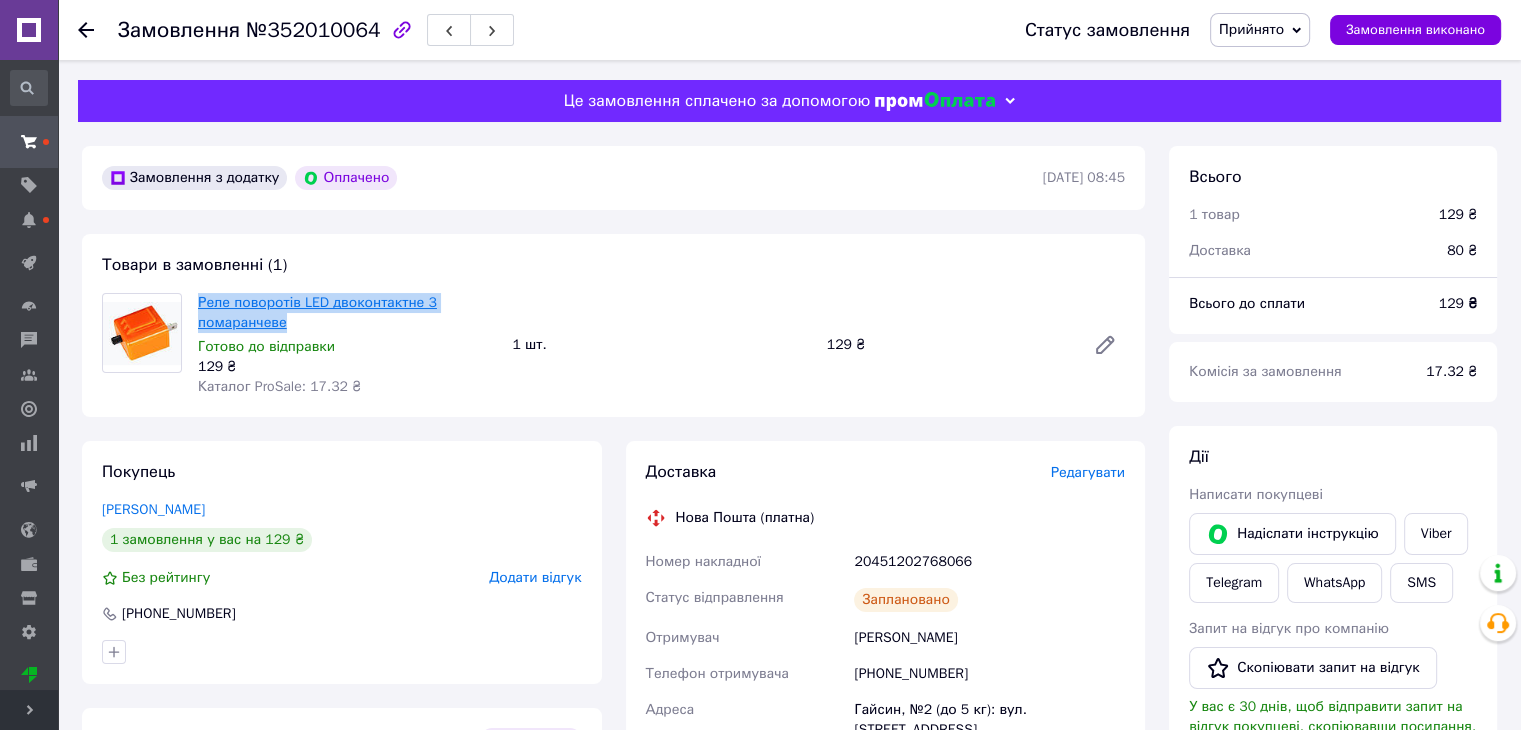 copy on "Реле поворотів LED двоконтактне 3 помаранчеве" 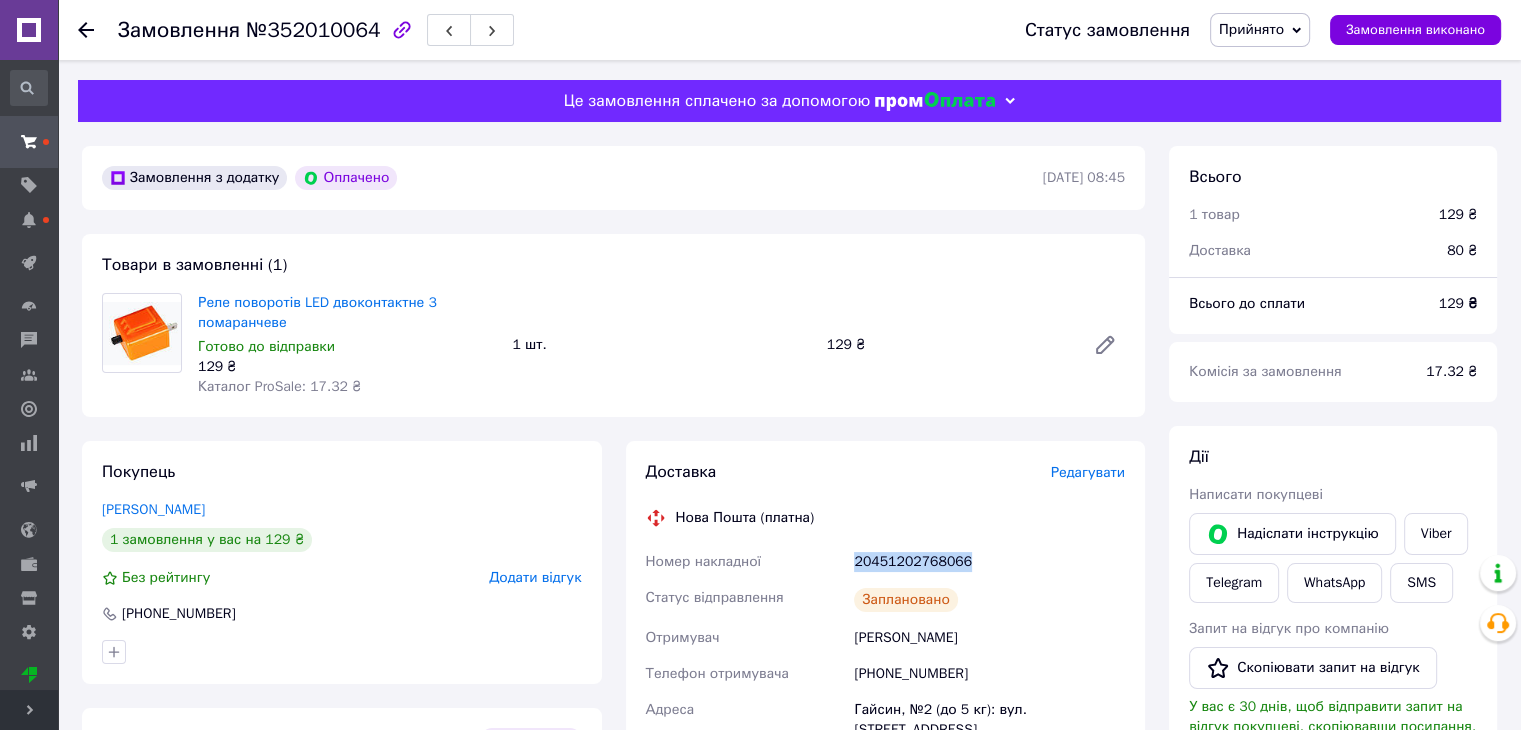 drag, startPoint x: 891, startPoint y: 562, endPoint x: 962, endPoint y: 557, distance: 71.17584 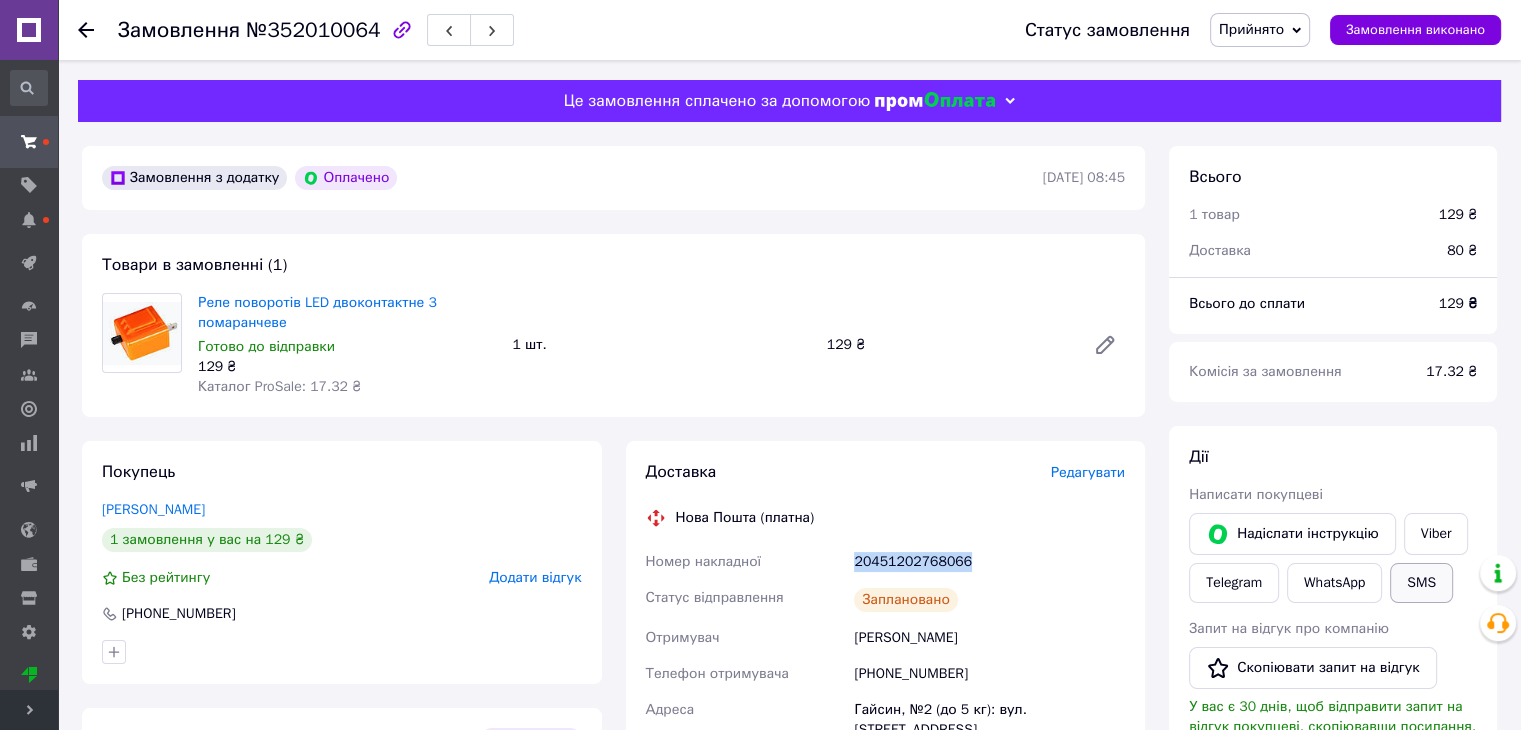 scroll, scrollTop: 200, scrollLeft: 0, axis: vertical 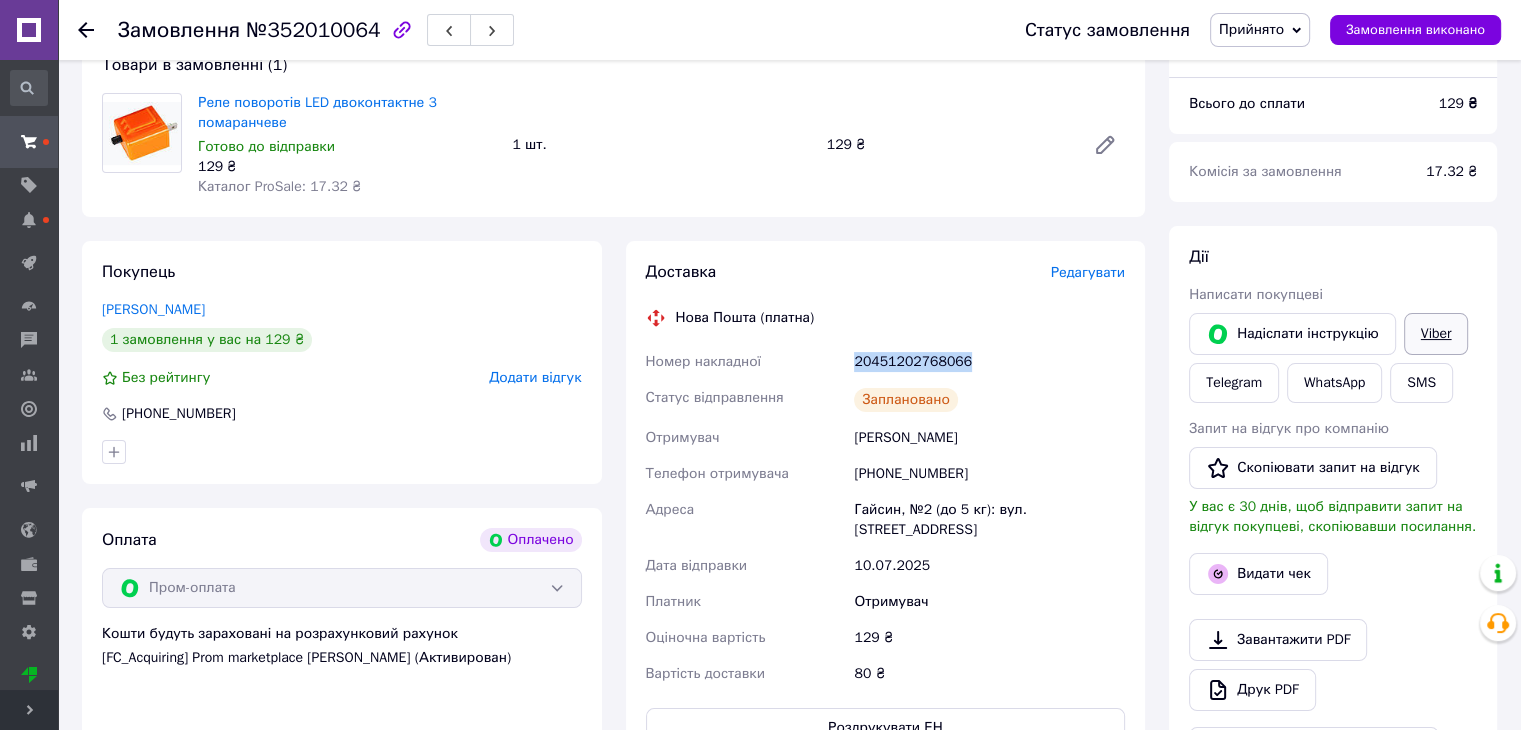 click on "Viber" at bounding box center (1436, 334) 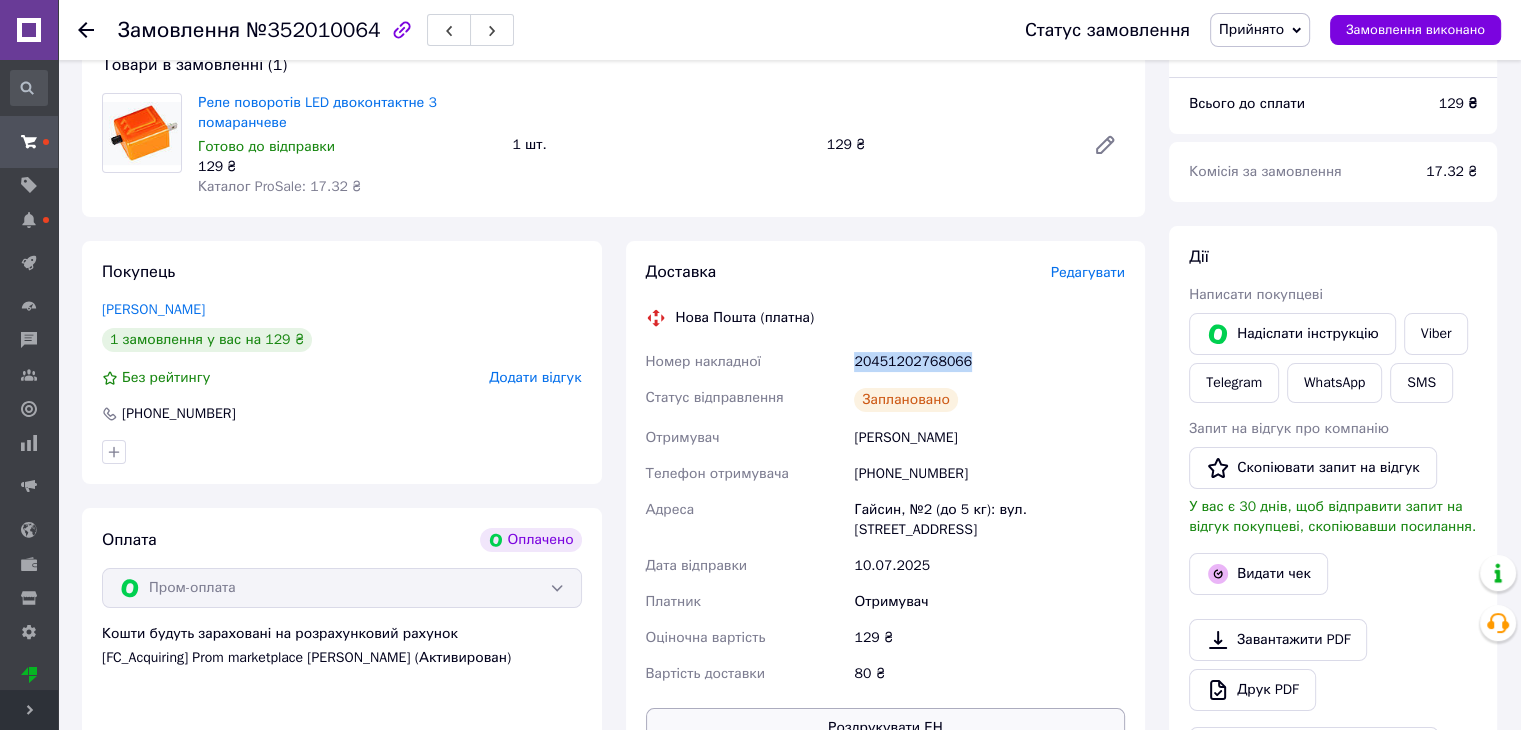 copy on "Номер накладної 20451202768066" 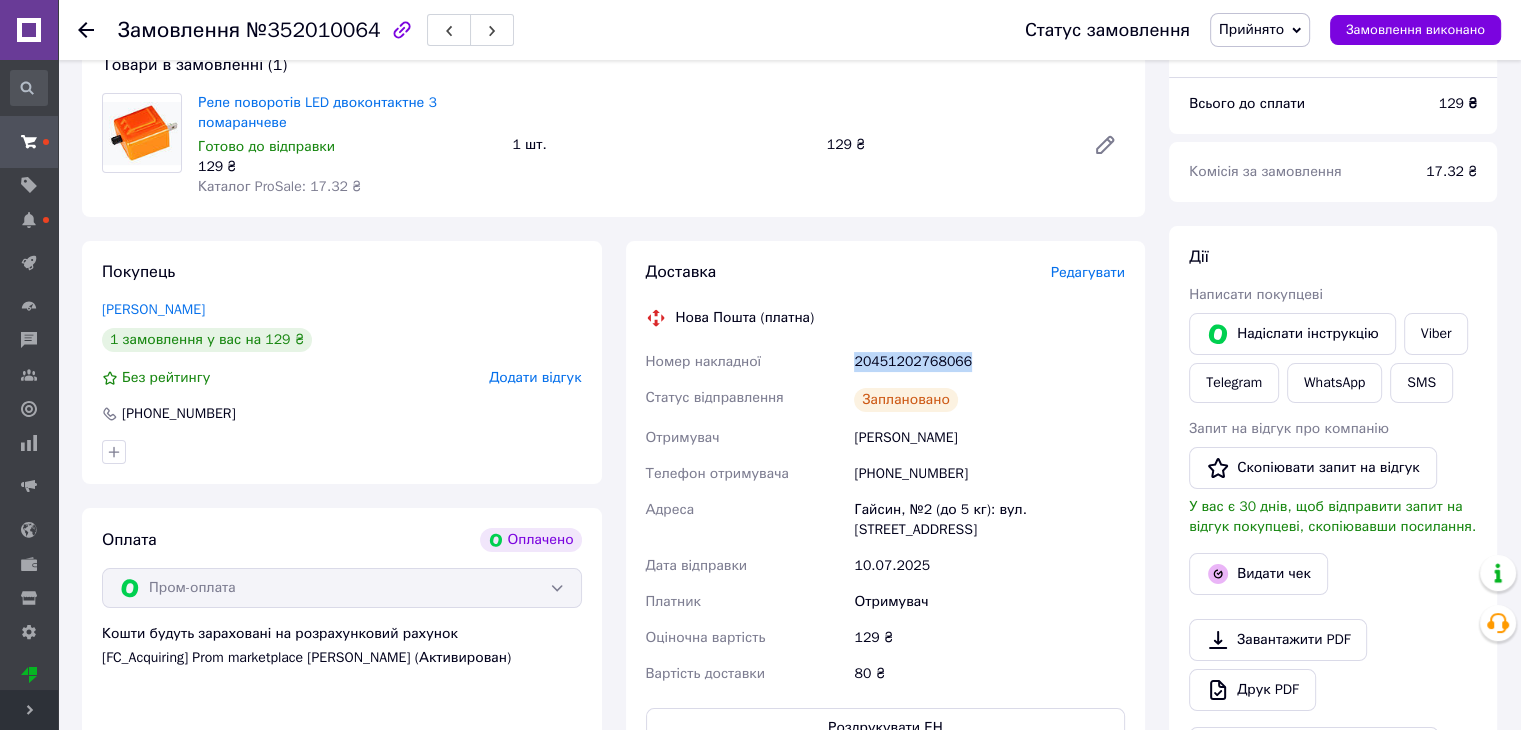 scroll, scrollTop: 0, scrollLeft: 0, axis: both 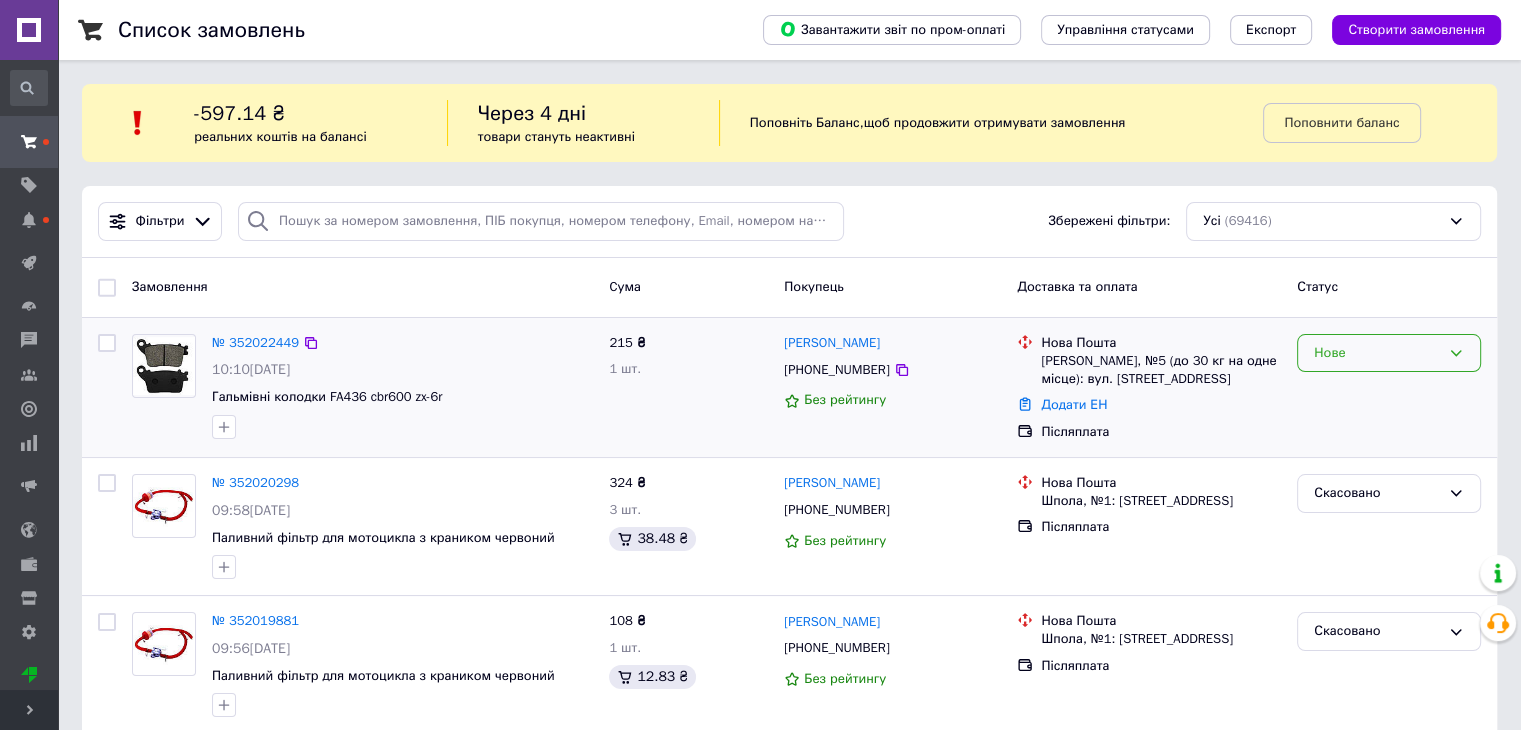 click on "Нове" at bounding box center [1377, 353] 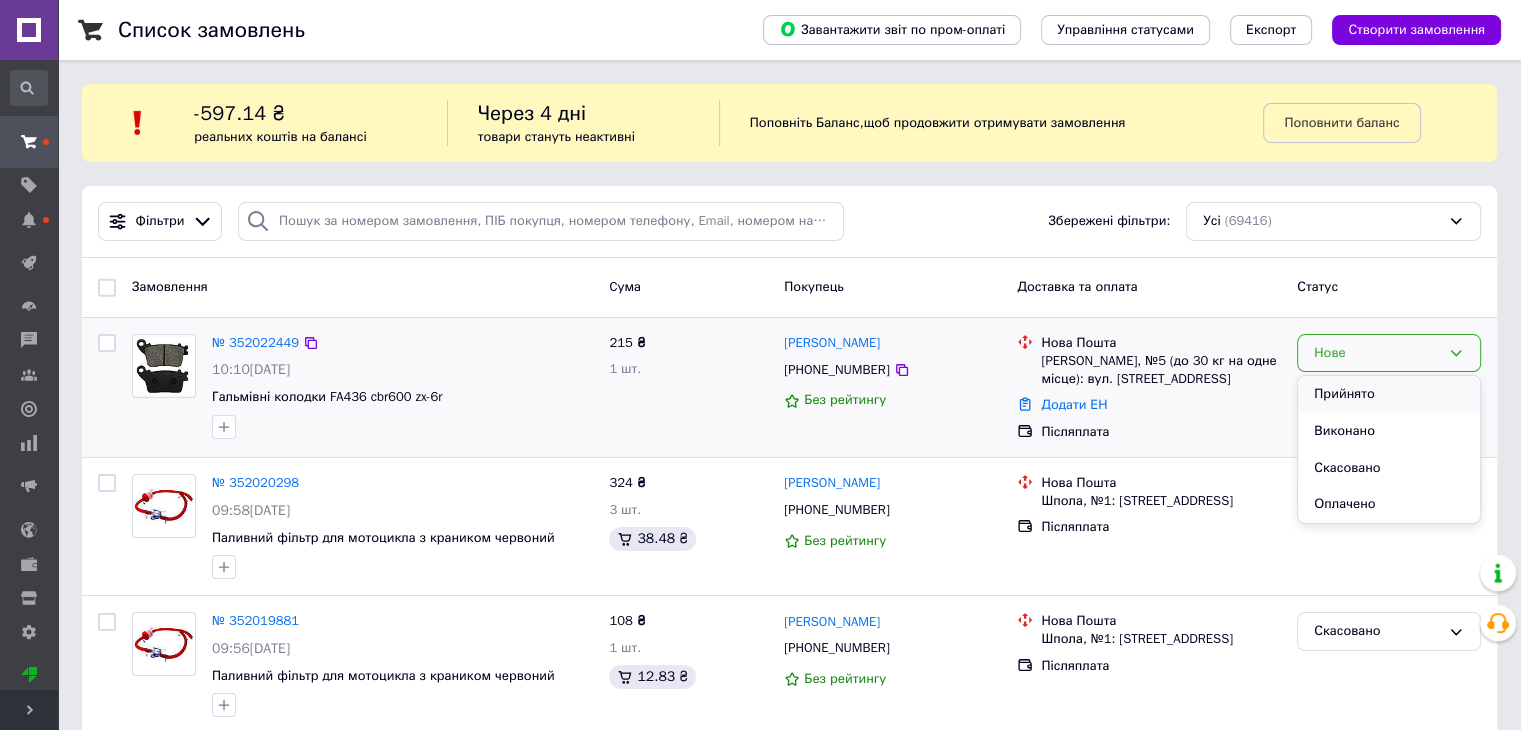 click on "Прийнято" at bounding box center (1389, 394) 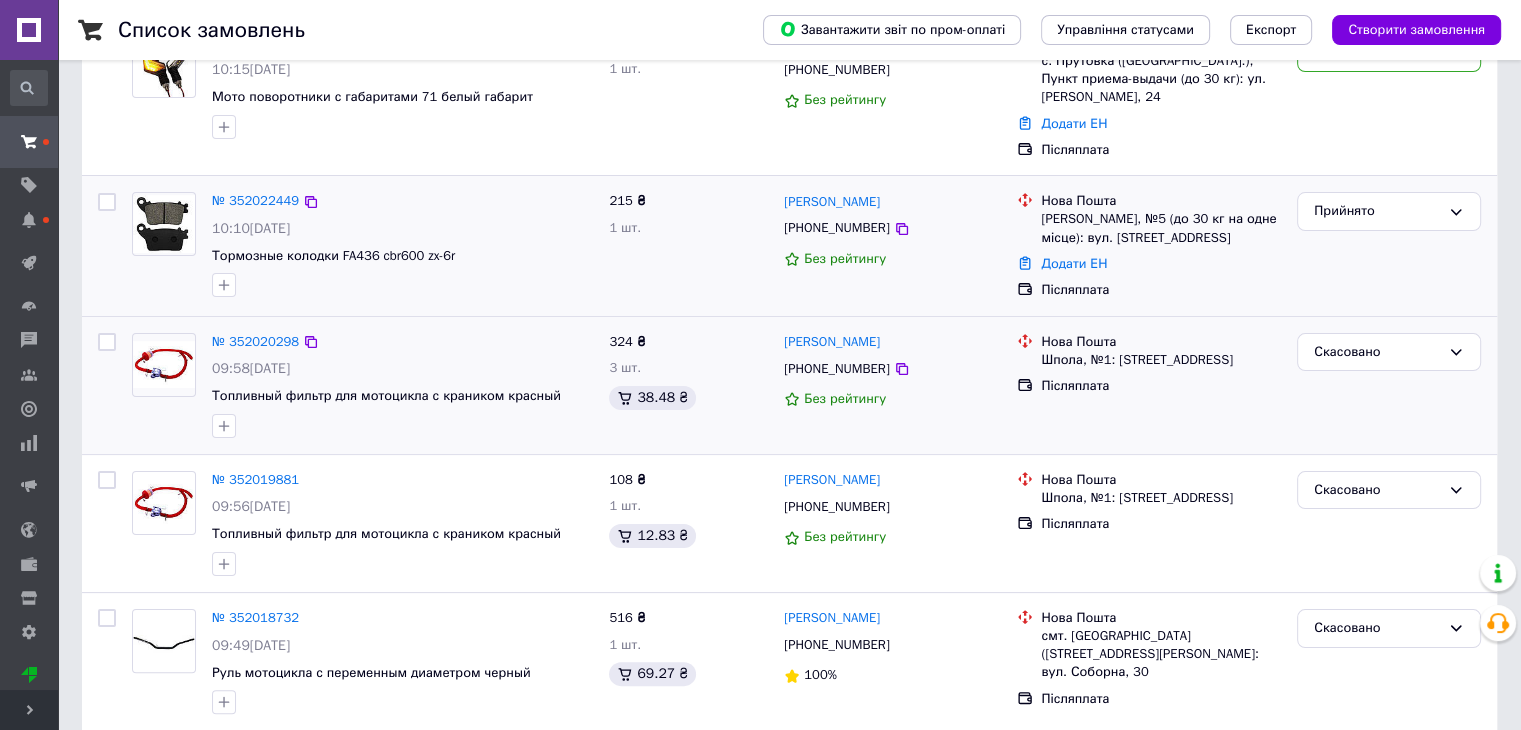 scroll, scrollTop: 100, scrollLeft: 0, axis: vertical 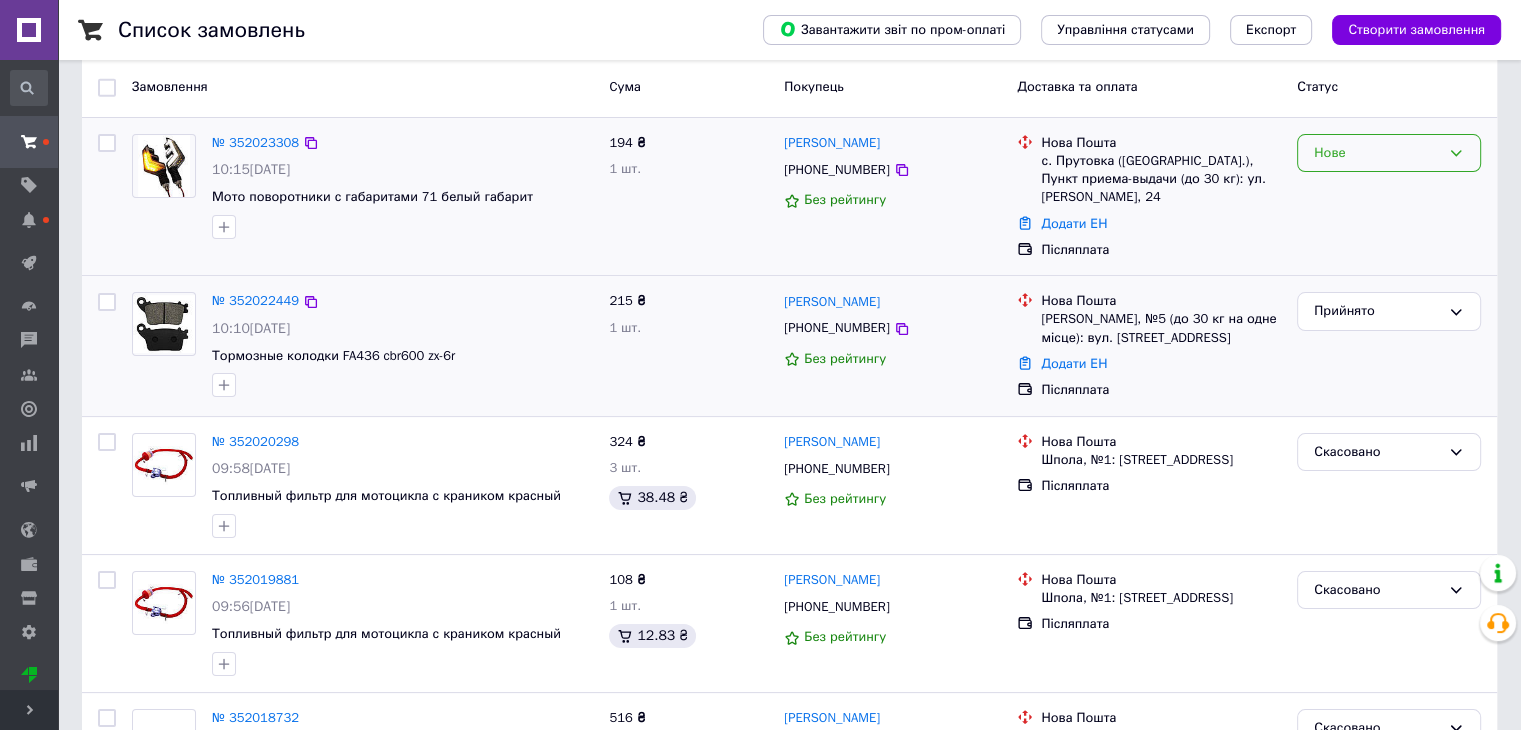 click on "Нове" at bounding box center (1389, 153) 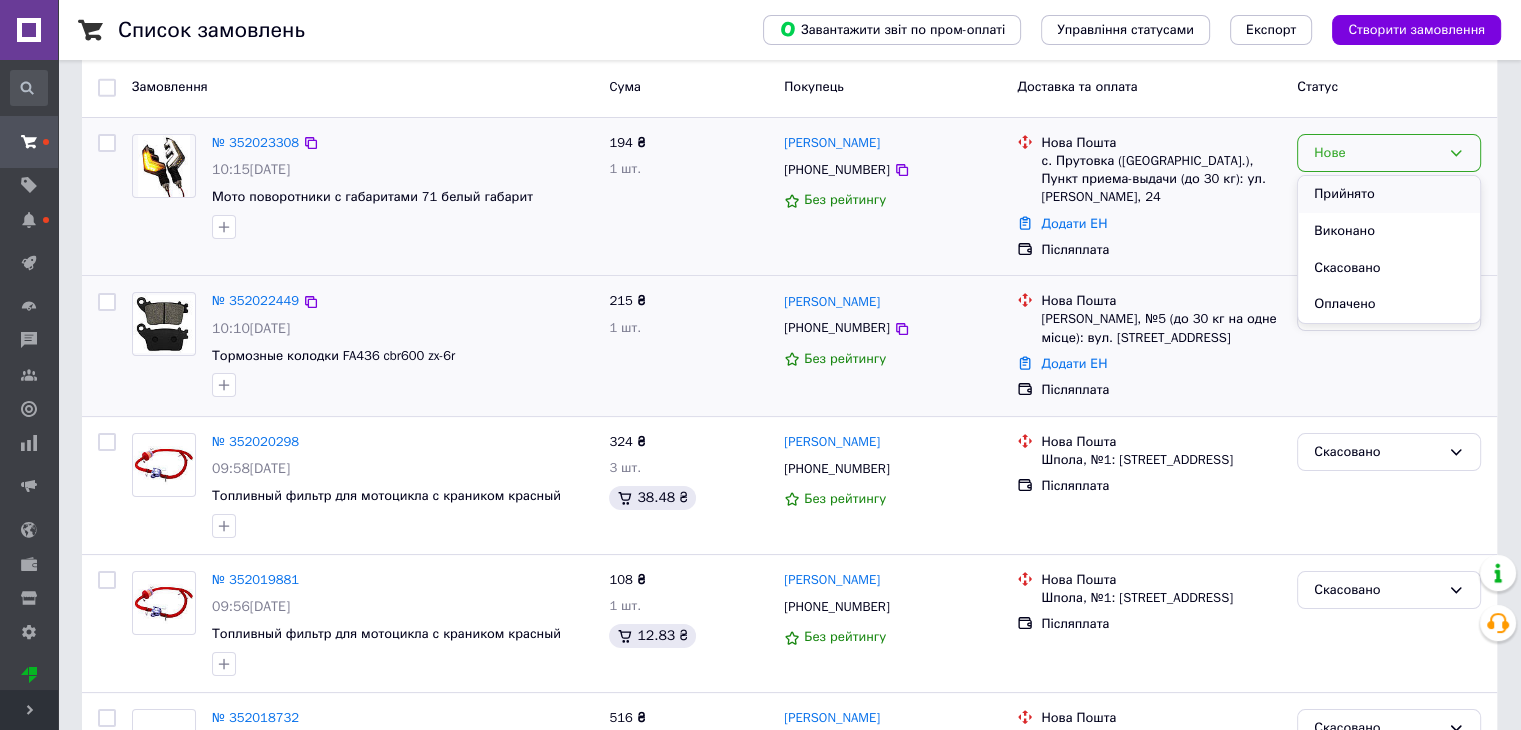 click on "Прийнято" at bounding box center (1389, 194) 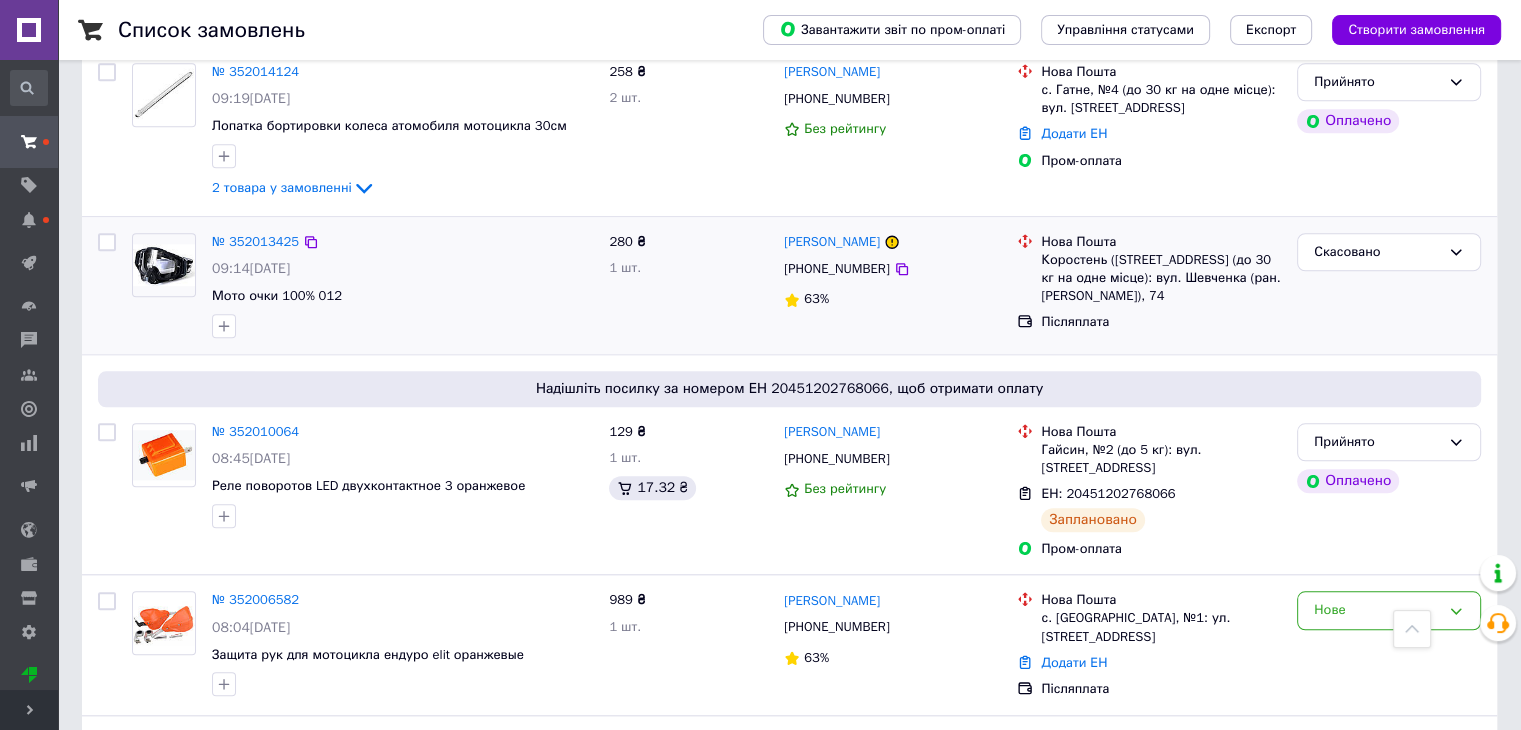 scroll, scrollTop: 1600, scrollLeft: 0, axis: vertical 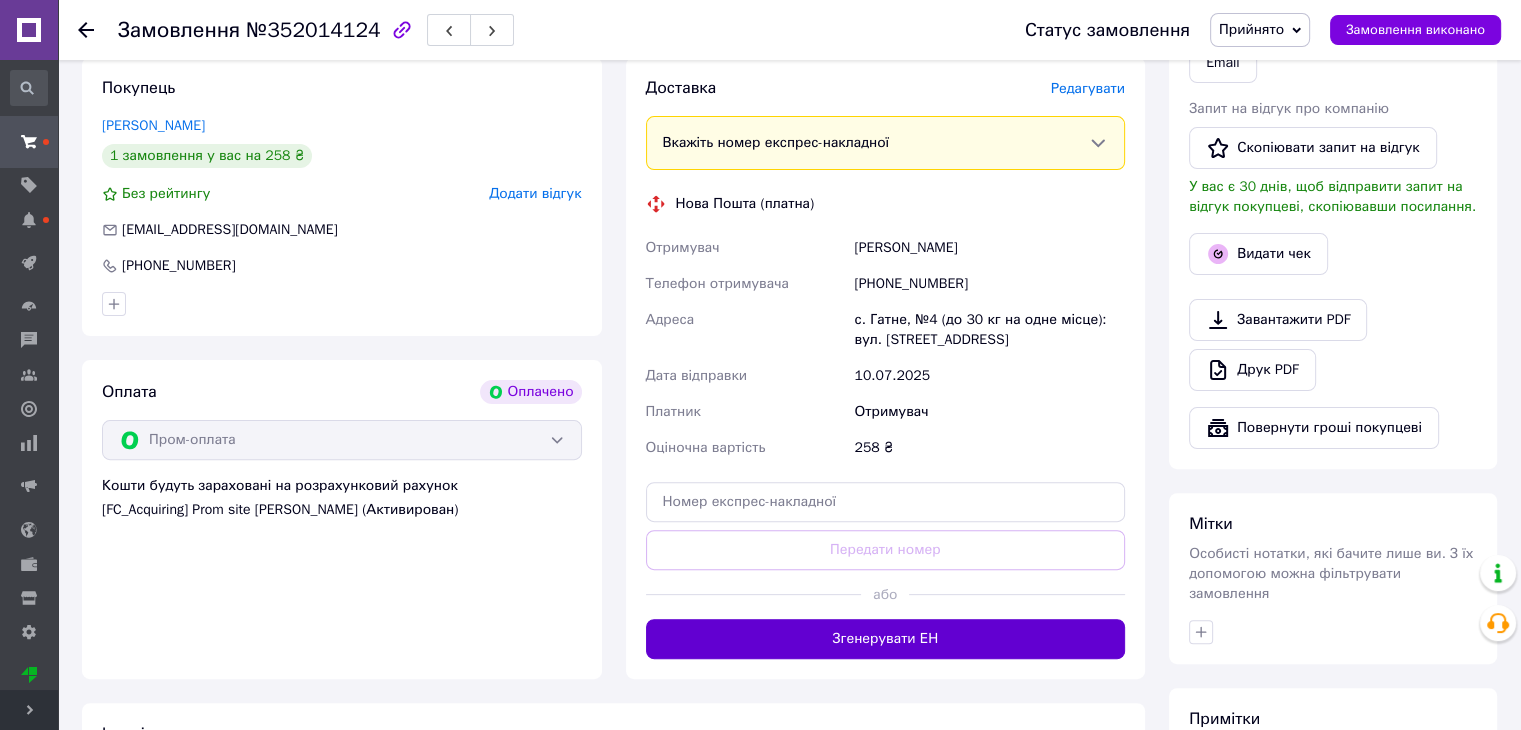 click on "Згенерувати ЕН" at bounding box center [886, 639] 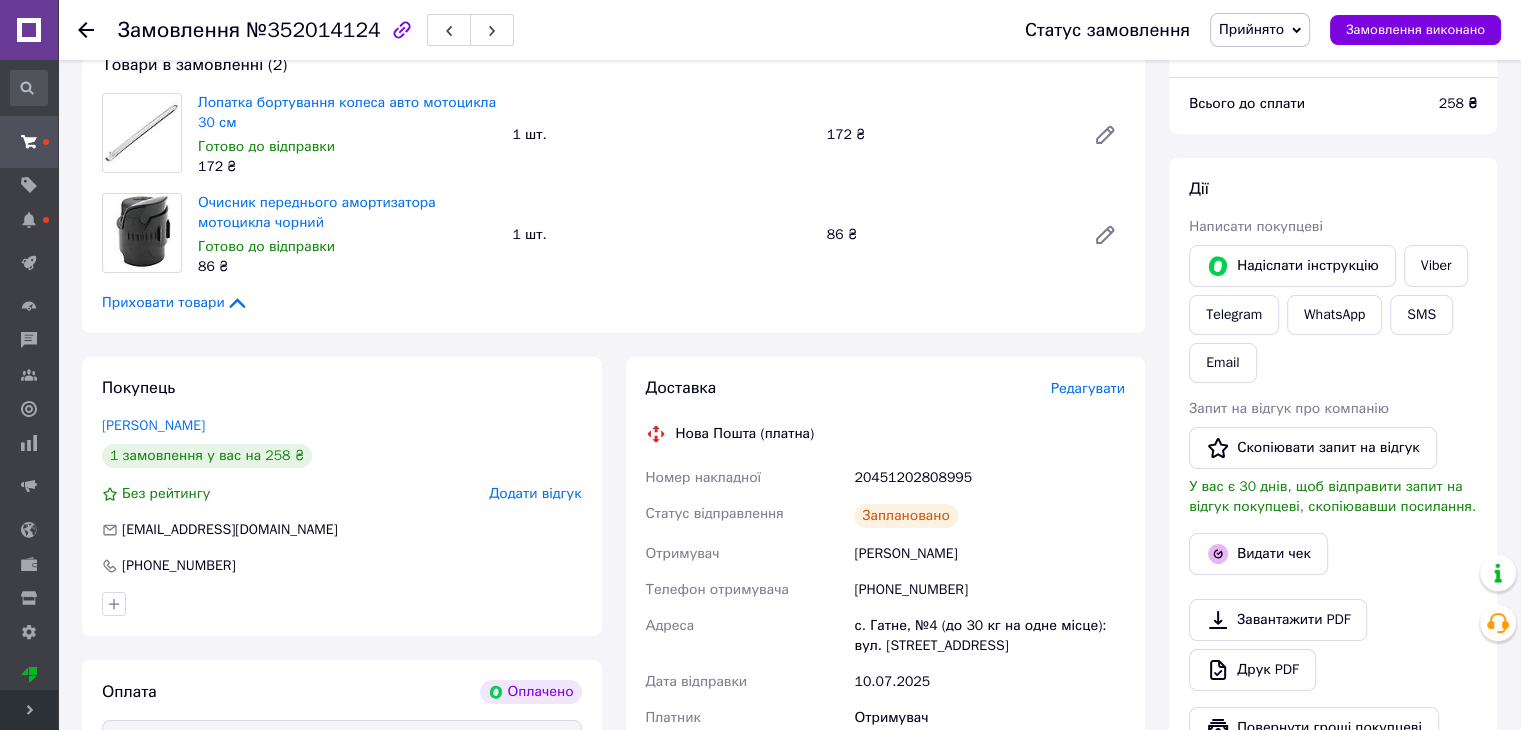 scroll, scrollTop: 0, scrollLeft: 0, axis: both 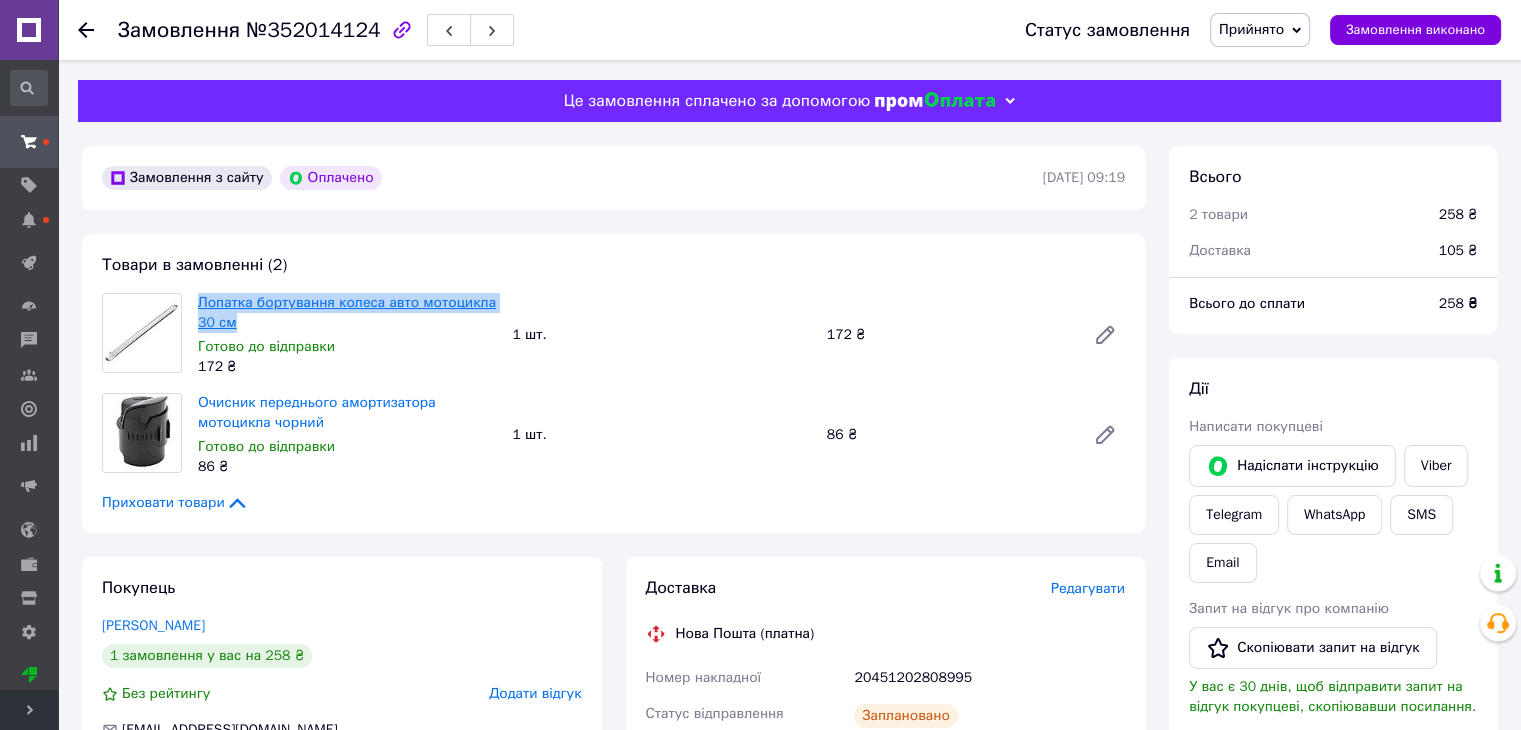 drag, startPoint x: 252, startPoint y: 329, endPoint x: 201, endPoint y: 304, distance: 56.797886 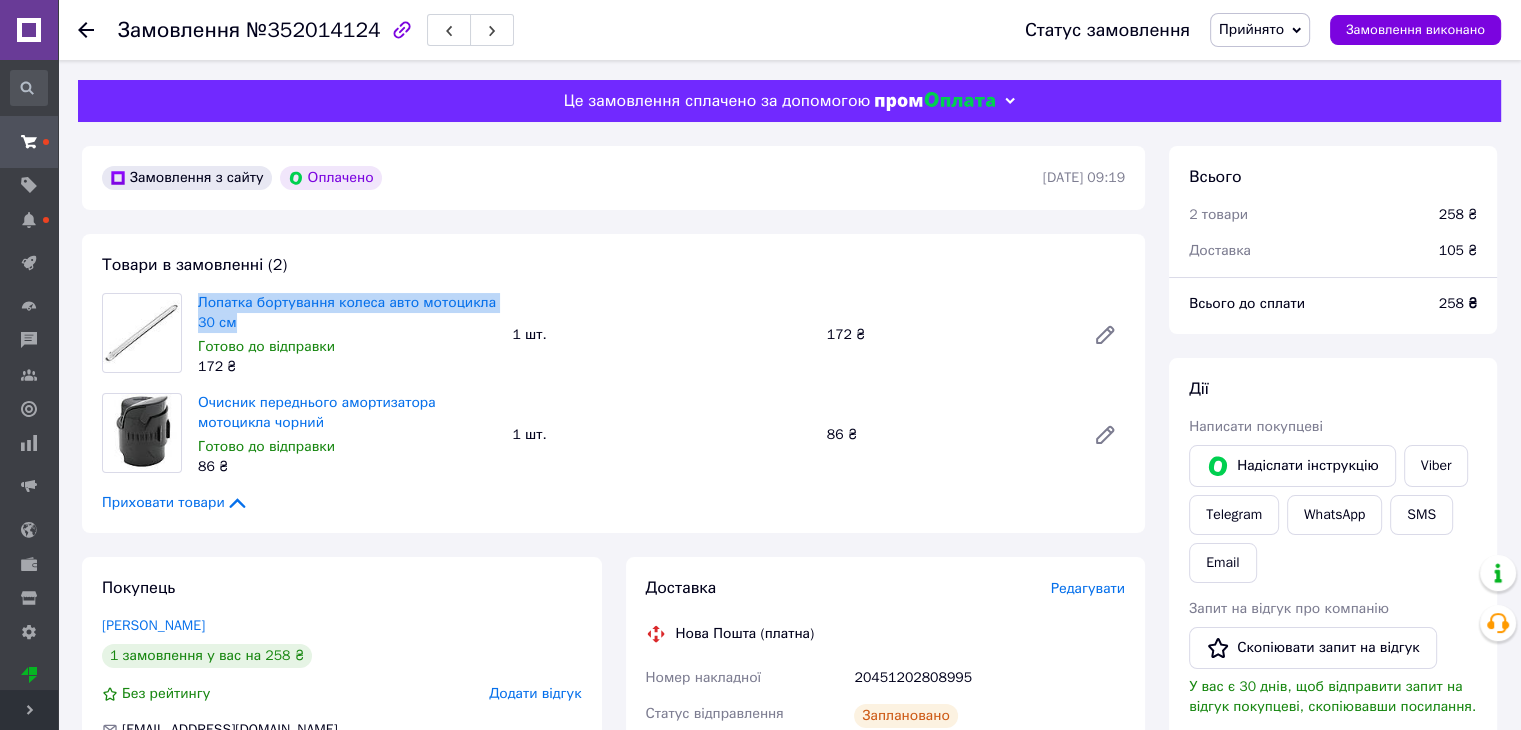 scroll, scrollTop: 200, scrollLeft: 0, axis: vertical 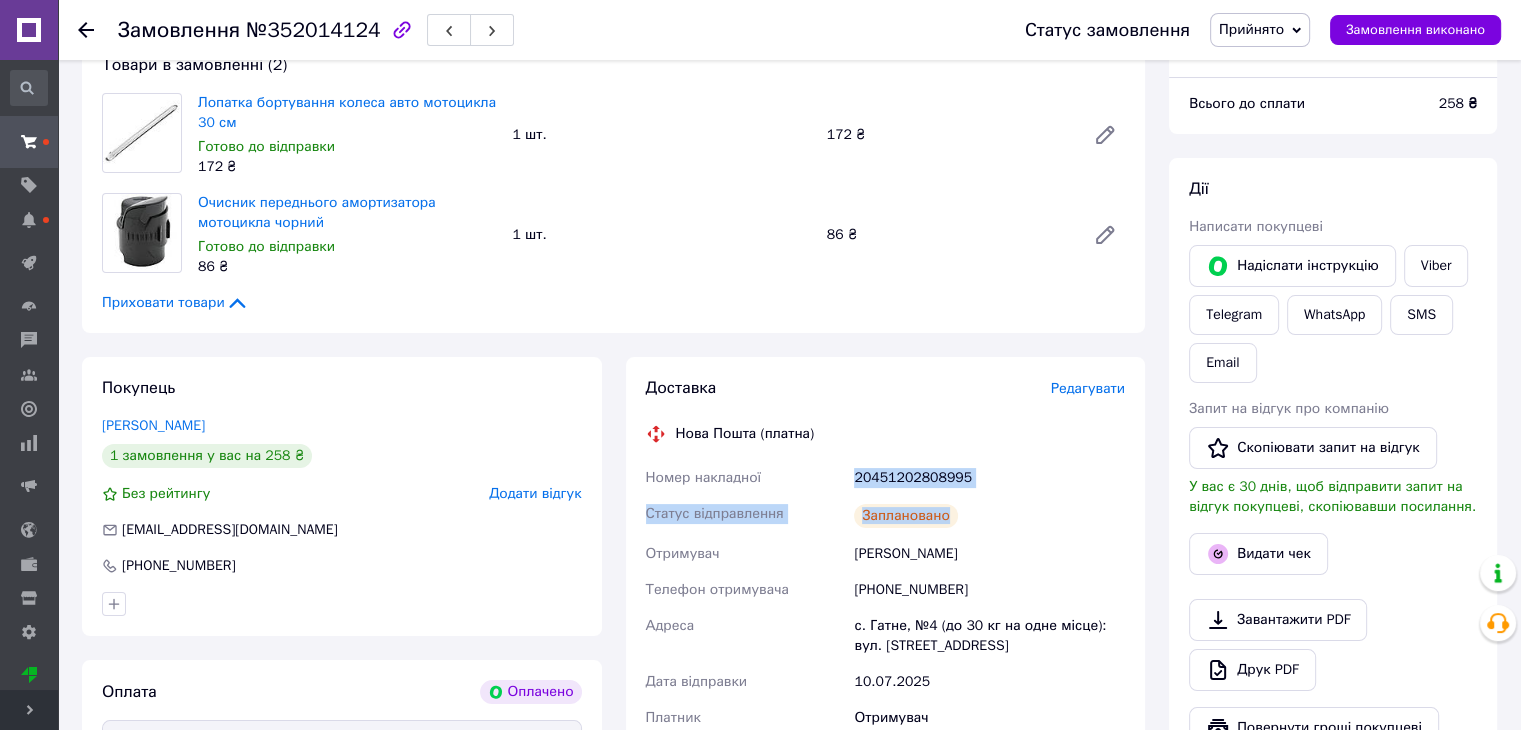 drag, startPoint x: 827, startPoint y: 488, endPoint x: 936, endPoint y: 486, distance: 109.01835 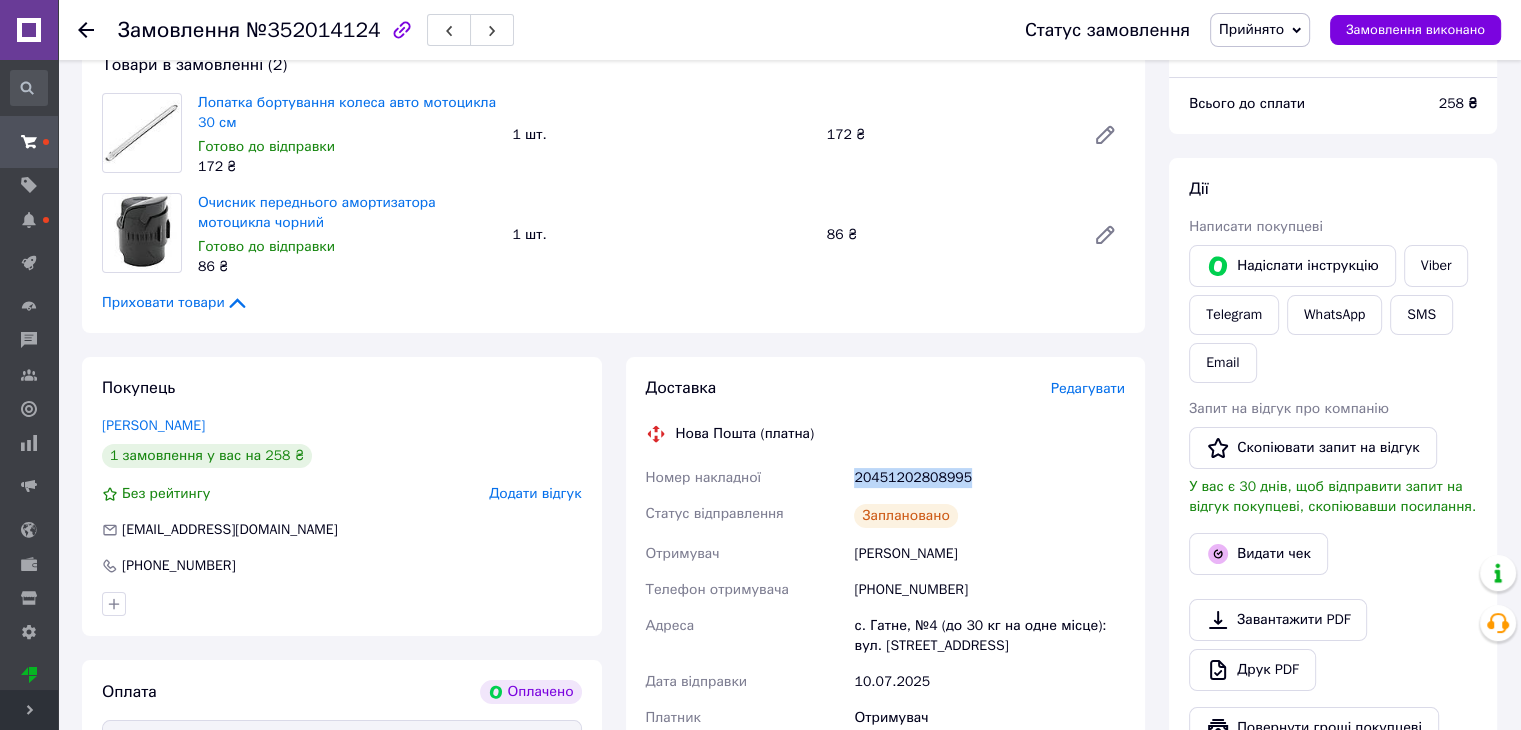 drag, startPoint x: 854, startPoint y: 467, endPoint x: 944, endPoint y: 483, distance: 91.411156 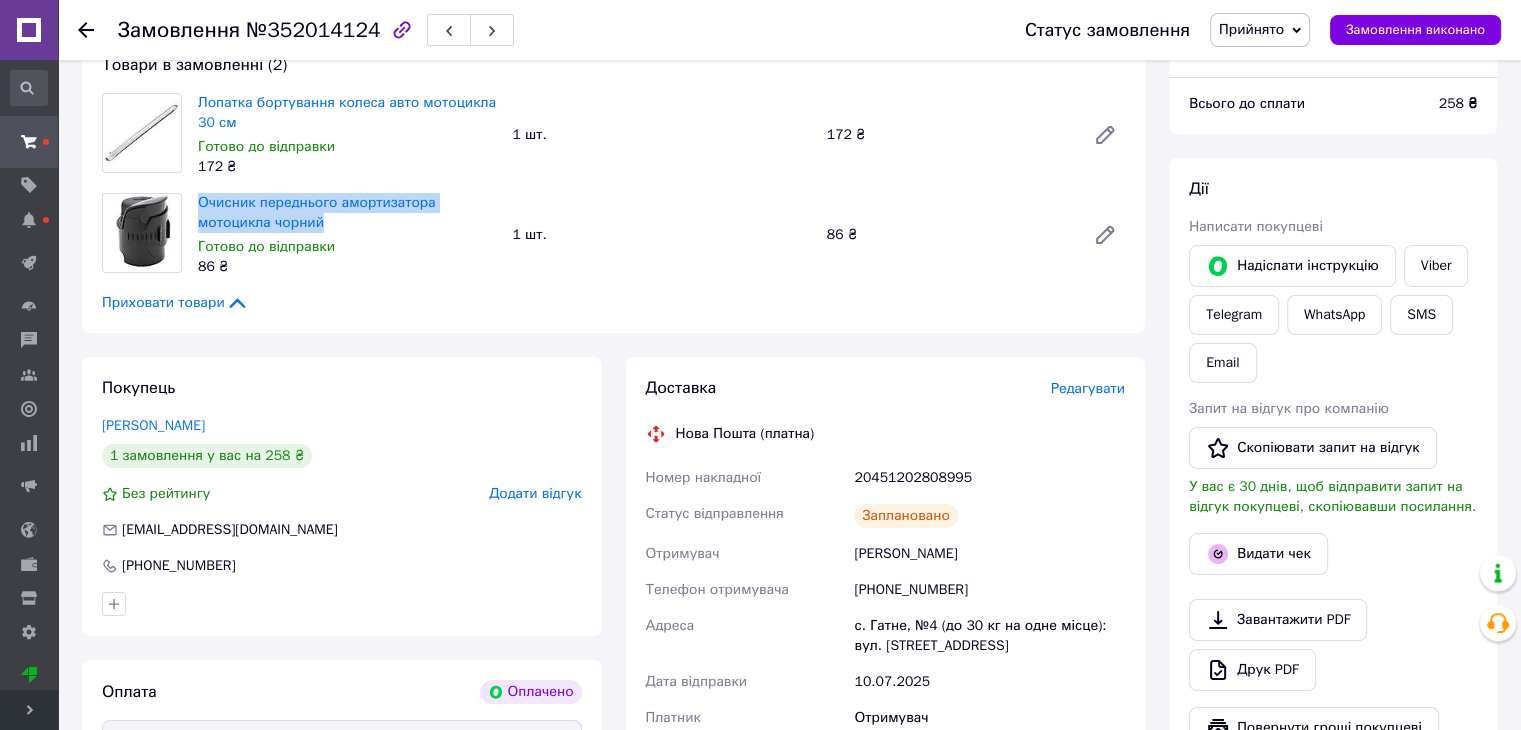drag, startPoint x: 320, startPoint y: 221, endPoint x: 195, endPoint y: 208, distance: 125.67418 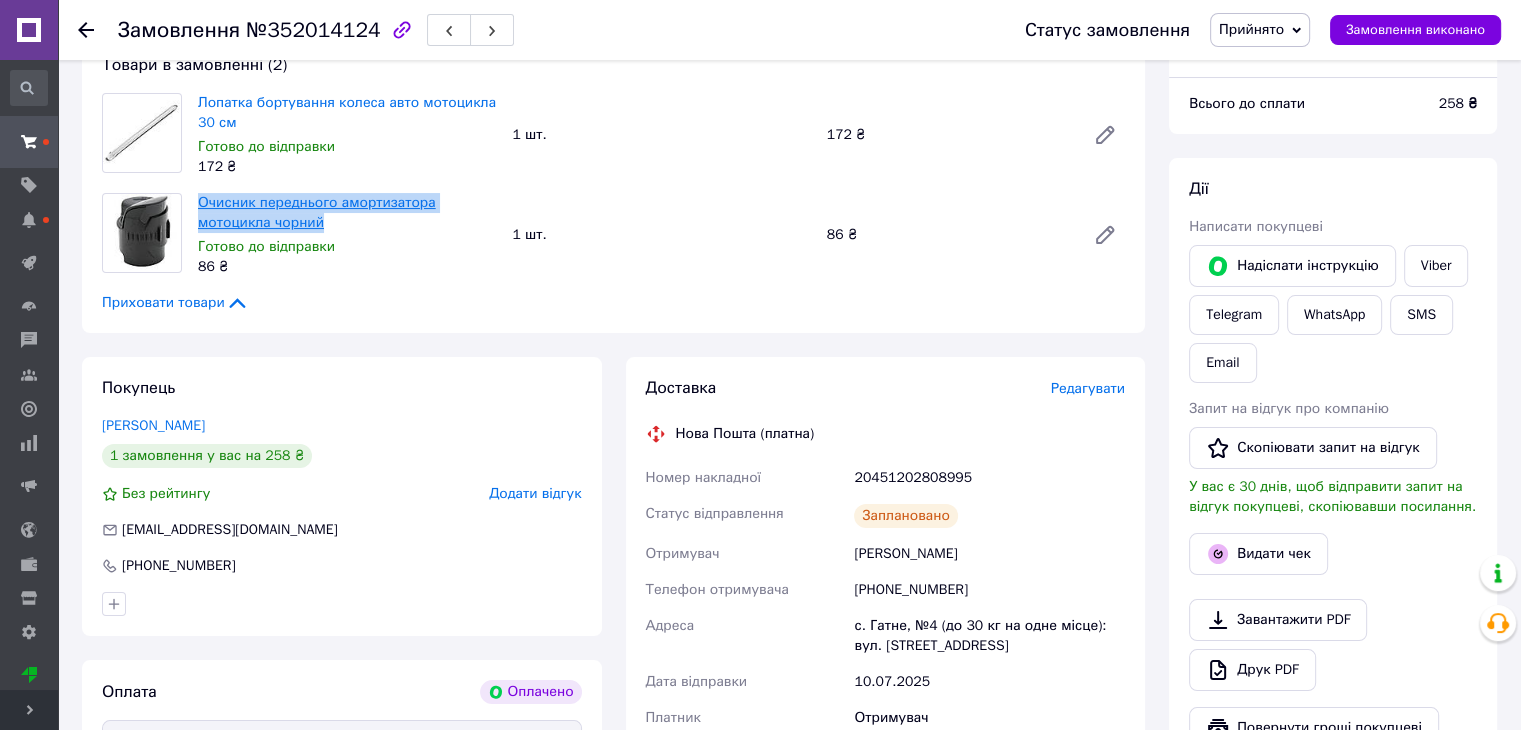 click on "Очисник переднього амортизатора мотоцикла чорний" at bounding box center (317, 212) 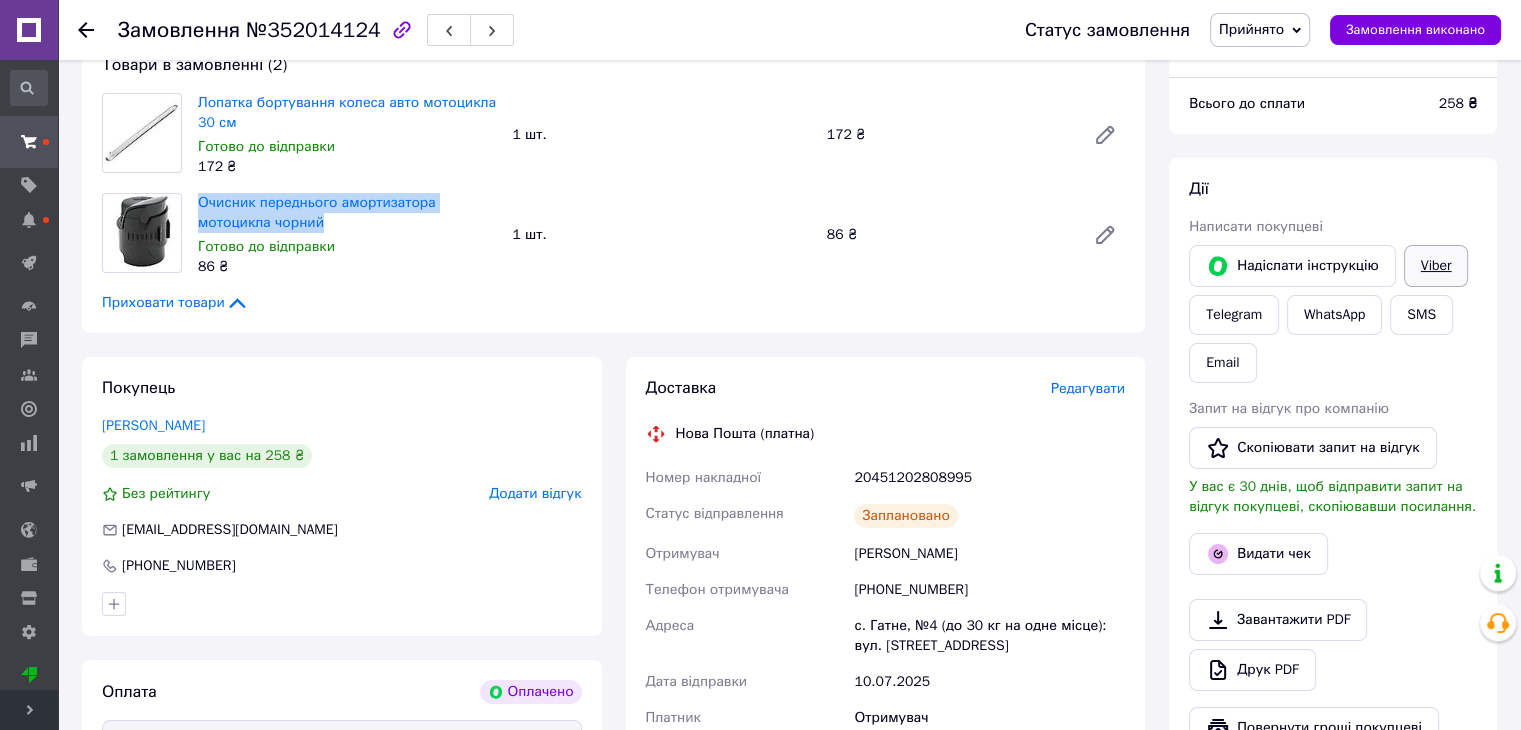 click on "Viber" at bounding box center [1436, 266] 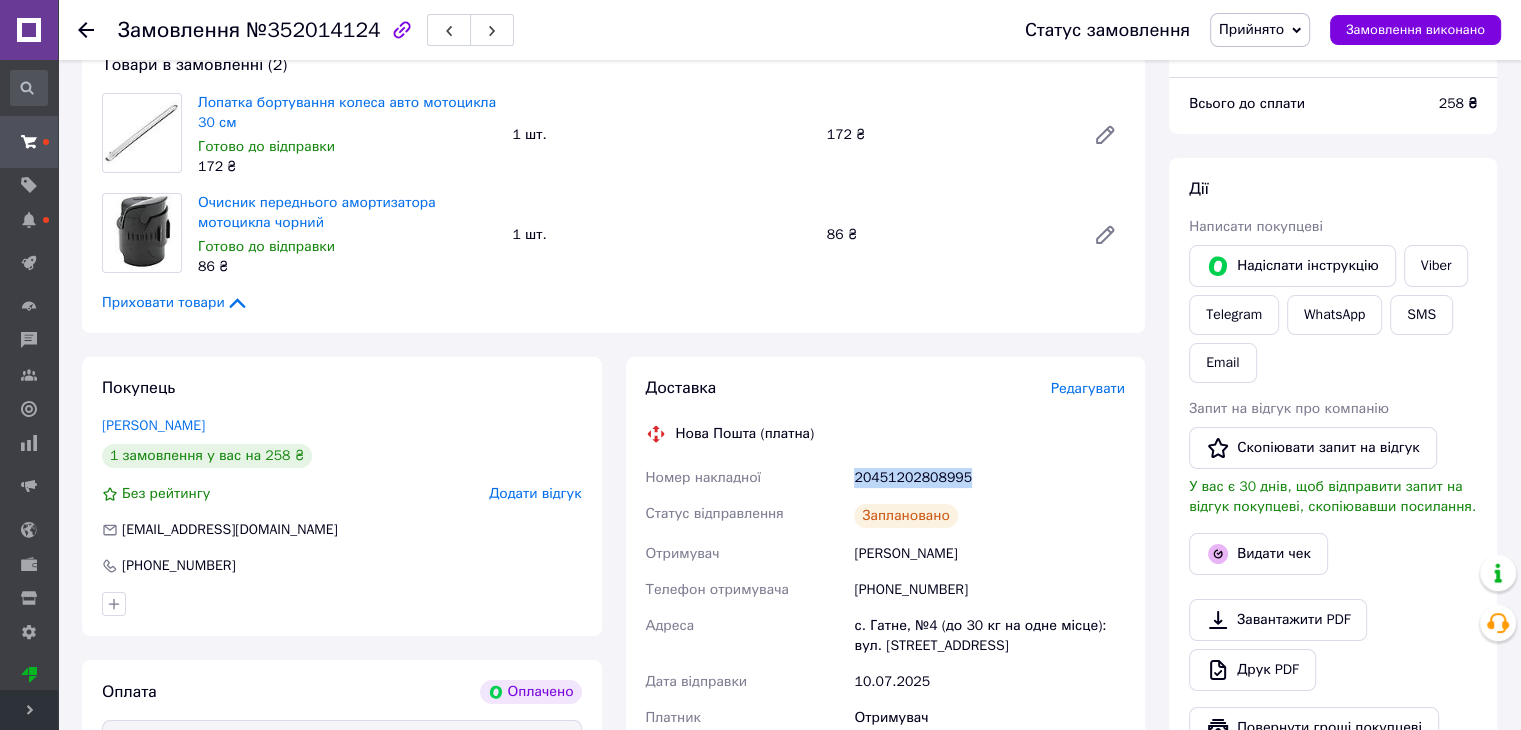 drag, startPoint x: 848, startPoint y: 465, endPoint x: 962, endPoint y: 479, distance: 114.85643 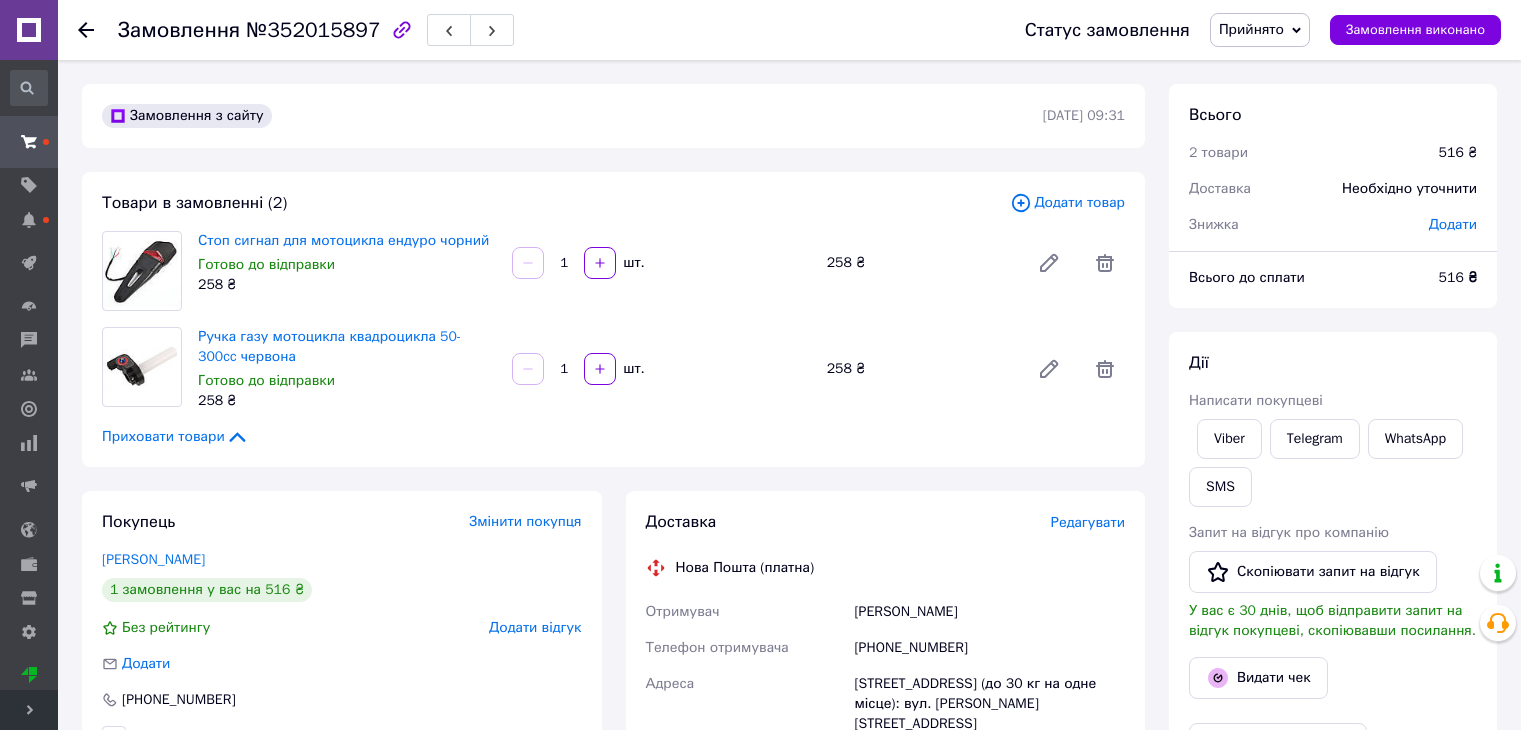 scroll, scrollTop: 0, scrollLeft: 0, axis: both 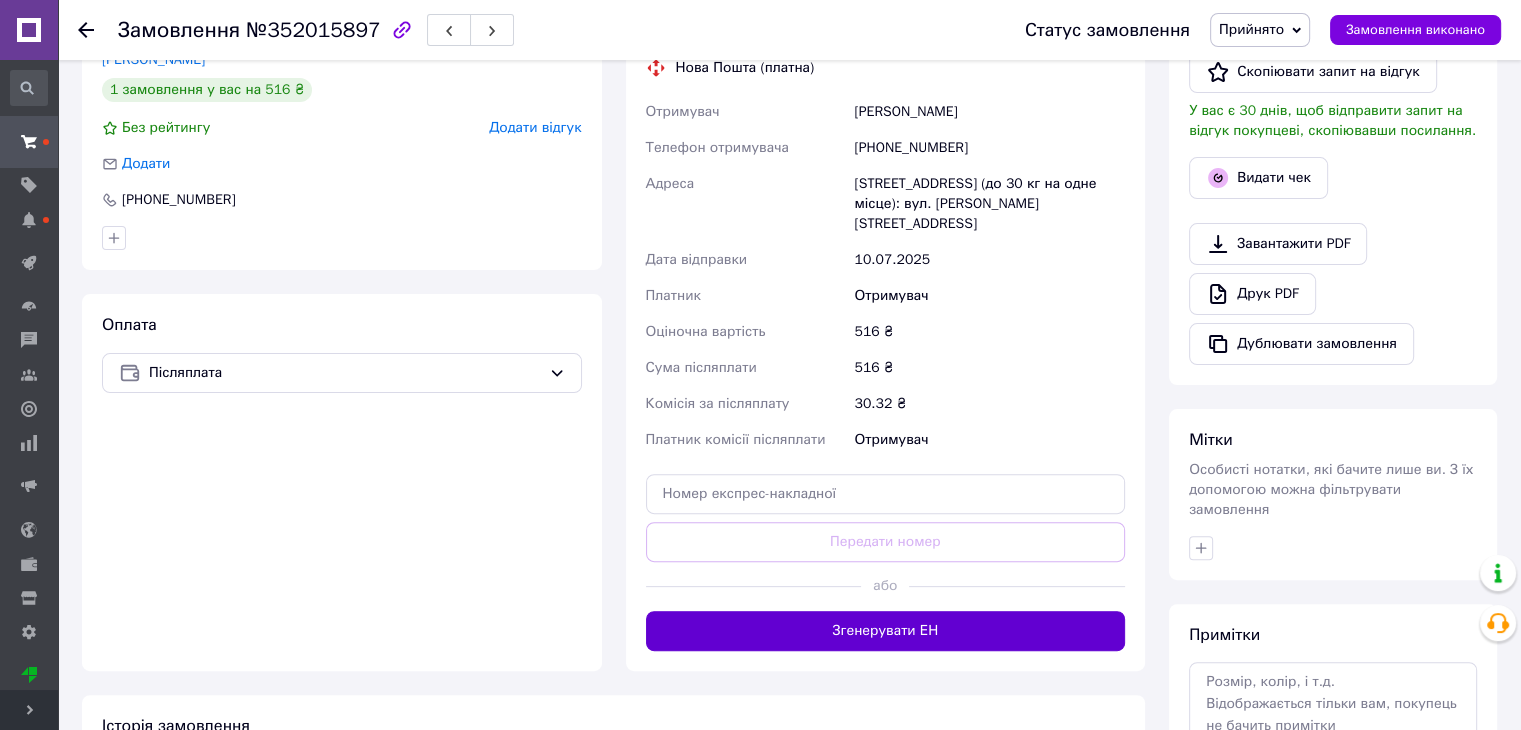 click on "Згенерувати ЕН" at bounding box center (886, 631) 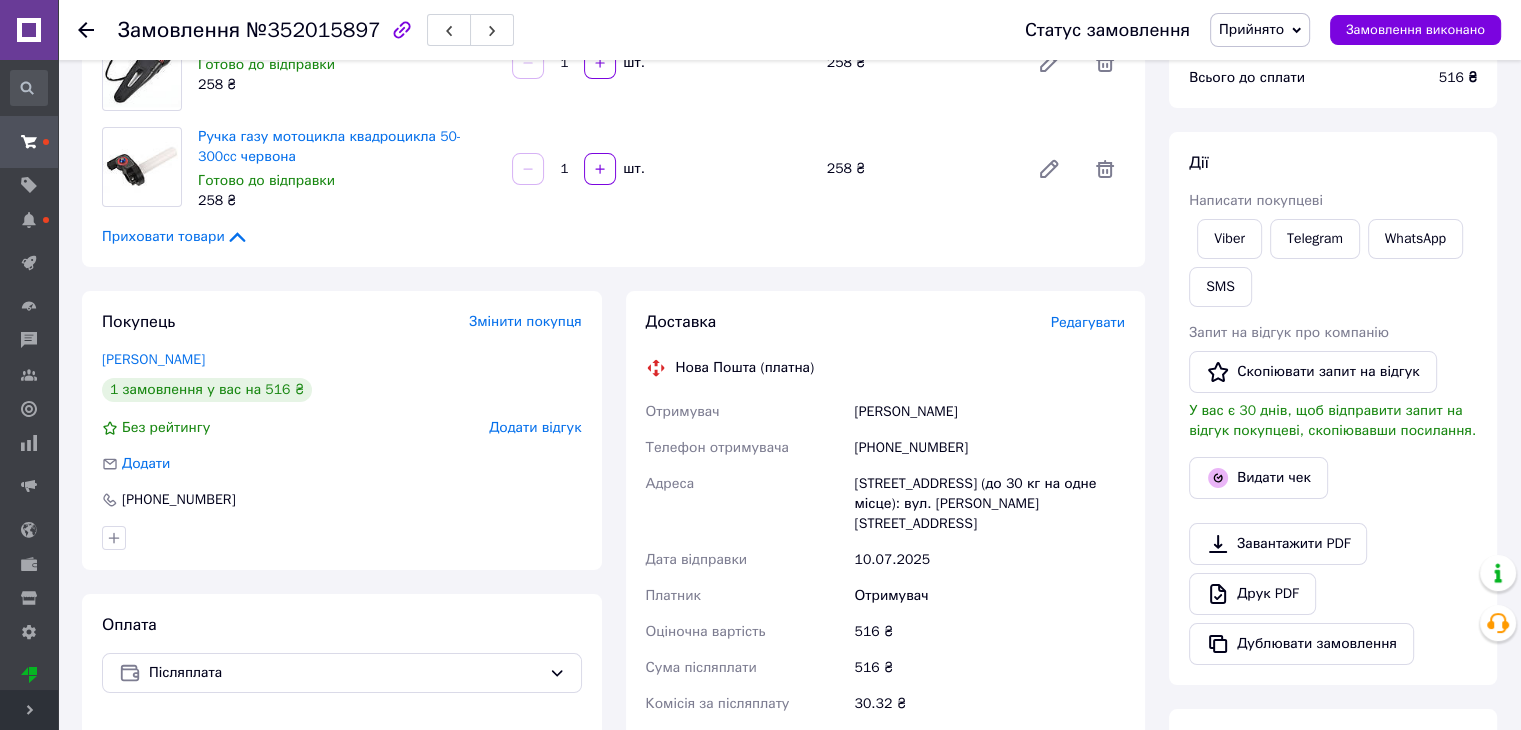 scroll, scrollTop: 100, scrollLeft: 0, axis: vertical 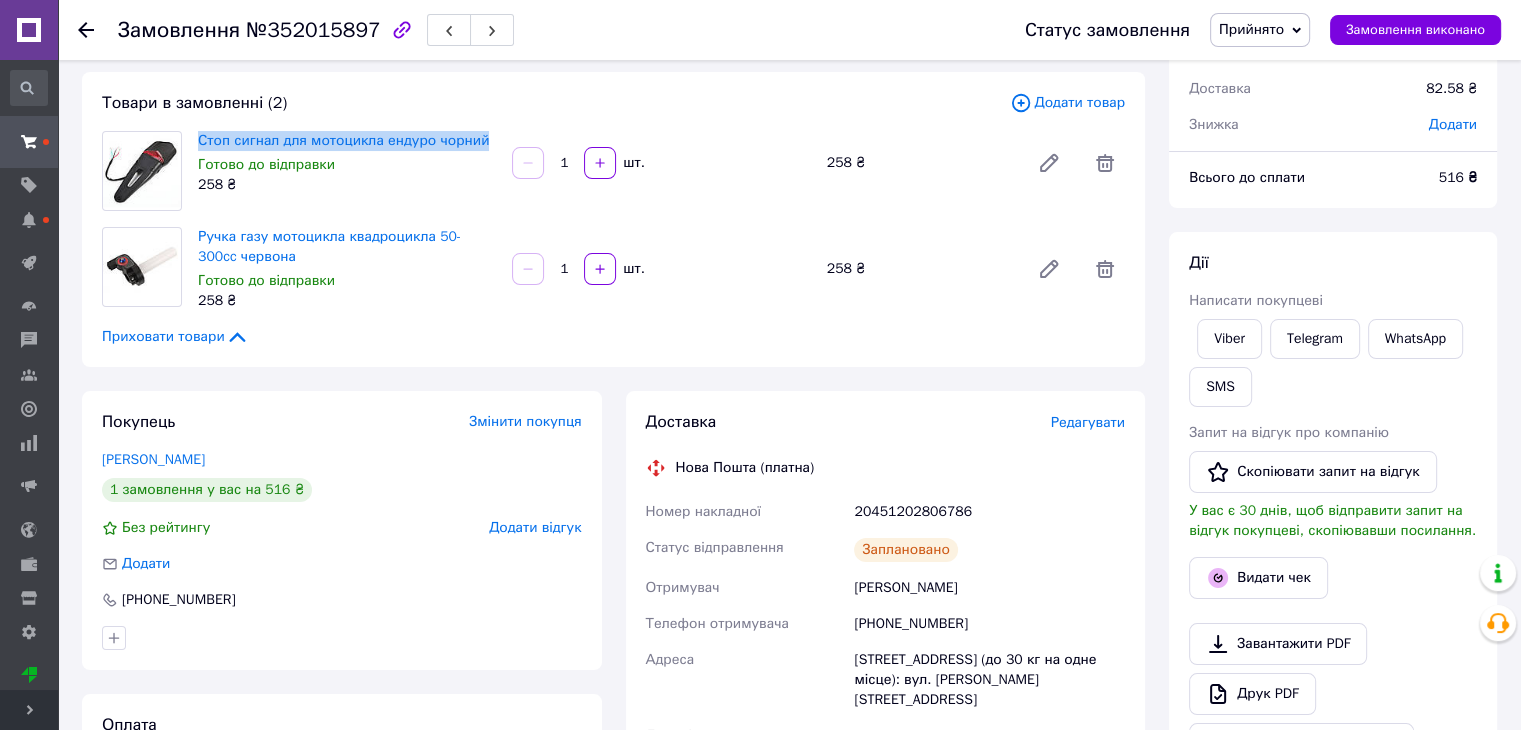 drag, startPoint x: 485, startPoint y: 138, endPoint x: 200, endPoint y: 117, distance: 285.77264 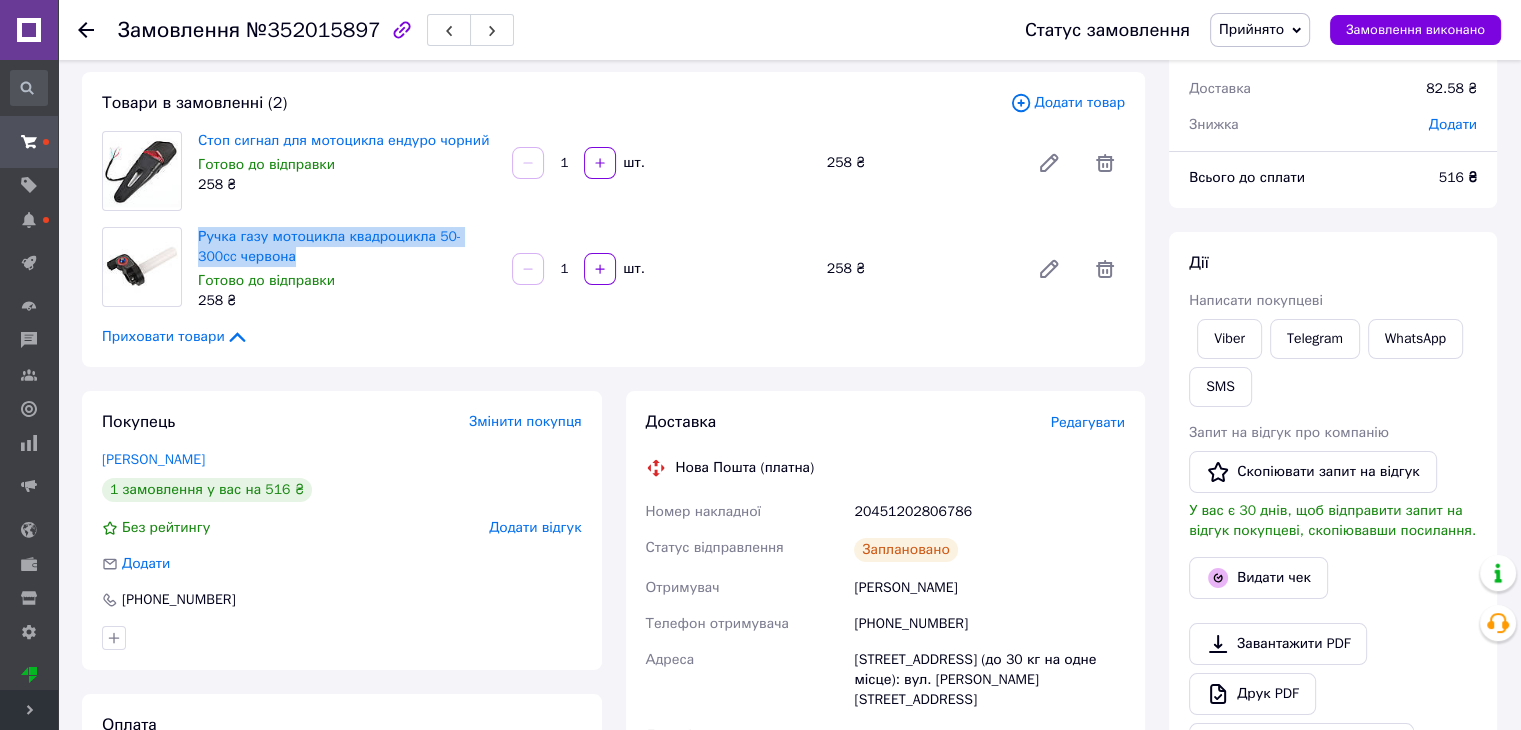drag, startPoint x: 284, startPoint y: 264, endPoint x: 192, endPoint y: 229, distance: 98.43272 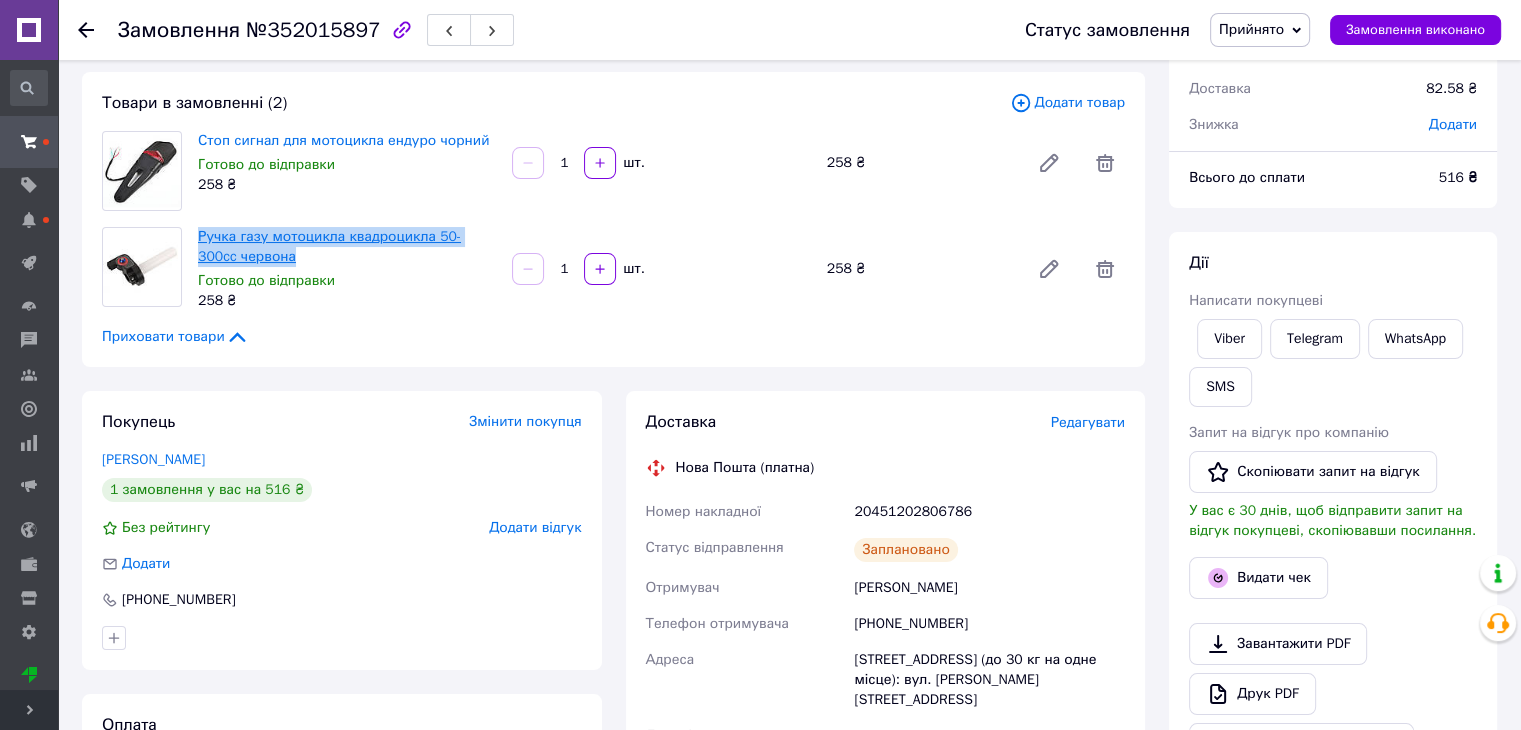 copy on "Ручка газу мотоцикла квадроцикла 50-300cc червона" 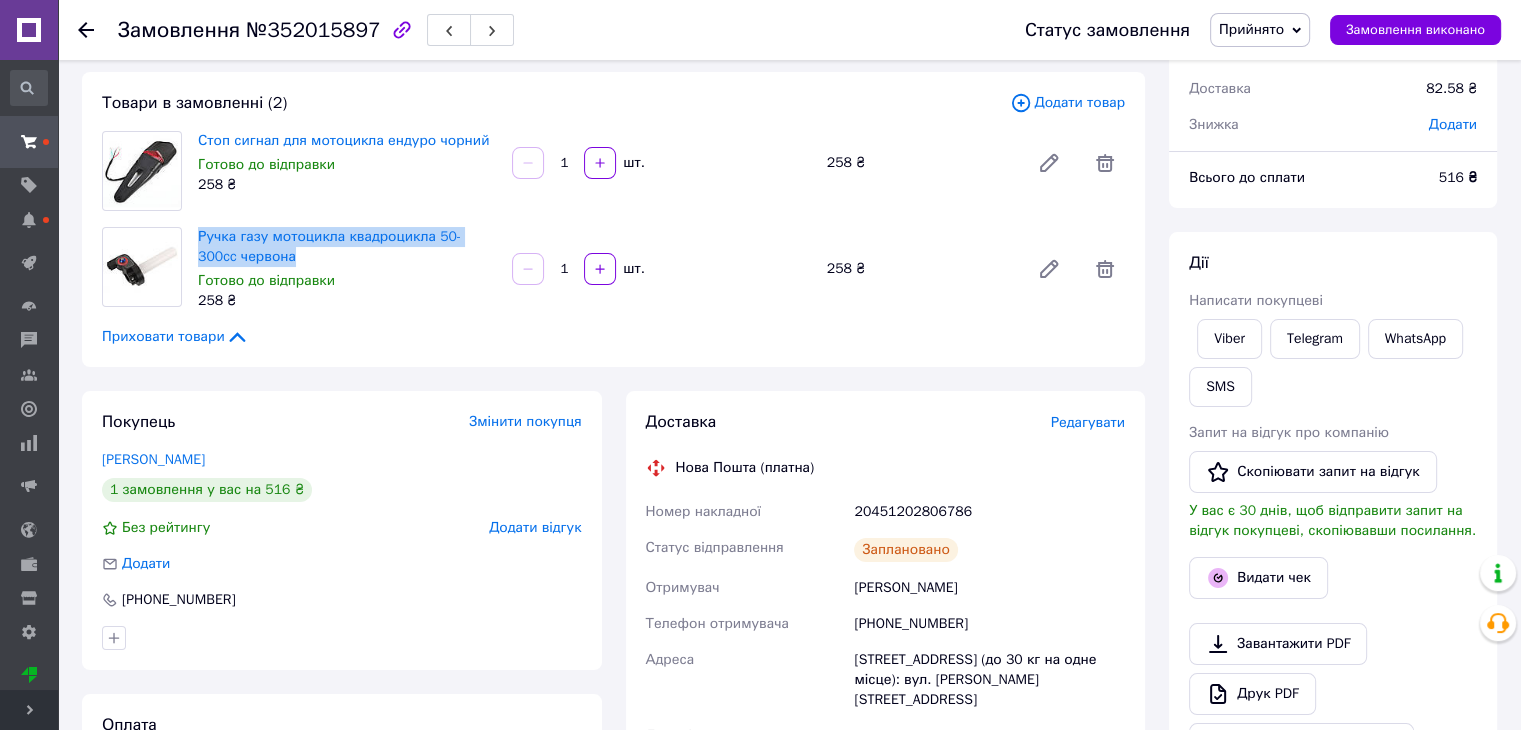 scroll, scrollTop: 200, scrollLeft: 0, axis: vertical 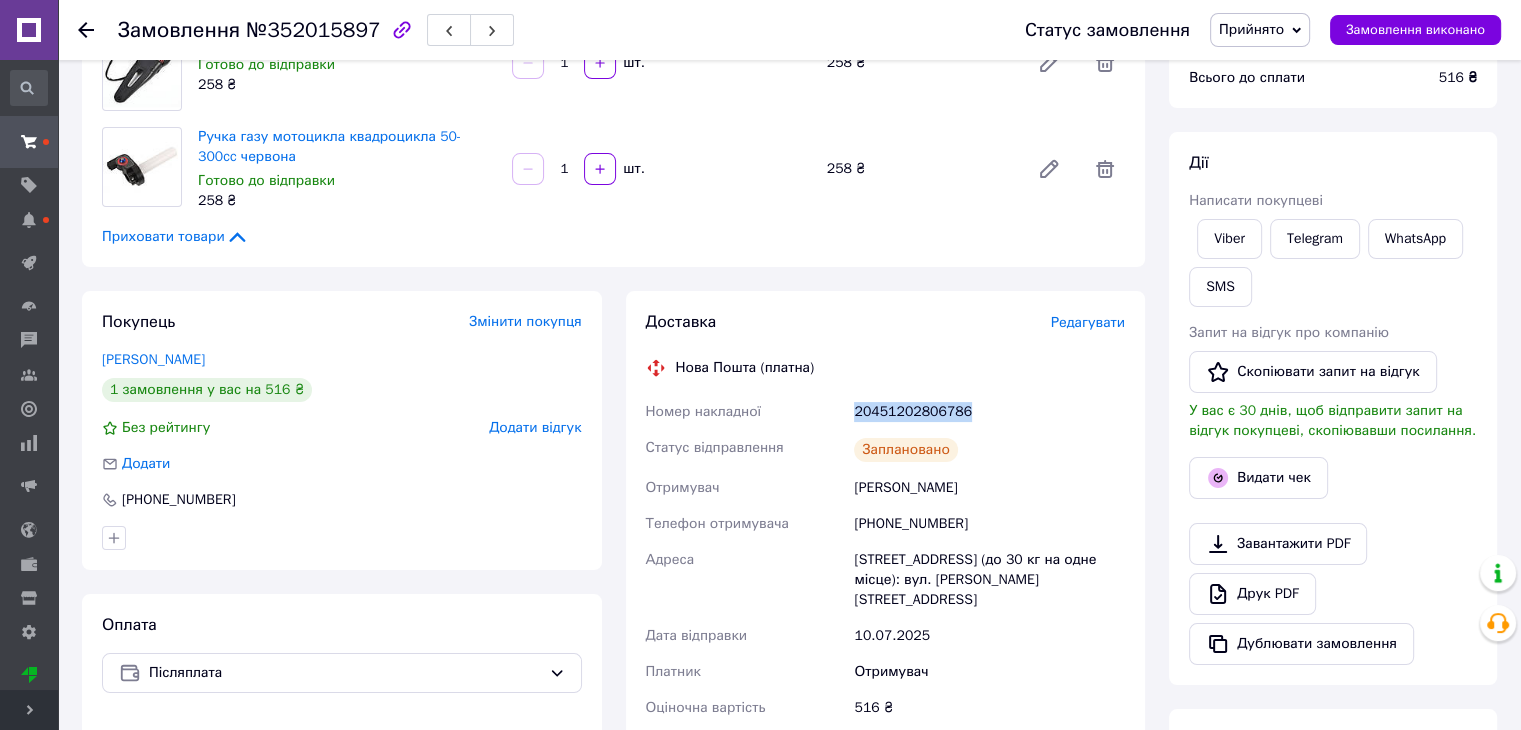 drag, startPoint x: 856, startPoint y: 397, endPoint x: 958, endPoint y: 400, distance: 102.044106 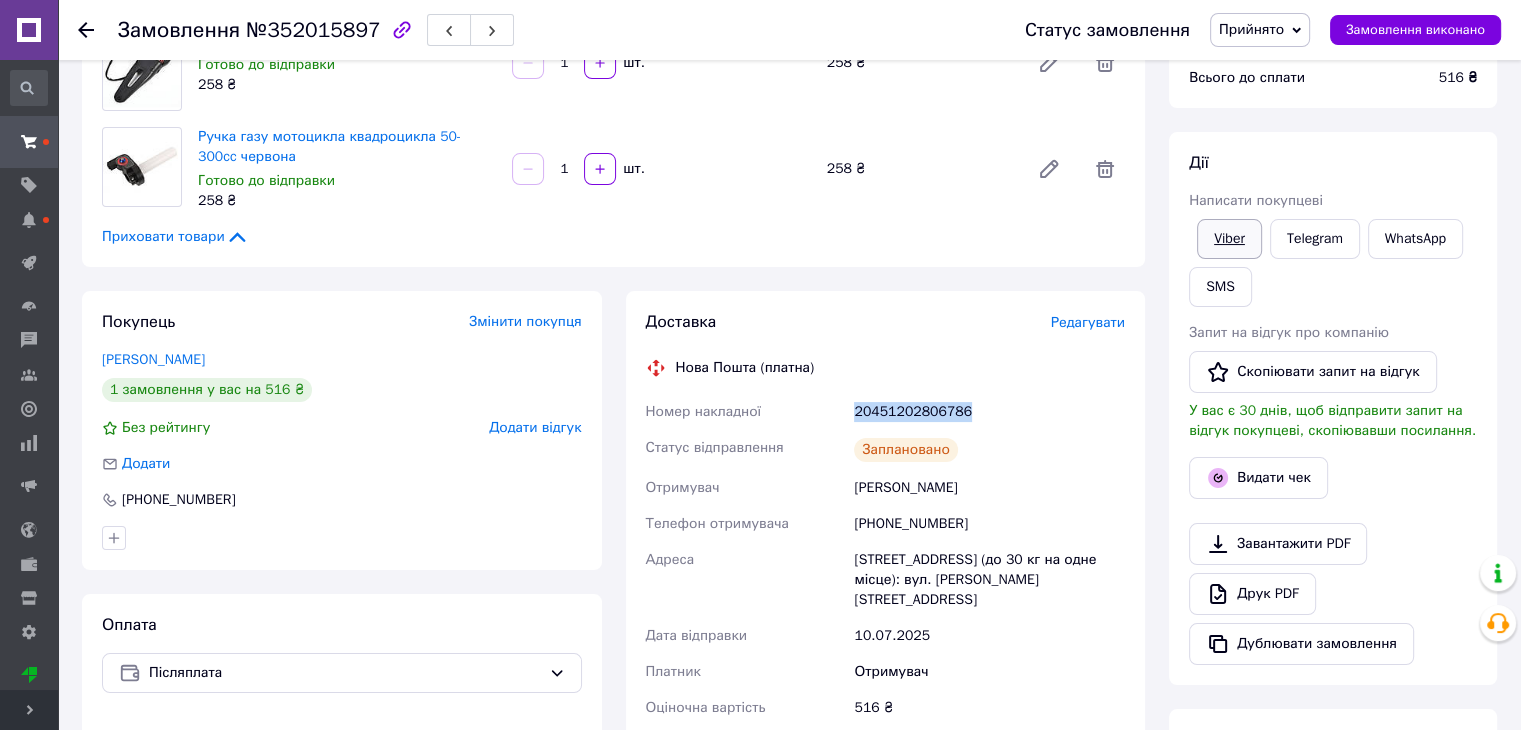 click on "Viber" at bounding box center (1229, 239) 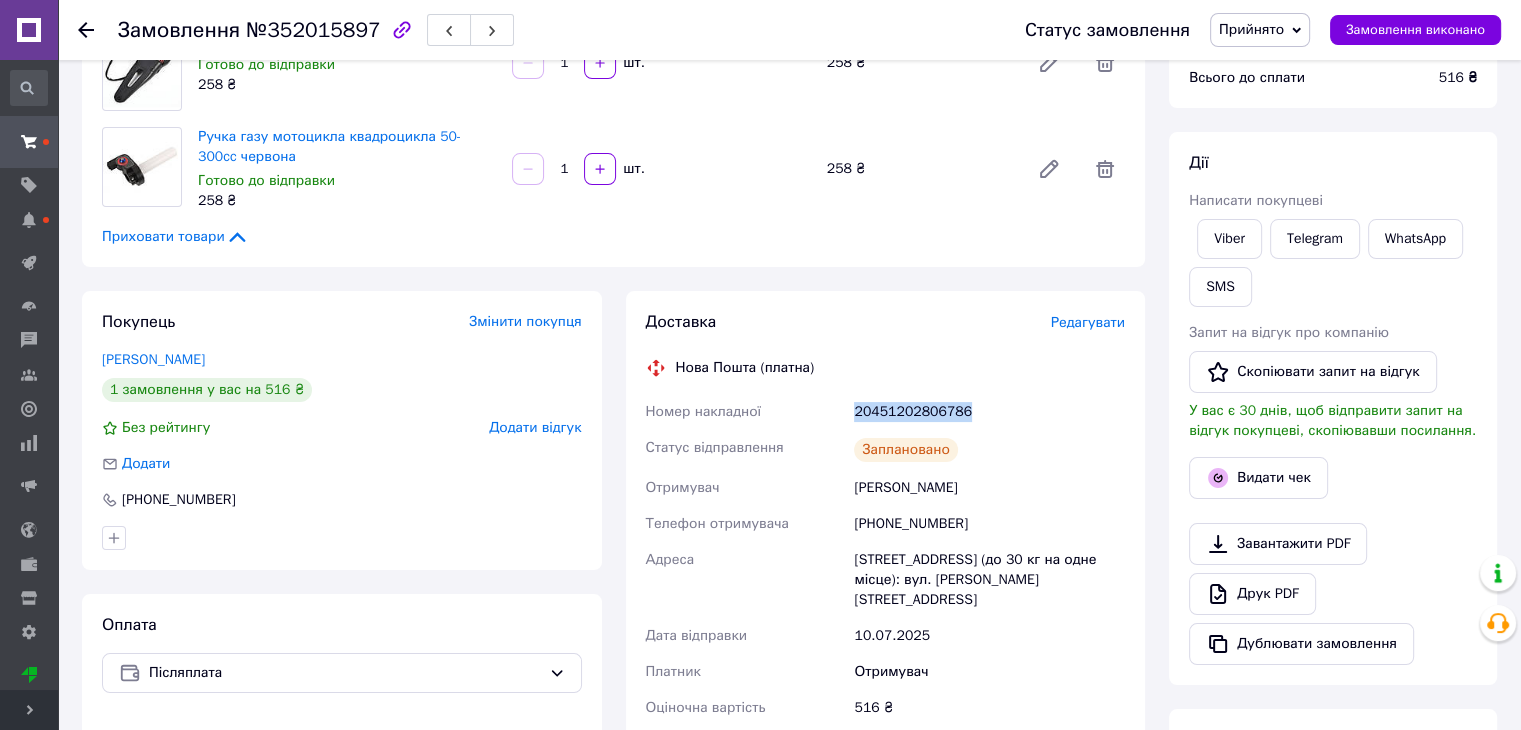 copy on "20451202806786" 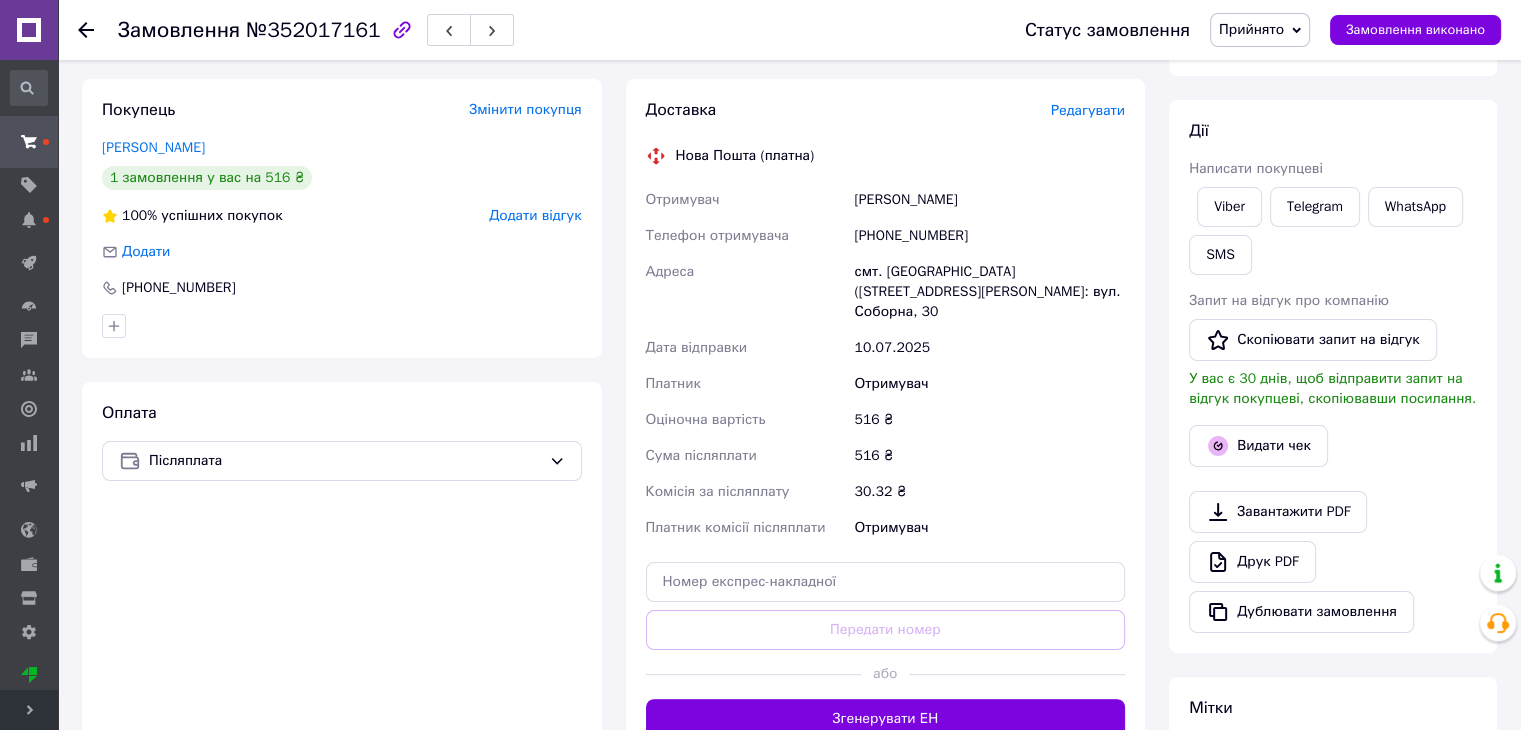 scroll, scrollTop: 500, scrollLeft: 0, axis: vertical 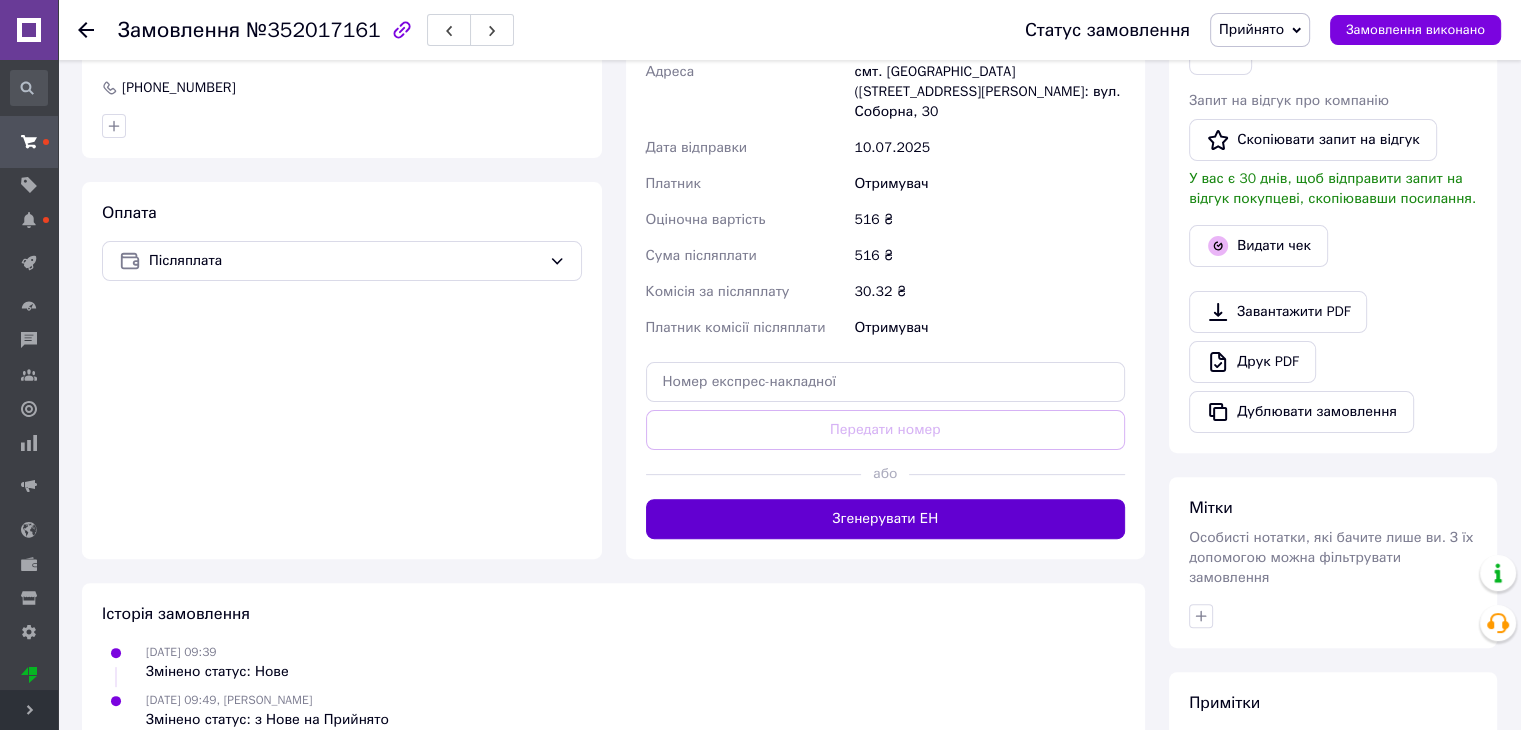 click on "Згенерувати ЕН" at bounding box center [886, 519] 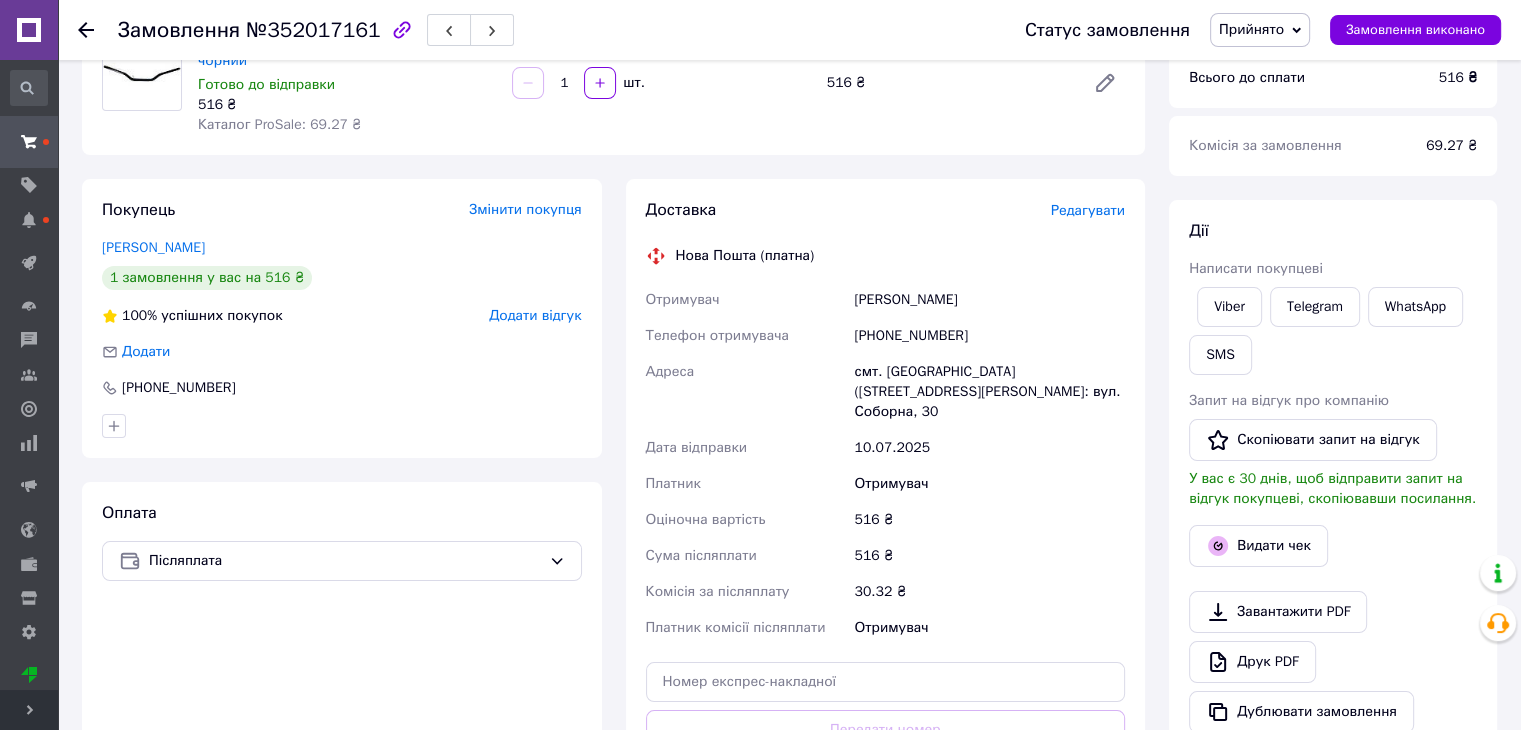 scroll, scrollTop: 0, scrollLeft: 0, axis: both 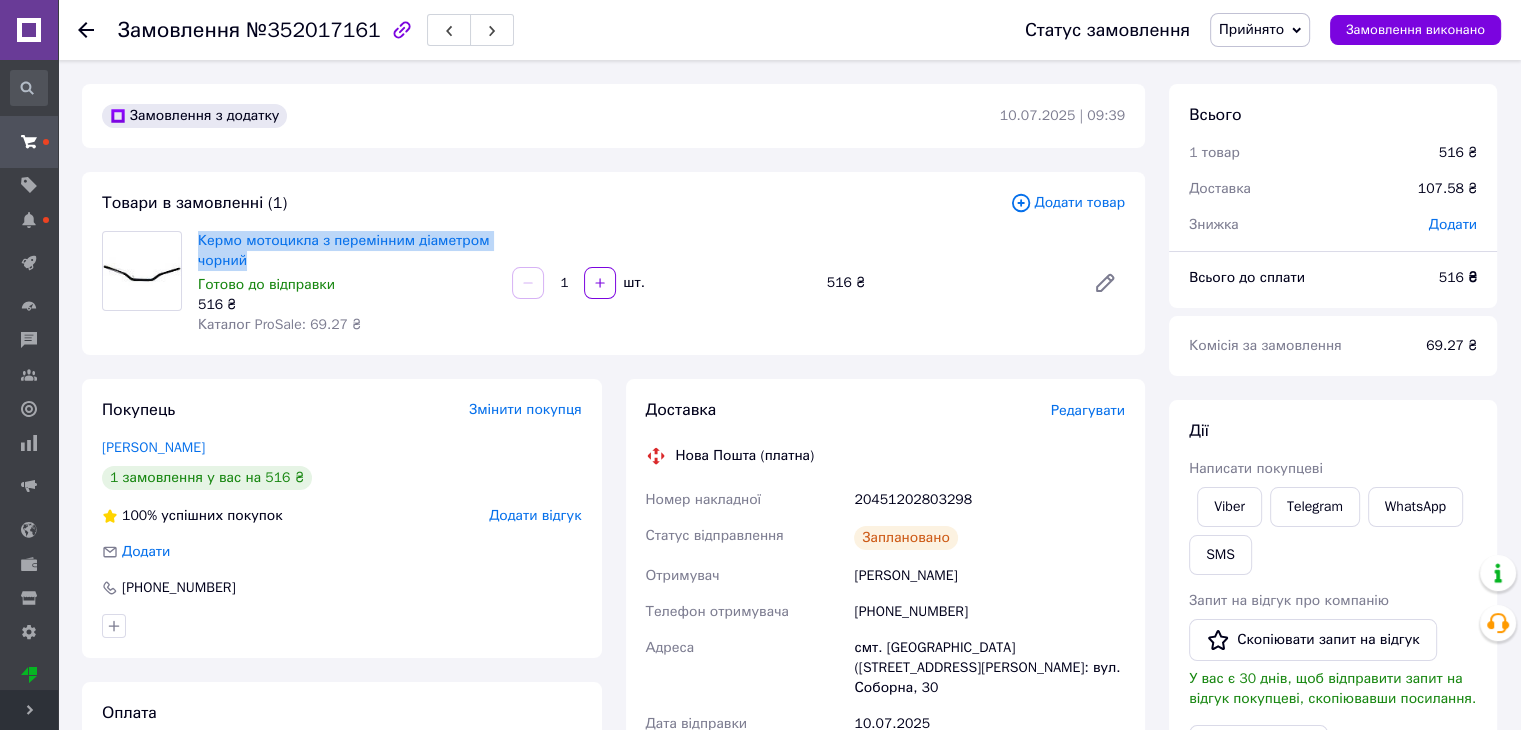 drag, startPoint x: 263, startPoint y: 259, endPoint x: 195, endPoint y: 237, distance: 71.470276 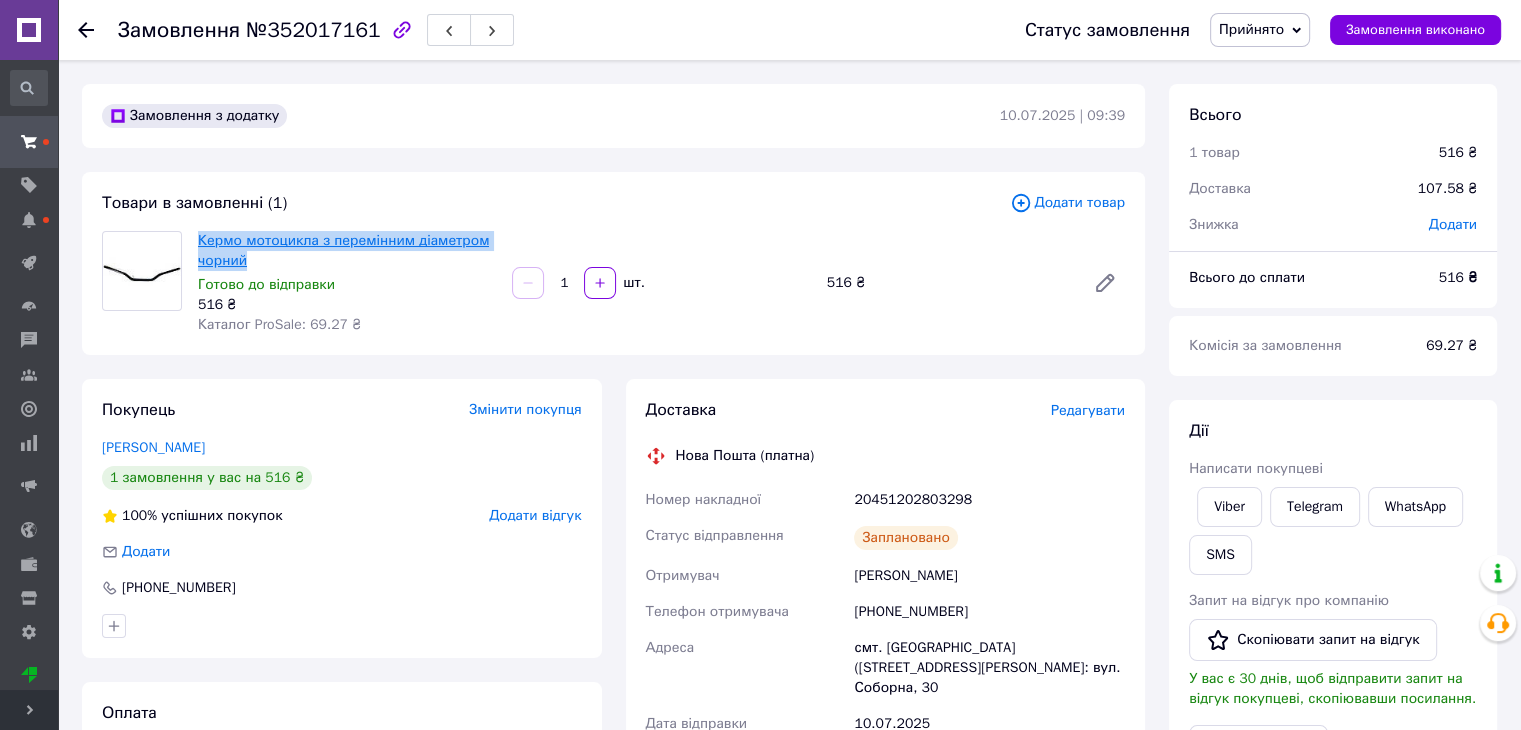 copy on "Кермо мотоцикла з перемінним діаметром чорний" 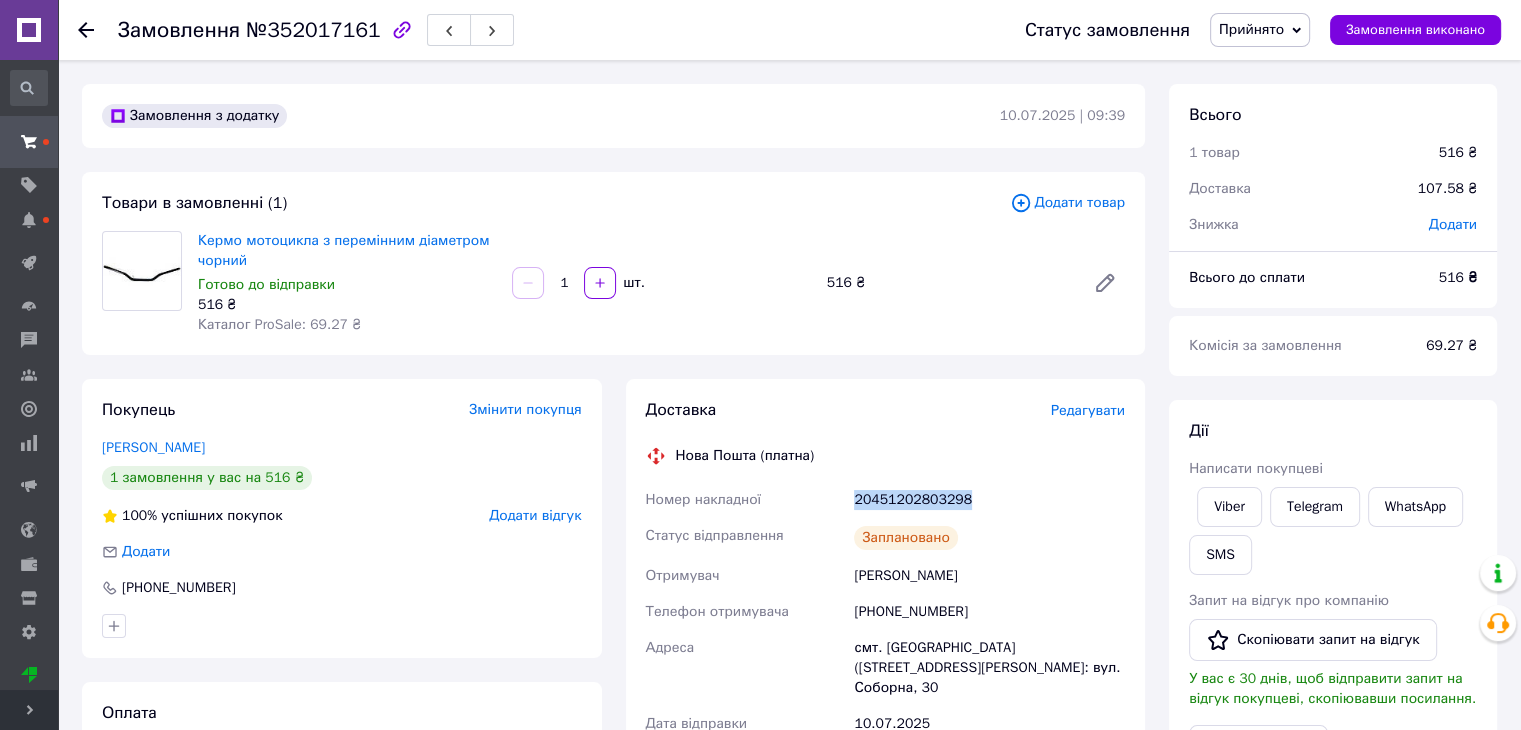 drag, startPoint x: 847, startPoint y: 476, endPoint x: 980, endPoint y: 489, distance: 133.63383 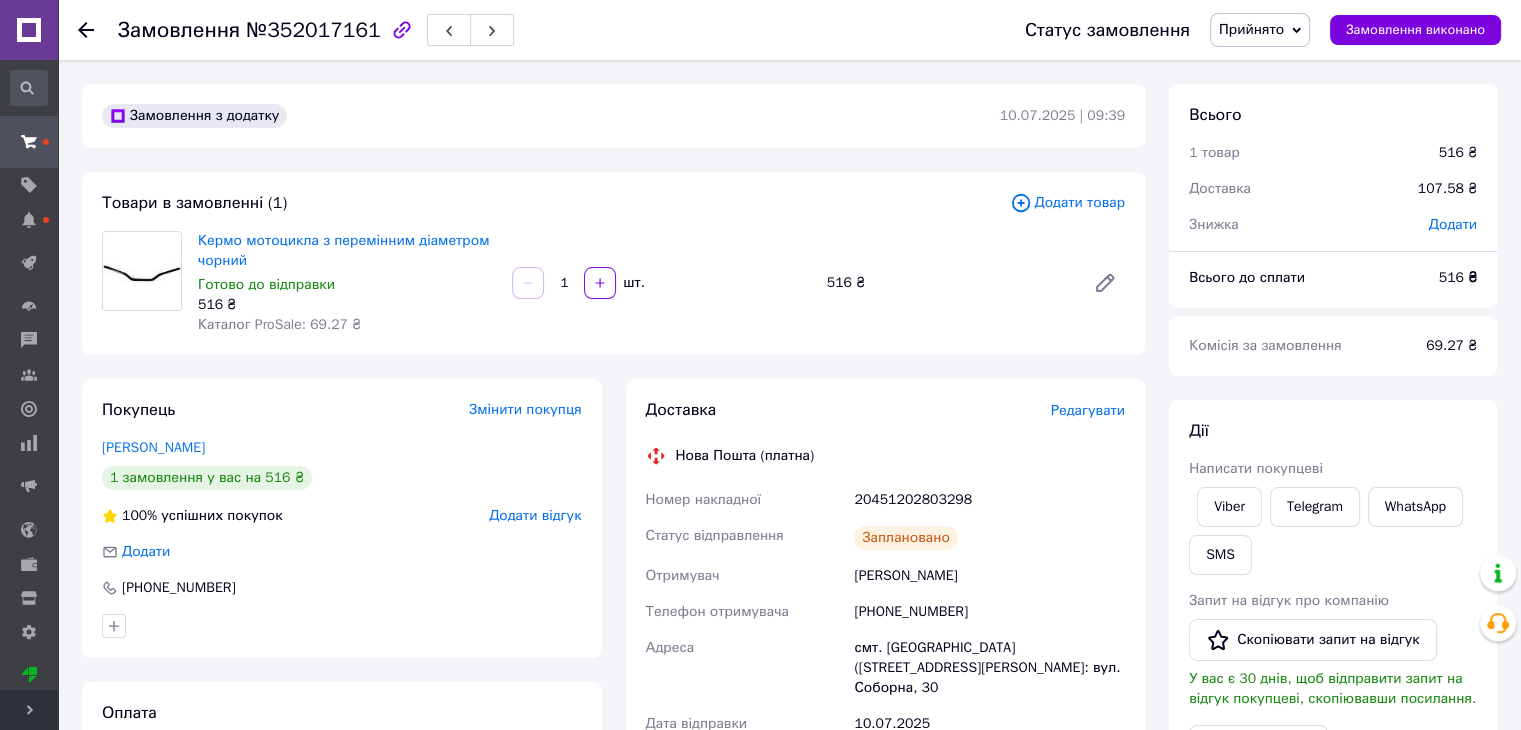click on "Viber" at bounding box center (1229, 507) 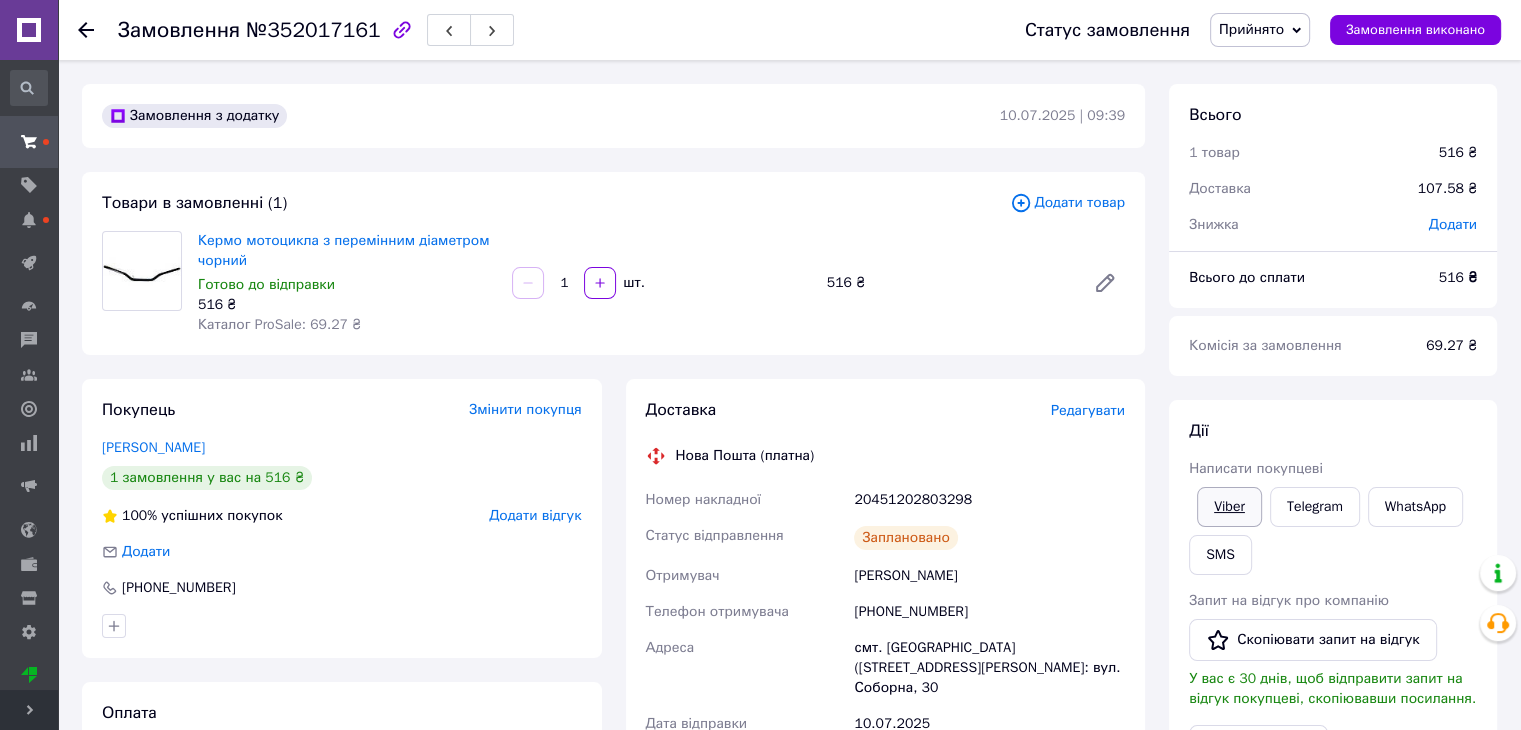 click on "Viber" at bounding box center [1229, 507] 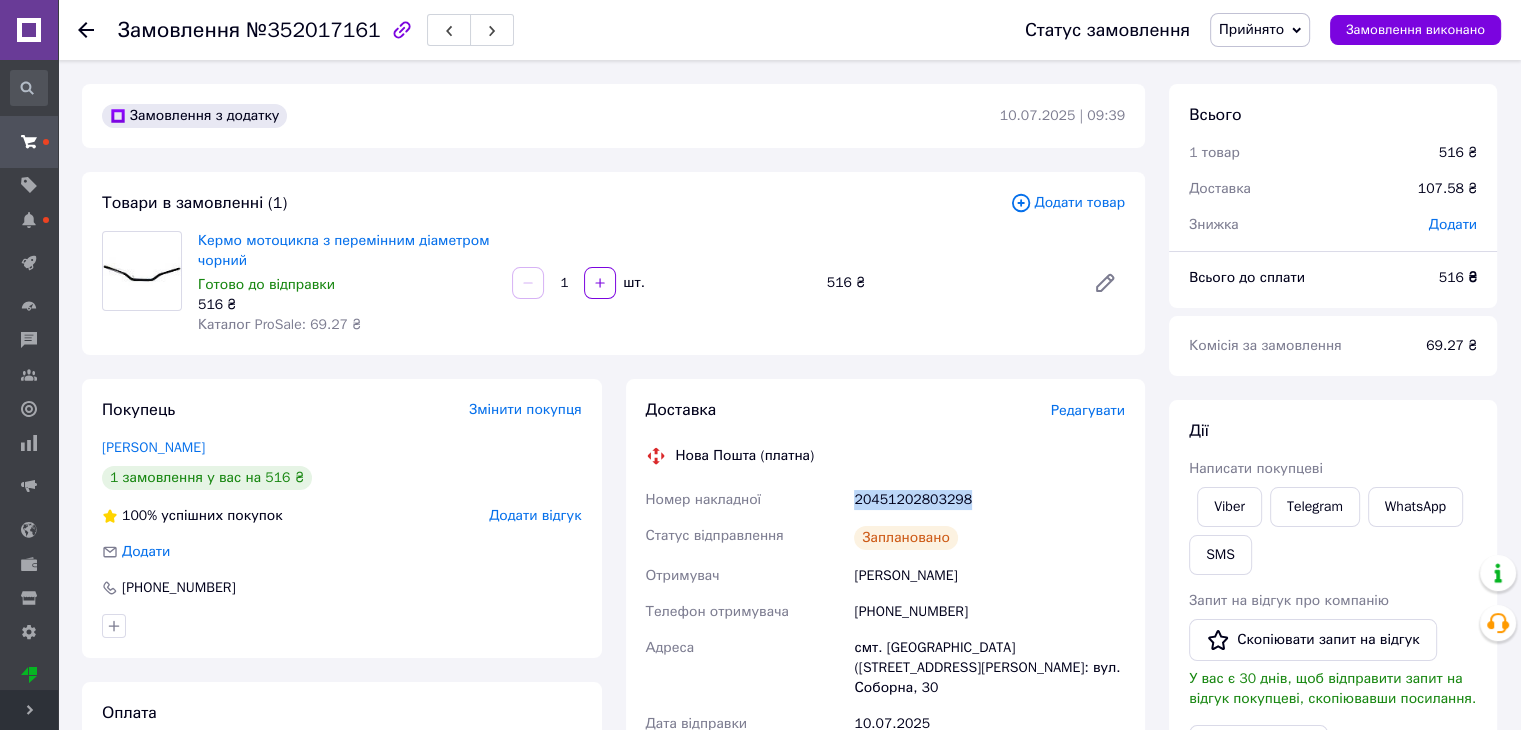 drag, startPoint x: 848, startPoint y: 486, endPoint x: 990, endPoint y: 494, distance: 142.22517 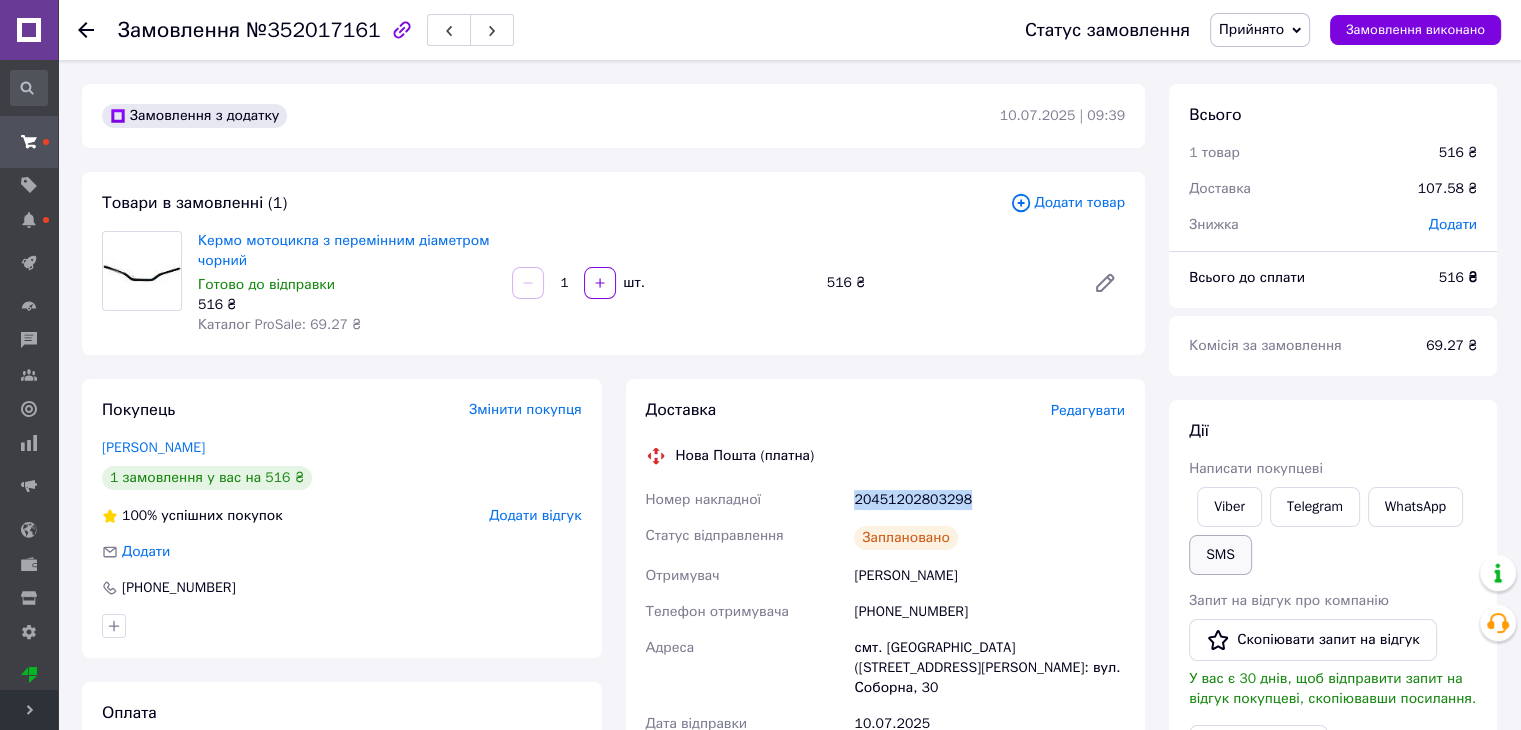 click on "SMS" at bounding box center [1220, 555] 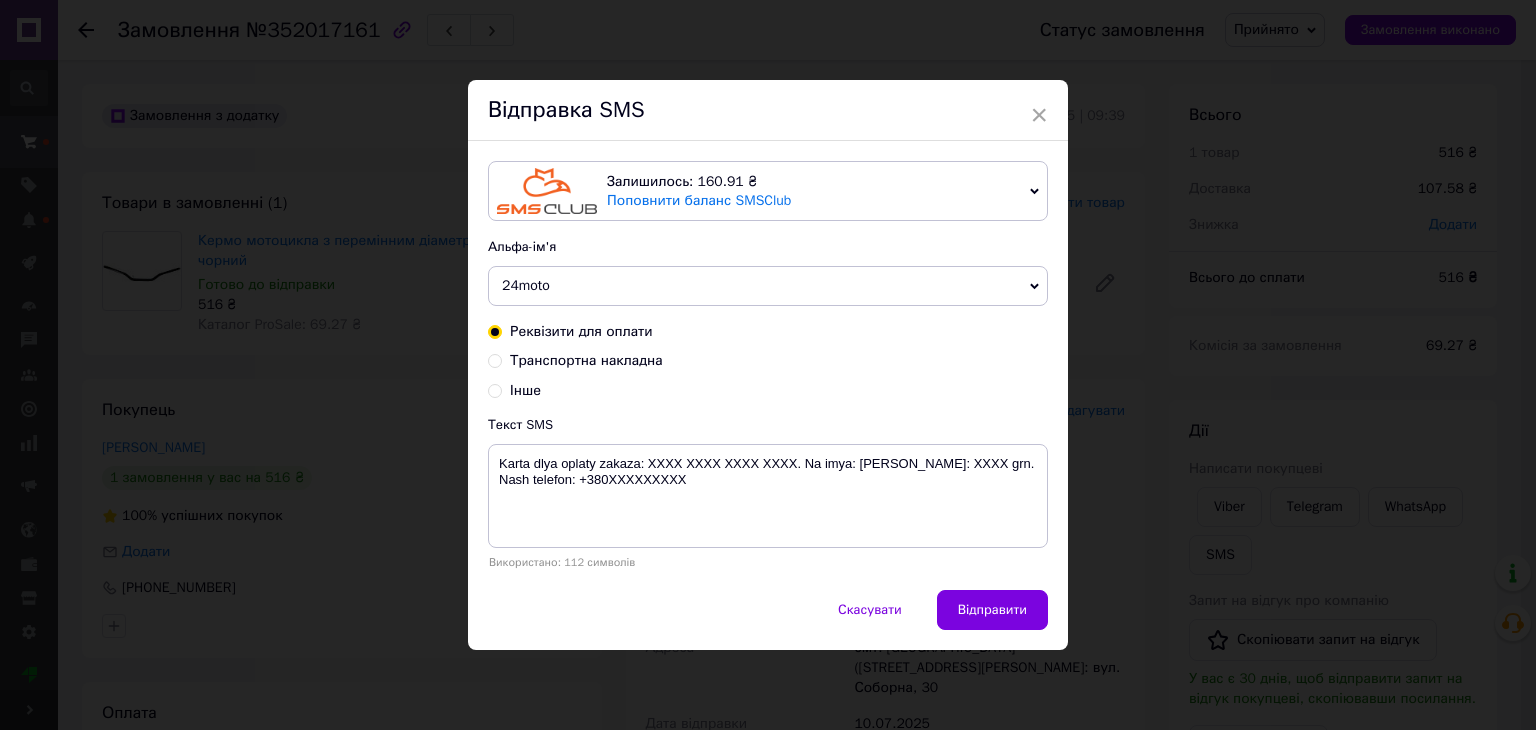 click on "Транспортна накладна" at bounding box center (586, 360) 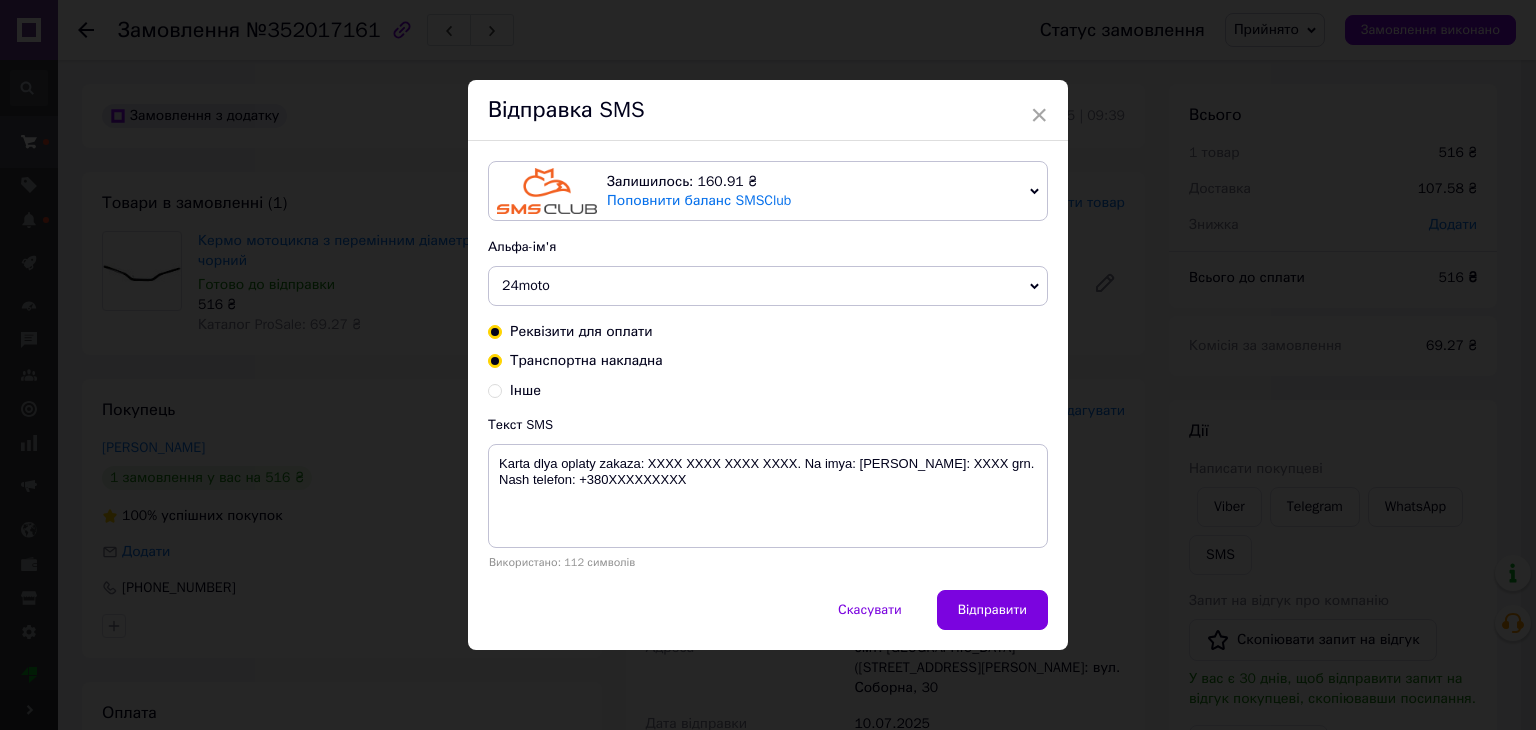 radio on "true" 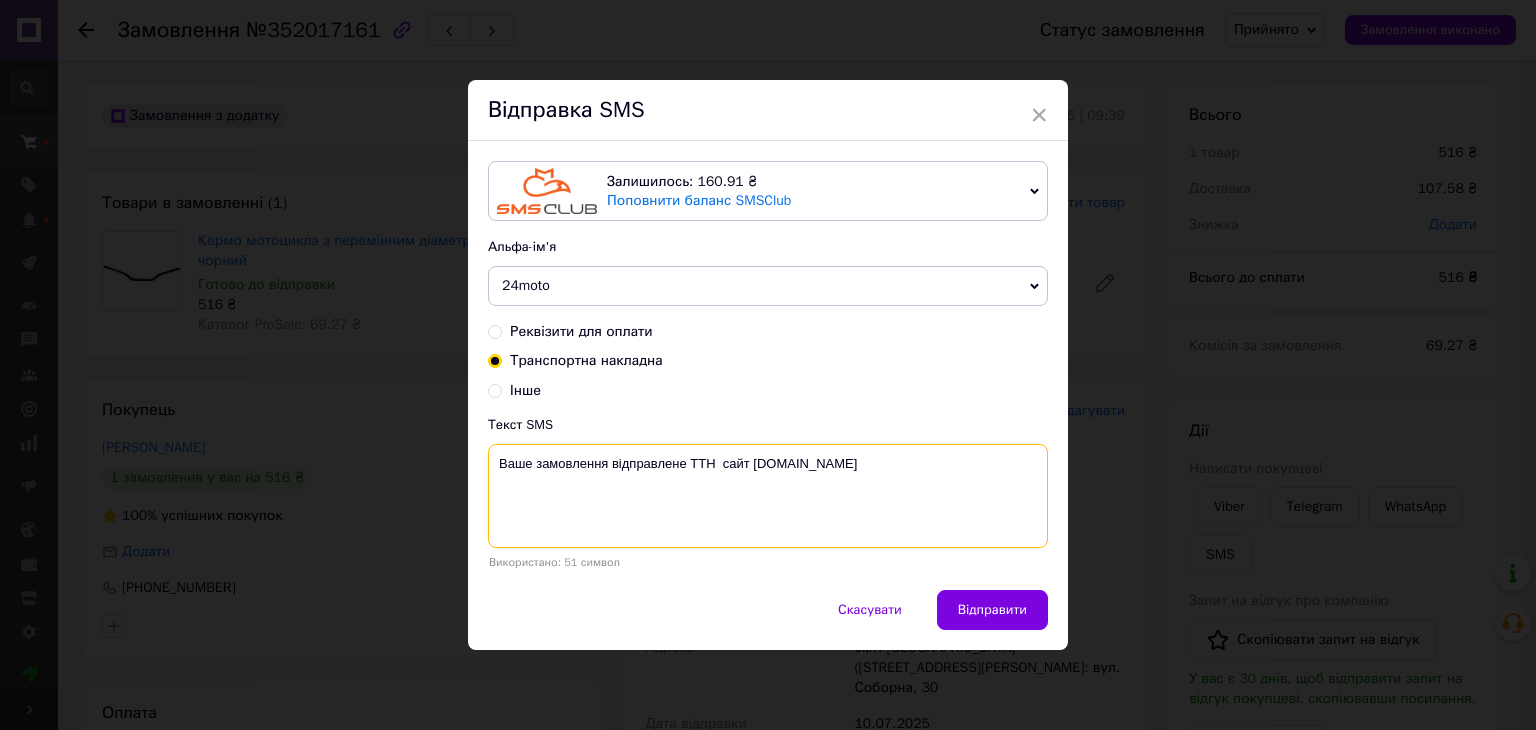 click on "Ваше замовлення відправлене ТТН  сайт 24moto.com.ua" at bounding box center (768, 496) 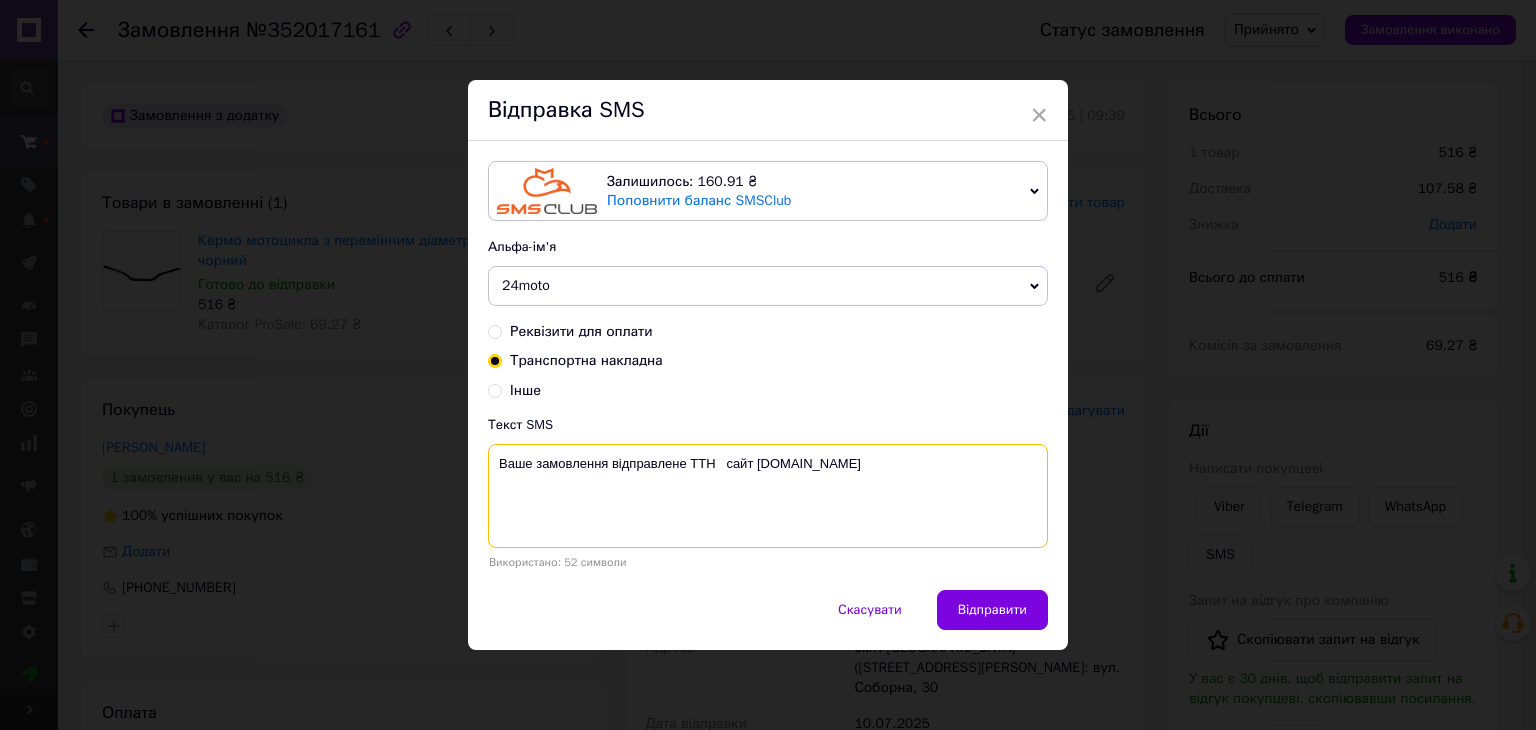 paste on "20451202803298" 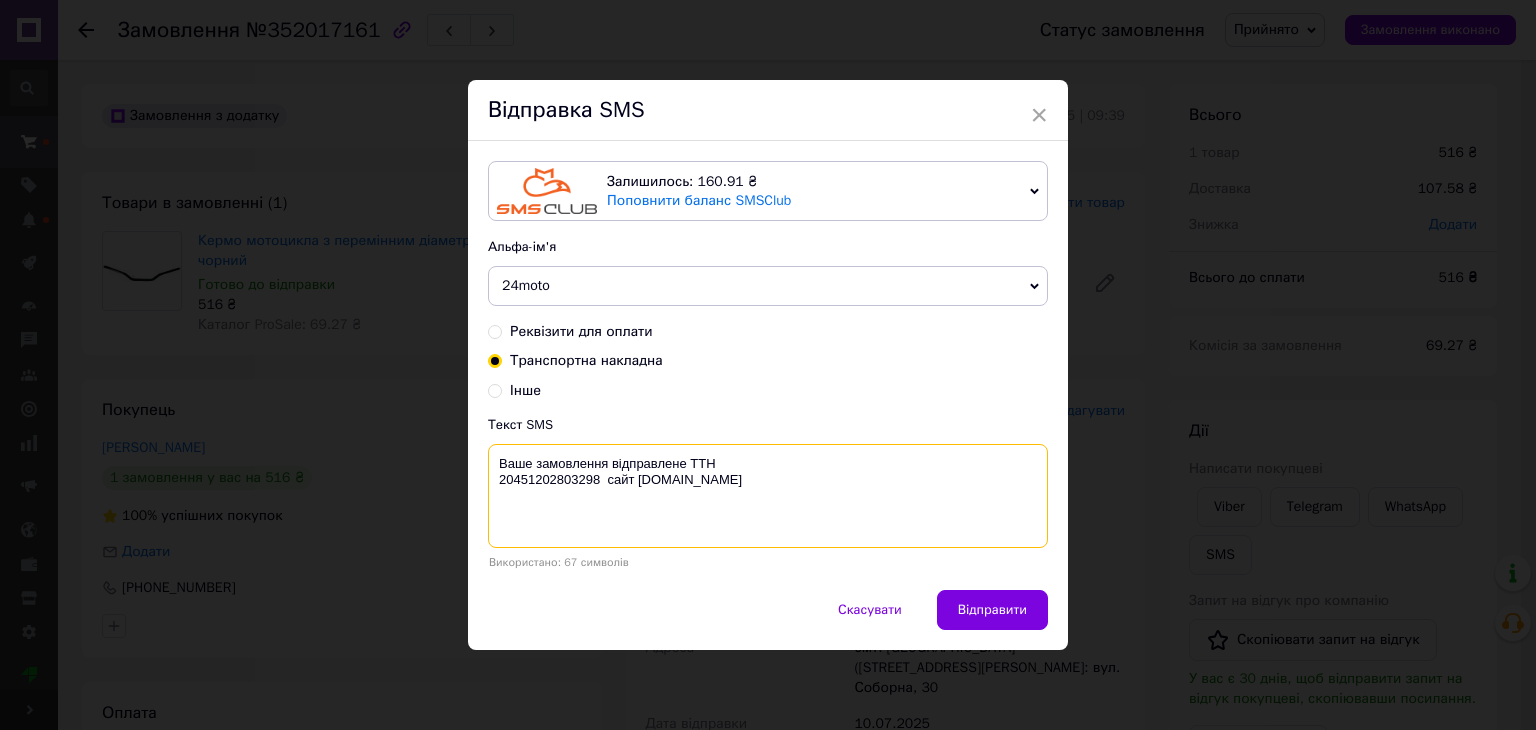 click on "Ваше замовлення відправлене ТТН
20451202803298  сайт 24moto.com.ua" at bounding box center (768, 496) 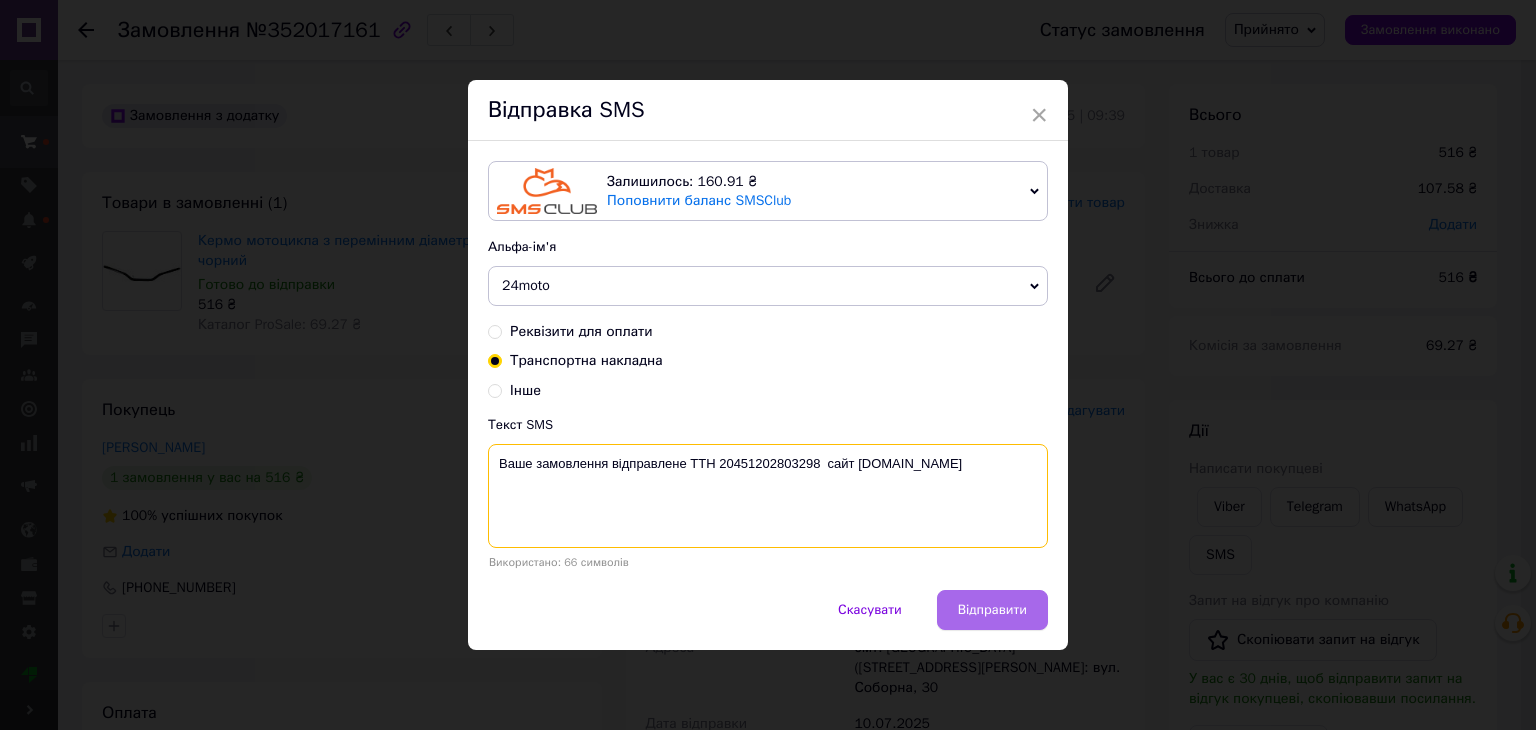 type on "Ваше замовлення відправлене ТТН 20451202803298  сайт 24moto.com.ua" 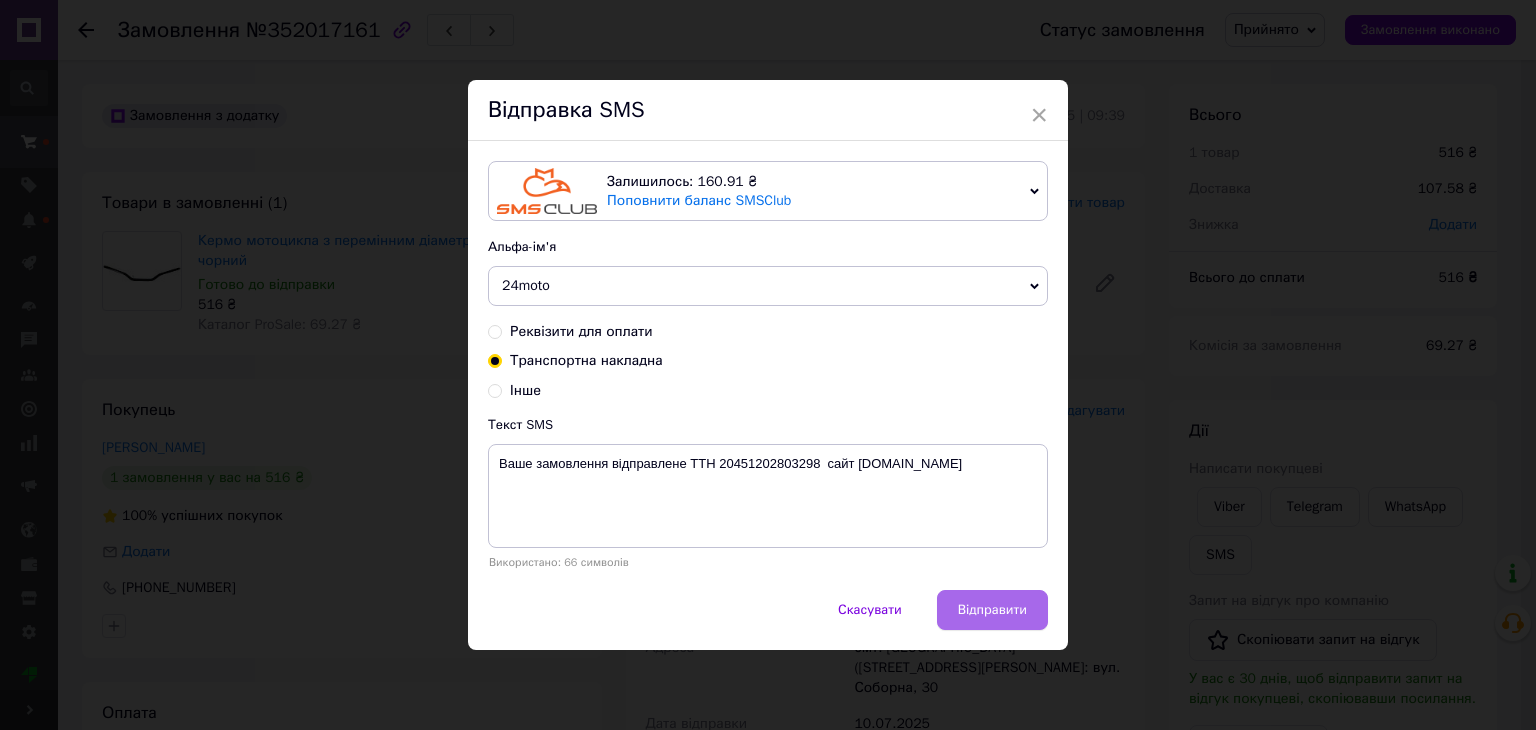 click on "Відправити" at bounding box center [992, 610] 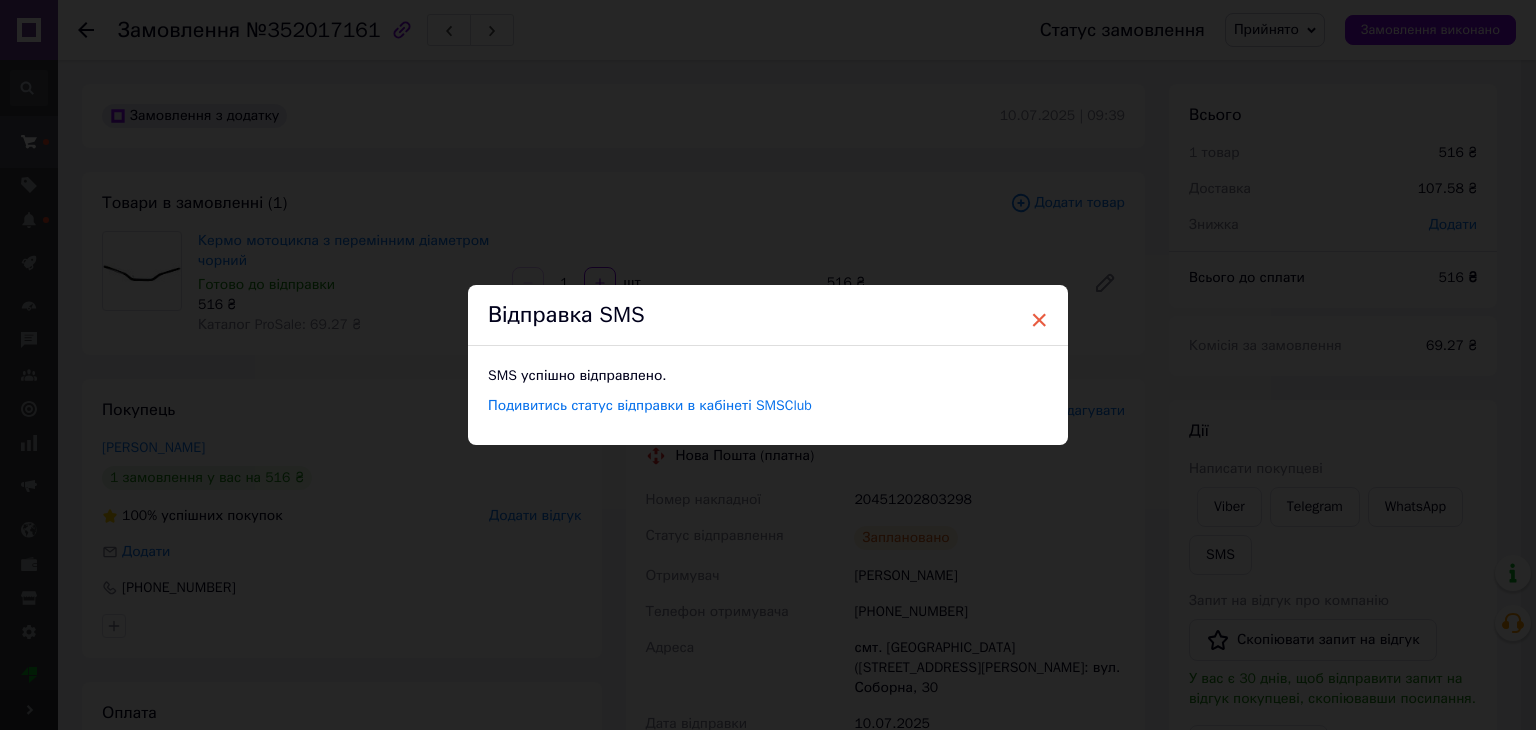 click on "×" at bounding box center (1039, 320) 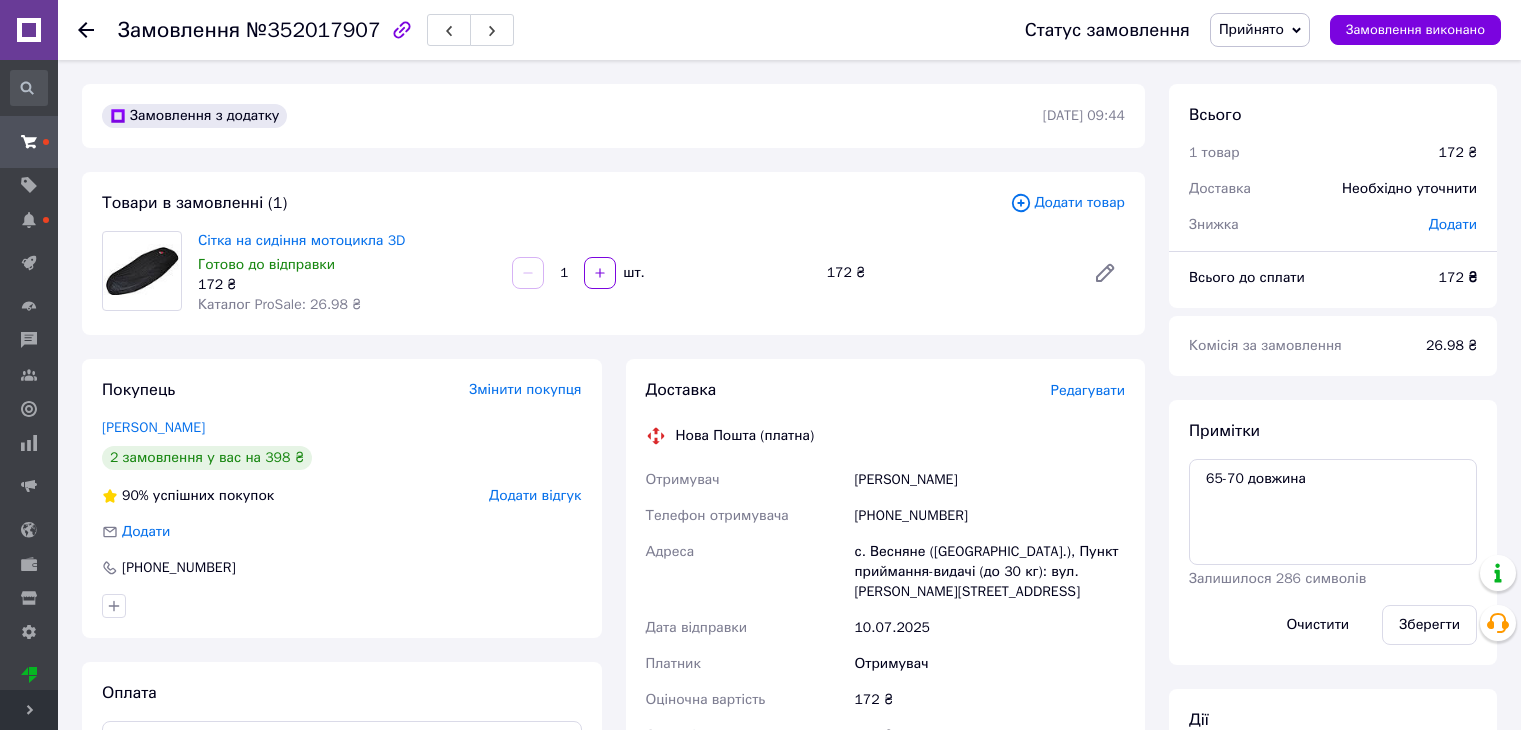 scroll, scrollTop: 0, scrollLeft: 0, axis: both 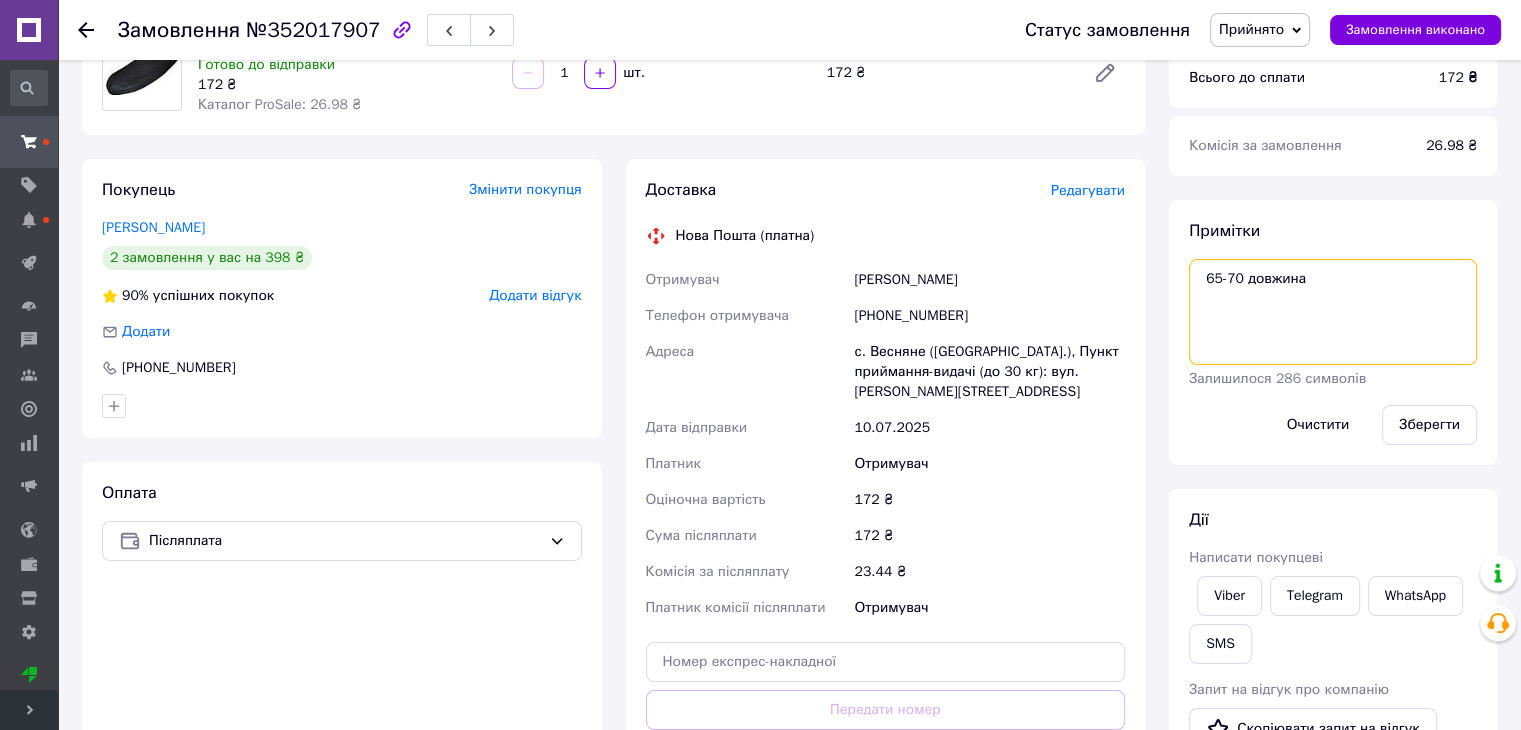 click on "65-70 довжина" at bounding box center [1333, 312] 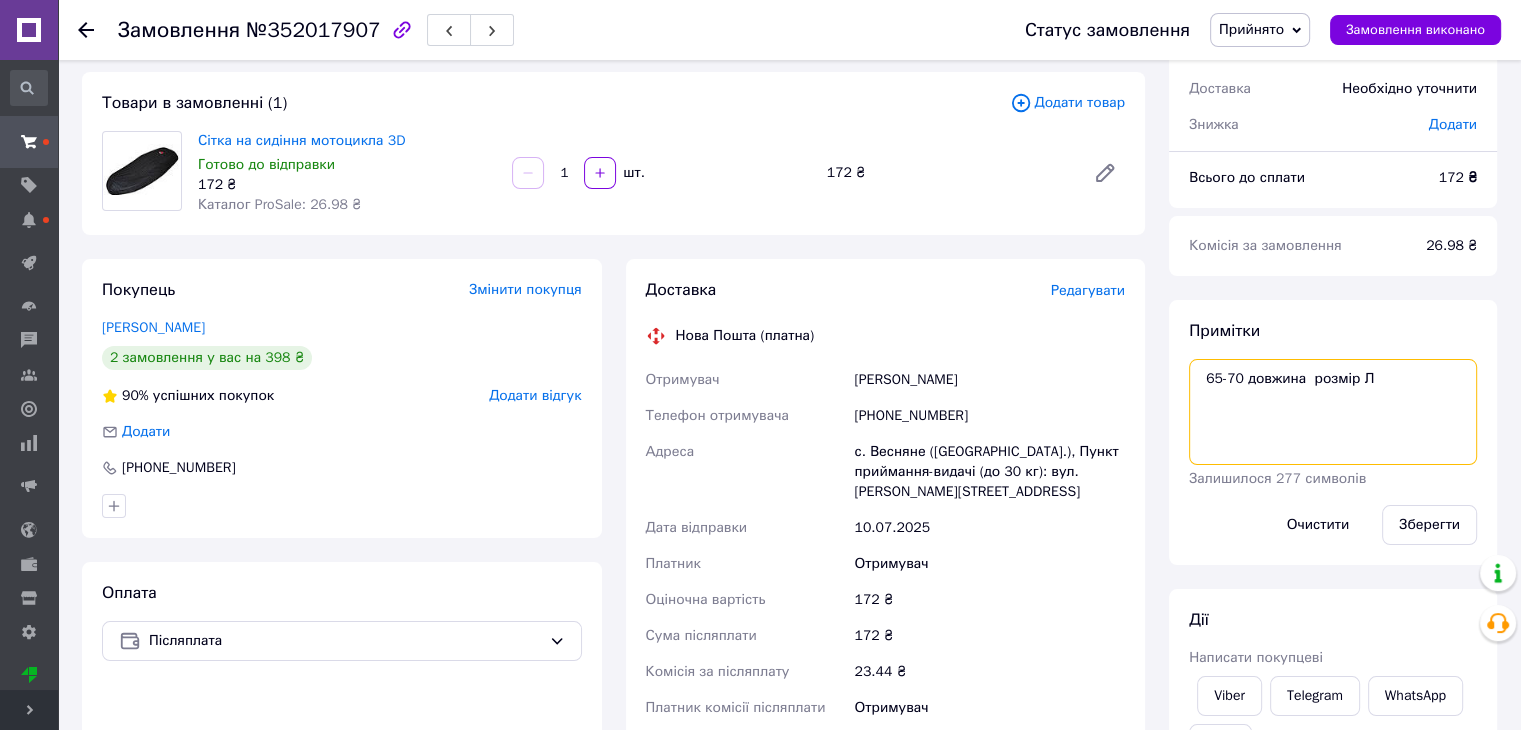 scroll, scrollTop: 0, scrollLeft: 0, axis: both 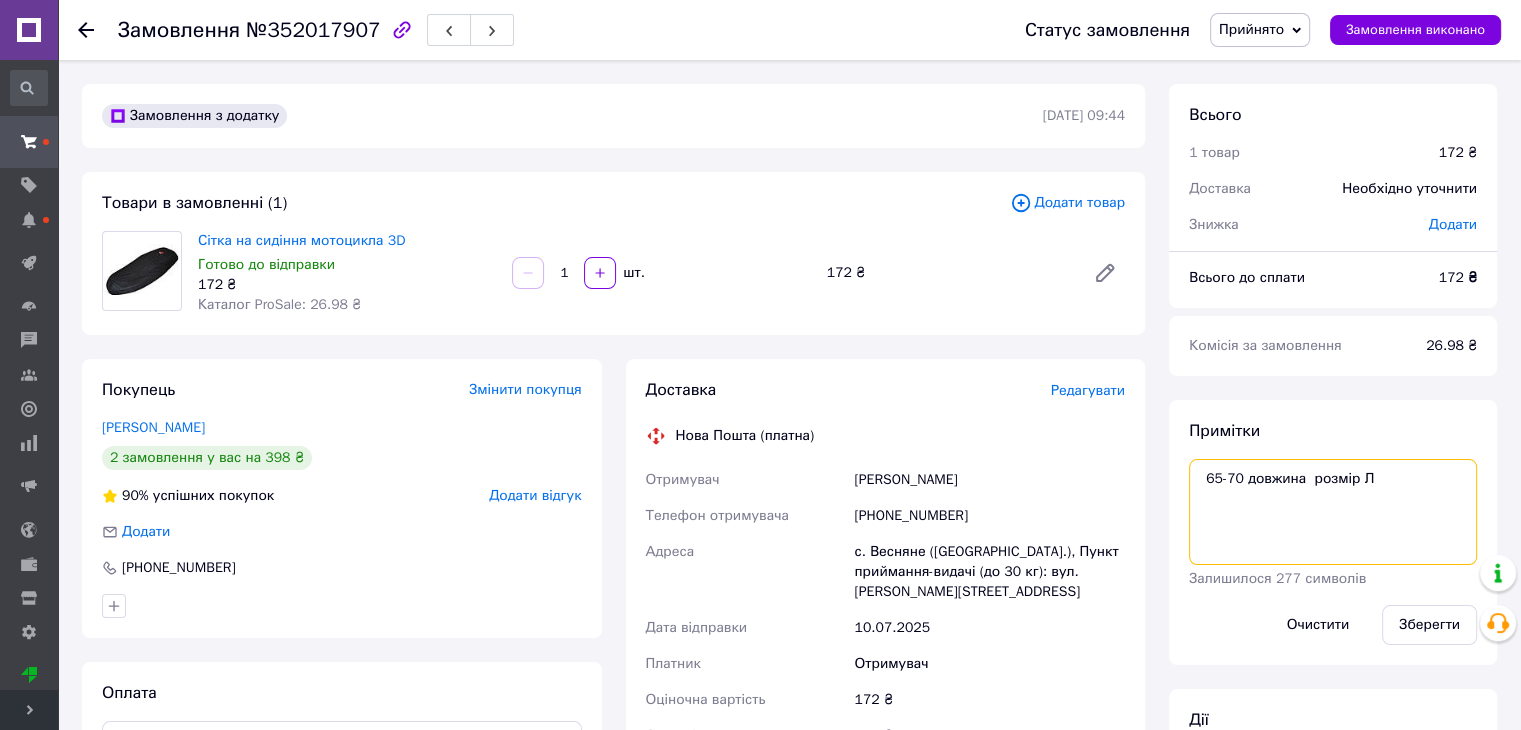 type on "65-70 довжина  розмір Л" 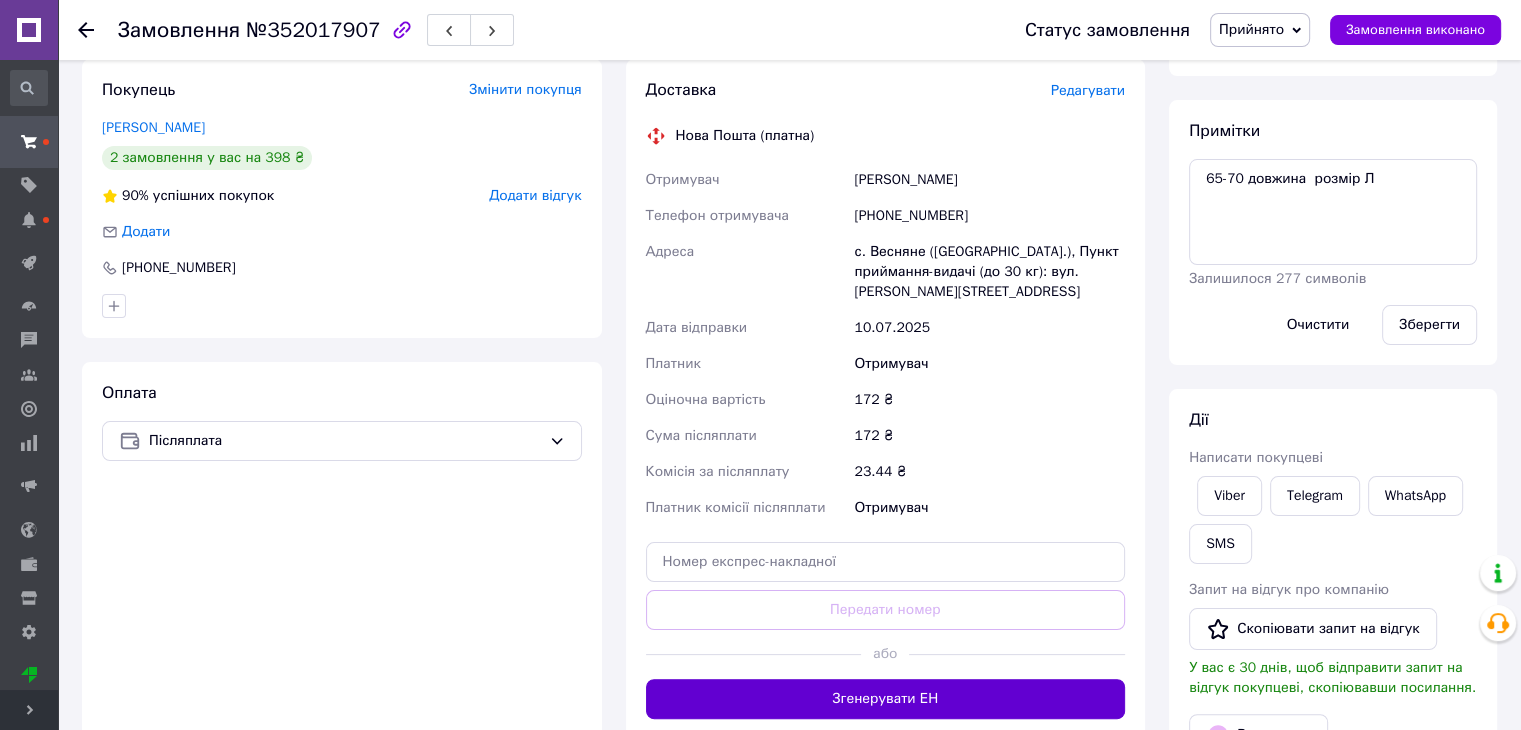 click on "Згенерувати ЕН" at bounding box center (886, 699) 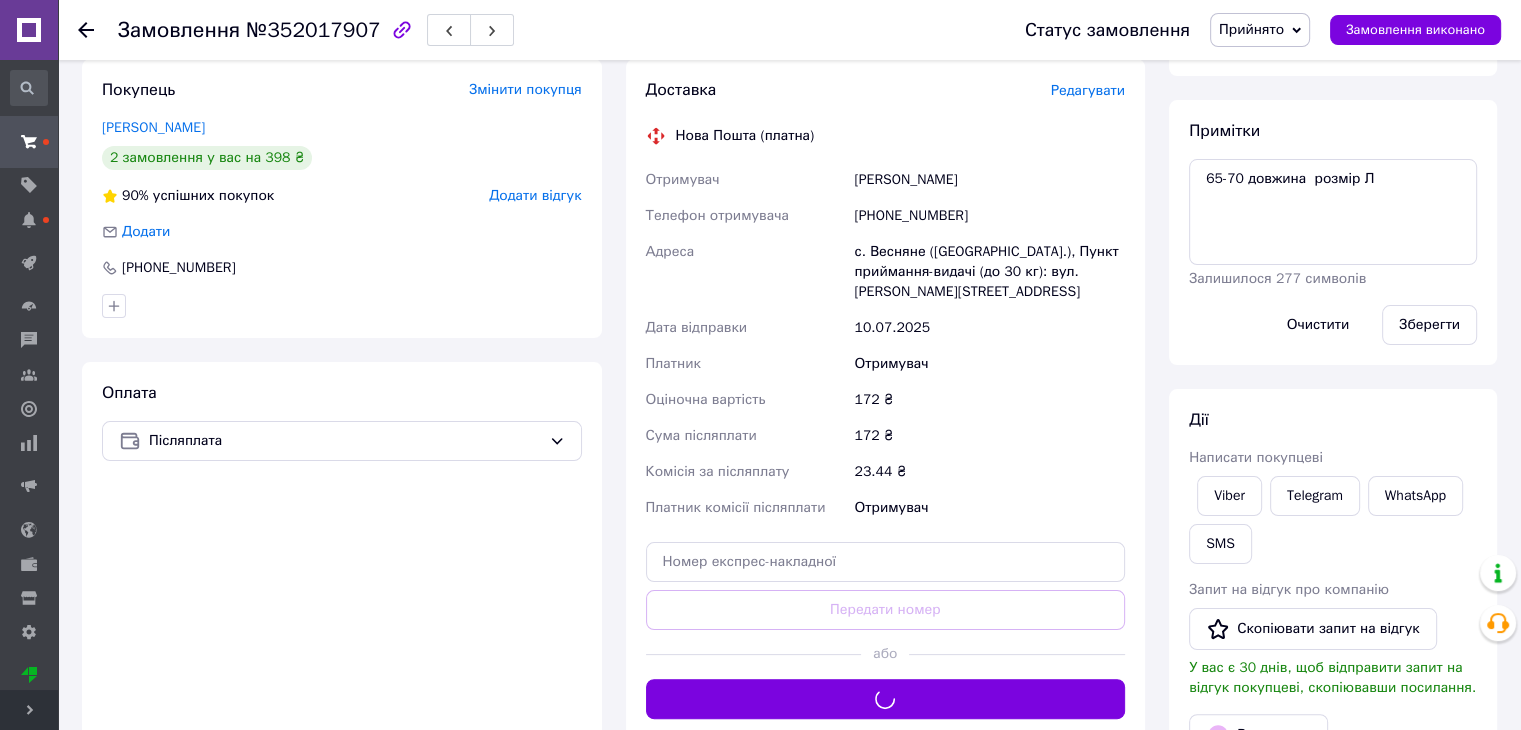 scroll, scrollTop: 100, scrollLeft: 0, axis: vertical 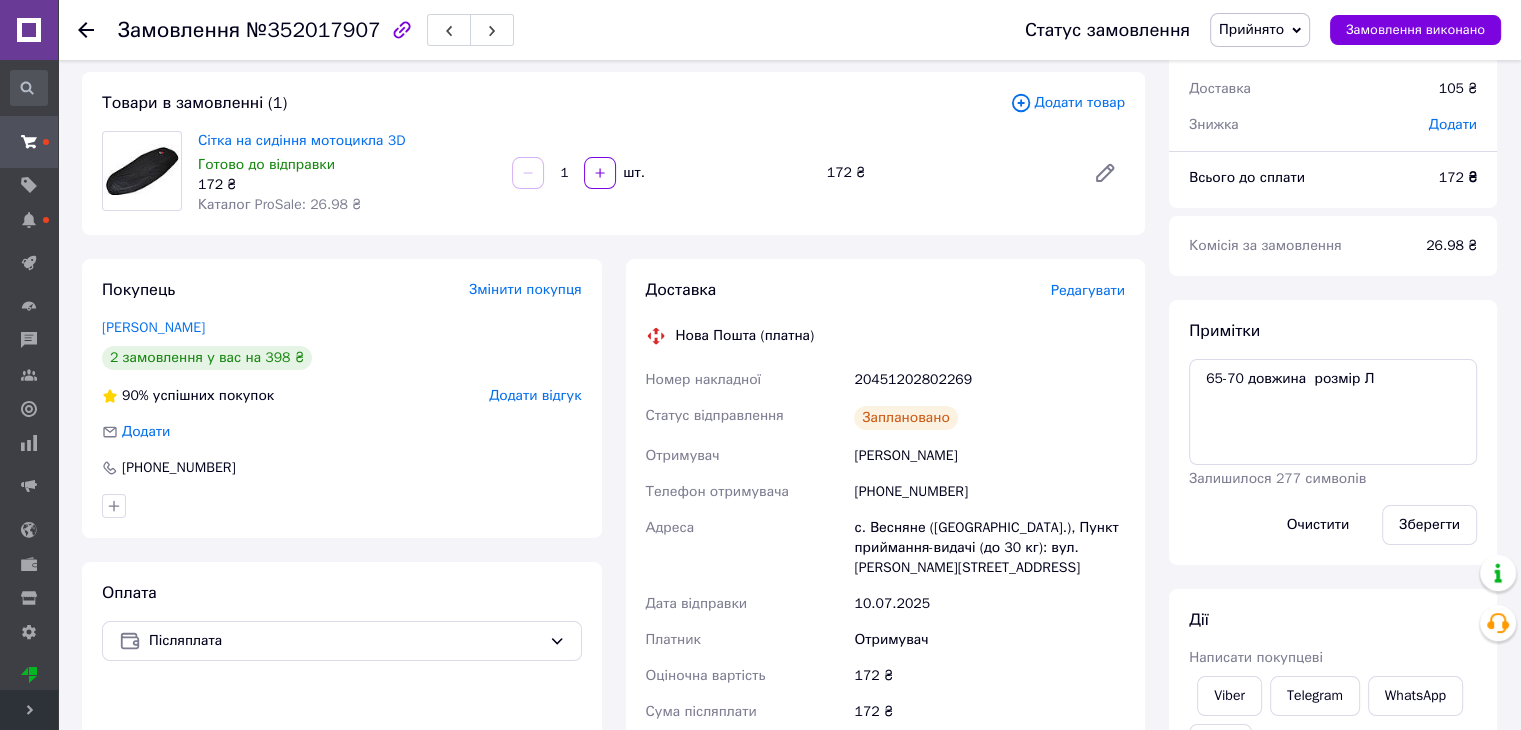 drag, startPoint x: 99, startPoint y: 153, endPoint x: 836, endPoint y: 33, distance: 746.70544 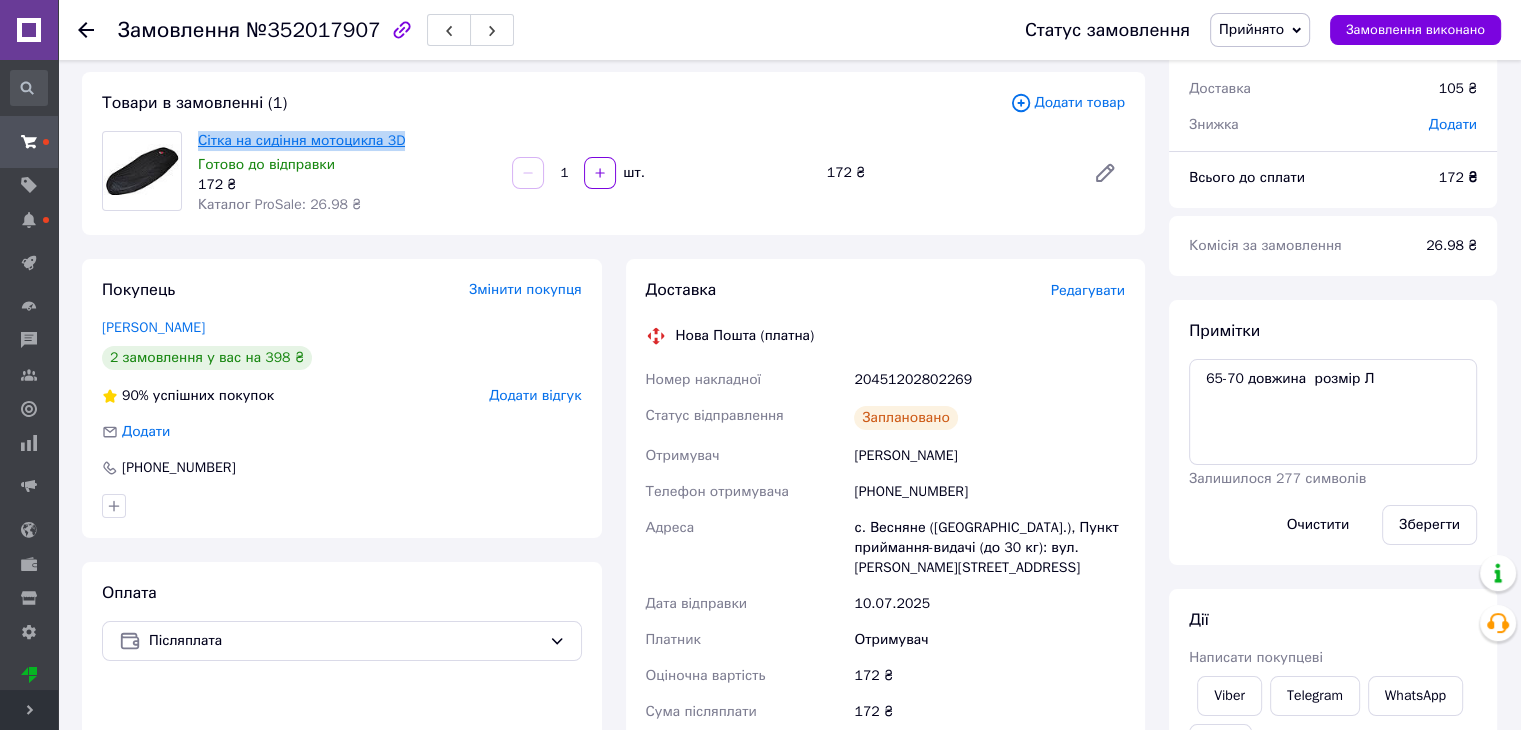 drag, startPoint x: 402, startPoint y: 130, endPoint x: 202, endPoint y: 144, distance: 200.4894 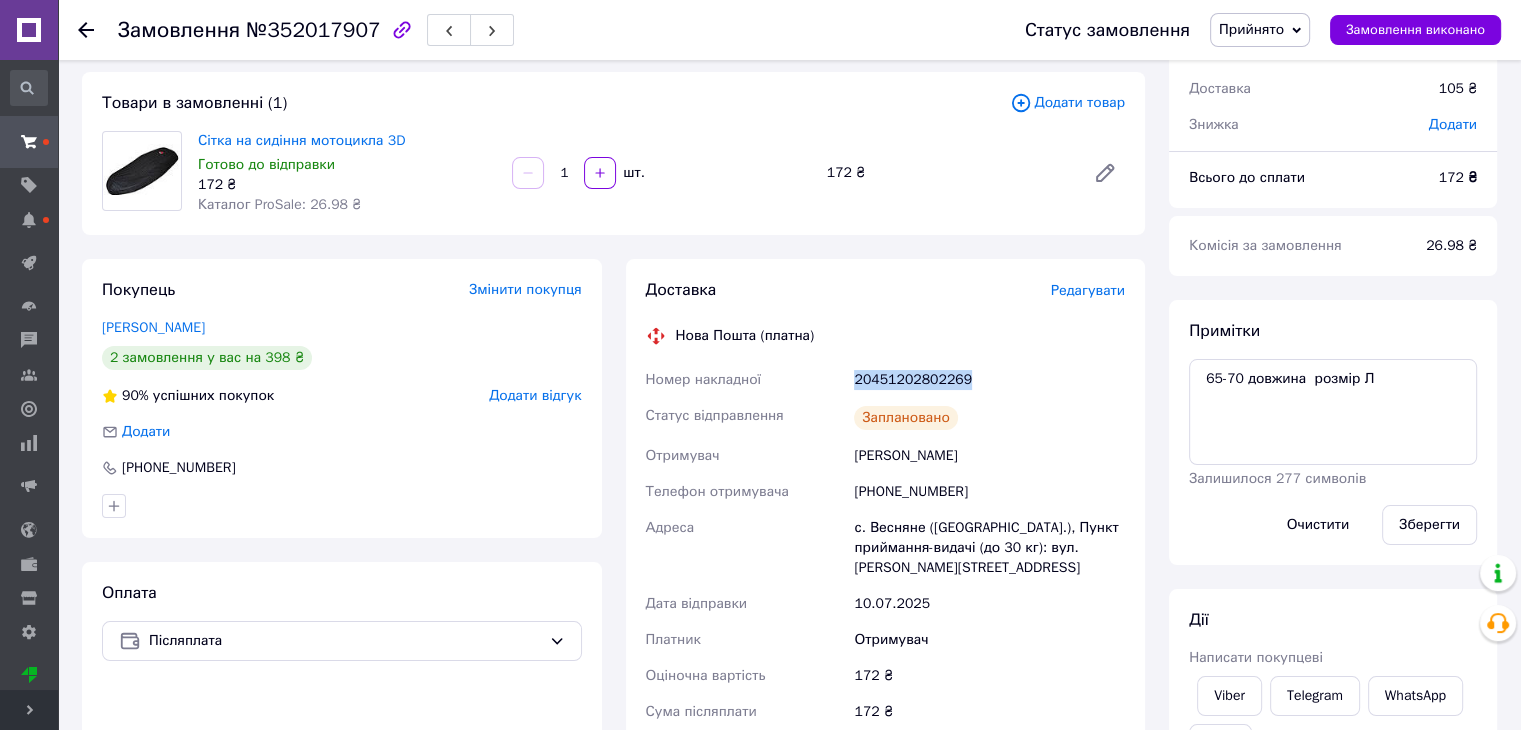 drag, startPoint x: 853, startPoint y: 380, endPoint x: 953, endPoint y: 377, distance: 100.04499 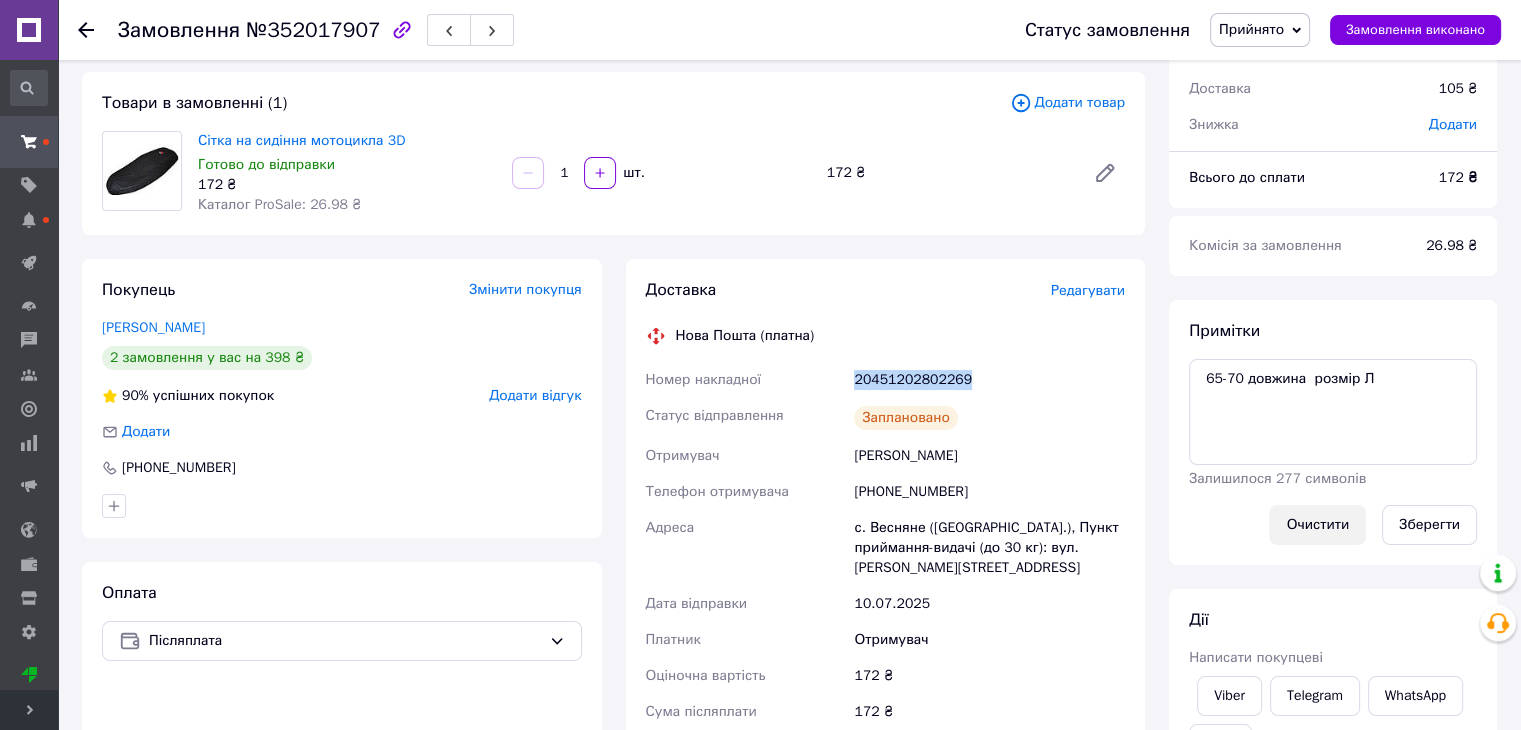 scroll, scrollTop: 200, scrollLeft: 0, axis: vertical 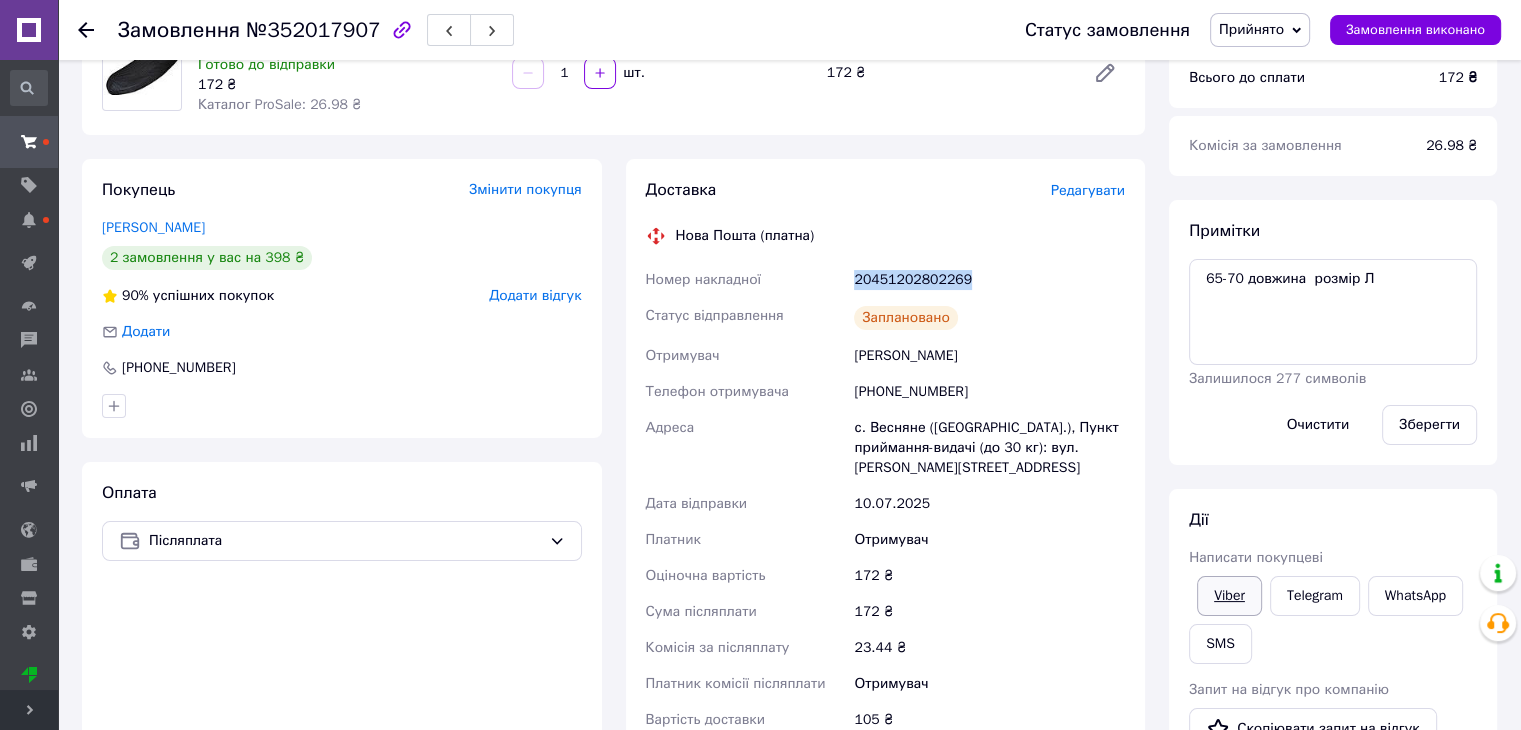 click on "Viber" at bounding box center (1229, 596) 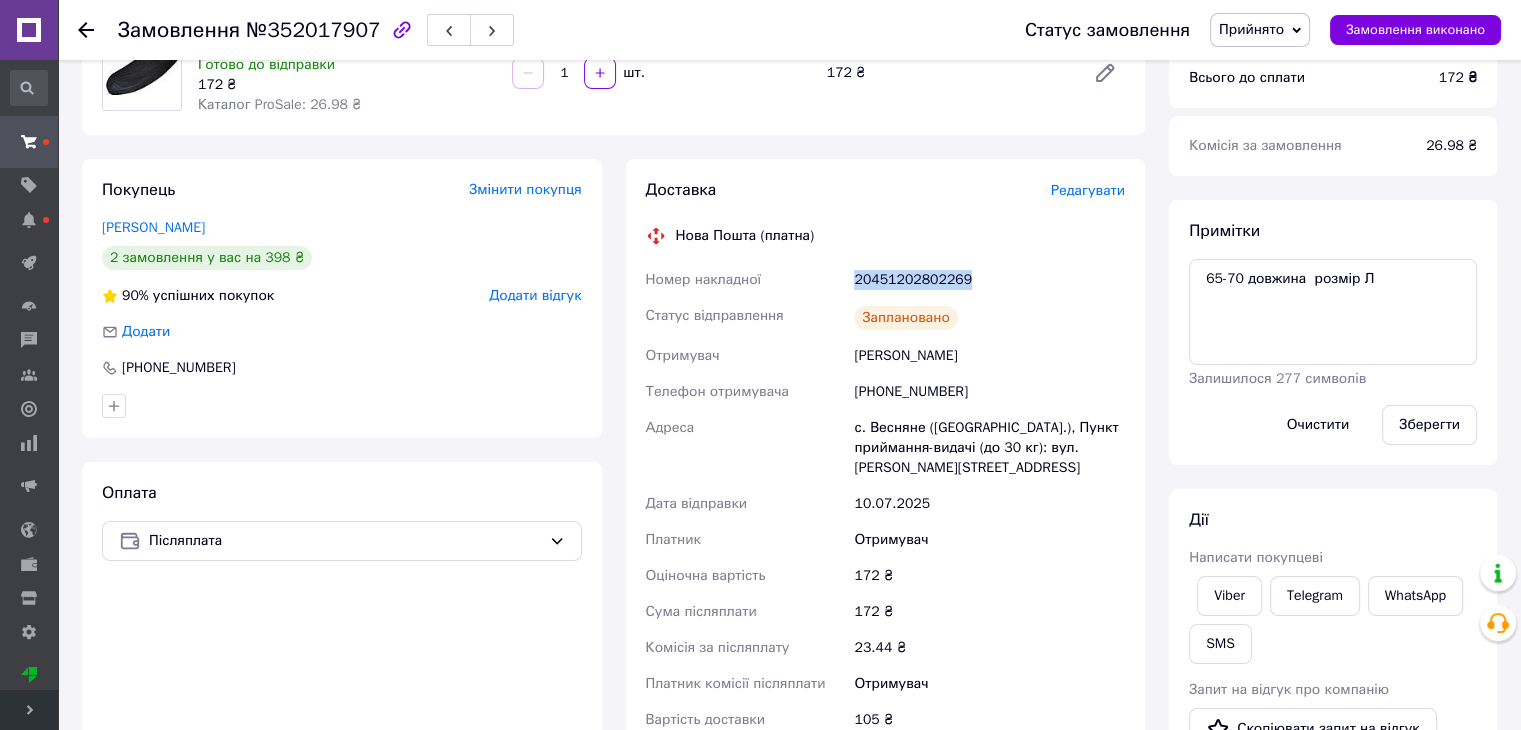copy on "Номер накладної 20451202802269" 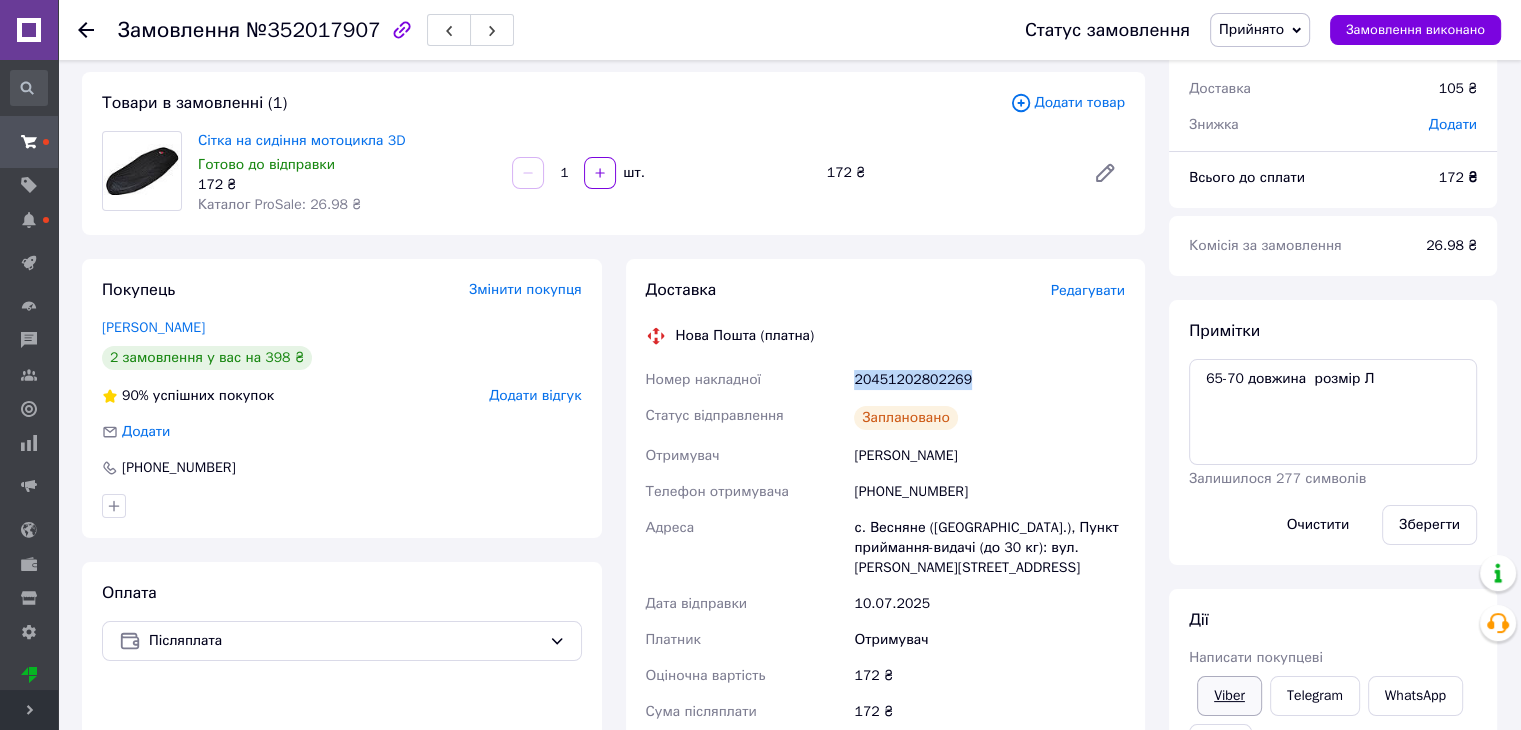 click on "Viber" at bounding box center (1229, 696) 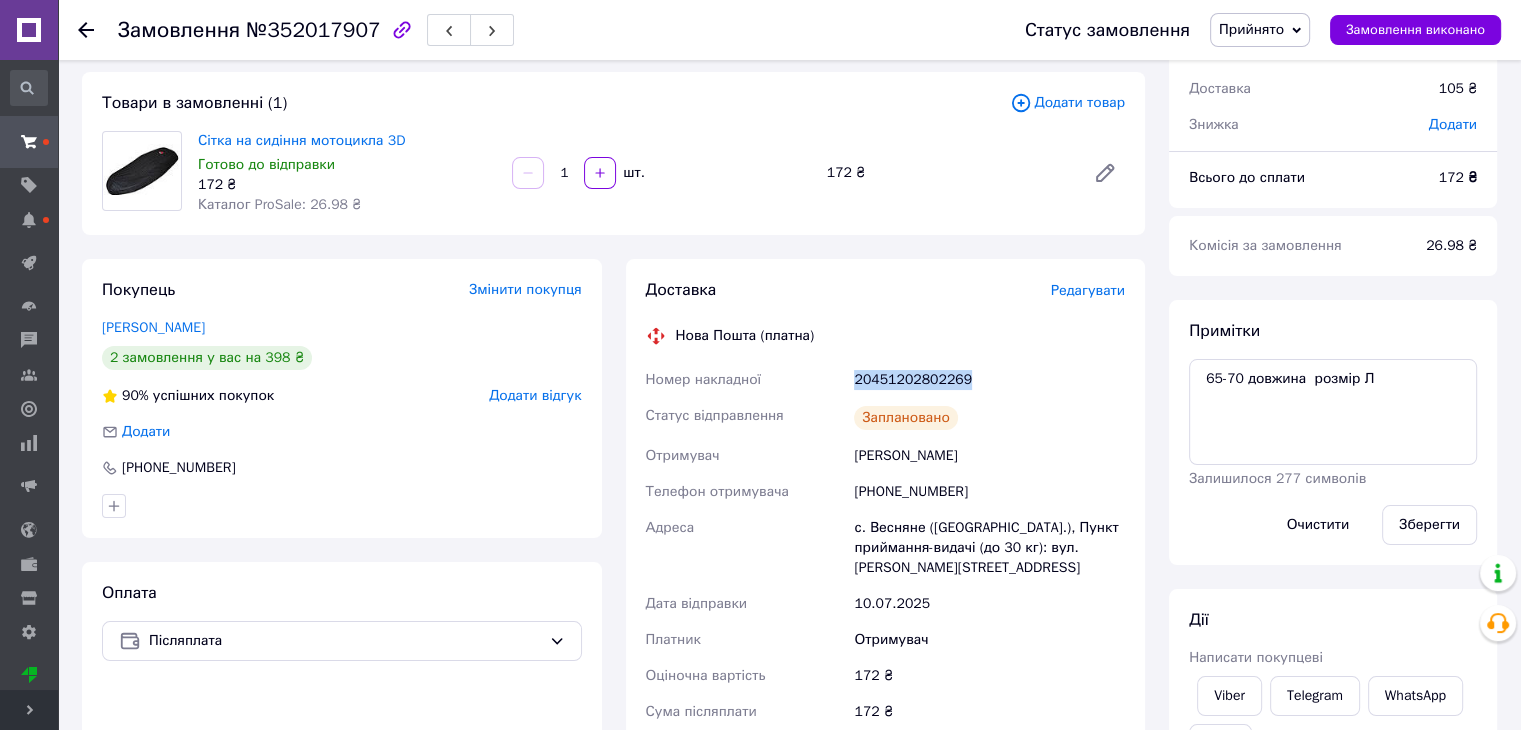 copy on "Номер накладної 20451202802269" 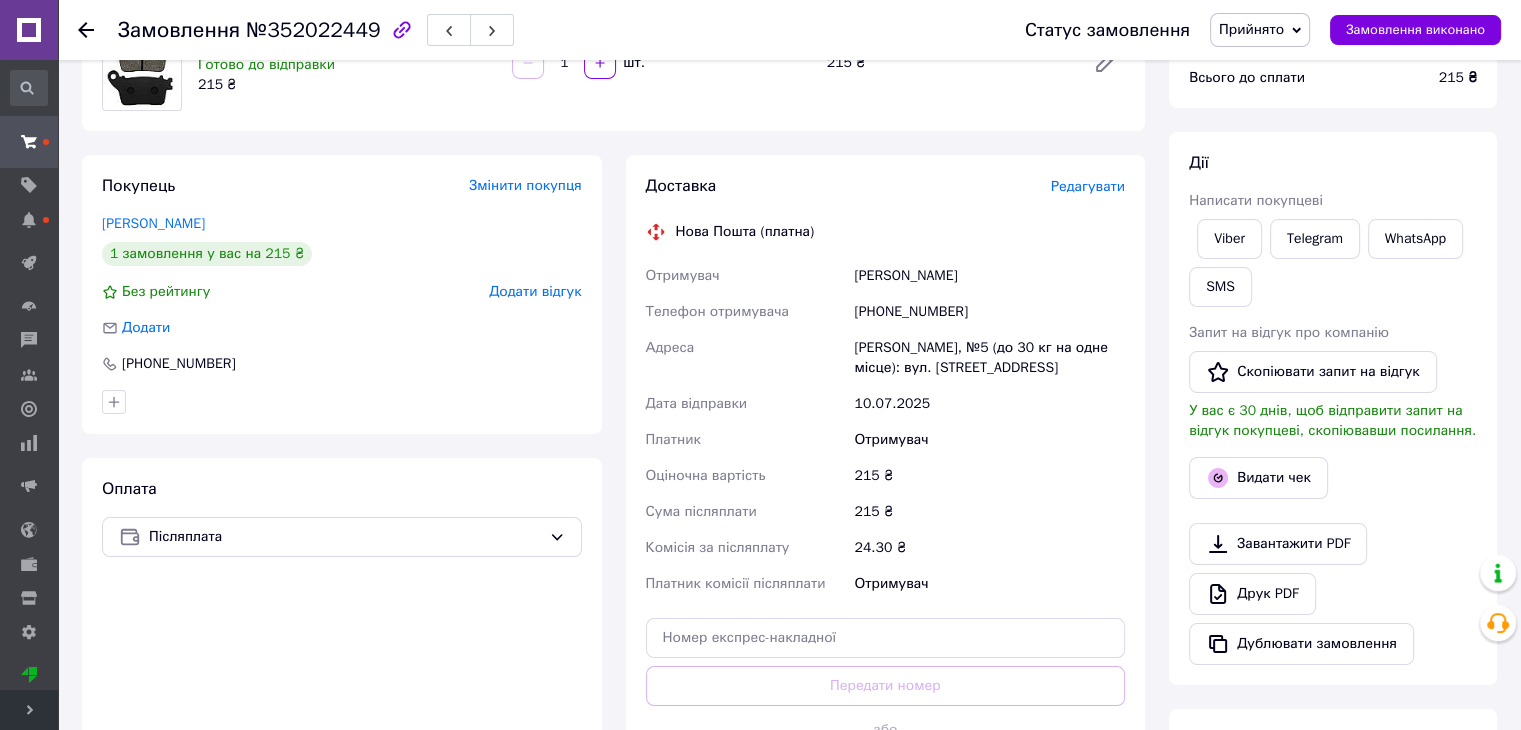 scroll, scrollTop: 0, scrollLeft: 0, axis: both 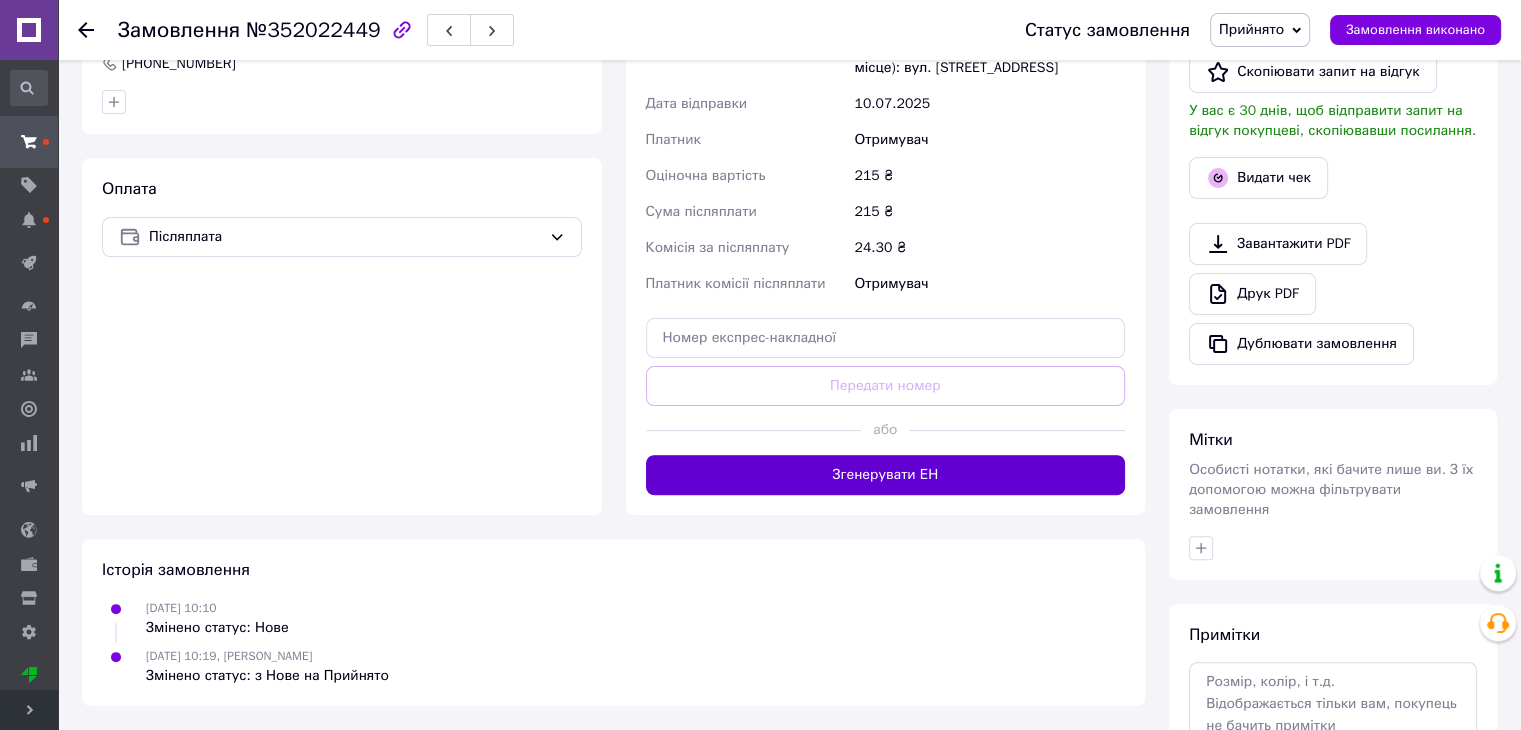 click on "Згенерувати ЕН" at bounding box center [886, 475] 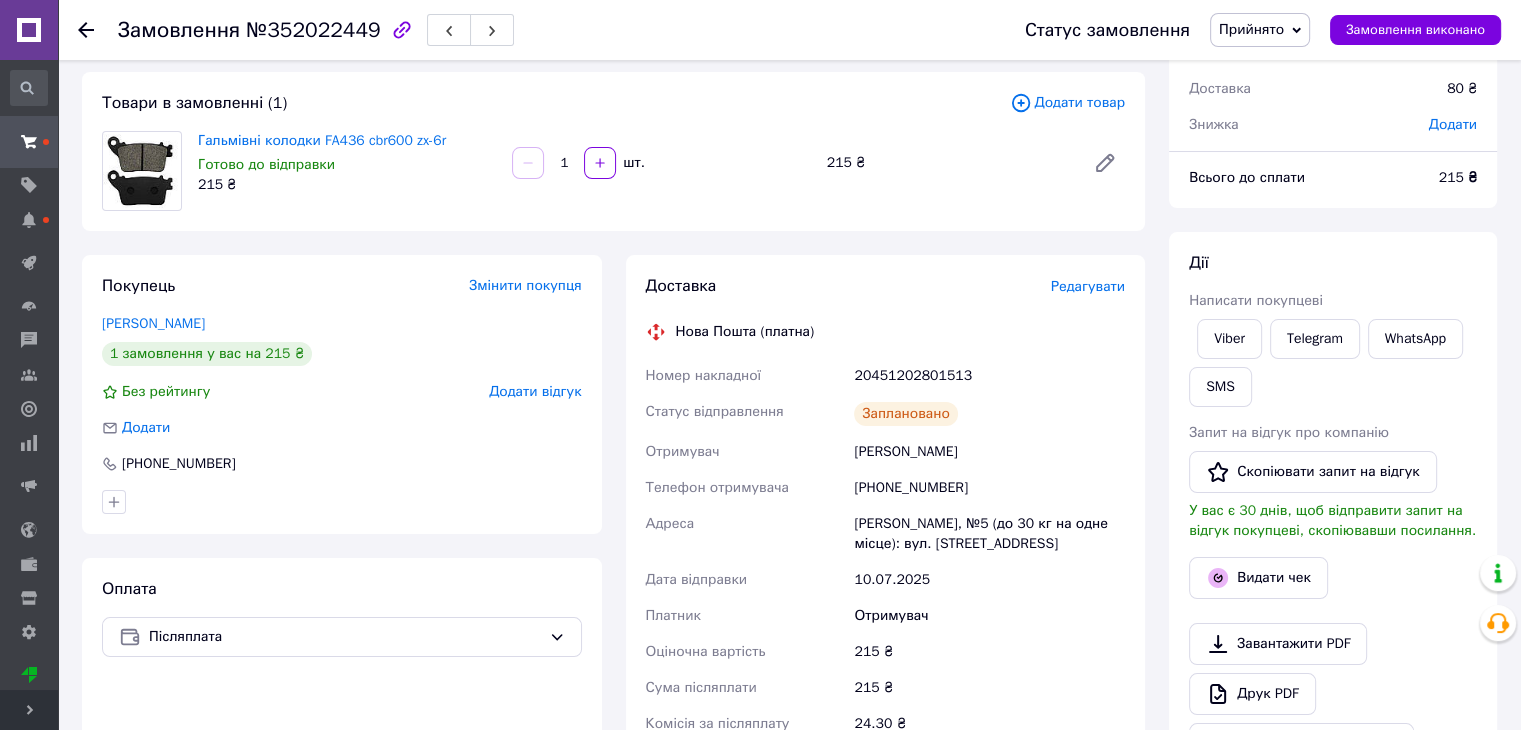 scroll, scrollTop: 0, scrollLeft: 0, axis: both 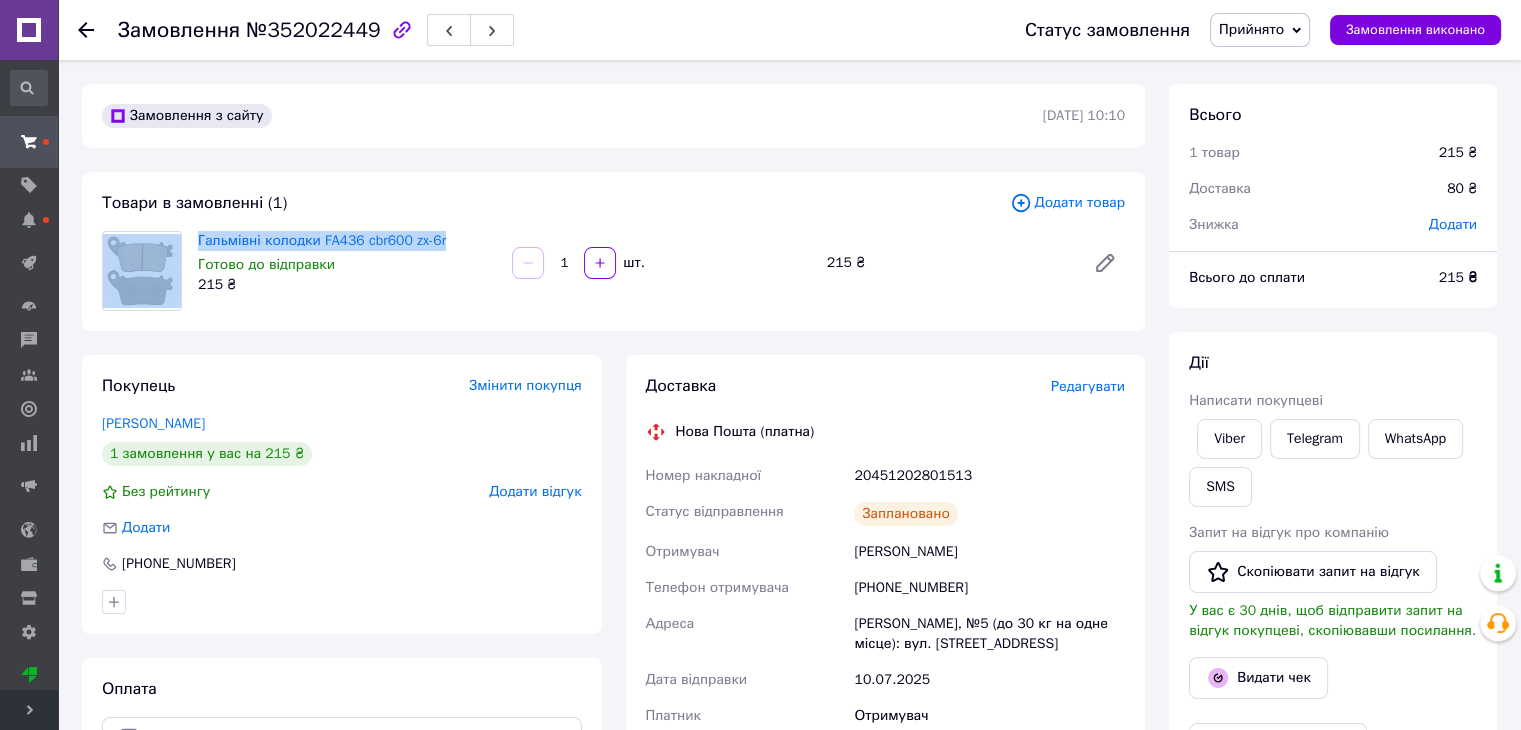 drag, startPoint x: 451, startPoint y: 240, endPoint x: 196, endPoint y: 244, distance: 255.03137 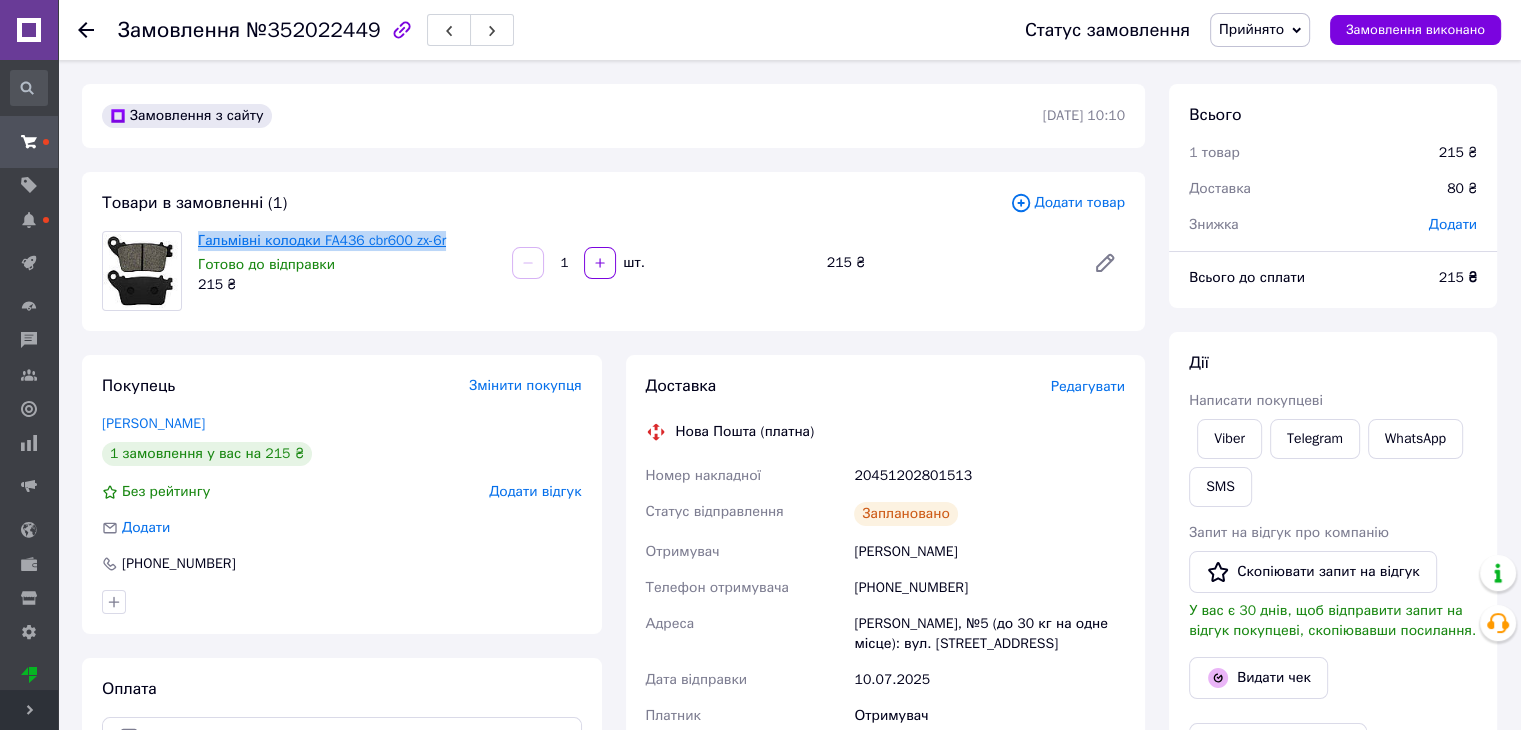 copy on "Гальмівні колодки FA436 cbr600 zx-6r" 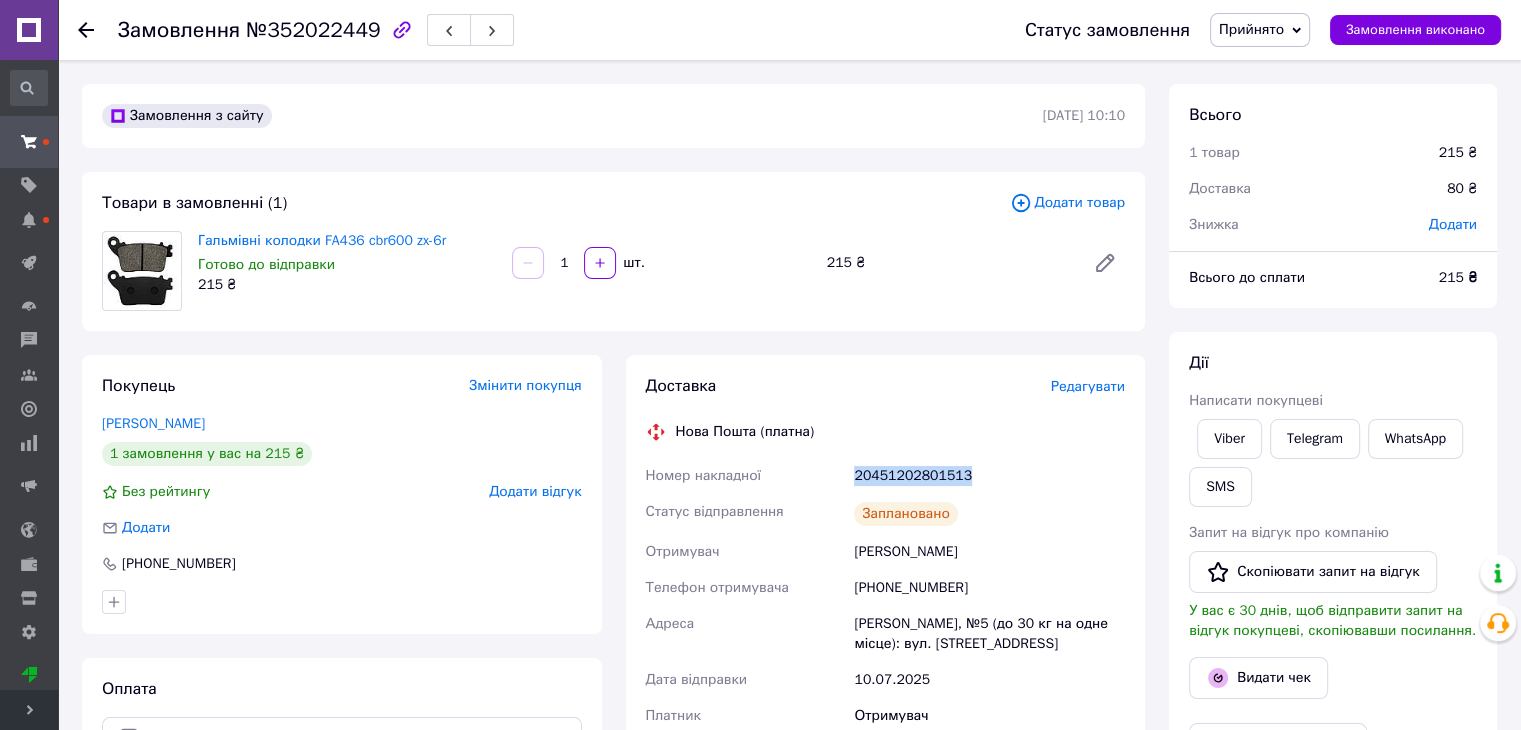 drag, startPoint x: 845, startPoint y: 458, endPoint x: 976, endPoint y: 479, distance: 132.67253 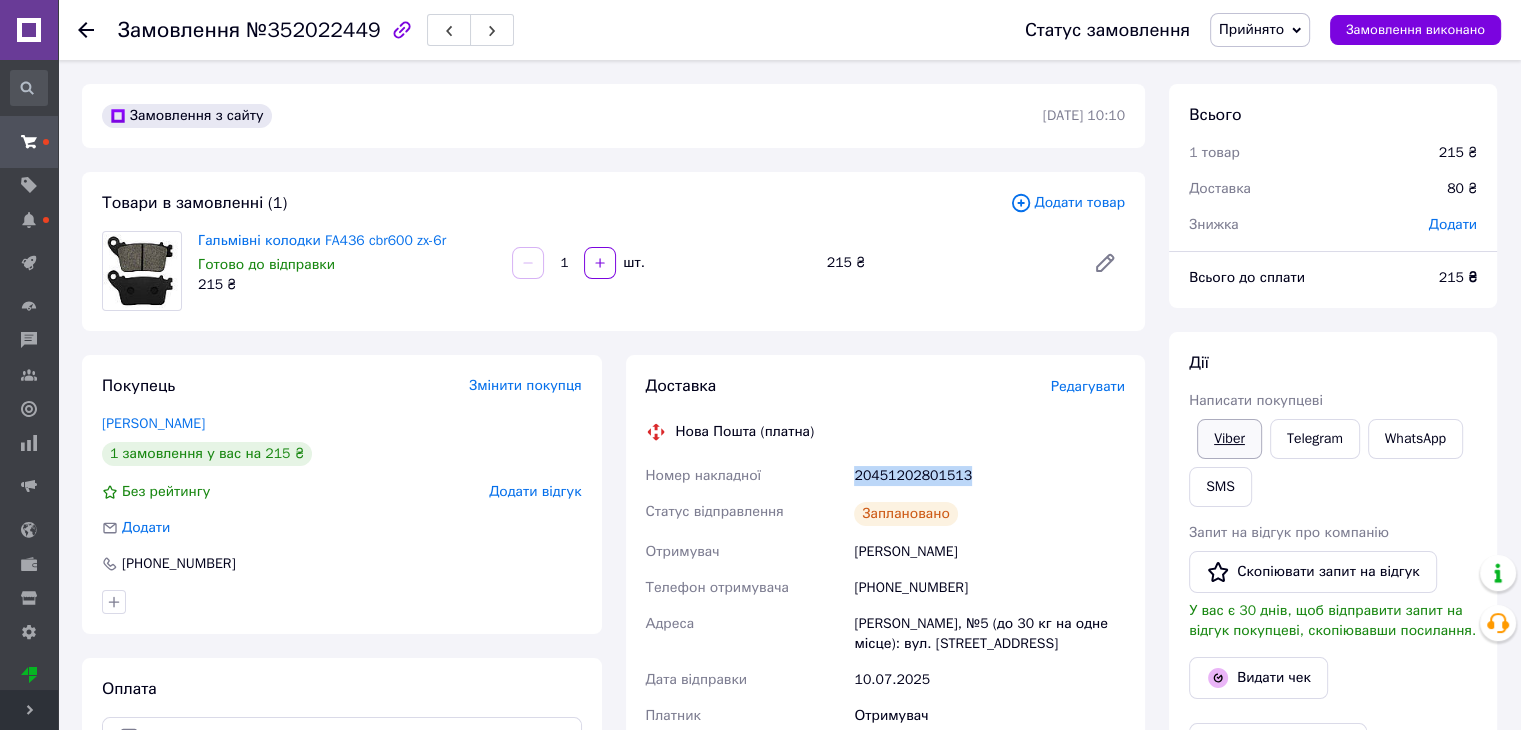 click on "Viber" at bounding box center (1229, 439) 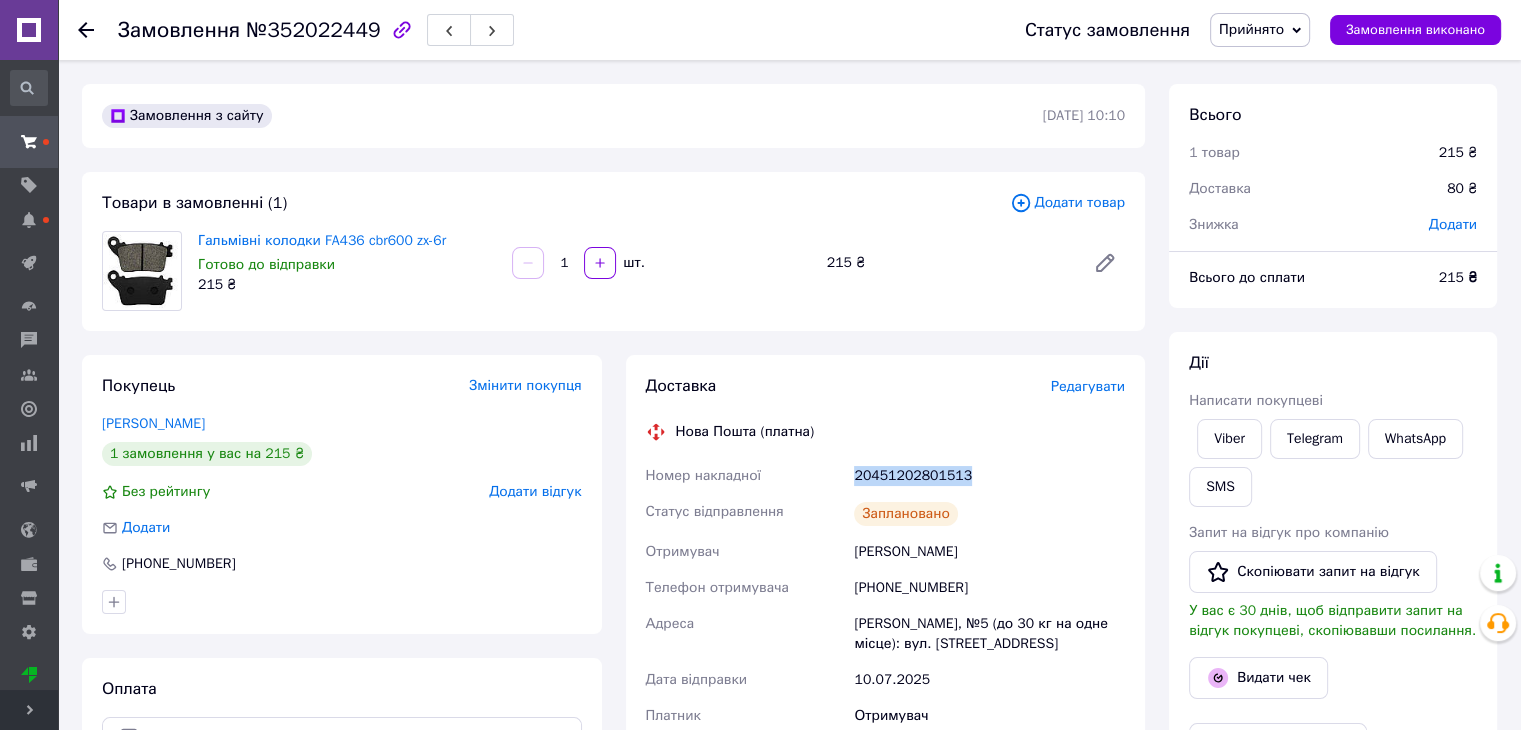 copy on "Номер накладної 20451202801513" 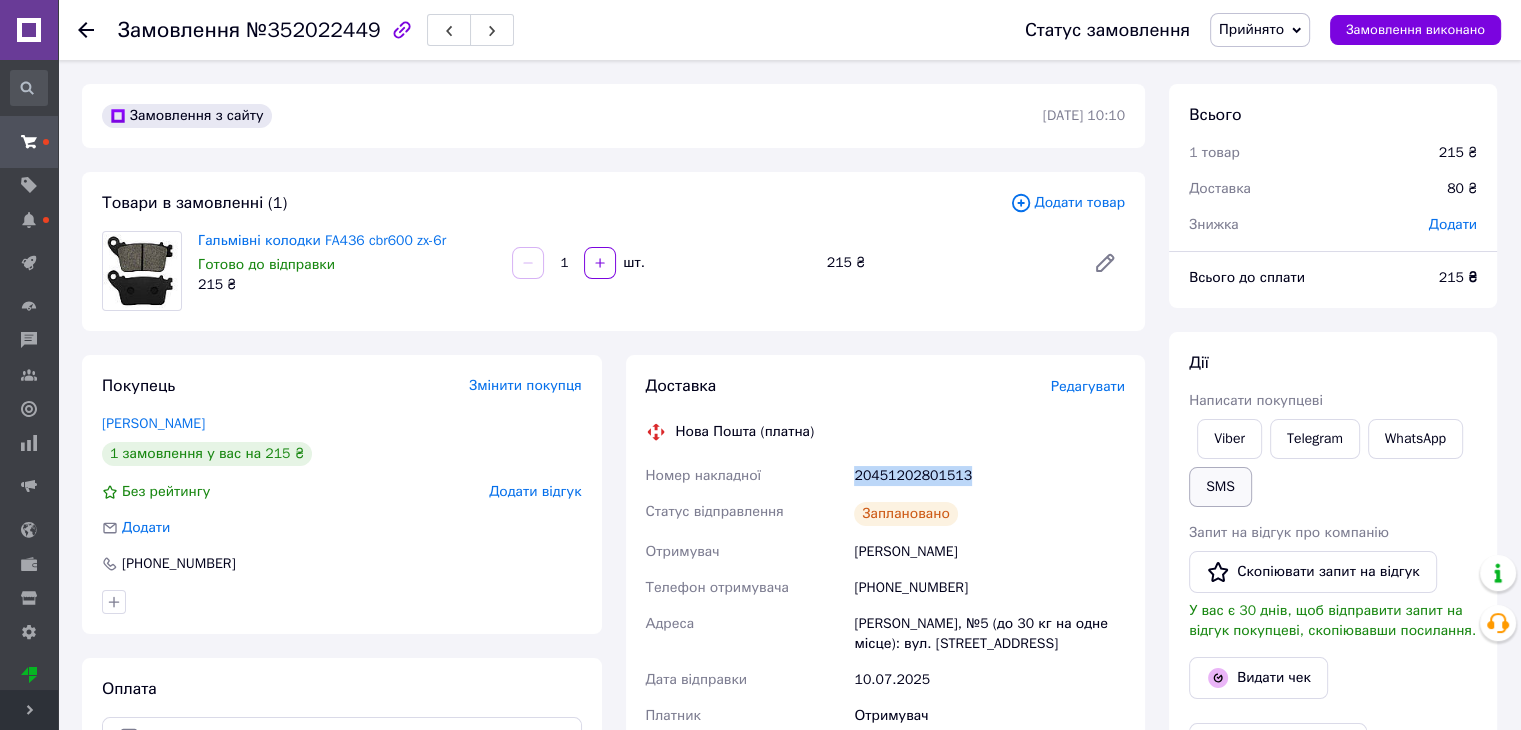 click on "SMS" at bounding box center (1220, 487) 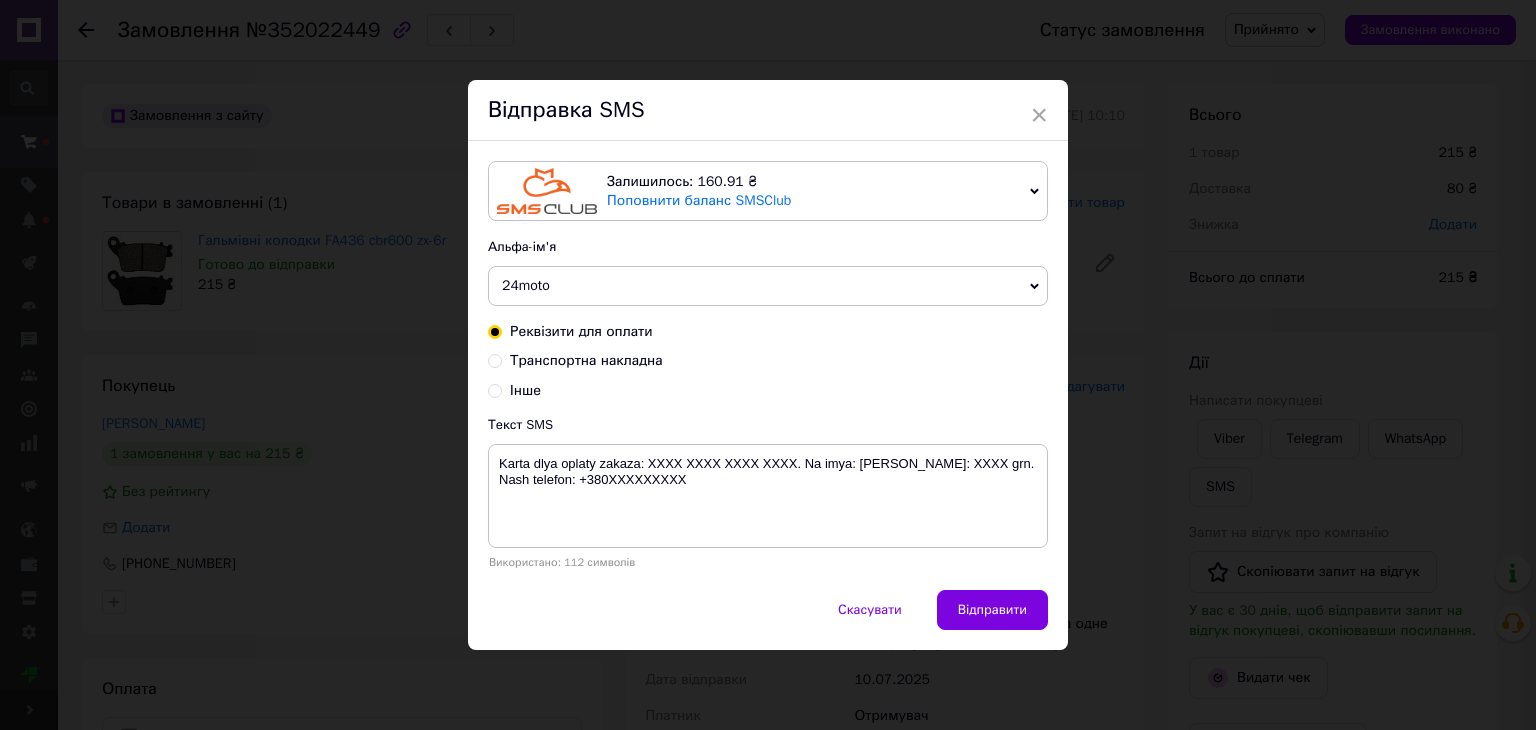 click on "Транспортна накладна" at bounding box center [586, 360] 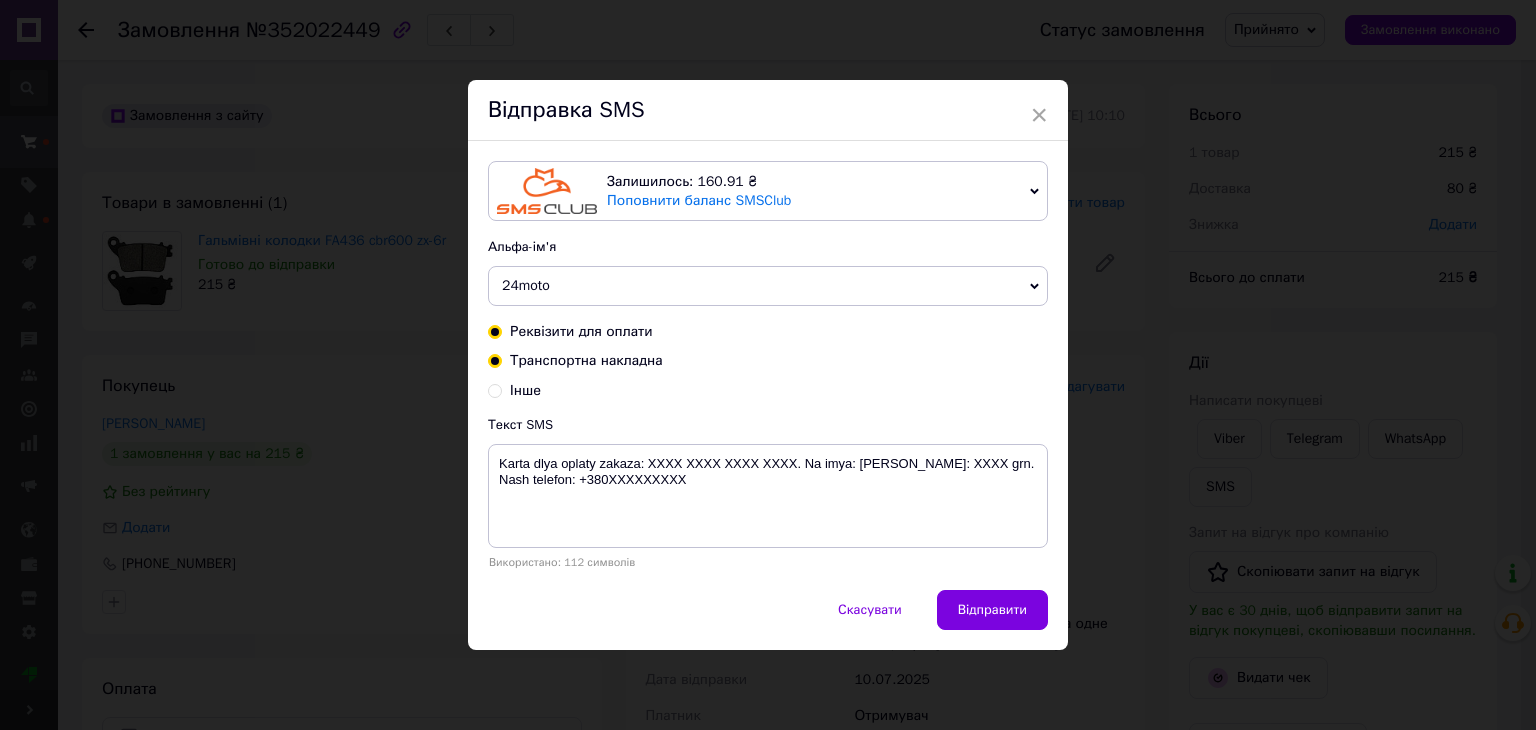 radio on "true" 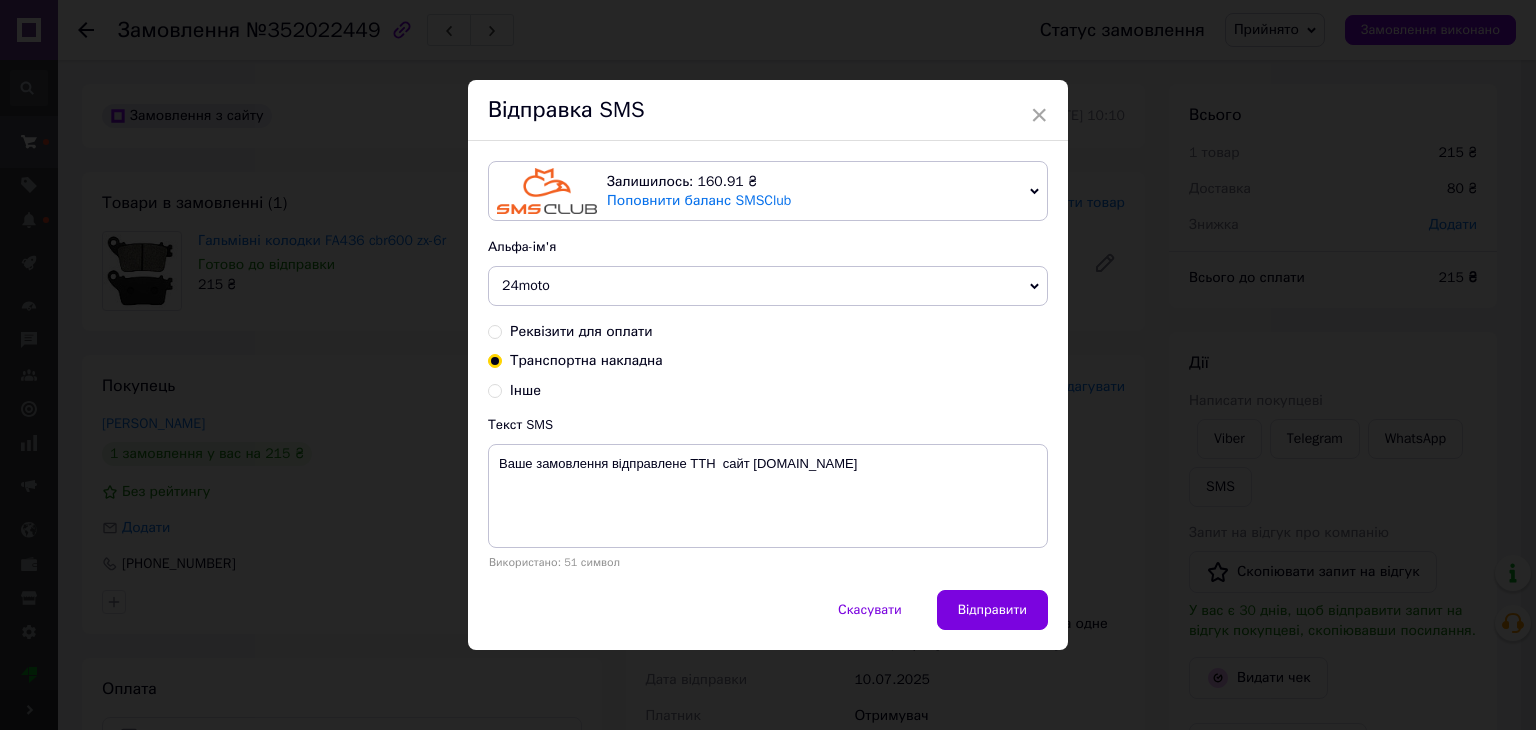 click on "Транспортна накладна" at bounding box center (586, 360) 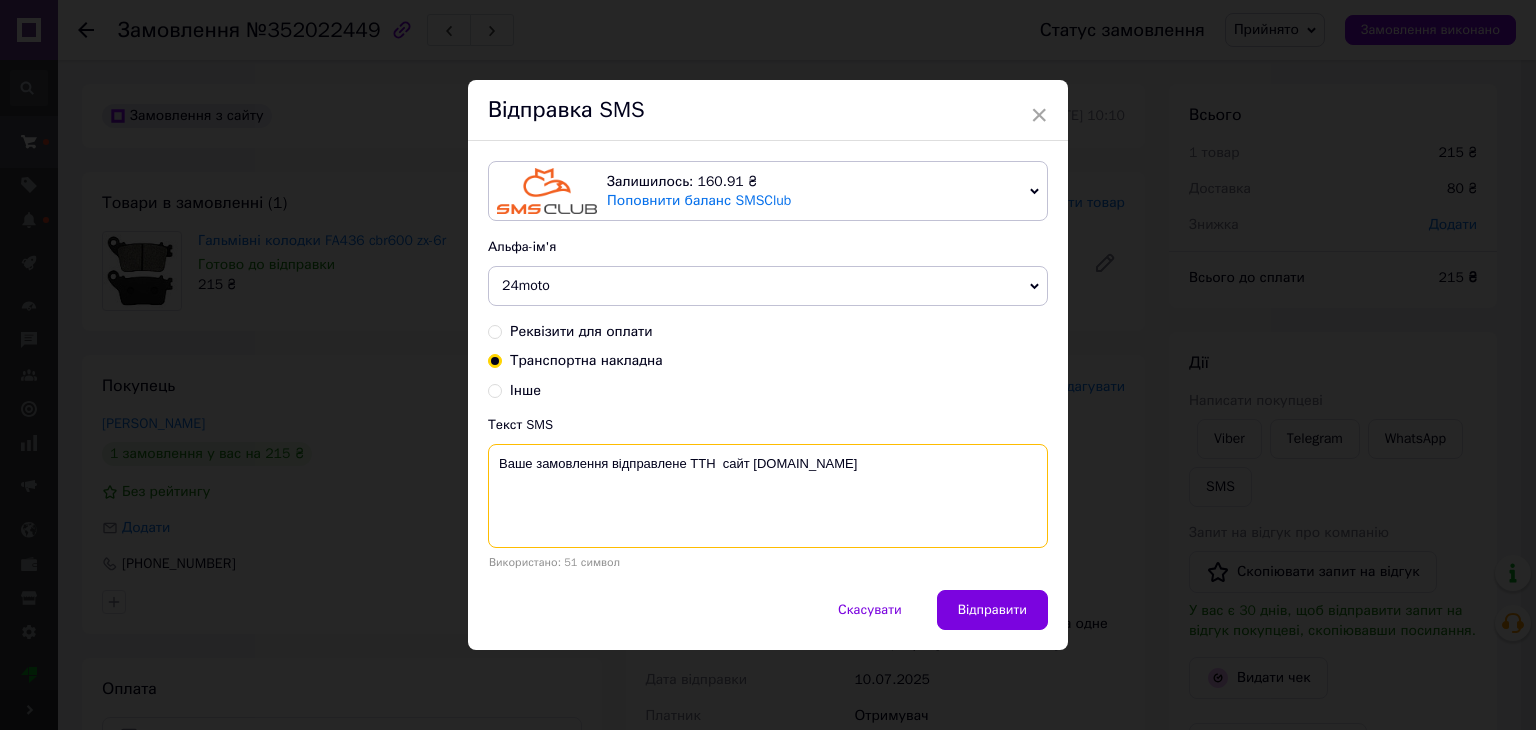 click on "Ваше замовлення відправлене ТТН  сайт [DOMAIN_NAME]" at bounding box center (768, 496) 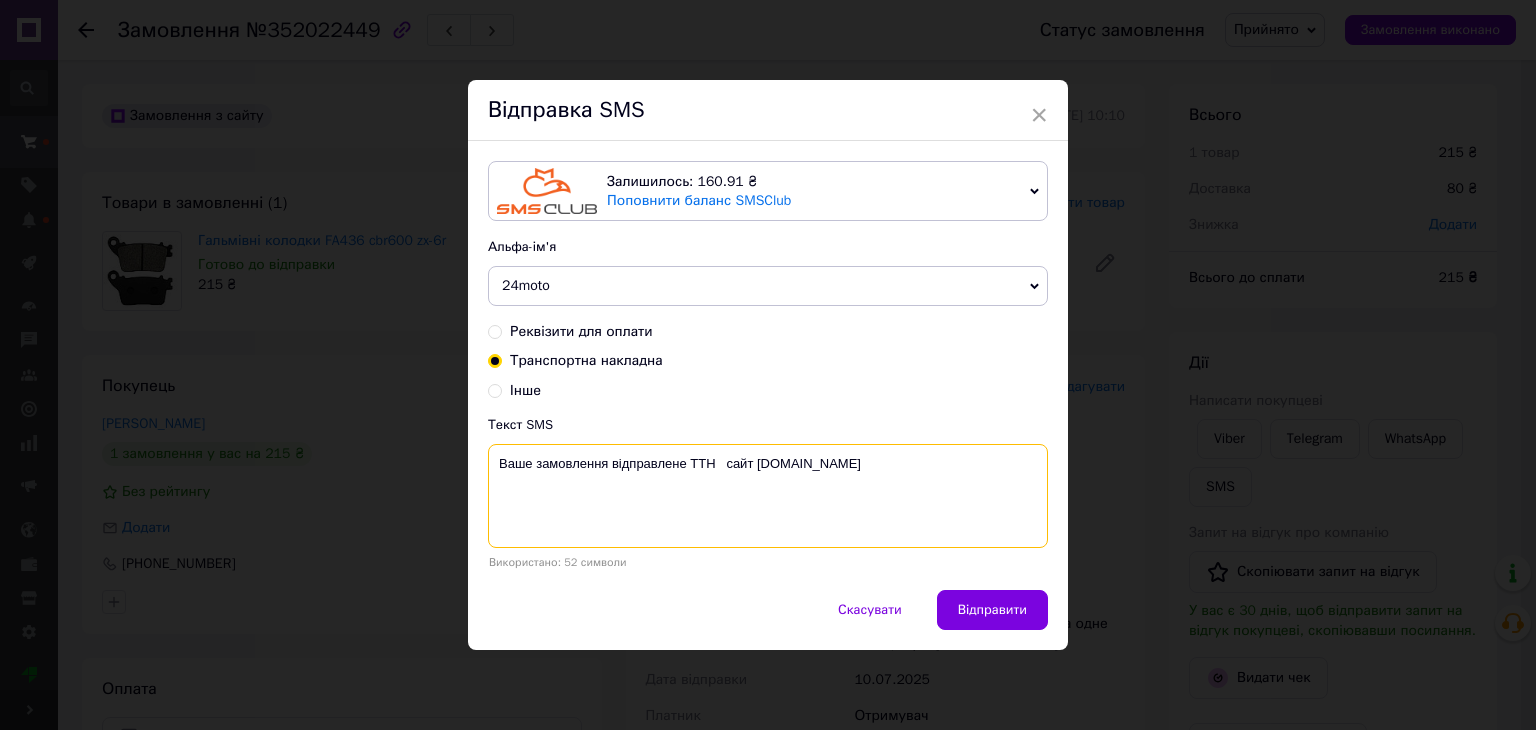 paste on "20451202801513" 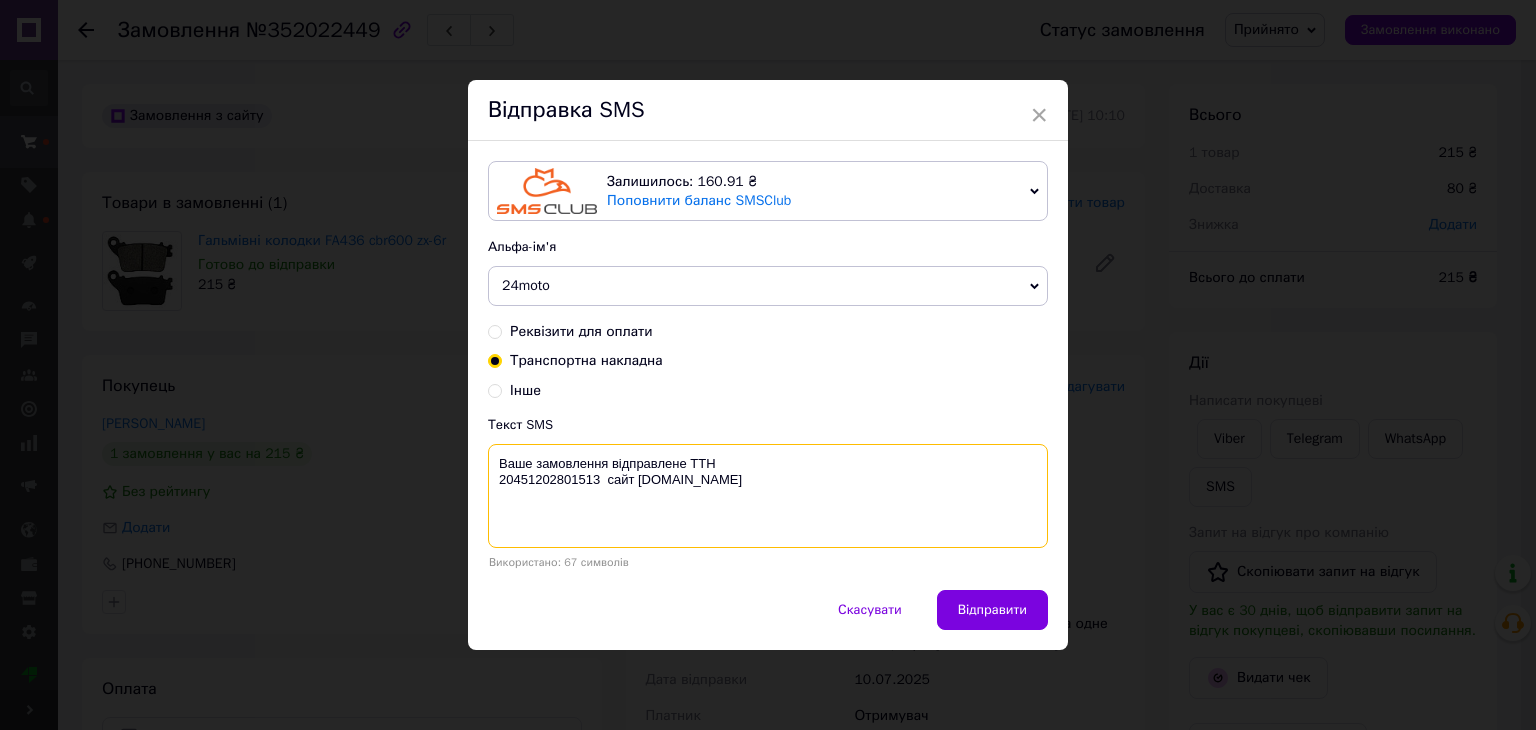 click on "Ваше замовлення відправлене ТТН
20451202801513  сайт [DOMAIN_NAME]" at bounding box center (768, 496) 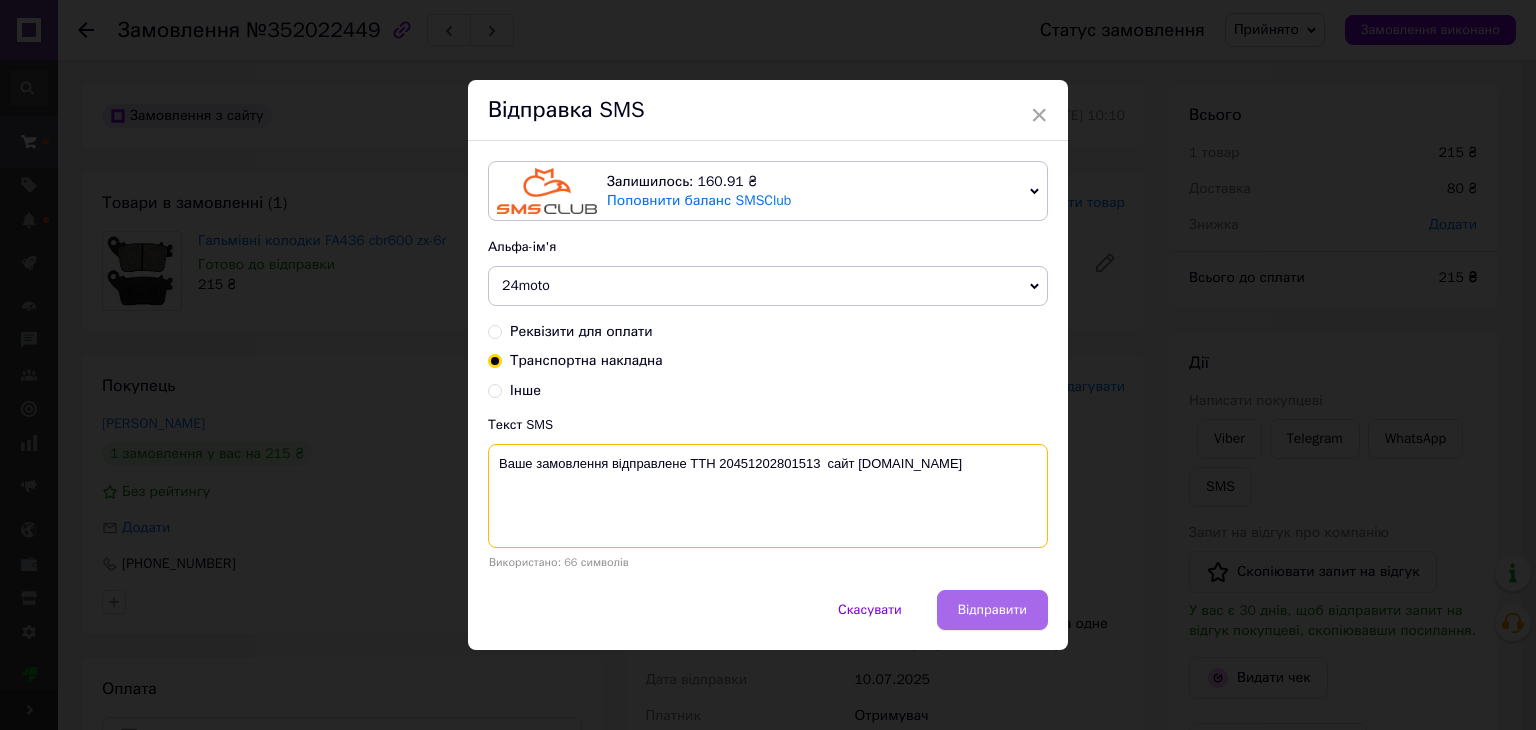 type on "Ваше замовлення відправлене ТТН 20451202801513  сайт [DOMAIN_NAME]" 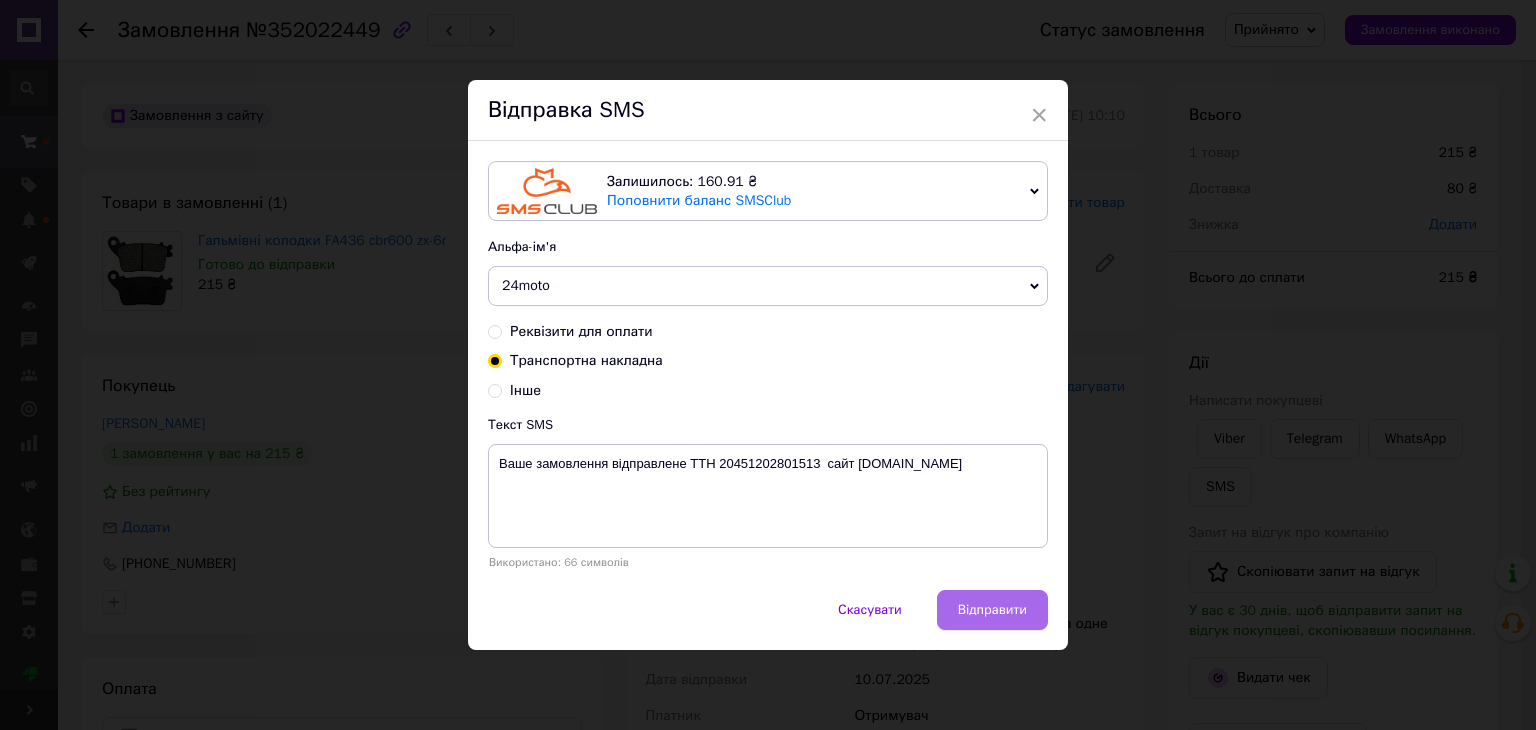 click on "Відправити" at bounding box center [992, 610] 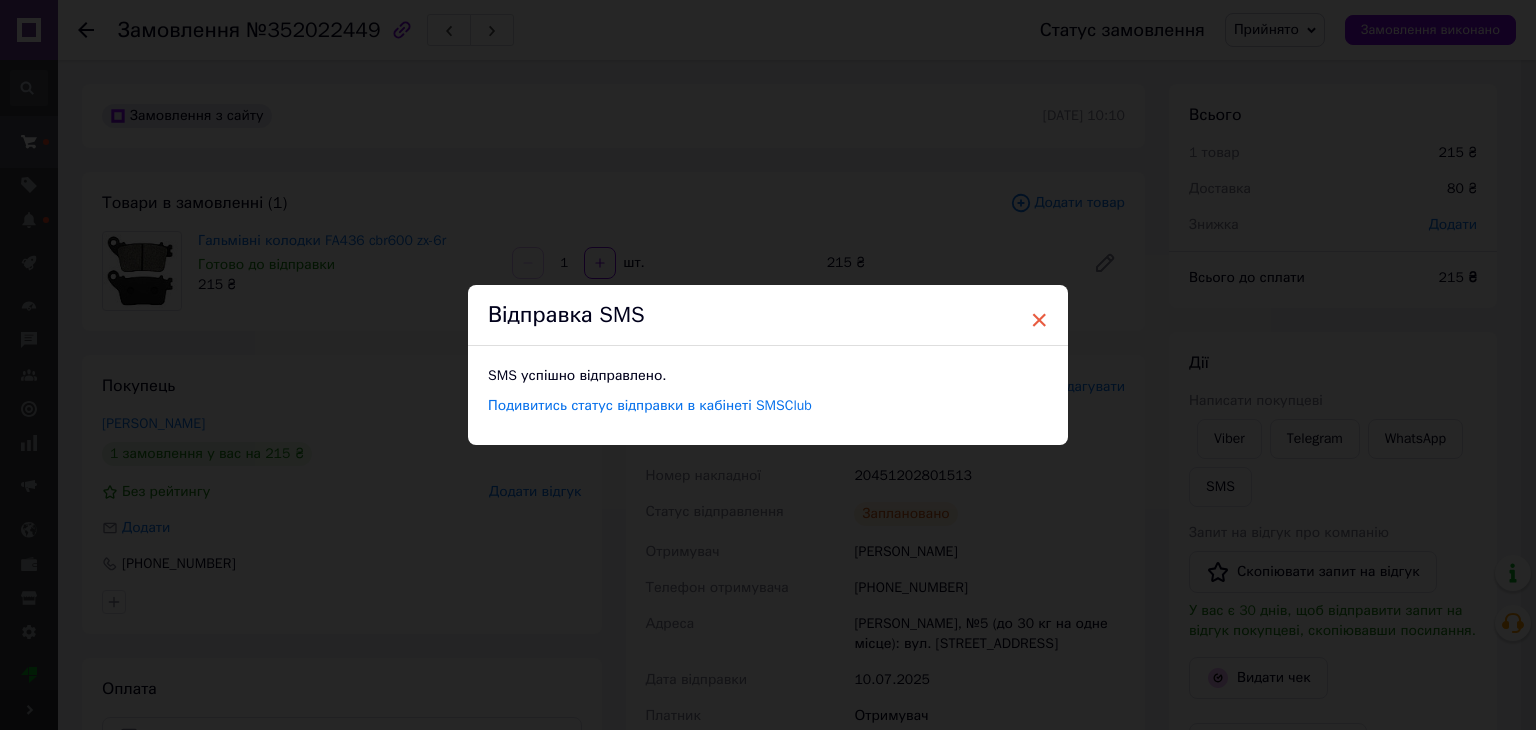 click on "×" at bounding box center [1039, 320] 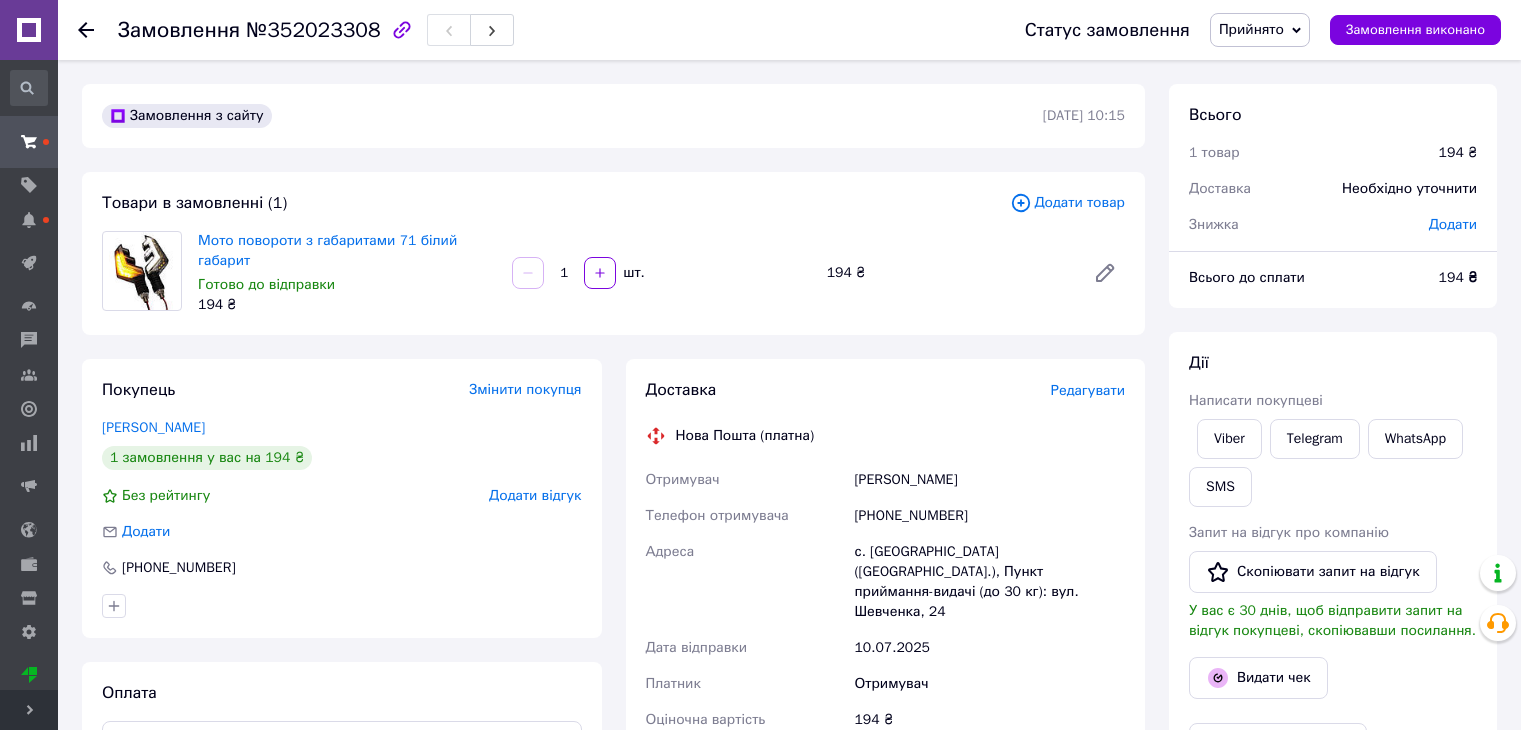 scroll, scrollTop: 0, scrollLeft: 0, axis: both 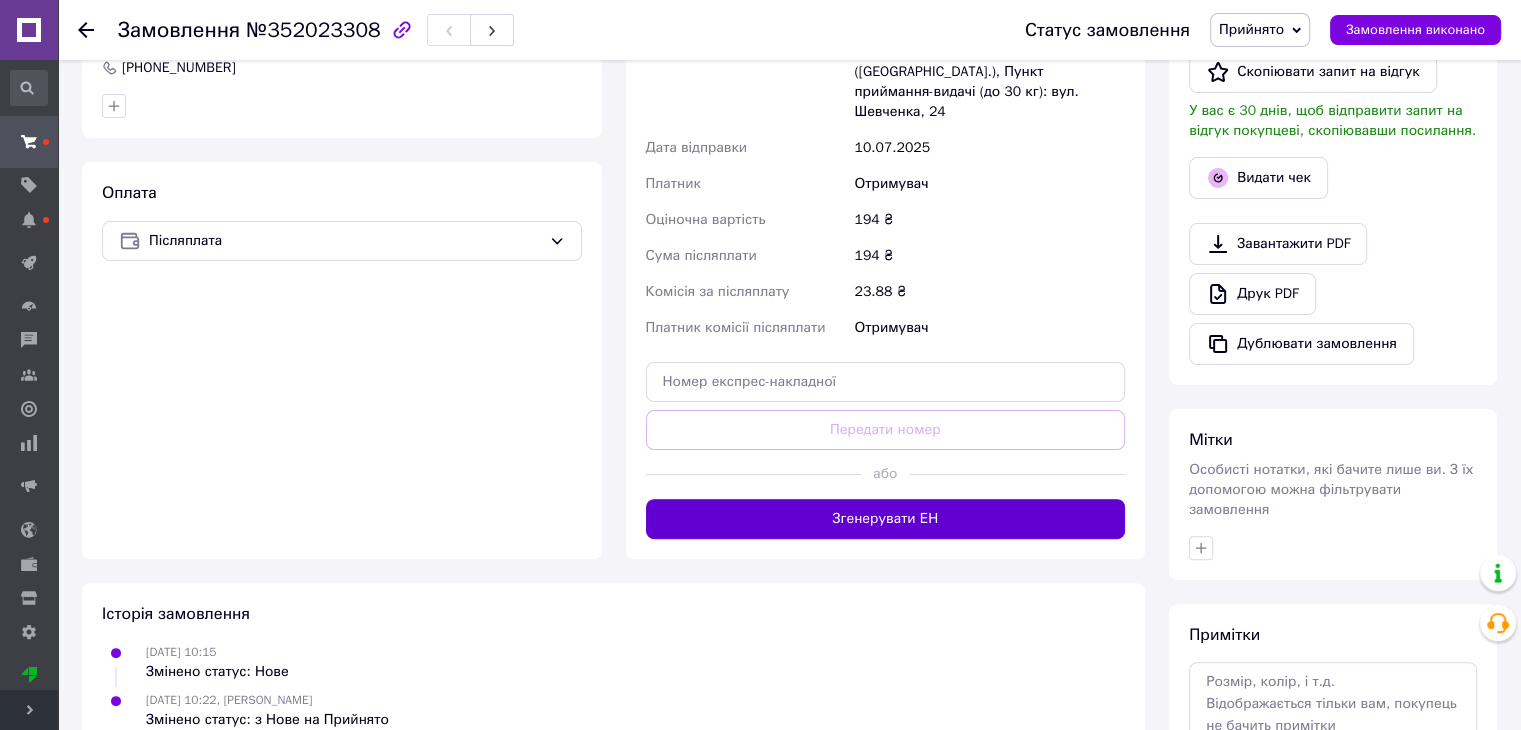 click on "Згенерувати ЕН" at bounding box center [886, 519] 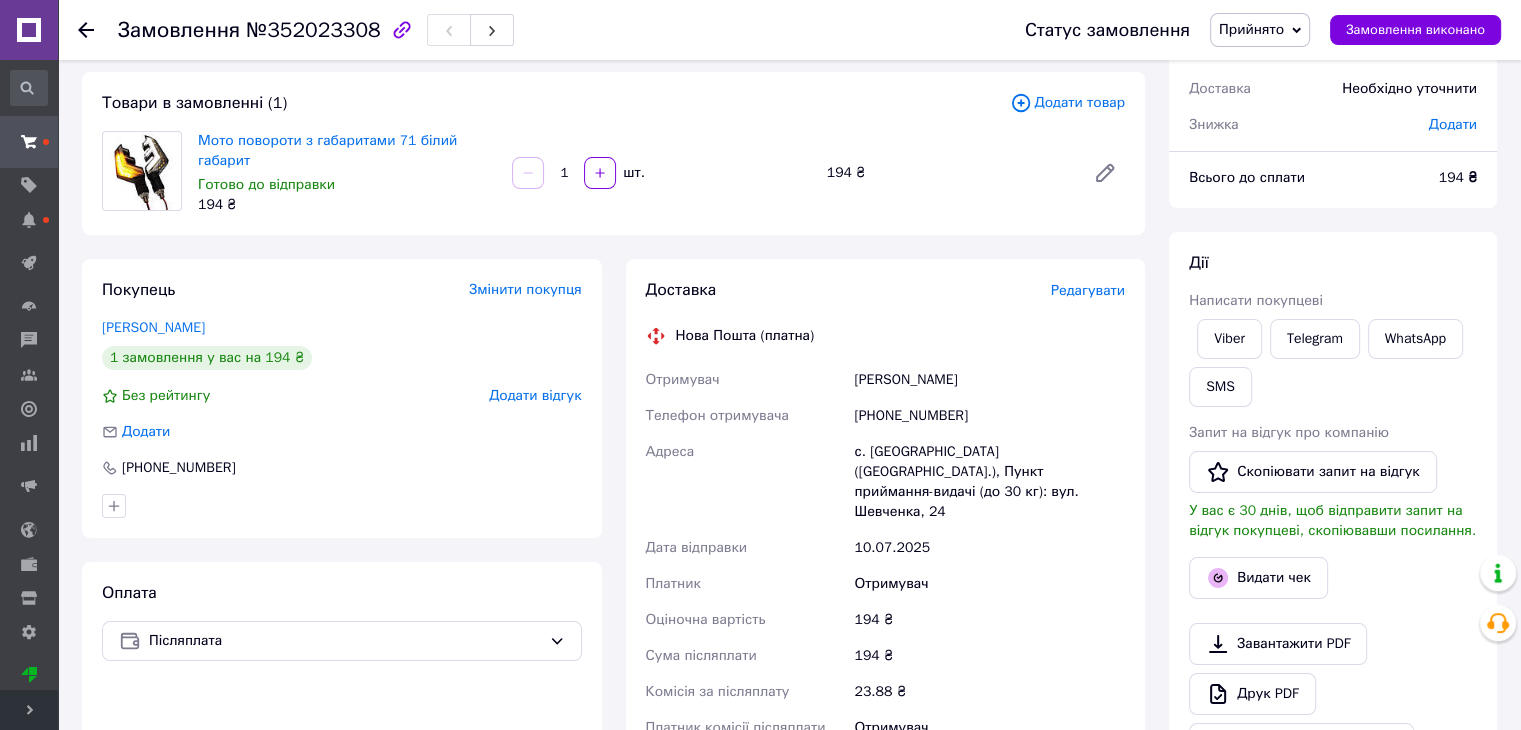 scroll, scrollTop: 0, scrollLeft: 0, axis: both 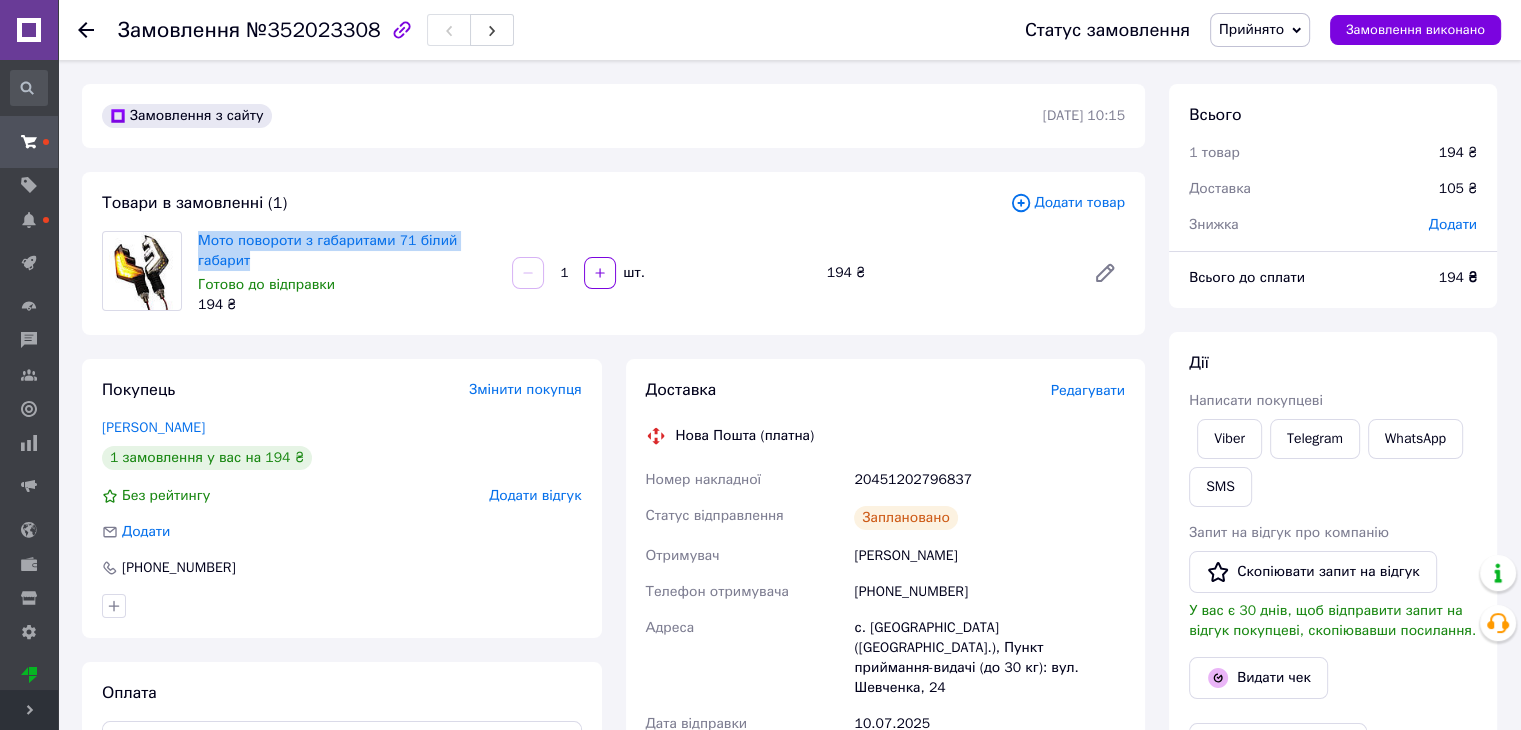 drag, startPoint x: 258, startPoint y: 265, endPoint x: 196, endPoint y: 229, distance: 71.693794 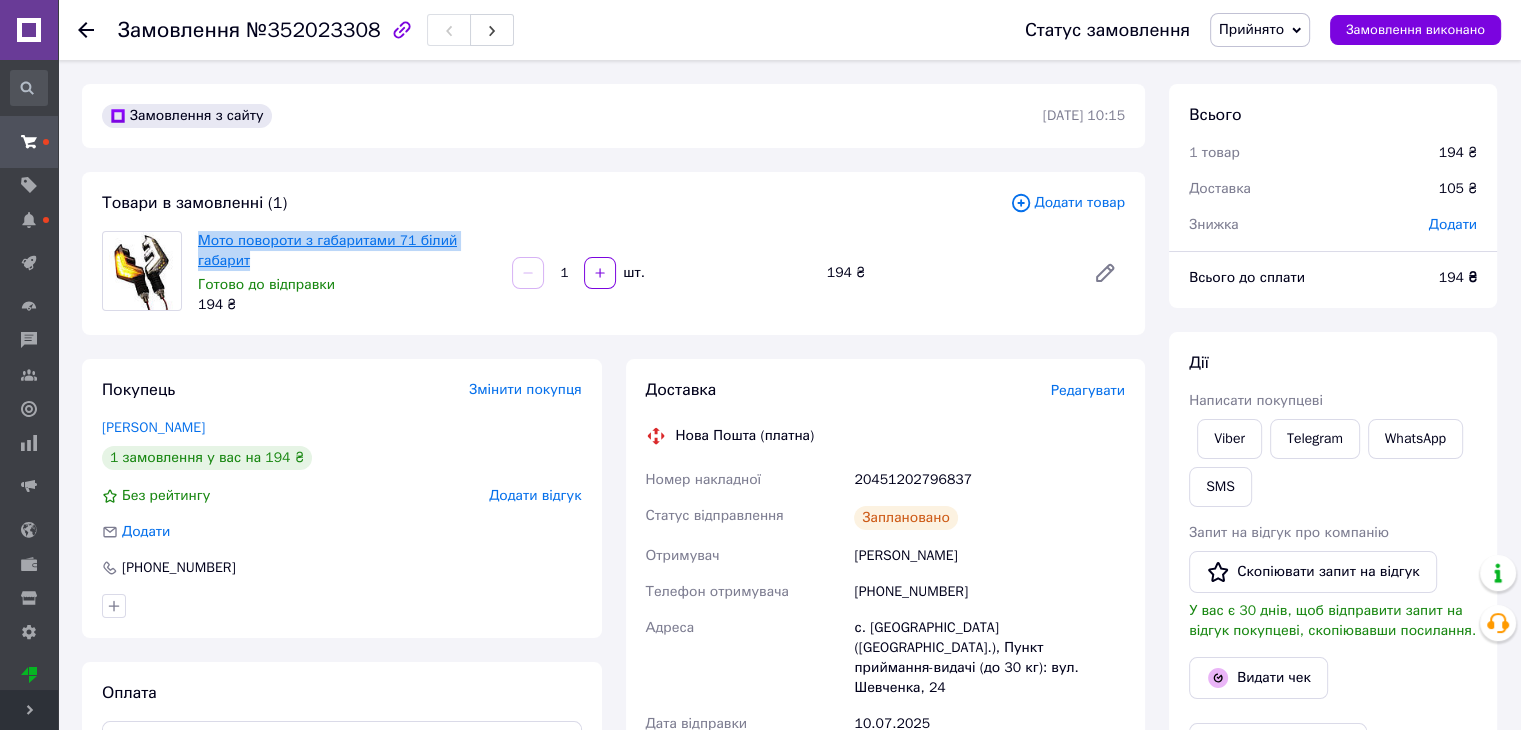 drag, startPoint x: 212, startPoint y: 229, endPoint x: 204, endPoint y: 239, distance: 12.806249 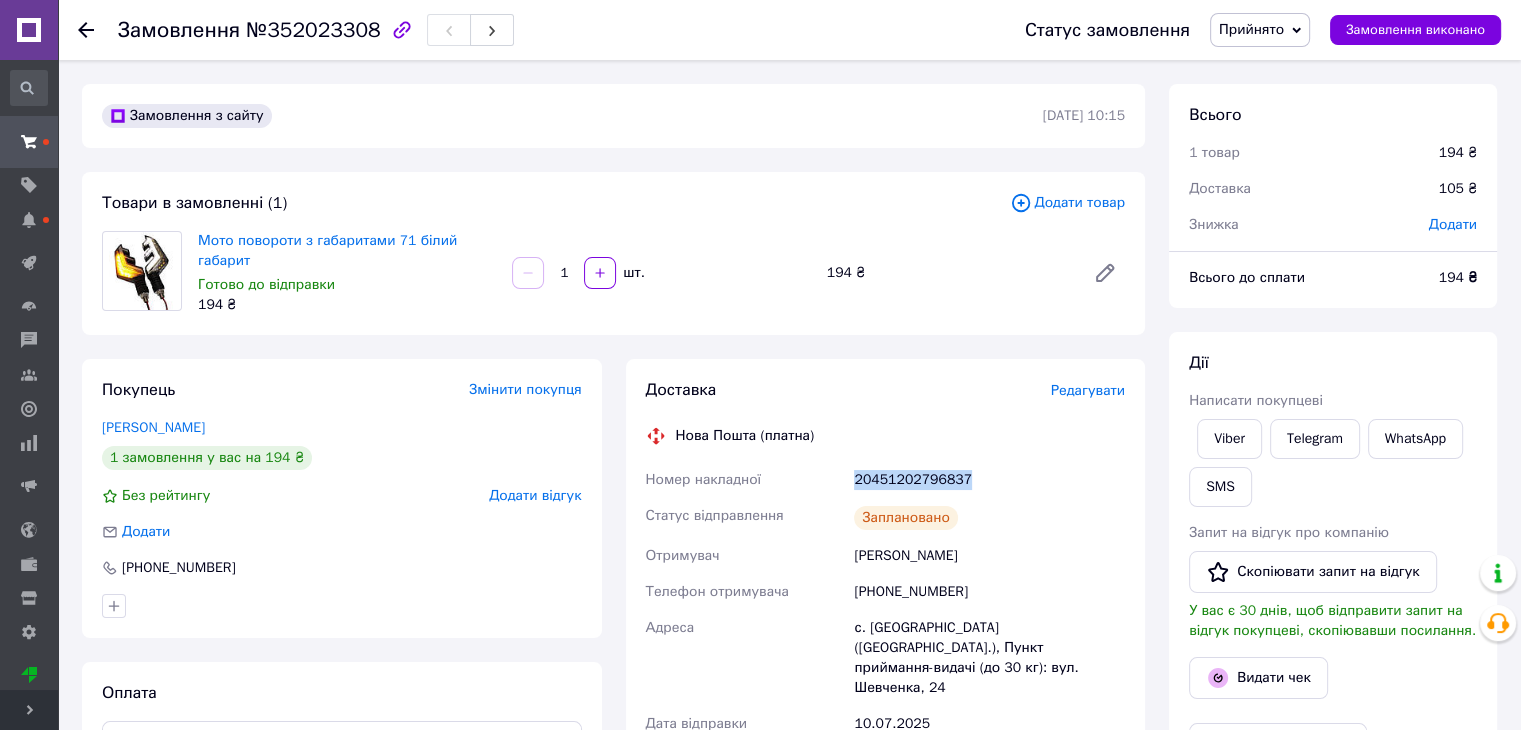drag, startPoint x: 844, startPoint y: 457, endPoint x: 986, endPoint y: 485, distance: 144.73424 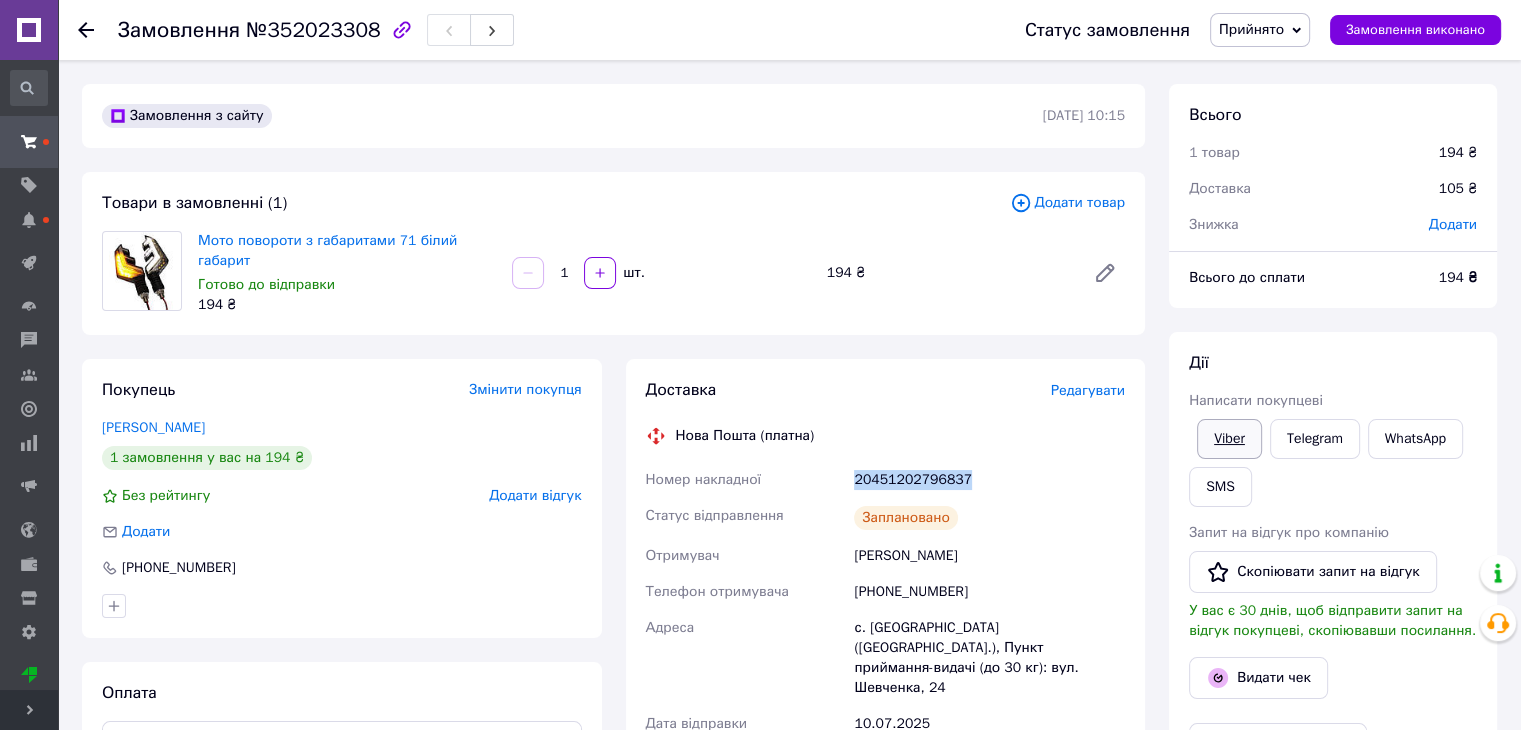 click on "Viber" at bounding box center [1229, 439] 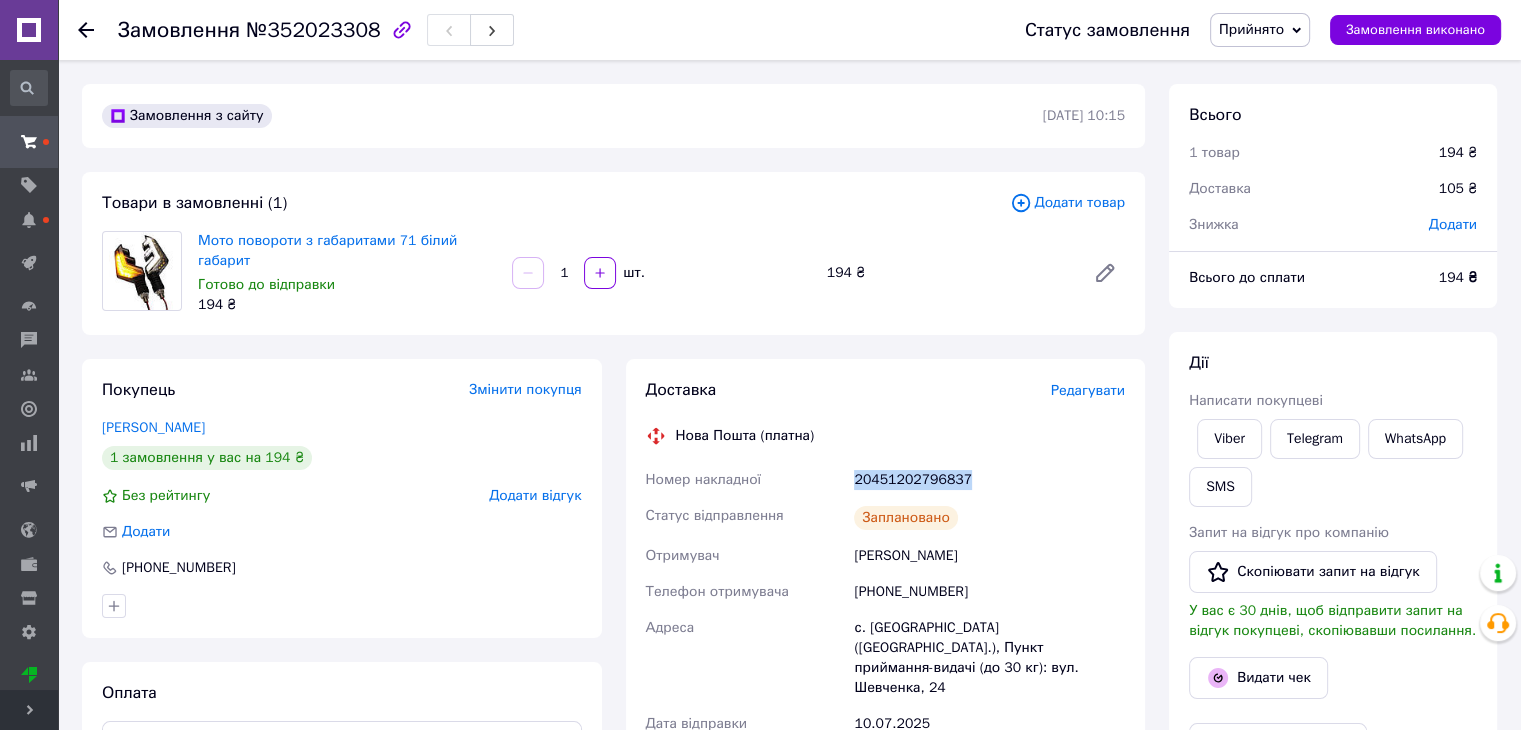 copy on "Номер накладної 20451202796837" 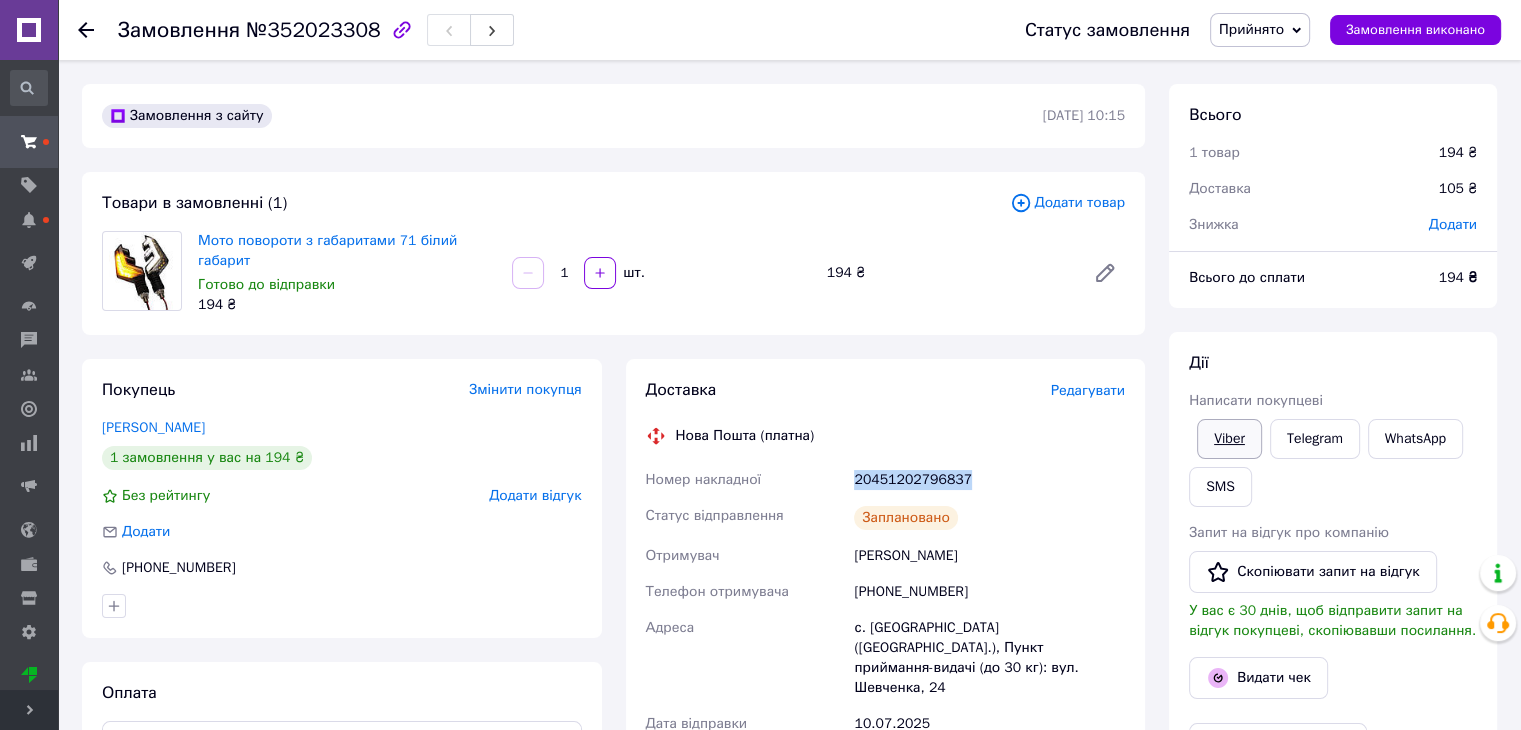 click on "Viber" at bounding box center (1229, 439) 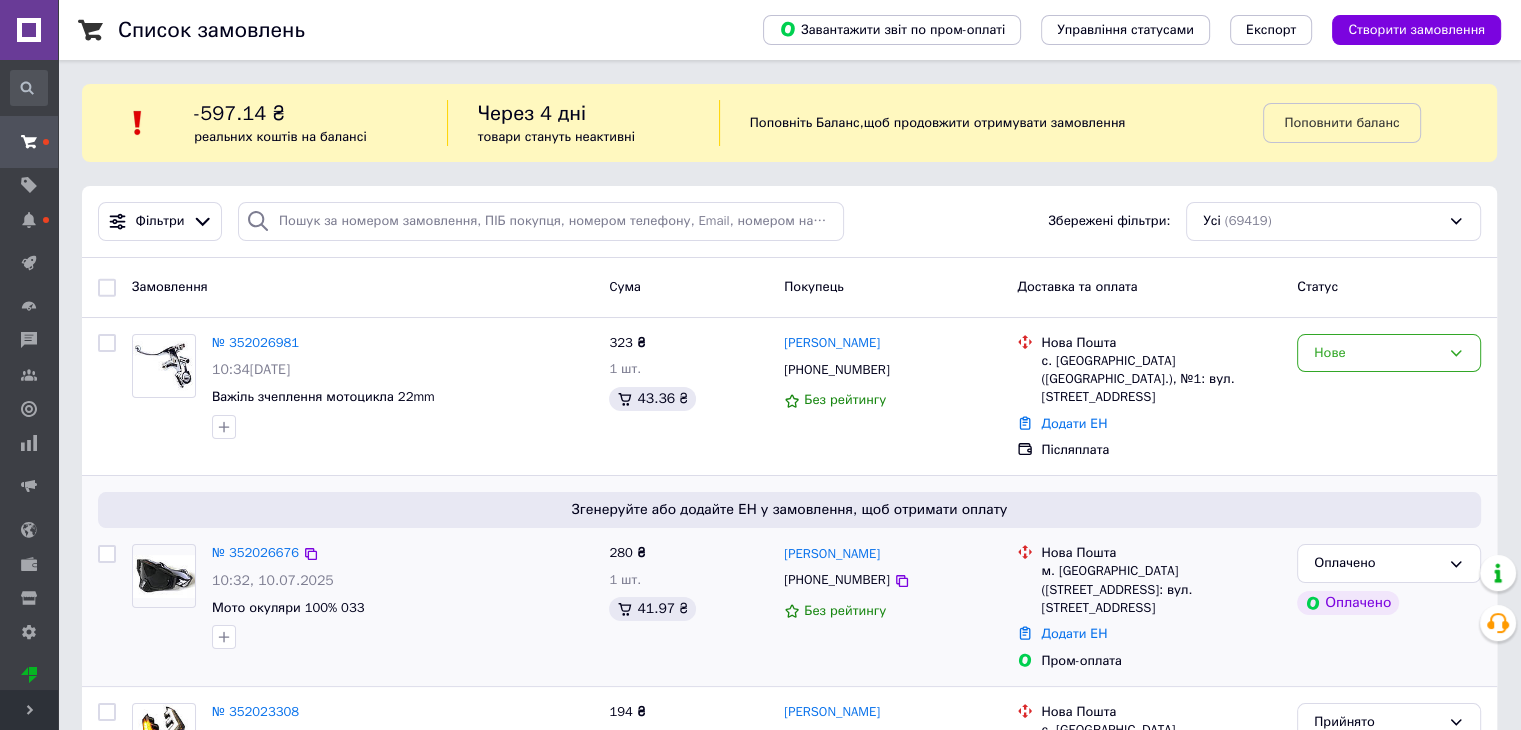 scroll, scrollTop: 200, scrollLeft: 0, axis: vertical 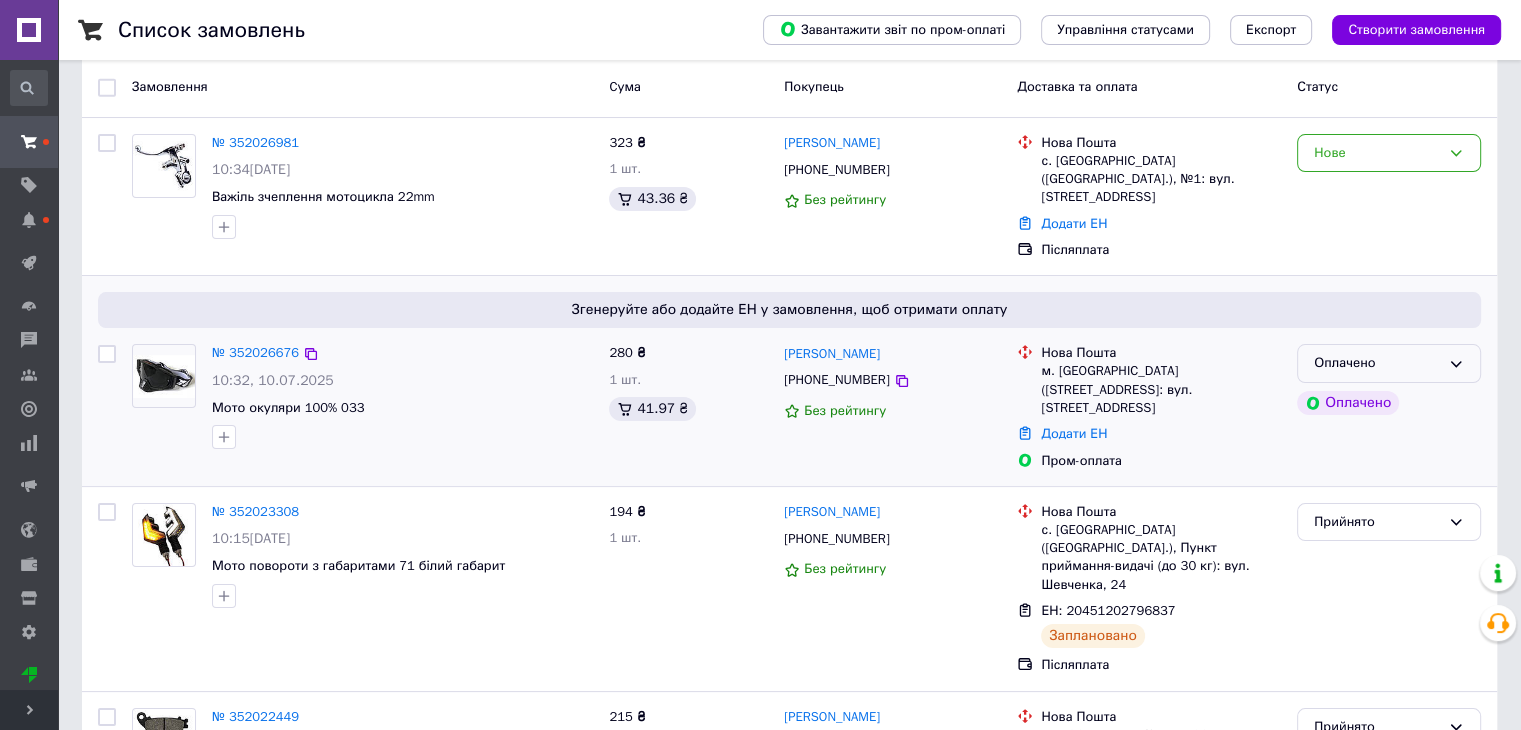 click on "Оплачено" at bounding box center [1377, 363] 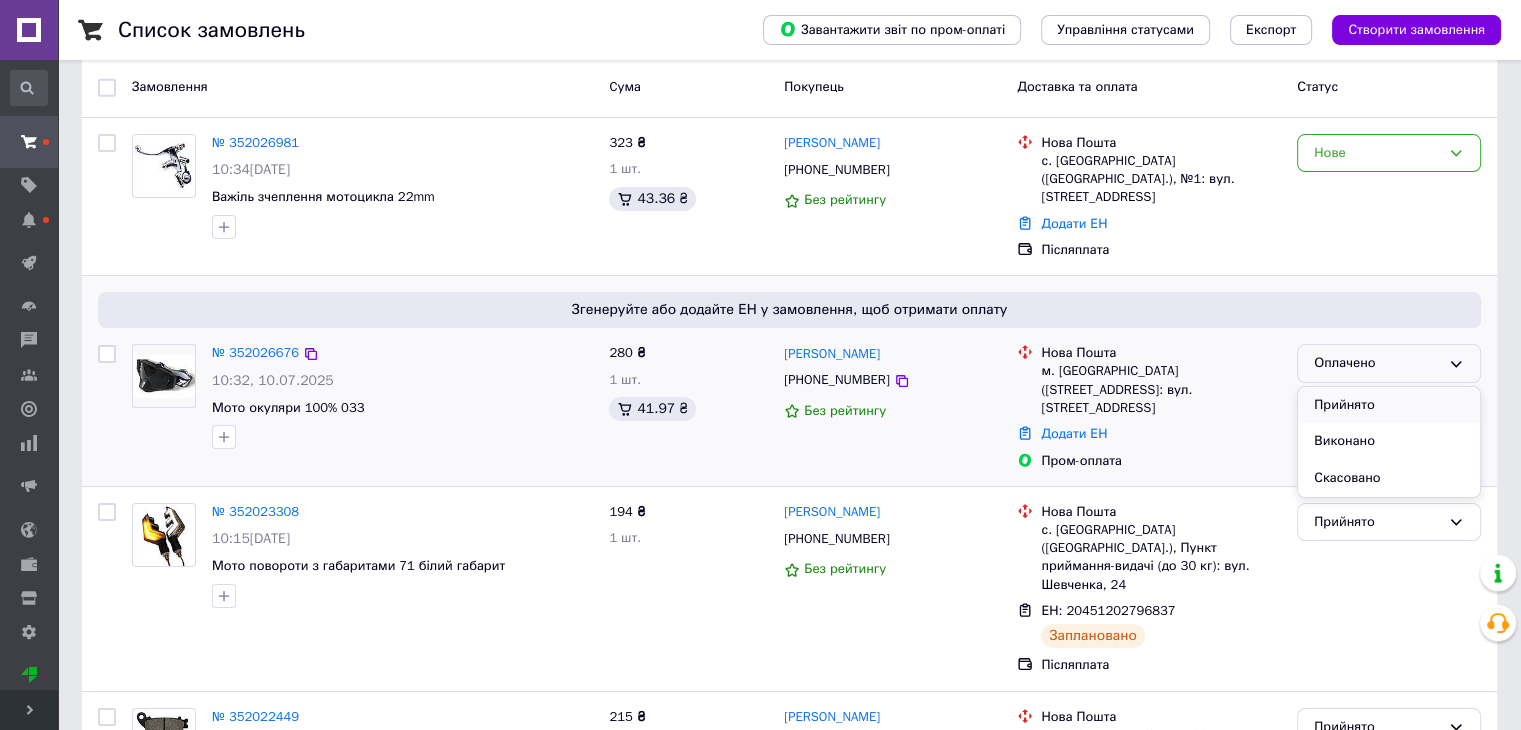 click on "Прийнято" at bounding box center [1389, 405] 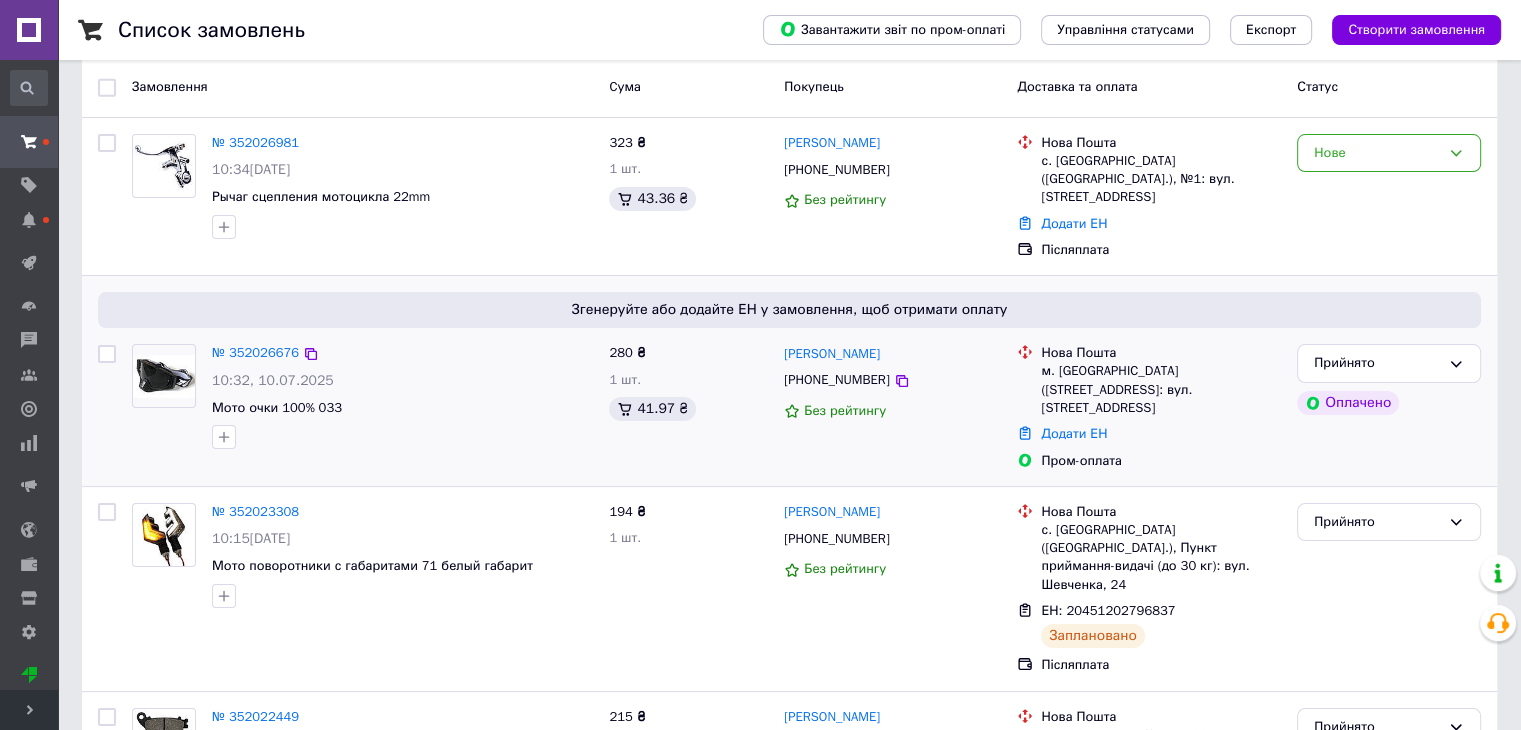 scroll, scrollTop: 0, scrollLeft: 0, axis: both 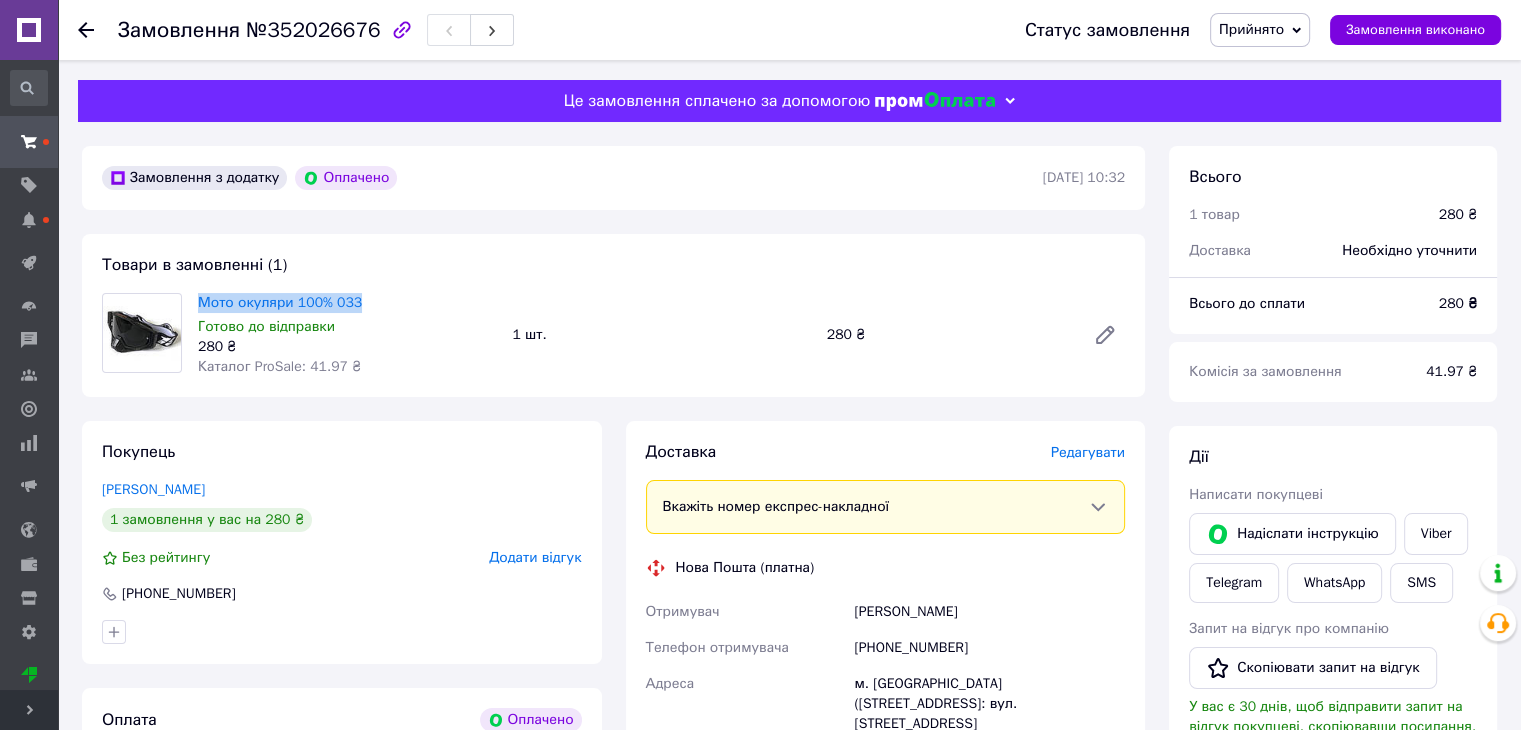 drag, startPoint x: 314, startPoint y: 303, endPoint x: 195, endPoint y: 308, distance: 119.104996 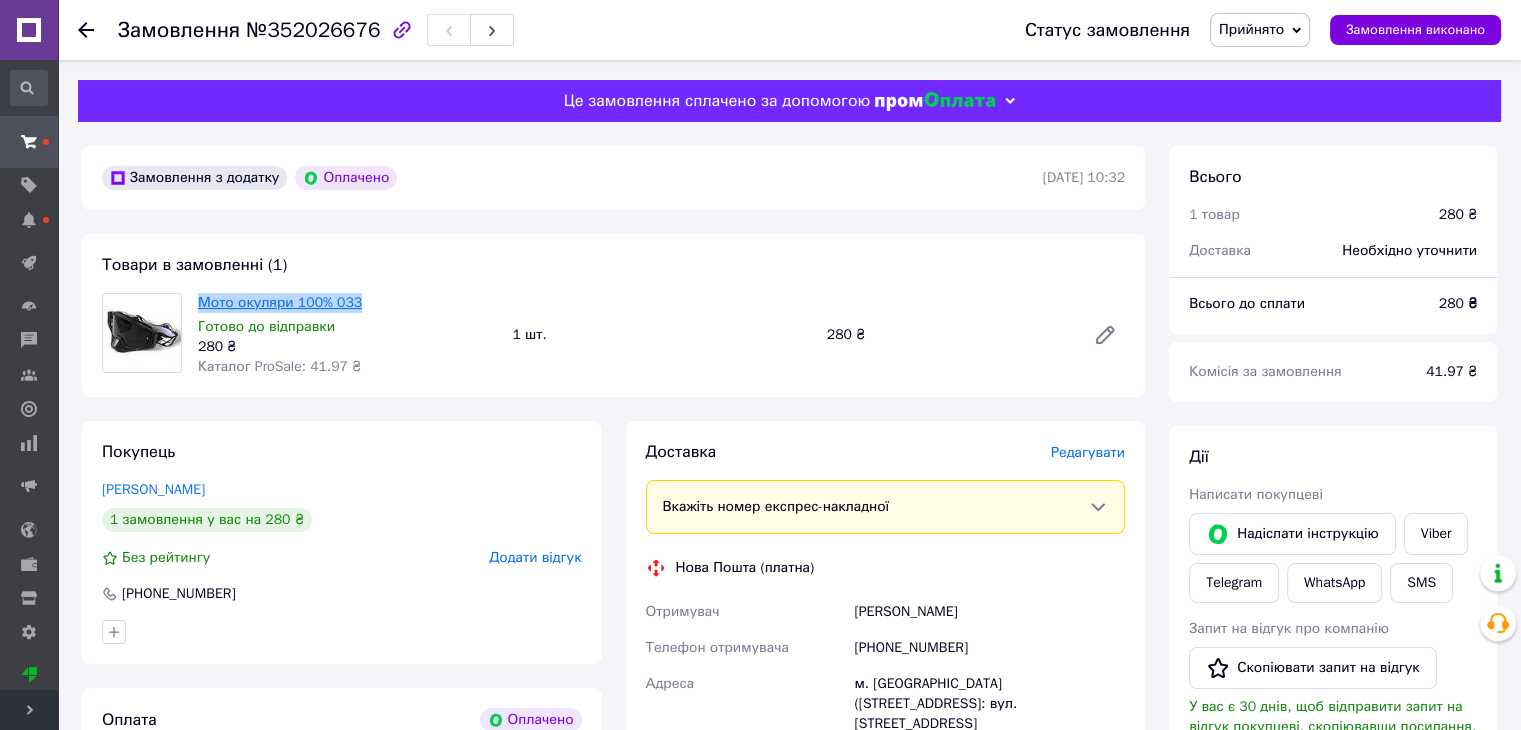 copy on "Мото окуляри 100%  033" 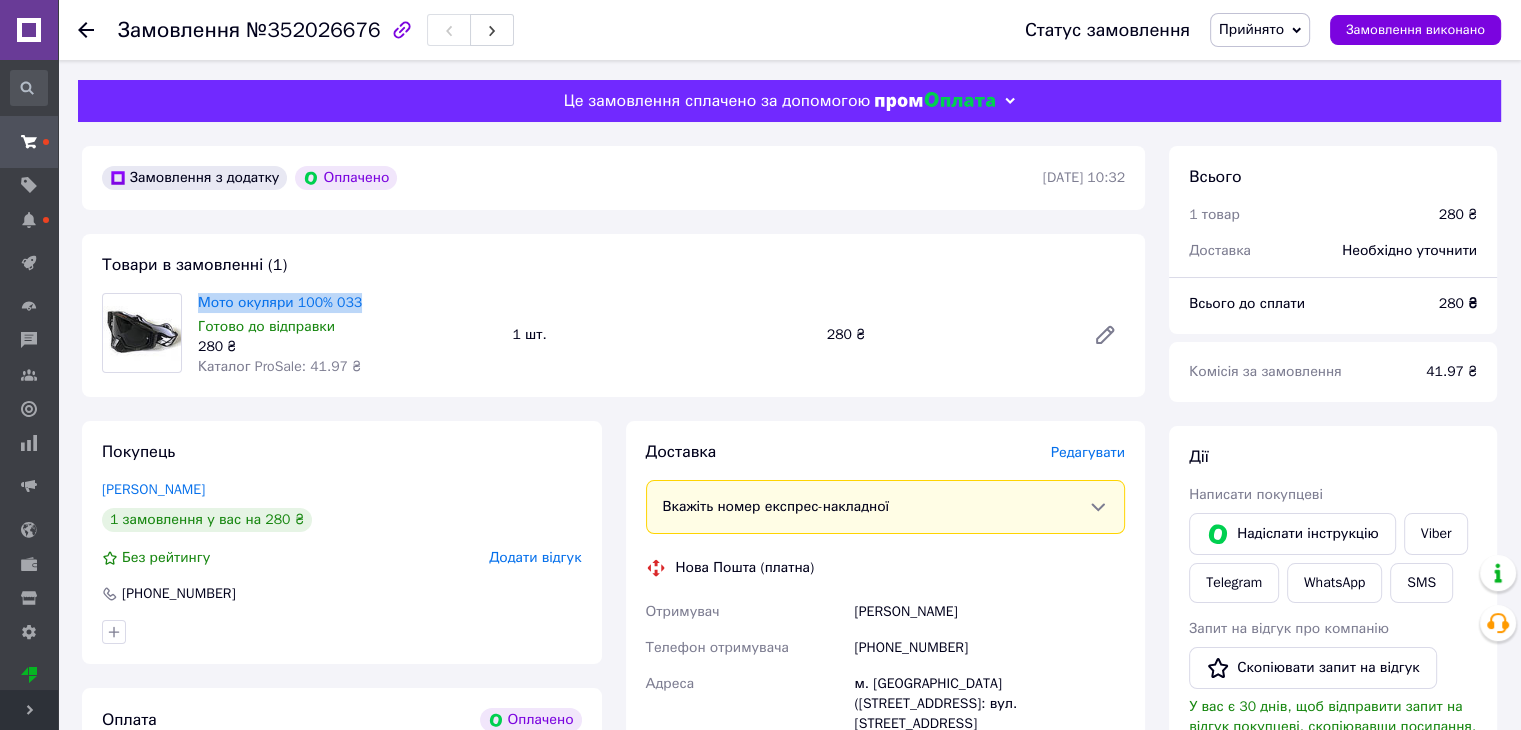 scroll, scrollTop: 300, scrollLeft: 0, axis: vertical 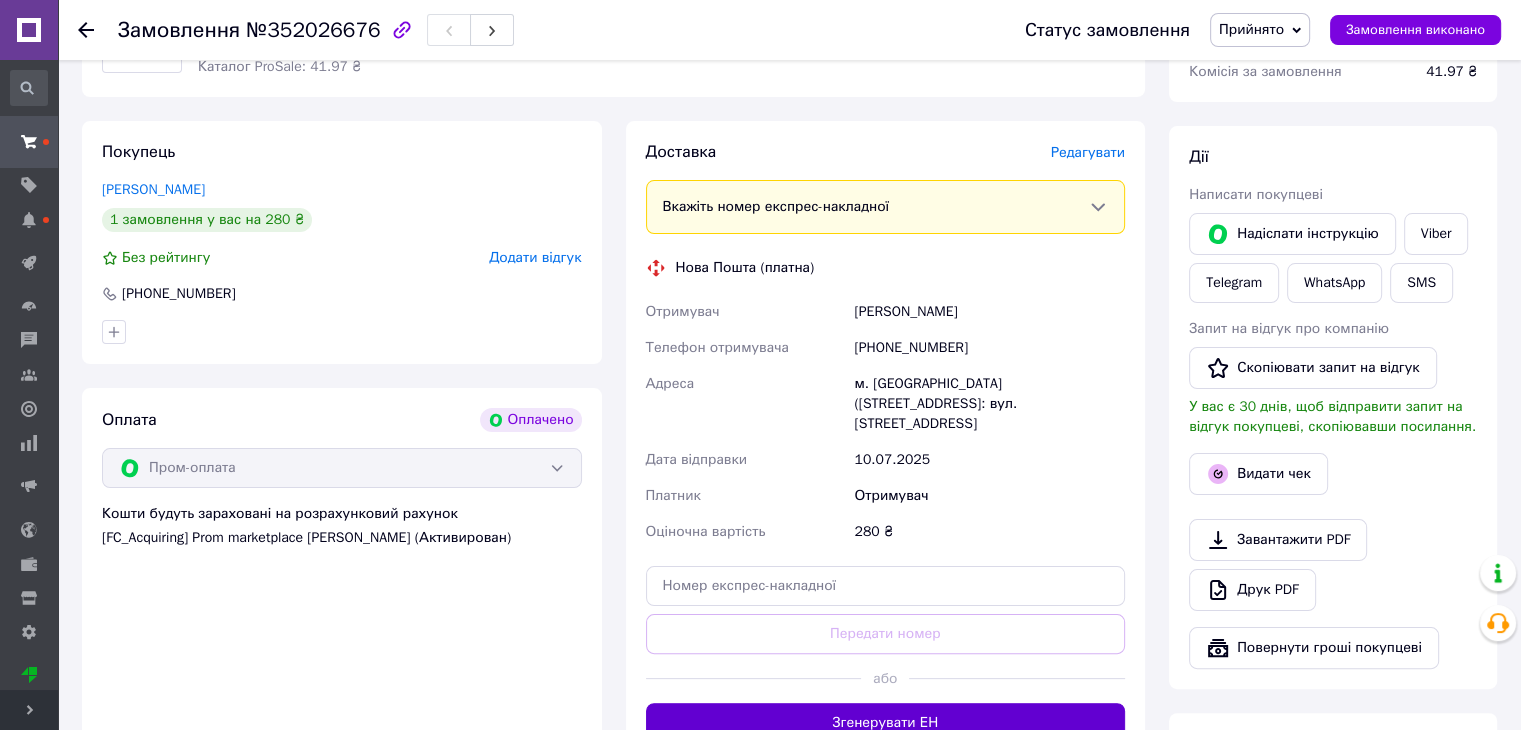 click on "Згенерувати ЕН" at bounding box center [886, 723] 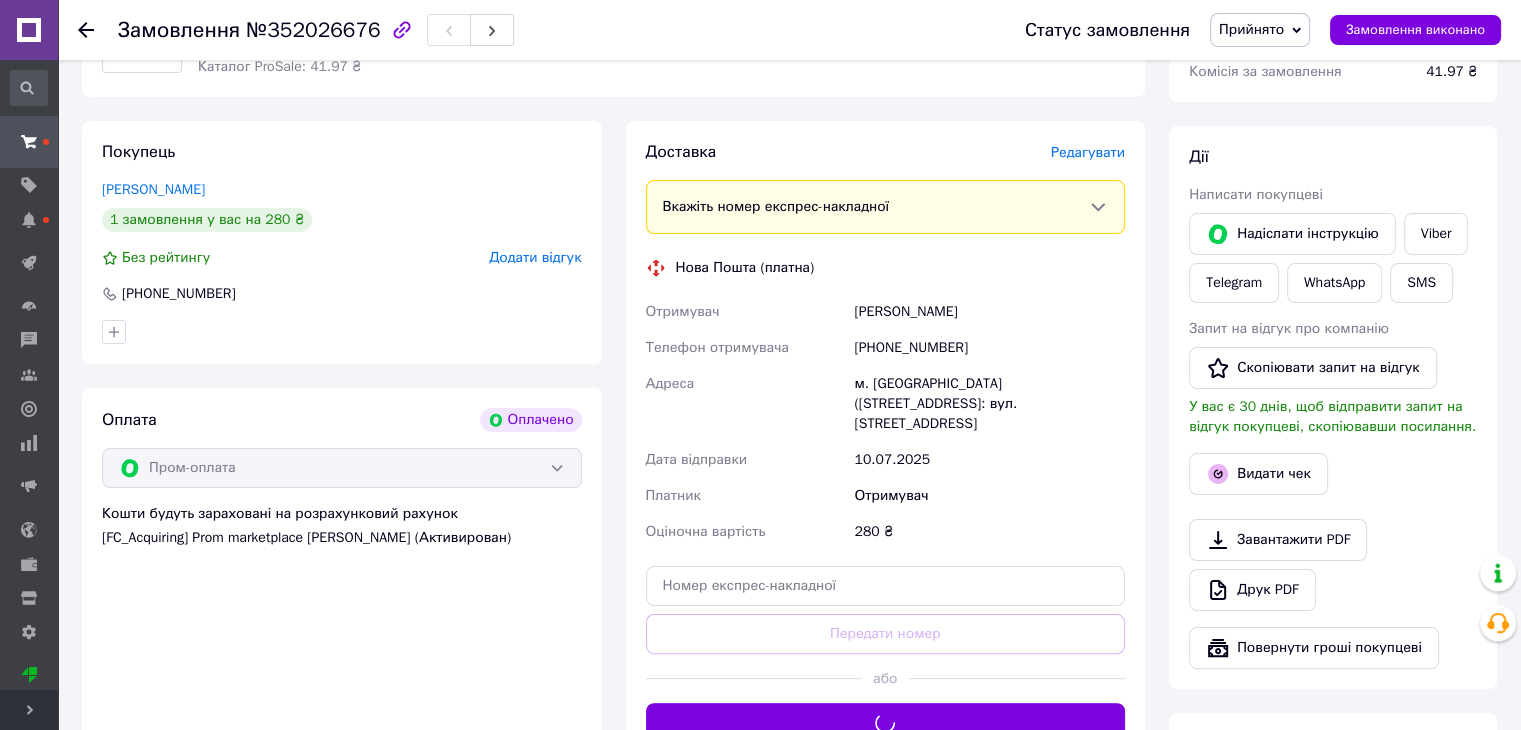 scroll, scrollTop: 100, scrollLeft: 0, axis: vertical 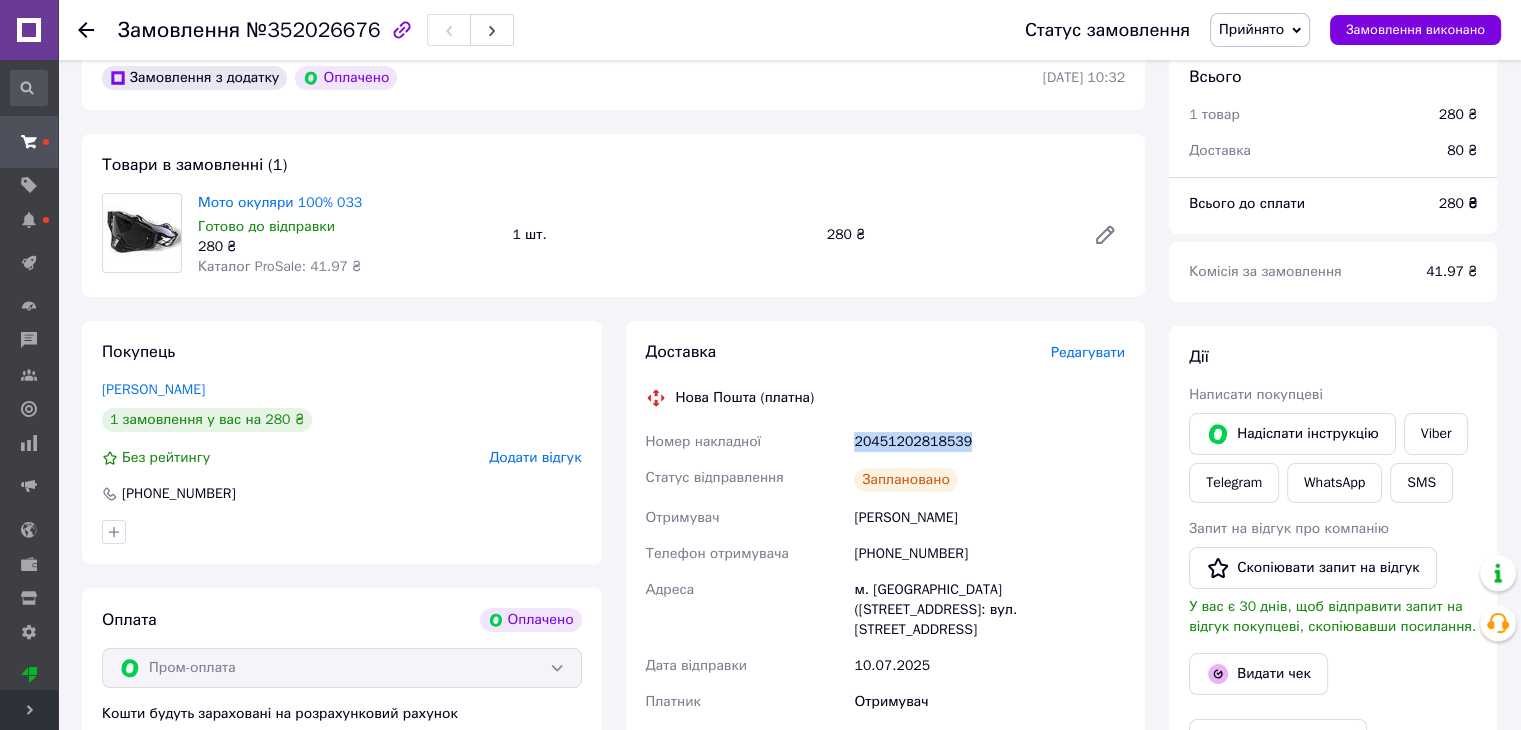 drag, startPoint x: 861, startPoint y: 441, endPoint x: 969, endPoint y: 440, distance: 108.00463 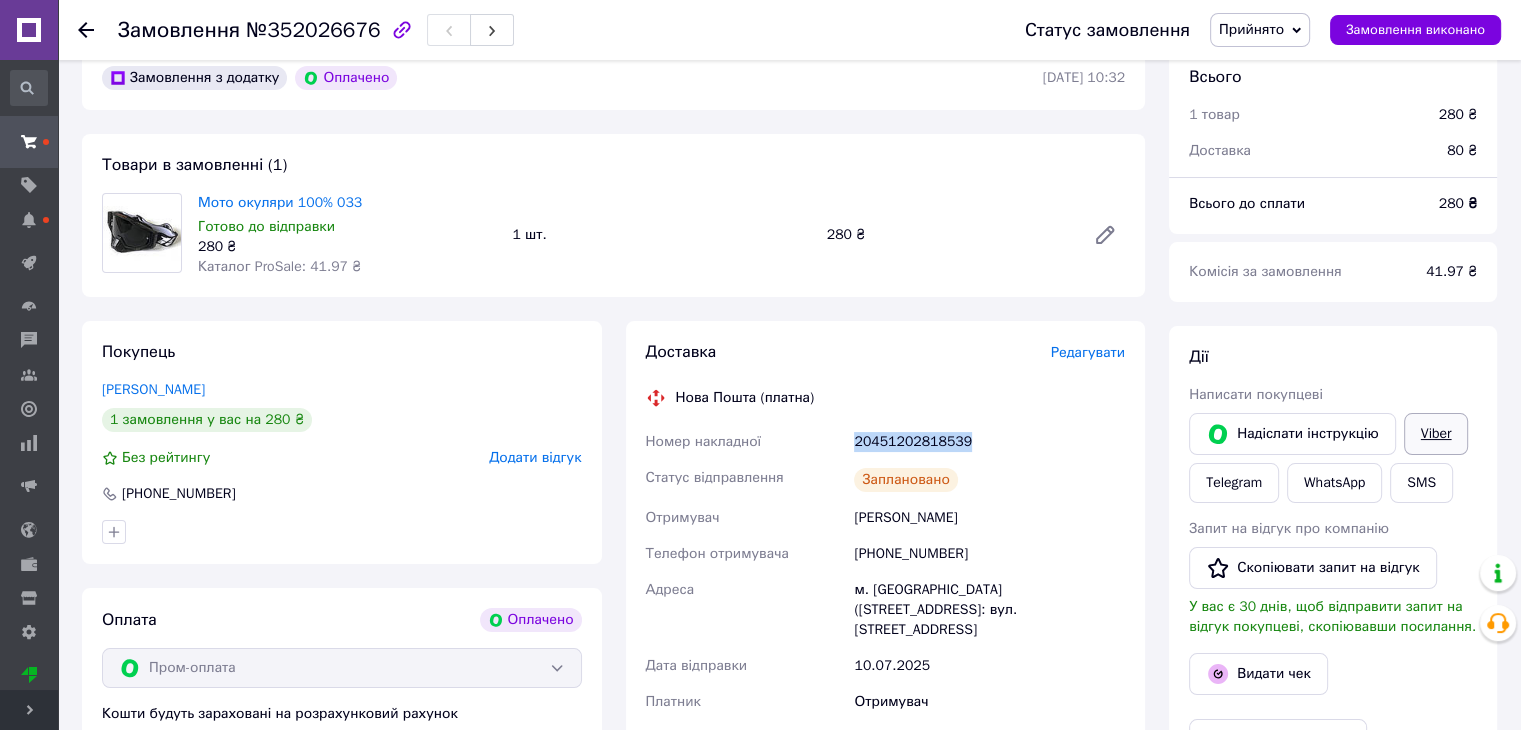 click on "Viber" at bounding box center (1436, 434) 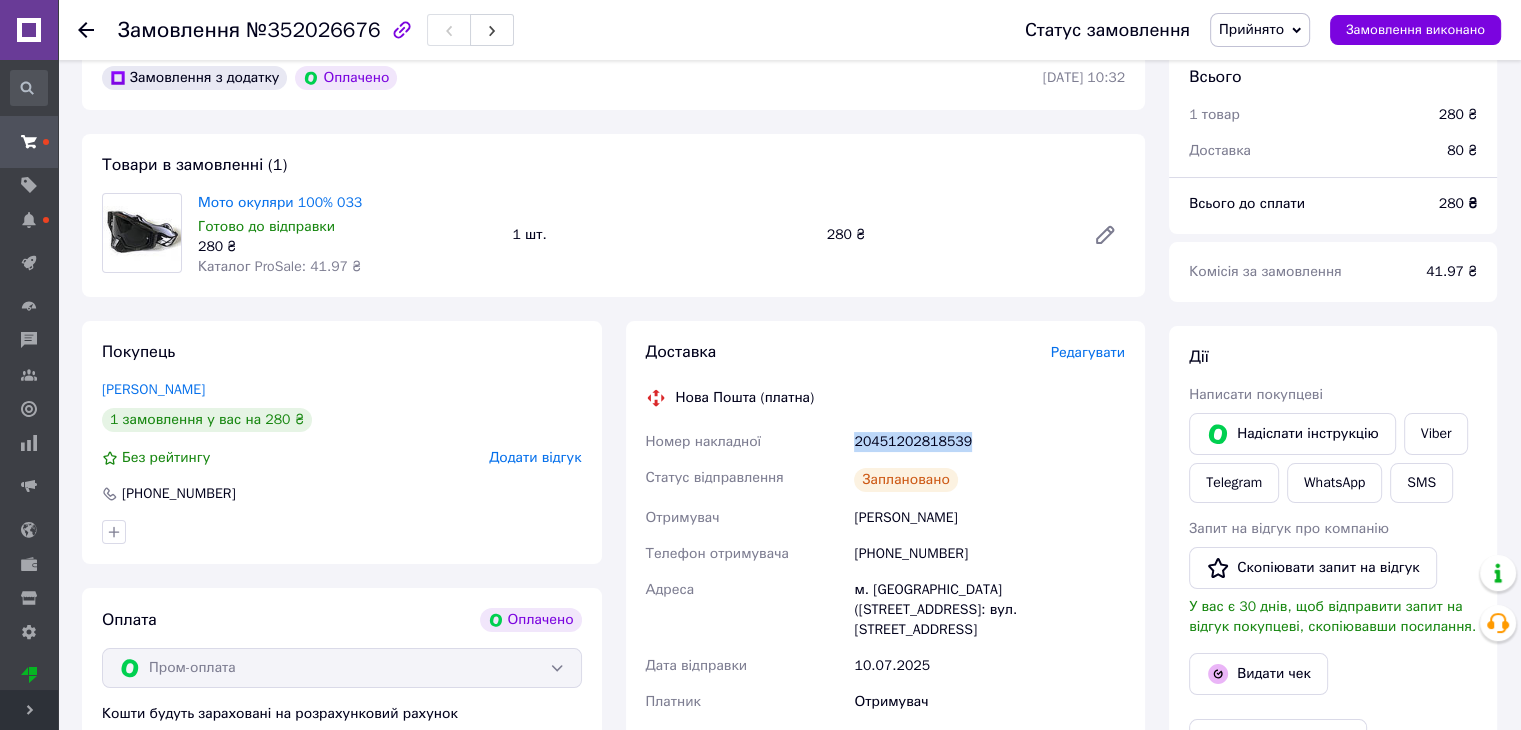 copy on "Номер накладної 20451202818539" 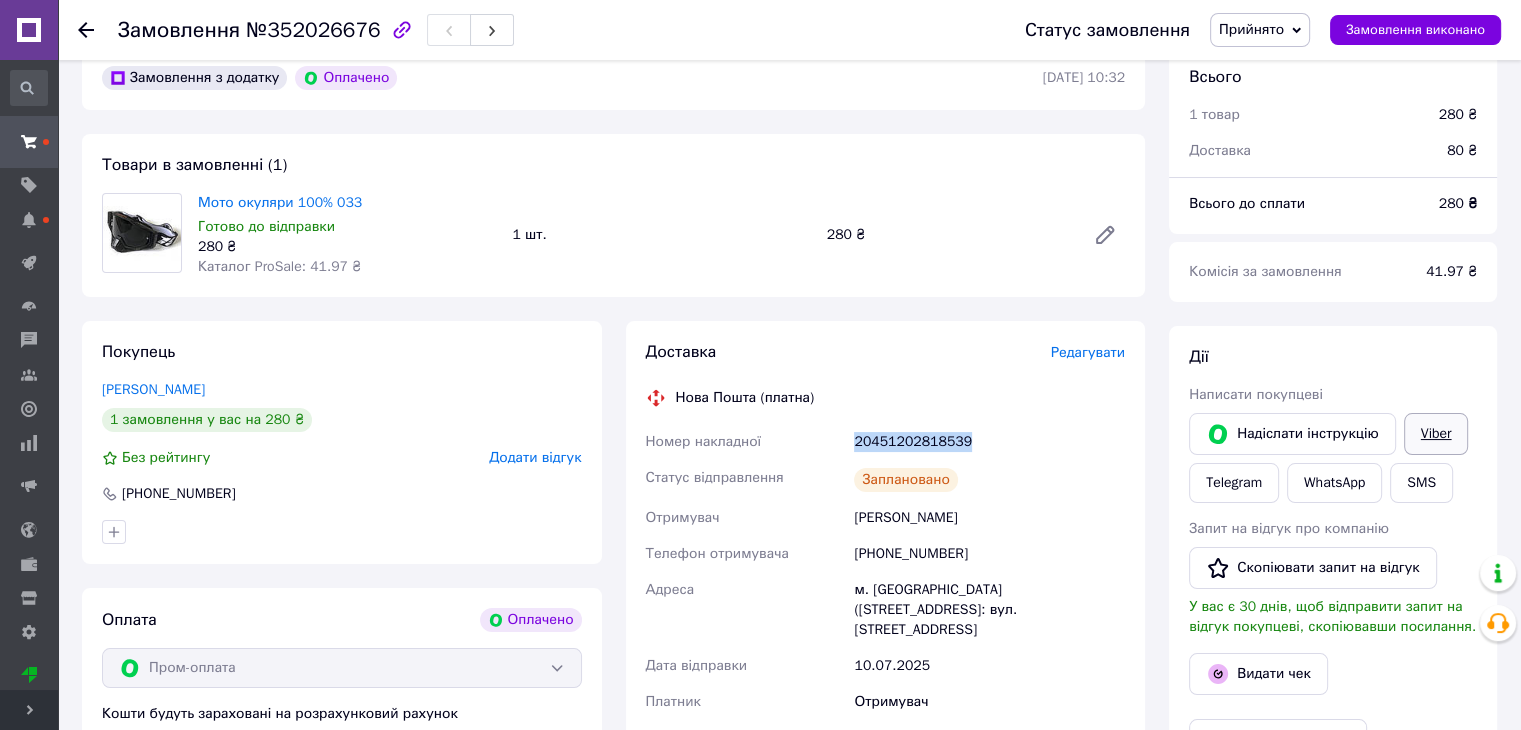 click on "Viber" at bounding box center (1436, 434) 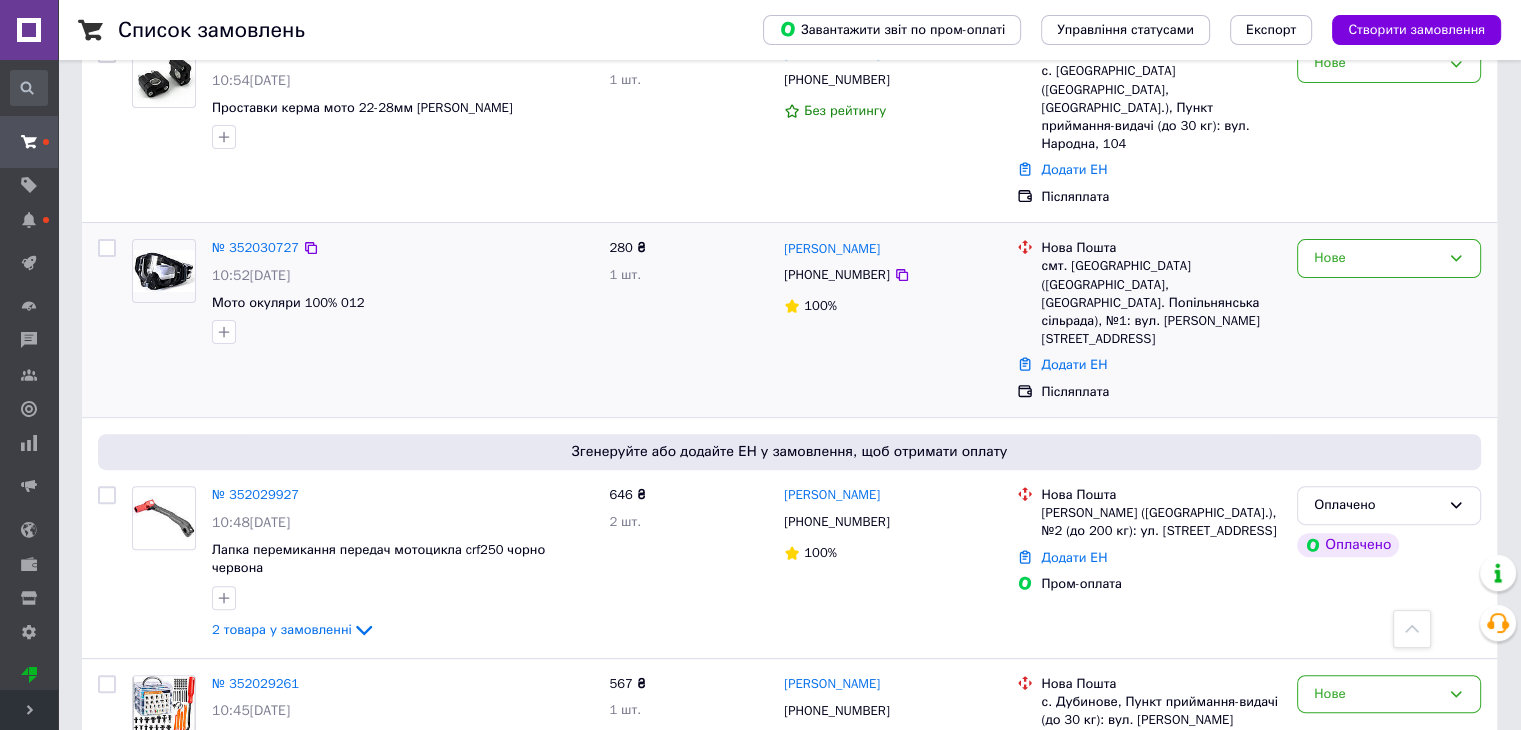 scroll, scrollTop: 400, scrollLeft: 0, axis: vertical 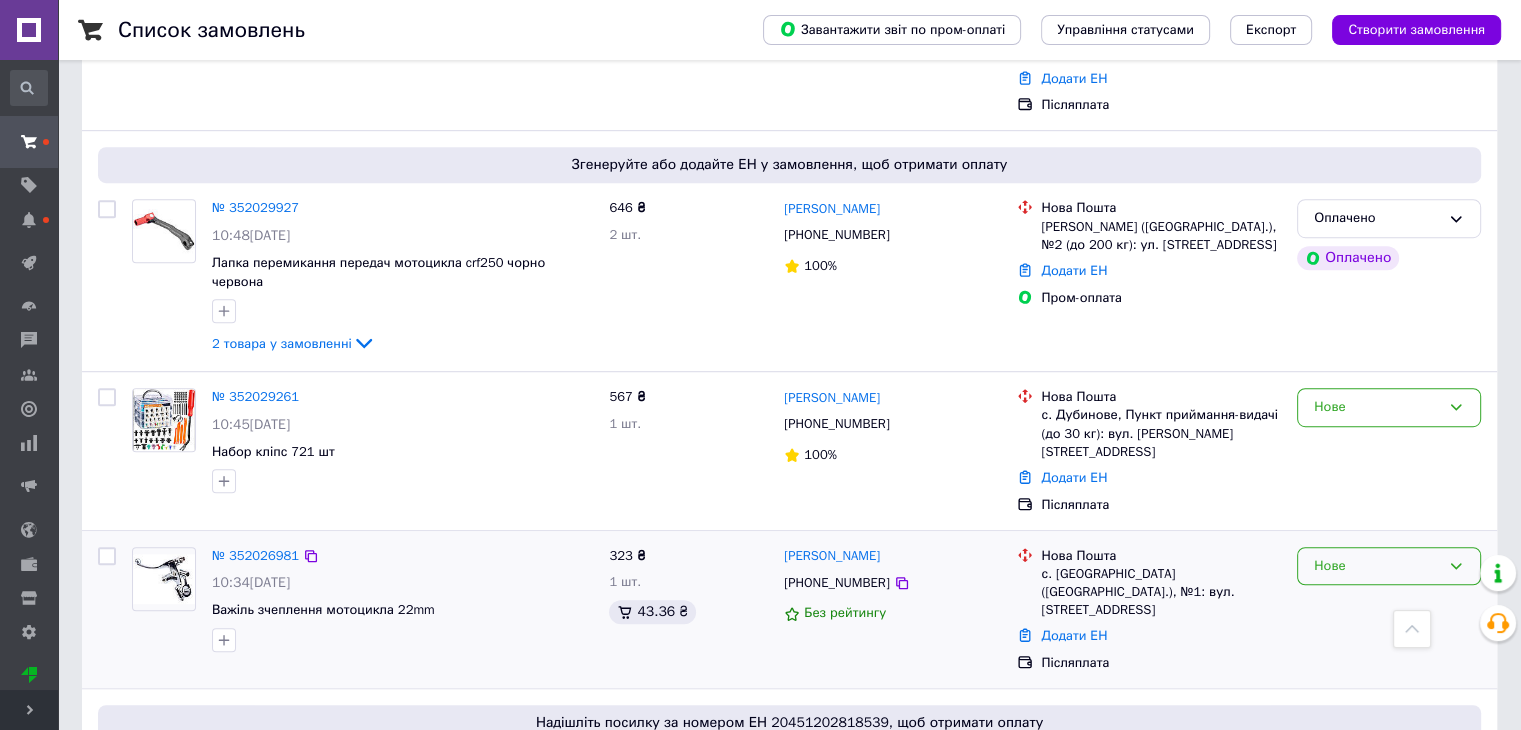 click on "Нове" at bounding box center (1377, 566) 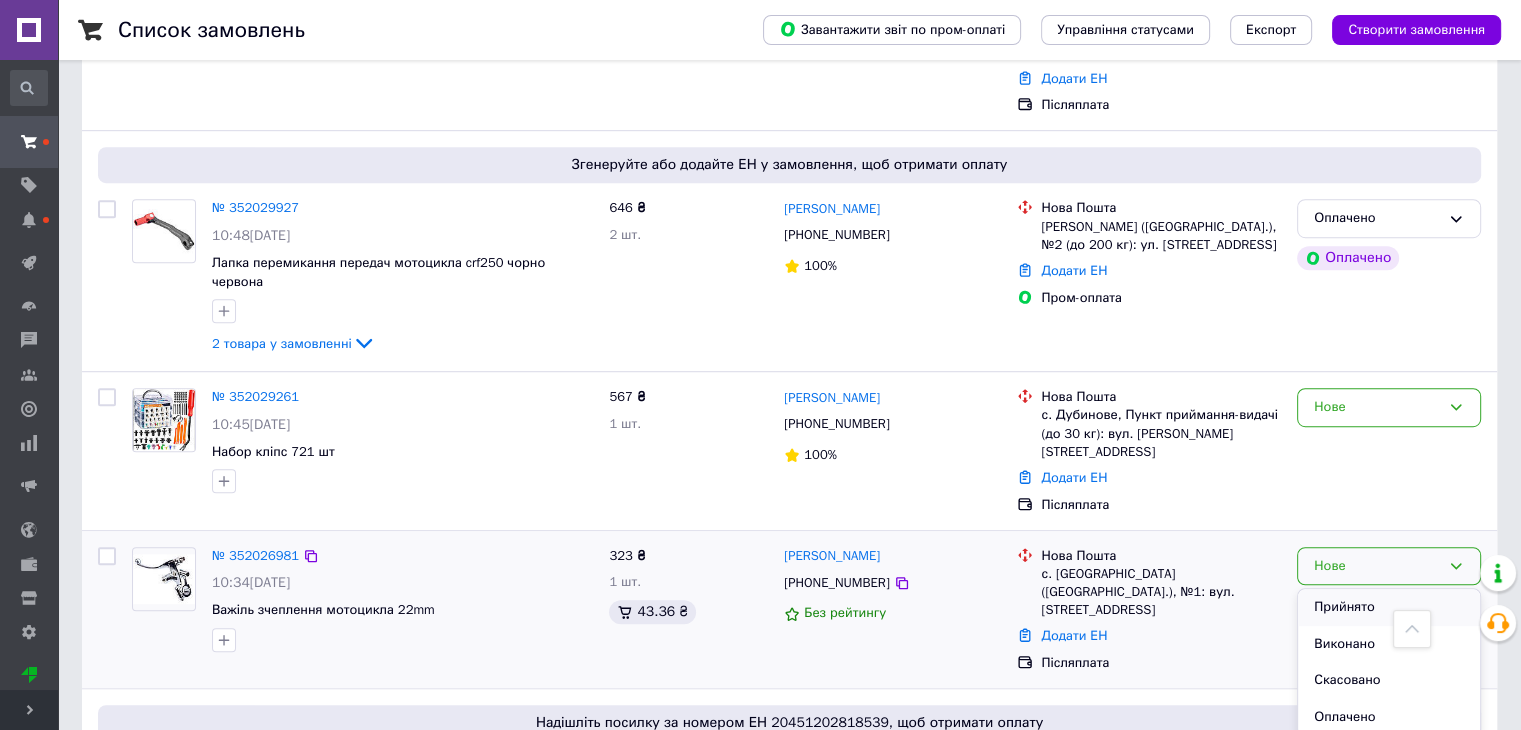 click on "Прийнято" at bounding box center [1389, 607] 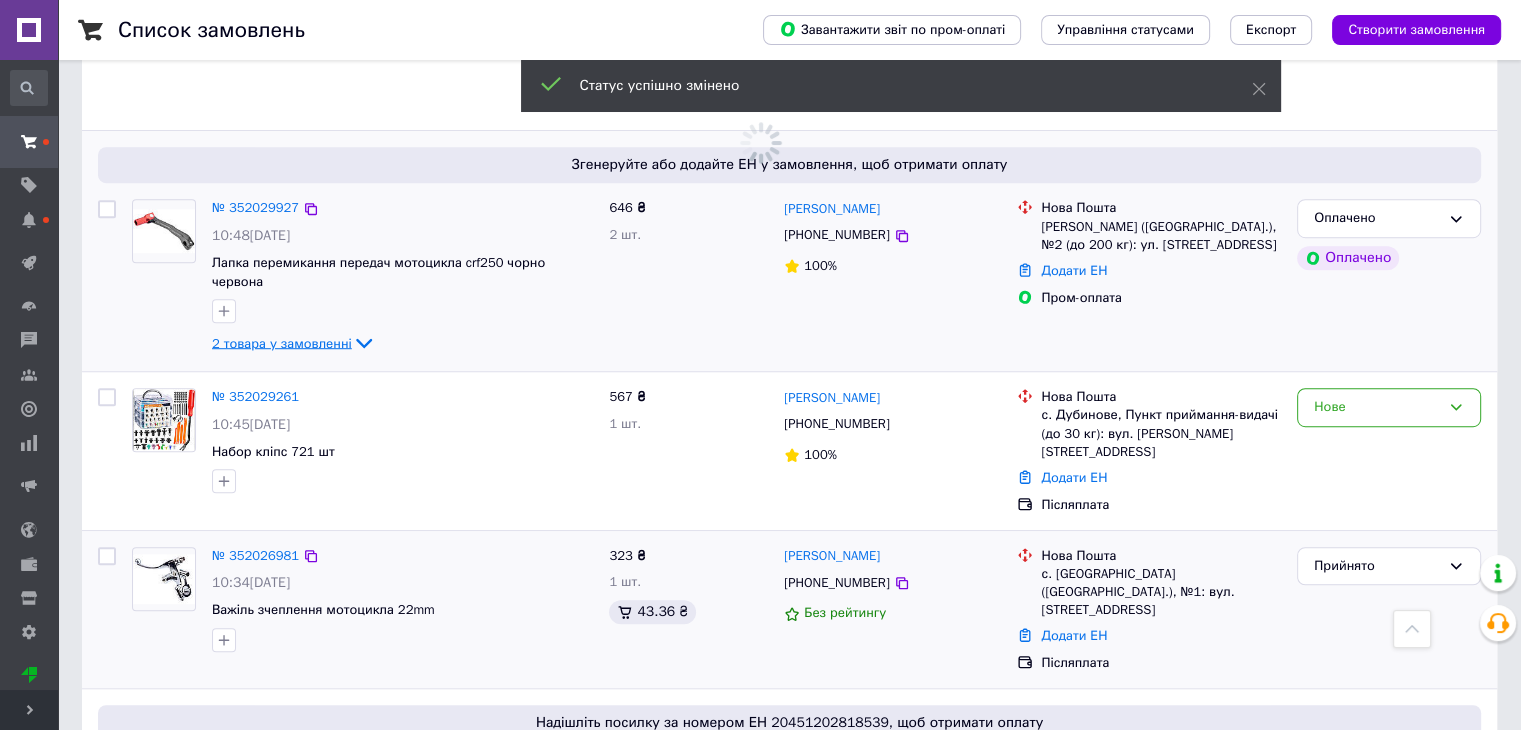 click 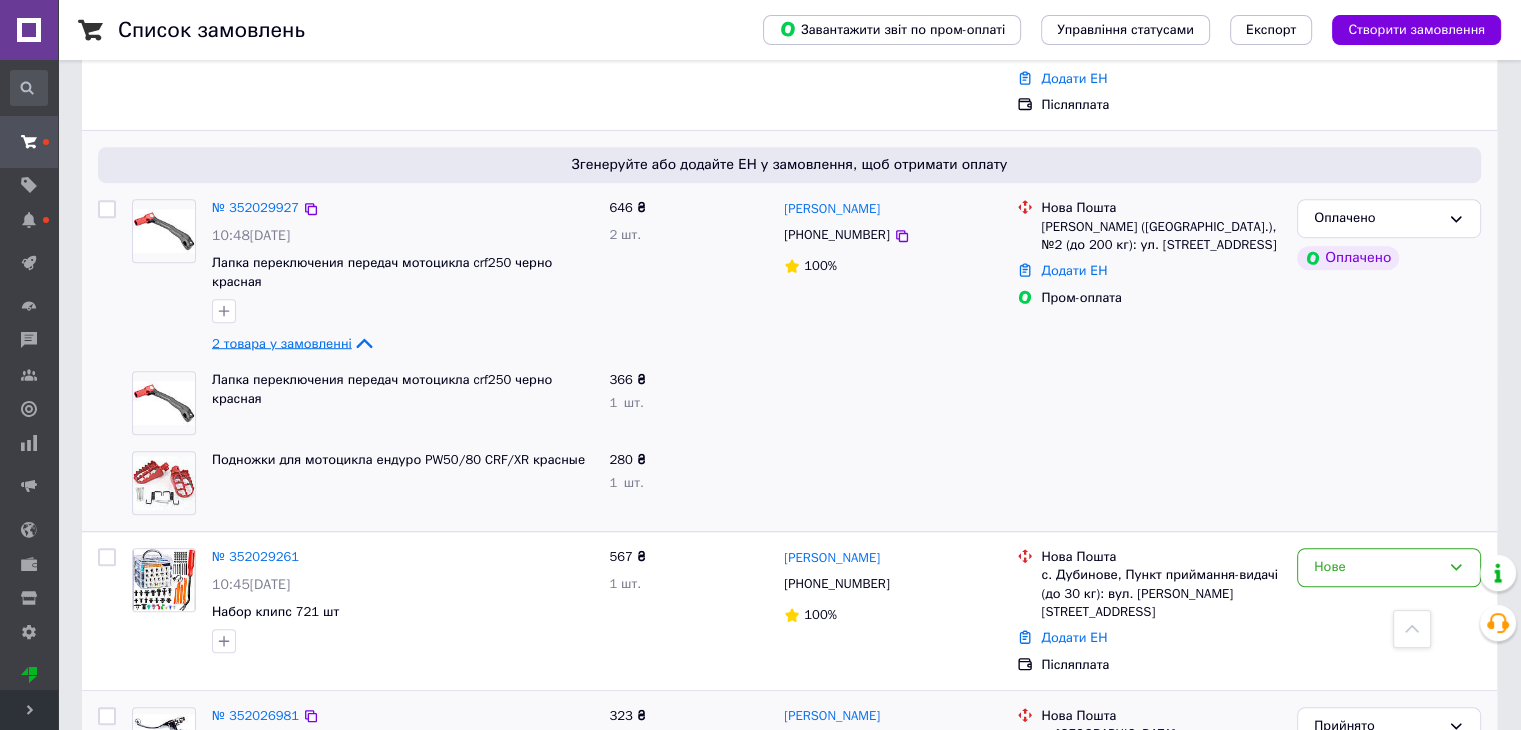 scroll, scrollTop: 1300, scrollLeft: 0, axis: vertical 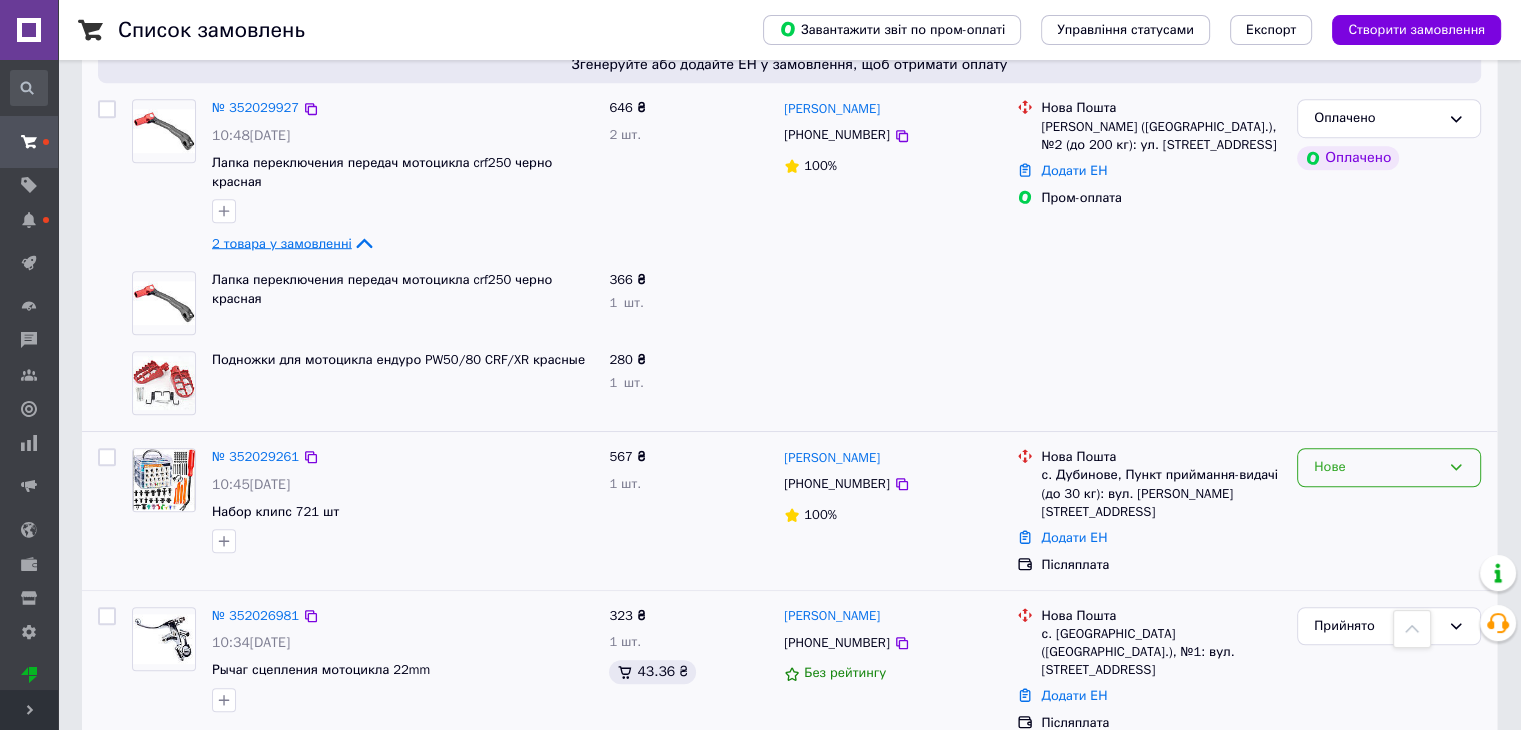 click on "Нове" at bounding box center (1377, 467) 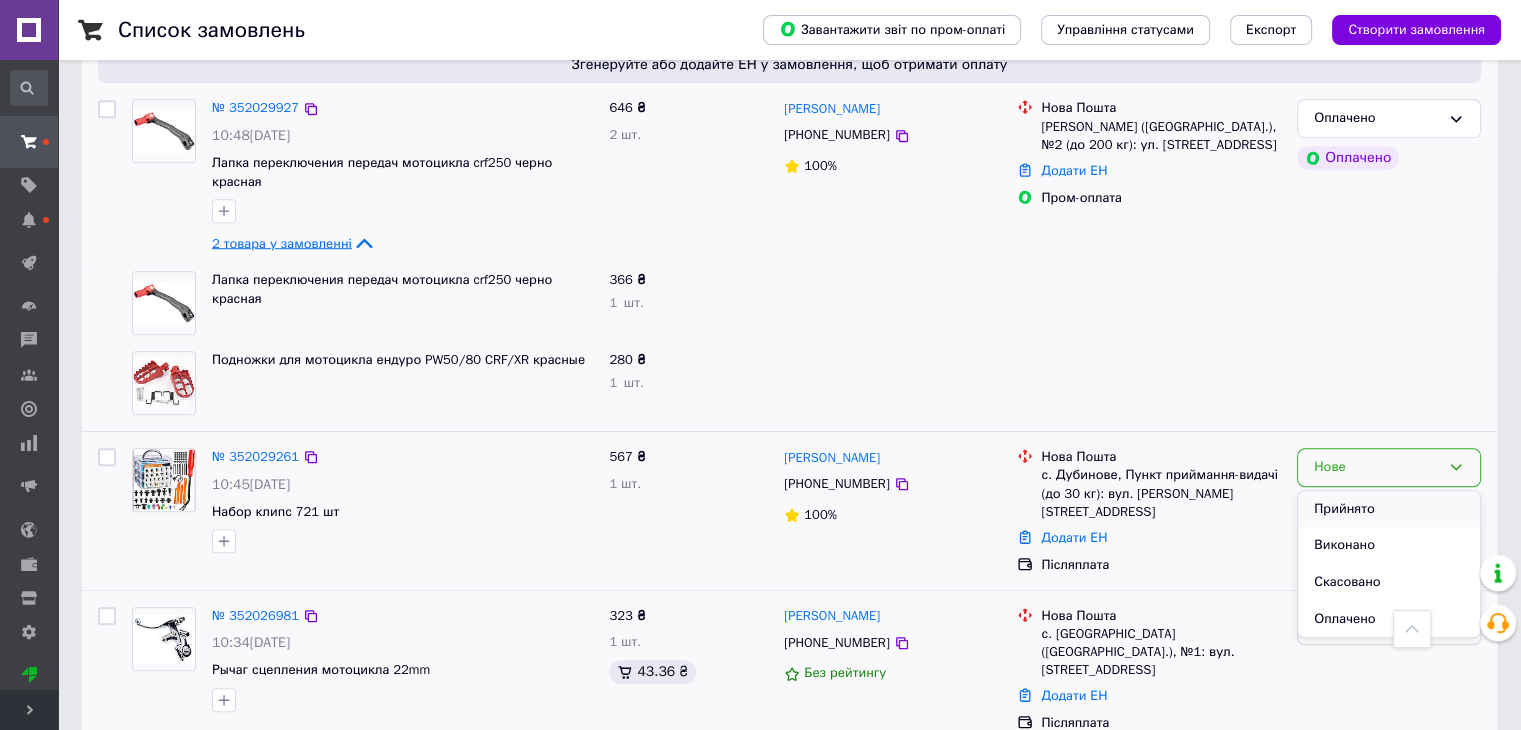 click on "Прийнято" at bounding box center (1389, 509) 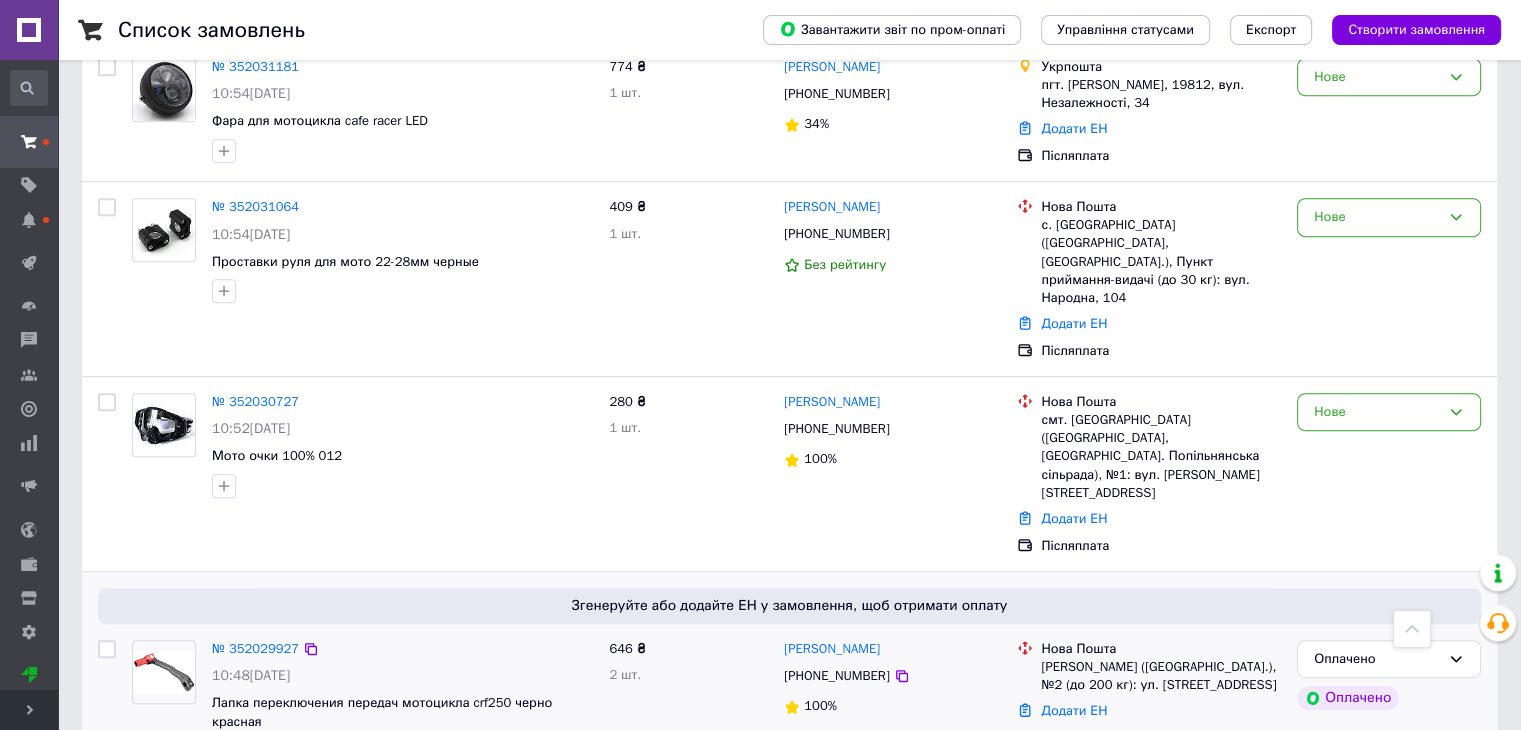 scroll, scrollTop: 1100, scrollLeft: 0, axis: vertical 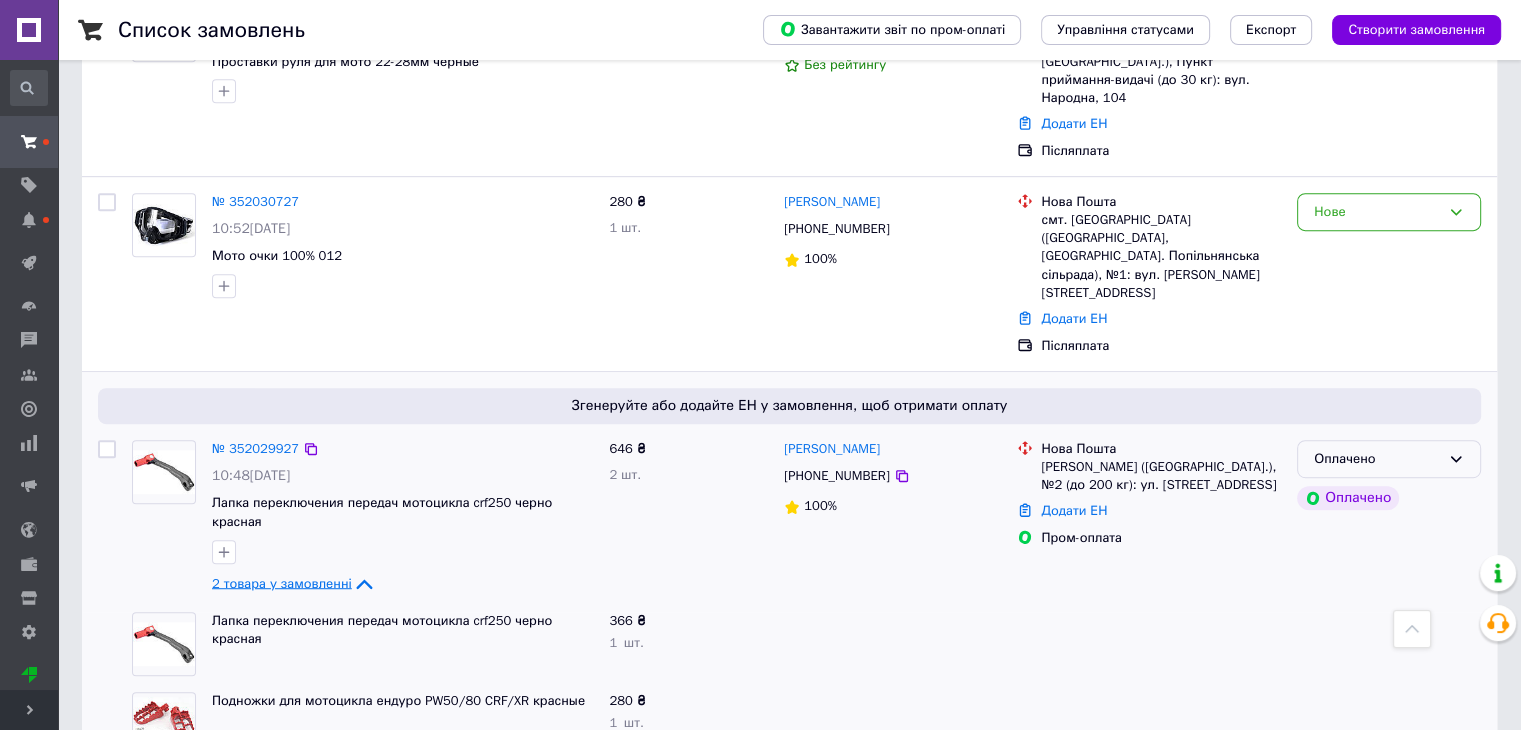 click 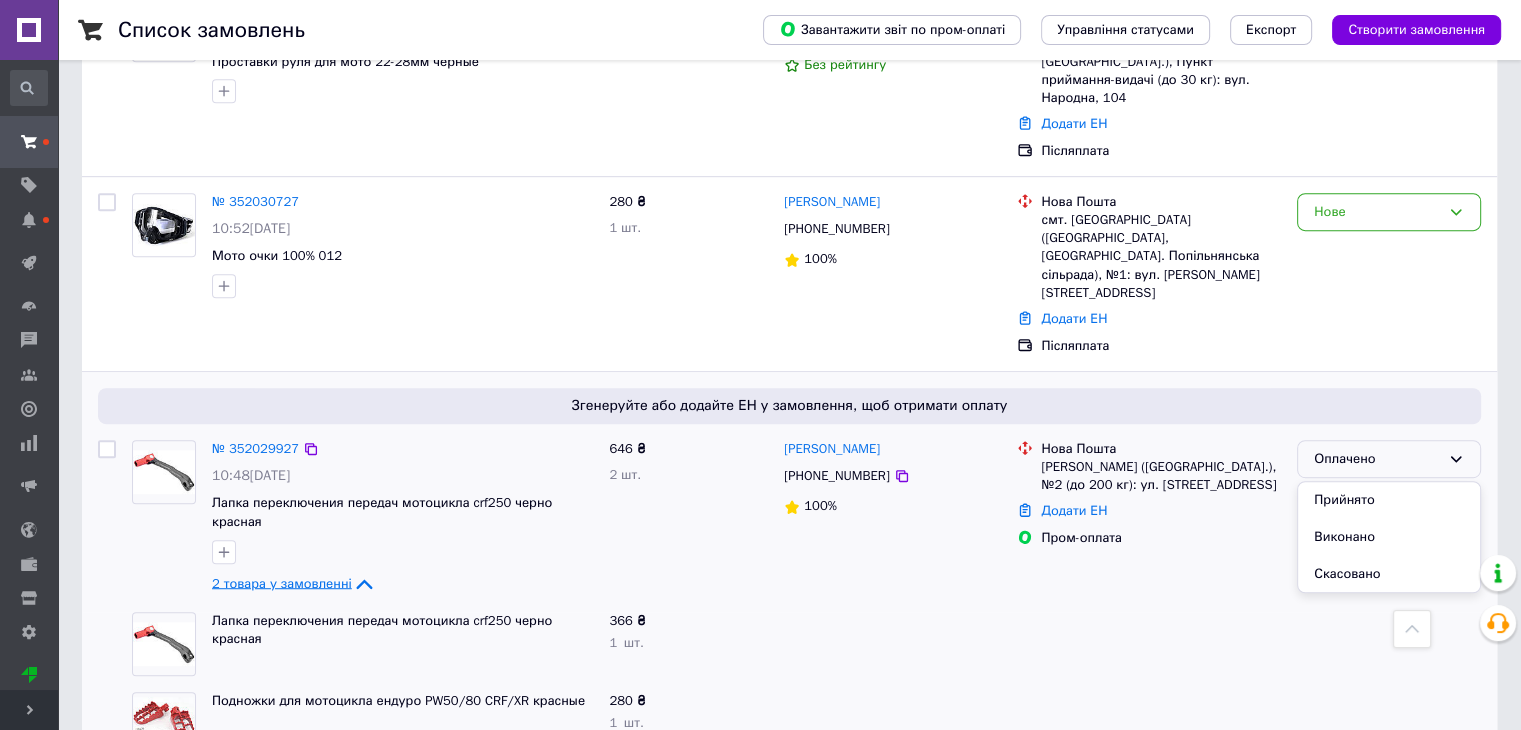 click on "Прийнято" at bounding box center (1389, 500) 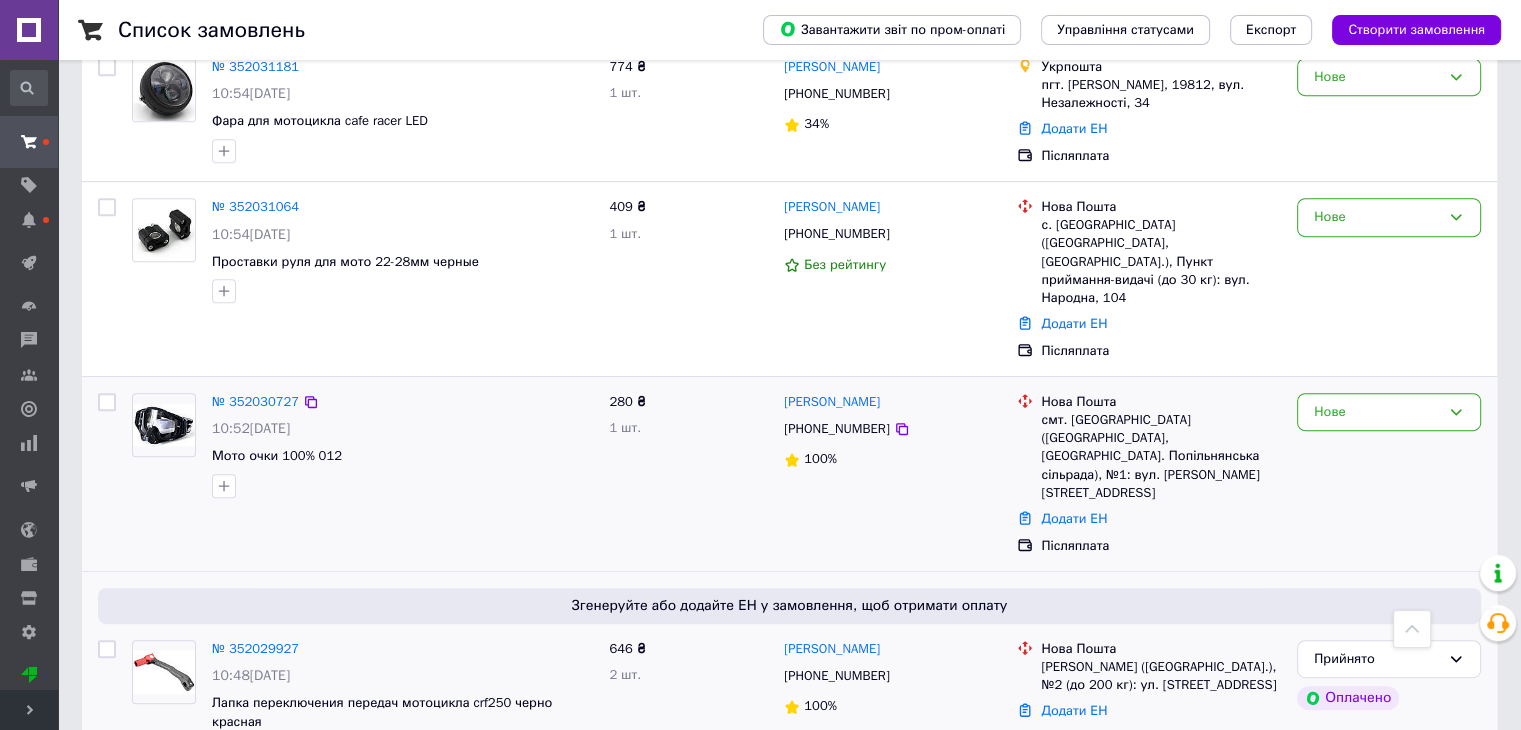 scroll, scrollTop: 800, scrollLeft: 0, axis: vertical 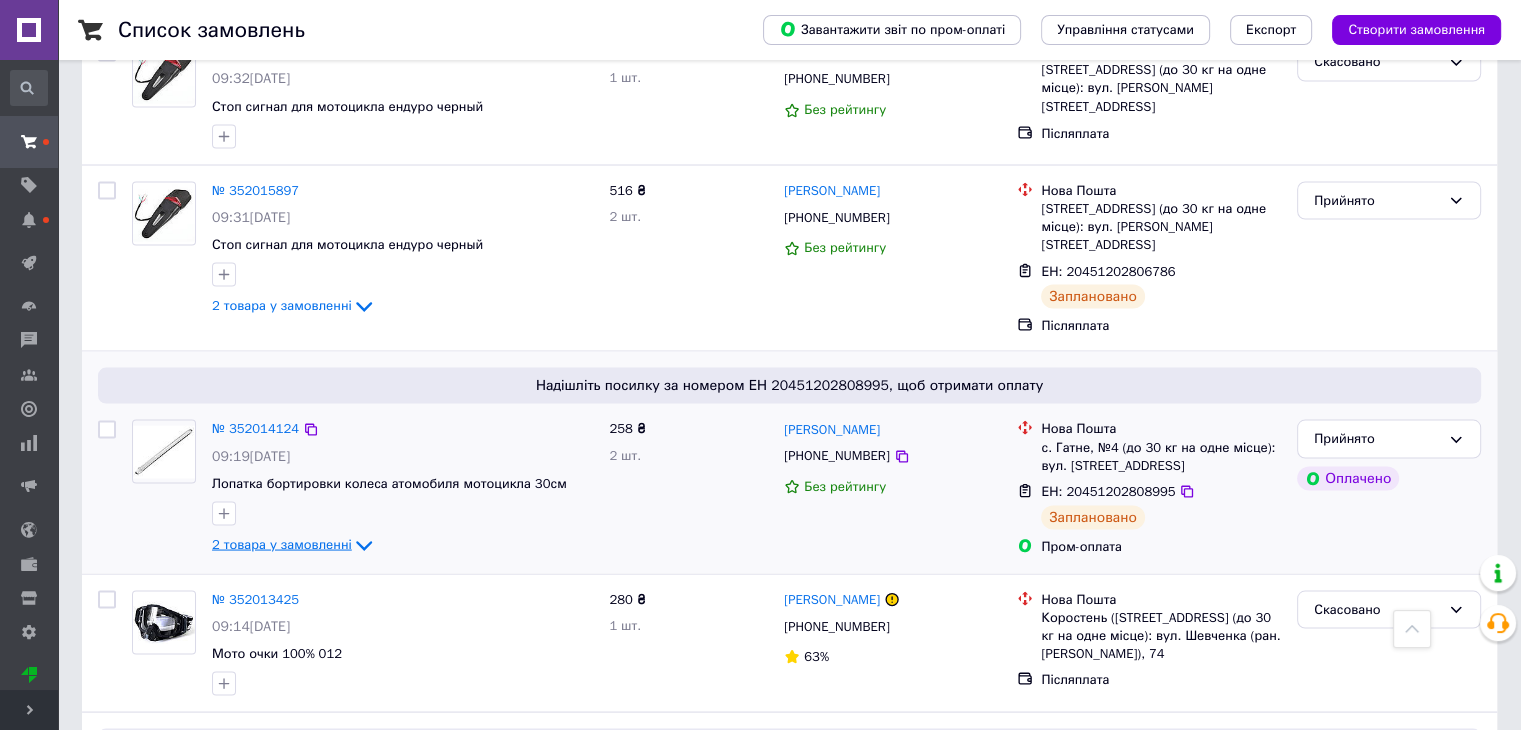 click 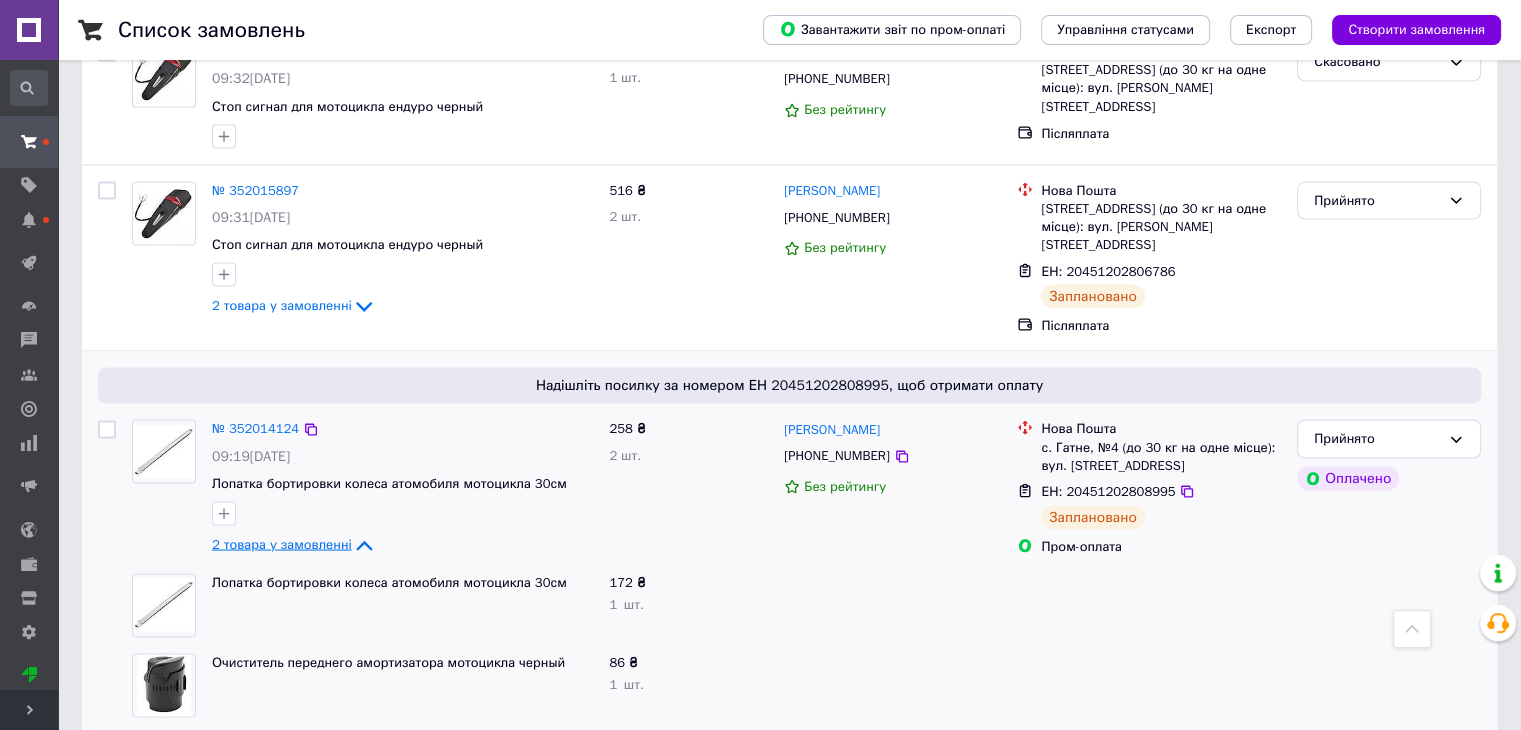 drag, startPoint x: 240, startPoint y: 257, endPoint x: 706, endPoint y: 340, distance: 473.33392 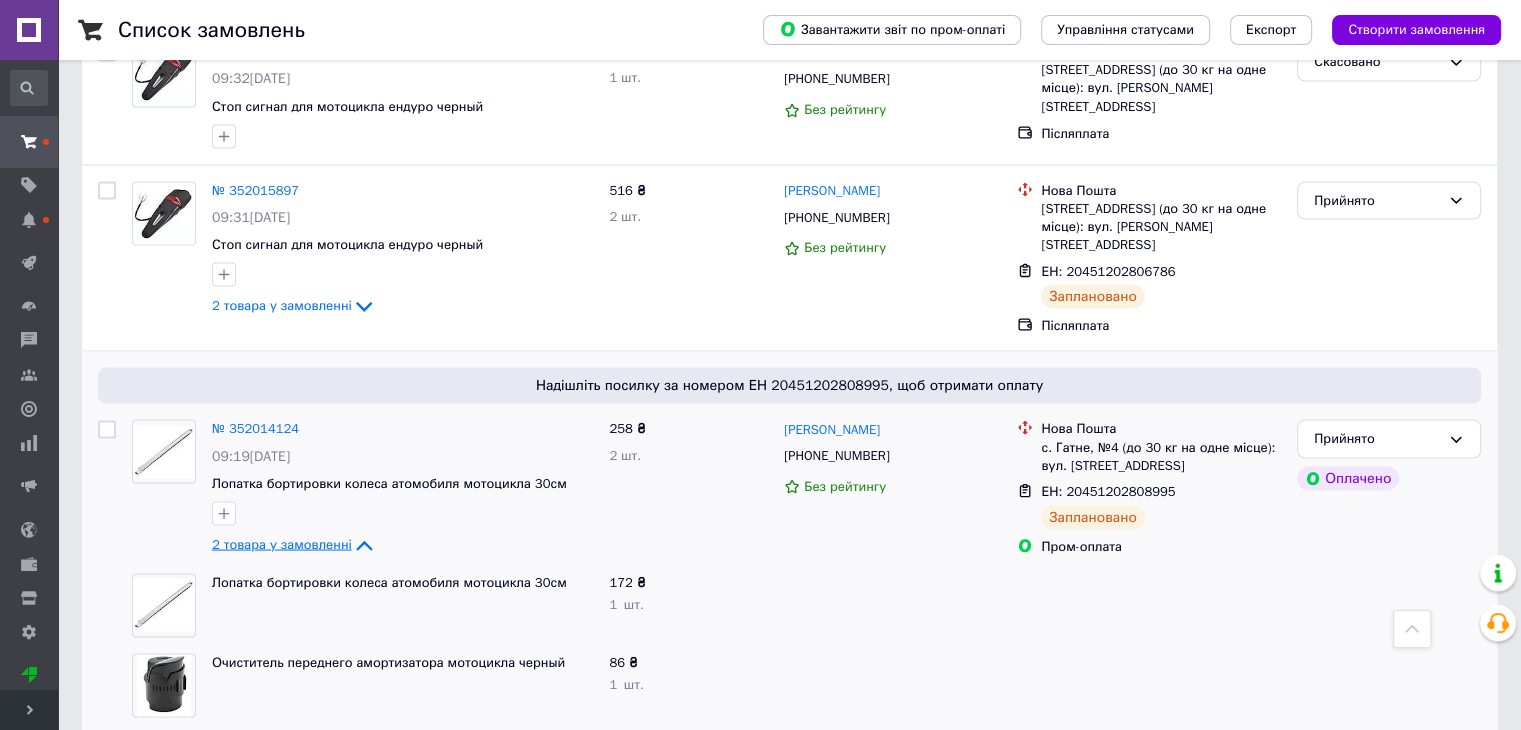 scroll, scrollTop: 0, scrollLeft: 0, axis: both 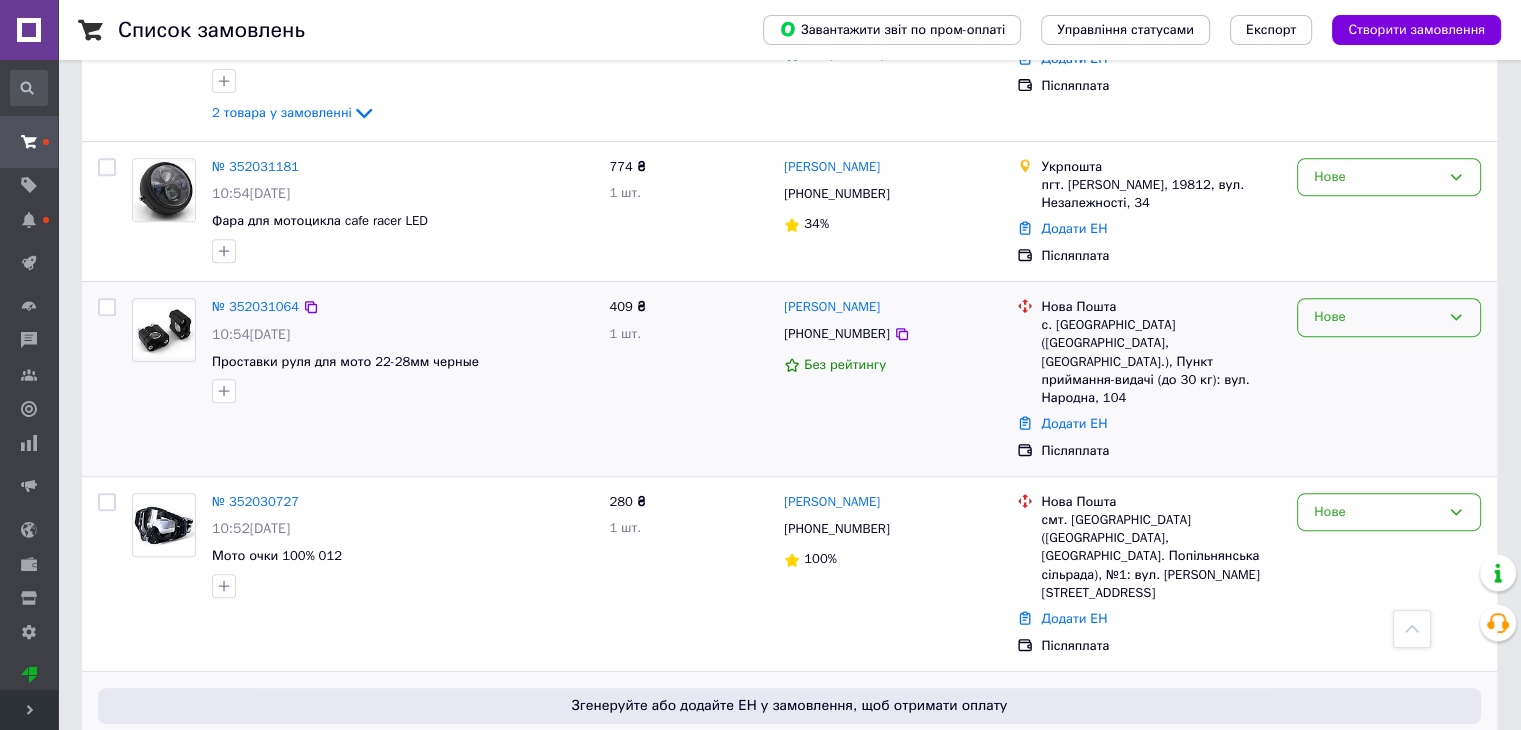 click on "Нове" at bounding box center (1389, 317) 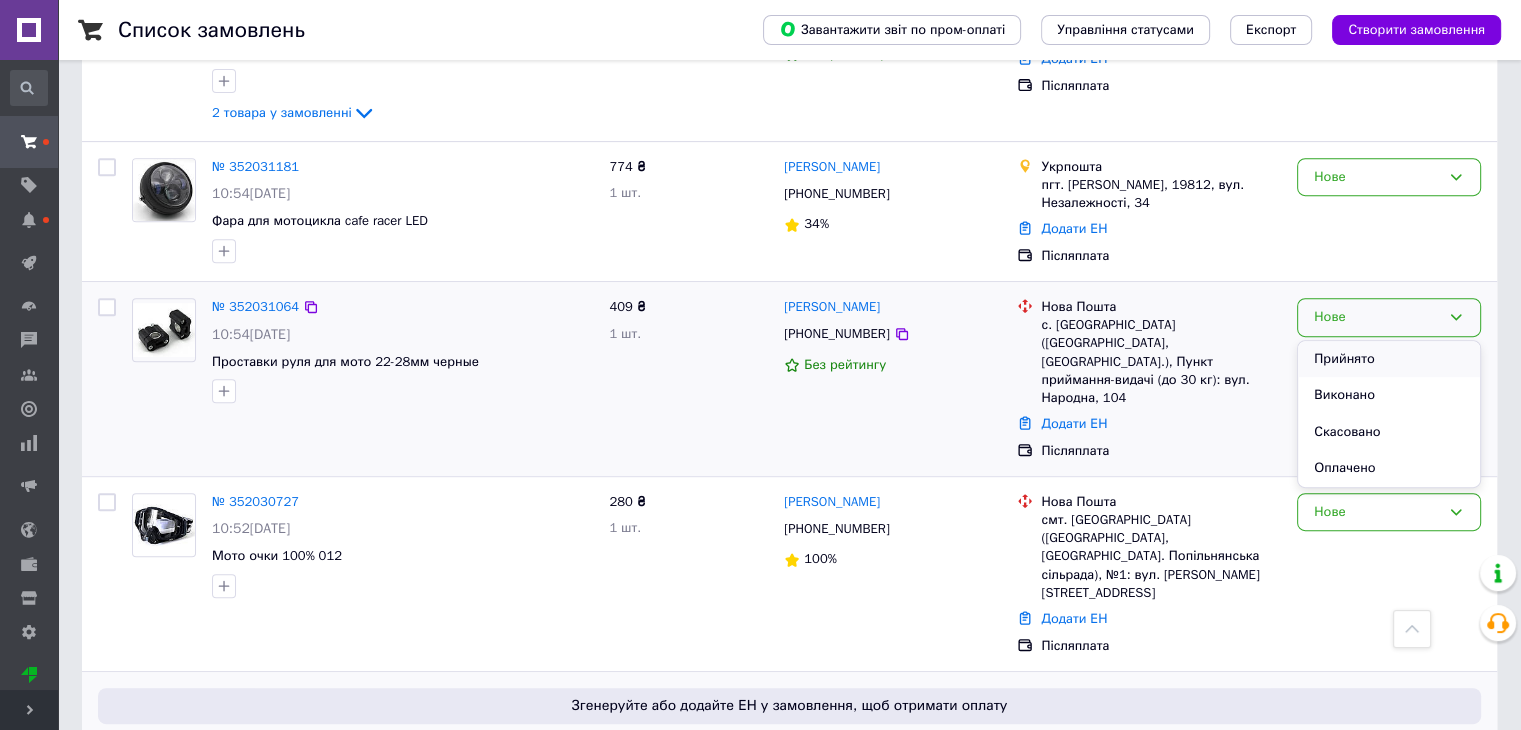 click on "Прийнято" at bounding box center [1389, 359] 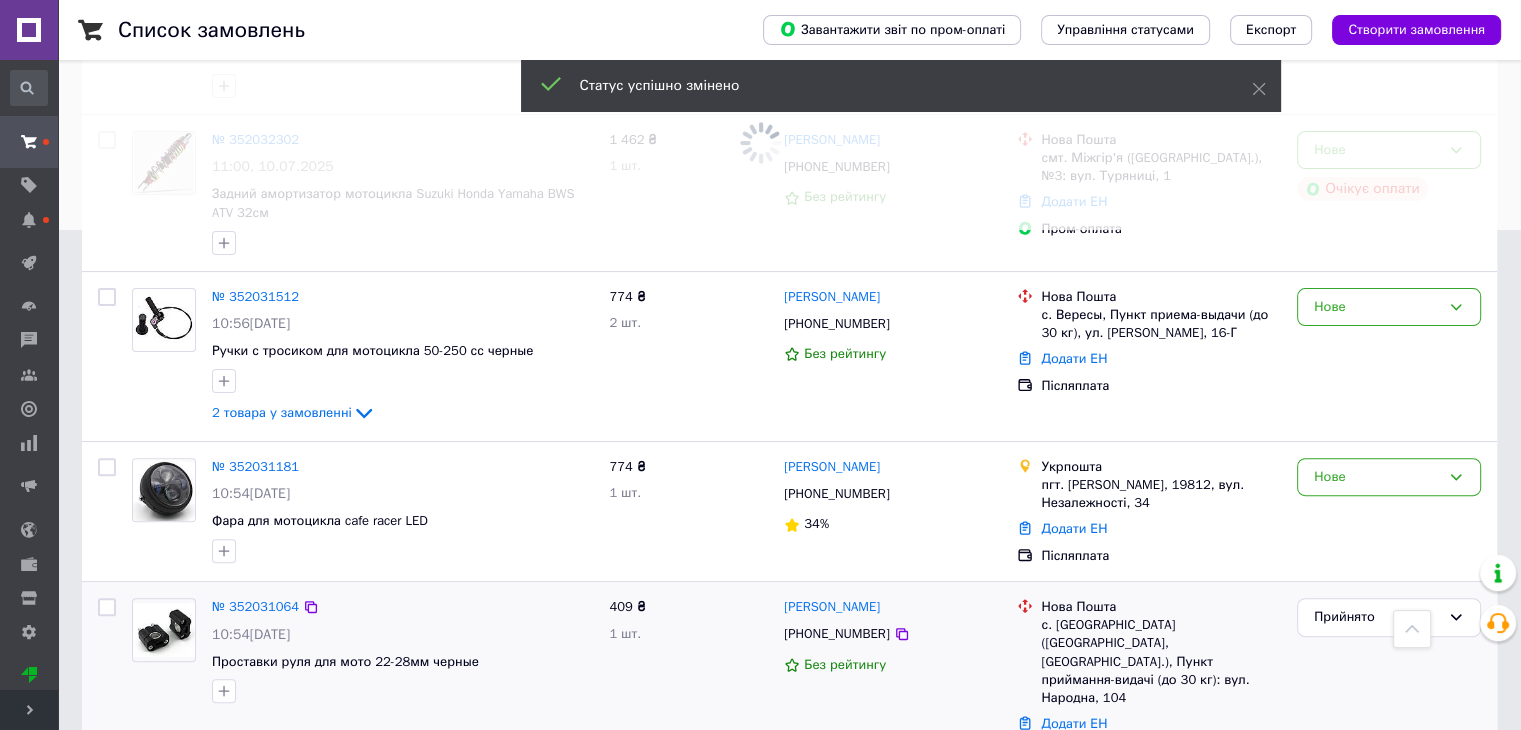 scroll, scrollTop: 700, scrollLeft: 0, axis: vertical 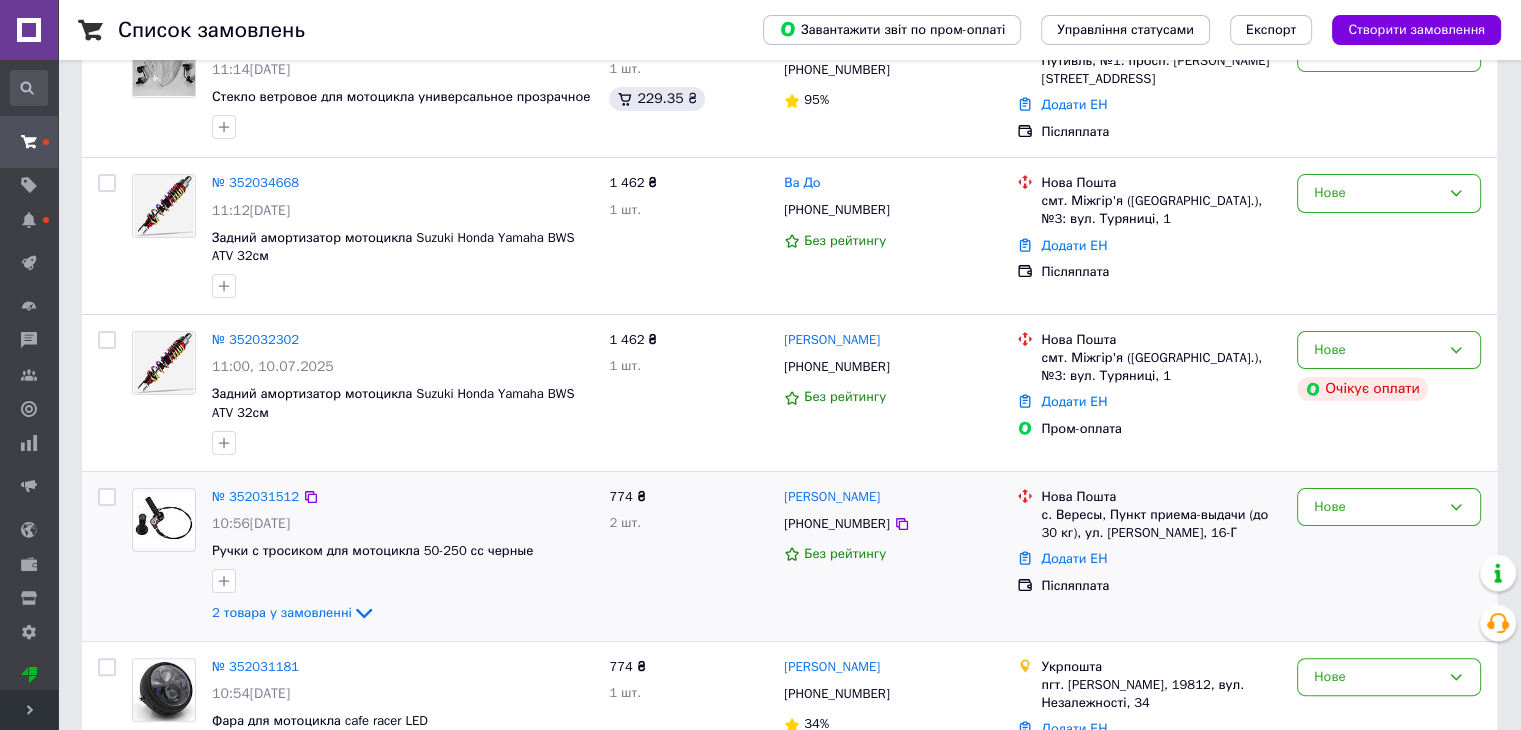 click 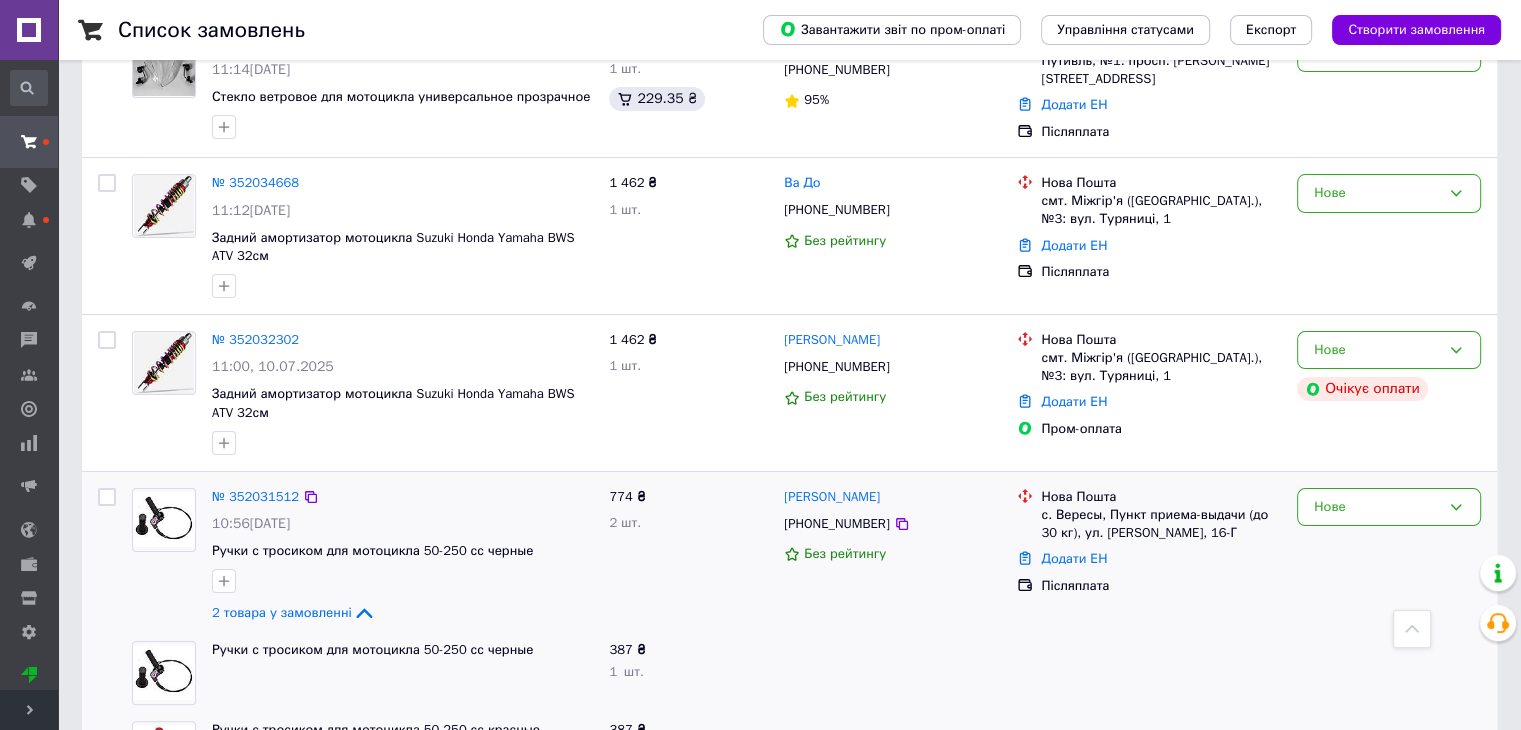 scroll, scrollTop: 500, scrollLeft: 0, axis: vertical 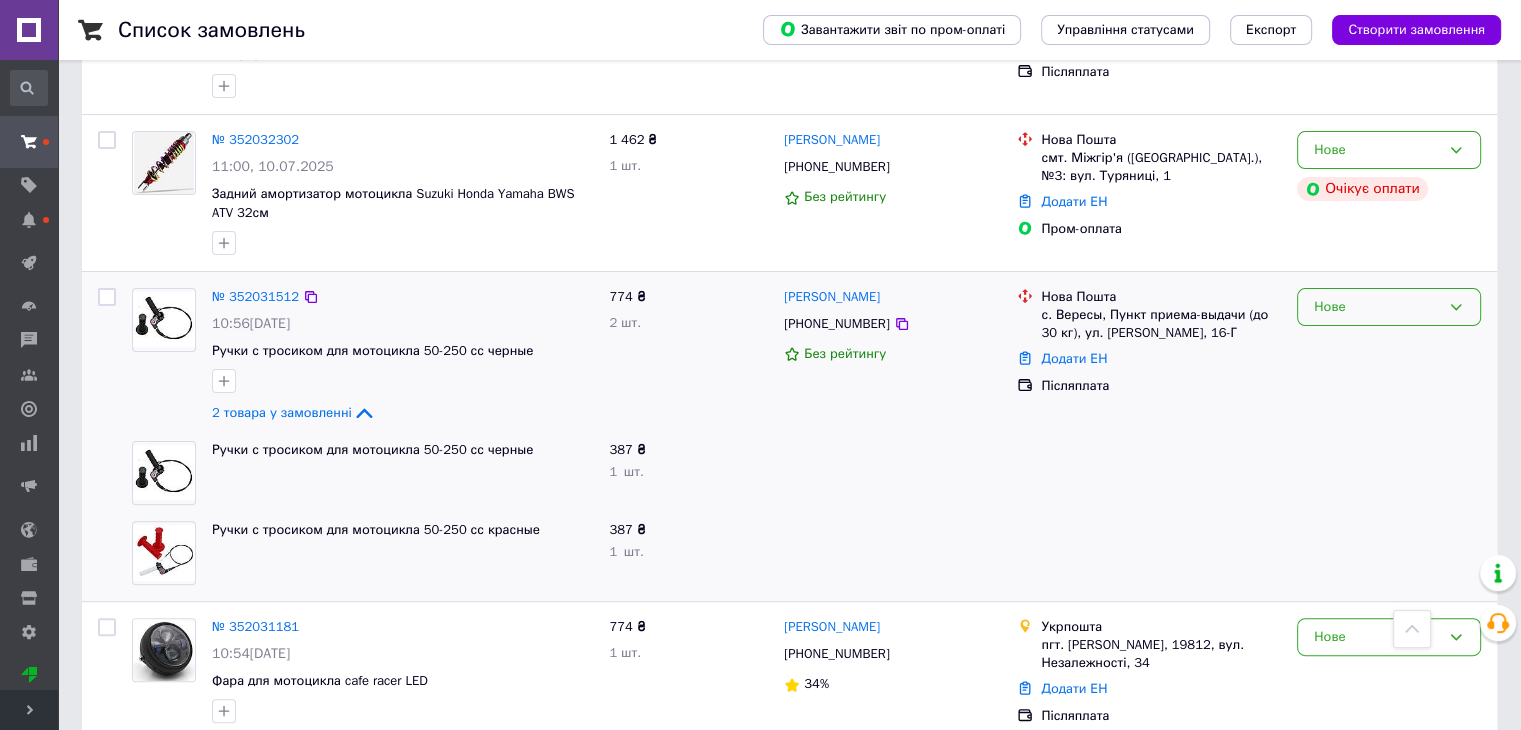 click on "Нове" at bounding box center (1377, 307) 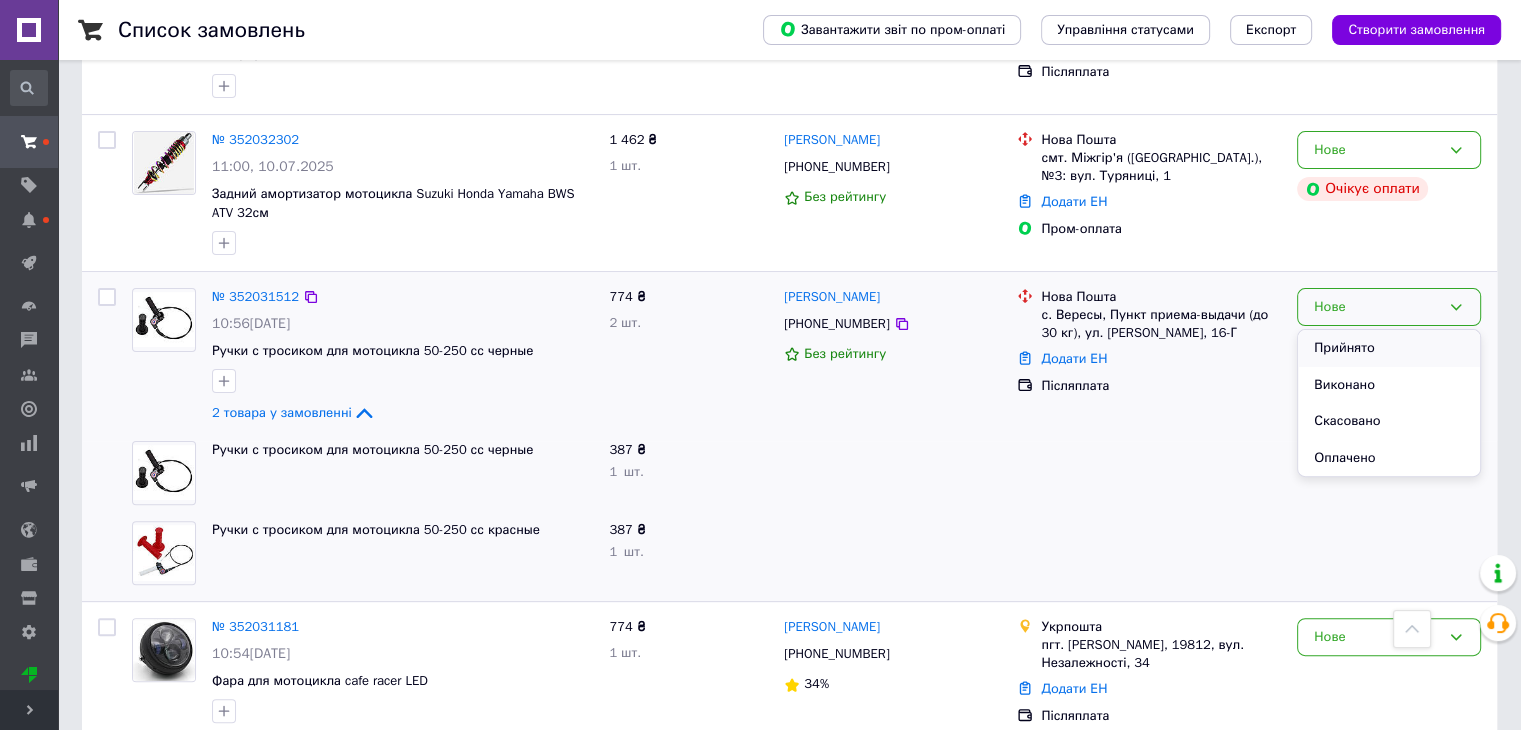 click on "Прийнято" at bounding box center [1389, 348] 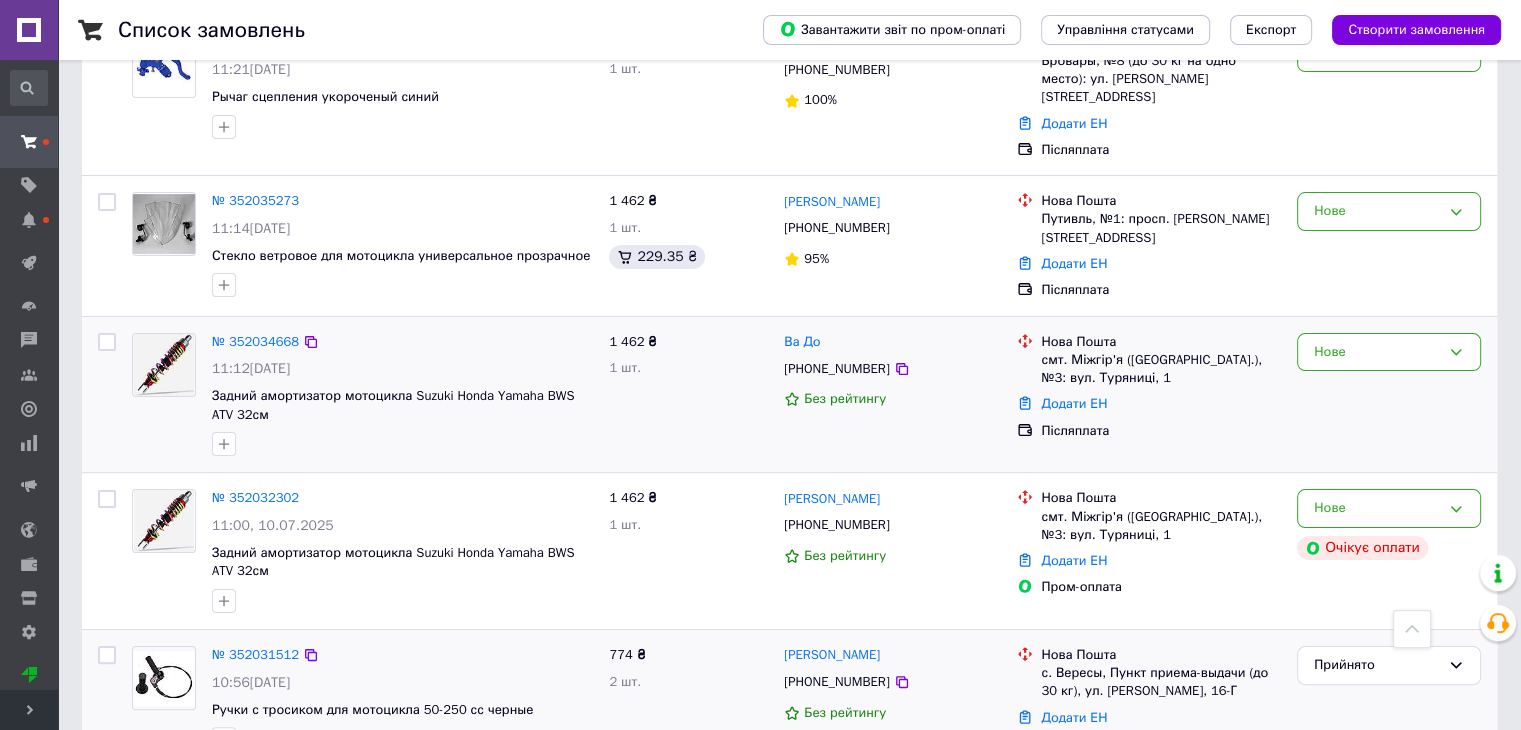 scroll, scrollTop: 400, scrollLeft: 0, axis: vertical 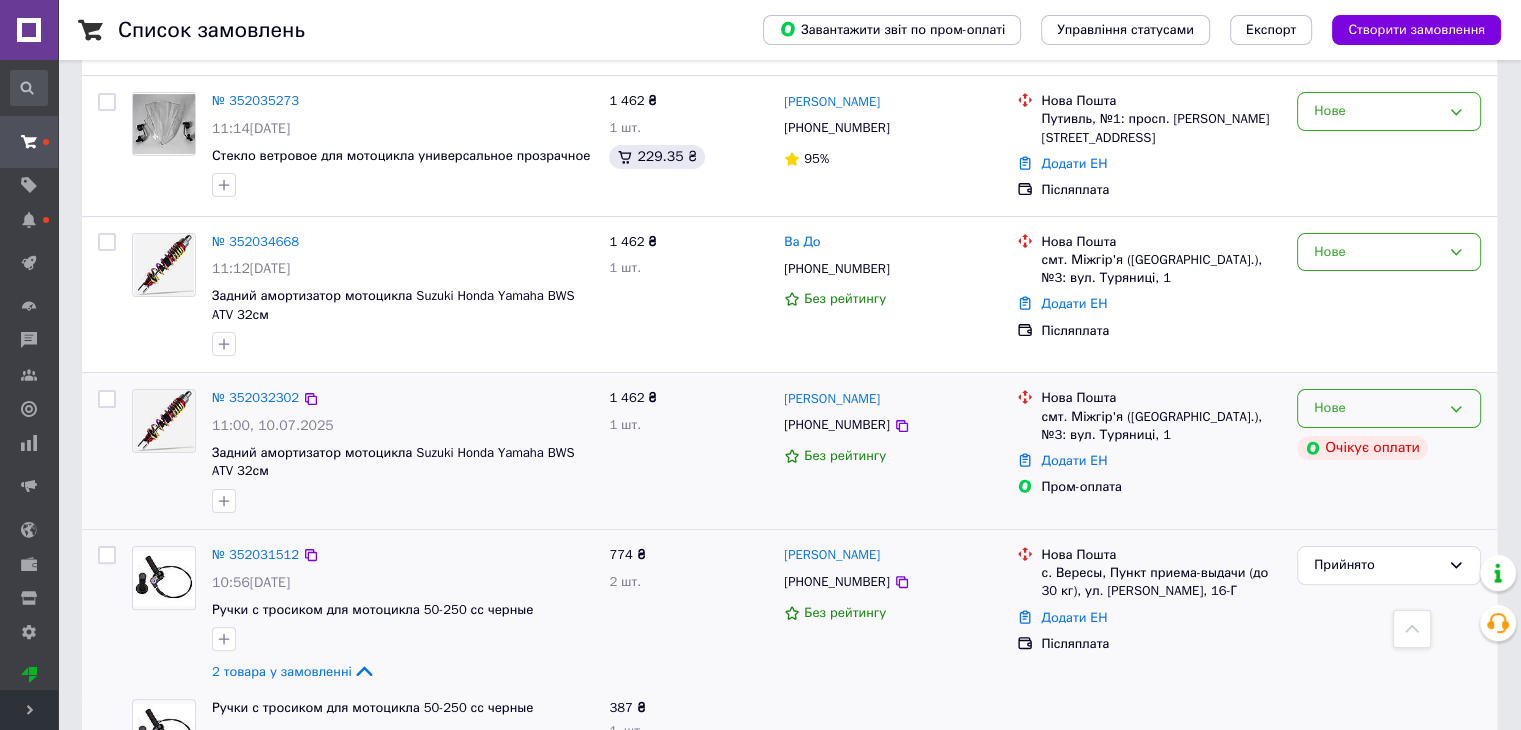 drag, startPoint x: 253, startPoint y: 381, endPoint x: 1435, endPoint y: 381, distance: 1182 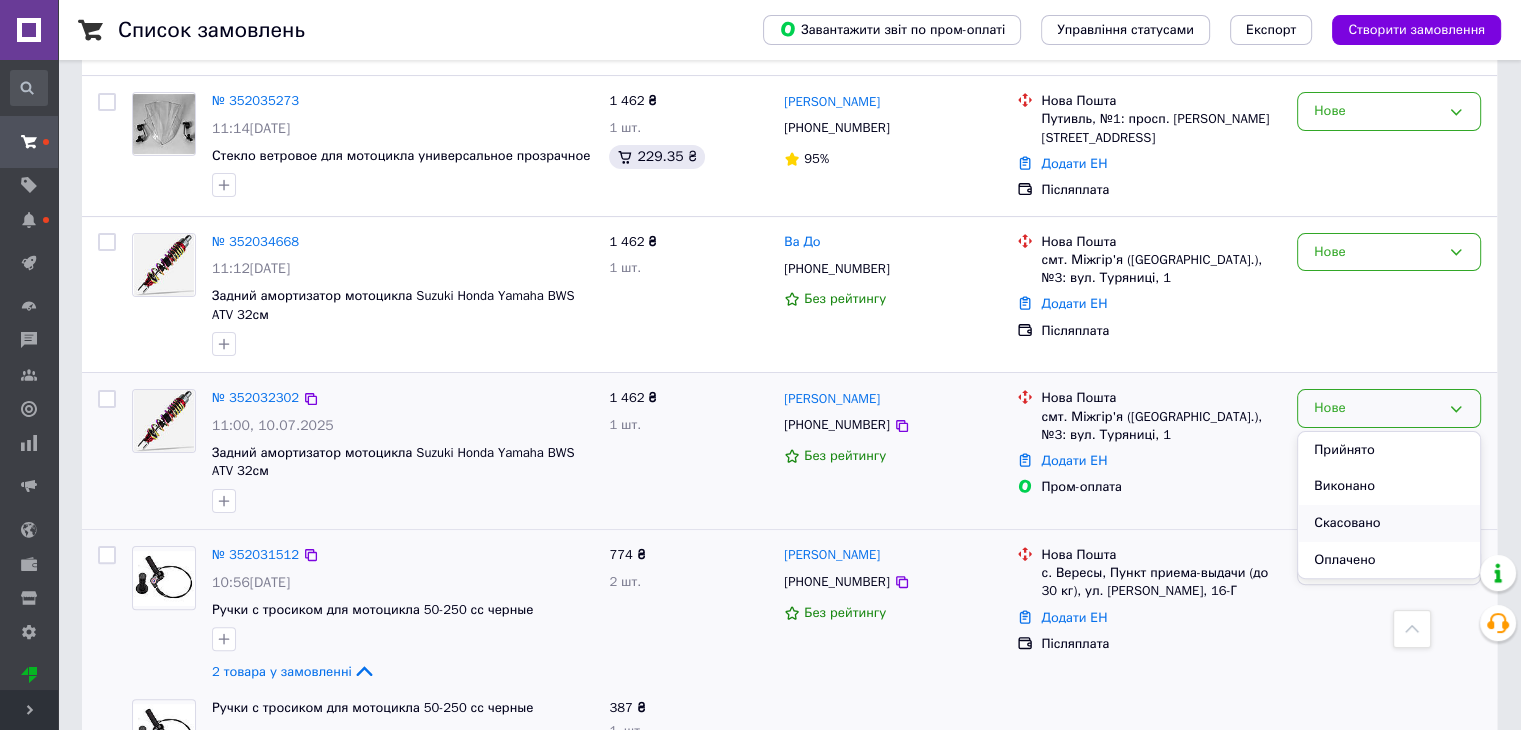 click on "Скасовано" at bounding box center [1389, 523] 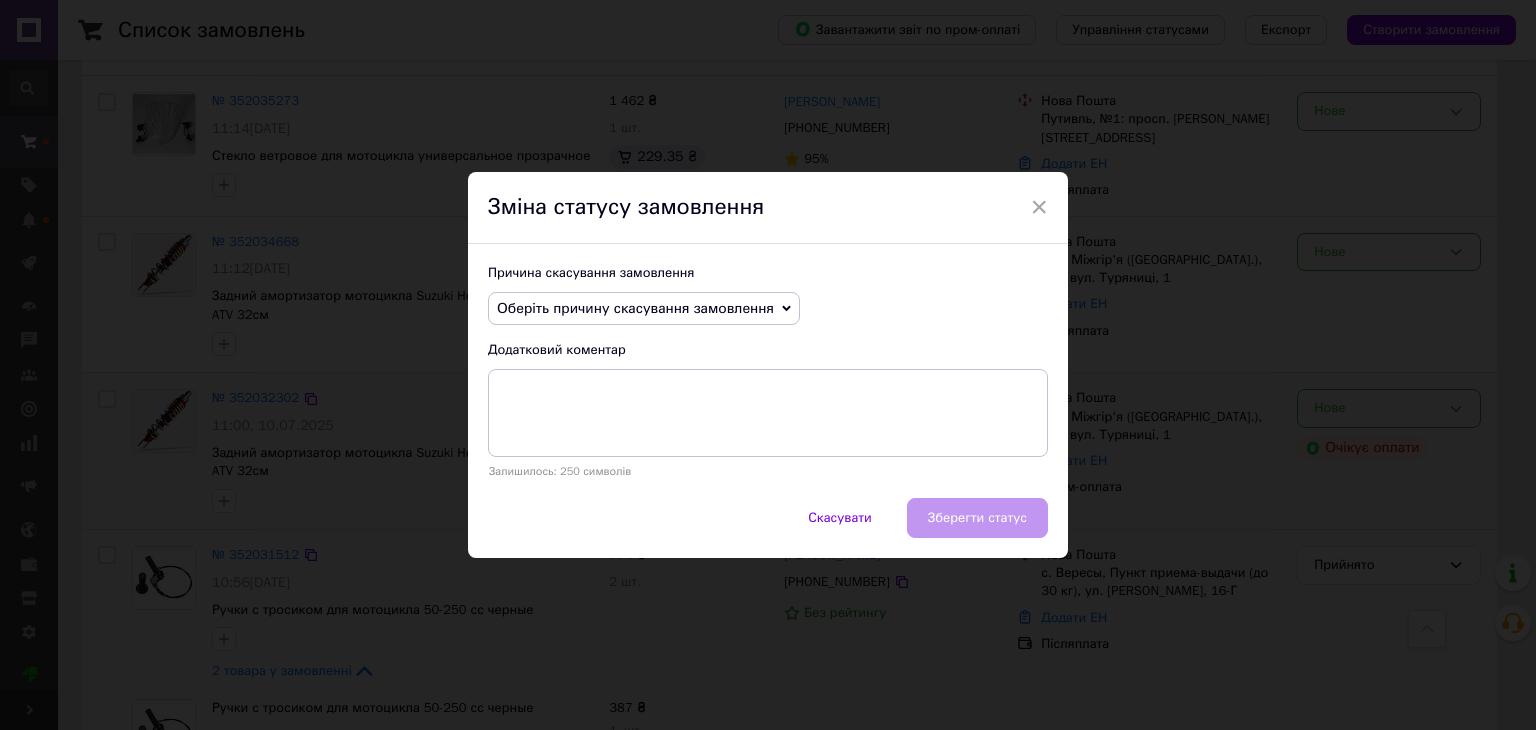 click on "Оберіть причину скасування замовлення" at bounding box center [635, 308] 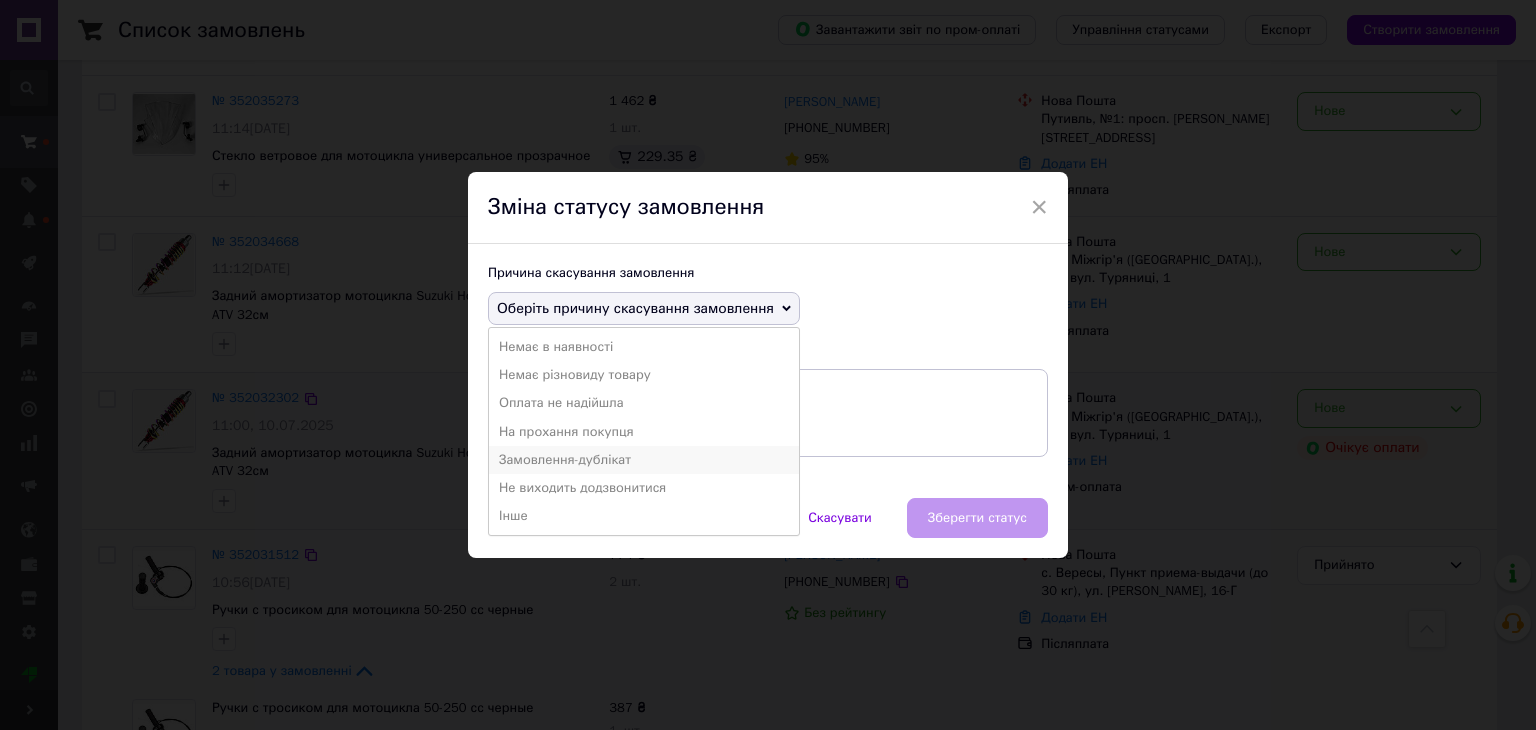 click on "Замовлення-дублікат" at bounding box center (644, 460) 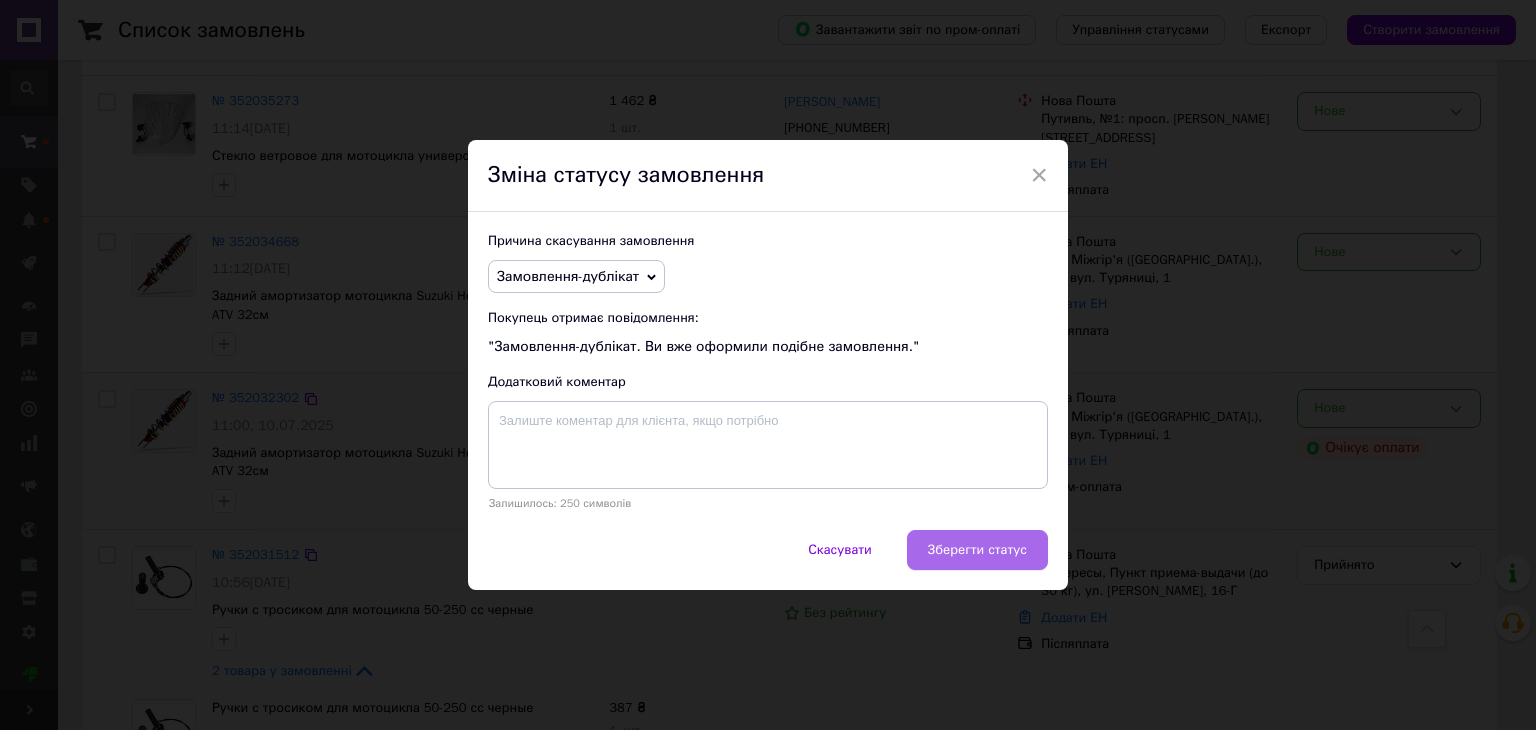 click on "Зберегти статус" at bounding box center (977, 550) 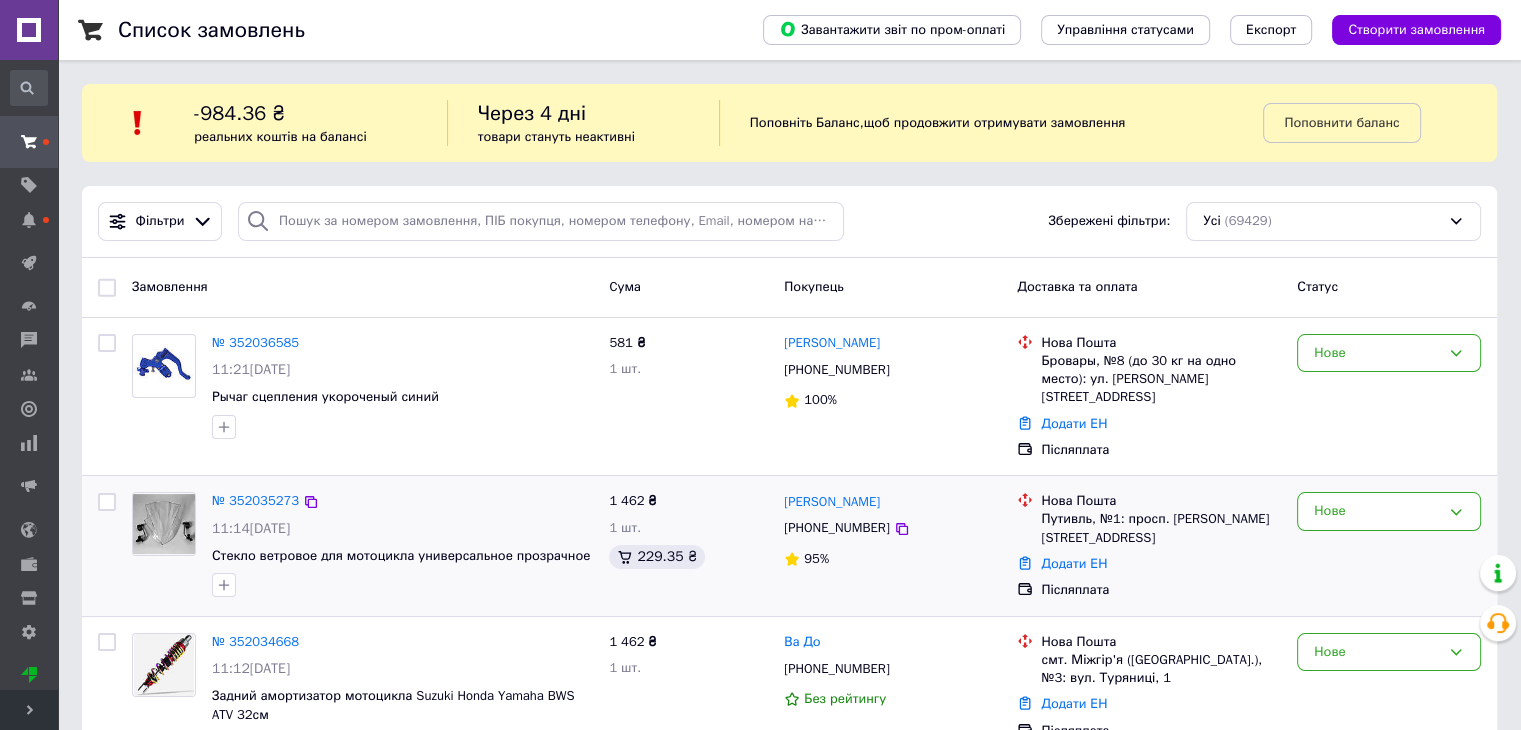 scroll, scrollTop: 200, scrollLeft: 0, axis: vertical 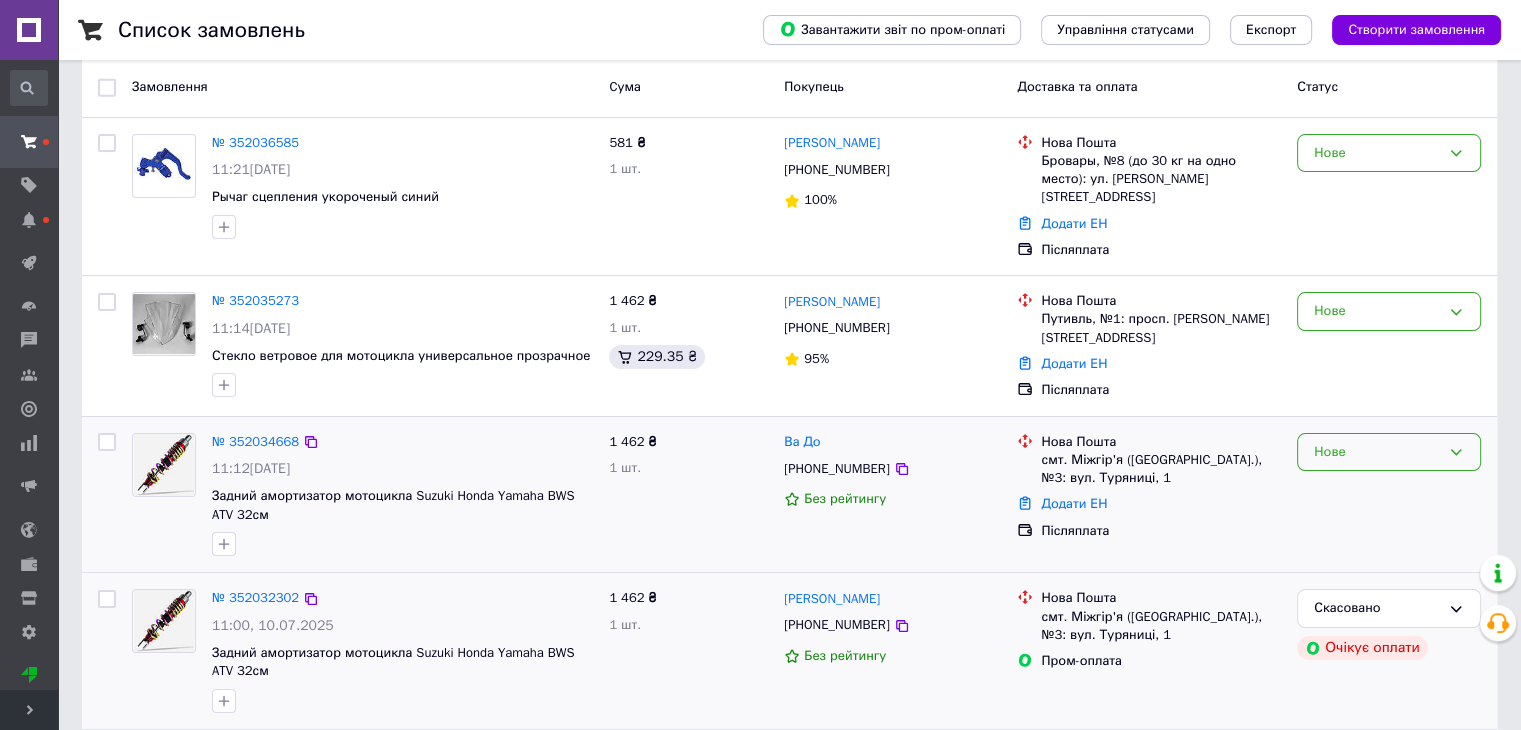 click on "Нове" at bounding box center [1377, 452] 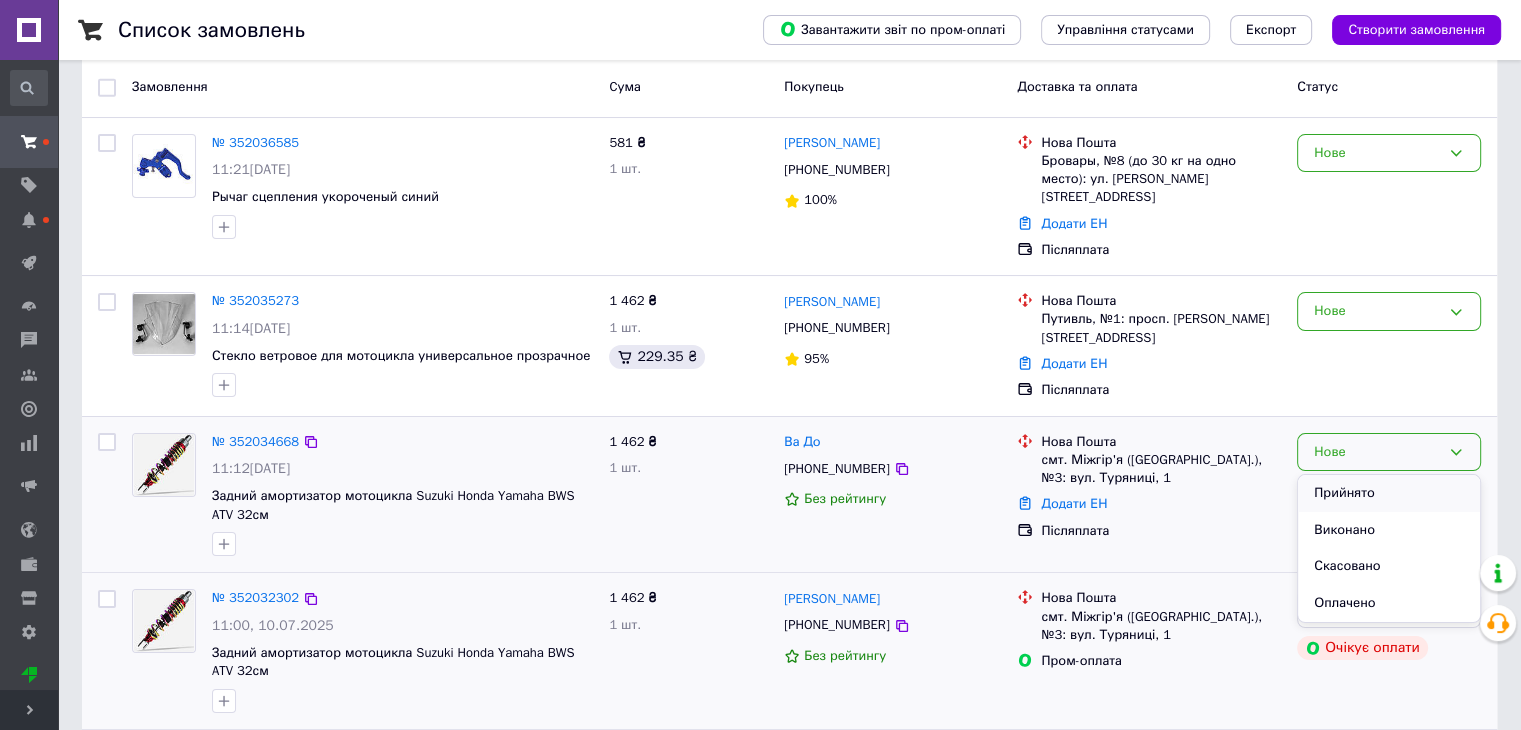 click on "Прийнято" at bounding box center [1389, 493] 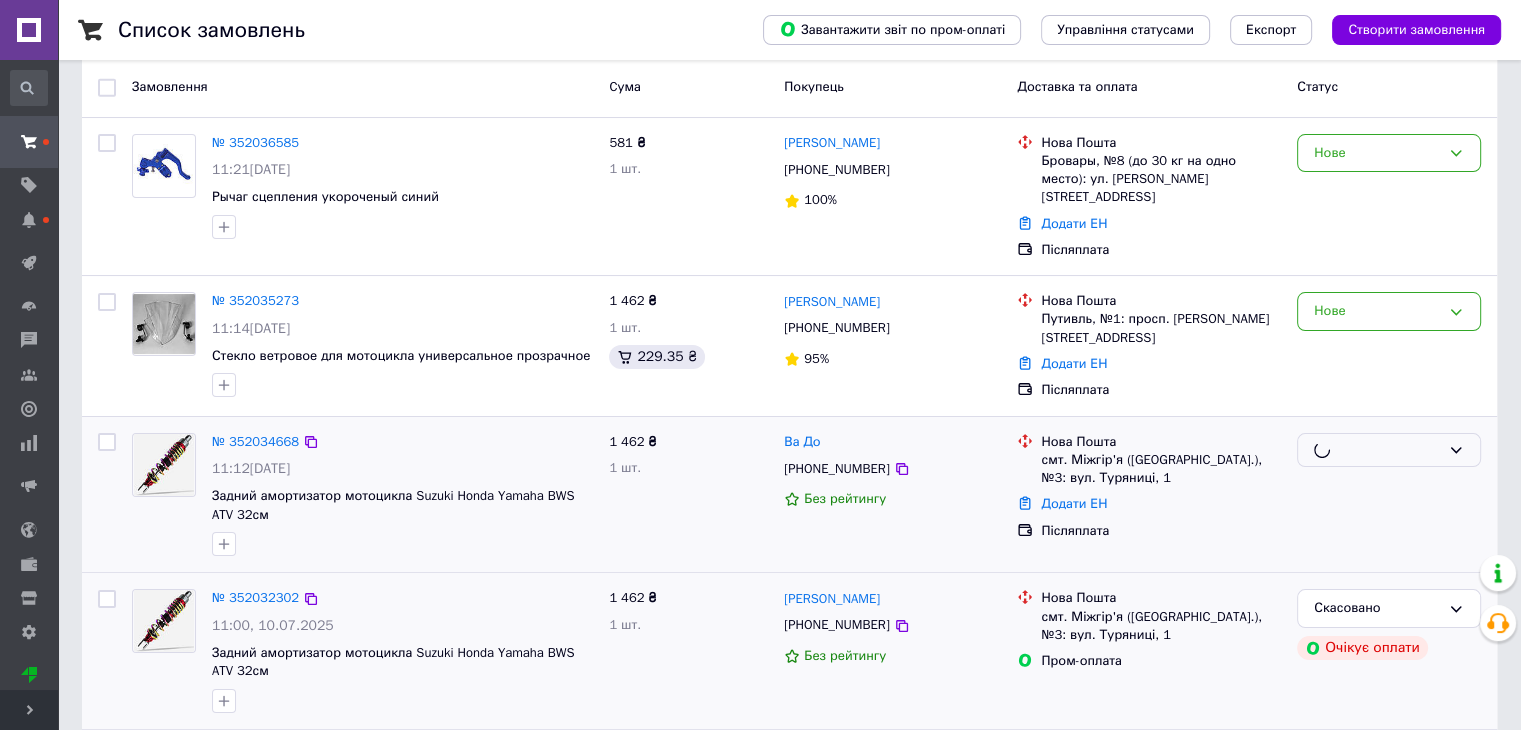 scroll, scrollTop: 100, scrollLeft: 0, axis: vertical 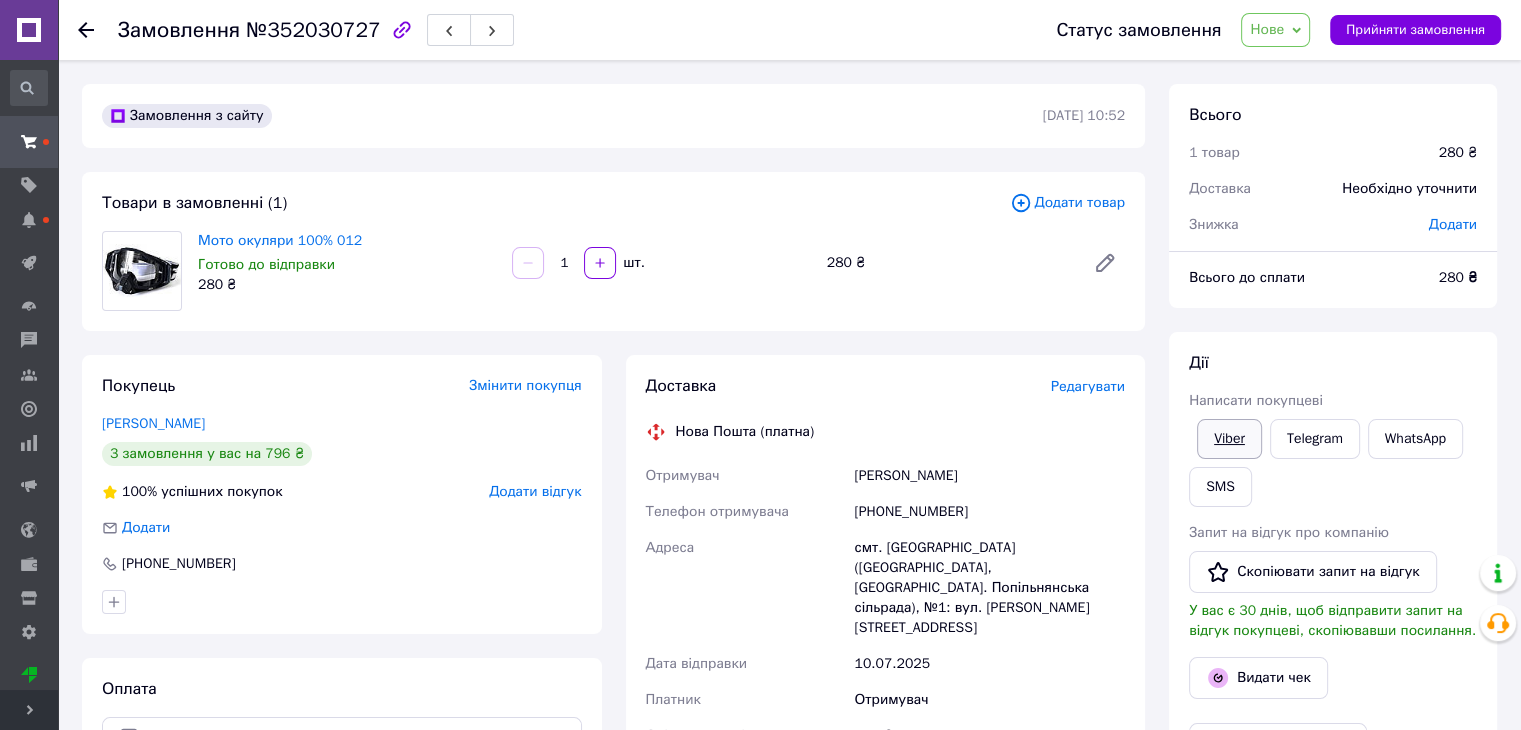 click on "Viber" at bounding box center [1229, 439] 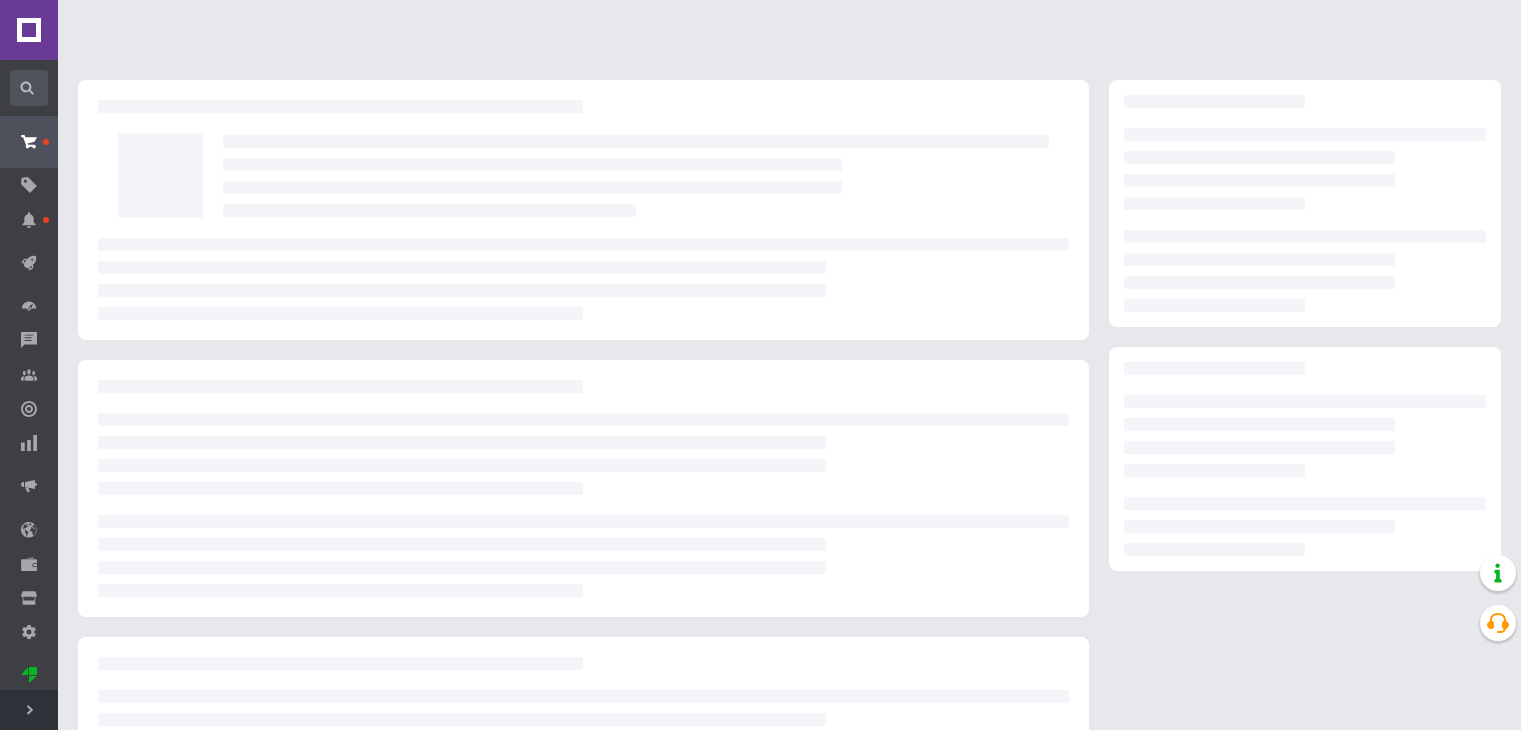 scroll, scrollTop: 0, scrollLeft: 0, axis: both 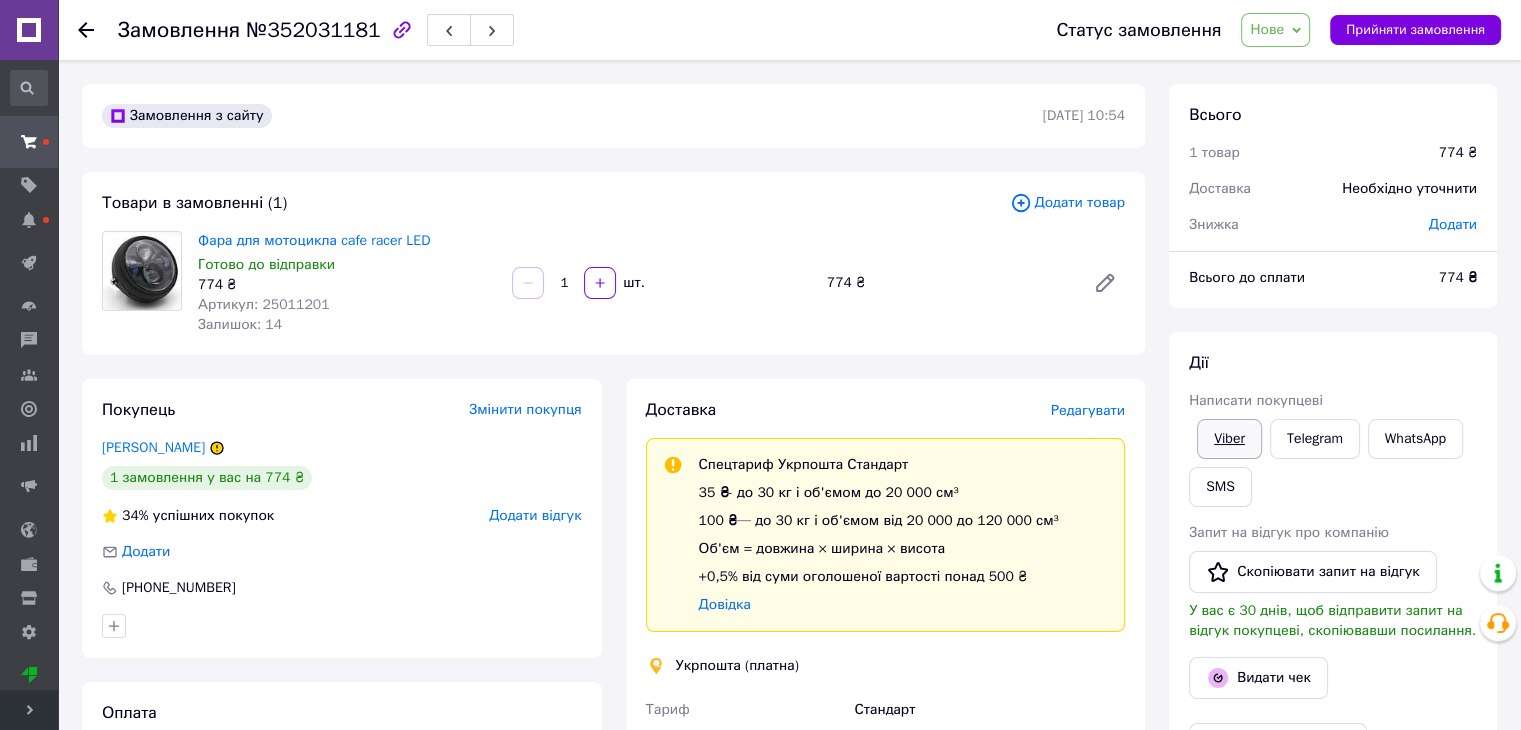 click on "Viber" at bounding box center (1229, 439) 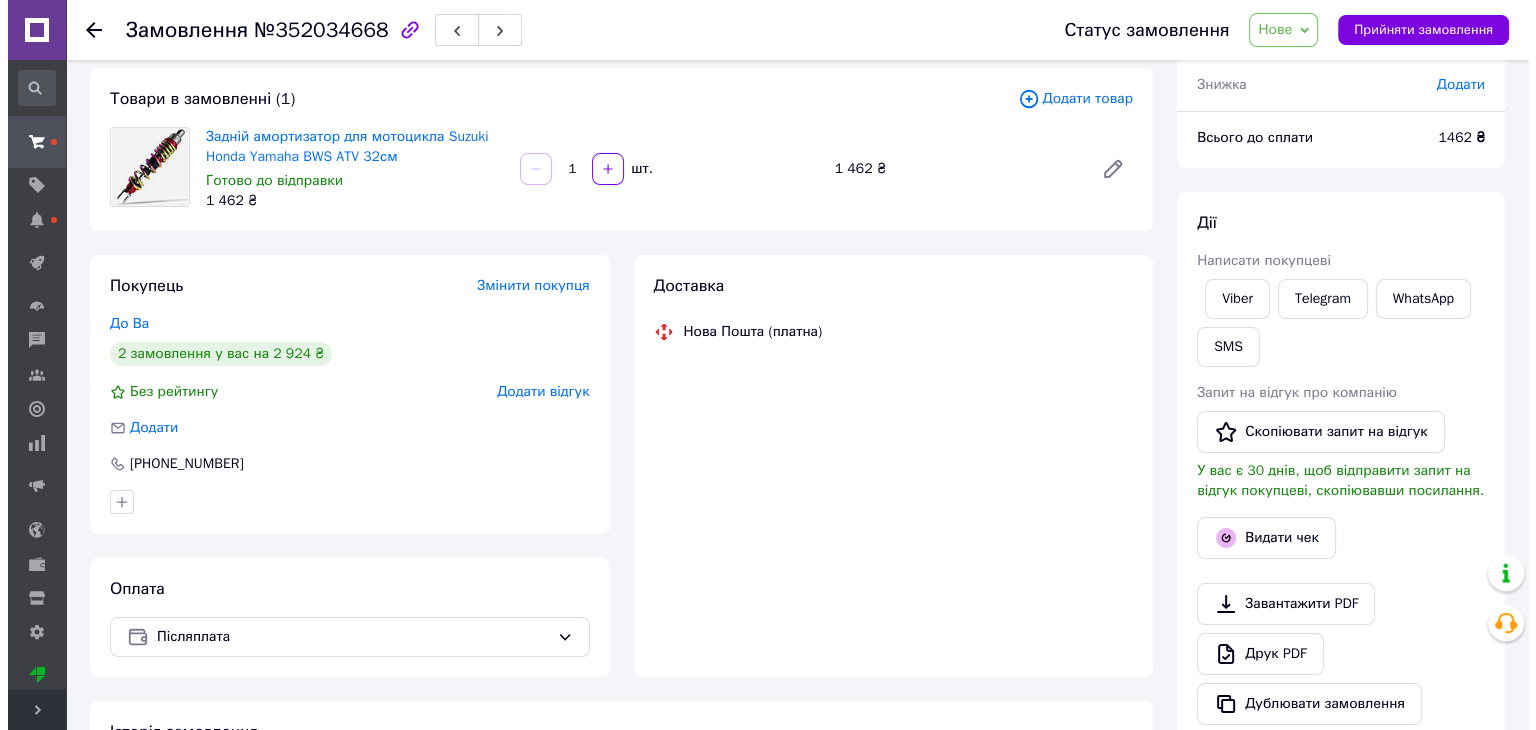 scroll, scrollTop: 184, scrollLeft: 0, axis: vertical 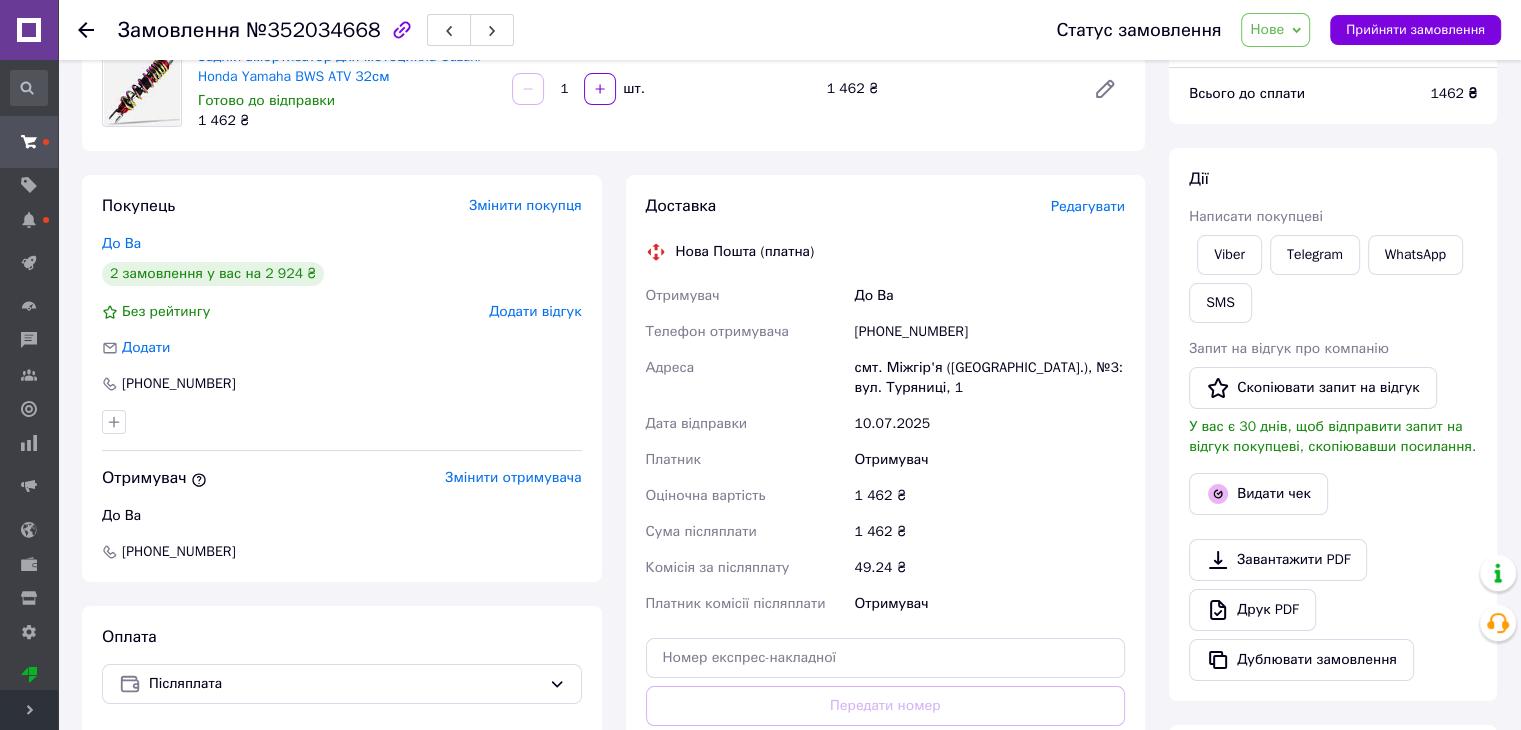 click on "Редагувати" at bounding box center [1088, 206] 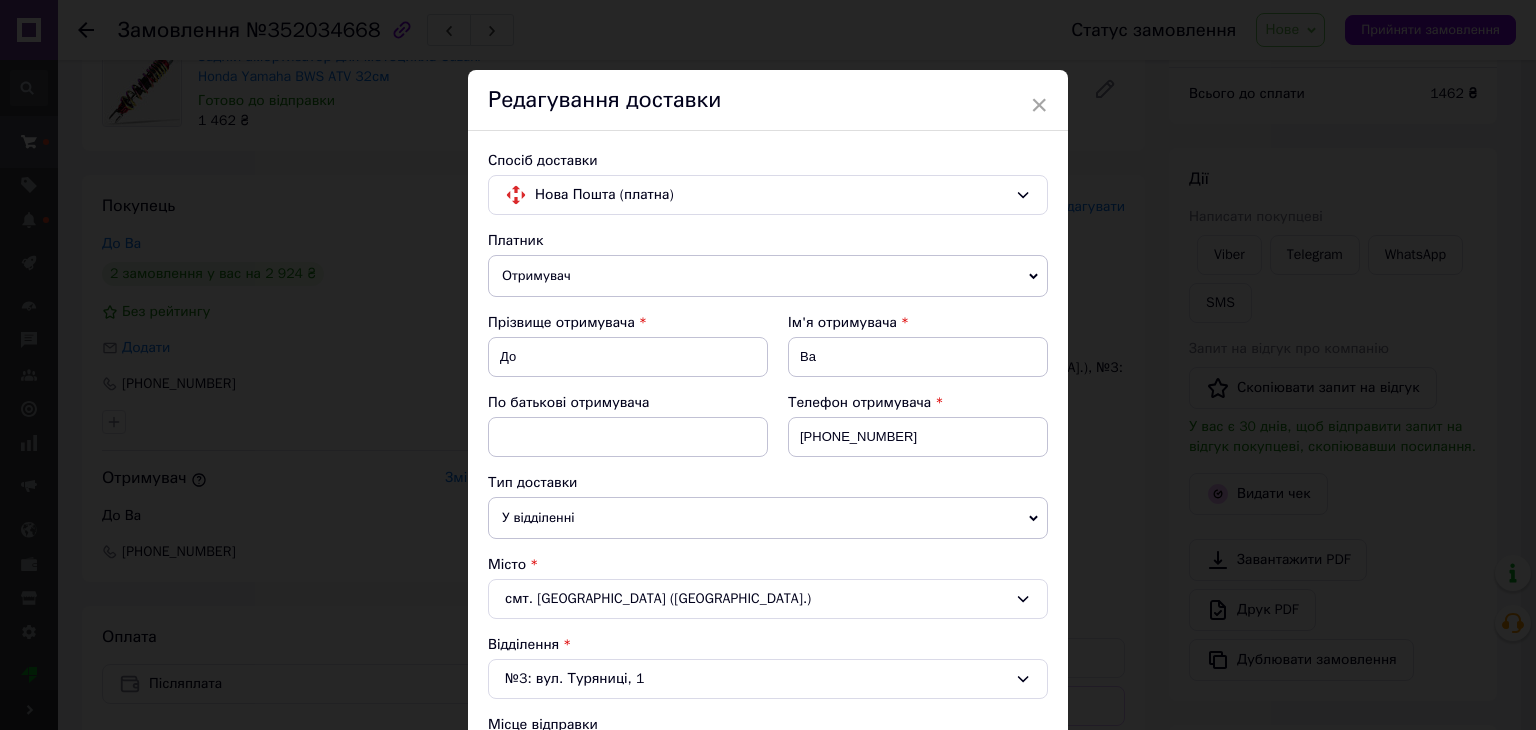 scroll, scrollTop: 100, scrollLeft: 0, axis: vertical 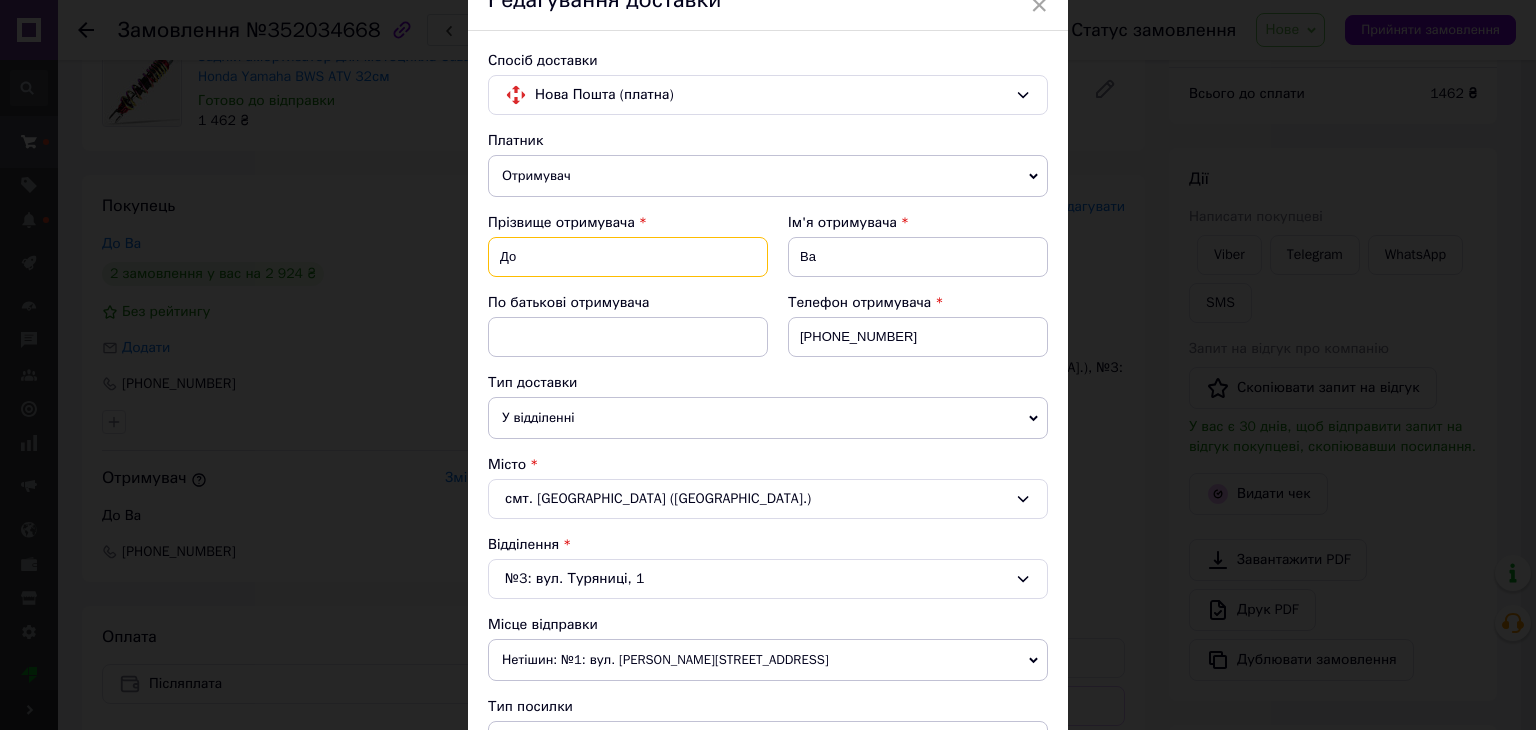 click on "До" at bounding box center [628, 257] 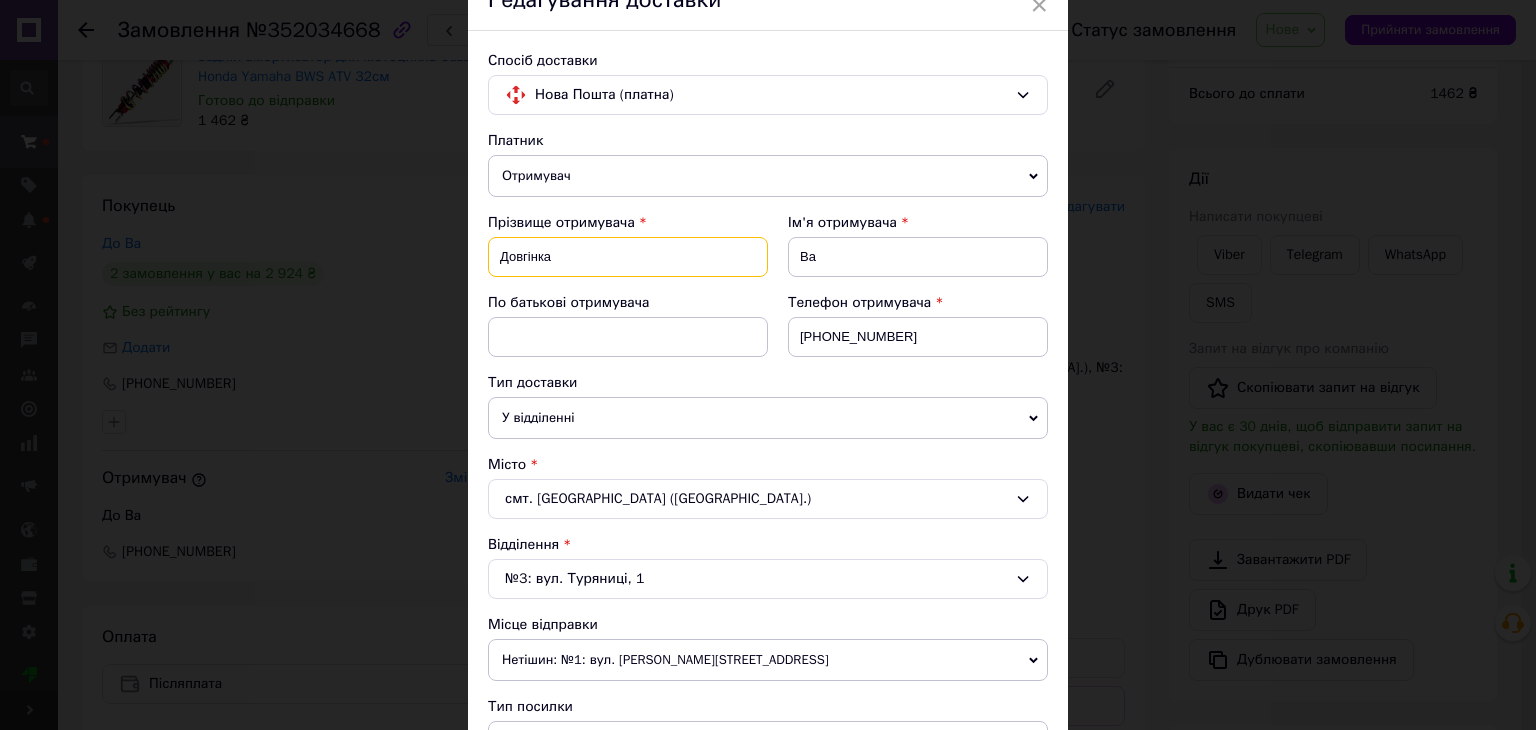 type on "Довгінка" 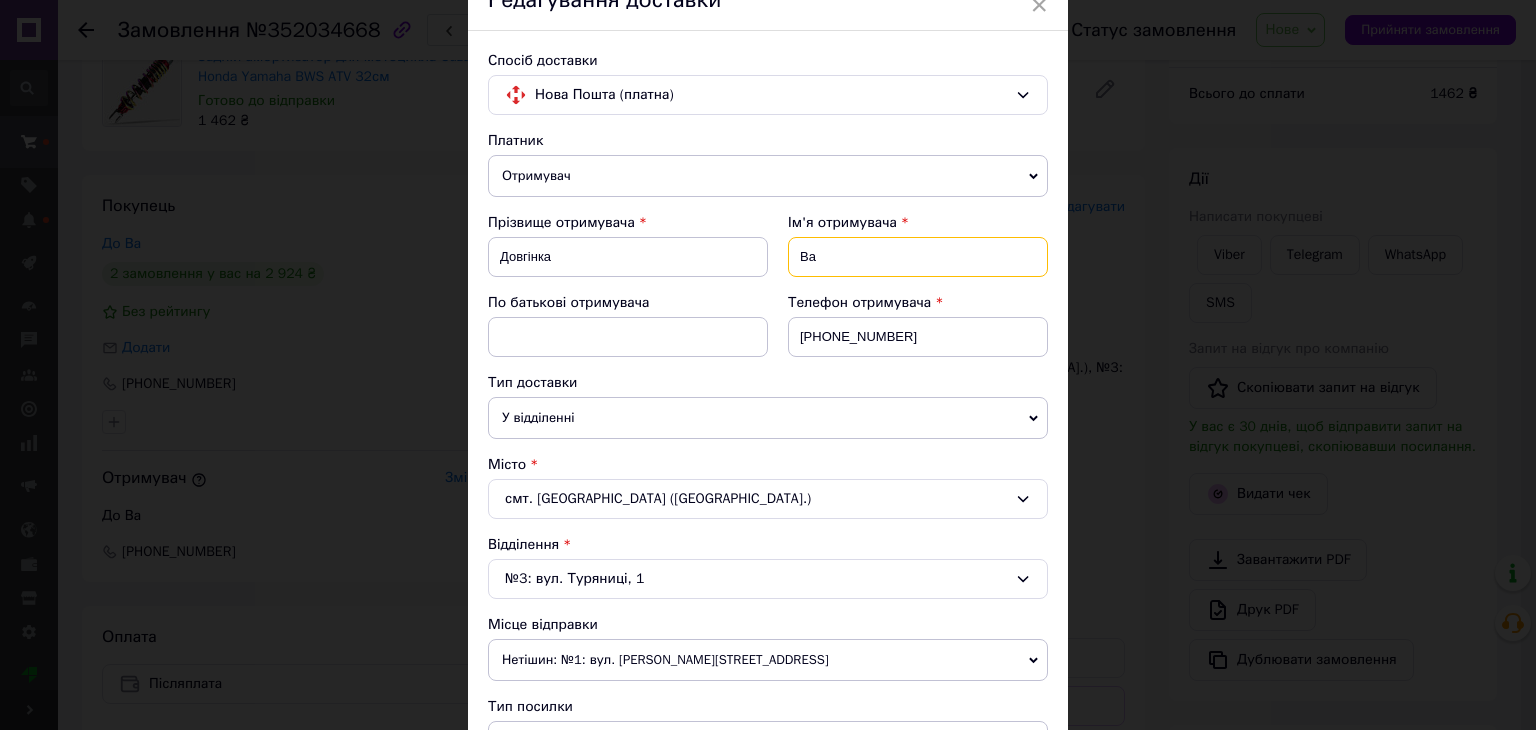 click on "Ва" at bounding box center [918, 257] 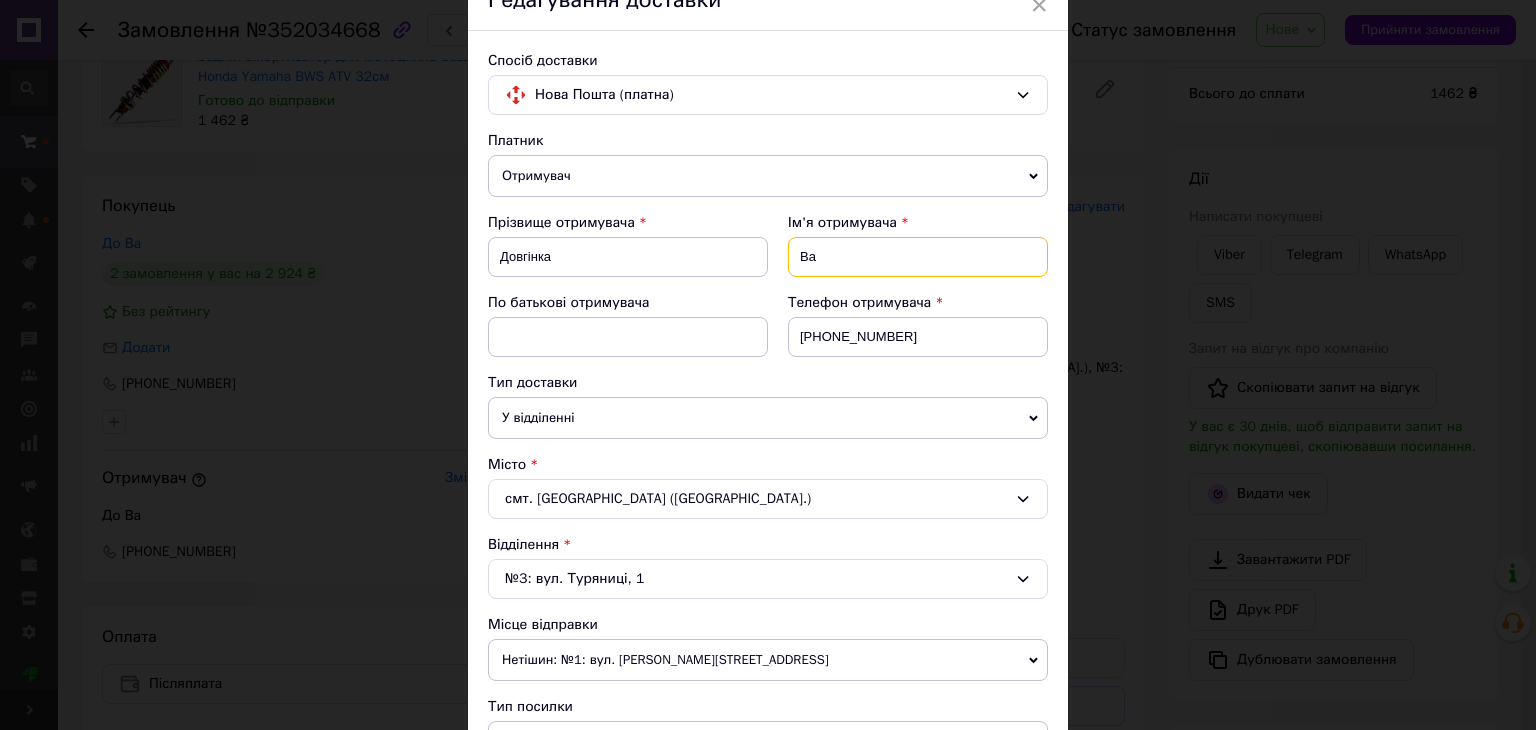 type on "[PERSON_NAME]" 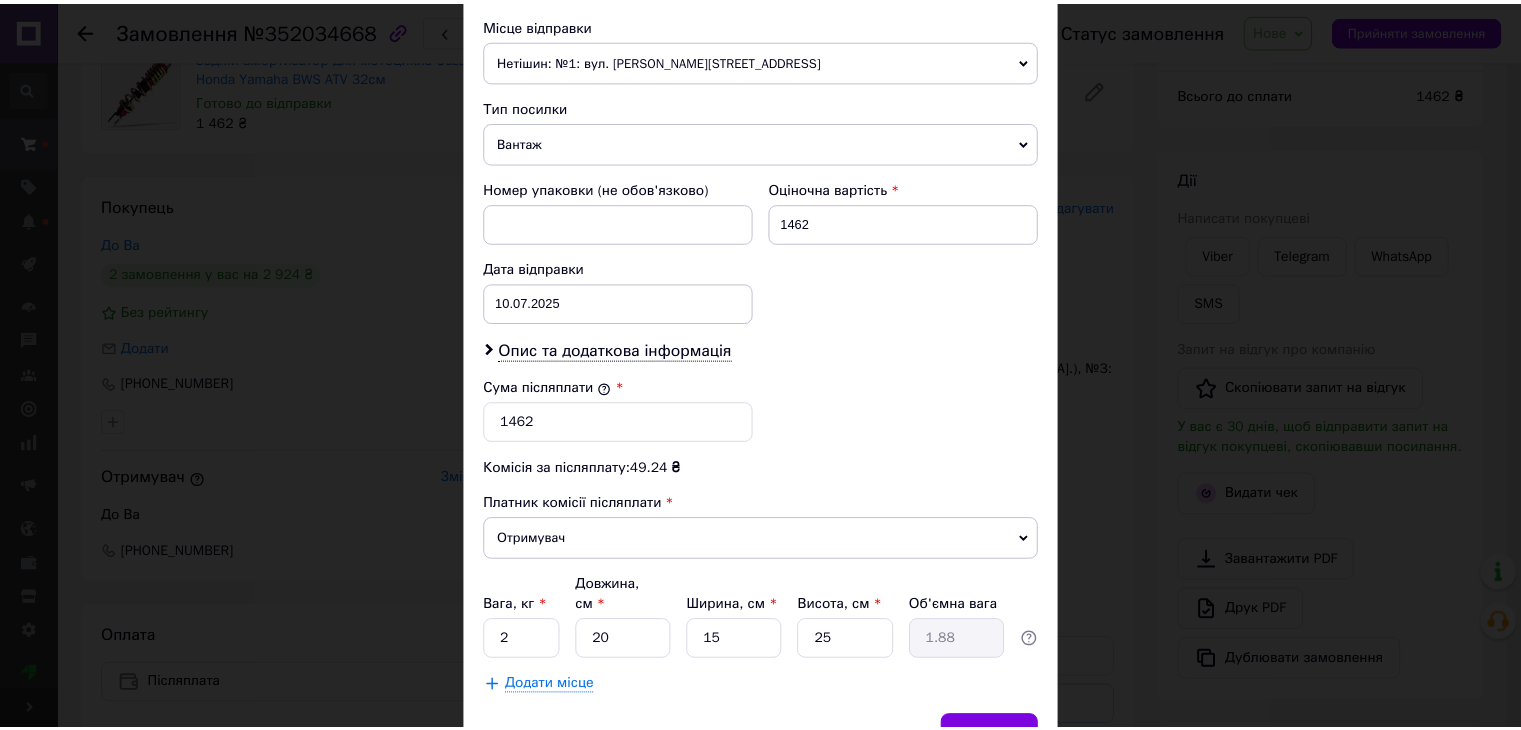 scroll, scrollTop: 790, scrollLeft: 0, axis: vertical 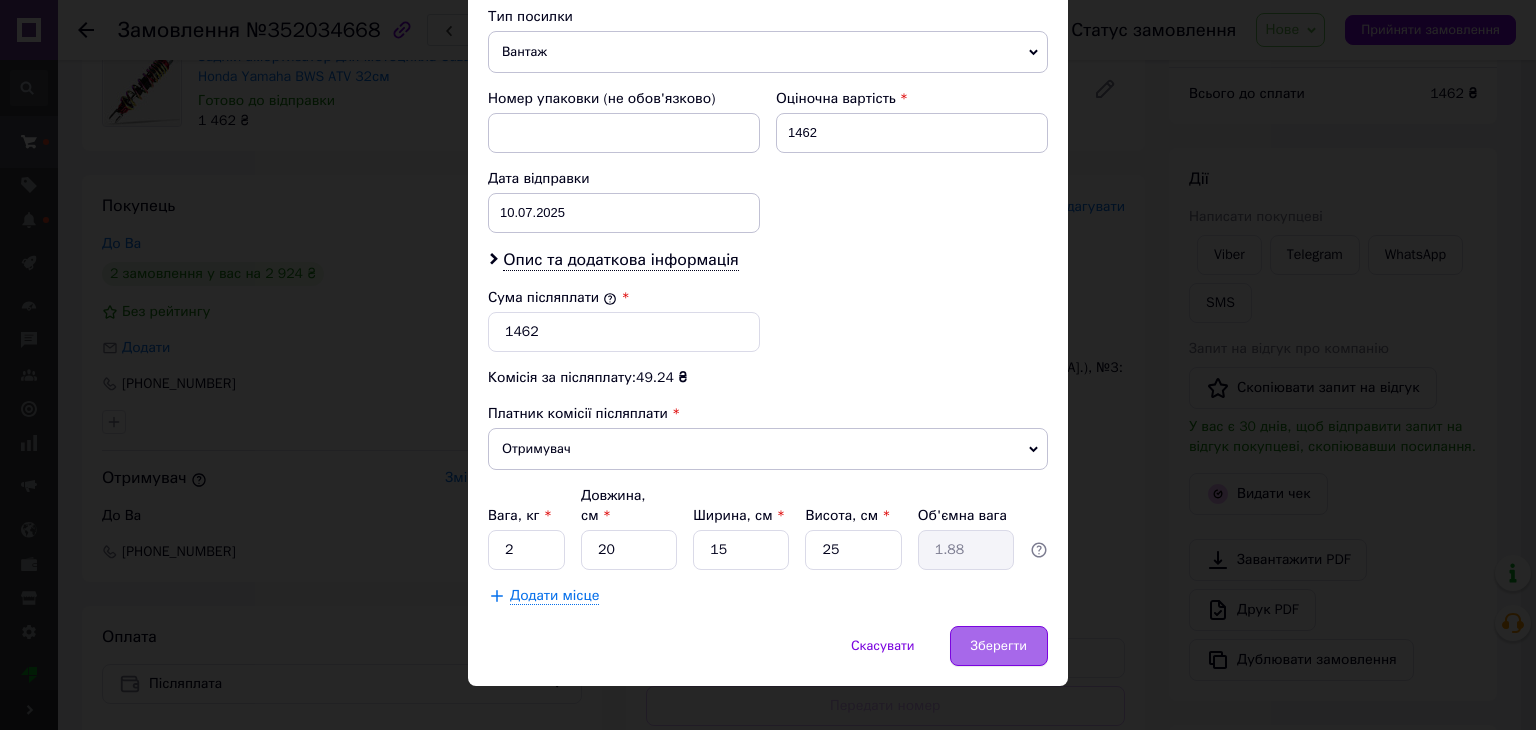 click on "Зберегти" at bounding box center (999, 646) 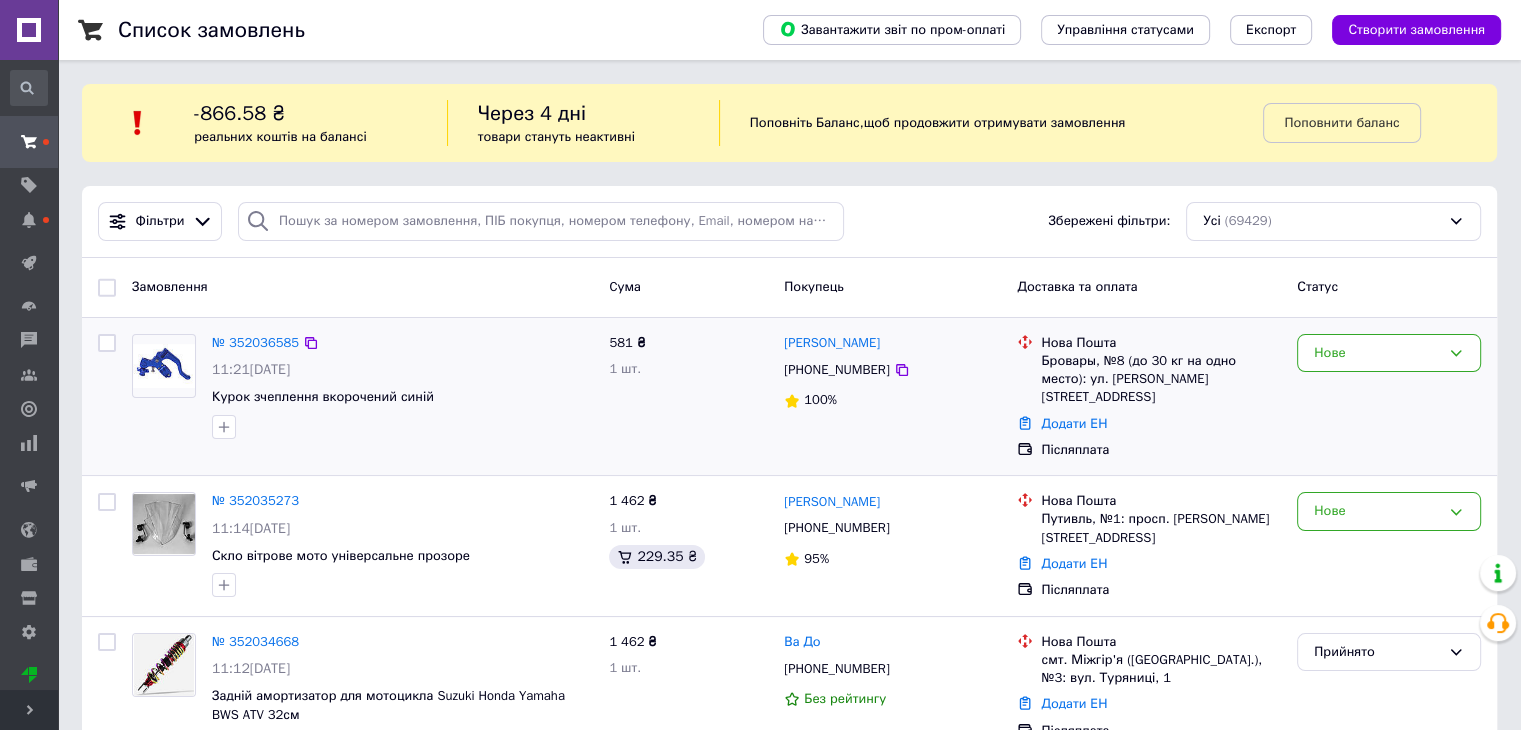 scroll, scrollTop: 100, scrollLeft: 0, axis: vertical 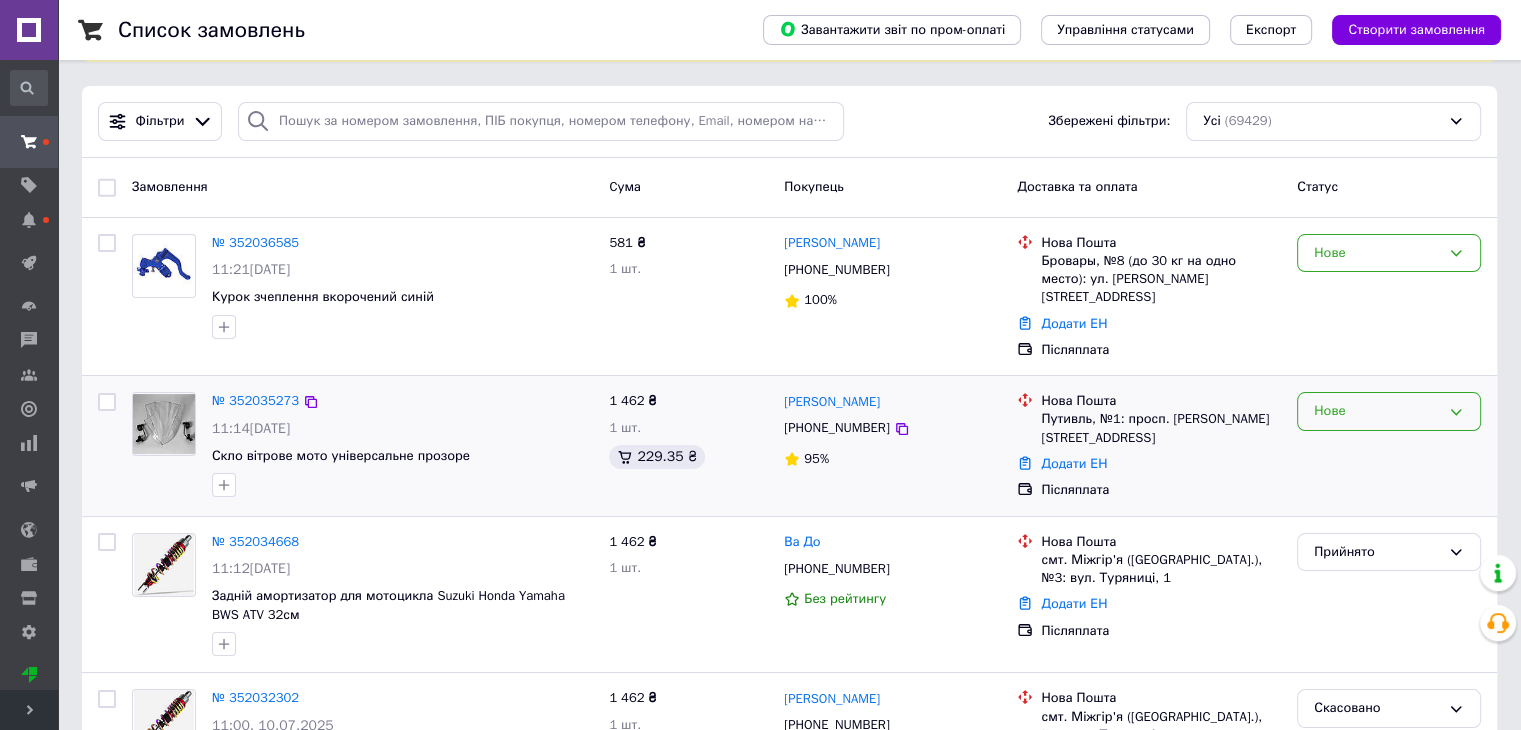 click on "Нове" at bounding box center (1377, 411) 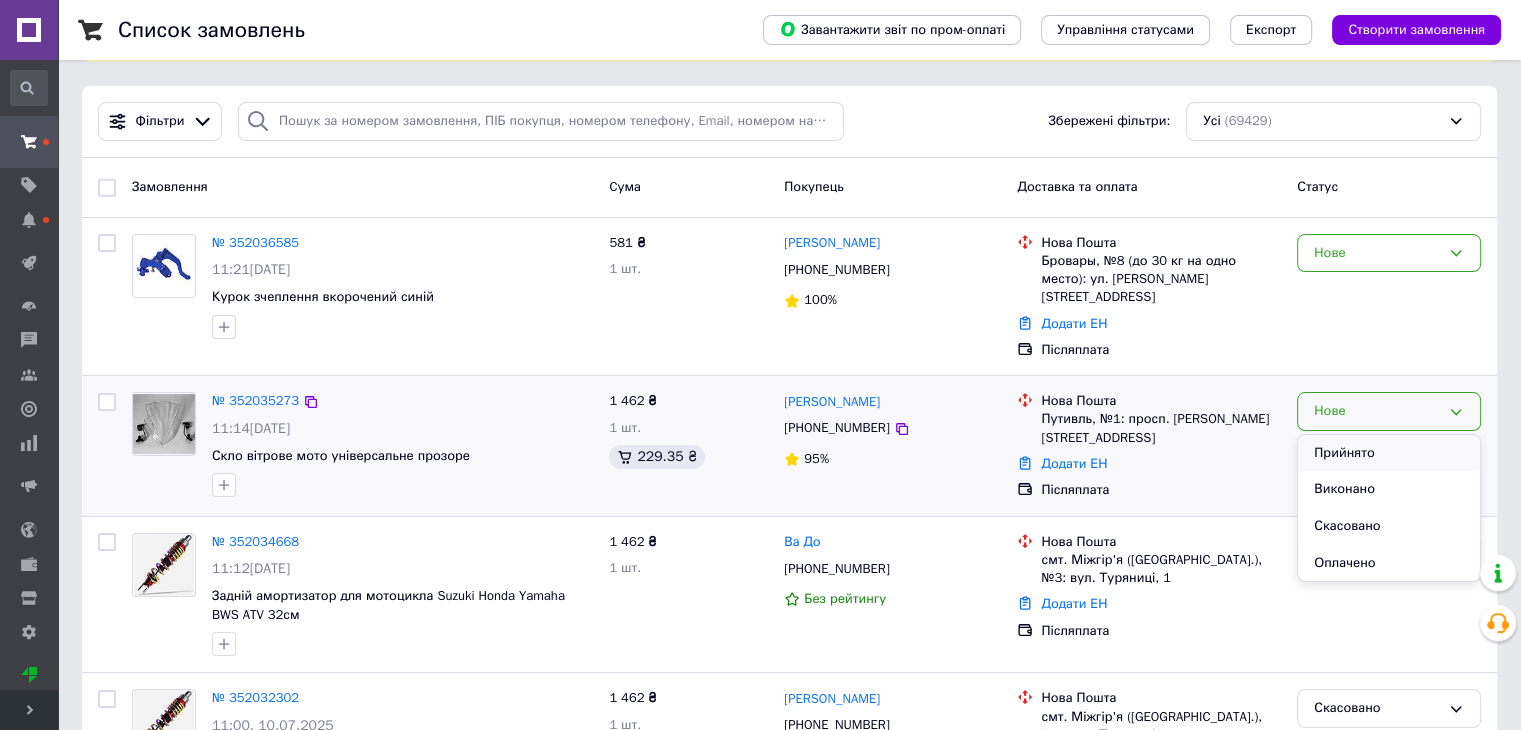 click on "Прийнято" at bounding box center (1389, 453) 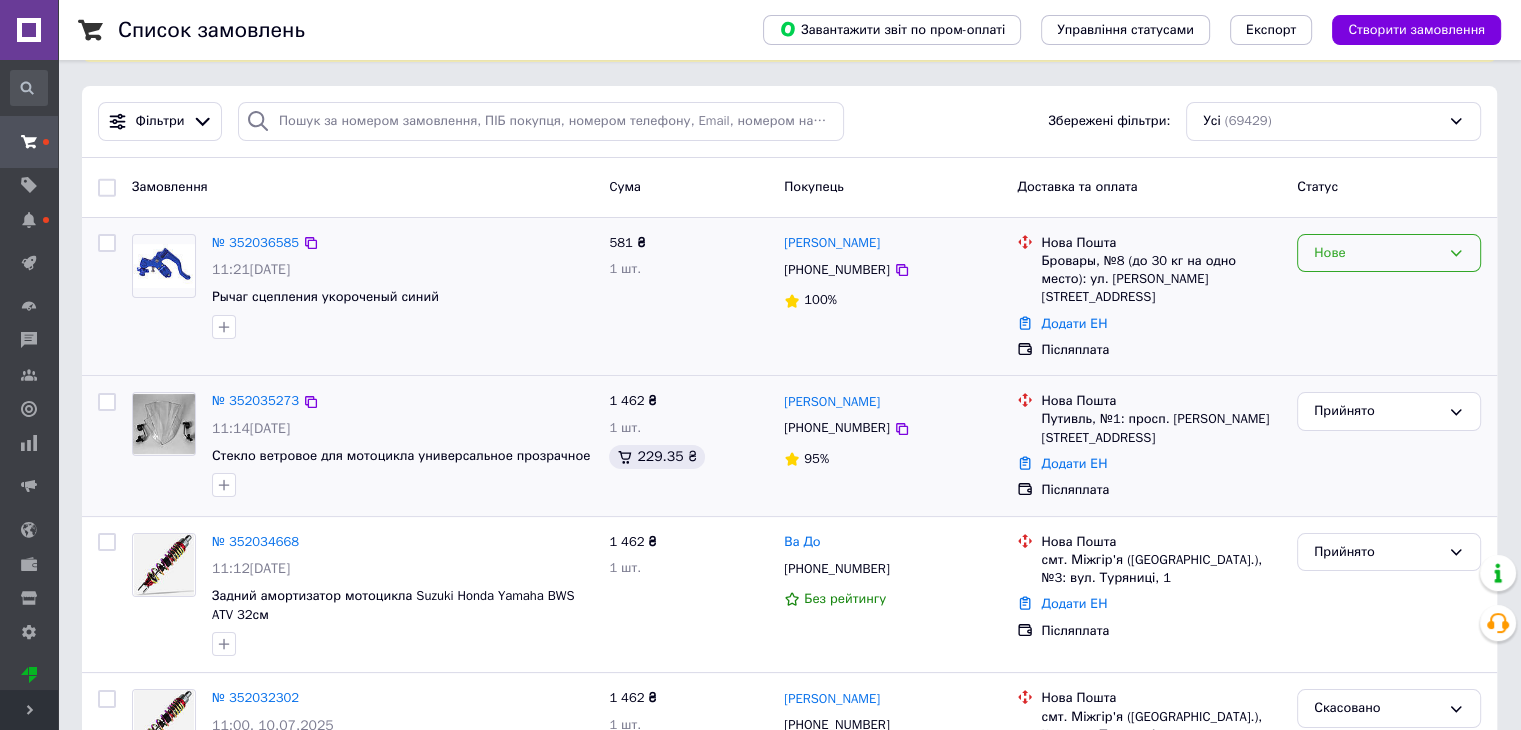 click on "Нове" at bounding box center (1377, 253) 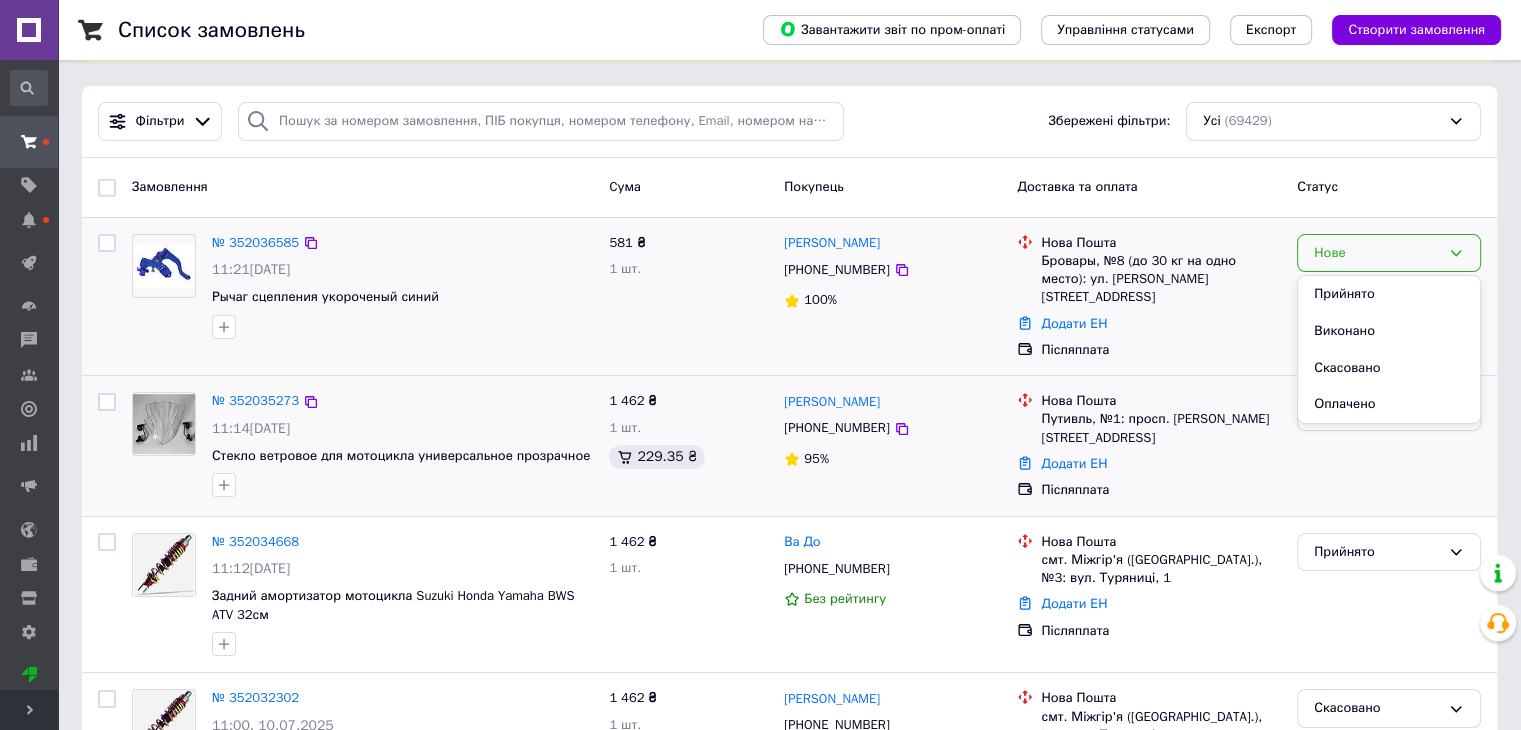 click on "Прийнято" at bounding box center (1389, 294) 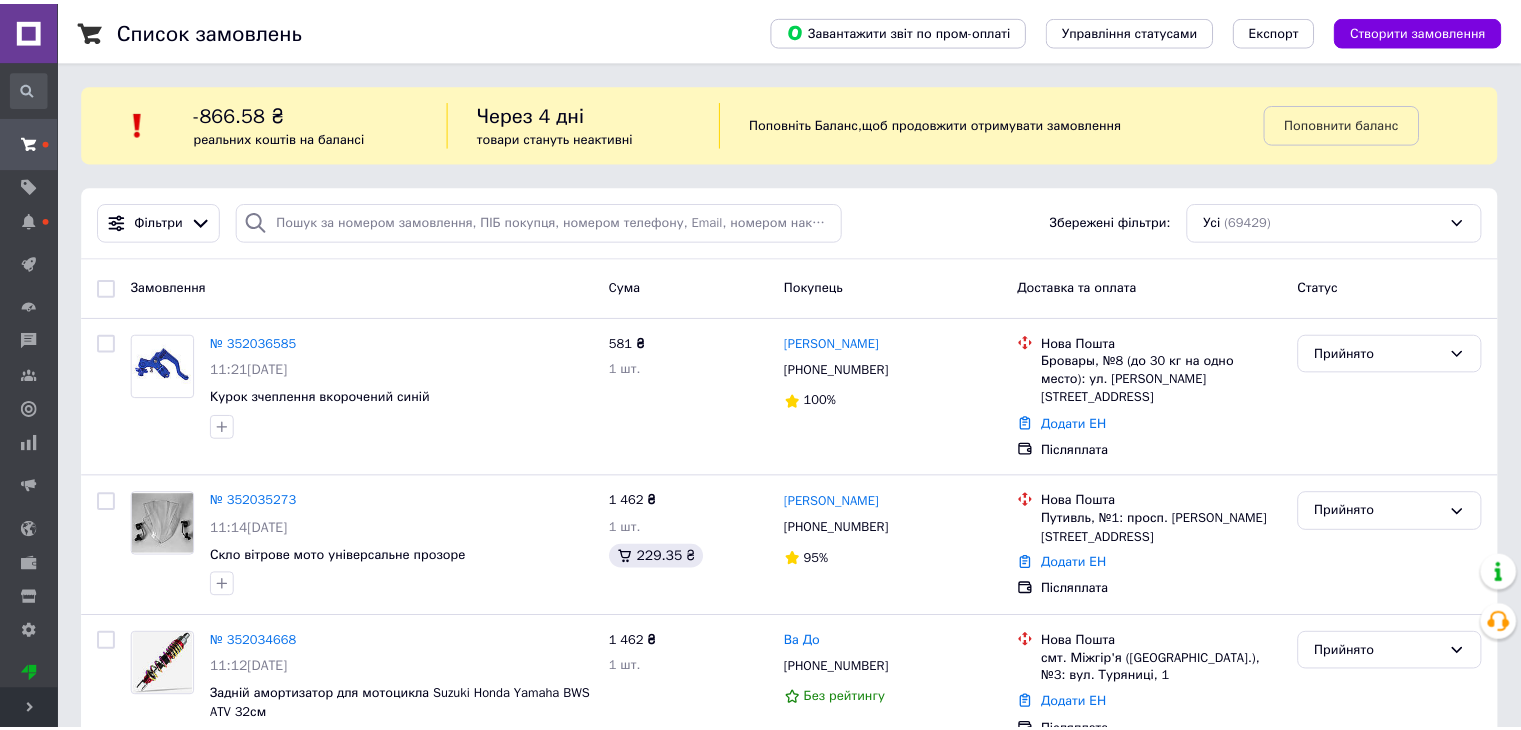 scroll, scrollTop: 0, scrollLeft: 0, axis: both 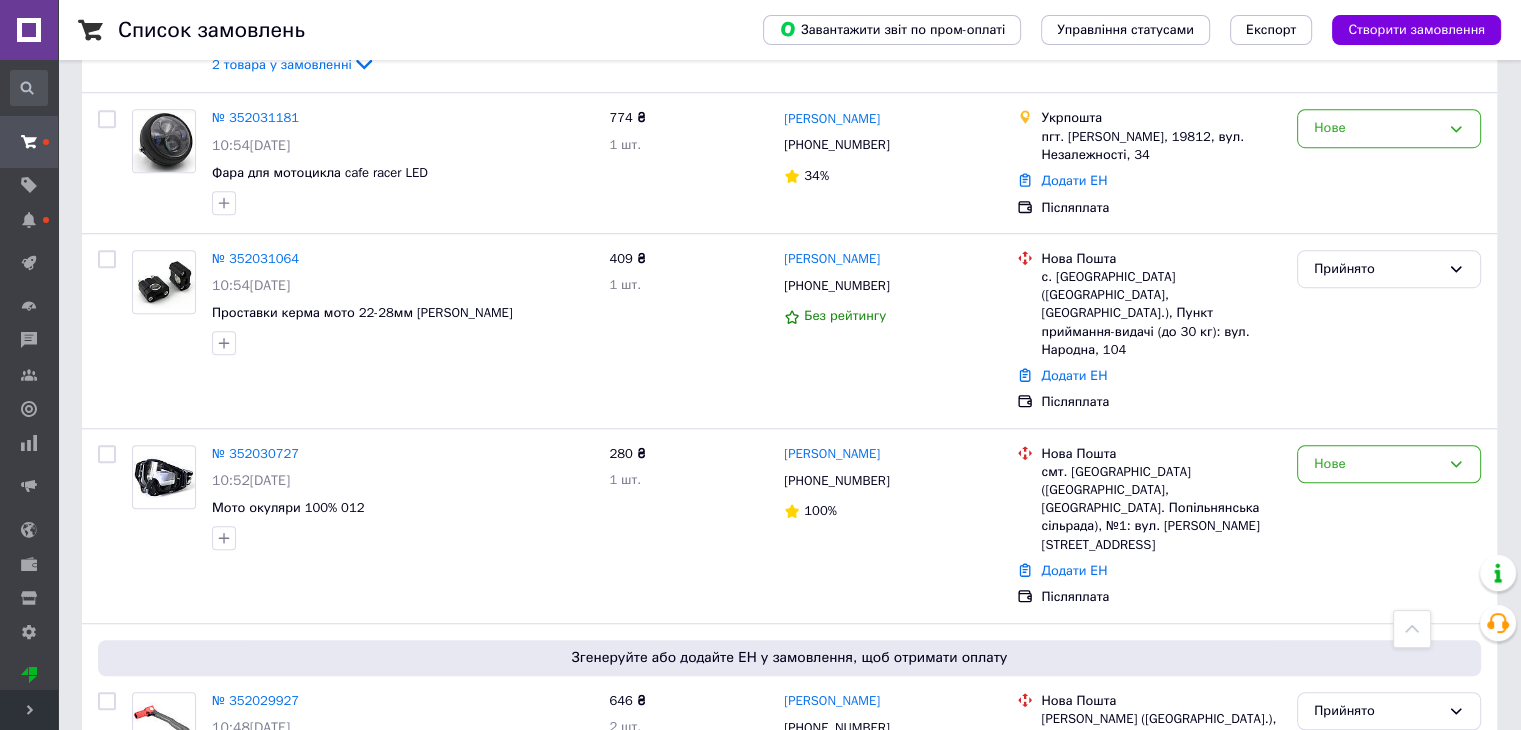 drag, startPoint x: 263, startPoint y: 379, endPoint x: 1504, endPoint y: 245, distance: 1248.2135 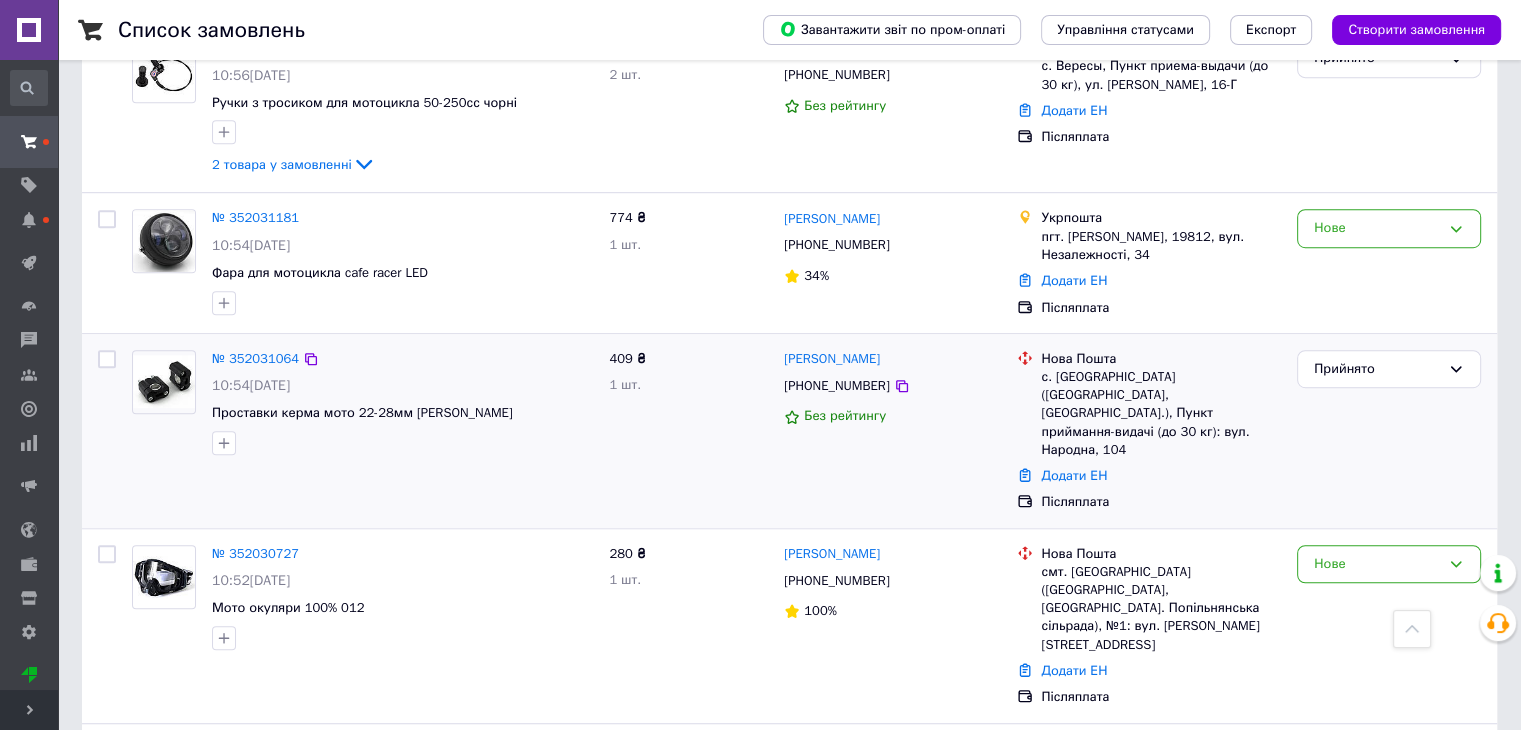 scroll, scrollTop: 1042, scrollLeft: 0, axis: vertical 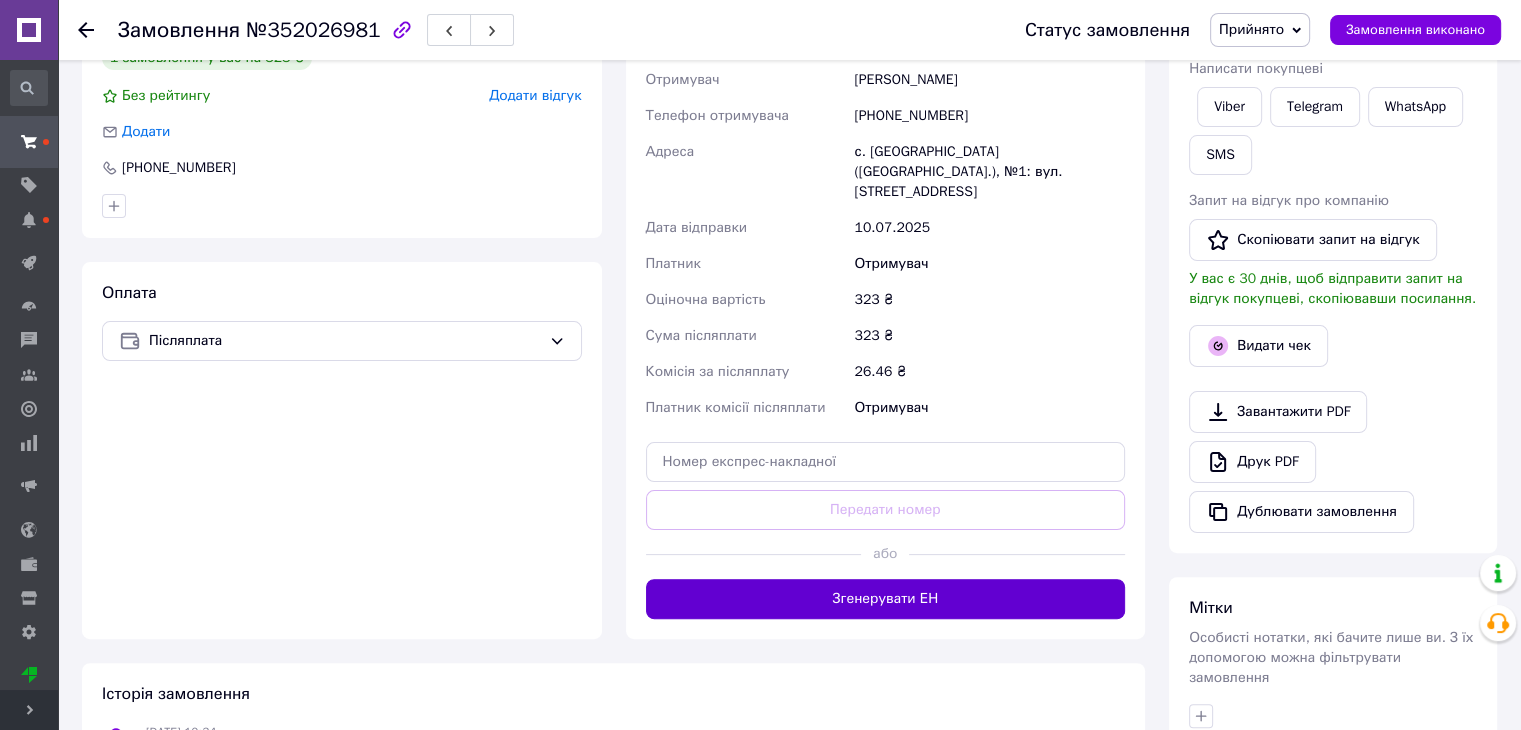click on "Згенерувати ЕН" at bounding box center [886, 599] 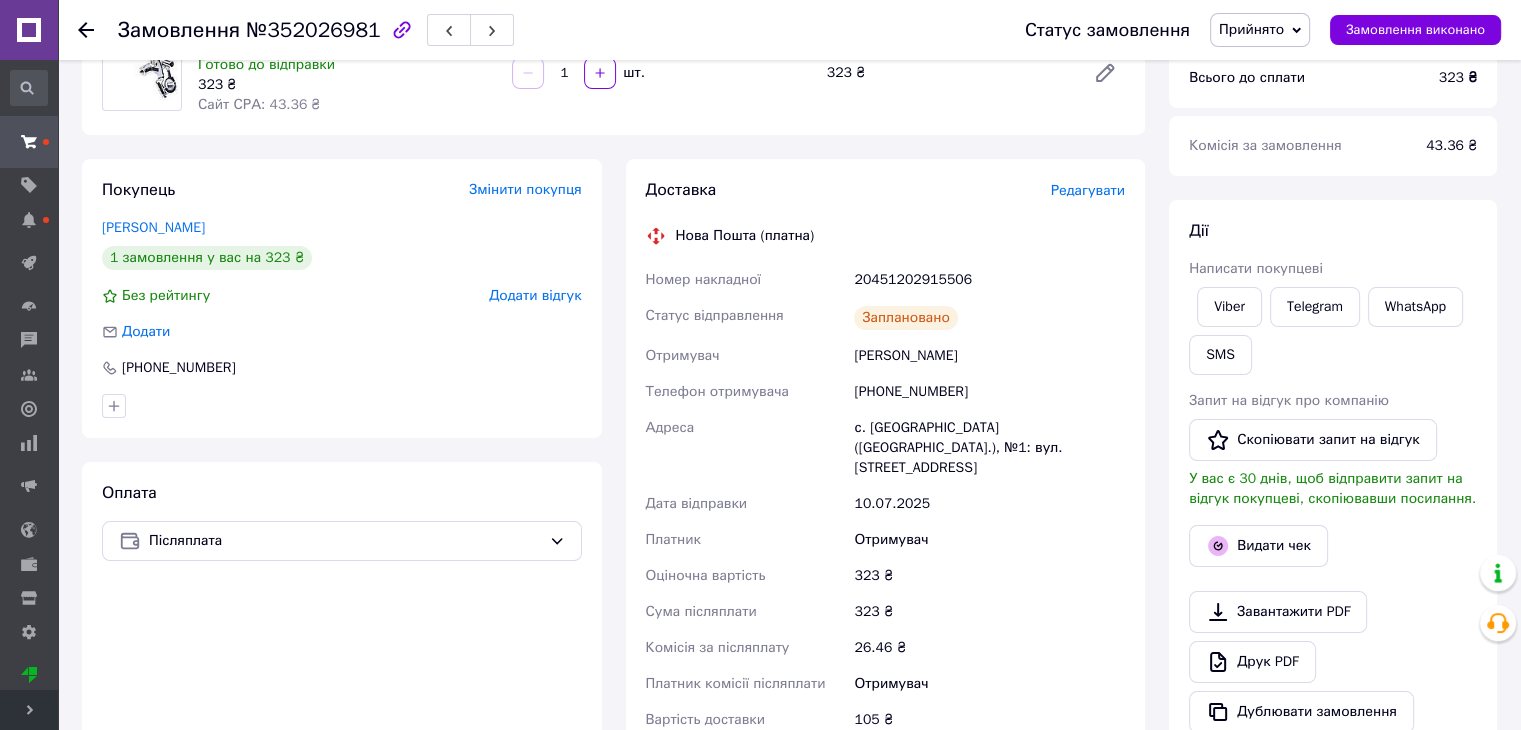 scroll, scrollTop: 0, scrollLeft: 0, axis: both 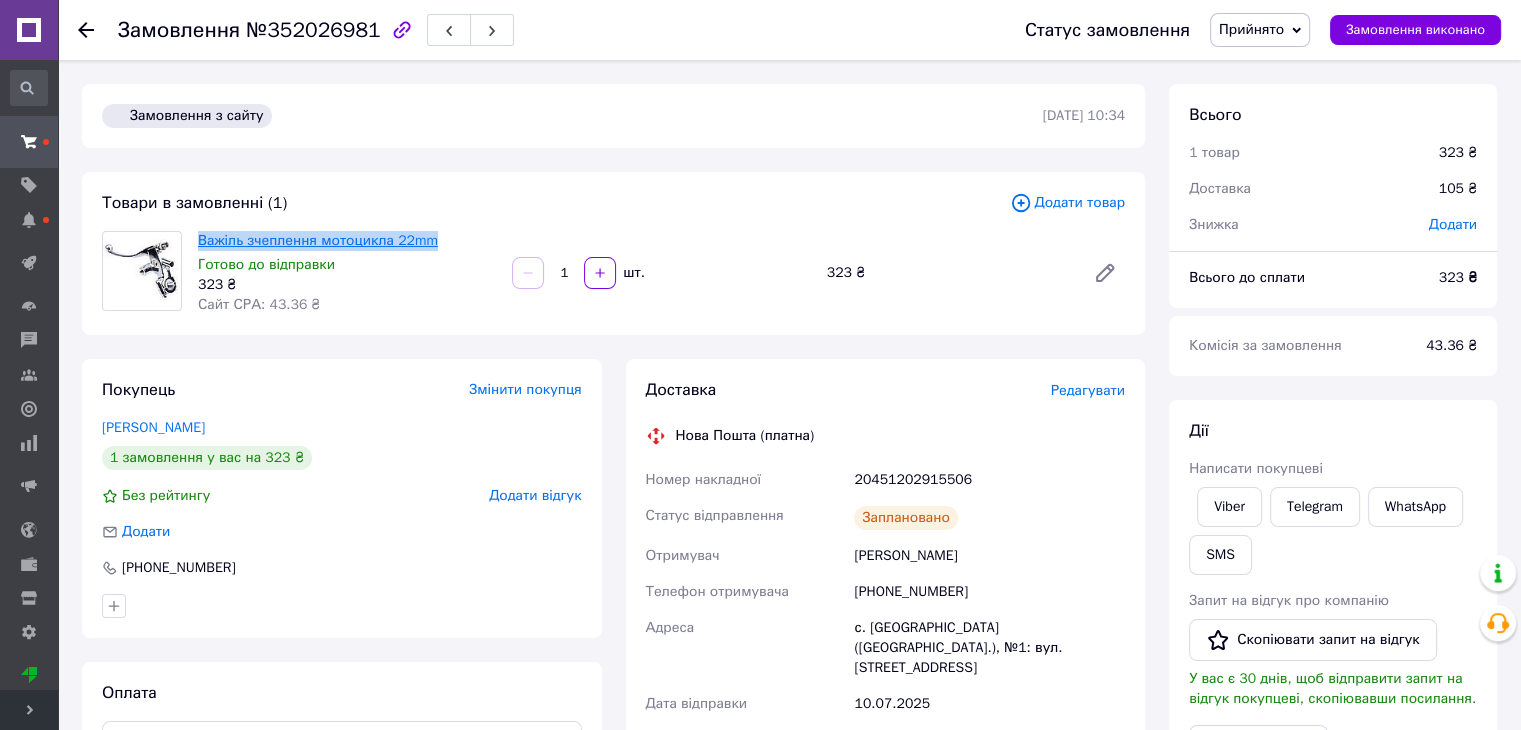 drag, startPoint x: 441, startPoint y: 242, endPoint x: 200, endPoint y: 237, distance: 241.05186 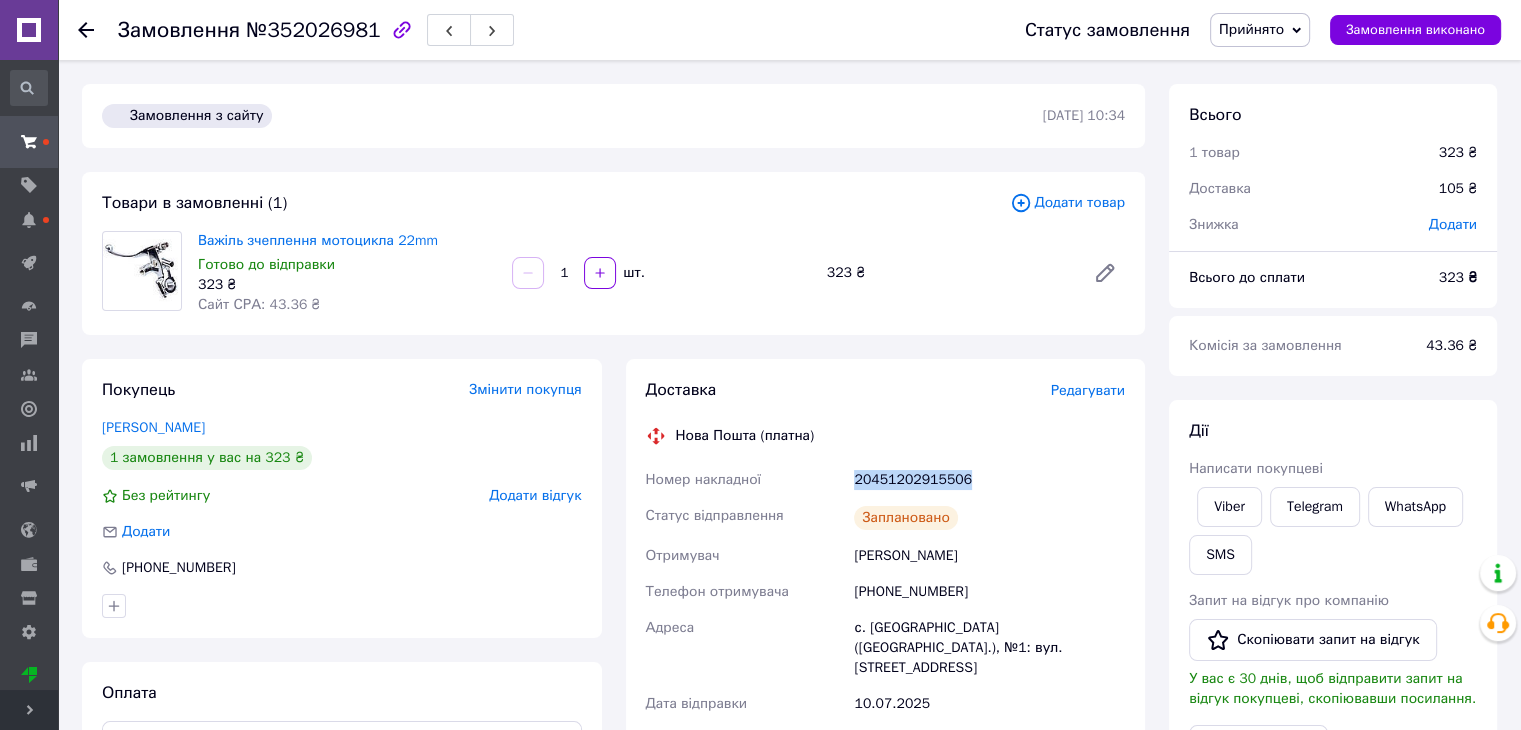 drag, startPoint x: 824, startPoint y: 459, endPoint x: 944, endPoint y: 478, distance: 121.49486 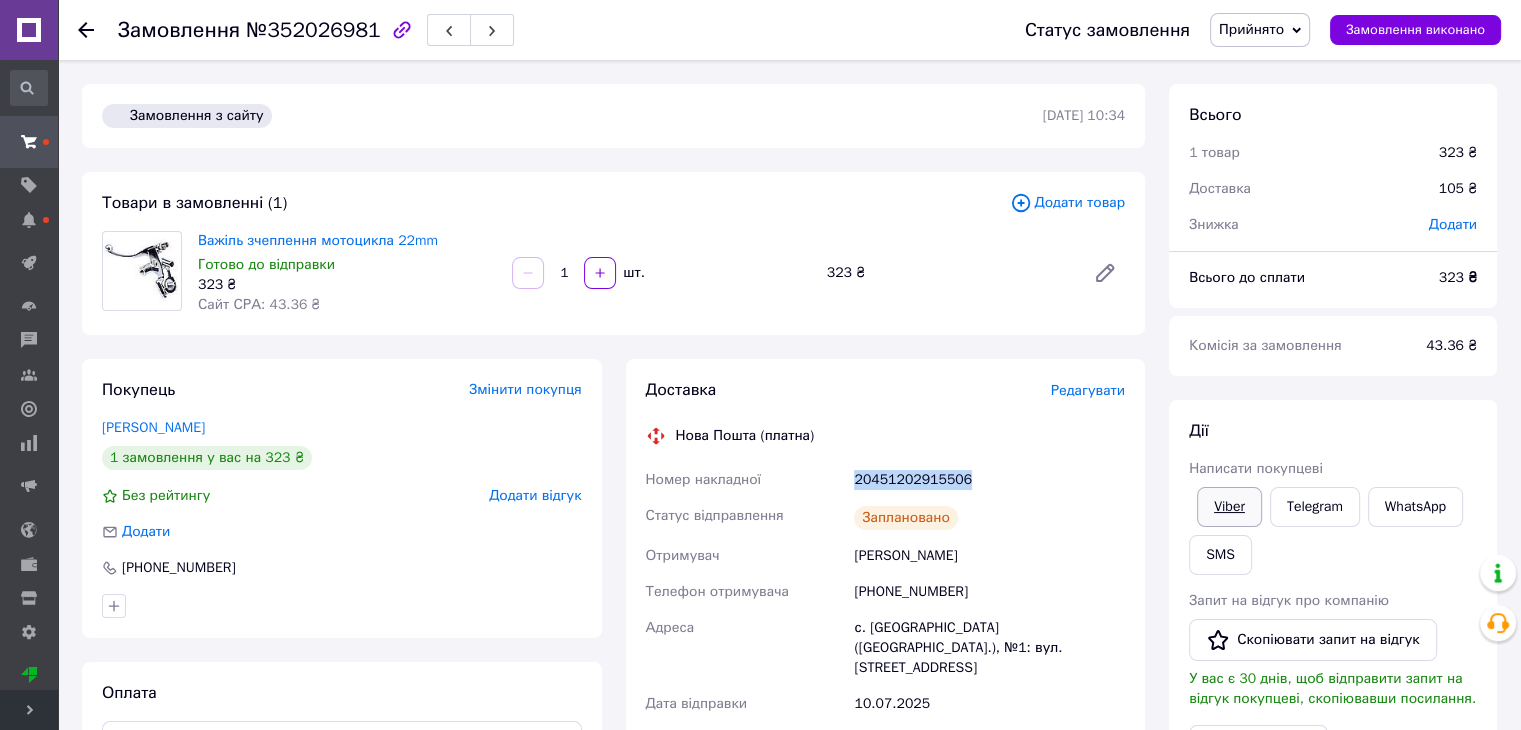 click on "Viber" at bounding box center [1229, 507] 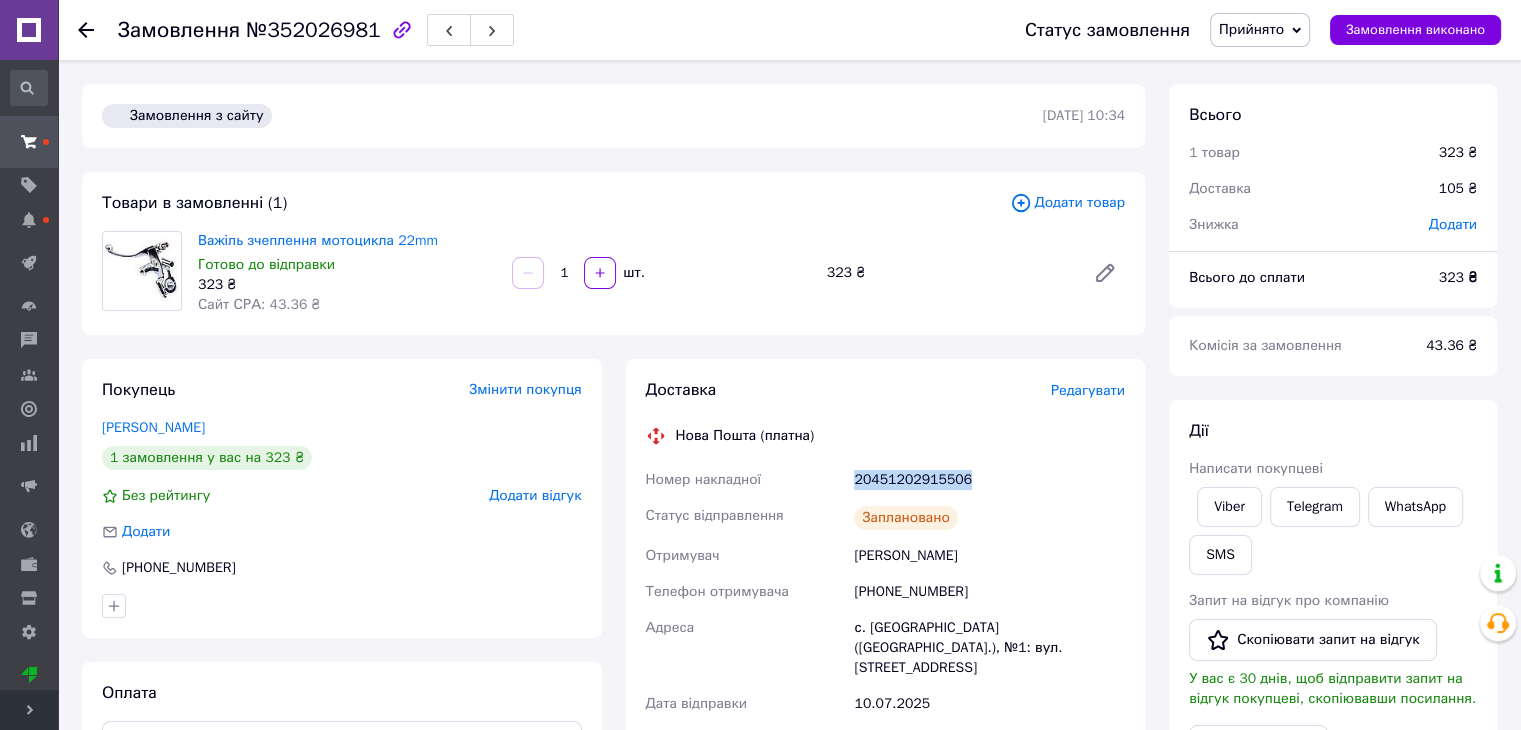 copy on "Номер накладної 20451202915506" 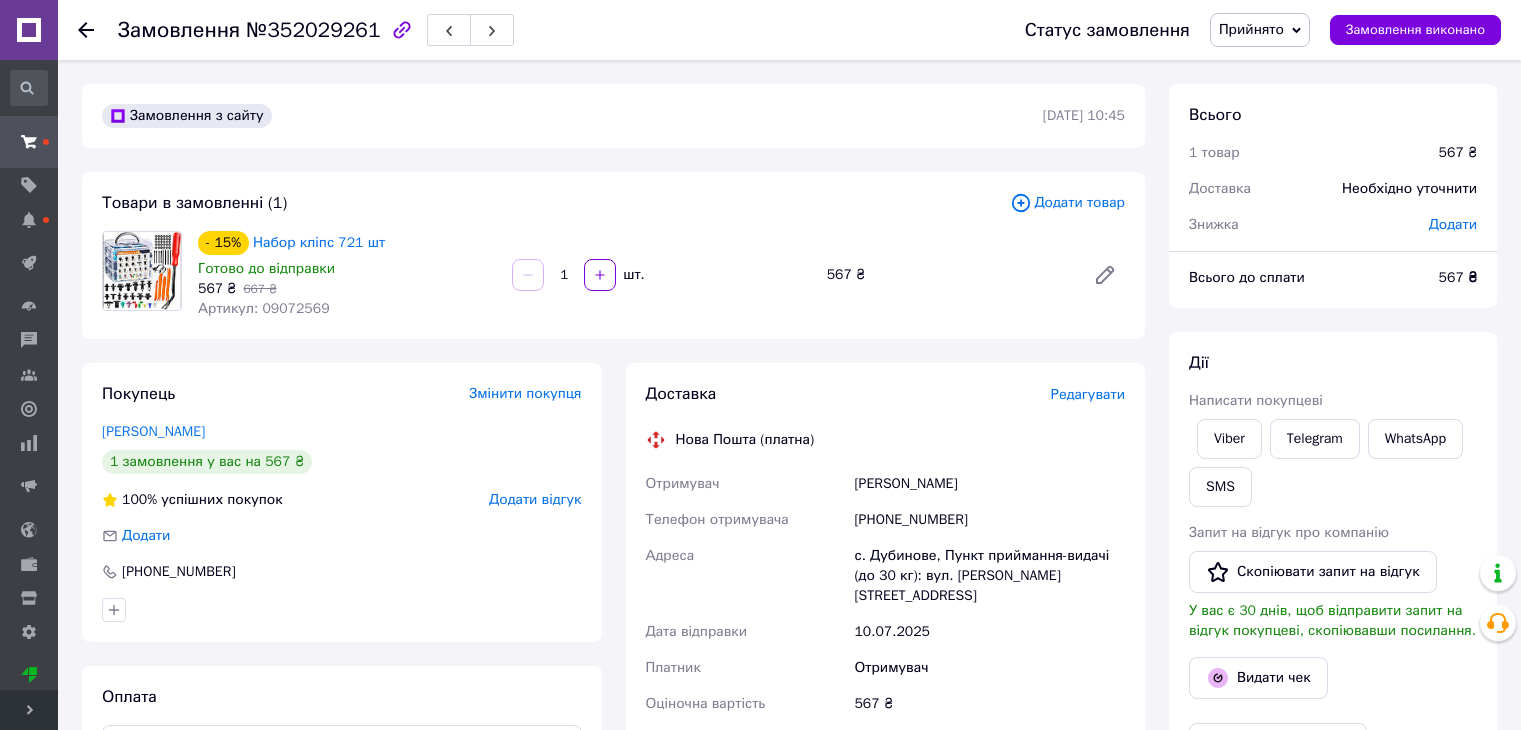 scroll, scrollTop: 0, scrollLeft: 0, axis: both 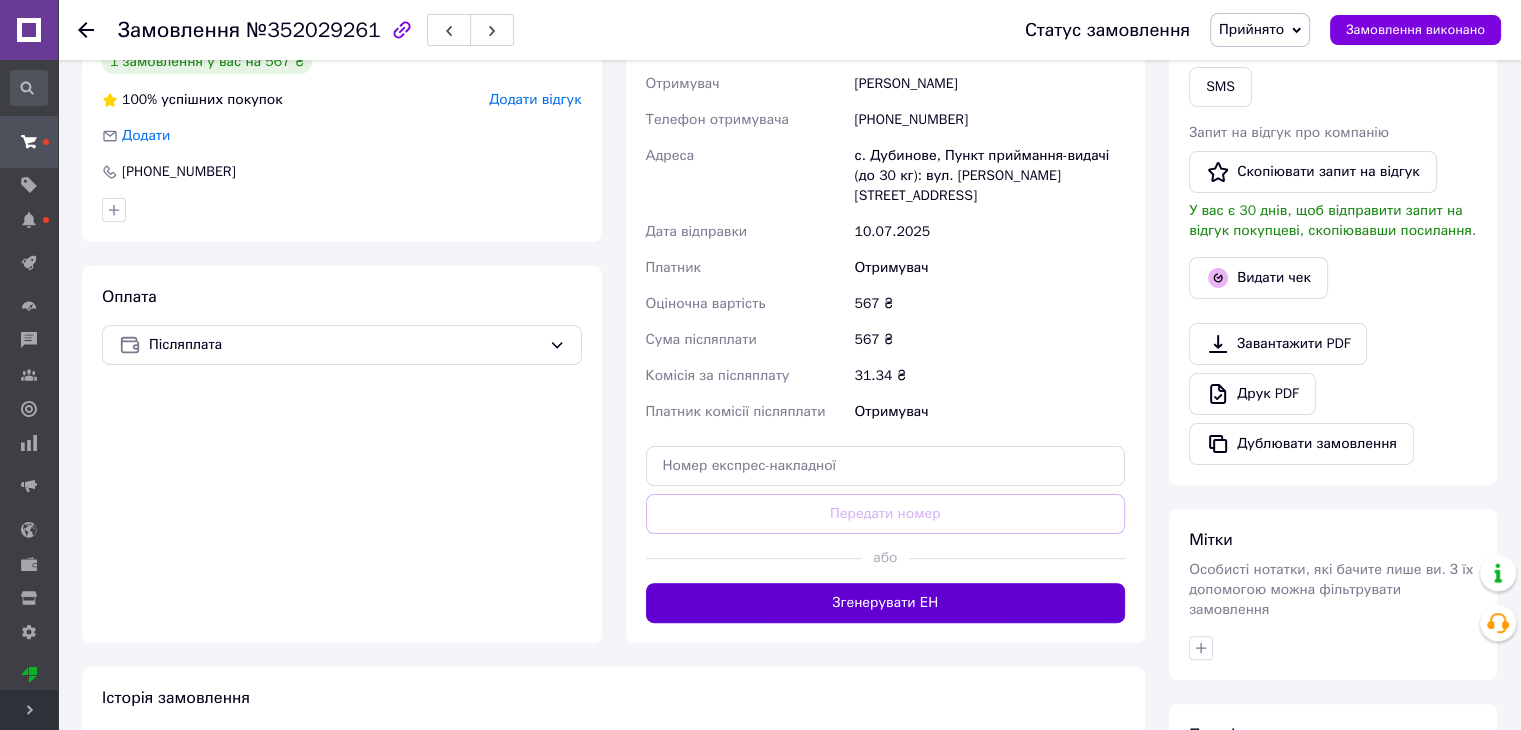click on "Згенерувати ЕН" at bounding box center (886, 603) 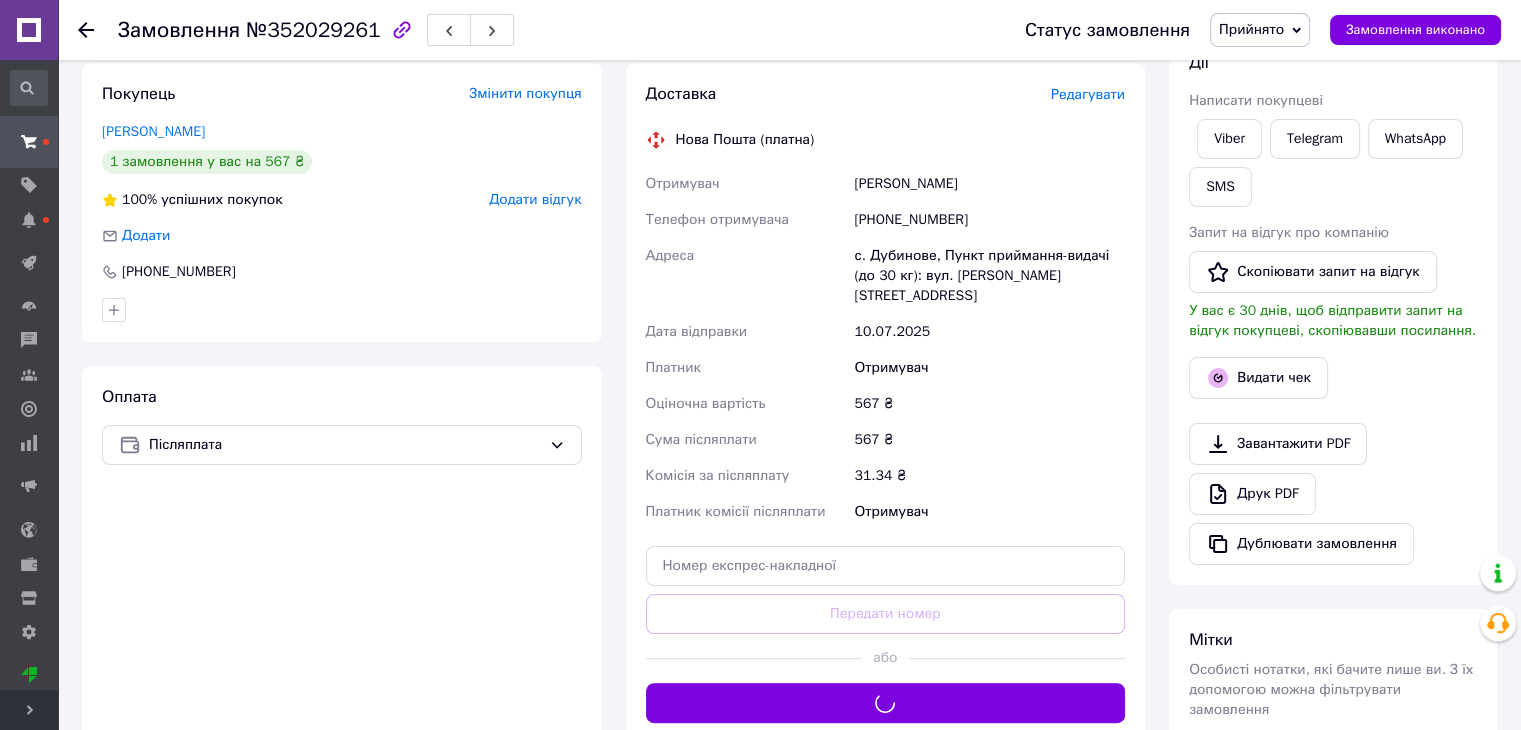 scroll, scrollTop: 100, scrollLeft: 0, axis: vertical 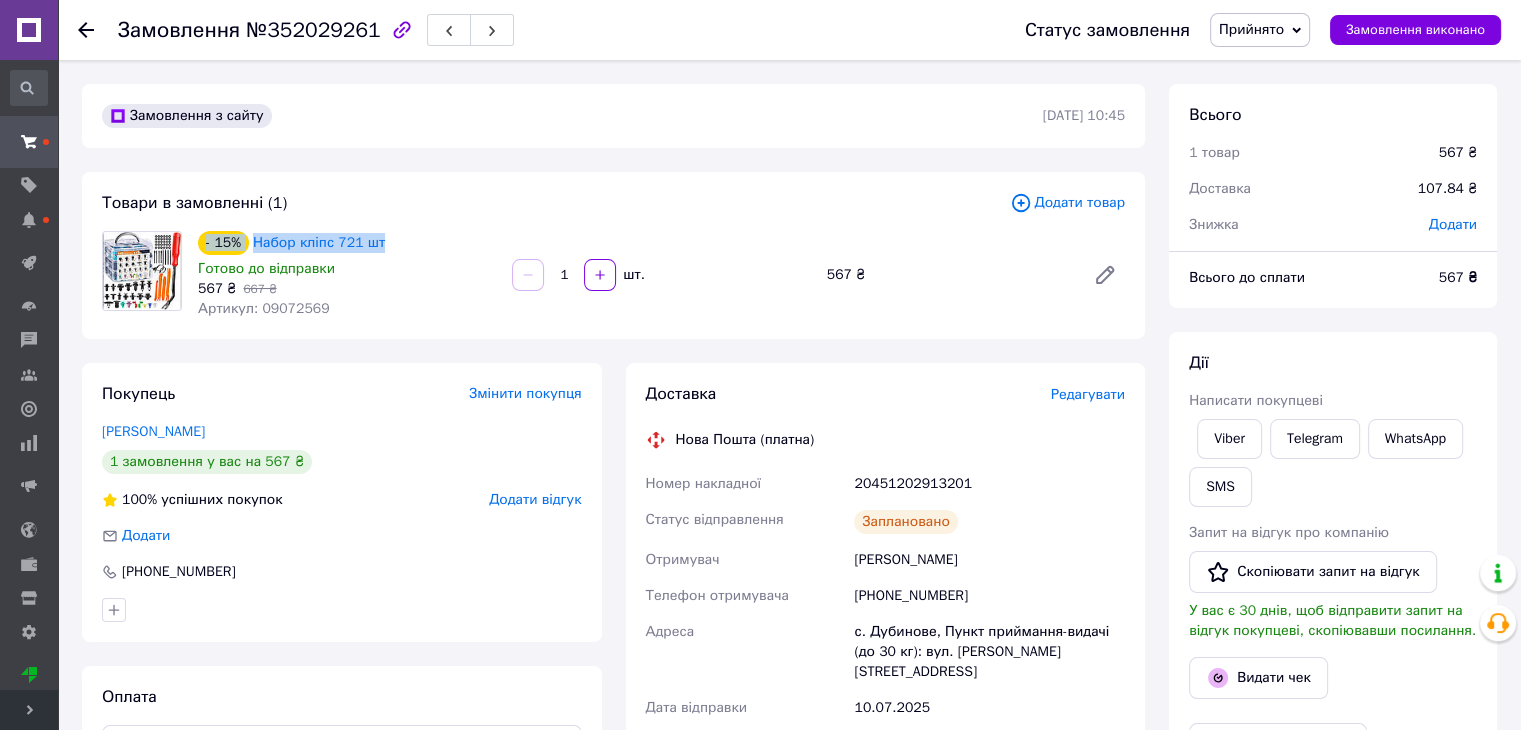 drag, startPoint x: 384, startPoint y: 226, endPoint x: 248, endPoint y: 225, distance: 136.00368 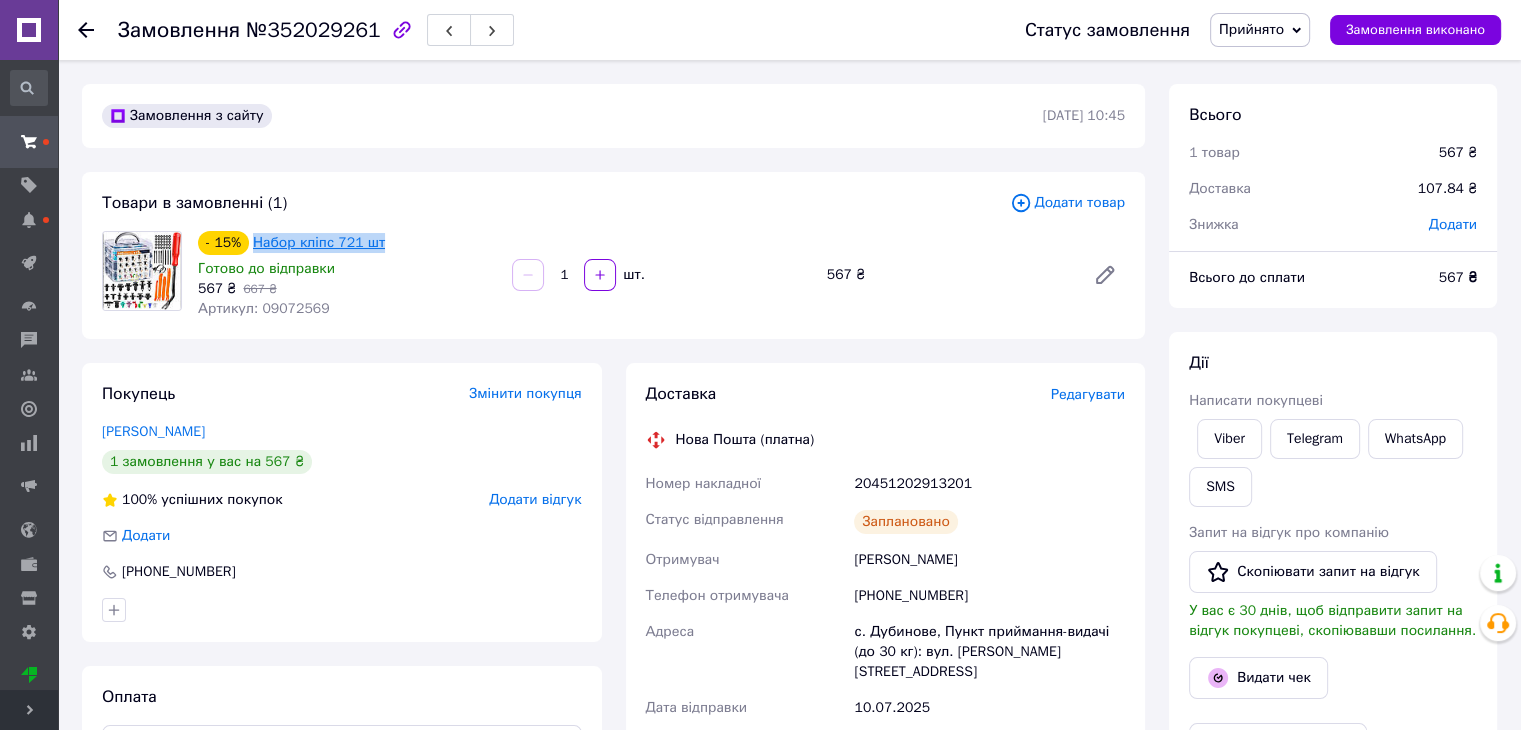 drag, startPoint x: 425, startPoint y: 242, endPoint x: 259, endPoint y: 240, distance: 166.01205 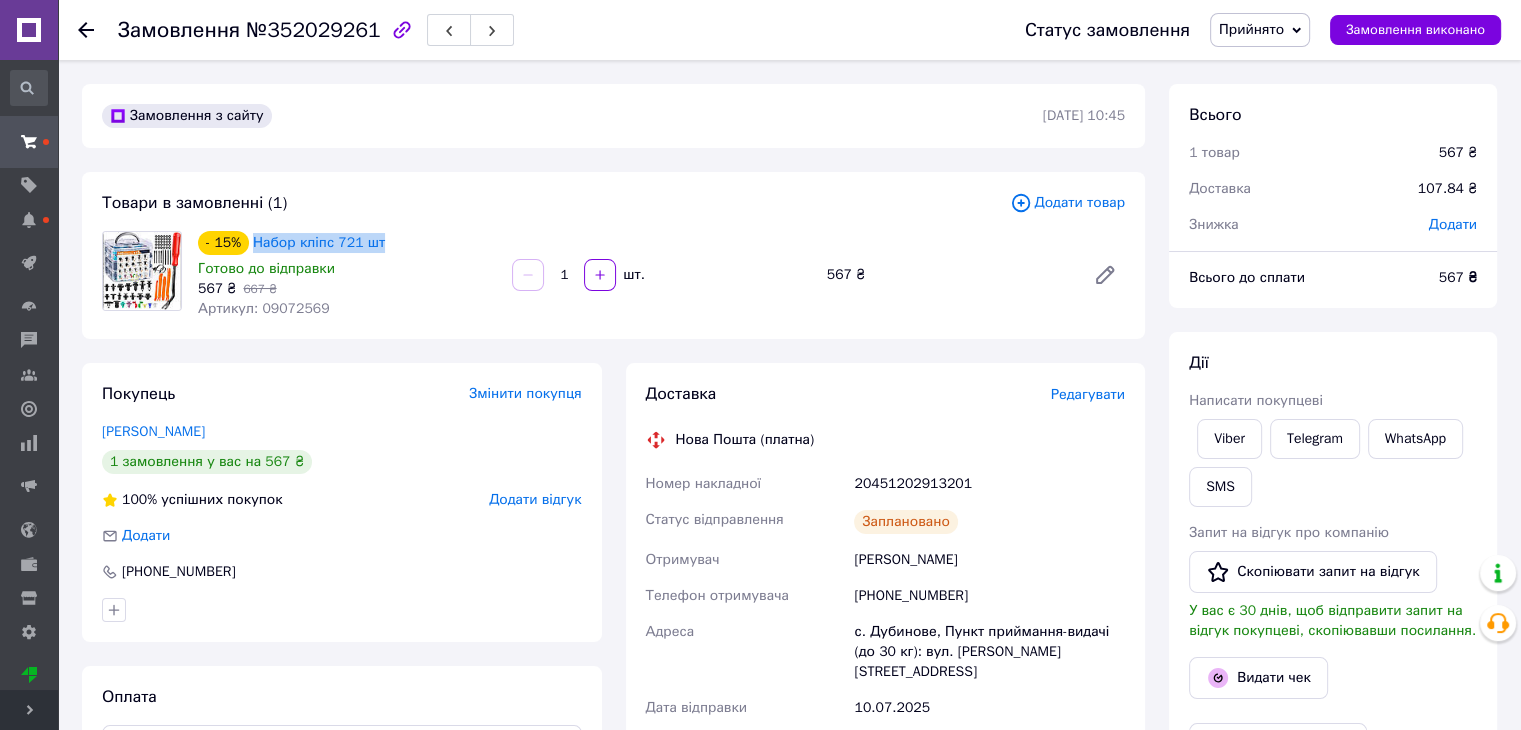 scroll, scrollTop: 200, scrollLeft: 0, axis: vertical 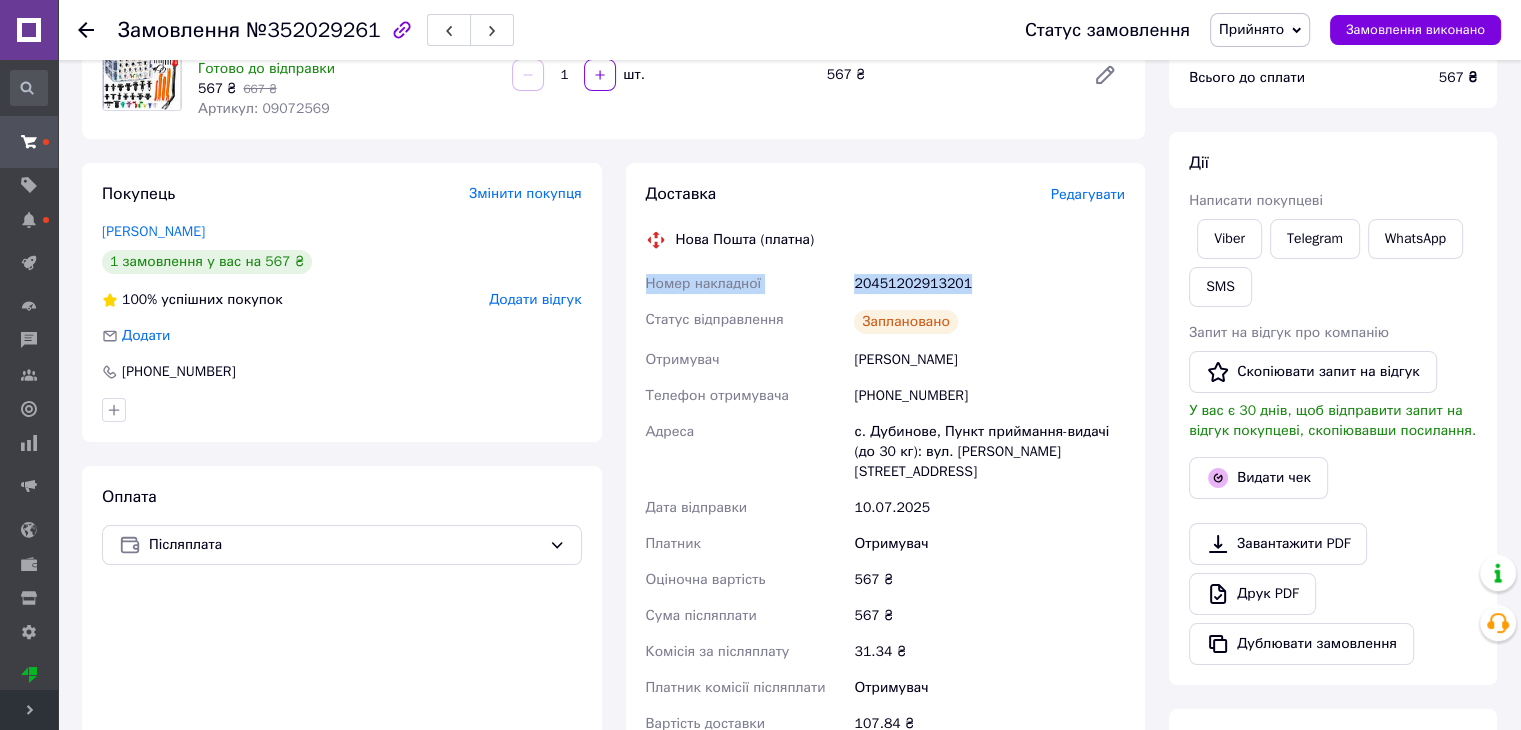 drag, startPoint x: 840, startPoint y: 250, endPoint x: 976, endPoint y: 266, distance: 136.93794 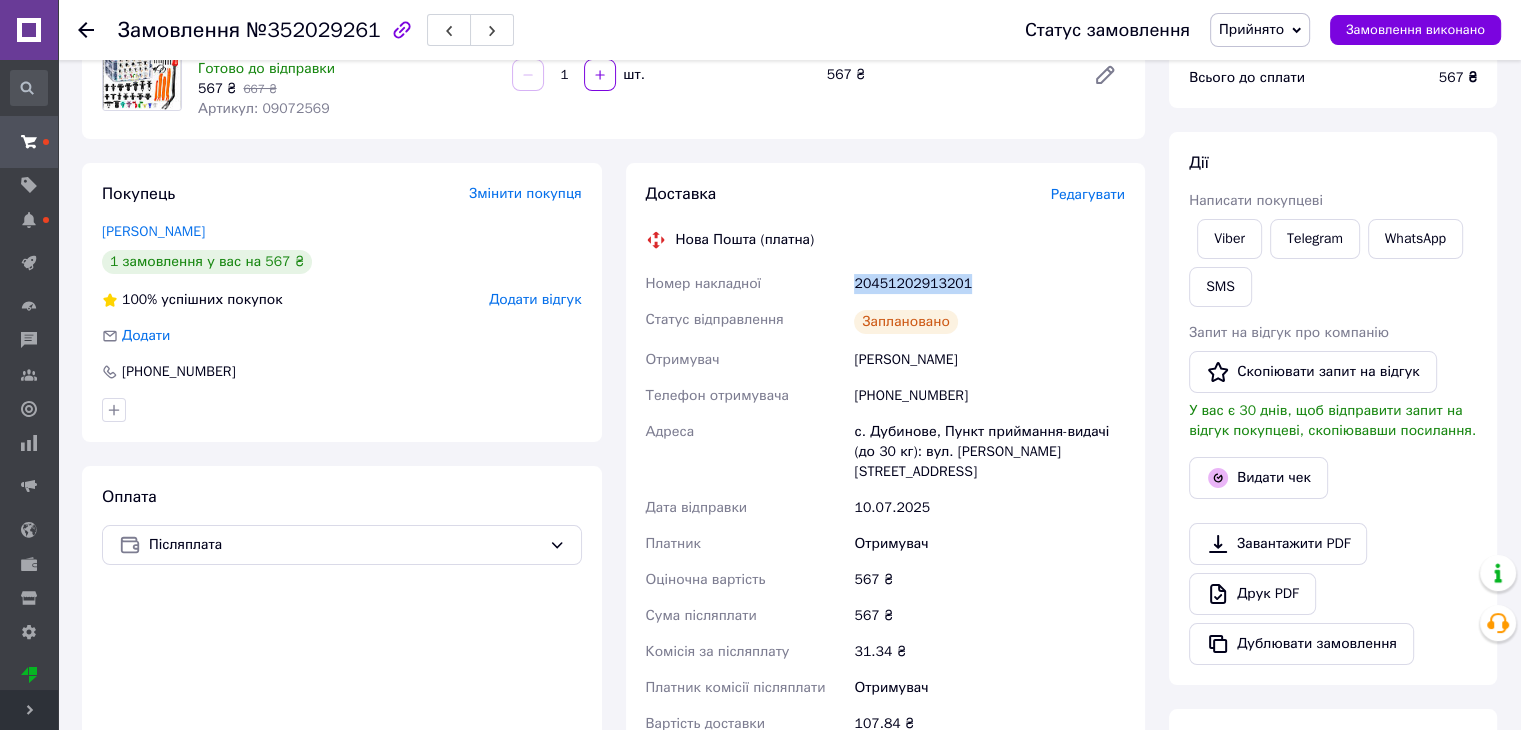 drag, startPoint x: 846, startPoint y: 276, endPoint x: 958, endPoint y: 271, distance: 112.11155 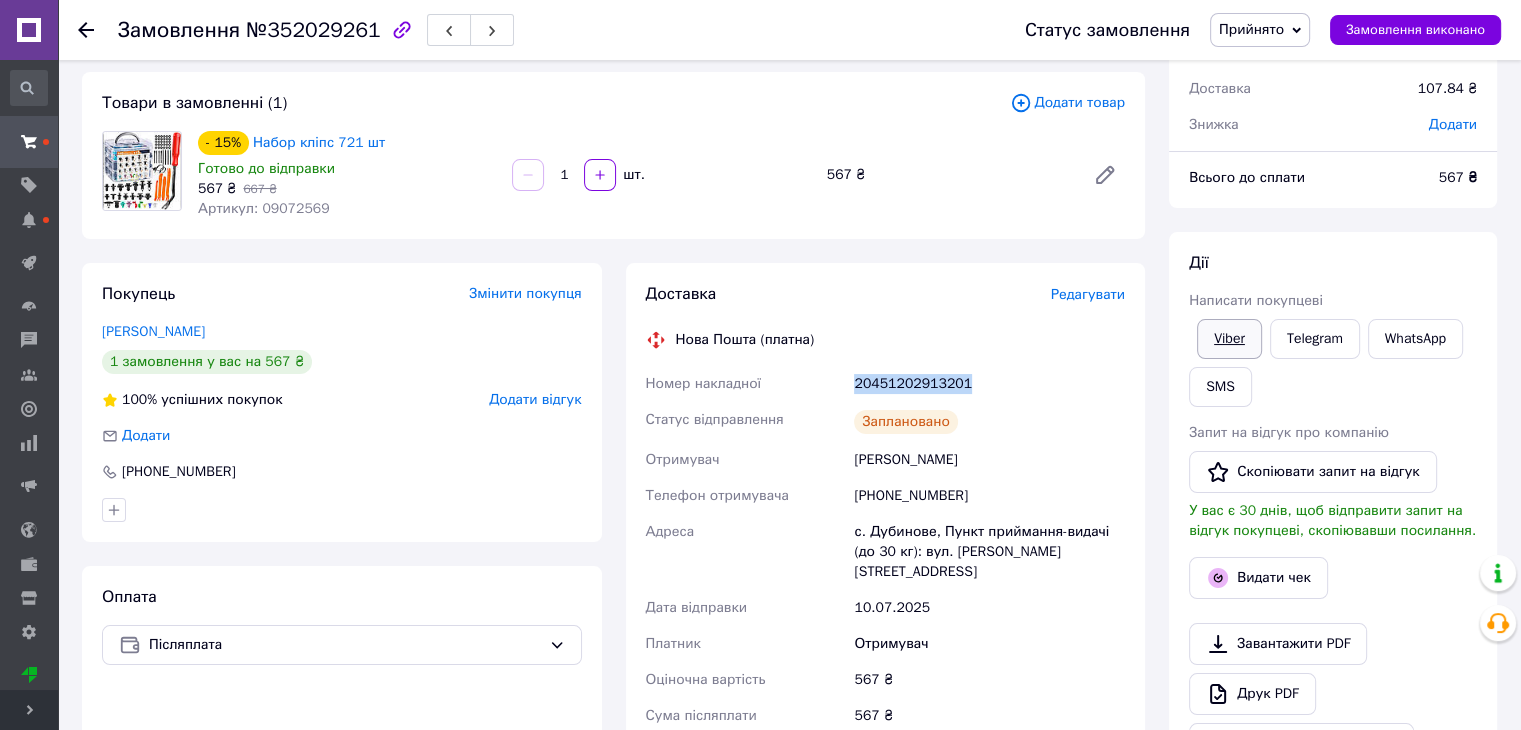 click on "Viber" at bounding box center [1229, 339] 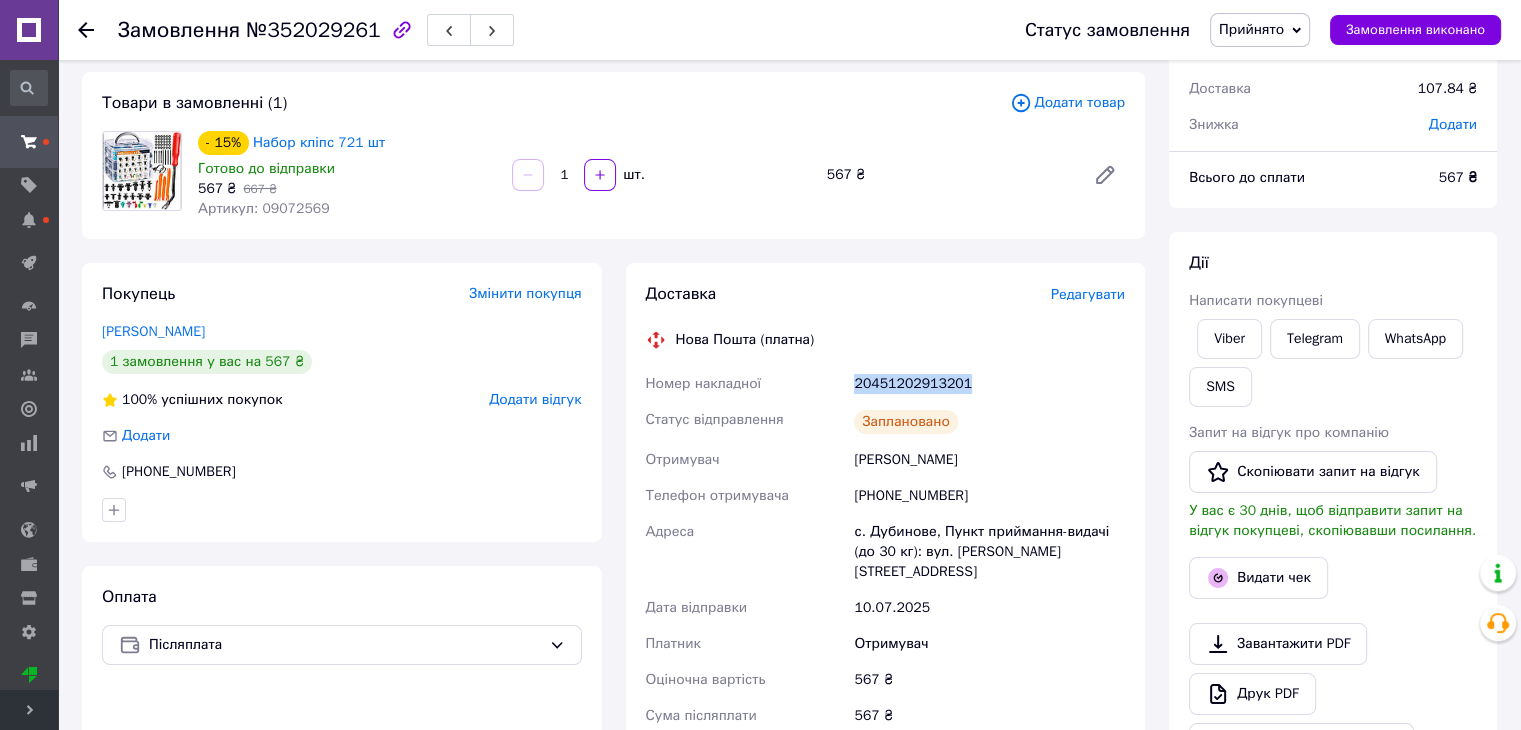 copy on "Номер накладної 20451202913201" 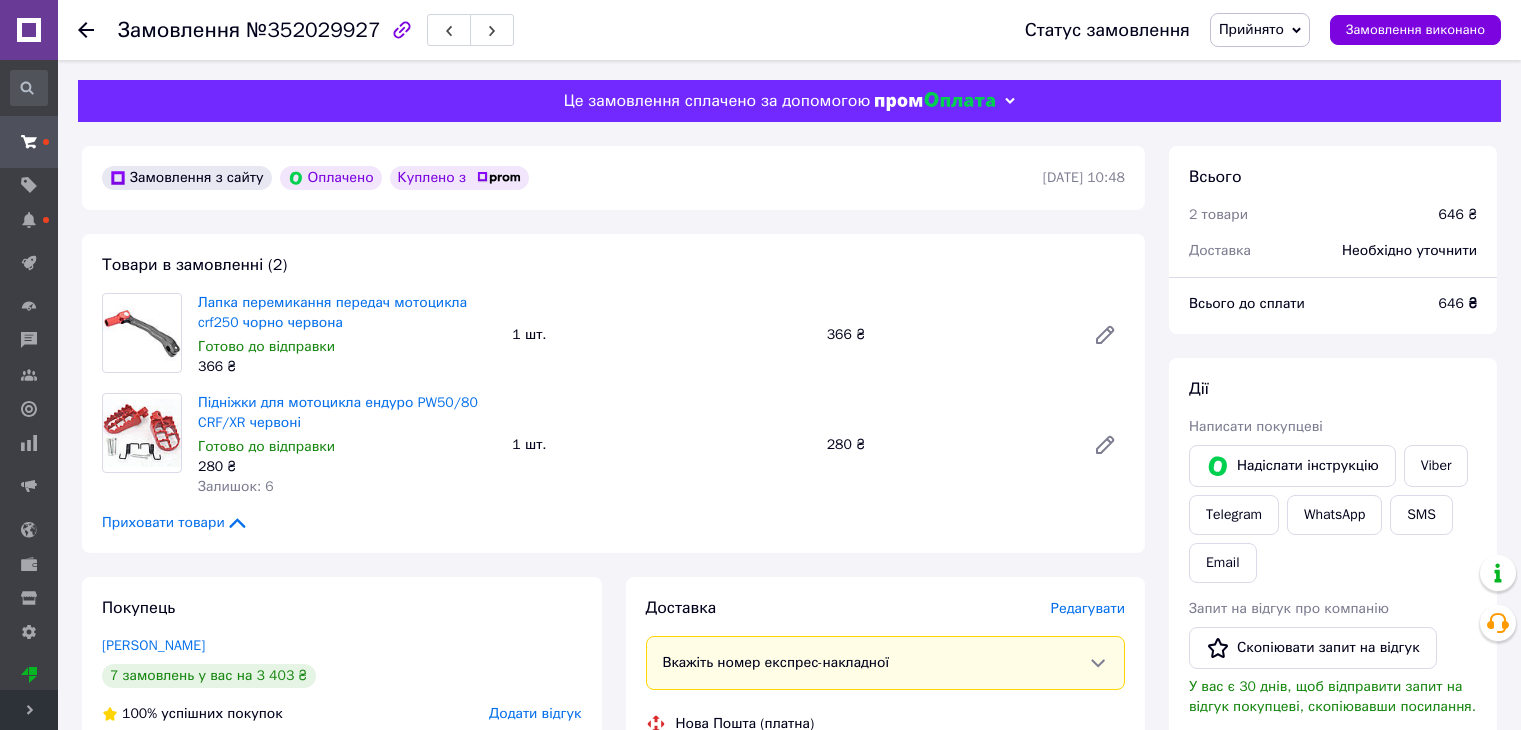 scroll, scrollTop: 0, scrollLeft: 0, axis: both 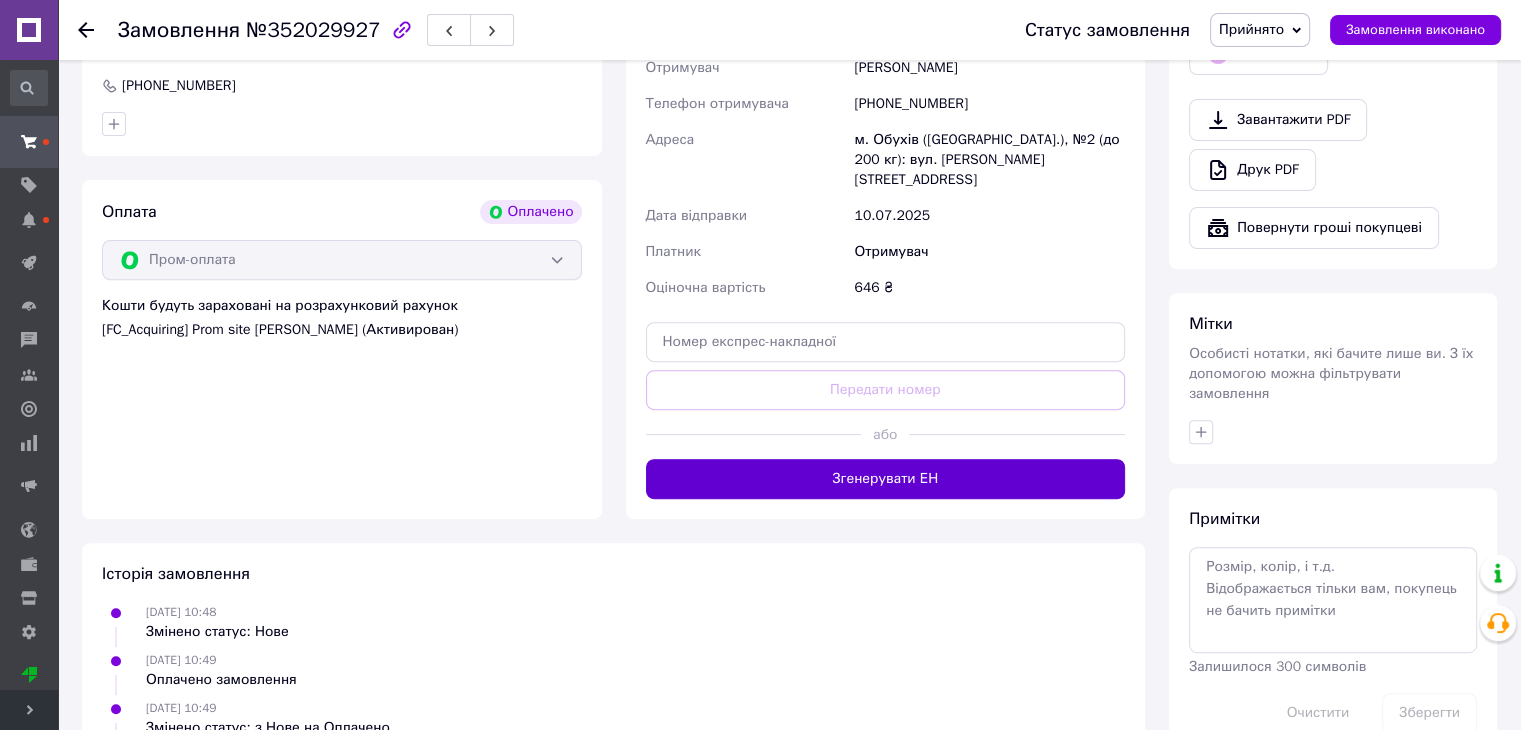 click on "Згенерувати ЕН" at bounding box center [886, 479] 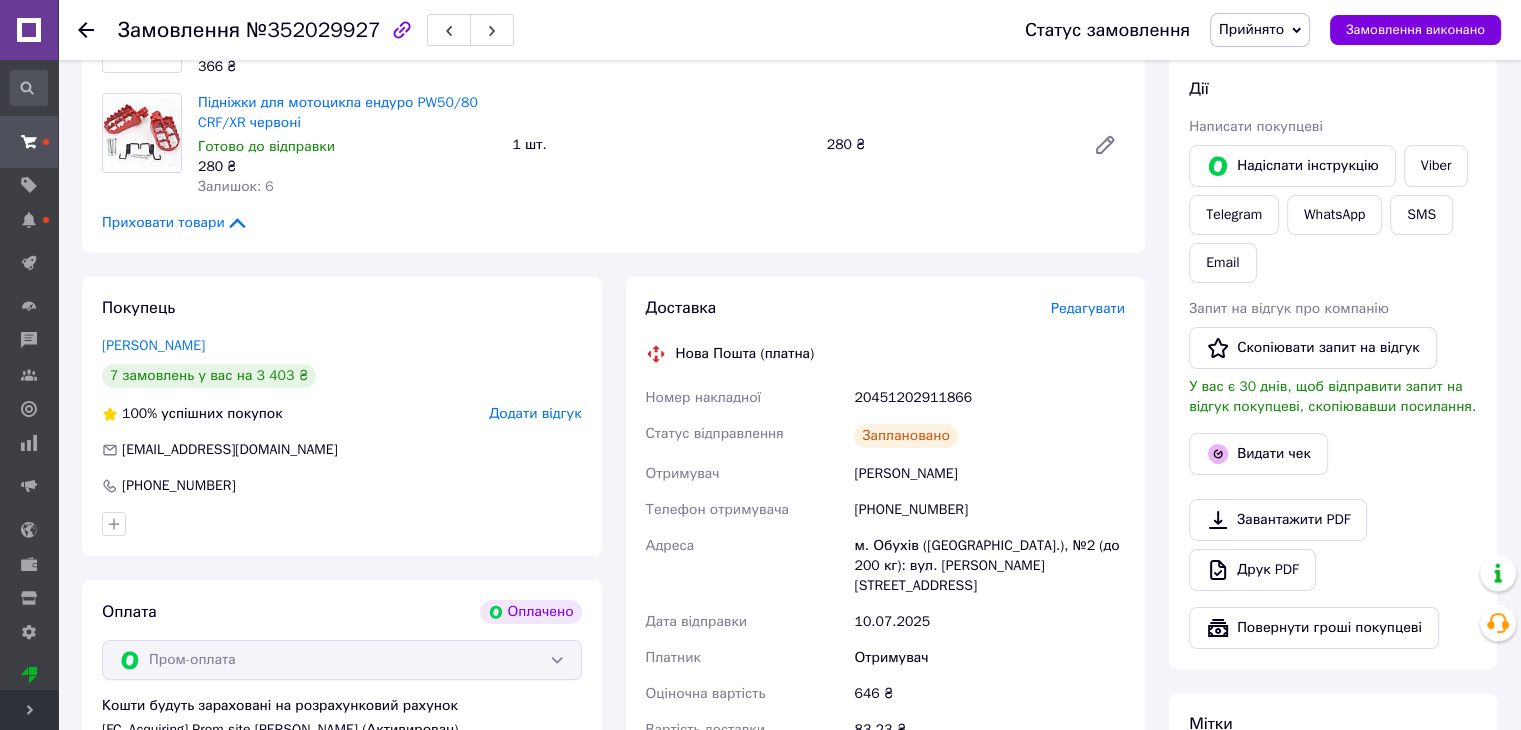 scroll, scrollTop: 100, scrollLeft: 0, axis: vertical 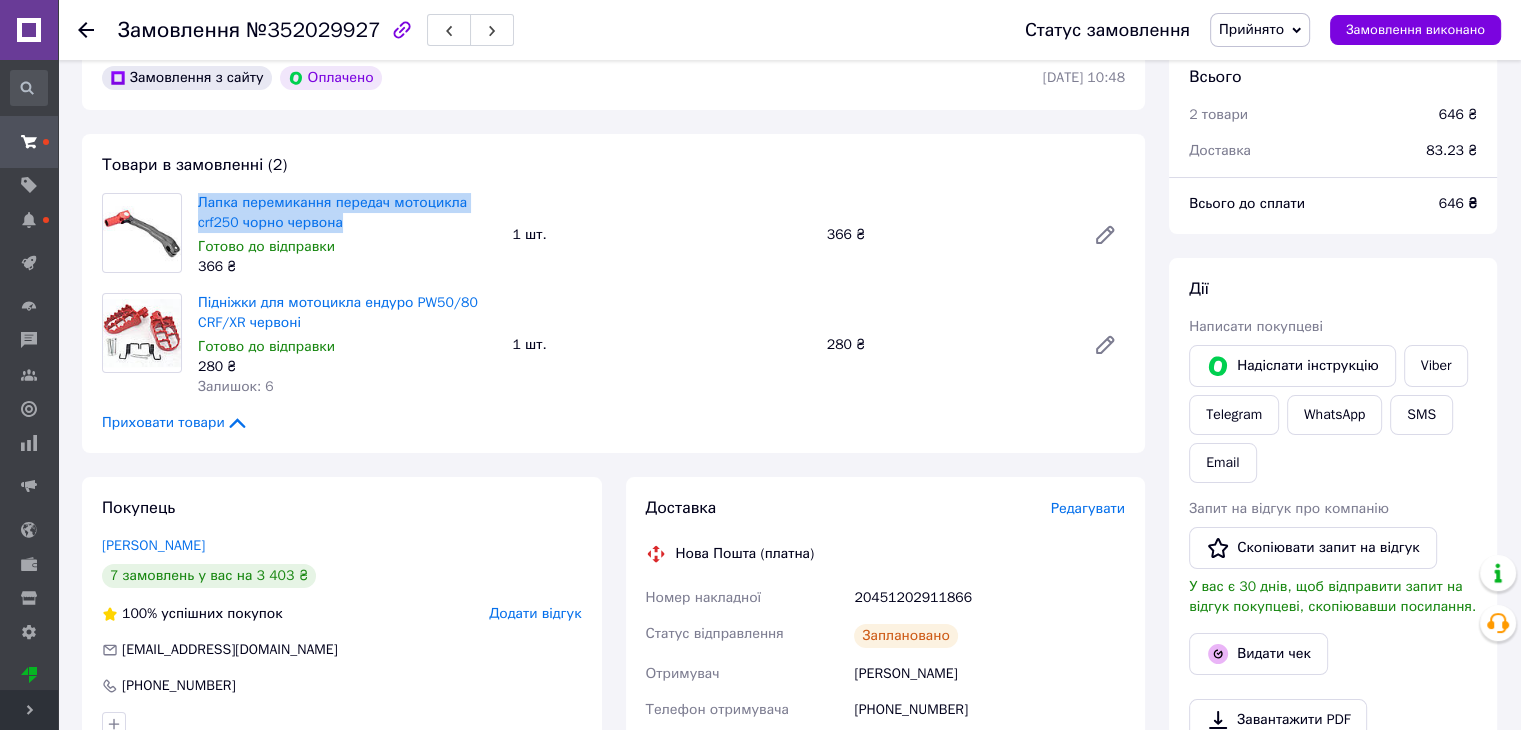 drag, startPoint x: 374, startPoint y: 228, endPoint x: 198, endPoint y: 186, distance: 180.94199 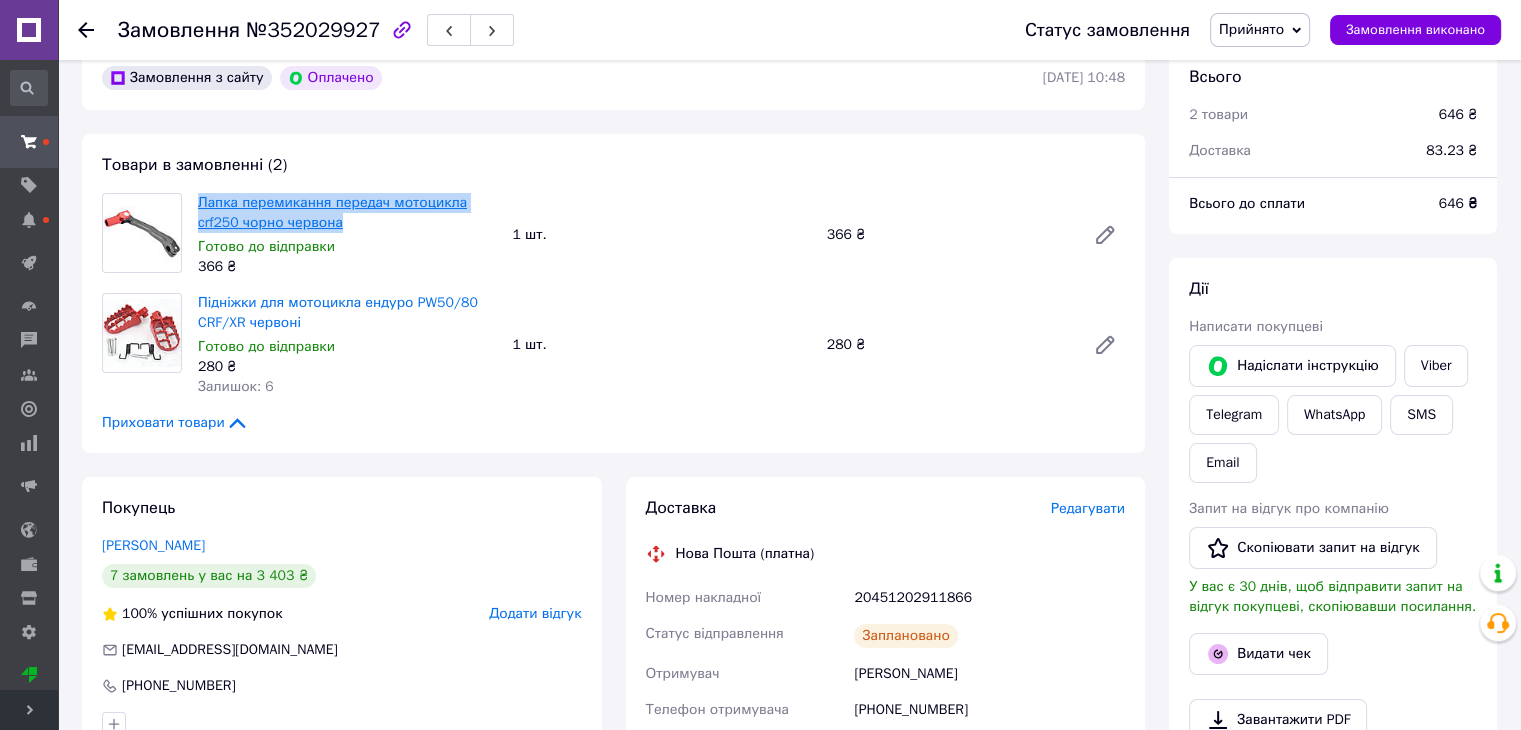 copy on "Лапка перемикання передач мотоцикла  crf250 чорно червона" 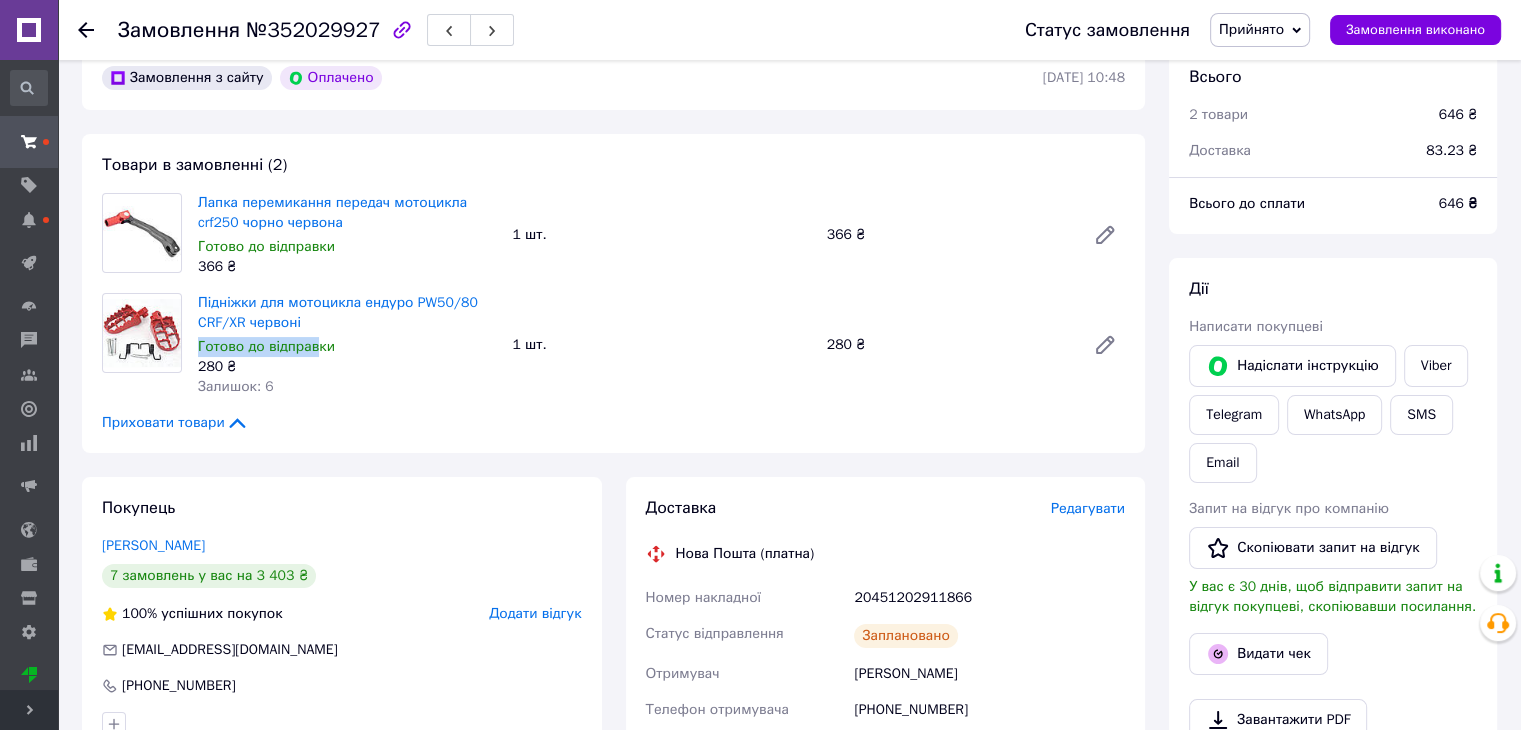 drag, startPoint x: 313, startPoint y: 336, endPoint x: 300, endPoint y: 329, distance: 14.764823 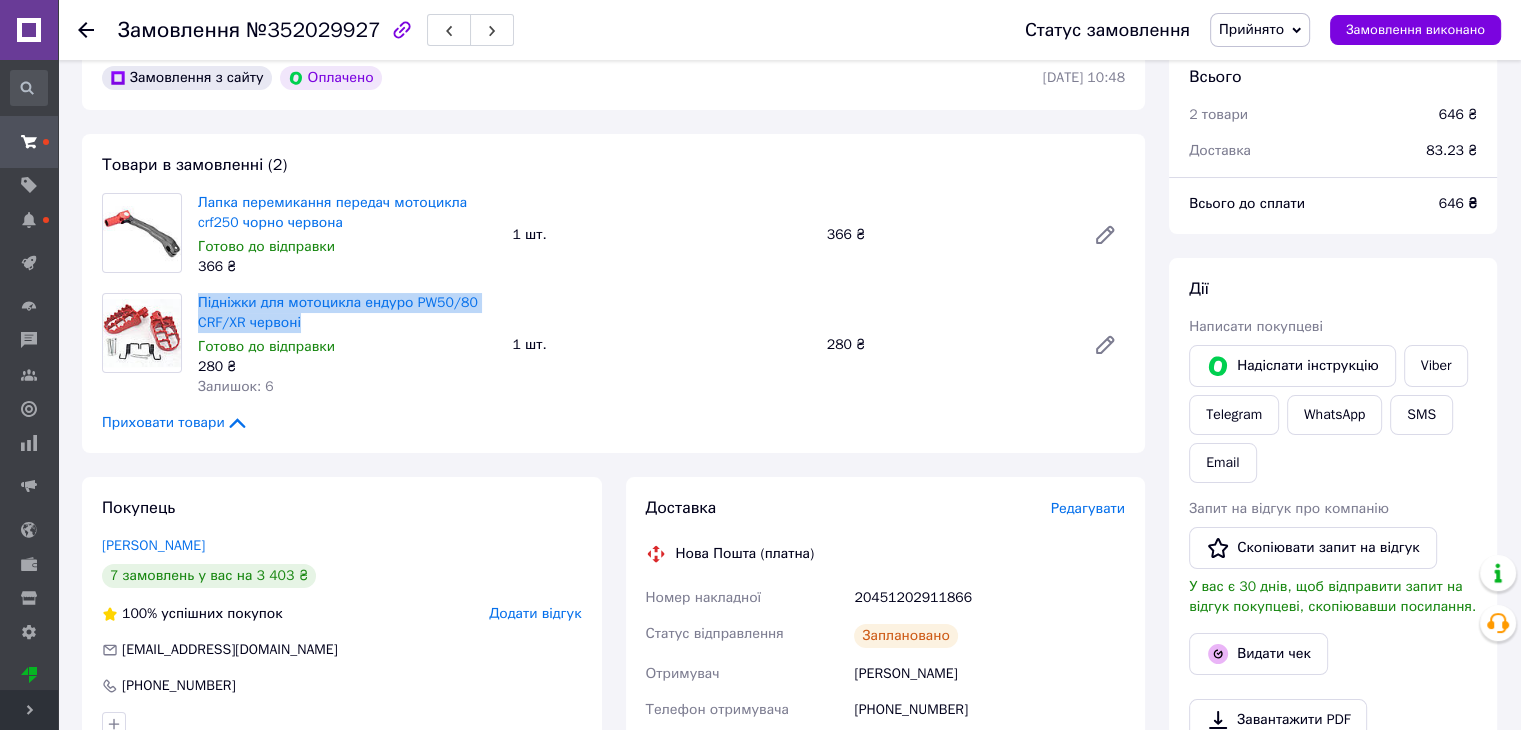 drag, startPoint x: 307, startPoint y: 322, endPoint x: 195, endPoint y: 300, distance: 114.14027 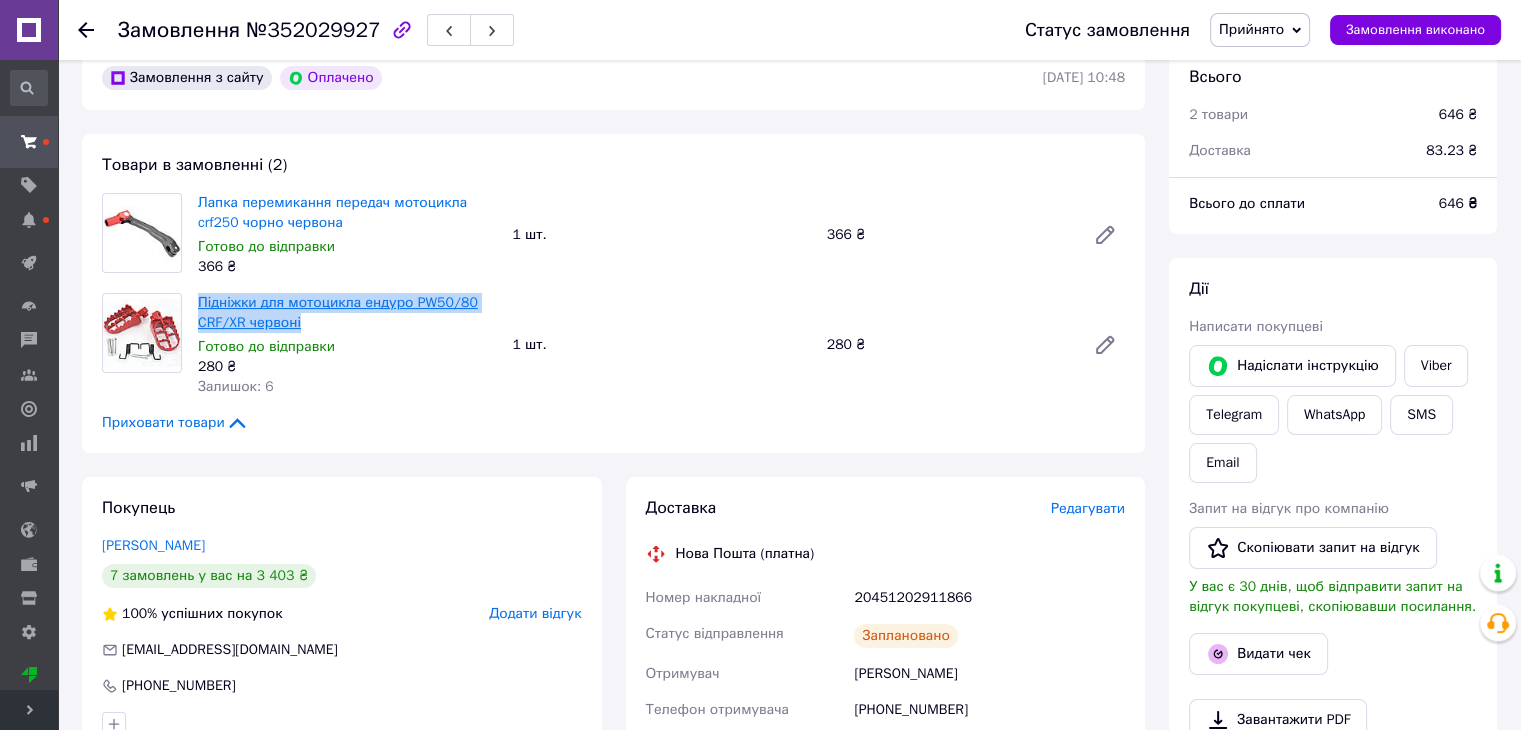copy on "Підніжки для мотоцикла ендуро PW50/80 CRF/XR червоні" 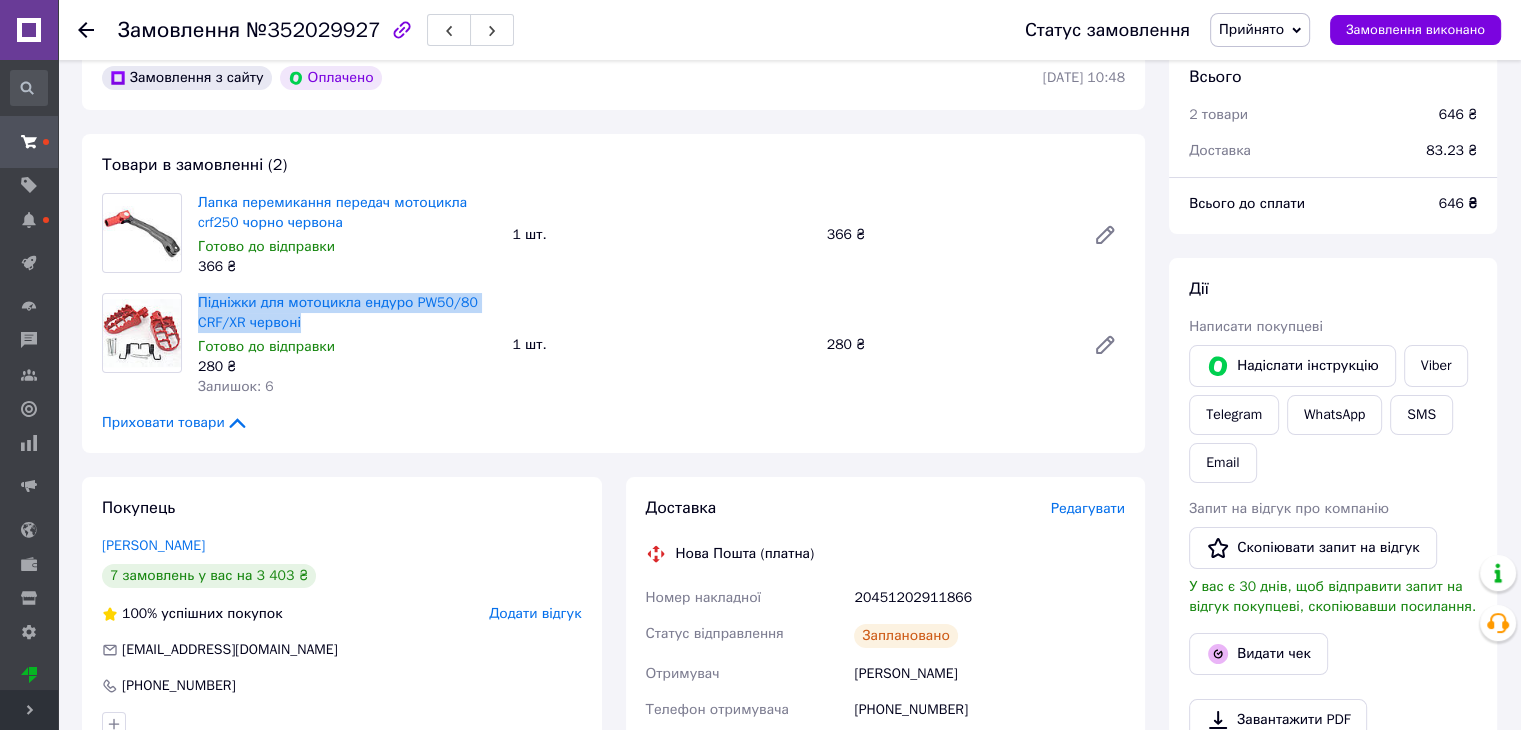 scroll, scrollTop: 300, scrollLeft: 0, axis: vertical 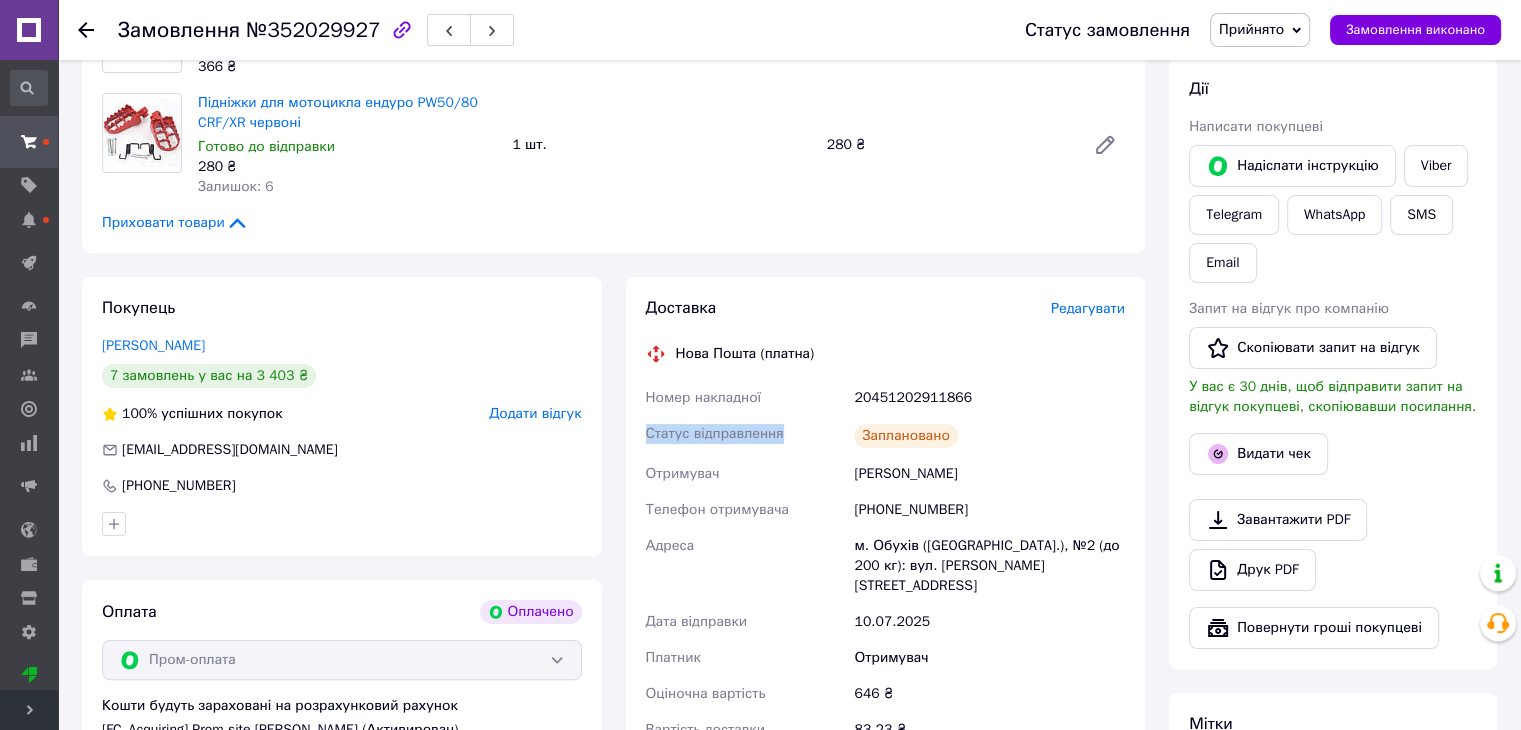 drag, startPoint x: 849, startPoint y: 420, endPoint x: 930, endPoint y: 416, distance: 81.09871 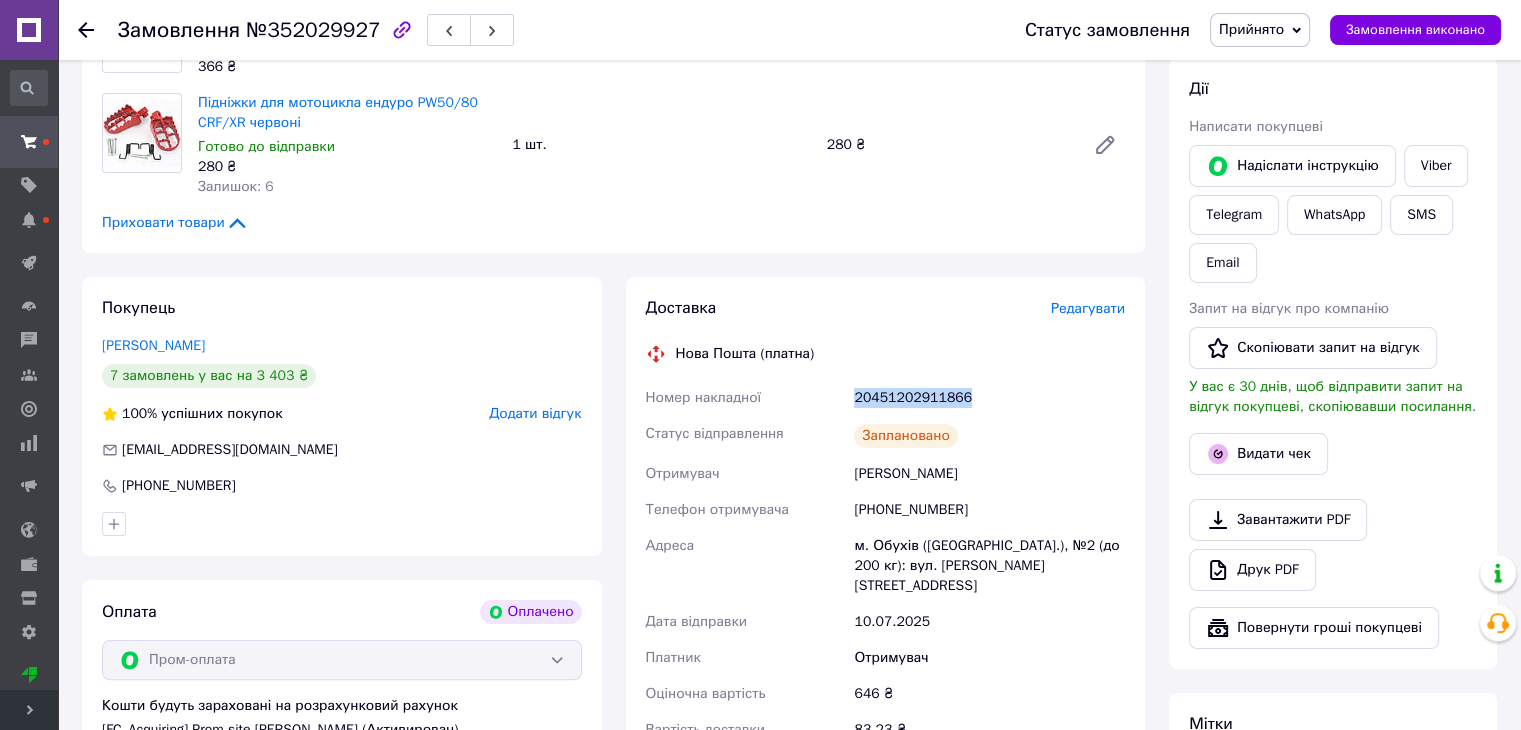 drag, startPoint x: 829, startPoint y: 382, endPoint x: 962, endPoint y: 384, distance: 133.01503 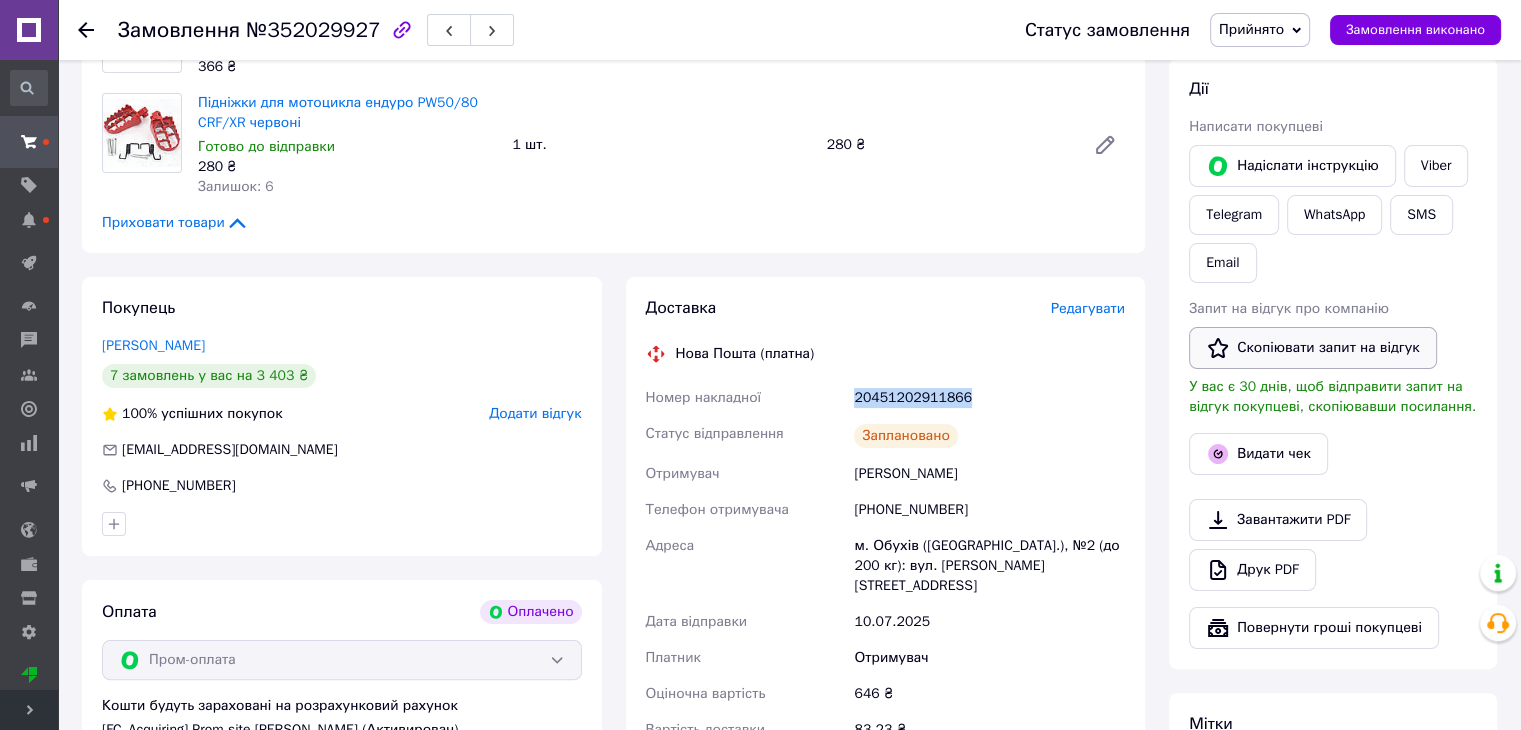 scroll, scrollTop: 200, scrollLeft: 0, axis: vertical 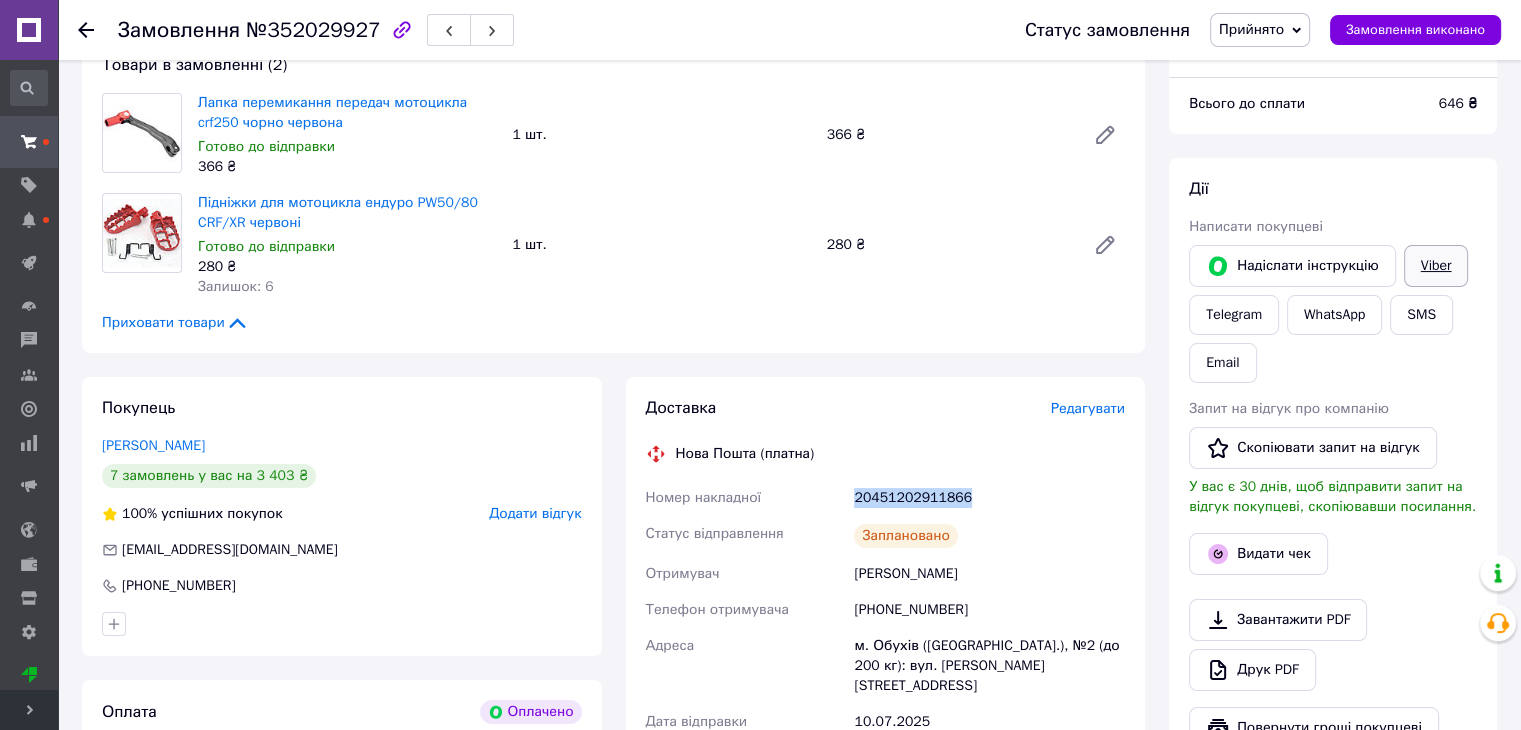 click on "Viber" at bounding box center (1436, 266) 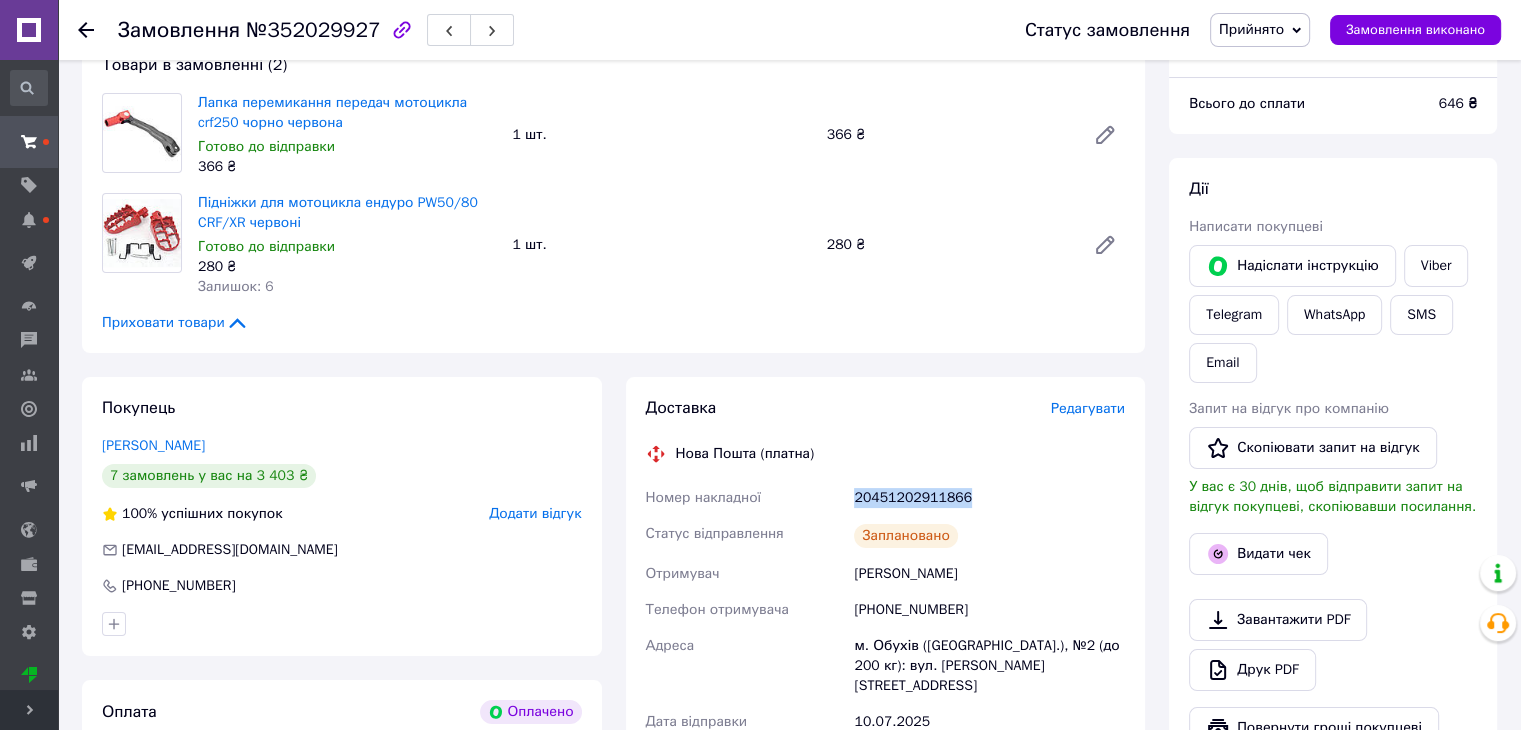 copy on "Номер накладної 20451202911866" 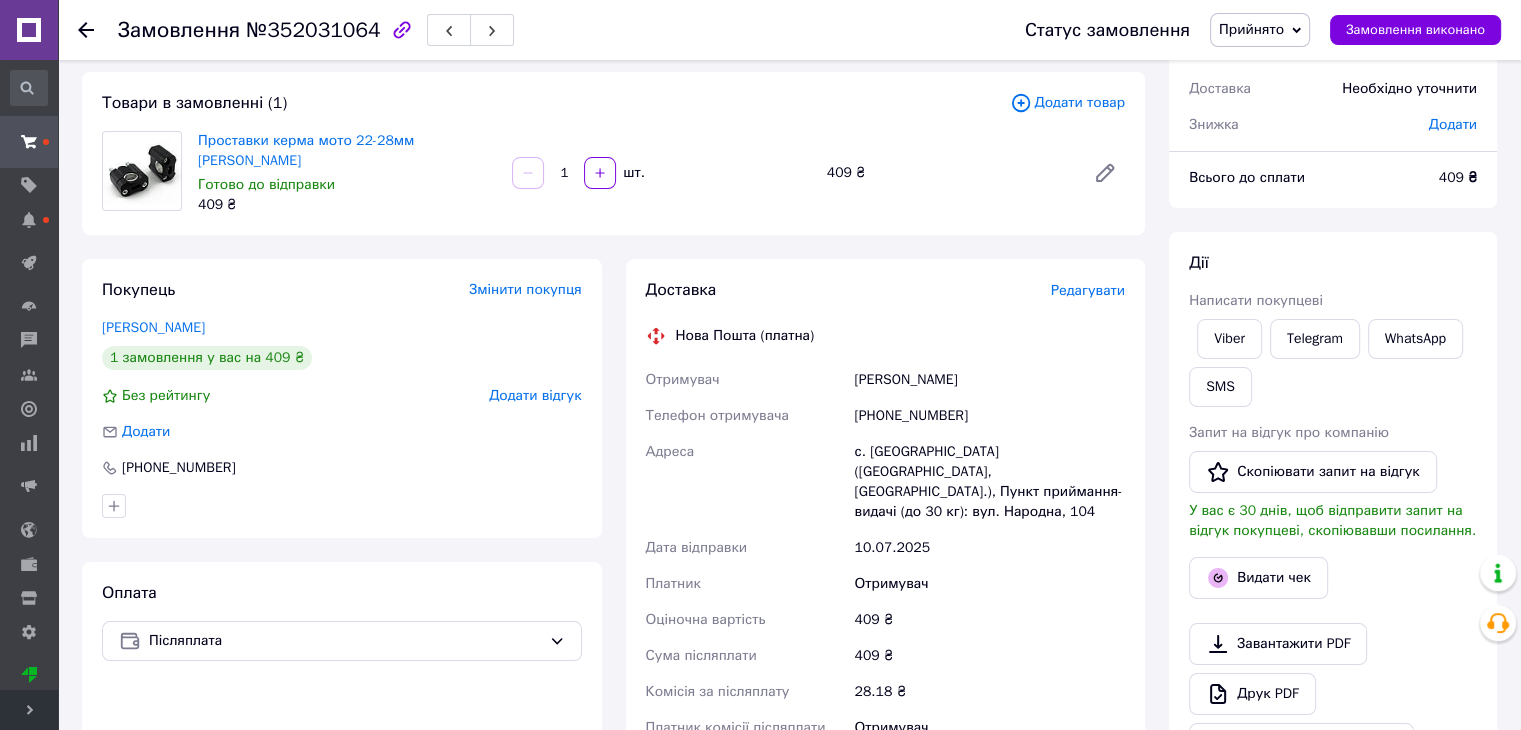 scroll, scrollTop: 300, scrollLeft: 0, axis: vertical 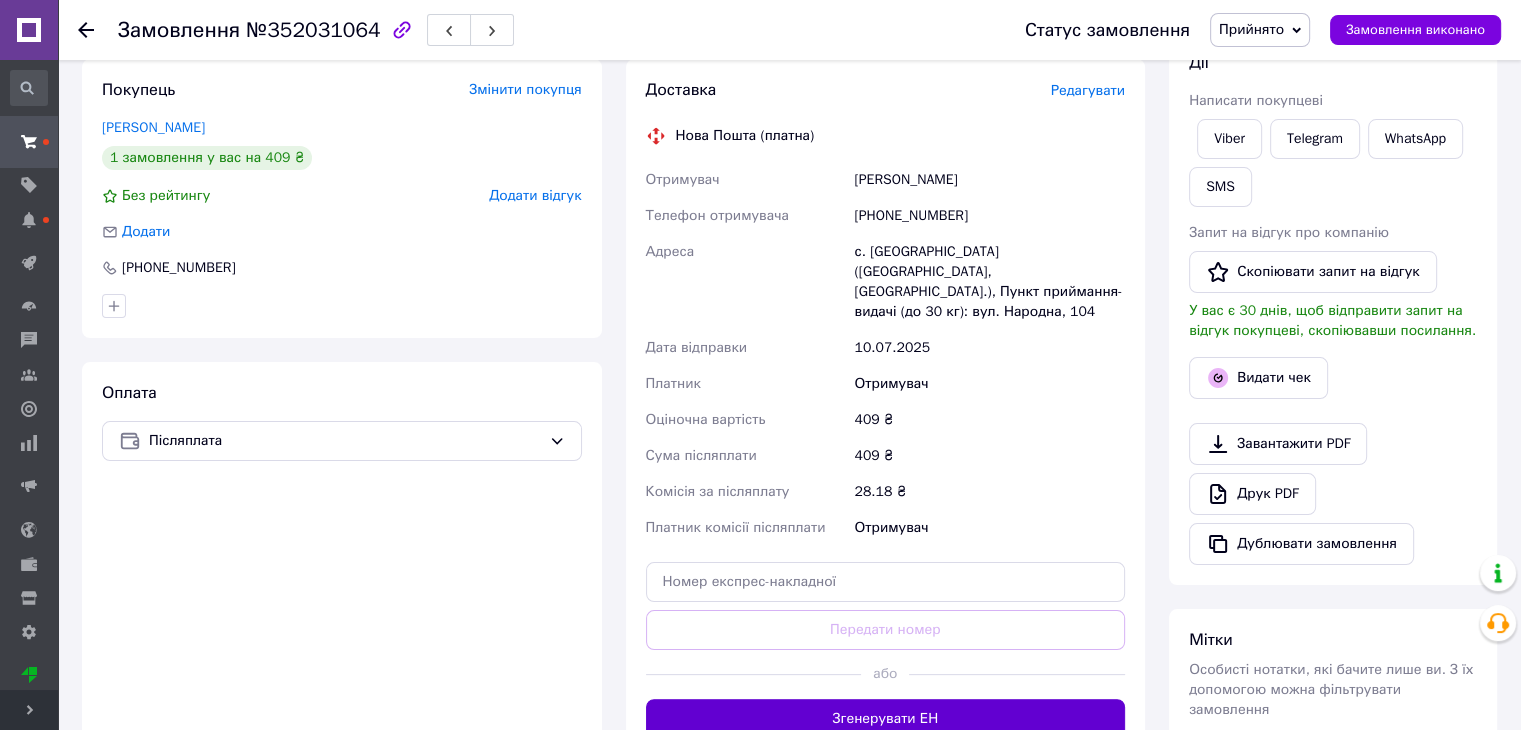click on "Згенерувати ЕН" at bounding box center (886, 719) 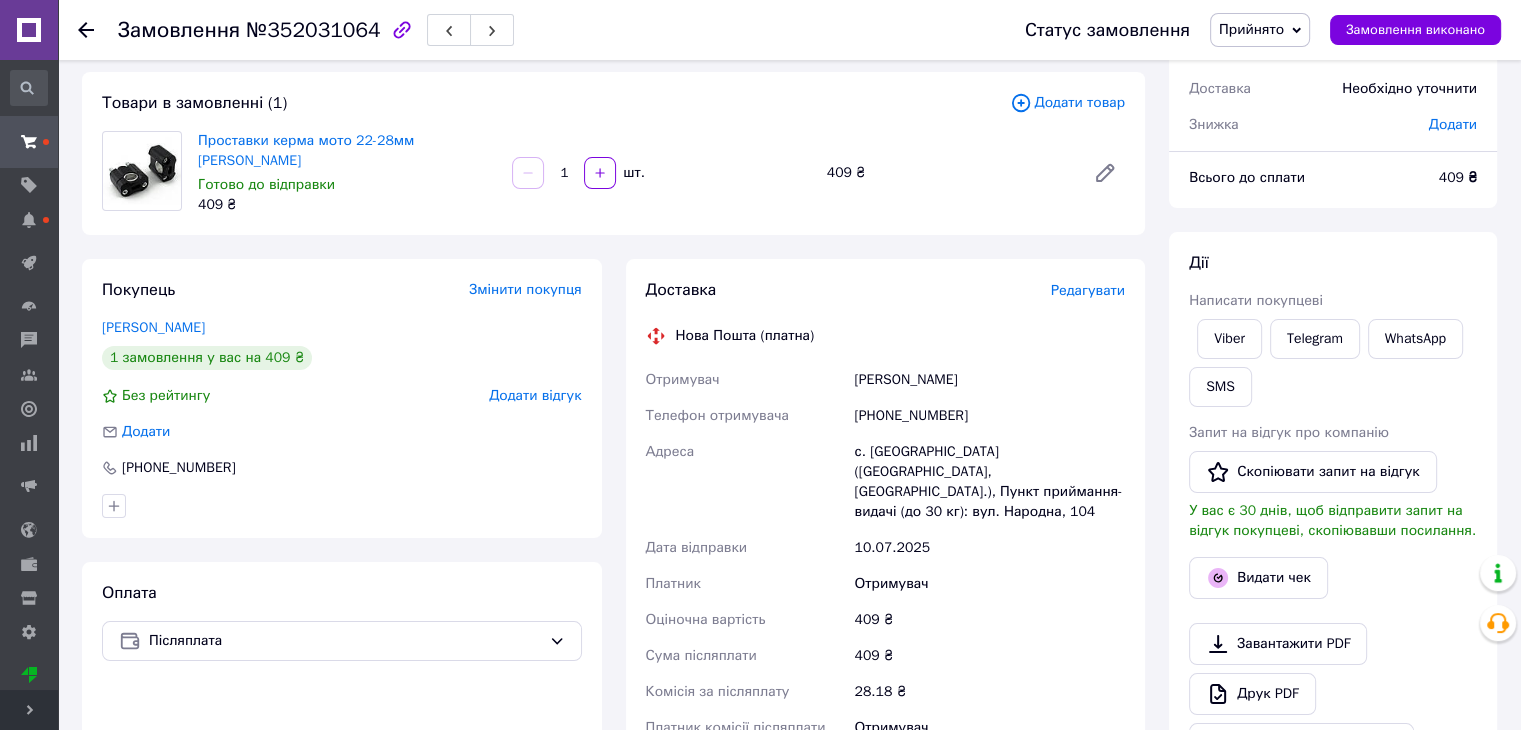 scroll, scrollTop: 0, scrollLeft: 0, axis: both 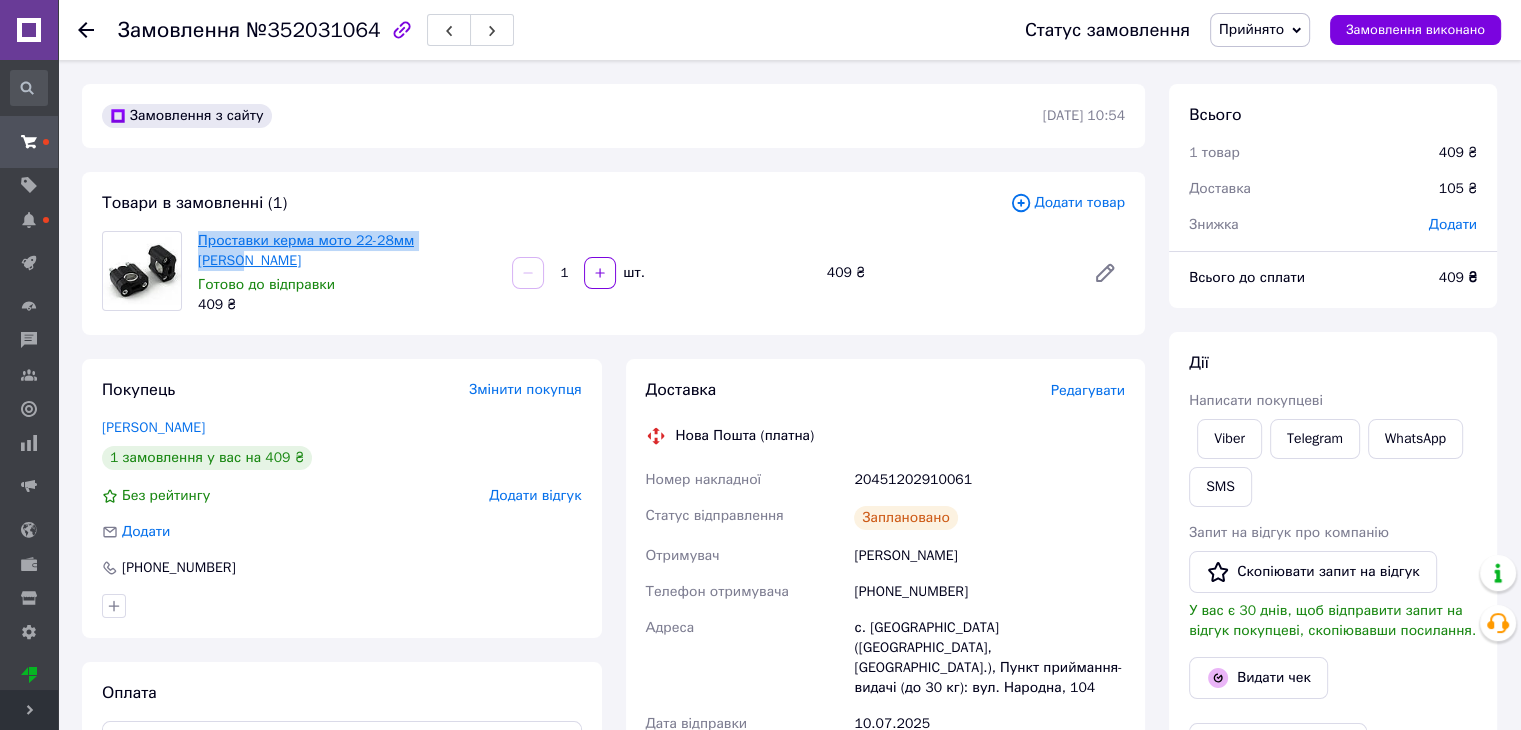 drag, startPoint x: 344, startPoint y: 240, endPoint x: 202, endPoint y: 243, distance: 142.0317 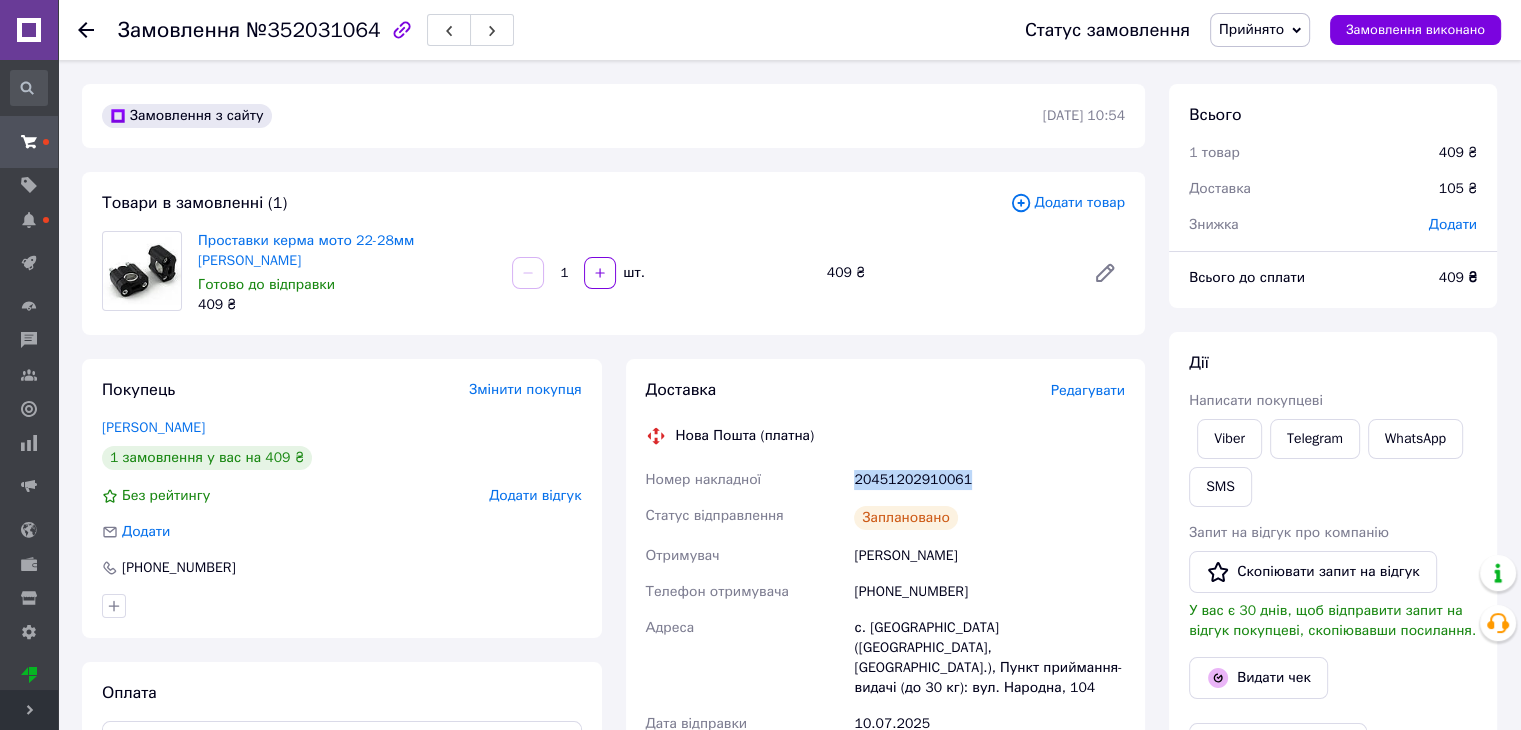 drag, startPoint x: 837, startPoint y: 477, endPoint x: 962, endPoint y: 474, distance: 125.035995 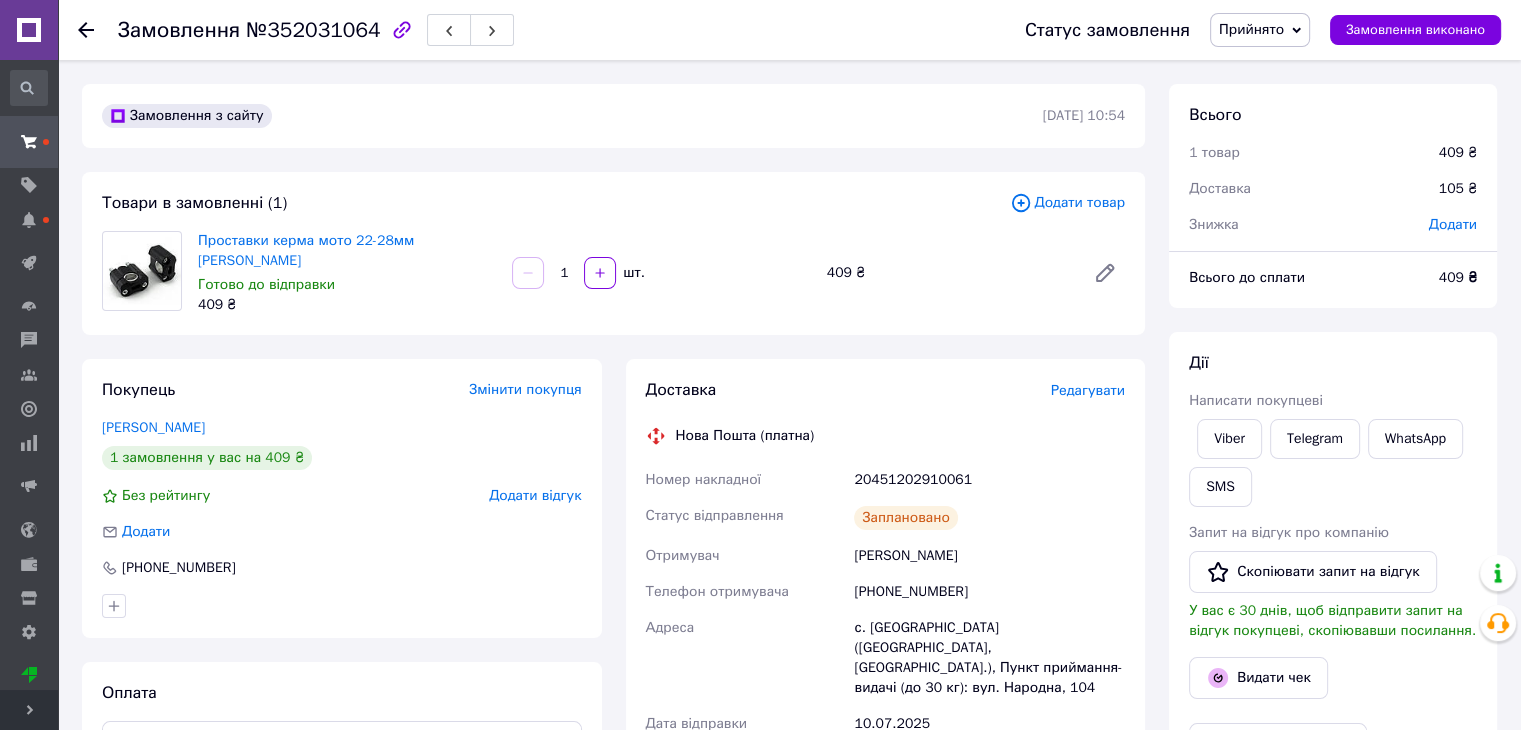 click on "Viber" at bounding box center (1229, 439) 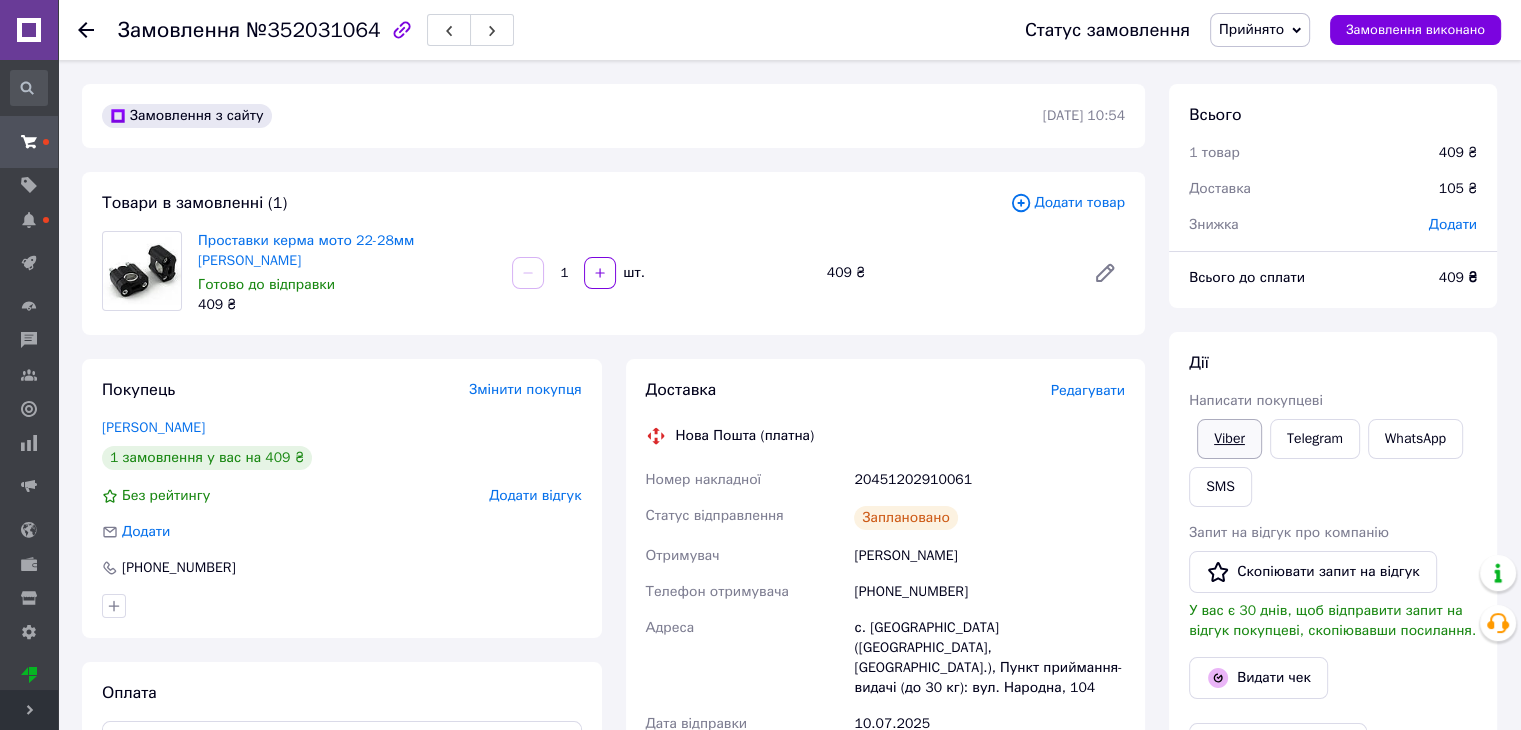 click on "Viber" at bounding box center (1229, 439) 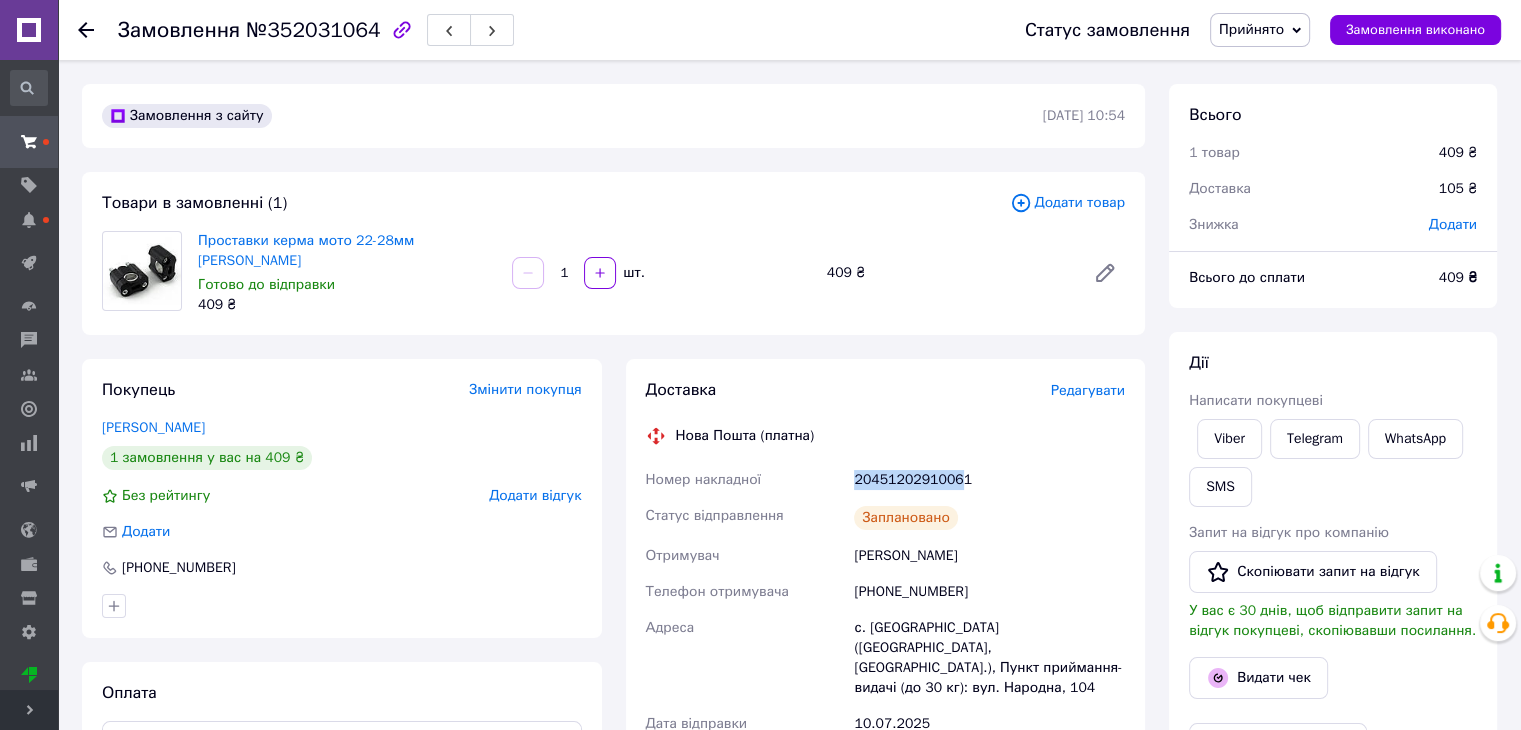 drag, startPoint x: 847, startPoint y: 464, endPoint x: 952, endPoint y: 465, distance: 105.00476 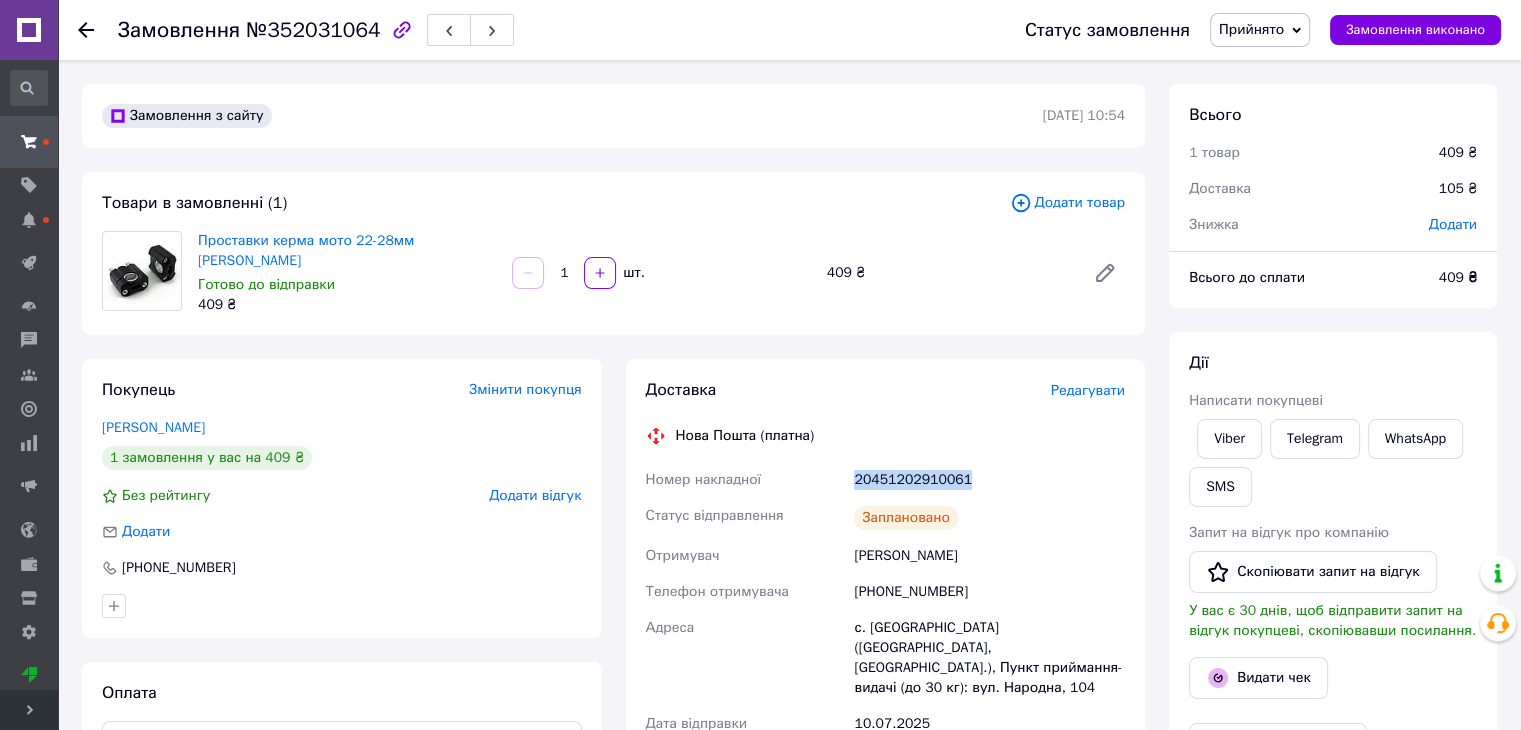 drag, startPoint x: 839, startPoint y: 473, endPoint x: 974, endPoint y: 469, distance: 135.05925 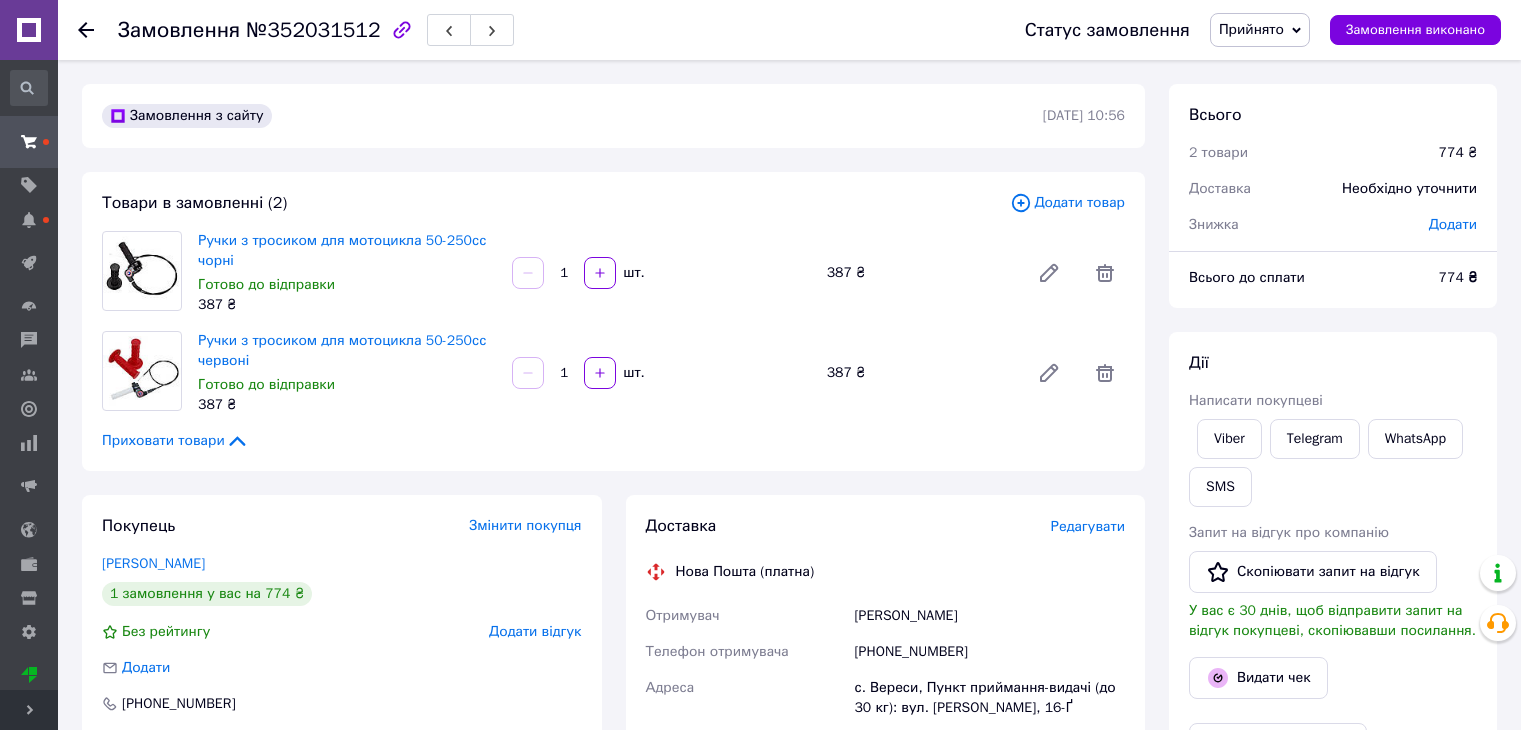 scroll, scrollTop: 0, scrollLeft: 0, axis: both 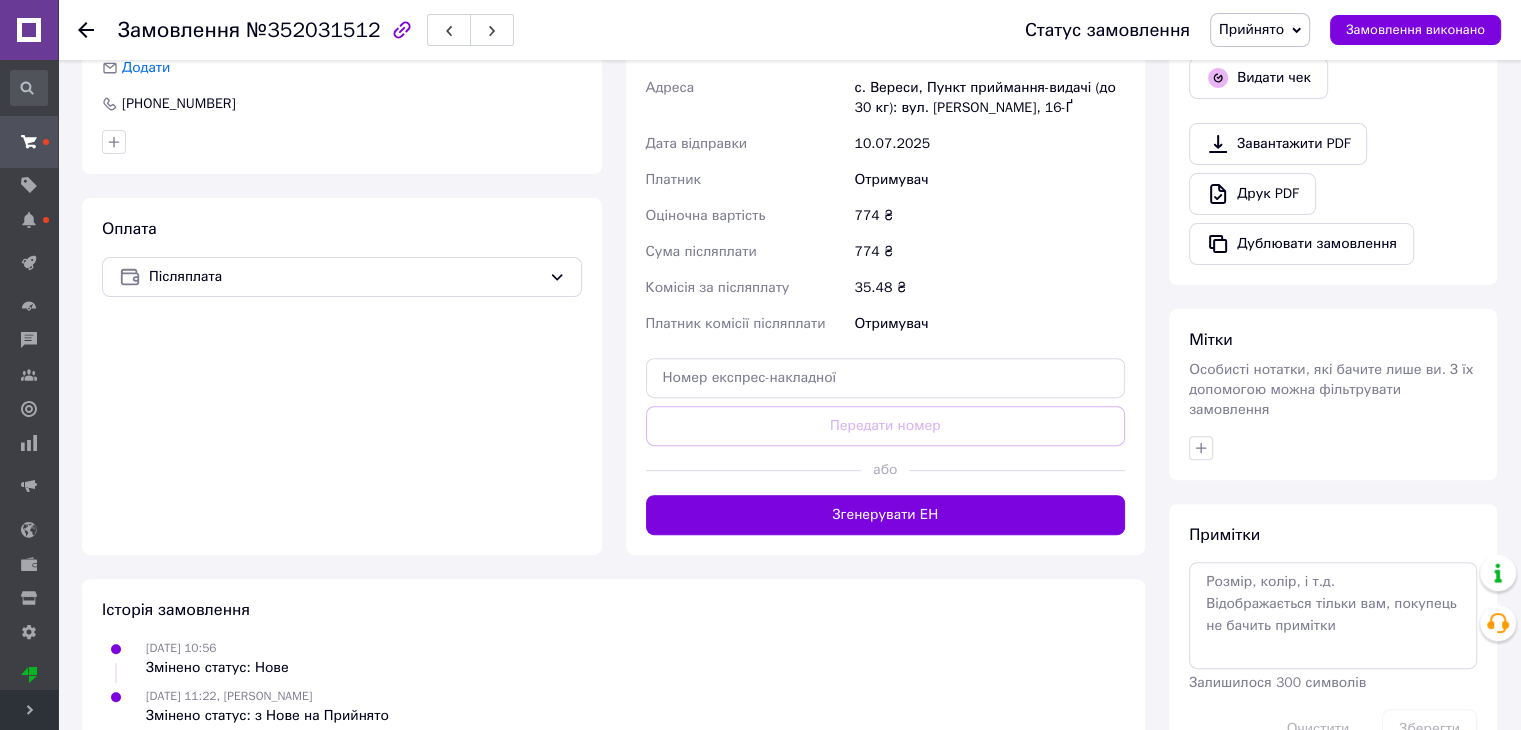 click on "Згенерувати ЕН" at bounding box center (886, 515) 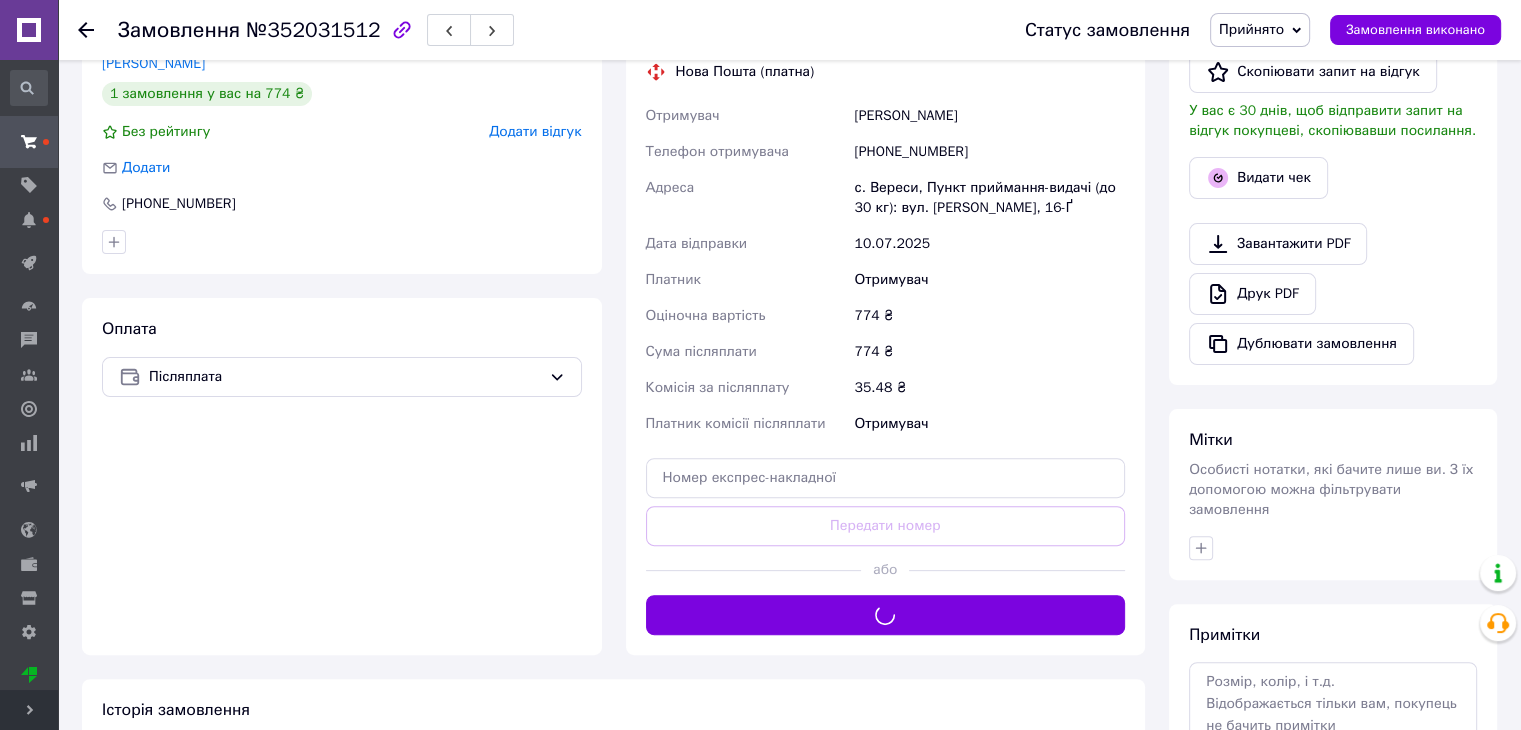 scroll, scrollTop: 100, scrollLeft: 0, axis: vertical 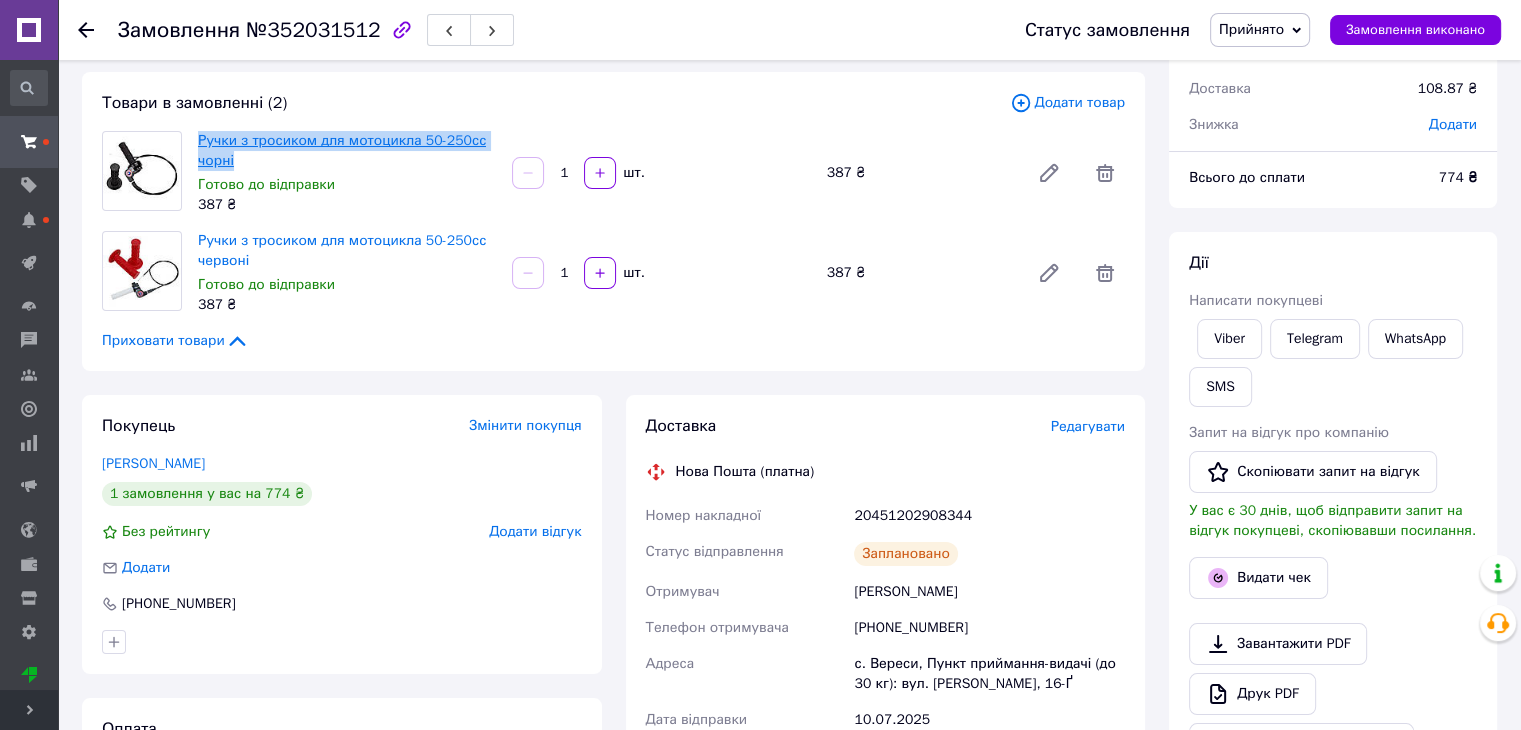 drag, startPoint x: 243, startPoint y: 161, endPoint x: 201, endPoint y: 134, distance: 49.92995 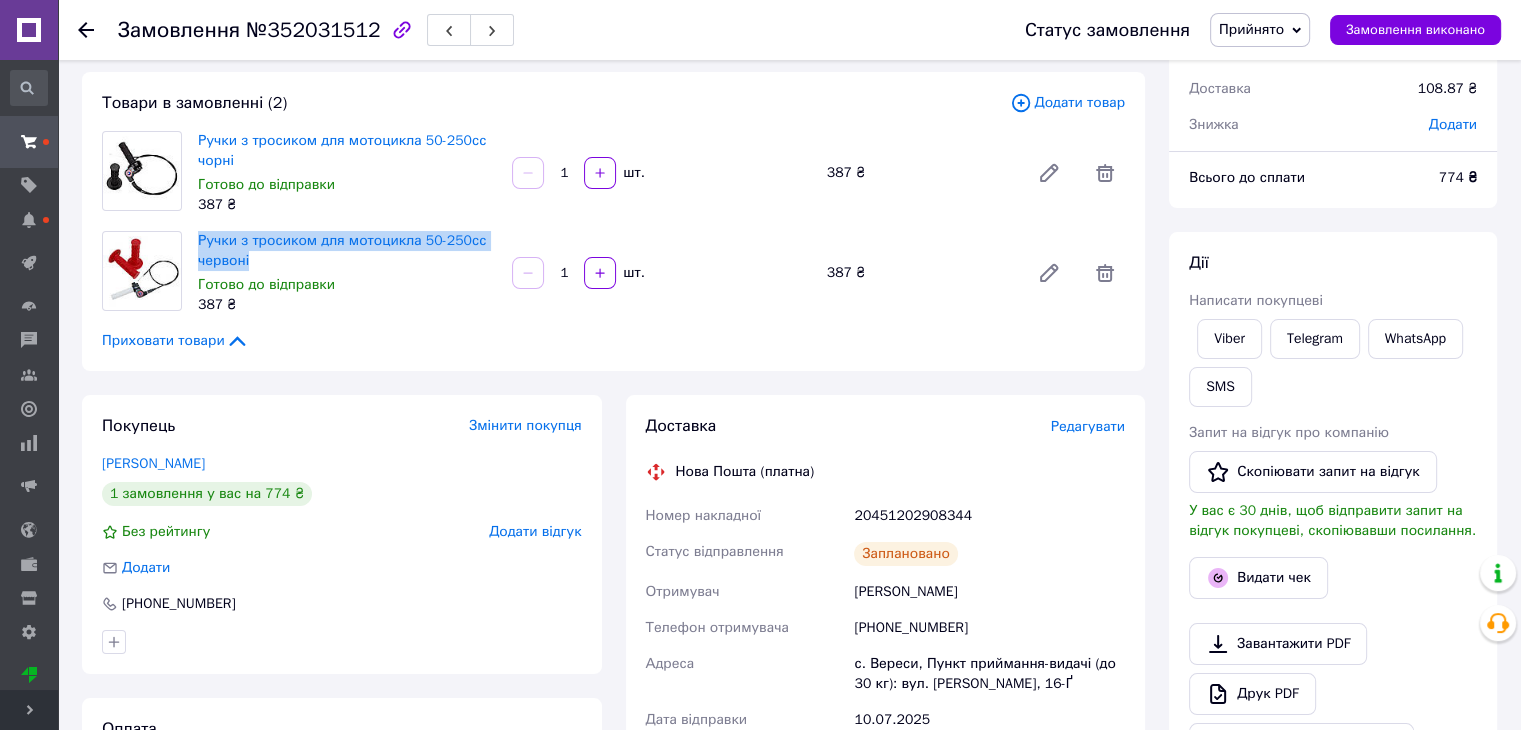 drag, startPoint x: 256, startPoint y: 253, endPoint x: 195, endPoint y: 241, distance: 62.169125 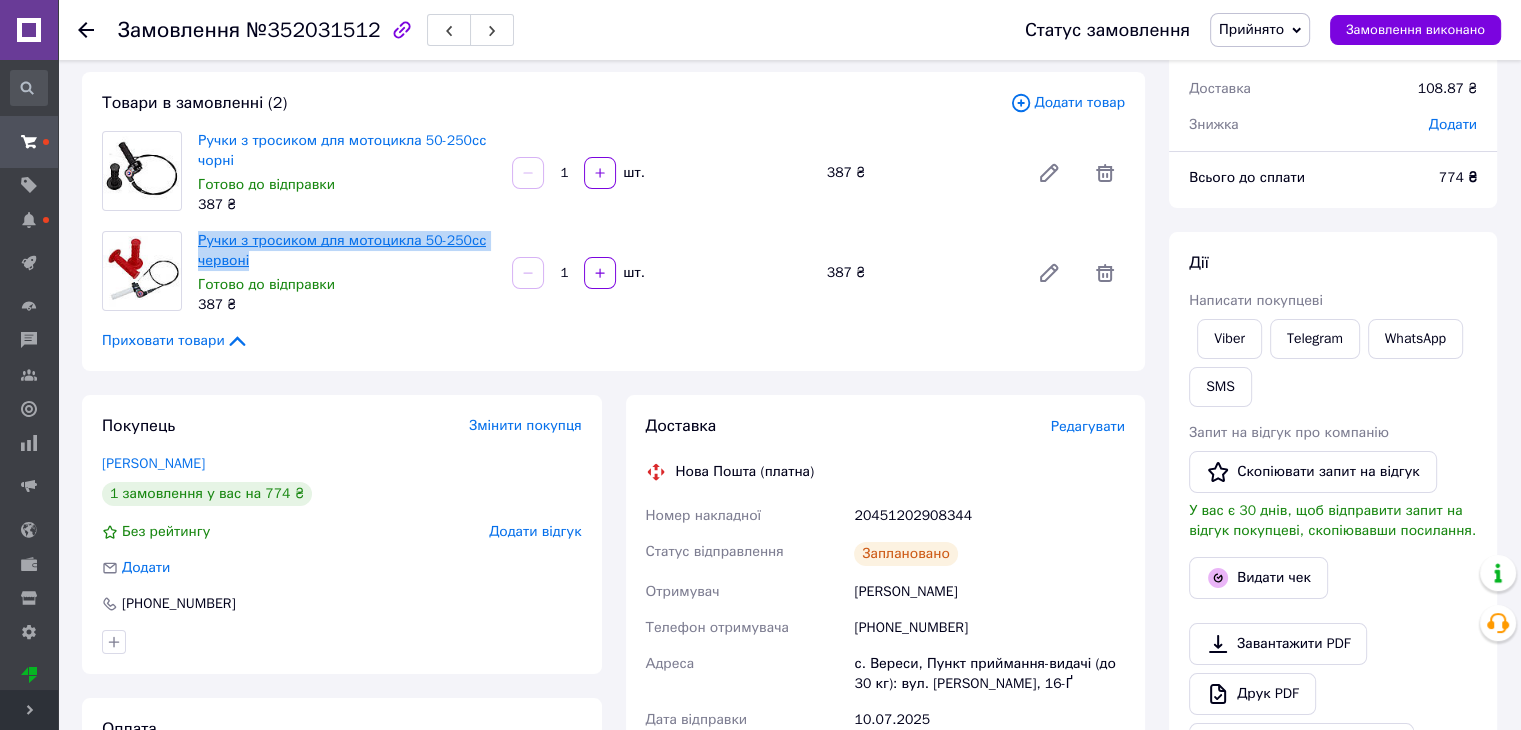 copy on "Ручки з тросиком для мотоцикла 50-250сс червоні" 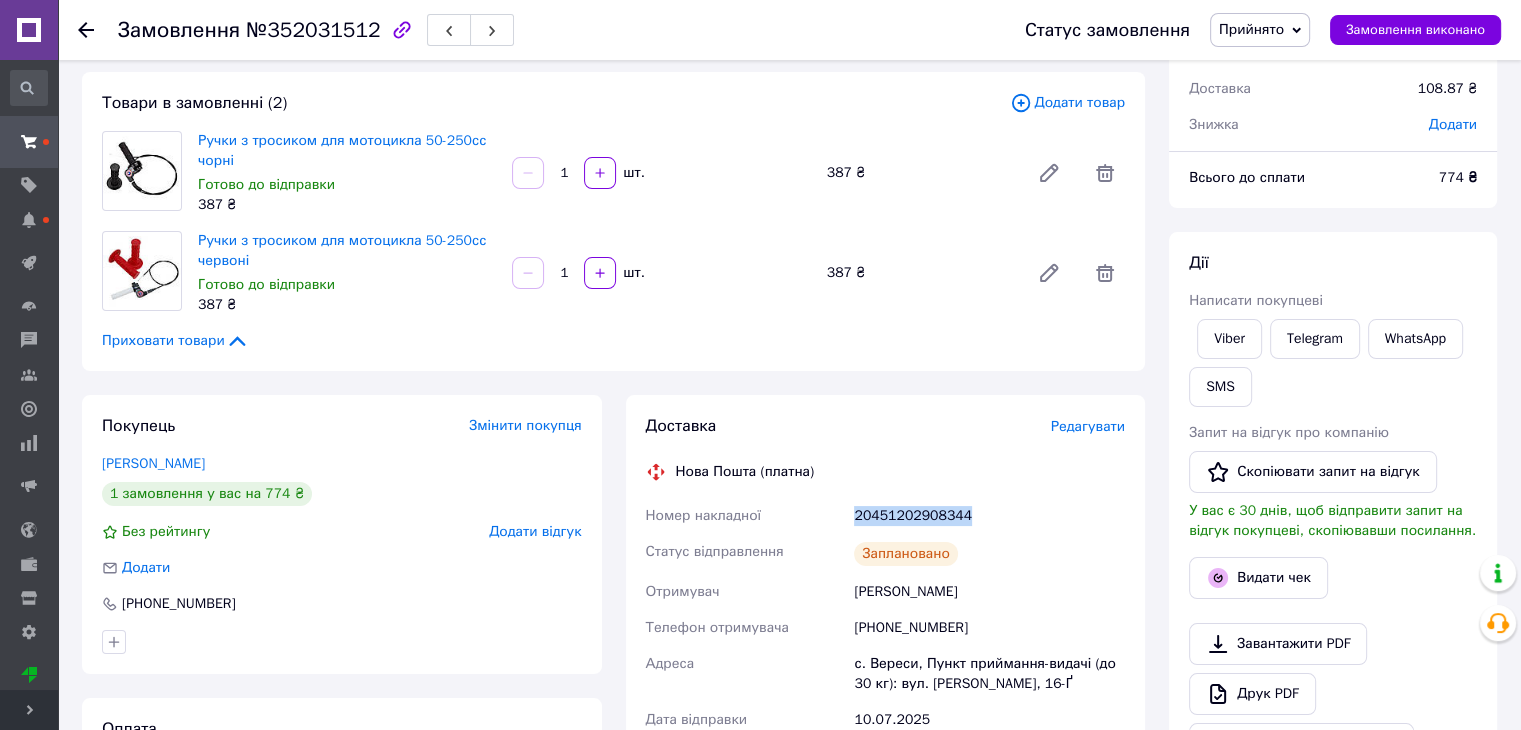 drag, startPoint x: 861, startPoint y: 516, endPoint x: 959, endPoint y: 510, distance: 98.1835 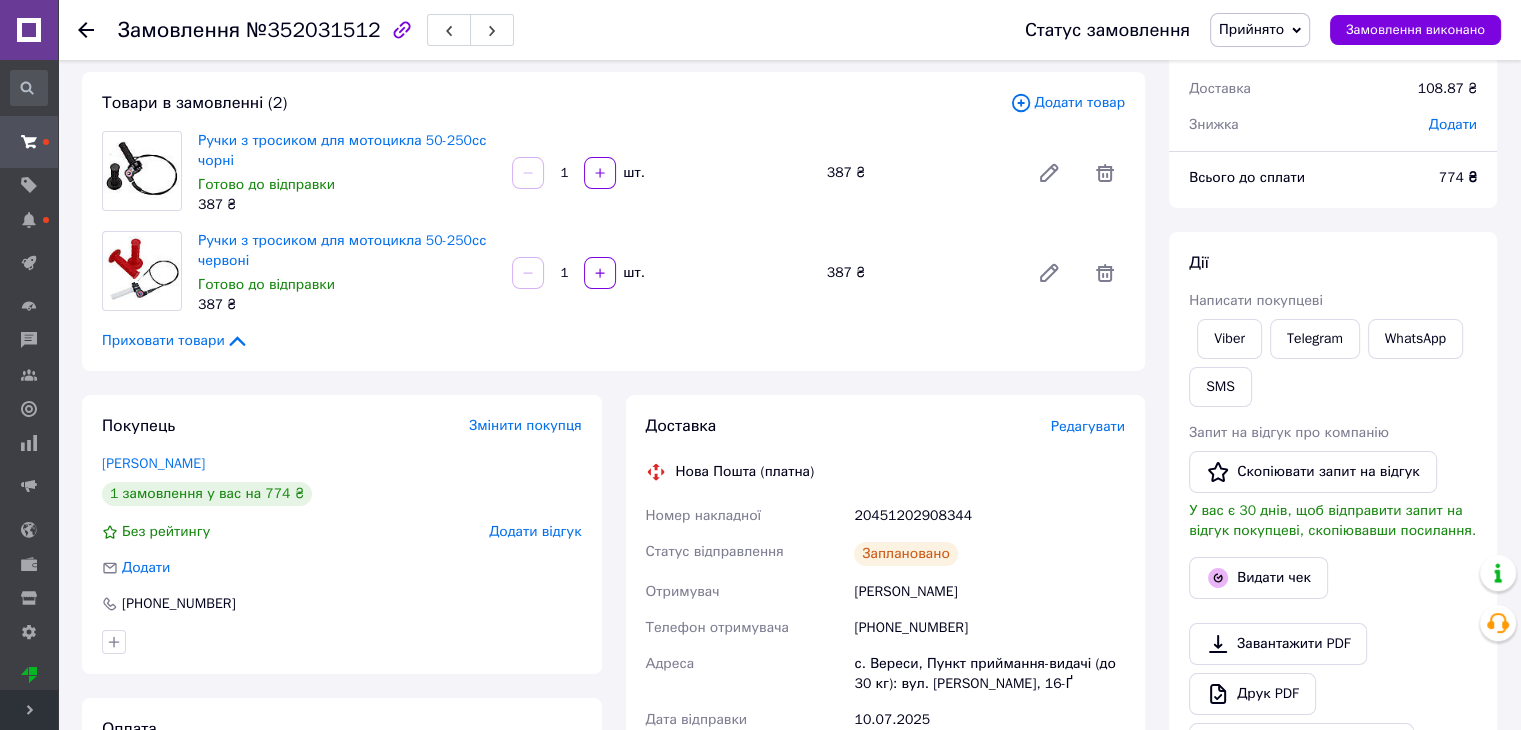 click on "Viber" at bounding box center (1229, 339) 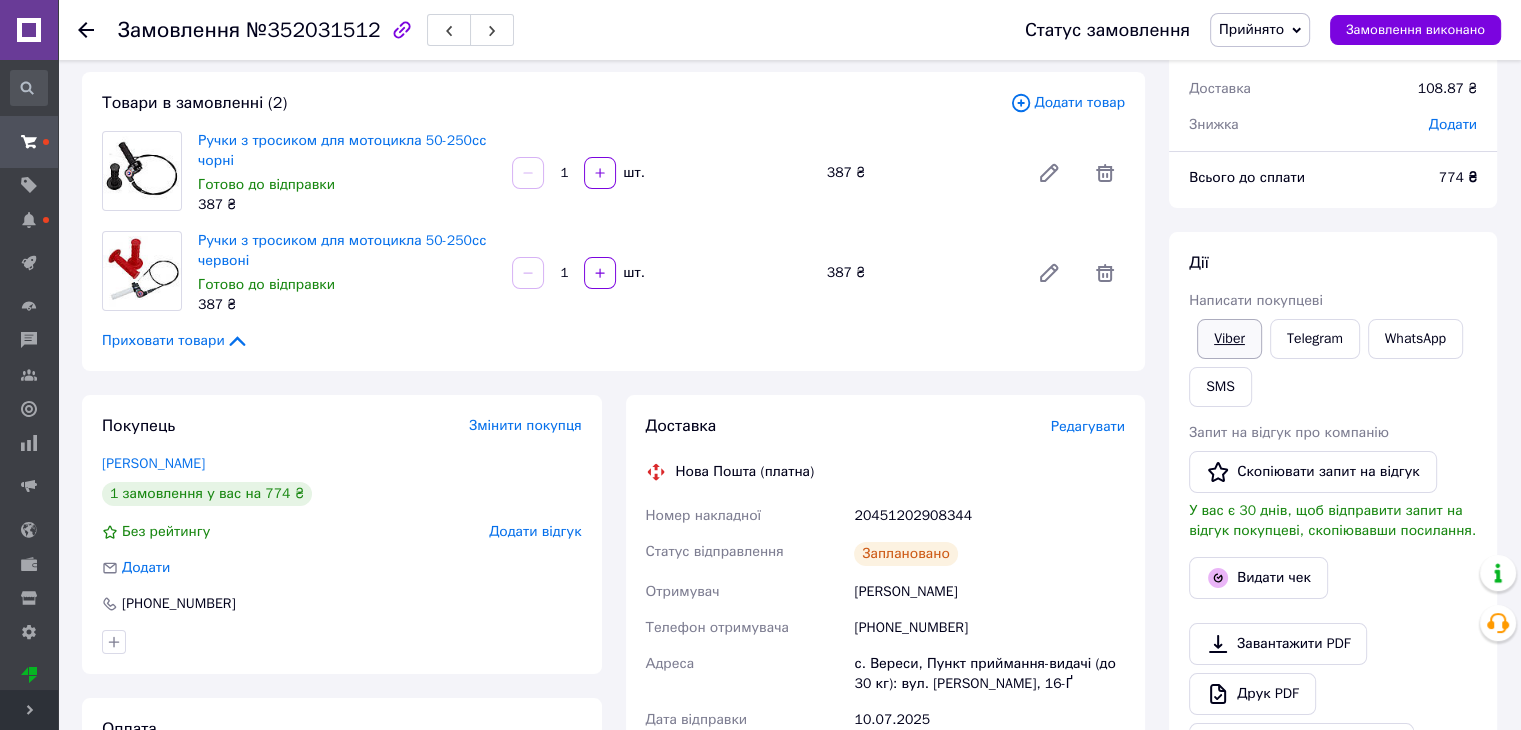 click on "Viber" 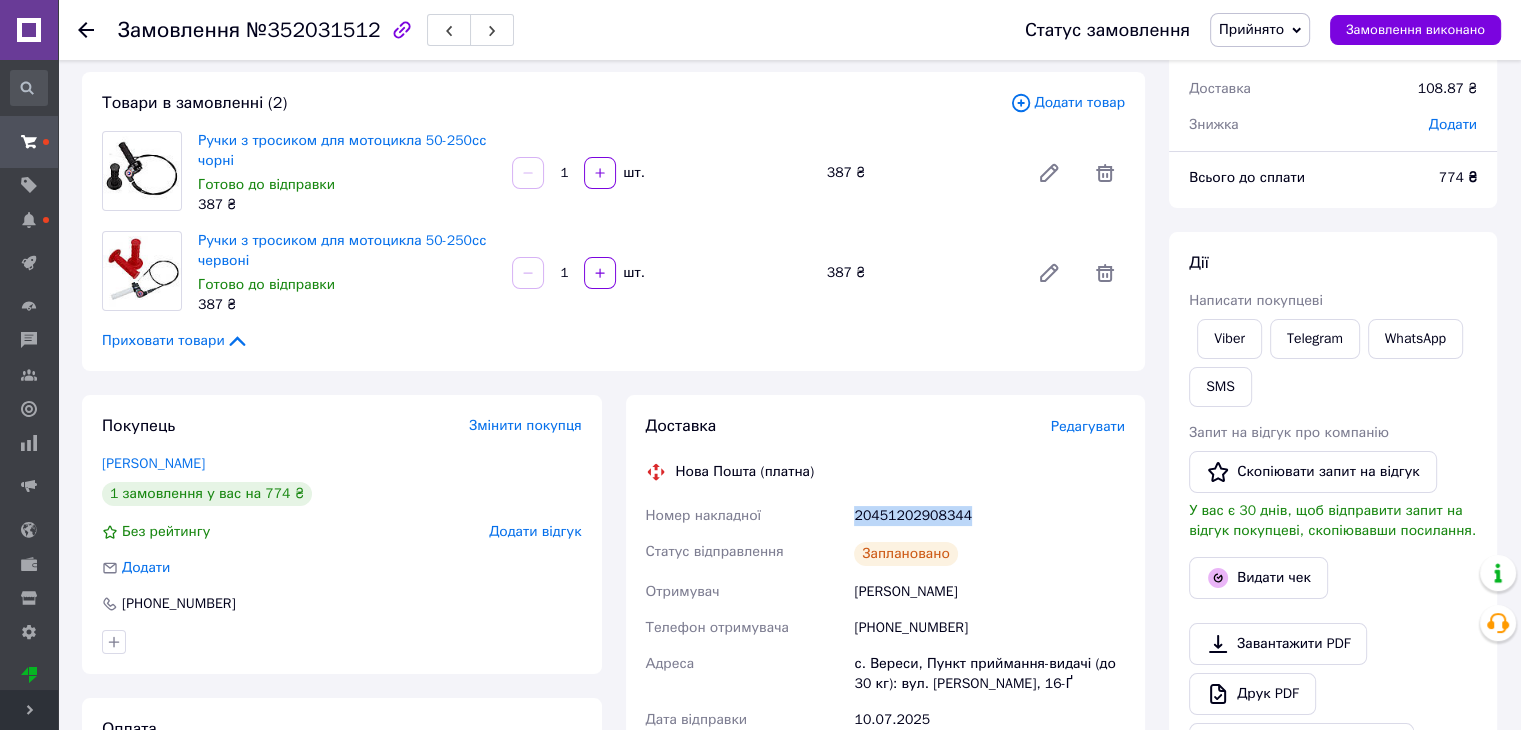 drag, startPoint x: 847, startPoint y: 508, endPoint x: 964, endPoint y: 511, distance: 117.03845 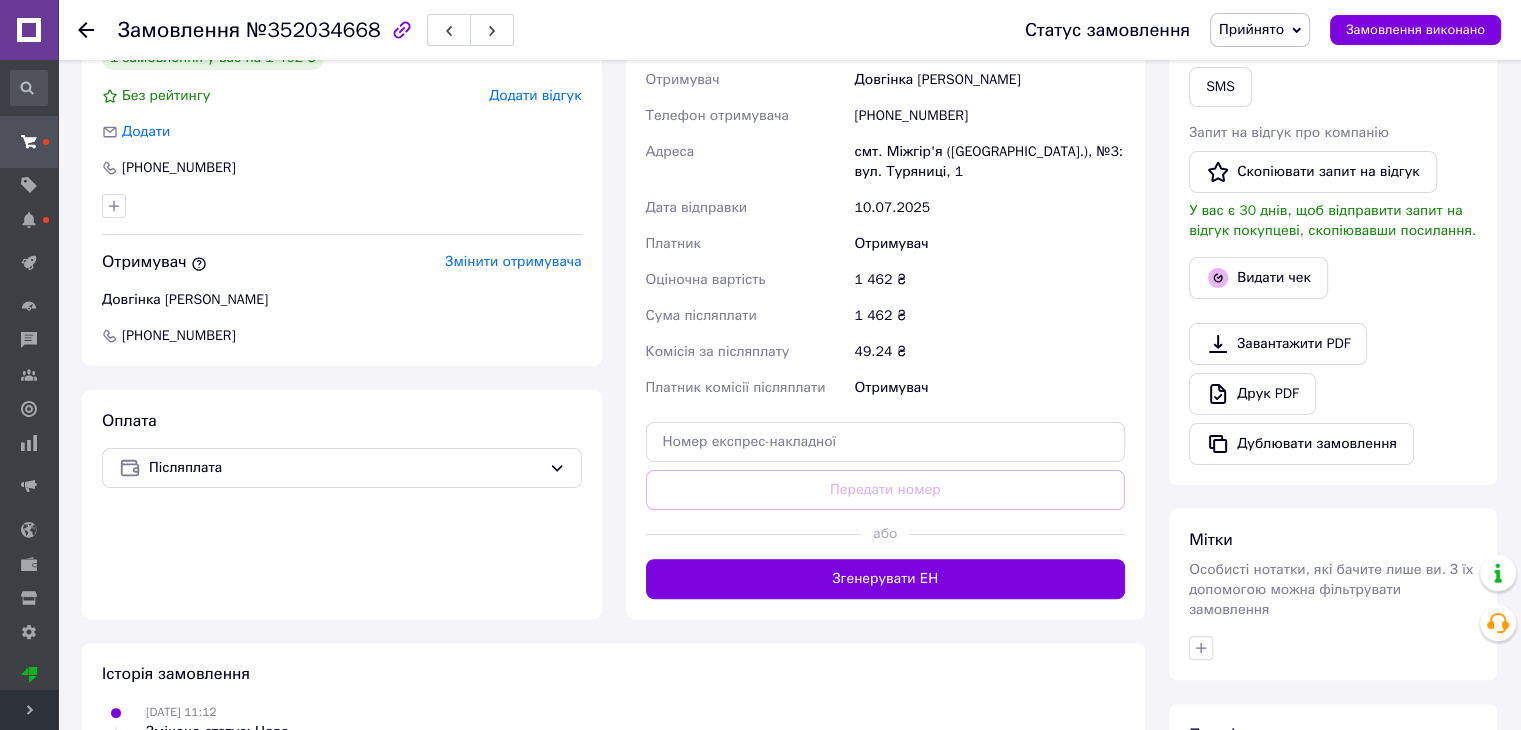 scroll, scrollTop: 600, scrollLeft: 0, axis: vertical 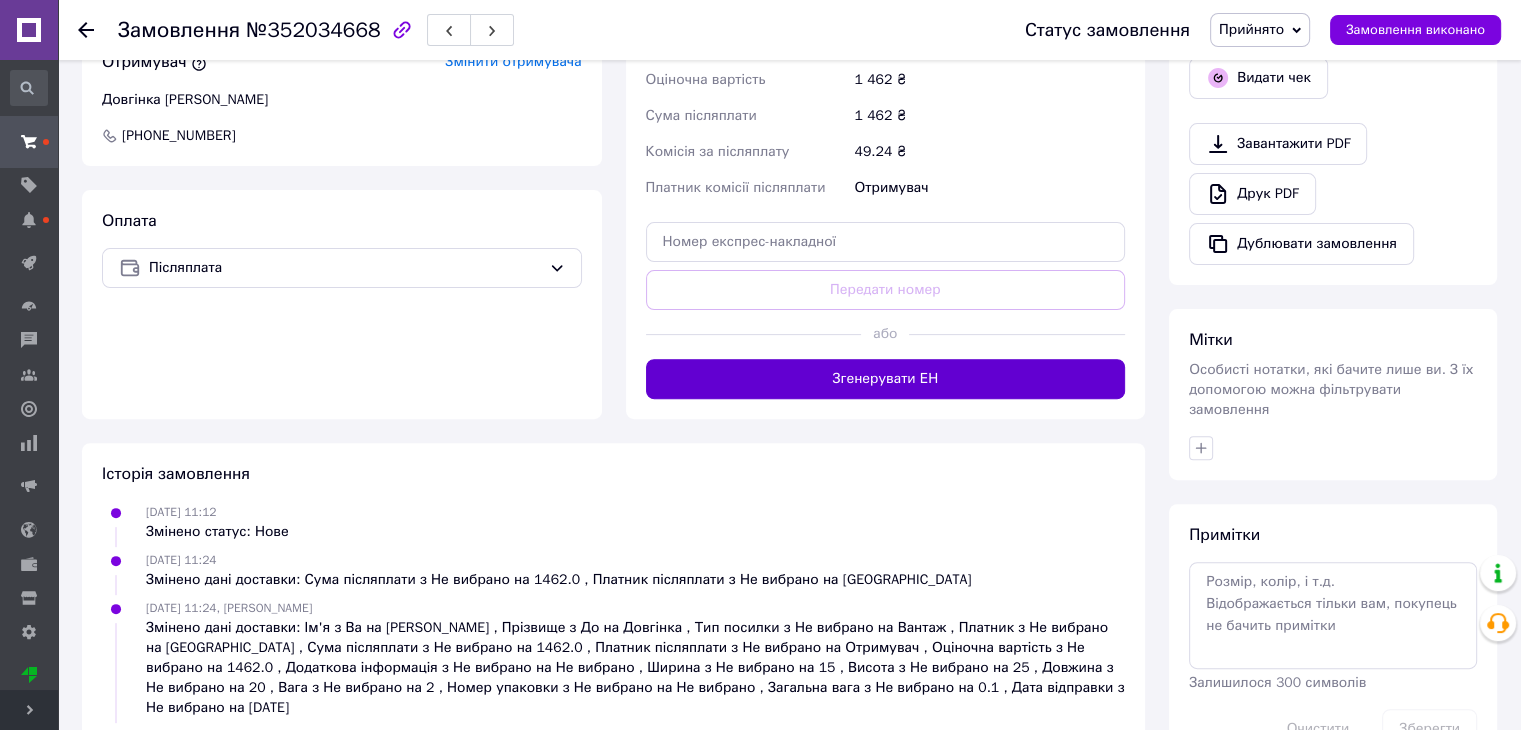click on "Згенерувати ЕН" at bounding box center [886, 379] 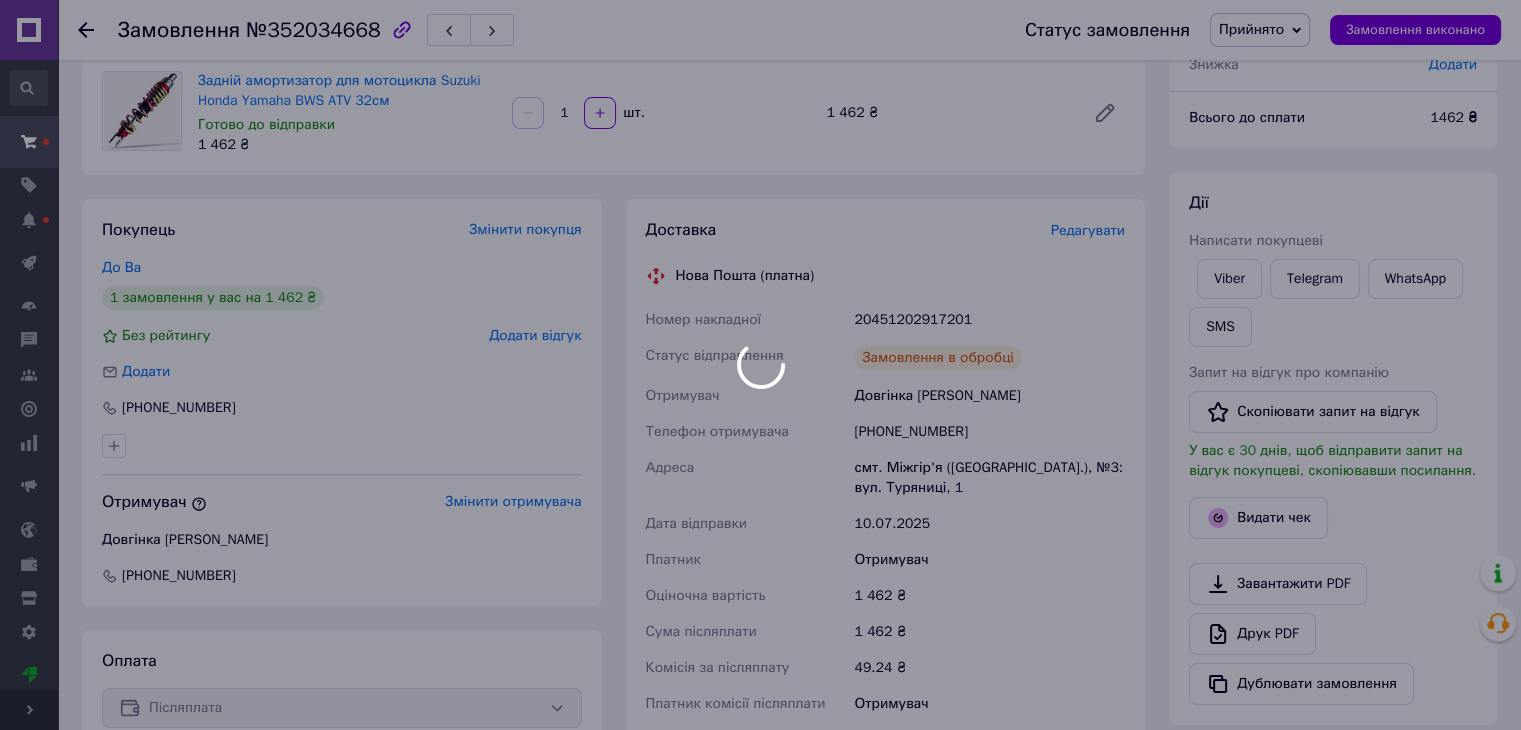 scroll, scrollTop: 0, scrollLeft: 0, axis: both 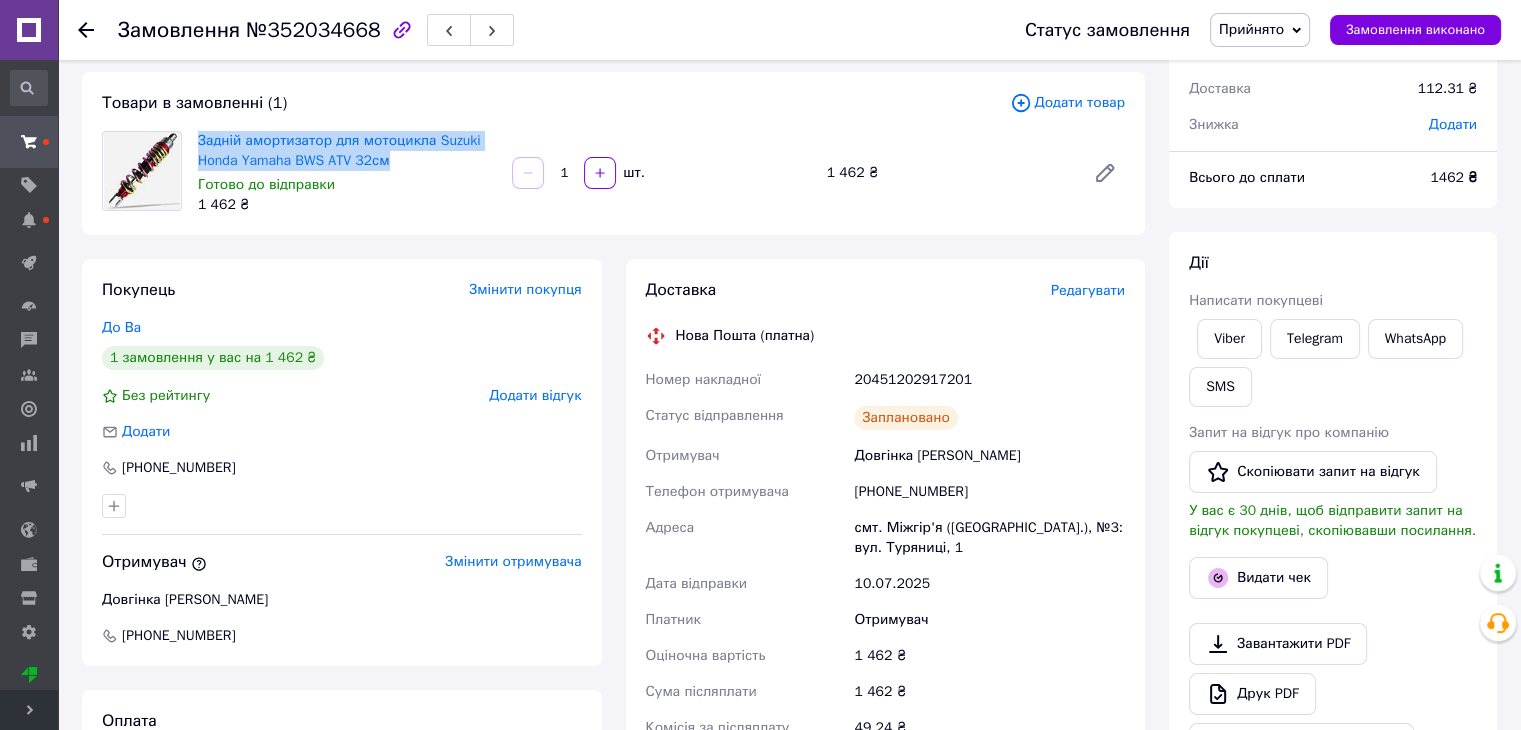 drag, startPoint x: 359, startPoint y: 153, endPoint x: 194, endPoint y: 147, distance: 165.10905 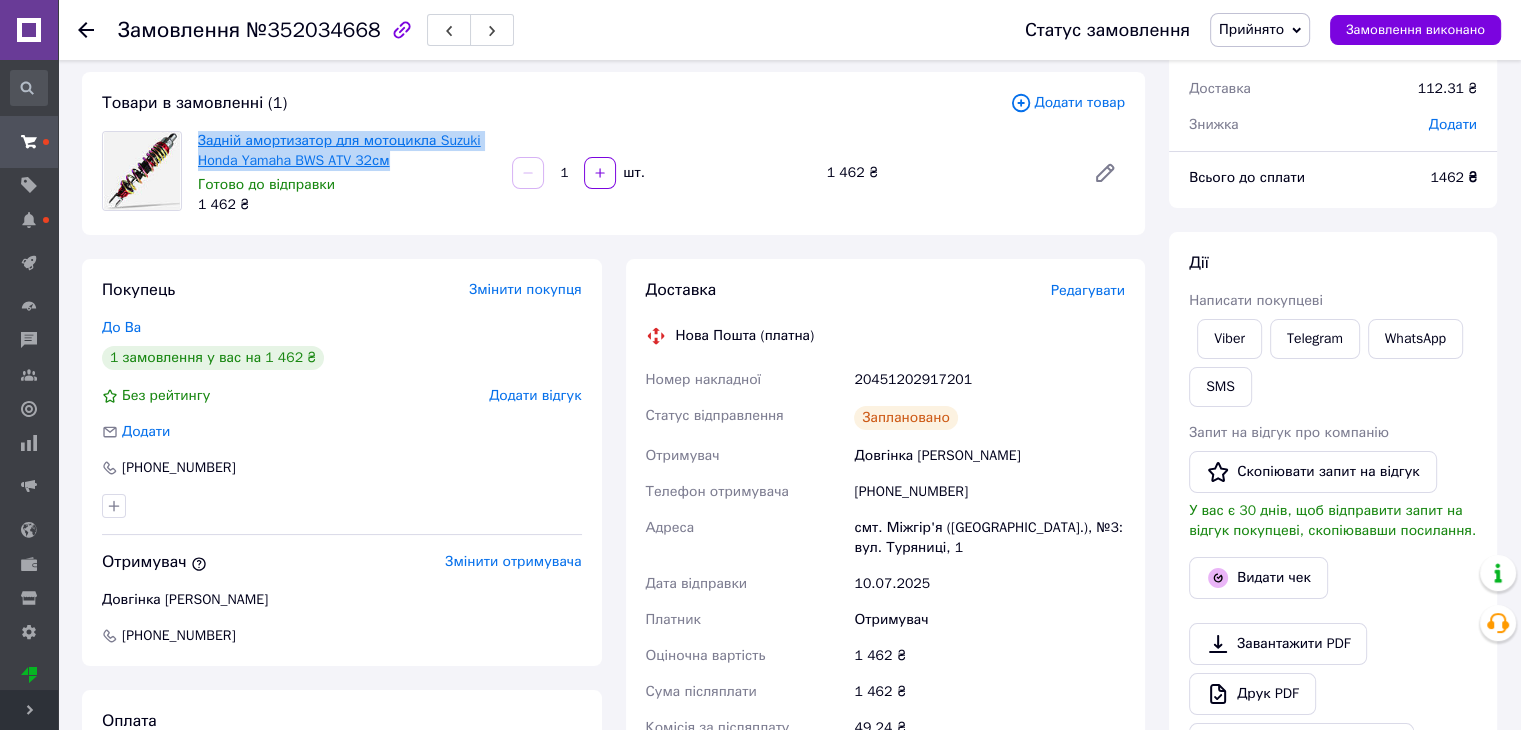 copy on "Задній амортизатор для мотоцикла Suzuki Honda Yamaha BWS ATV 32см" 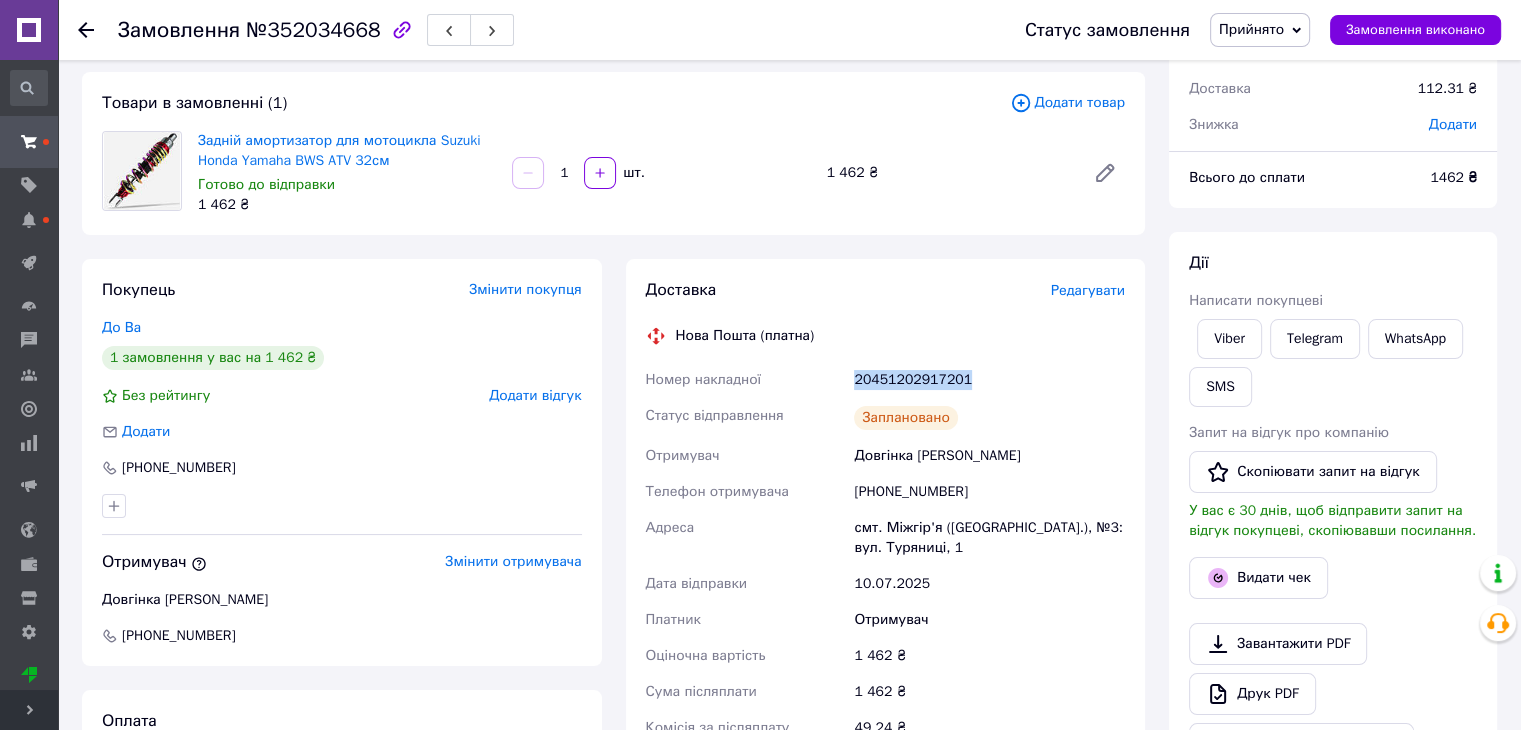 drag, startPoint x: 848, startPoint y: 365, endPoint x: 947, endPoint y: 381, distance: 100.28459 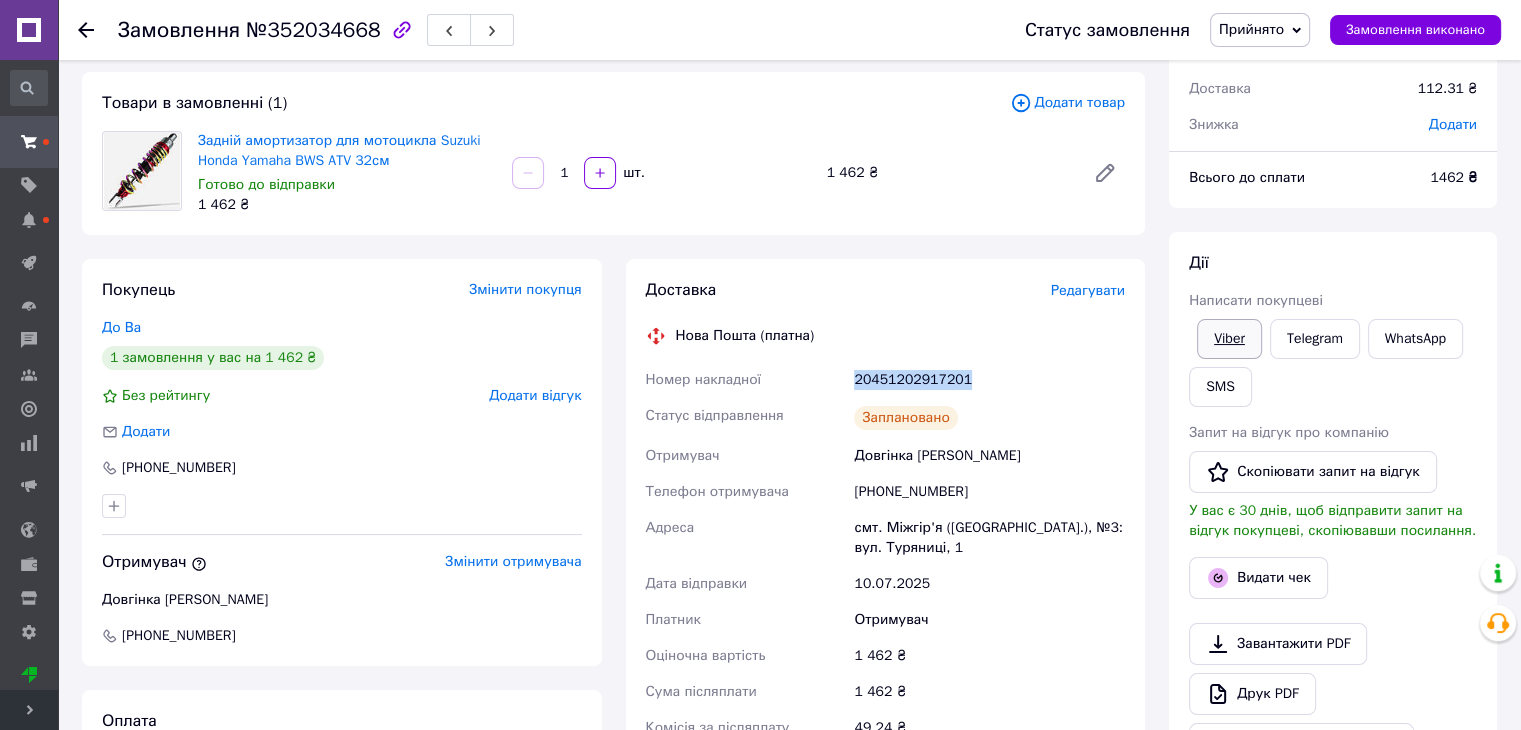 click on "Viber" at bounding box center (1229, 339) 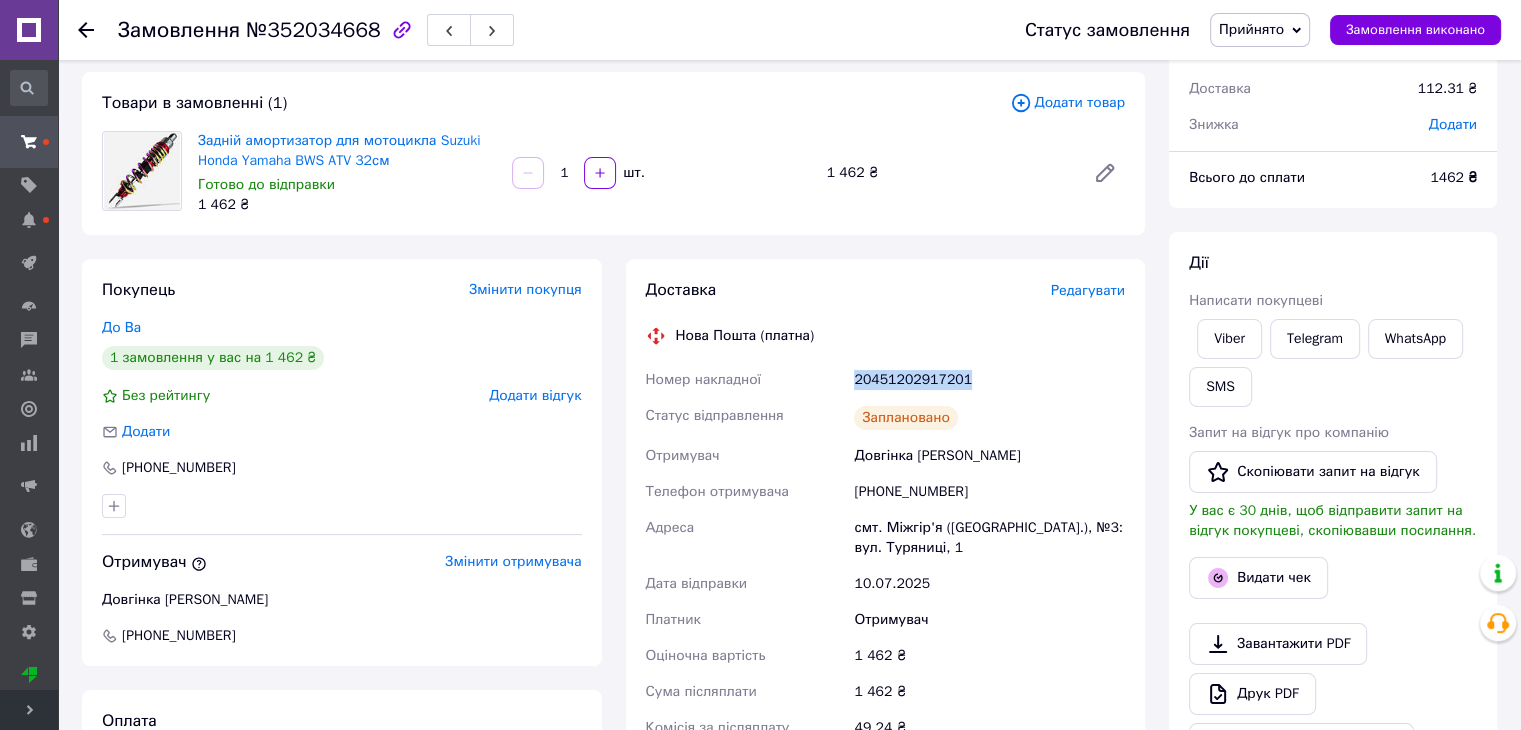 copy on "Номер накладної 20451202917201" 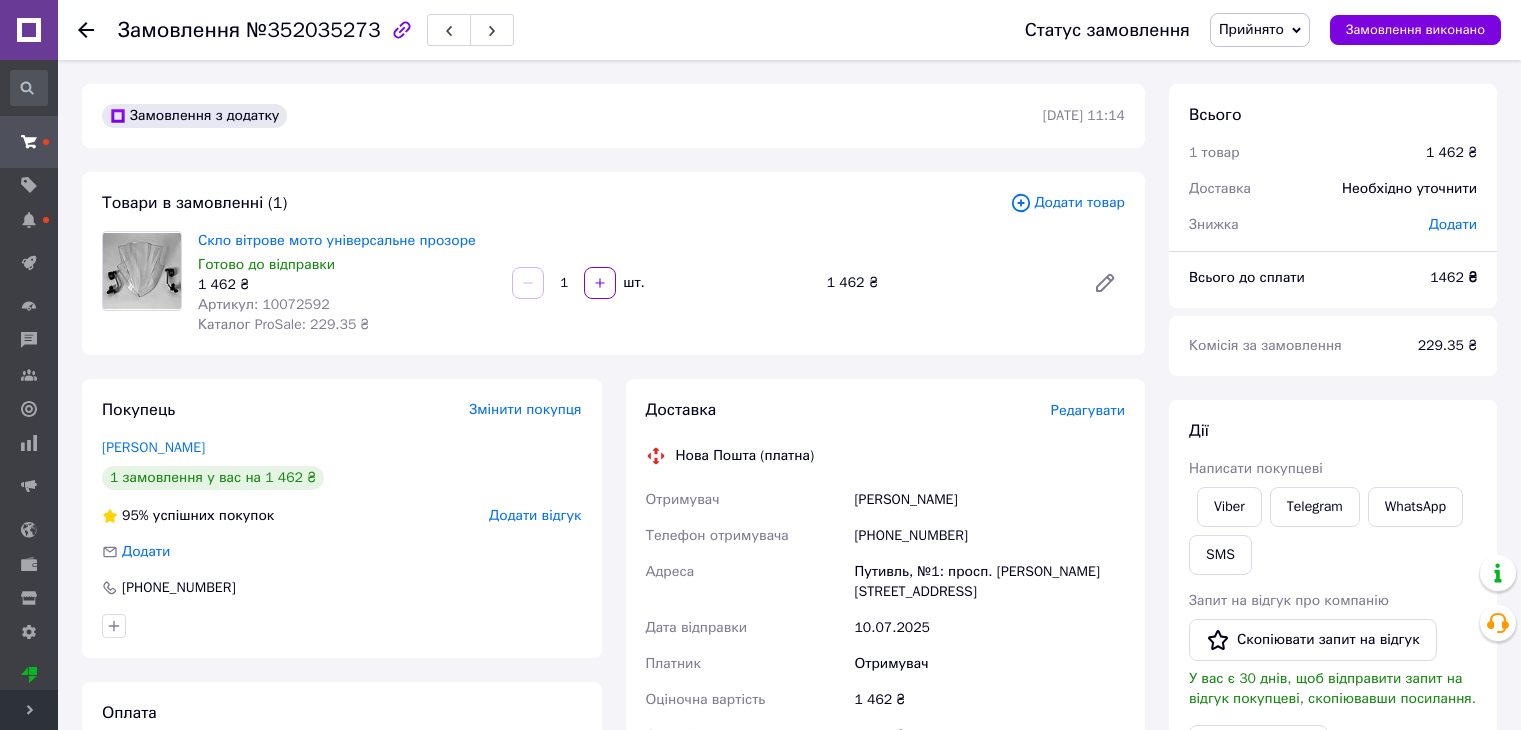scroll, scrollTop: 0, scrollLeft: 0, axis: both 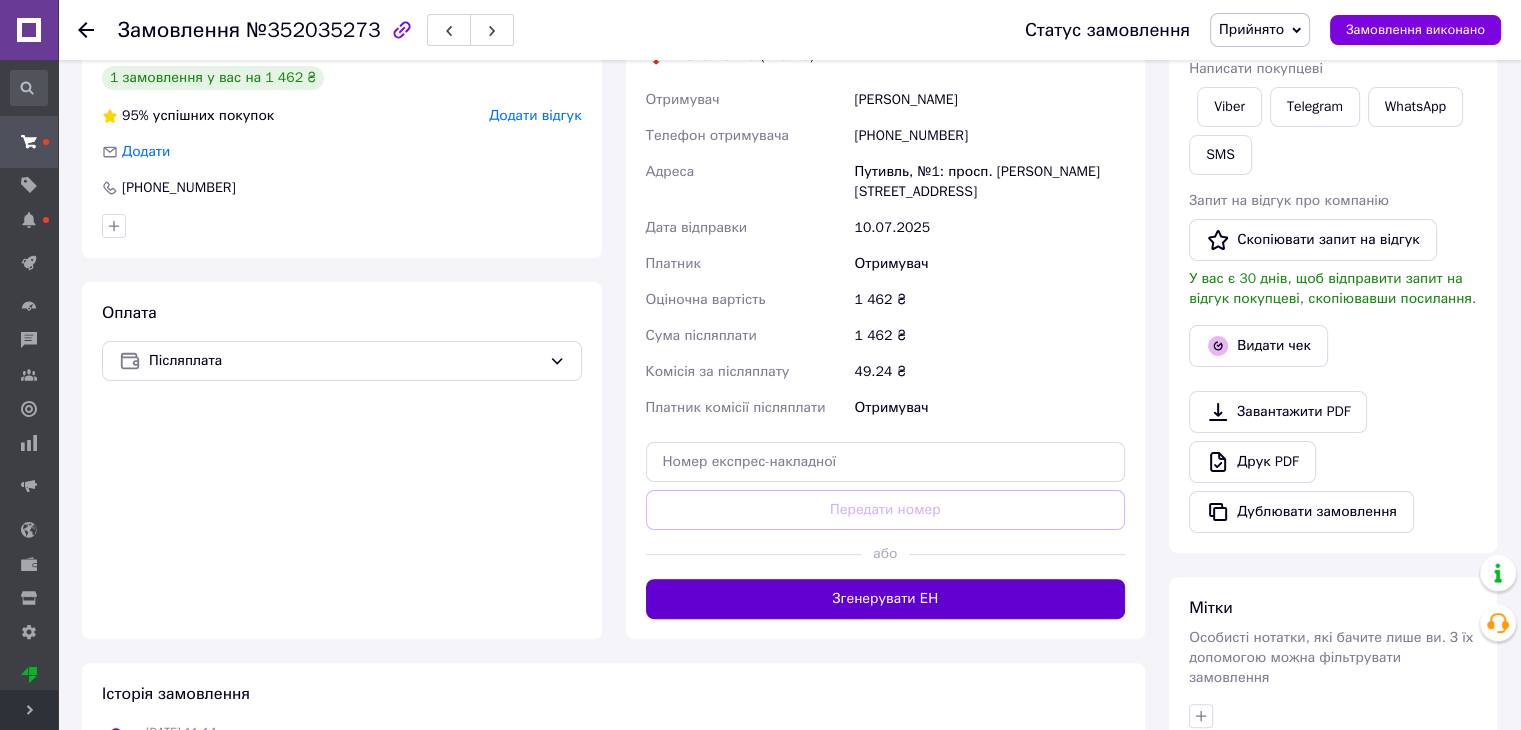 click on "Згенерувати ЕН" at bounding box center (886, 599) 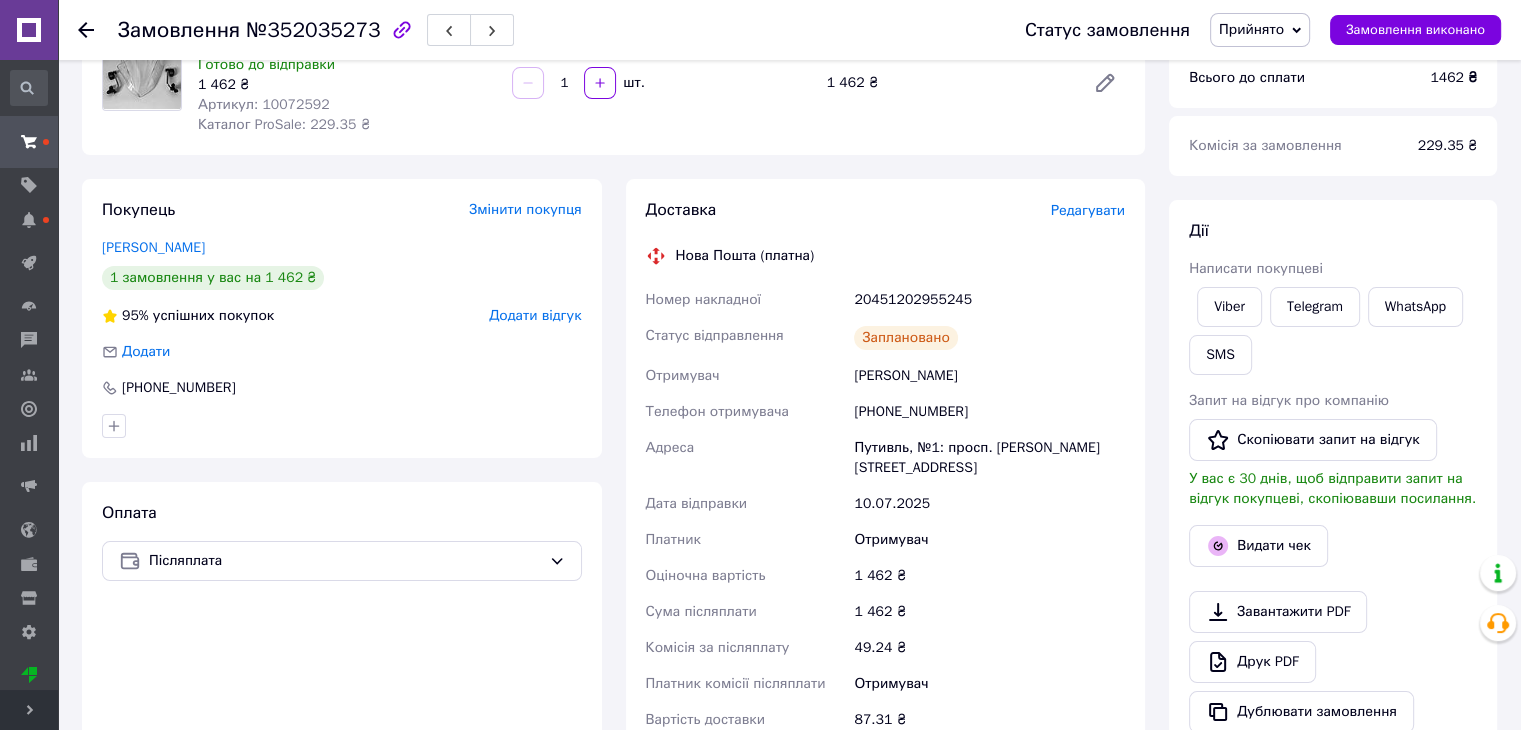 scroll, scrollTop: 0, scrollLeft: 0, axis: both 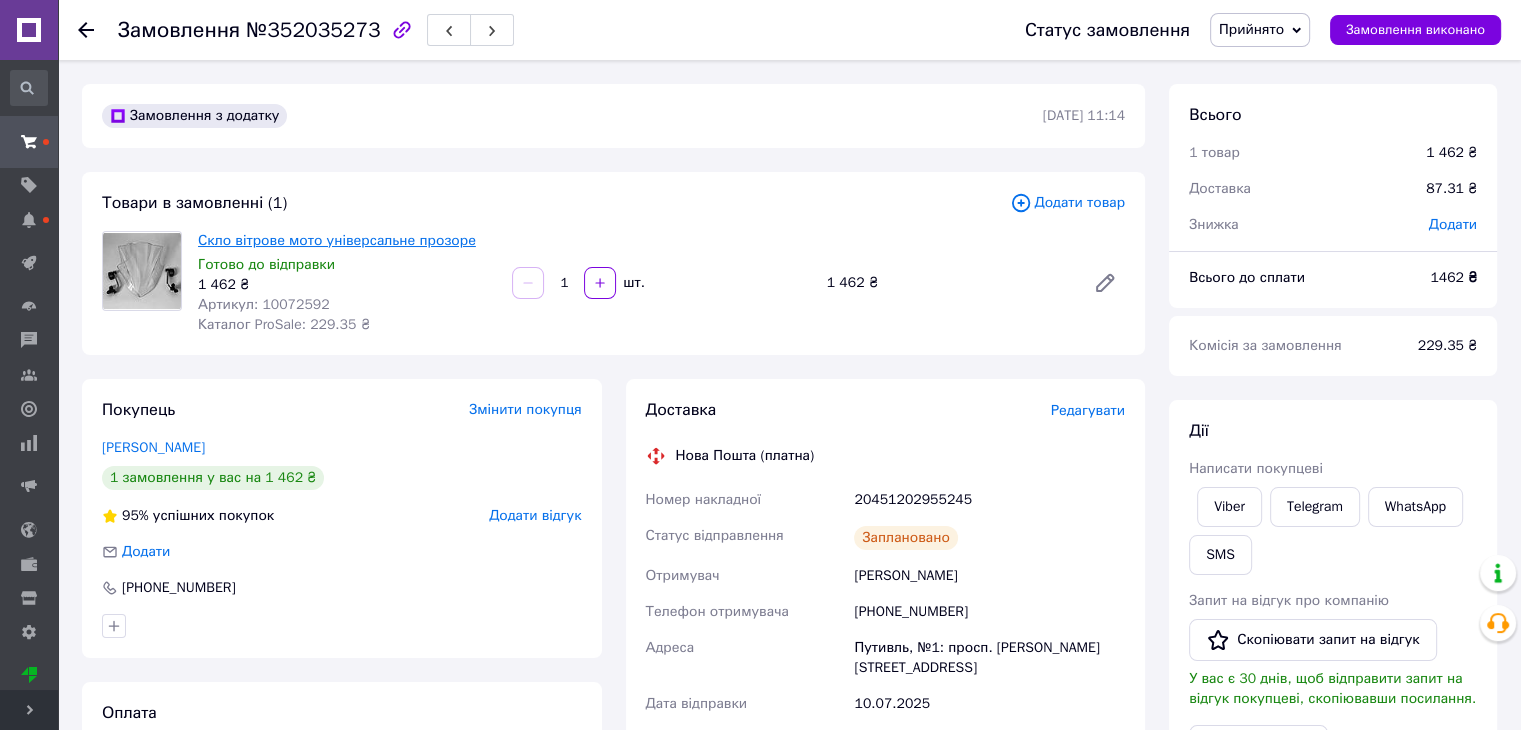 click on "Скло вітрове мото універсальне прозоре" at bounding box center [337, 240] 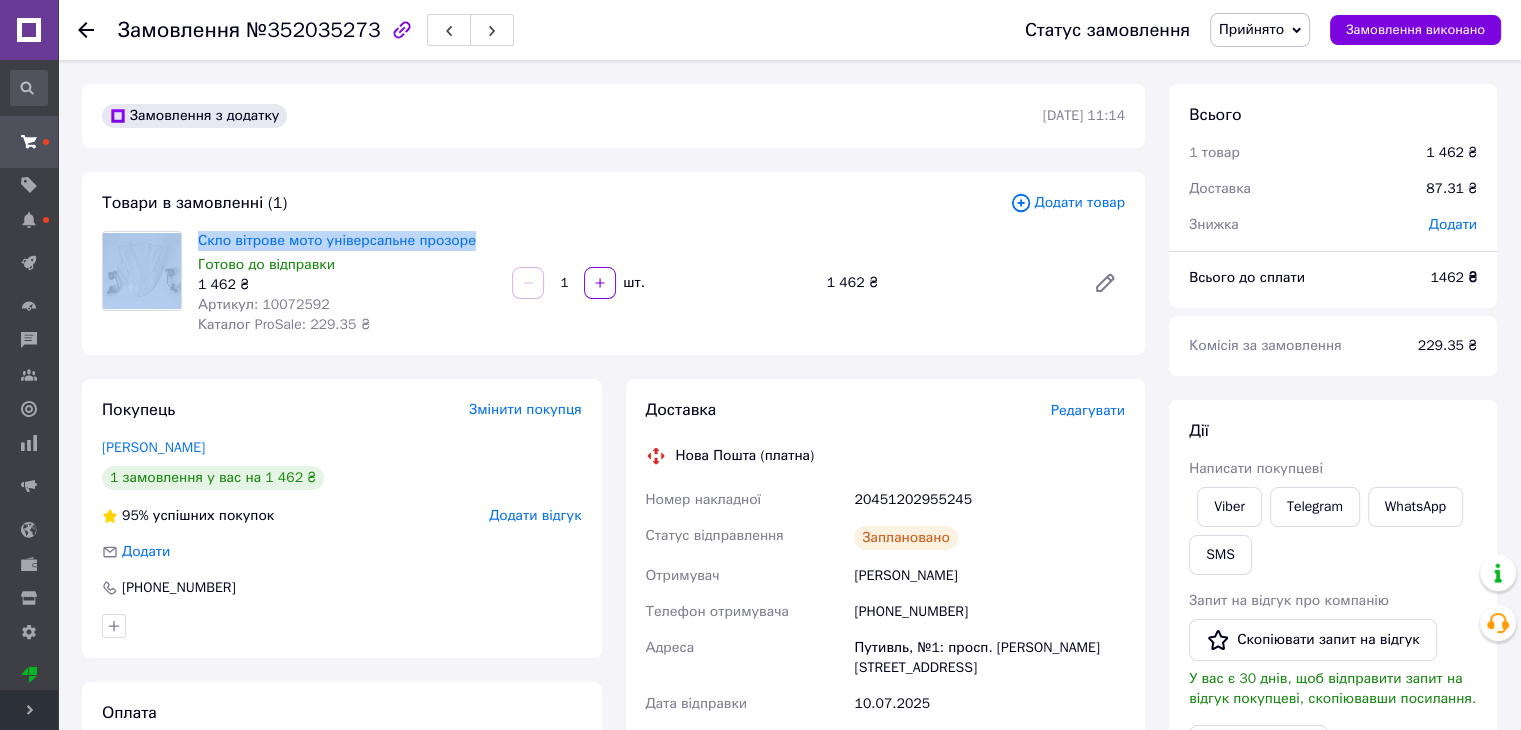 drag, startPoint x: 480, startPoint y: 231, endPoint x: 189, endPoint y: 218, distance: 291.29022 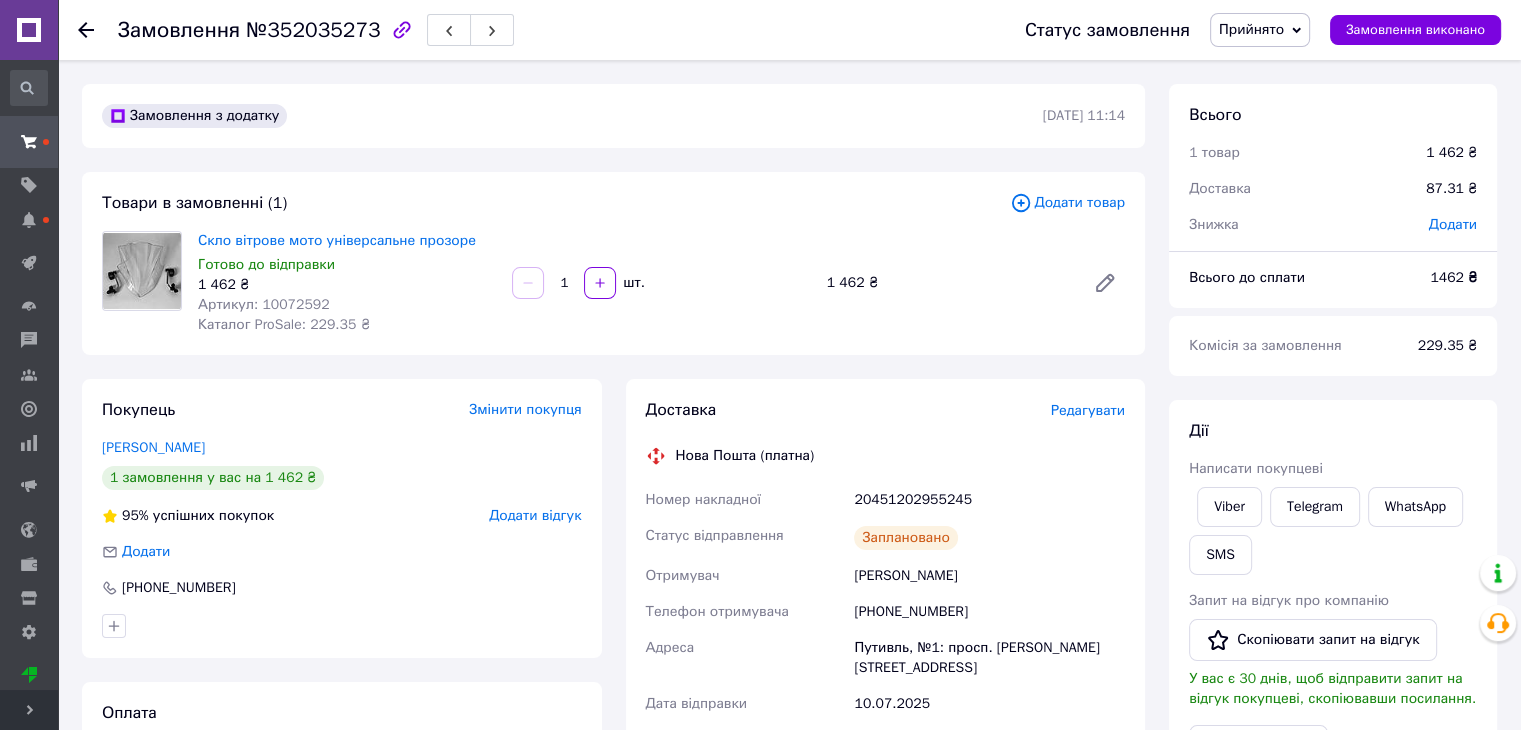 click on "Готово до відправки" at bounding box center (347, 265) 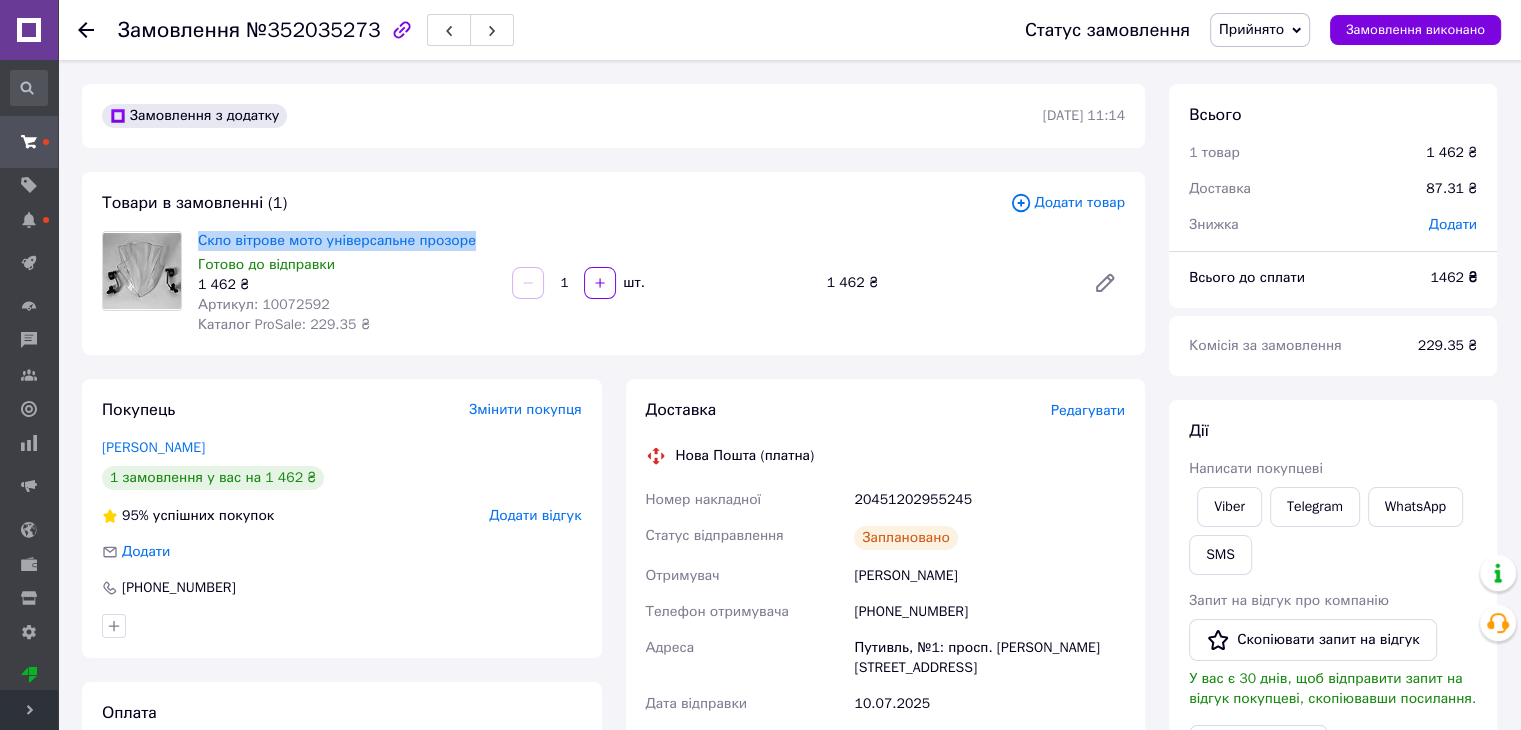 drag, startPoint x: 472, startPoint y: 242, endPoint x: 191, endPoint y: 242, distance: 281 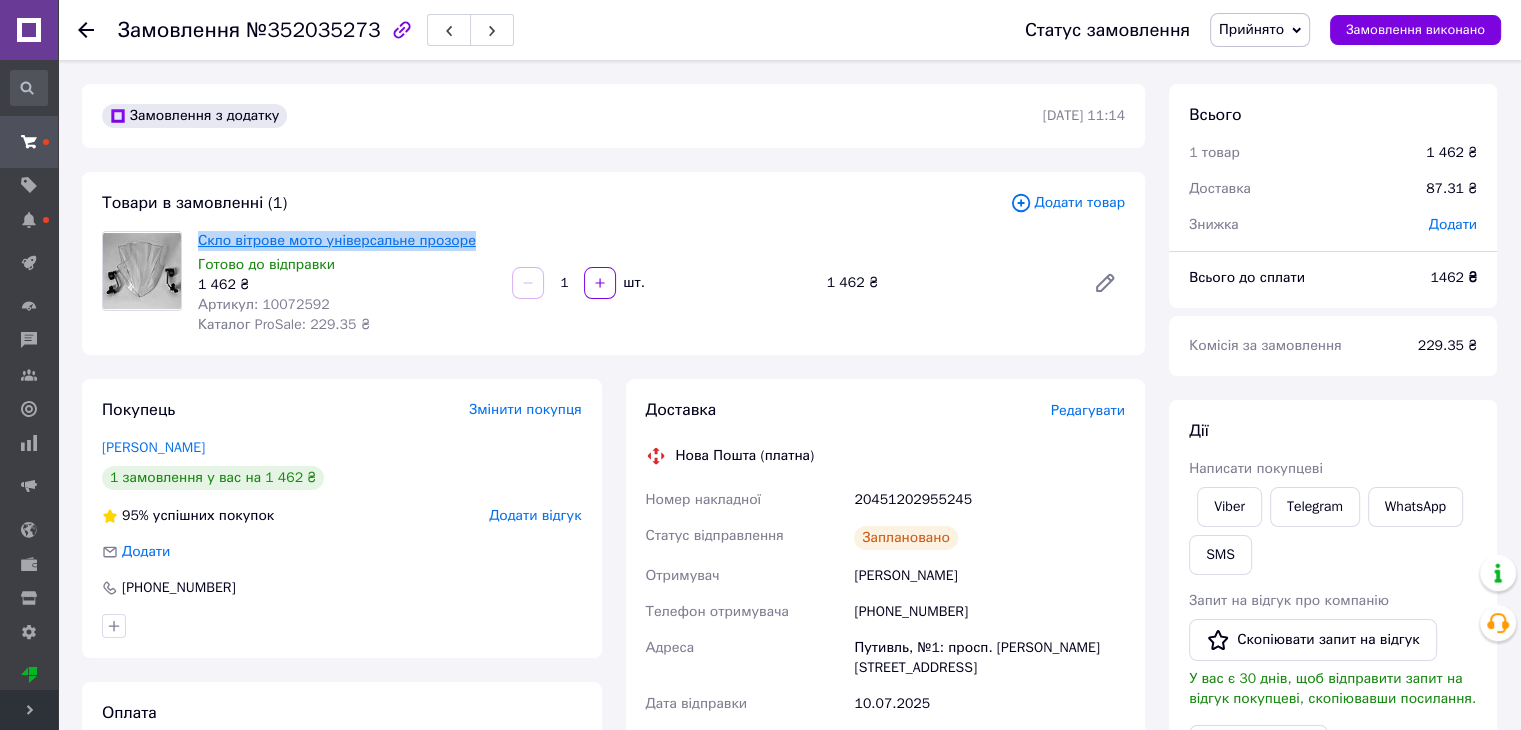 copy on "Скло вітрове мото універсальне прозоре" 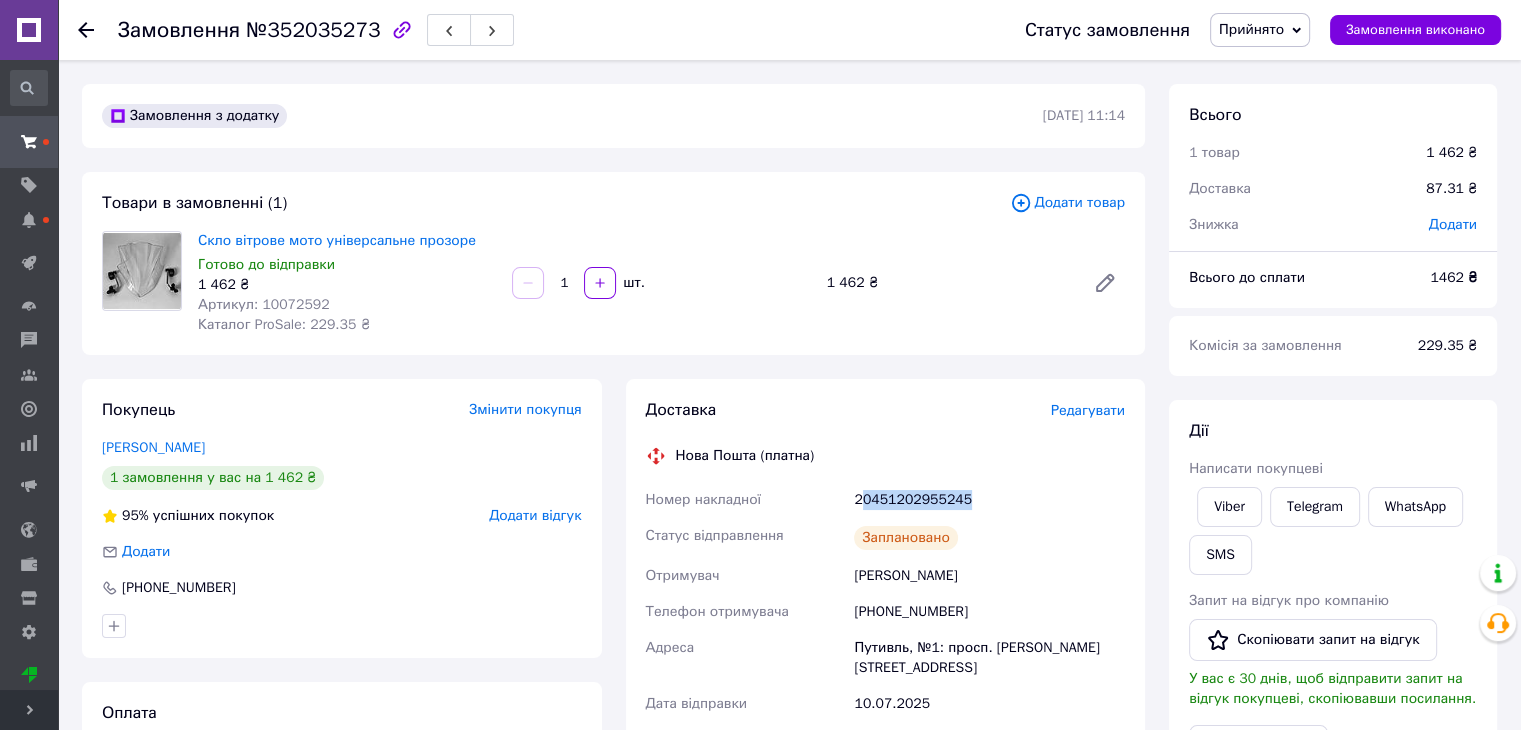 drag, startPoint x: 858, startPoint y: 489, endPoint x: 893, endPoint y: 501, distance: 37 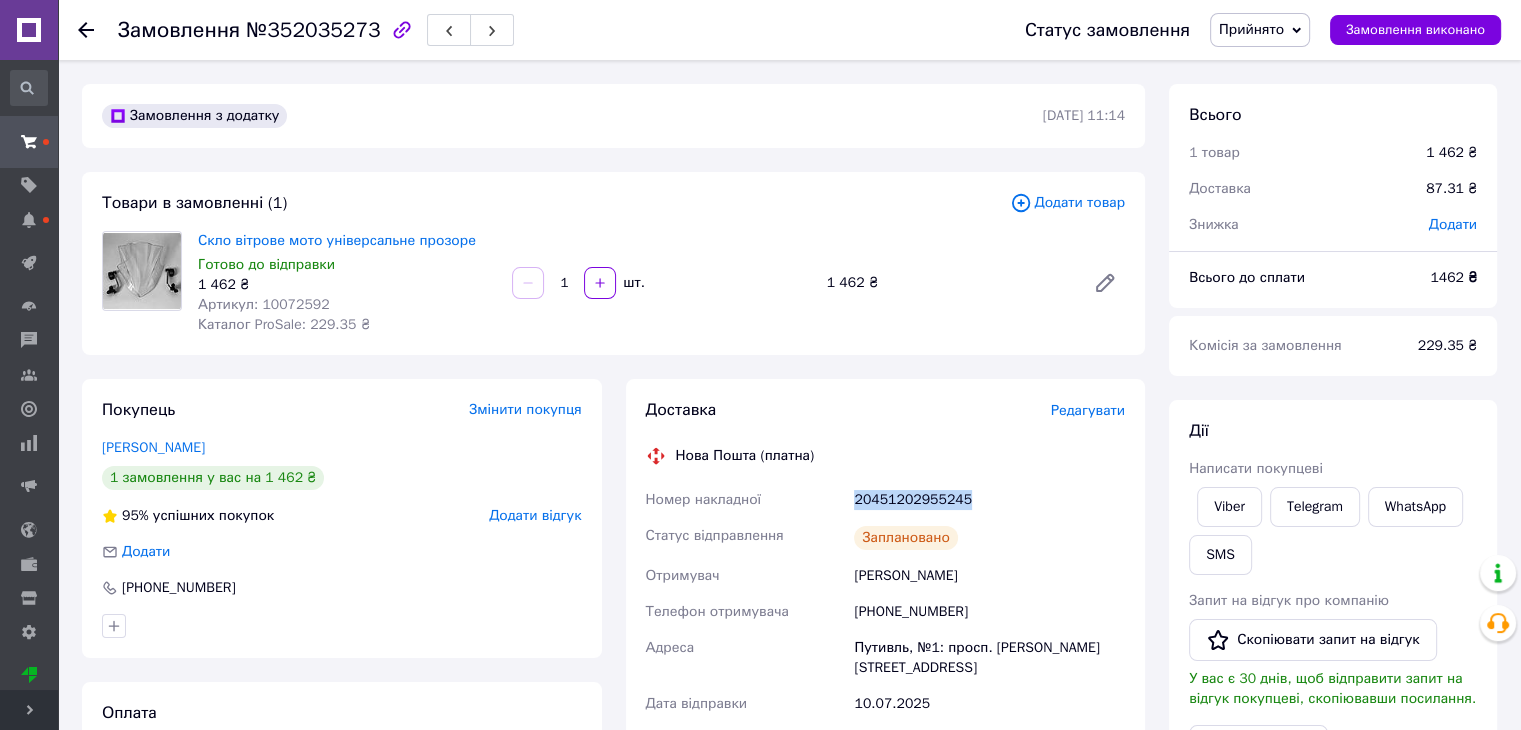 drag, startPoint x: 838, startPoint y: 491, endPoint x: 977, endPoint y: 509, distance: 140.16063 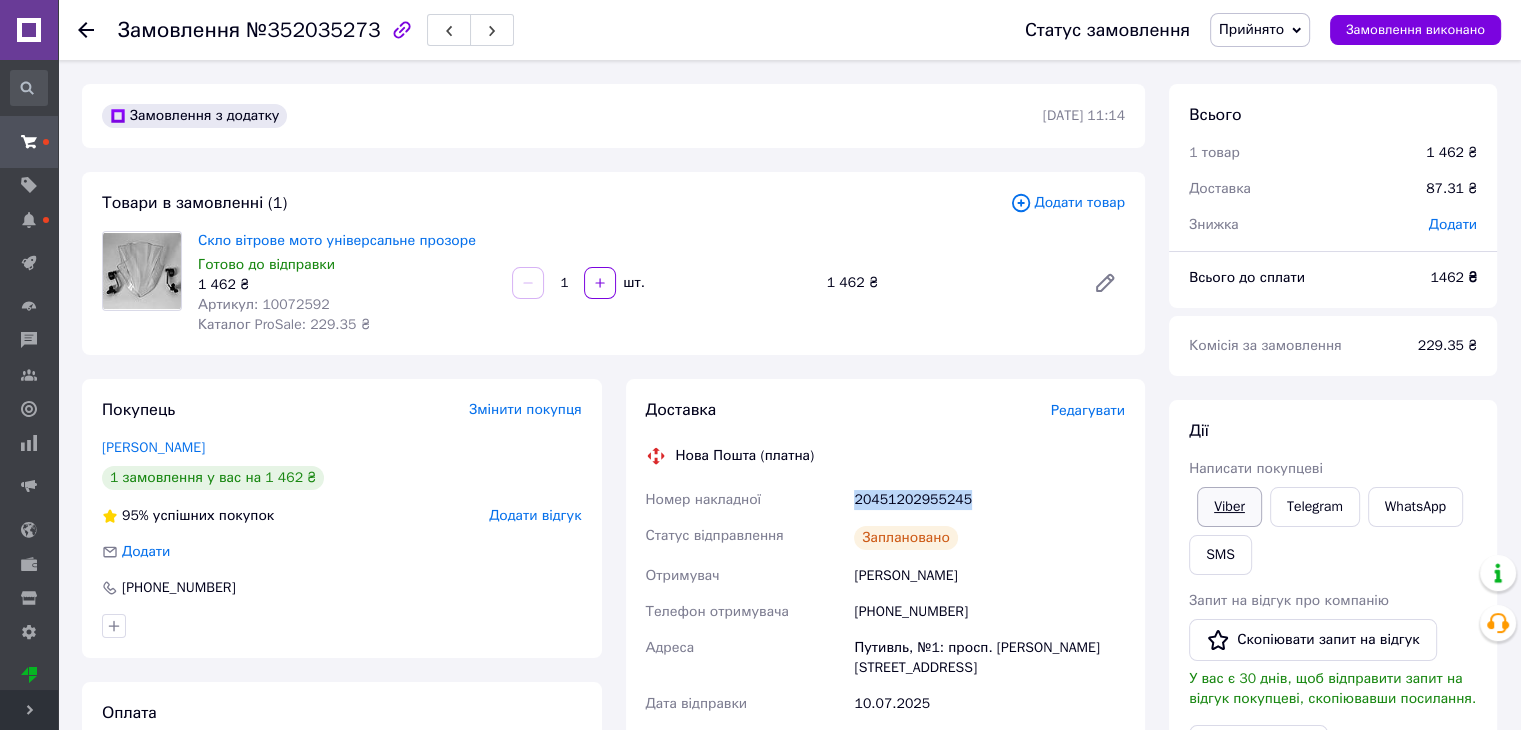 click on "Viber" at bounding box center [1229, 507] 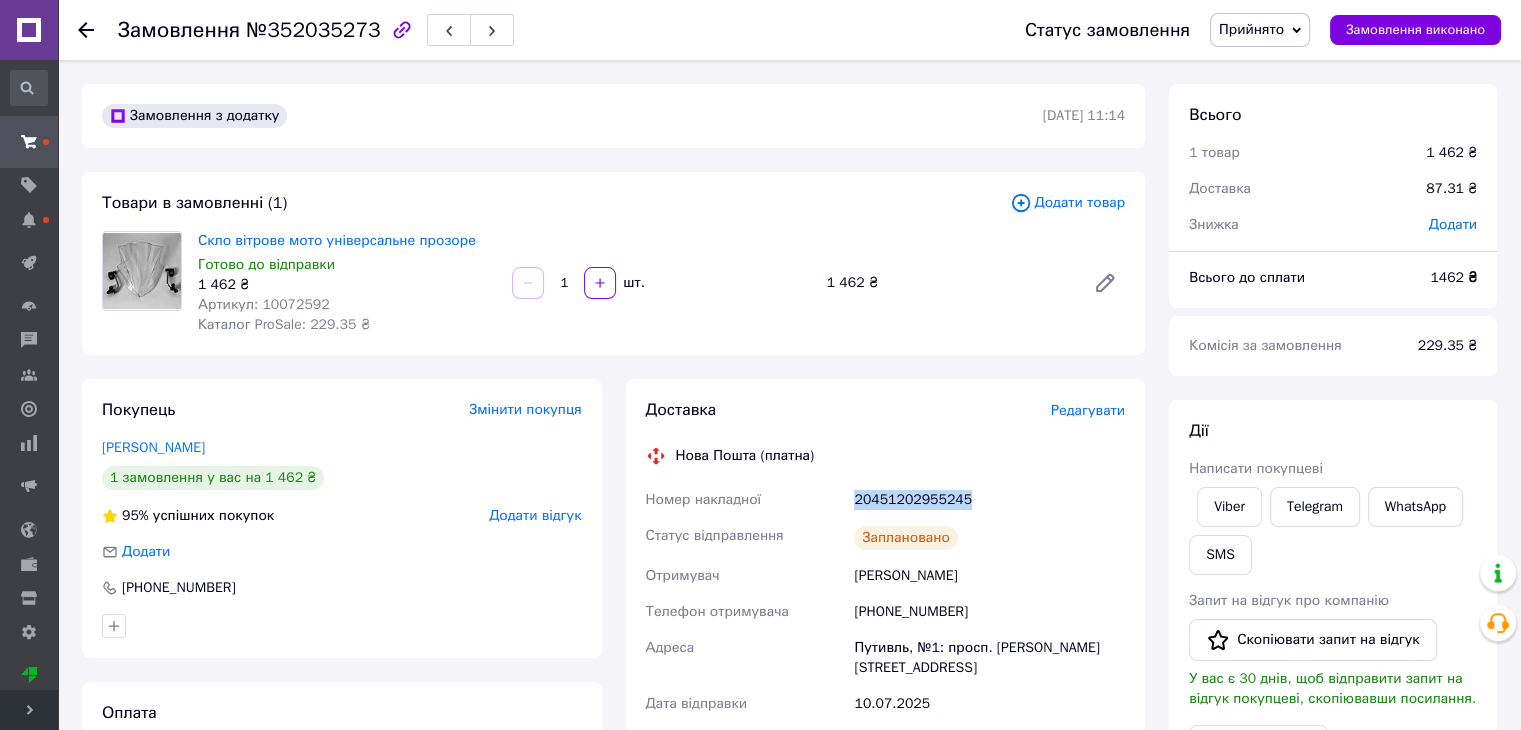 copy on "Номер накладної 20451202955245" 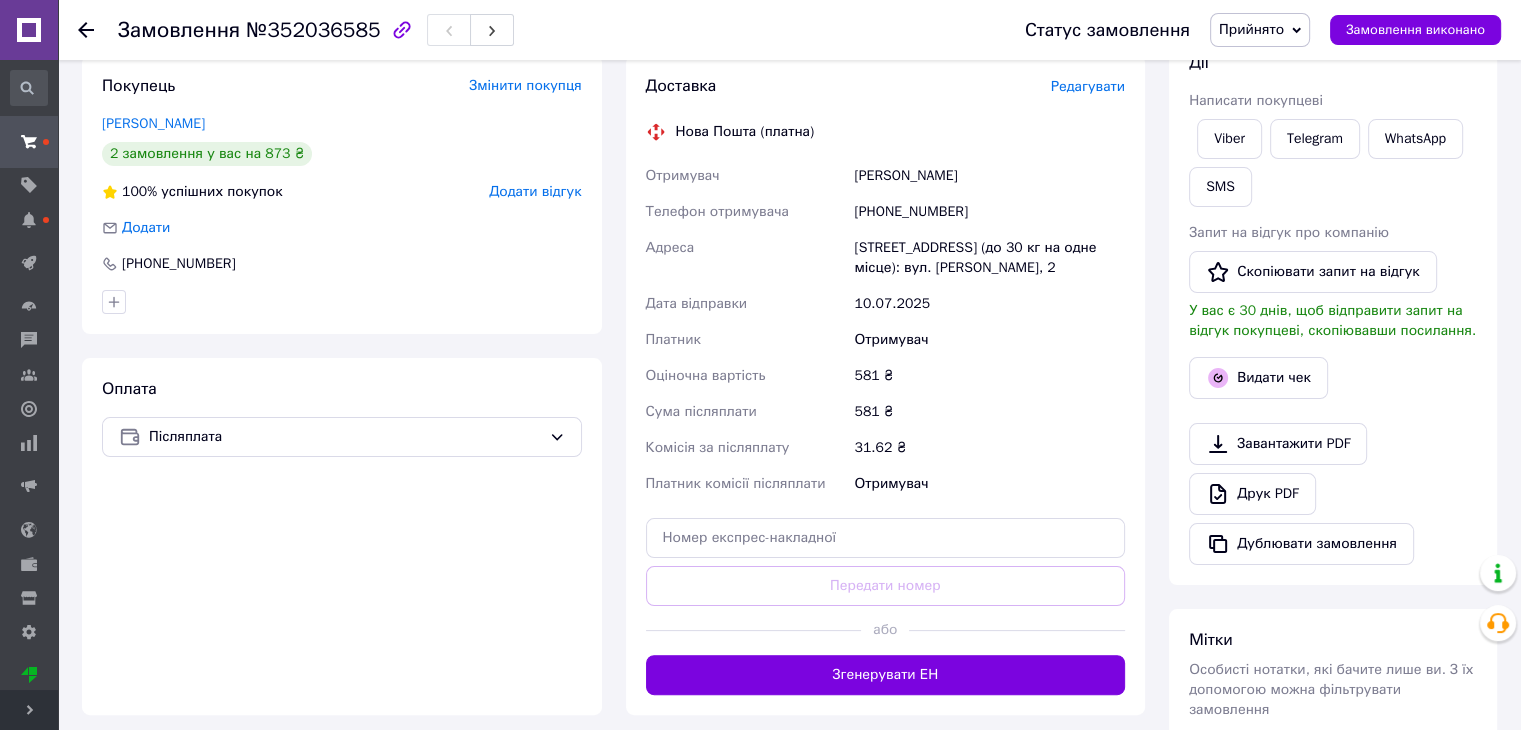 scroll, scrollTop: 500, scrollLeft: 0, axis: vertical 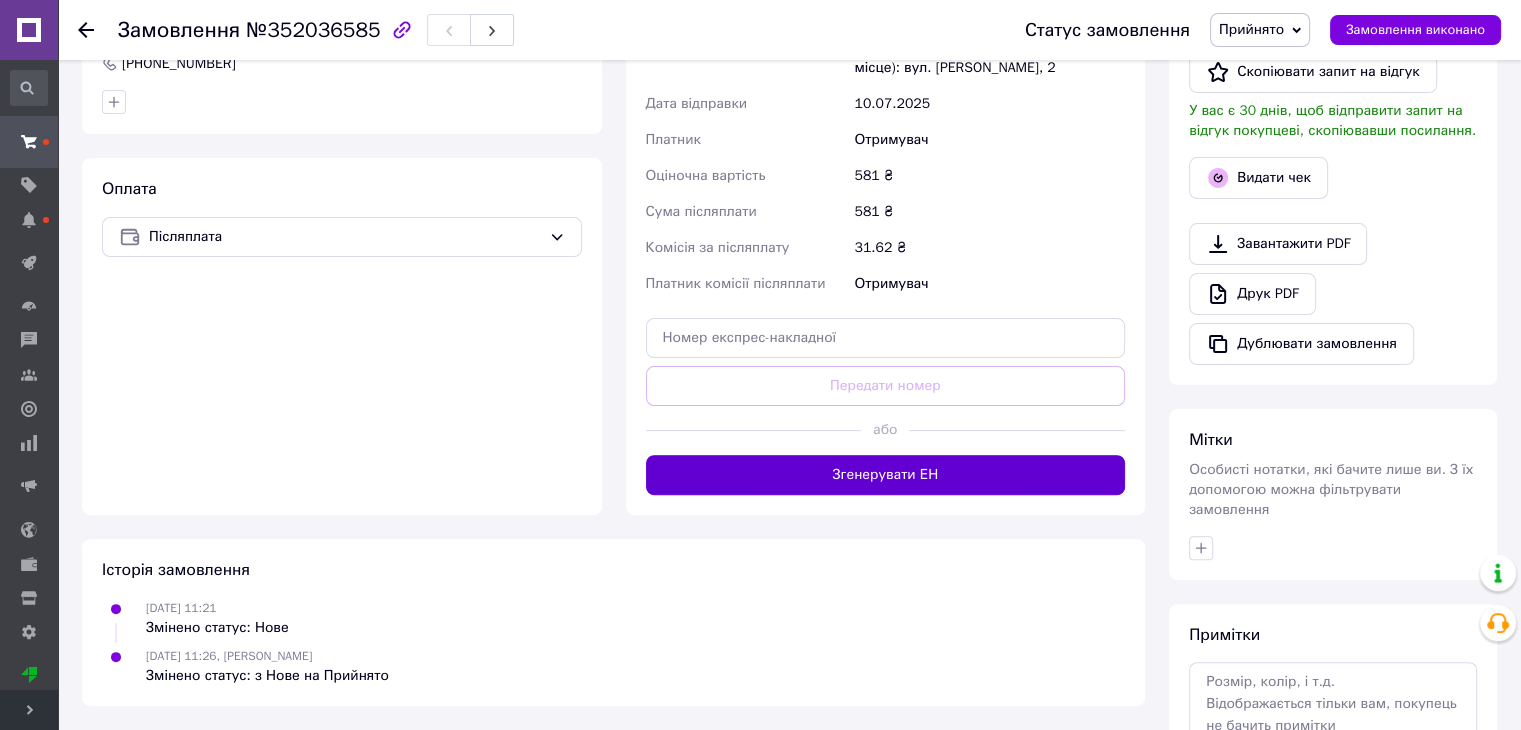 click on "Згенерувати ЕН" at bounding box center [886, 475] 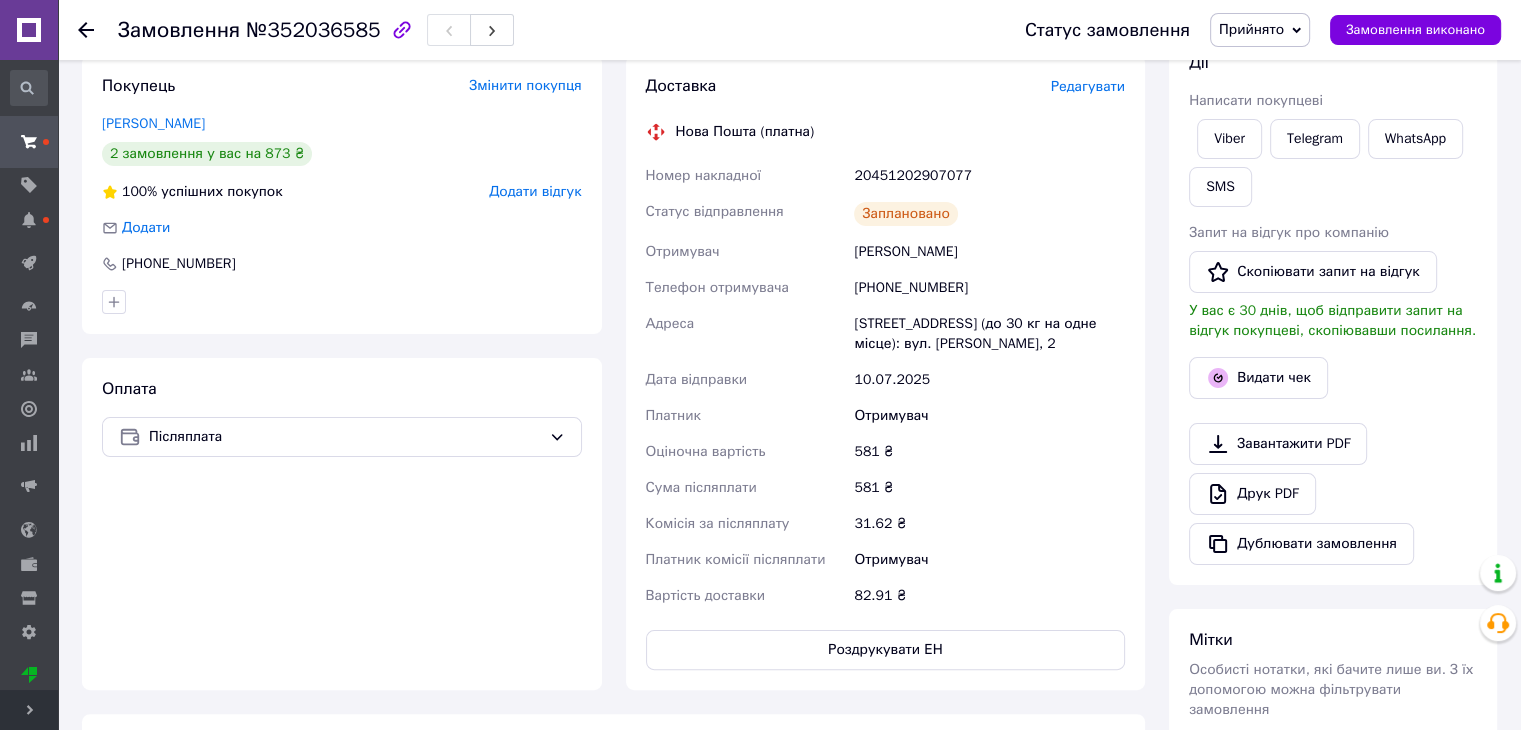 scroll, scrollTop: 0, scrollLeft: 0, axis: both 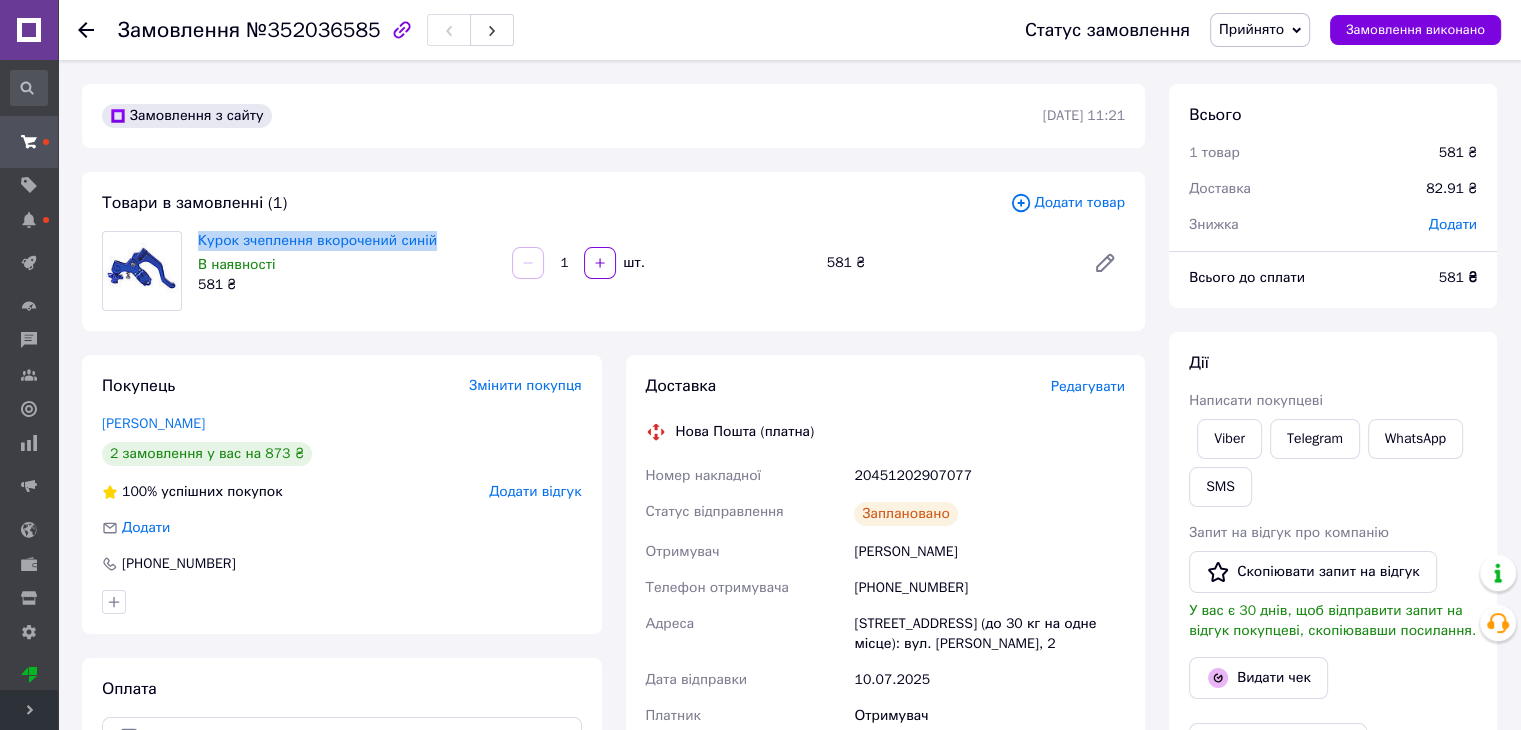 drag, startPoint x: 424, startPoint y: 228, endPoint x: 192, endPoint y: 226, distance: 232.00862 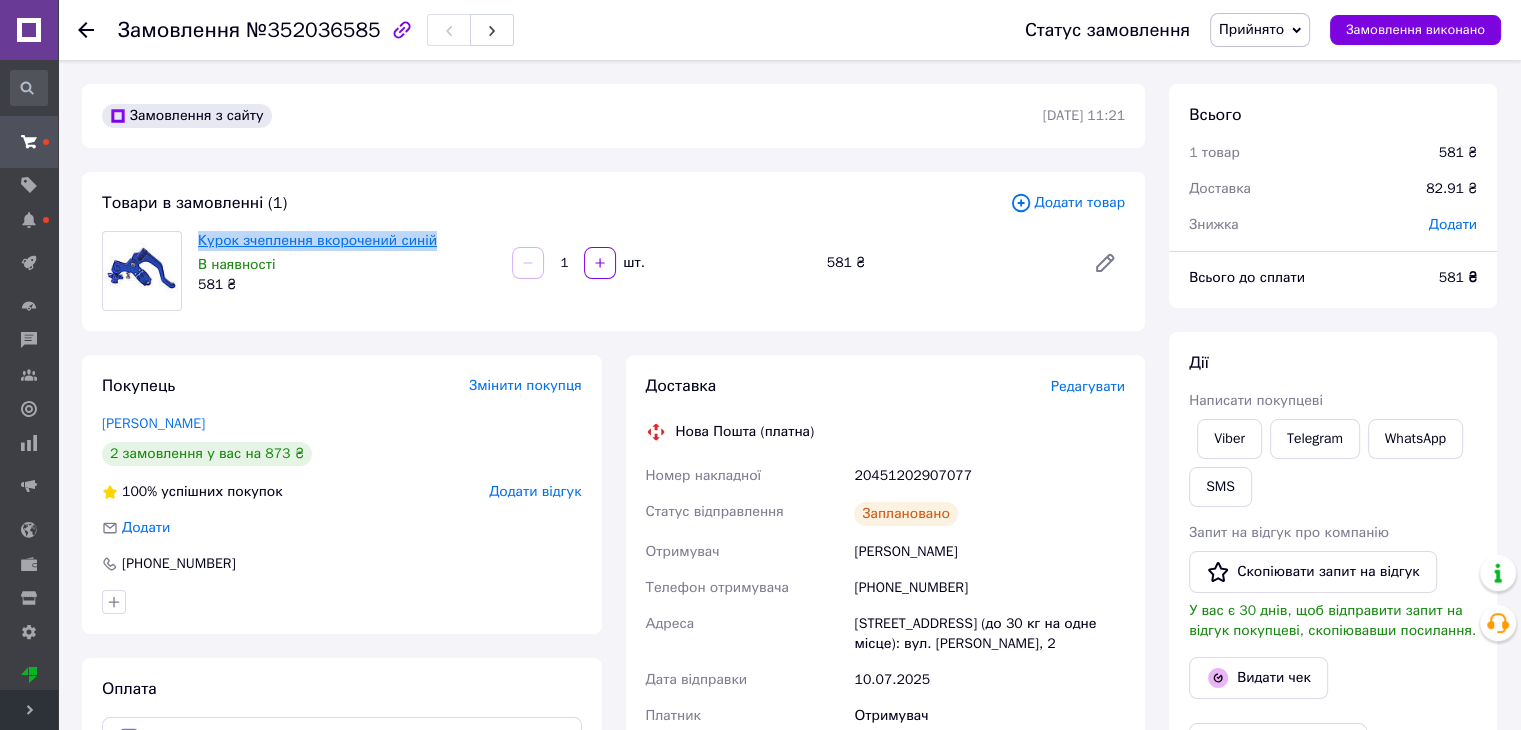 copy on "Курок зчеплення вкорочений синій" 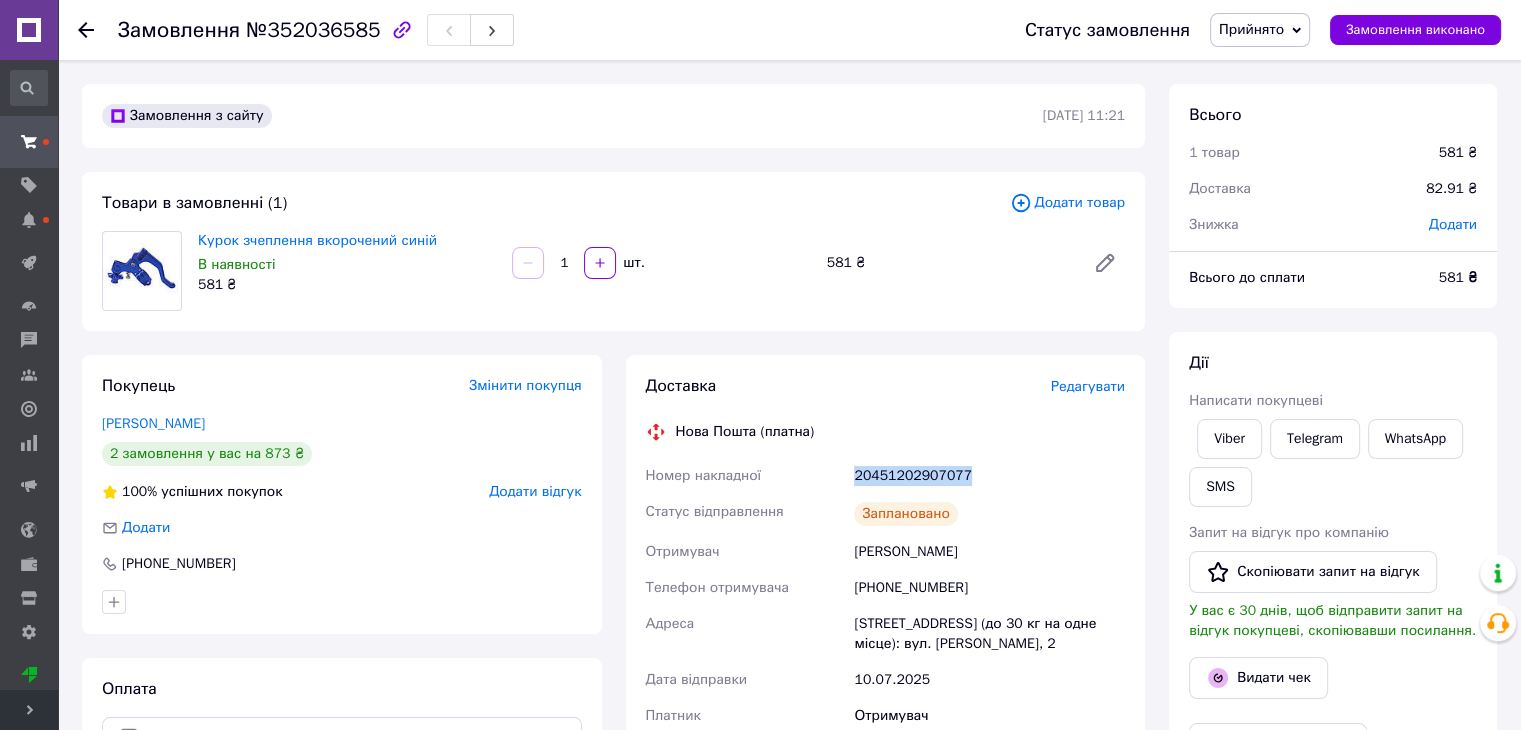 drag, startPoint x: 839, startPoint y: 485, endPoint x: 960, endPoint y: 476, distance: 121.33425 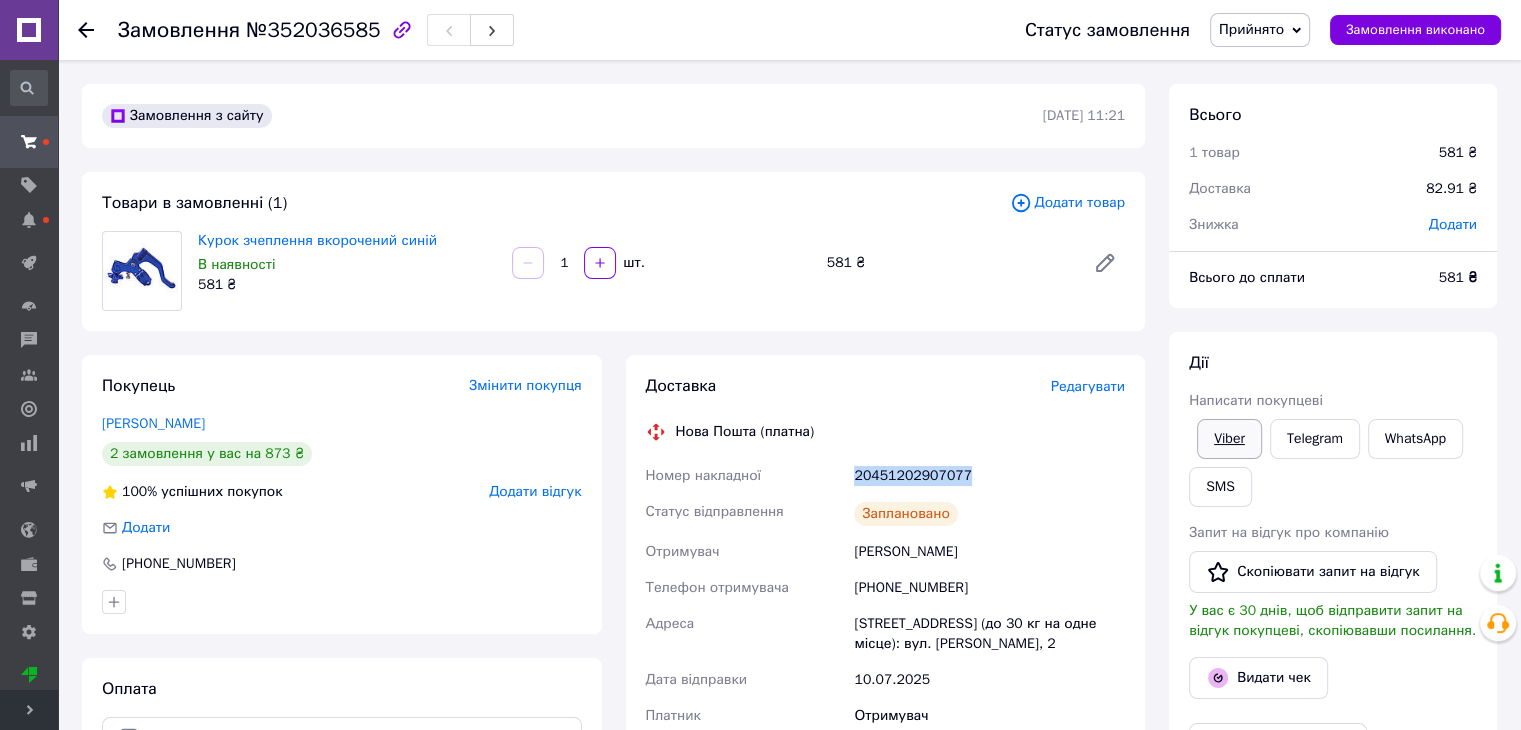 click on "Viber" at bounding box center (1229, 439) 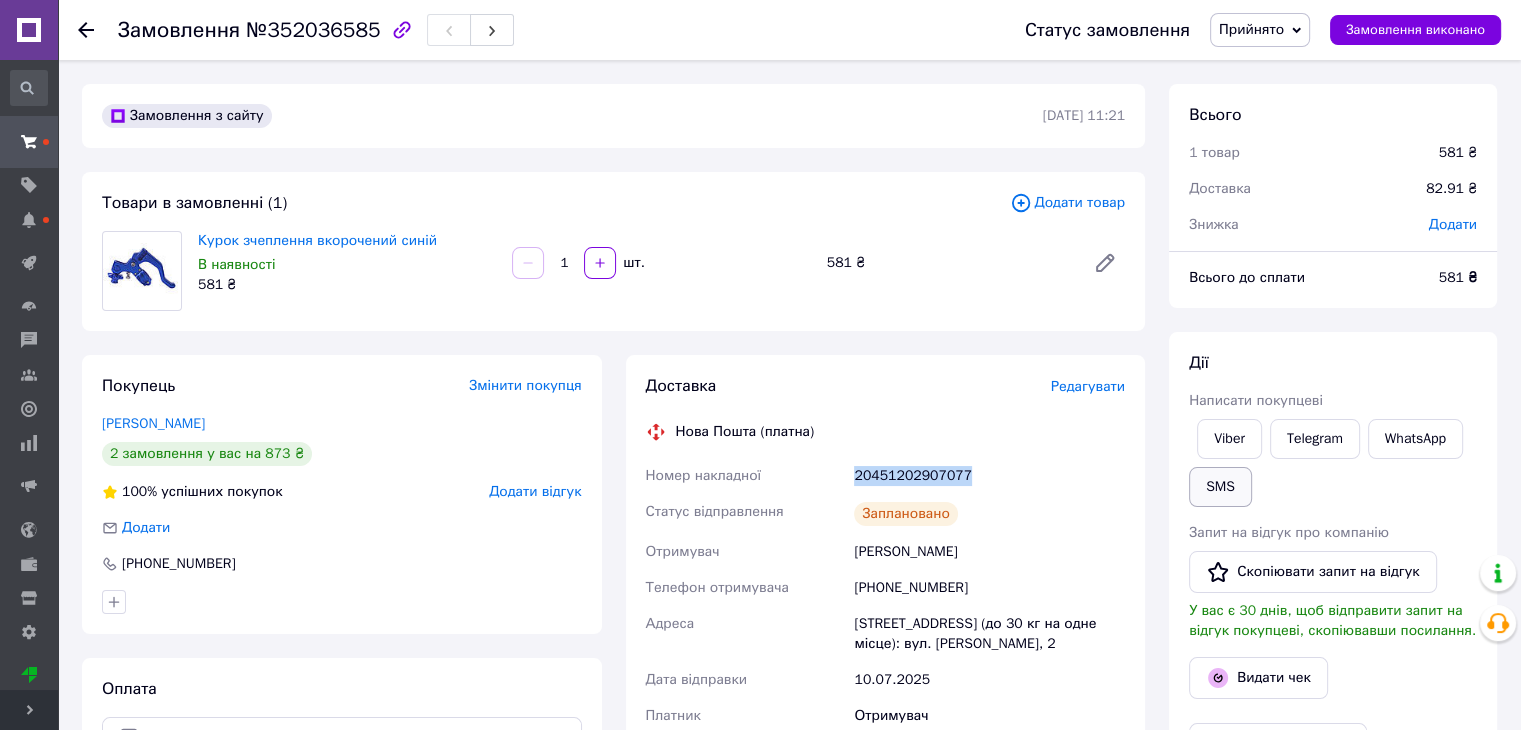 click on "SMS" at bounding box center [1220, 487] 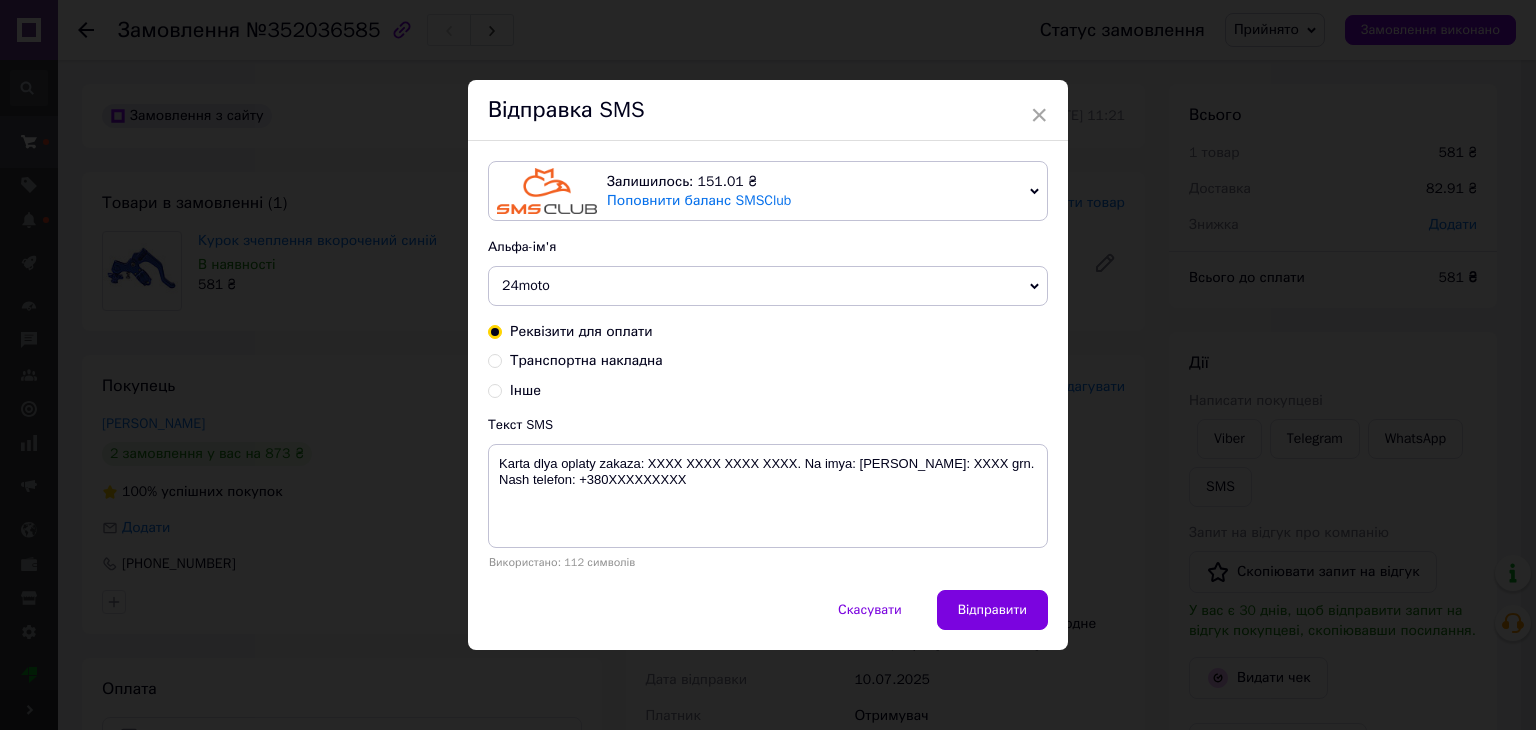 click on "Транспортна накладна" at bounding box center (586, 360) 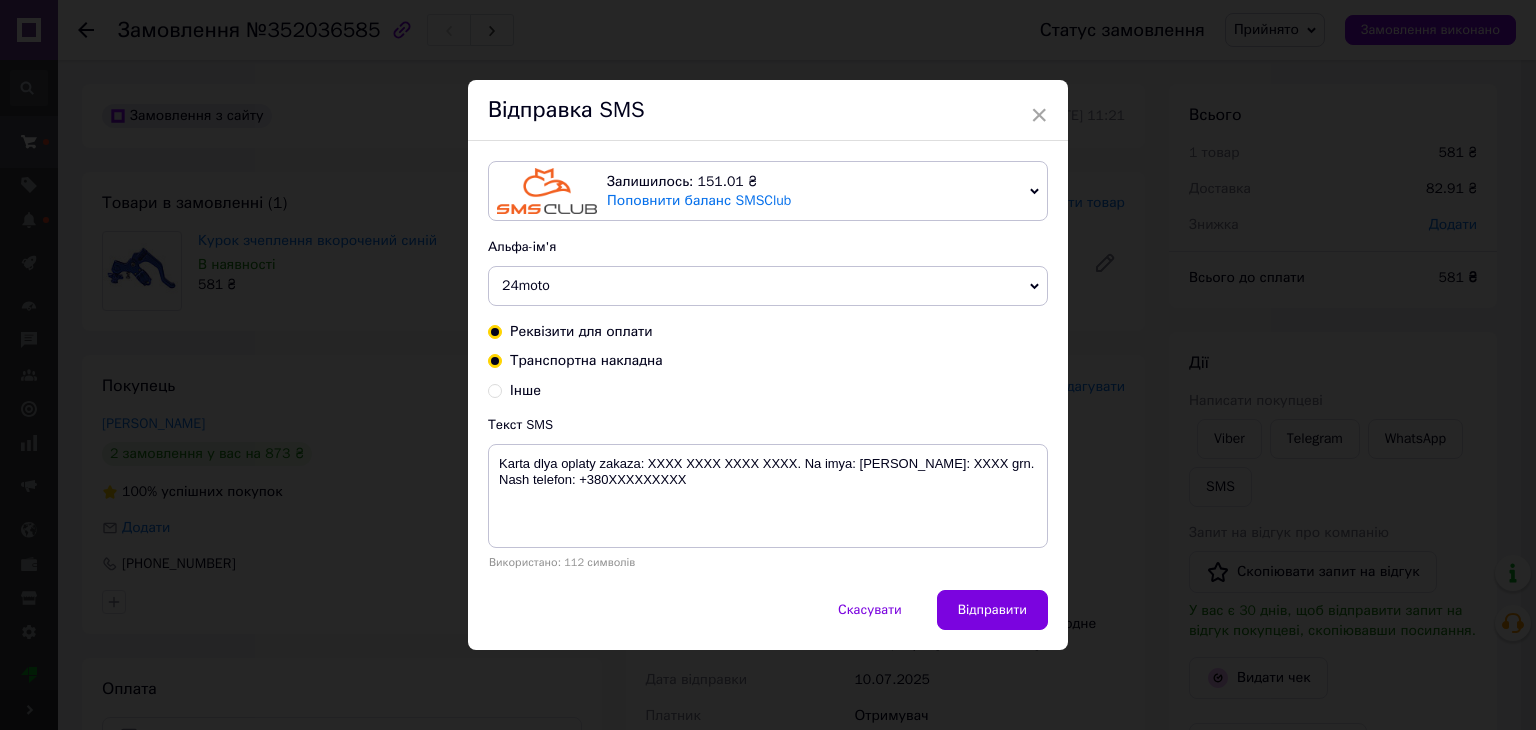 radio on "true" 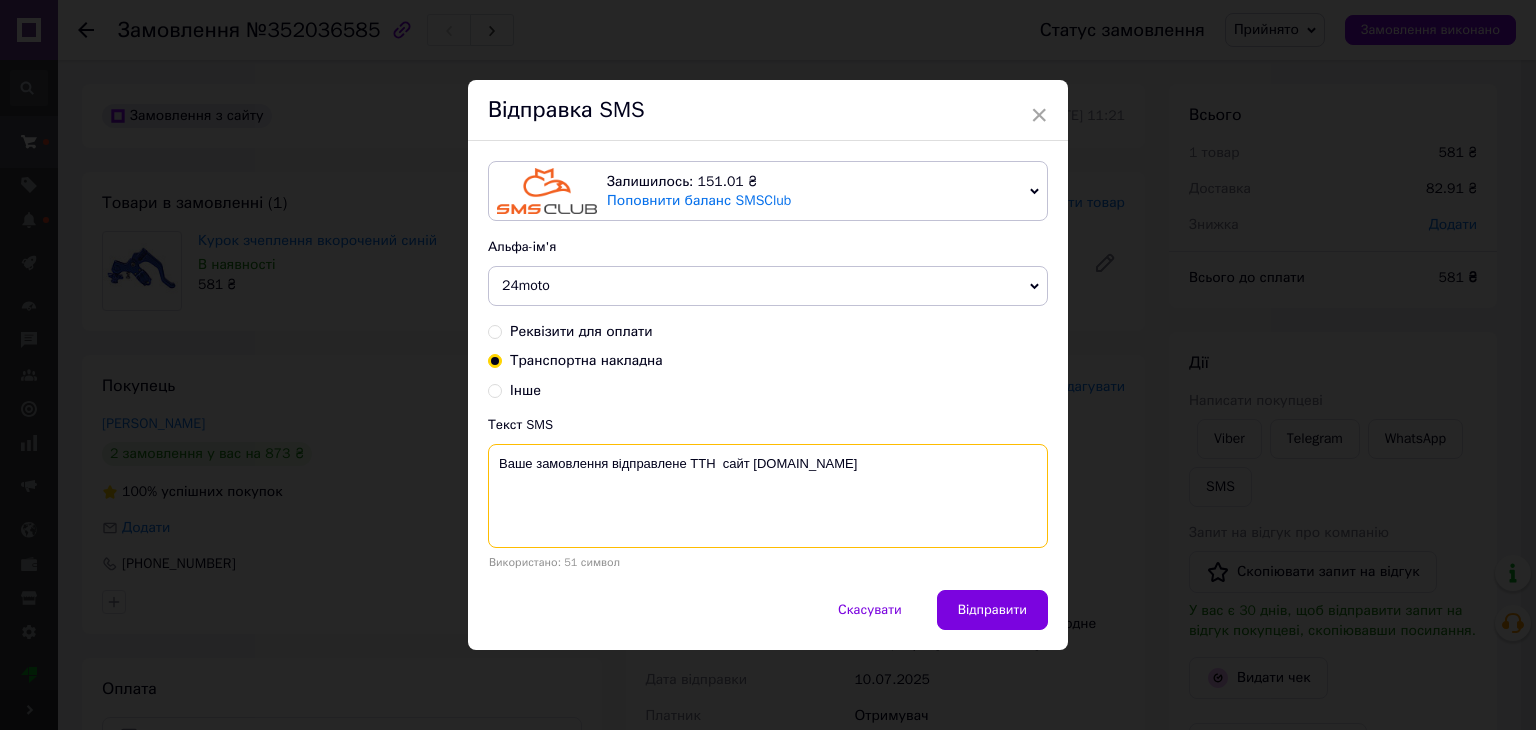 click on "Ваше замовлення відправлене ТТН  сайт [DOMAIN_NAME]" at bounding box center [768, 496] 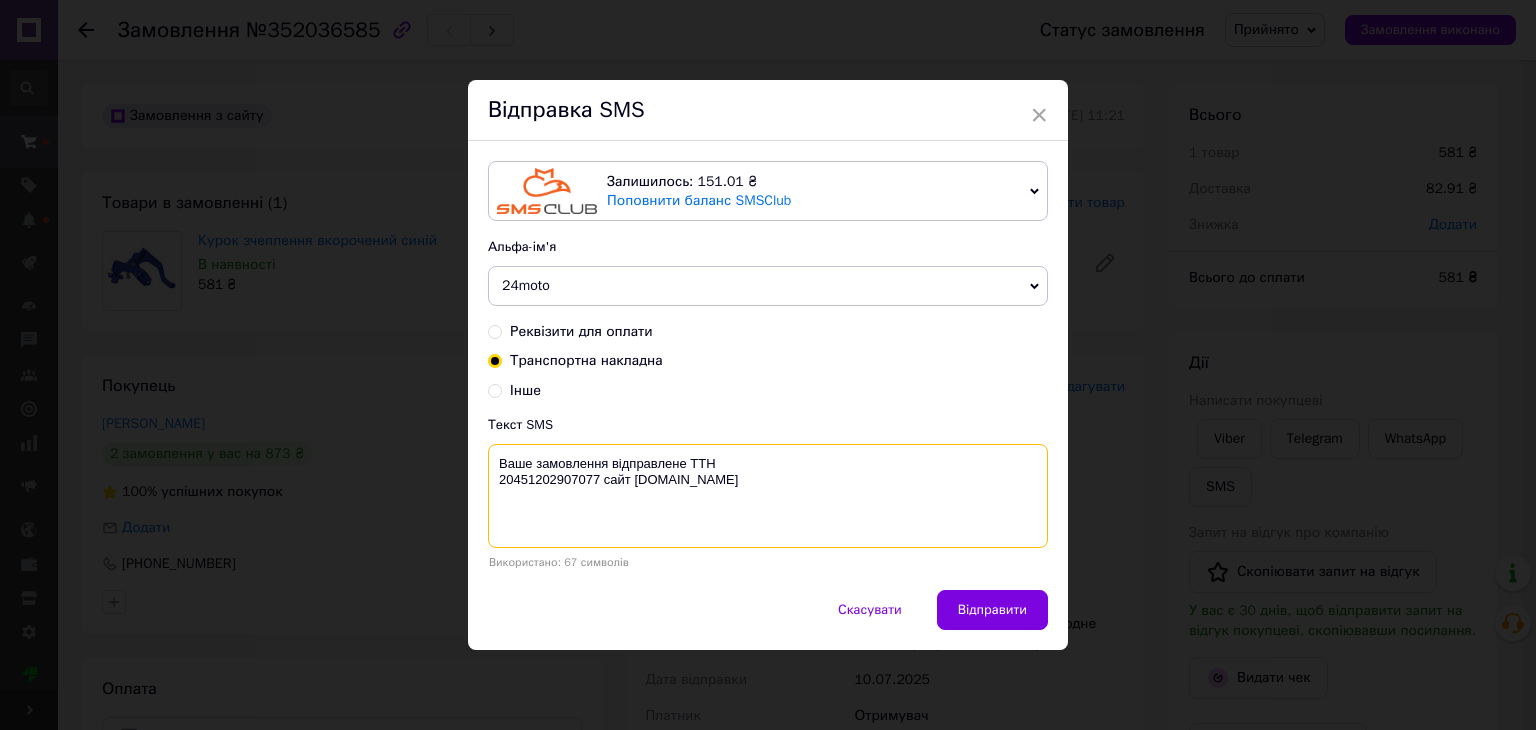click on "Ваше замовлення відправлене ТТН
20451202907077 сайт [DOMAIN_NAME]" at bounding box center (768, 496) 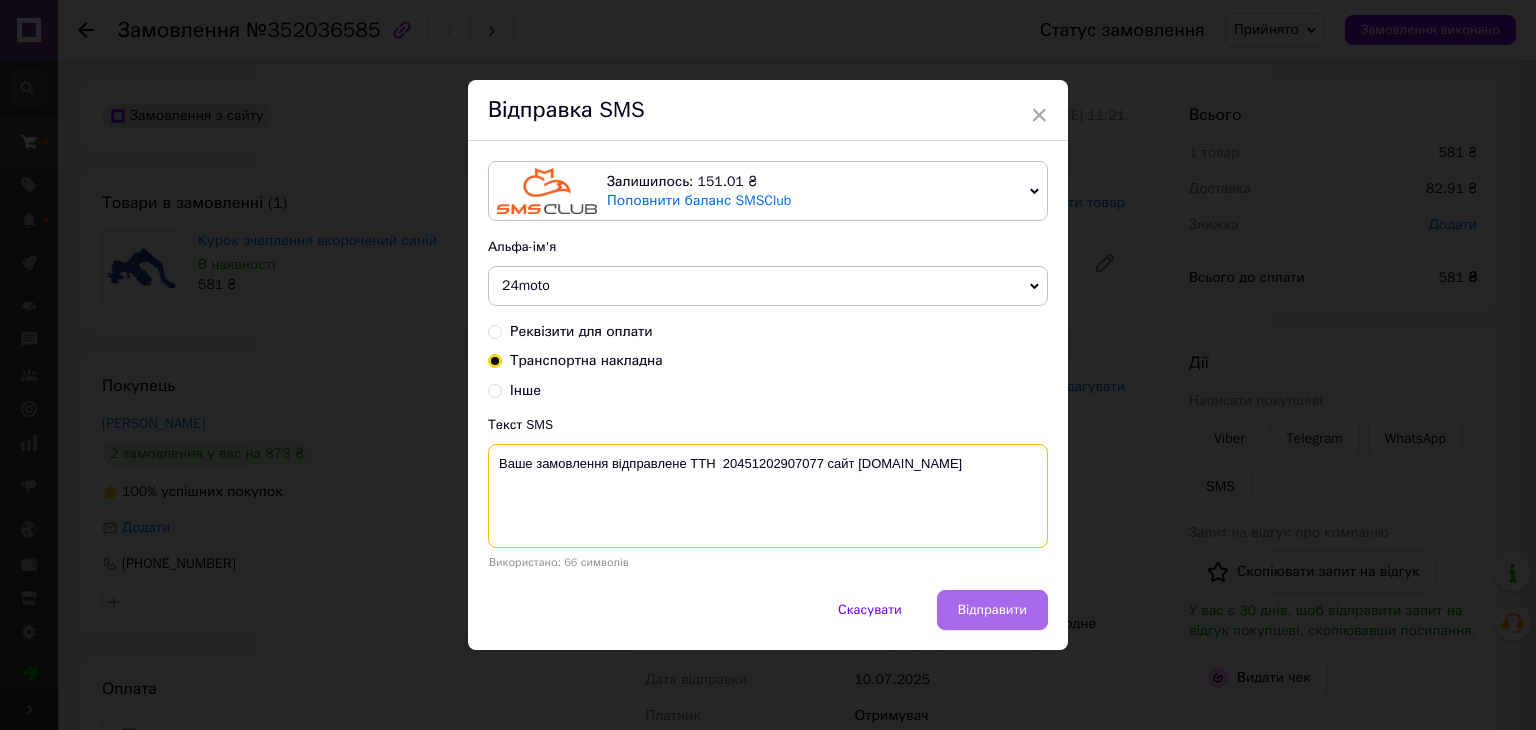 type on "Ваше замовлення відправлене ТТН  20451202907077 сайт [DOMAIN_NAME]" 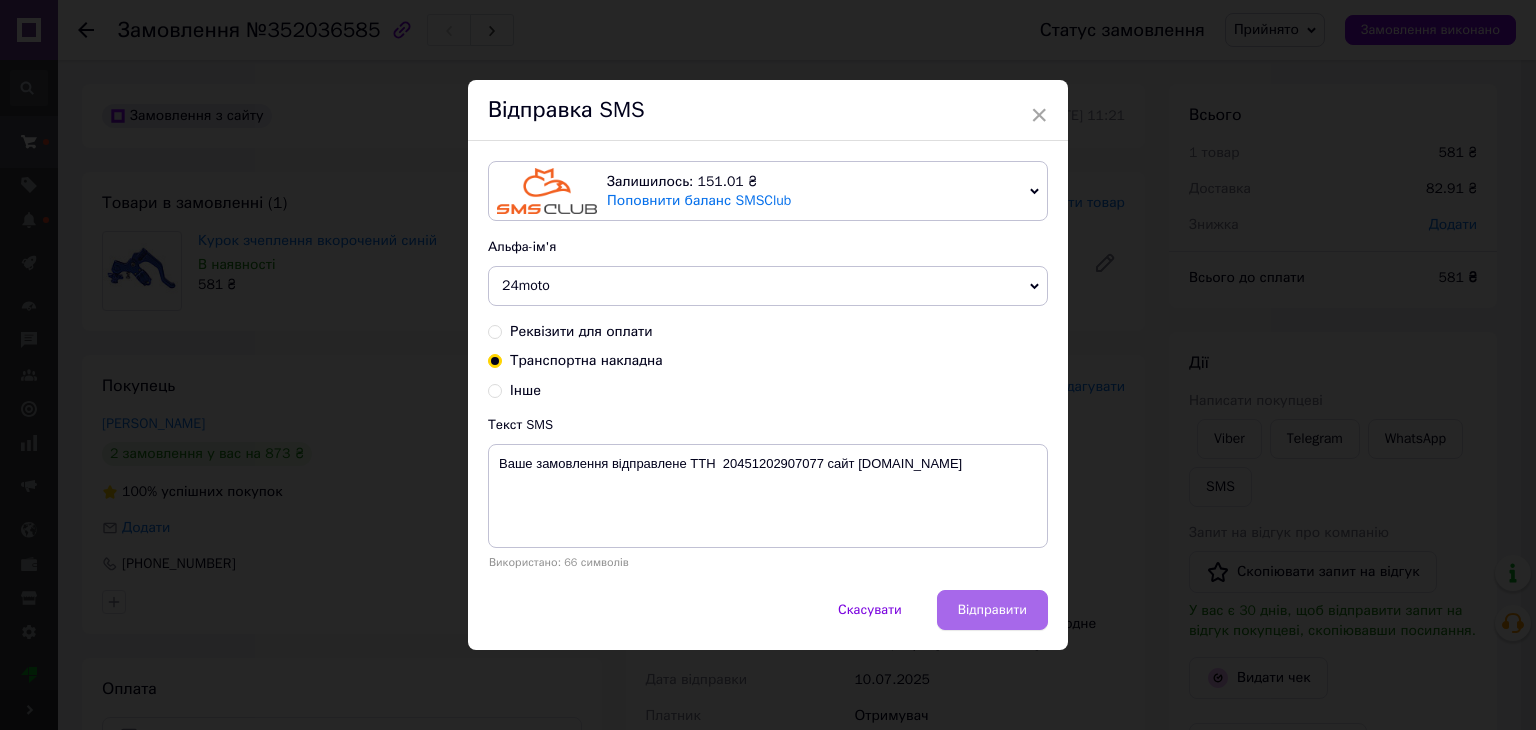 click on "Відправити" at bounding box center (992, 610) 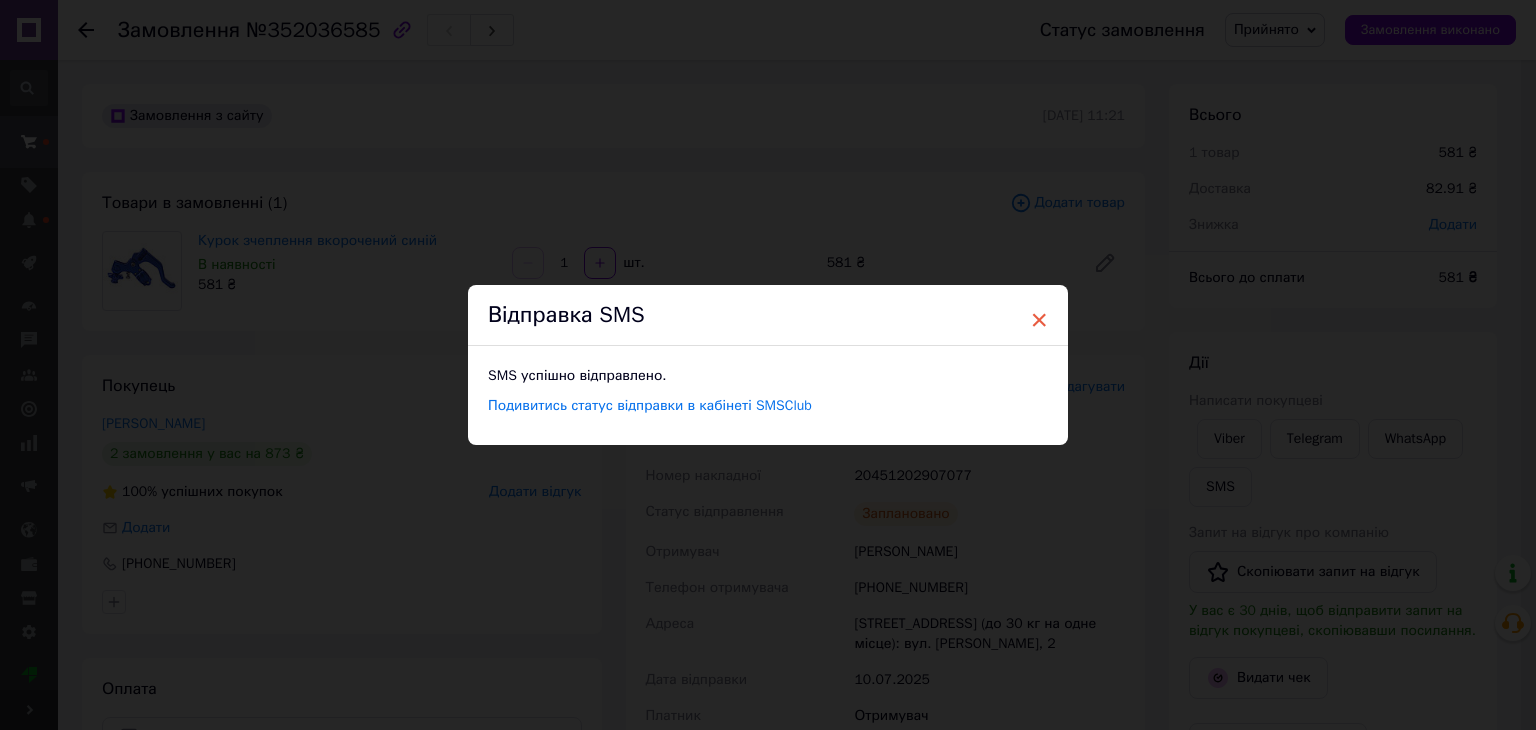 click on "×" at bounding box center (1039, 320) 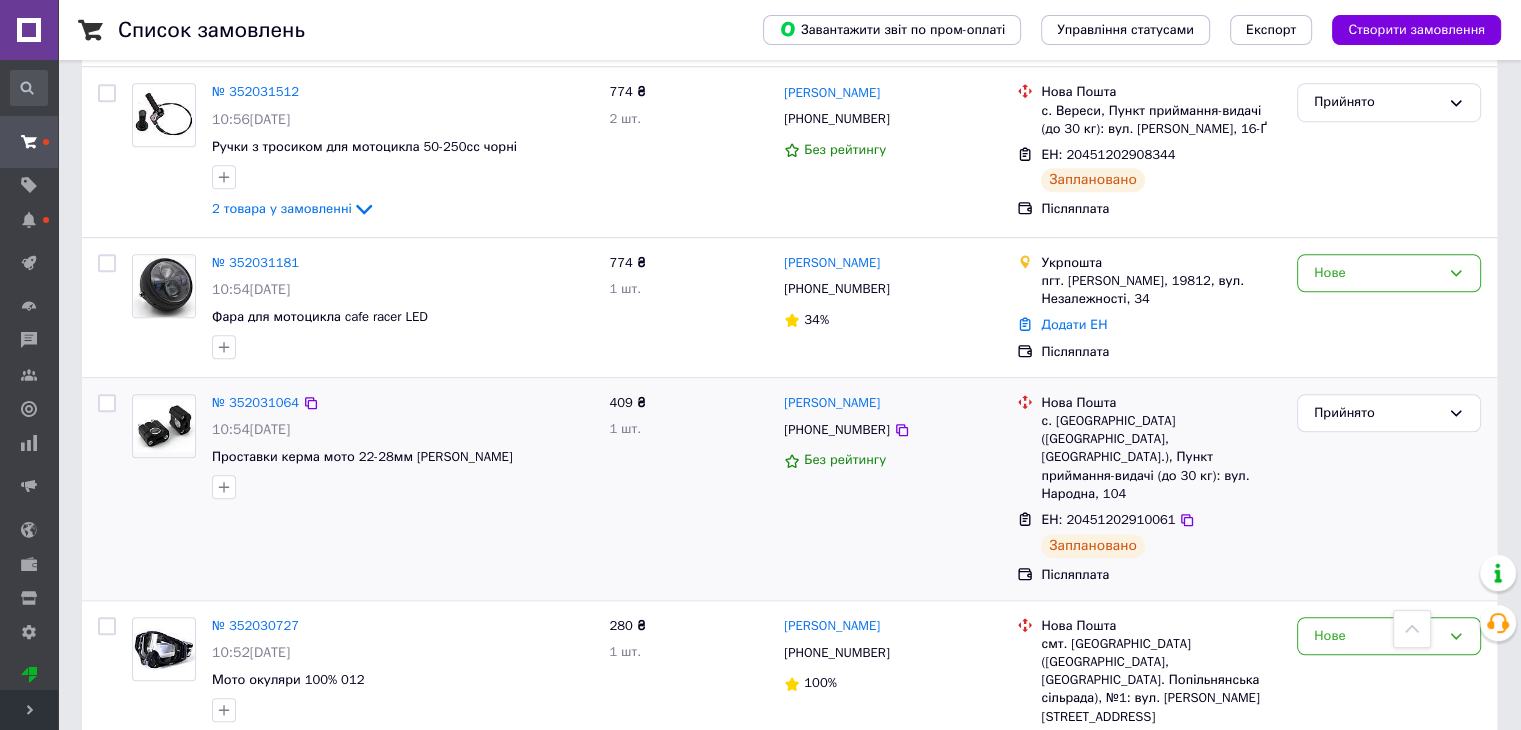 scroll, scrollTop: 1700, scrollLeft: 0, axis: vertical 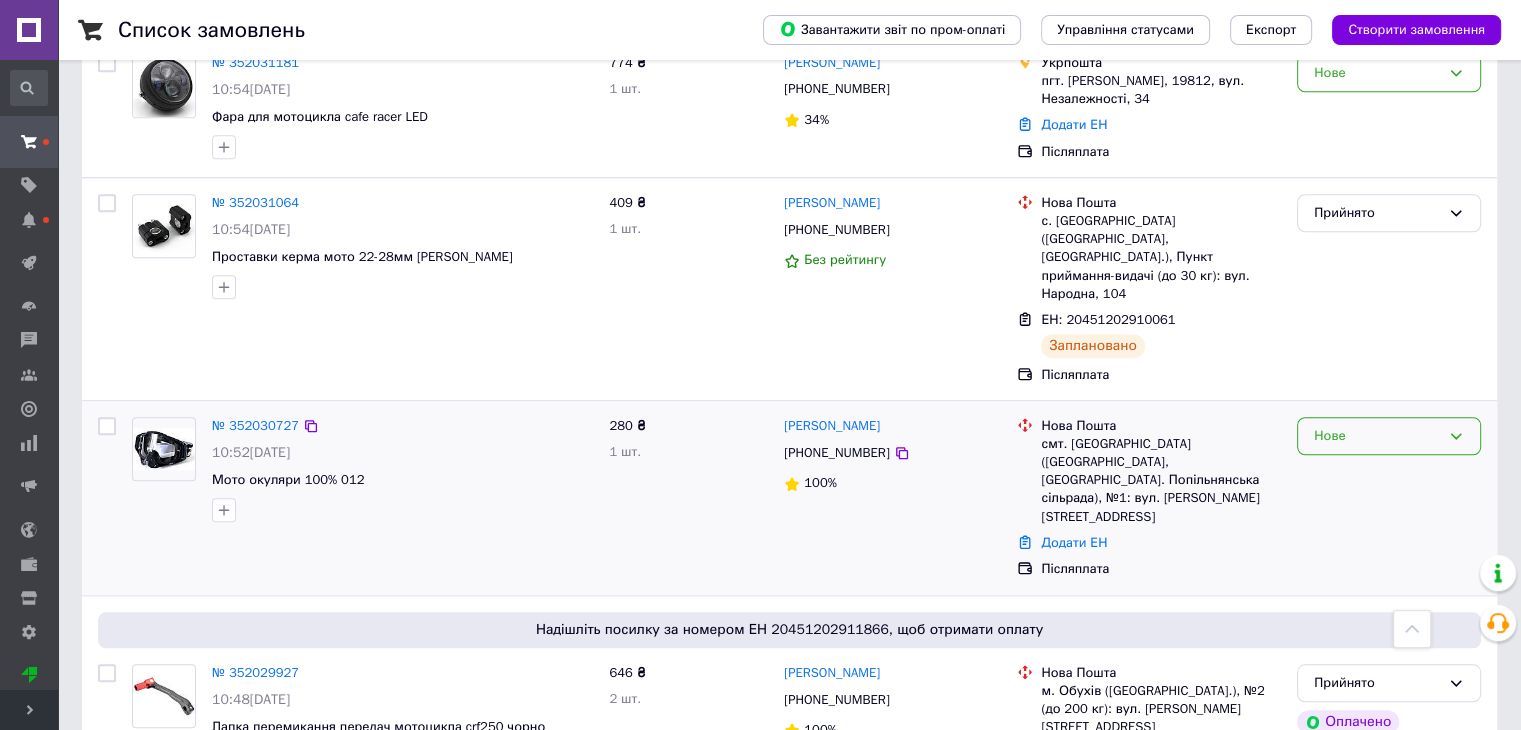 click on "Нове" at bounding box center (1377, 436) 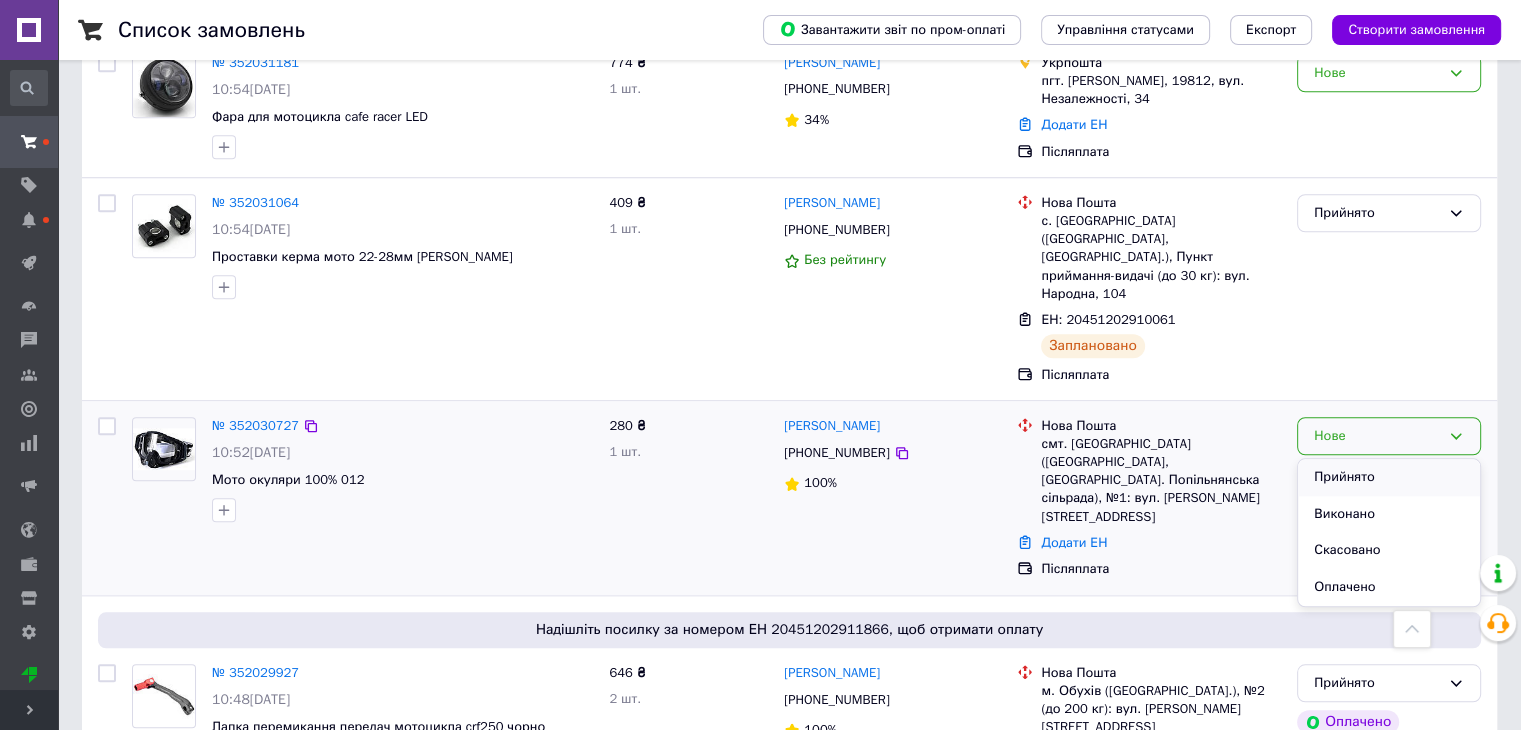 click on "Прийнято" at bounding box center [1389, 477] 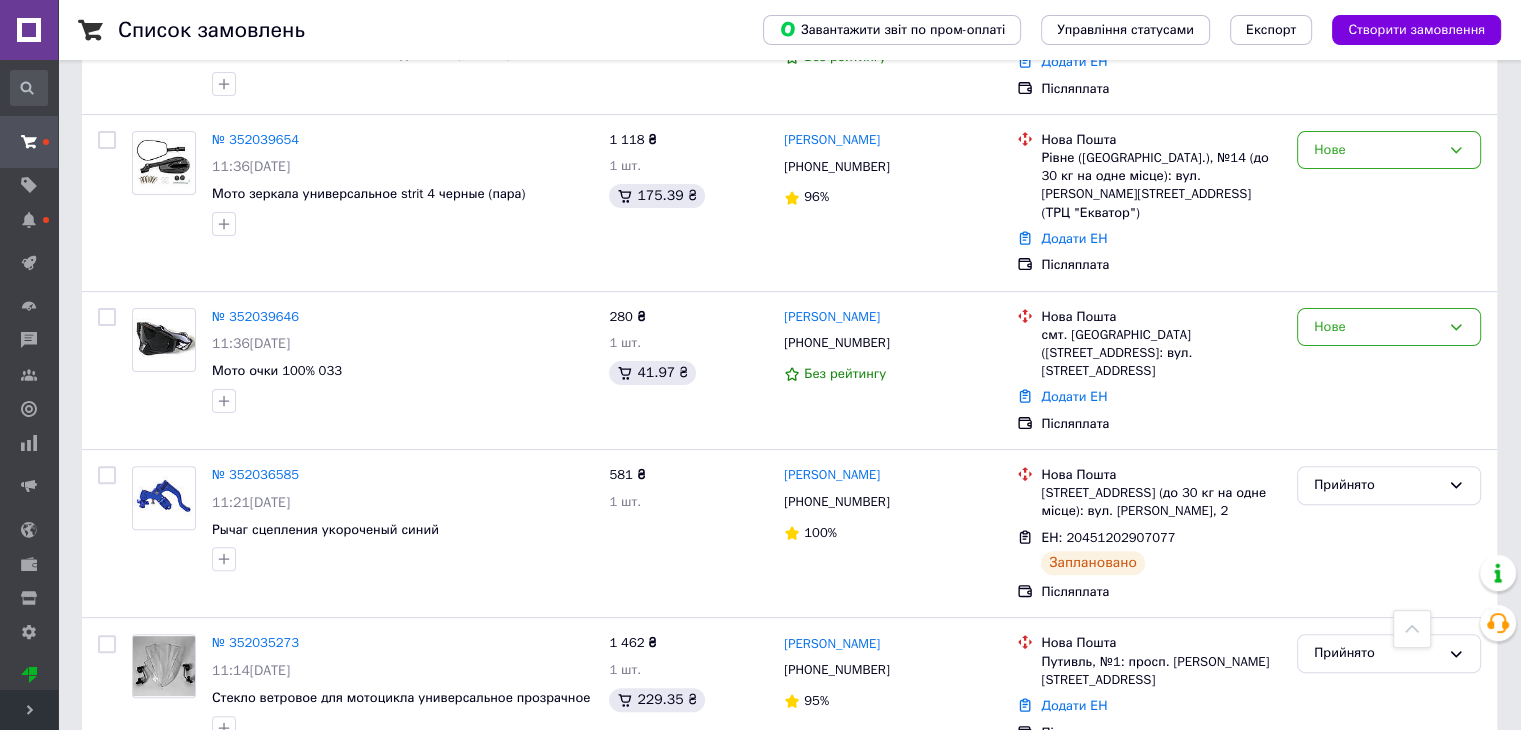 scroll, scrollTop: 200, scrollLeft: 0, axis: vertical 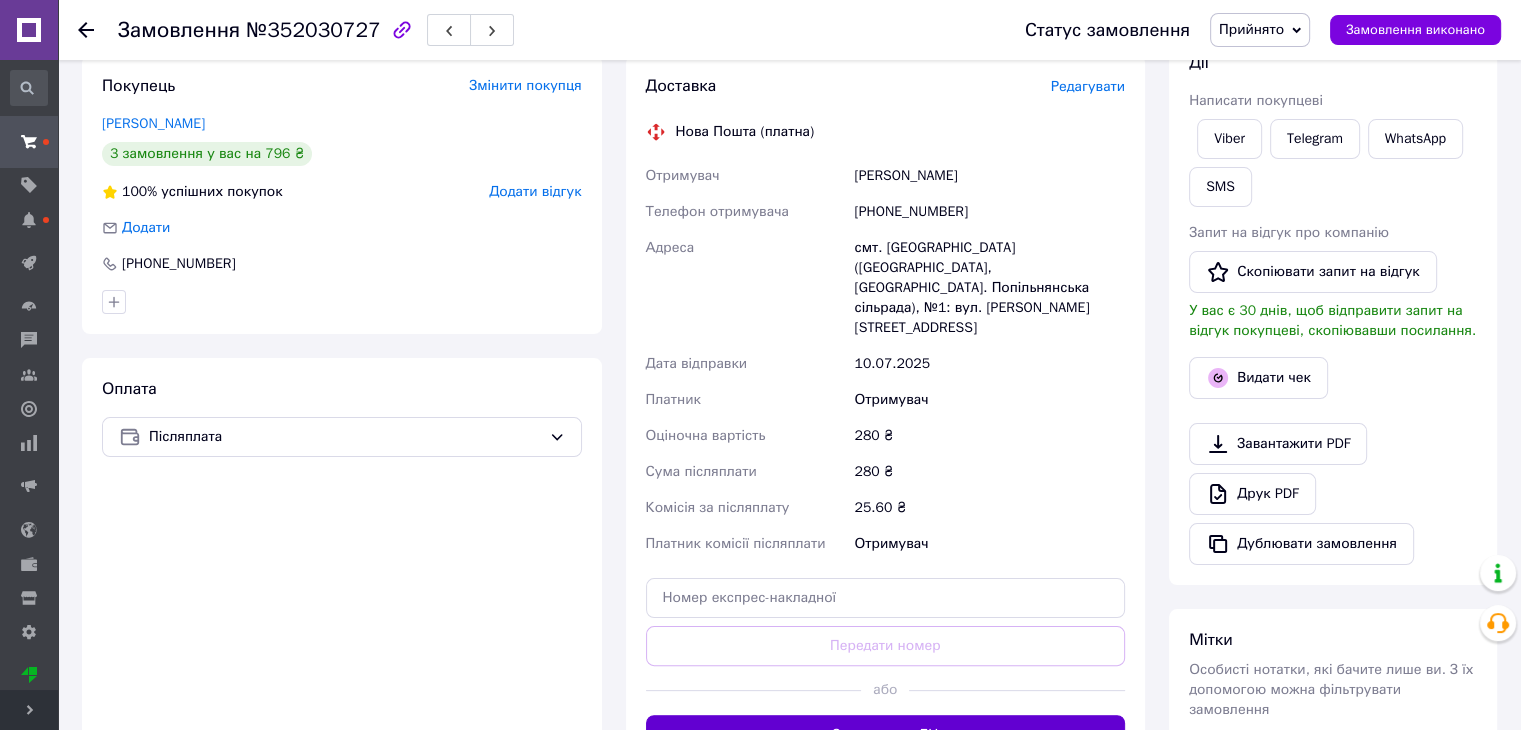 click on "Згенерувати ЕН" at bounding box center [886, 735] 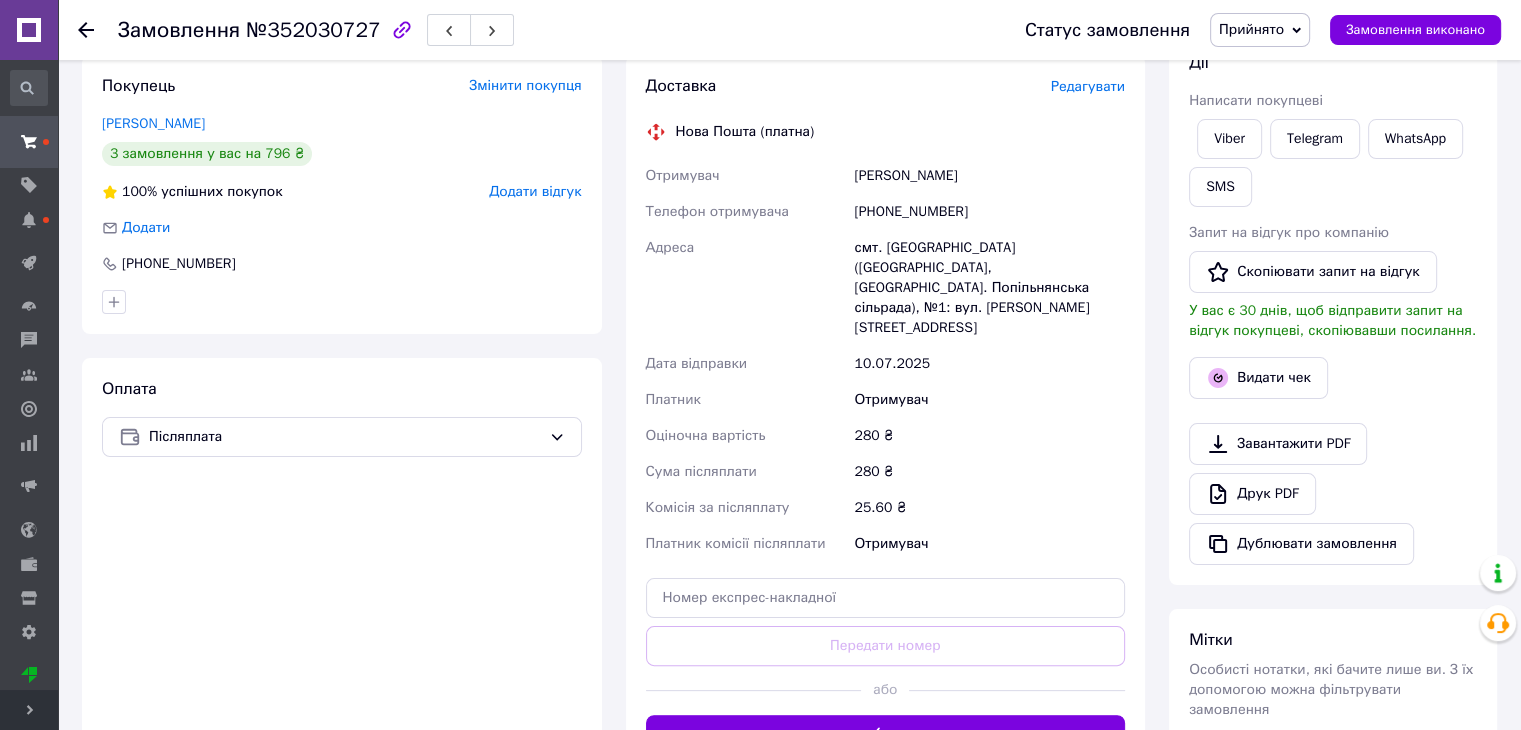 scroll, scrollTop: 100, scrollLeft: 0, axis: vertical 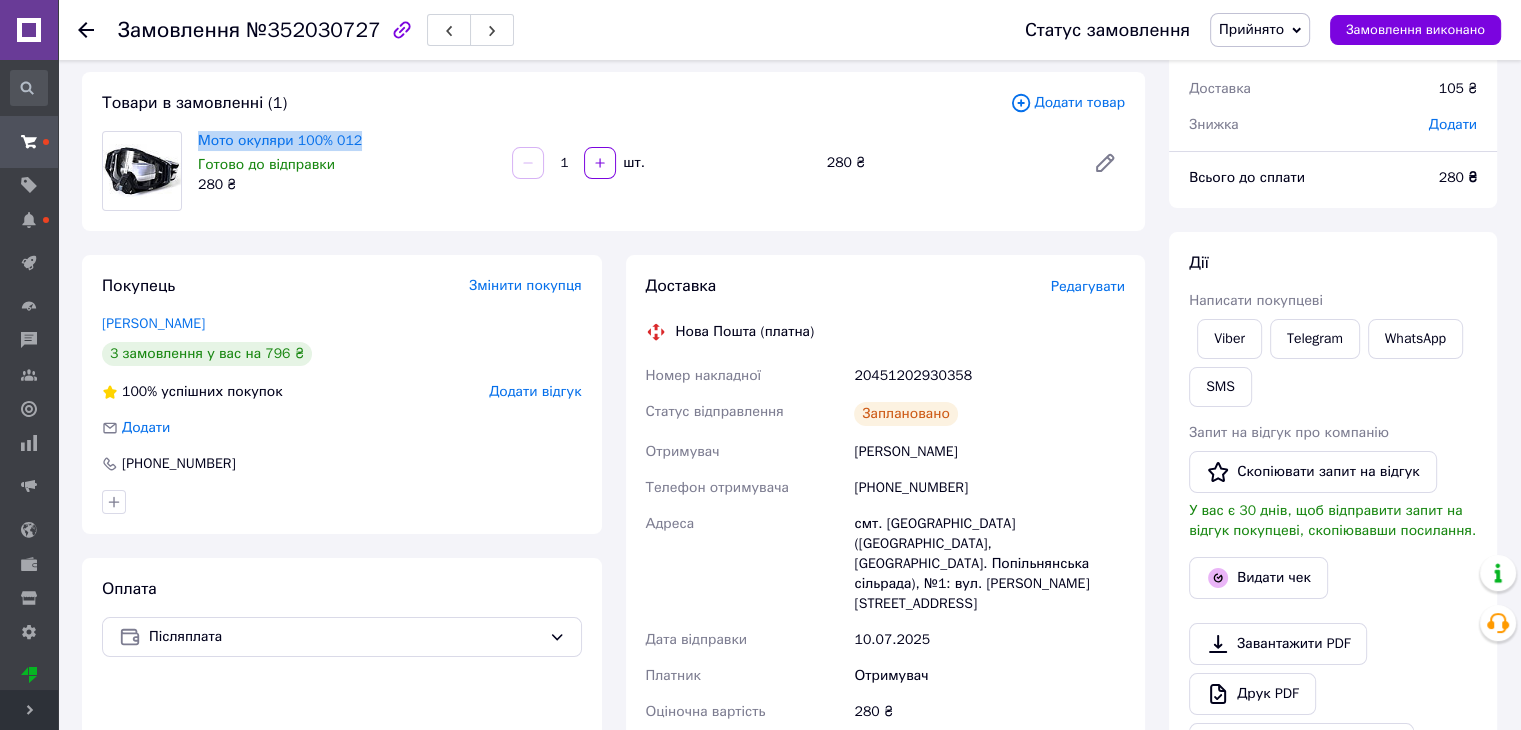 drag, startPoint x: 362, startPoint y: 139, endPoint x: 192, endPoint y: 137, distance: 170.01176 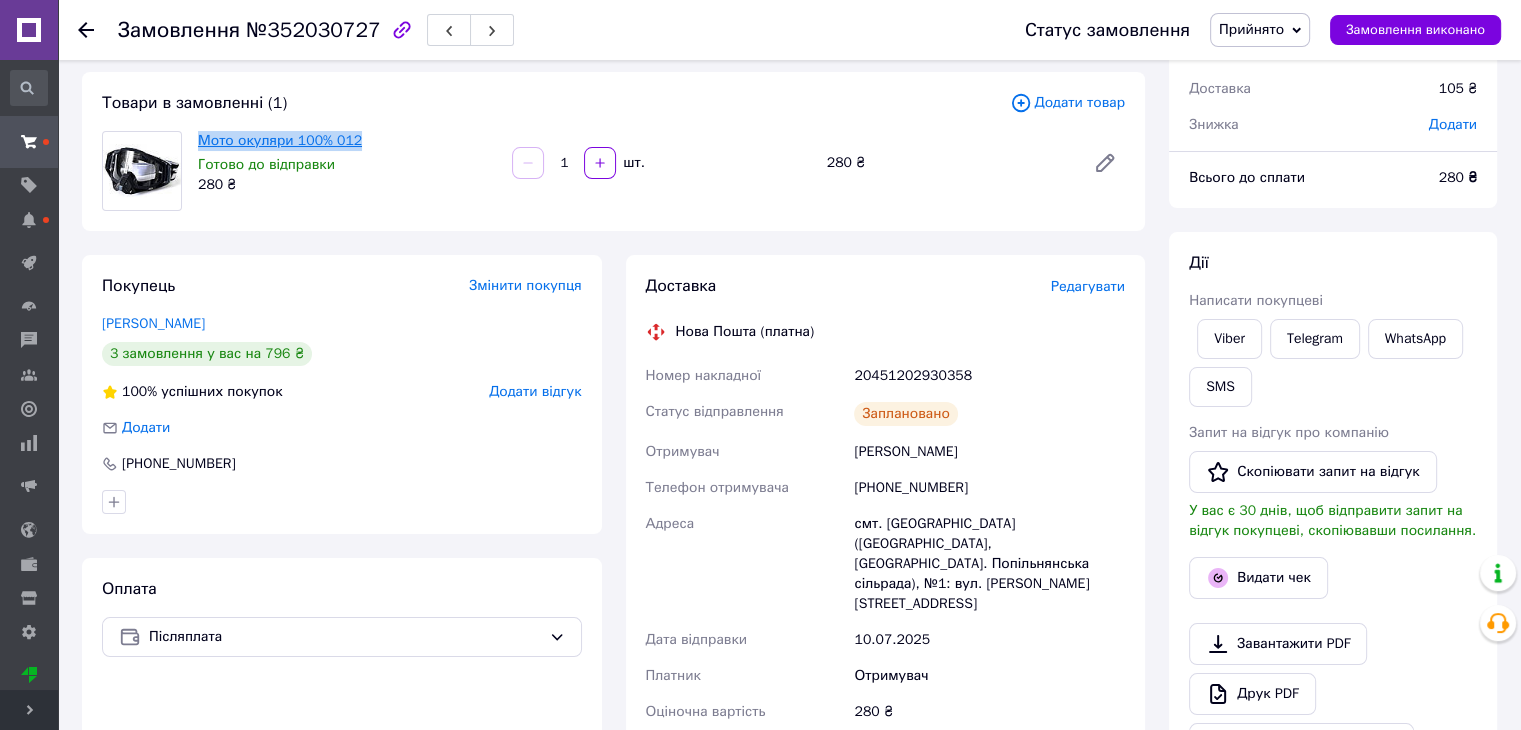 copy on "Мото окуляри 100% 012" 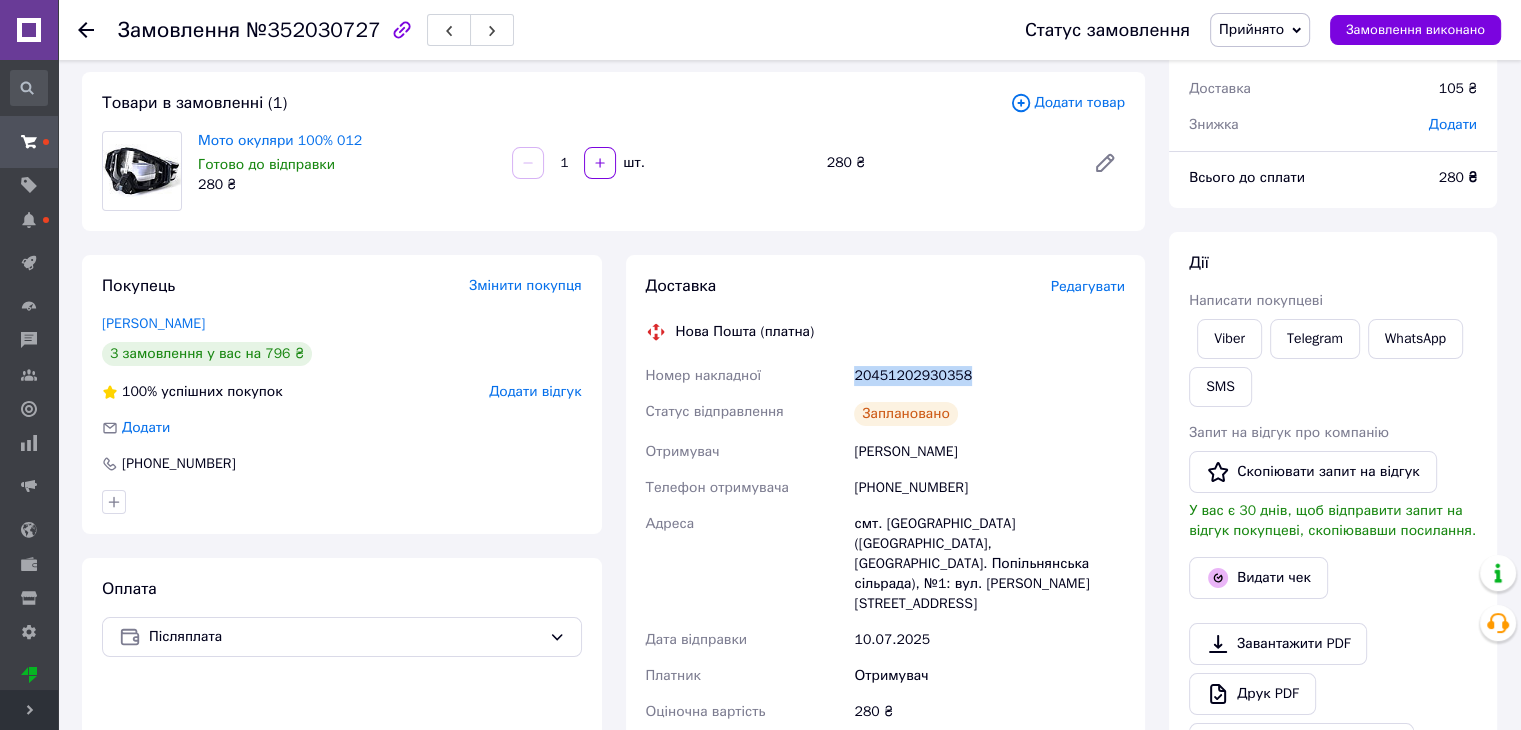drag, startPoint x: 837, startPoint y: 369, endPoint x: 964, endPoint y: 362, distance: 127.192764 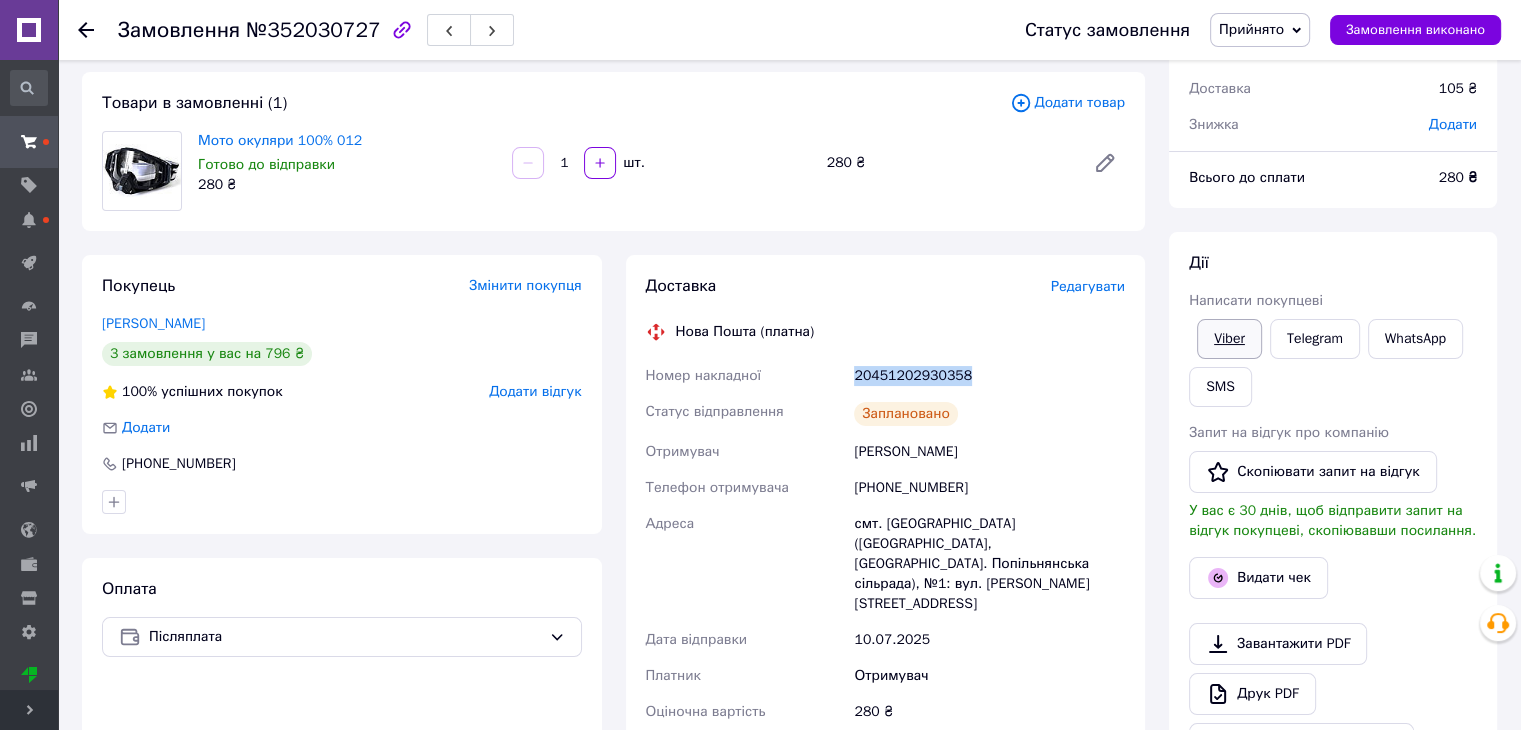 click on "Viber" at bounding box center [1229, 339] 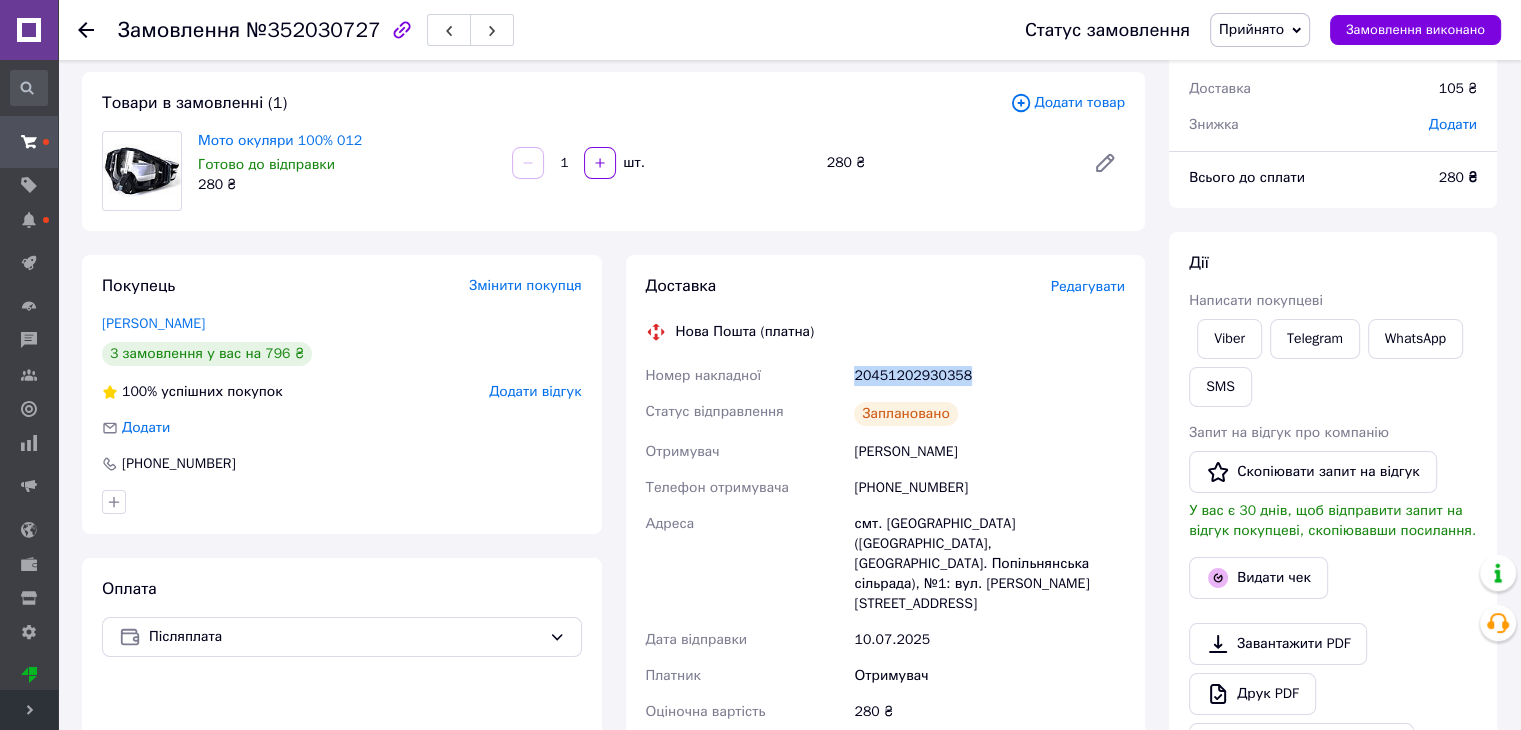 copy on "Номер накладної 20451202930358" 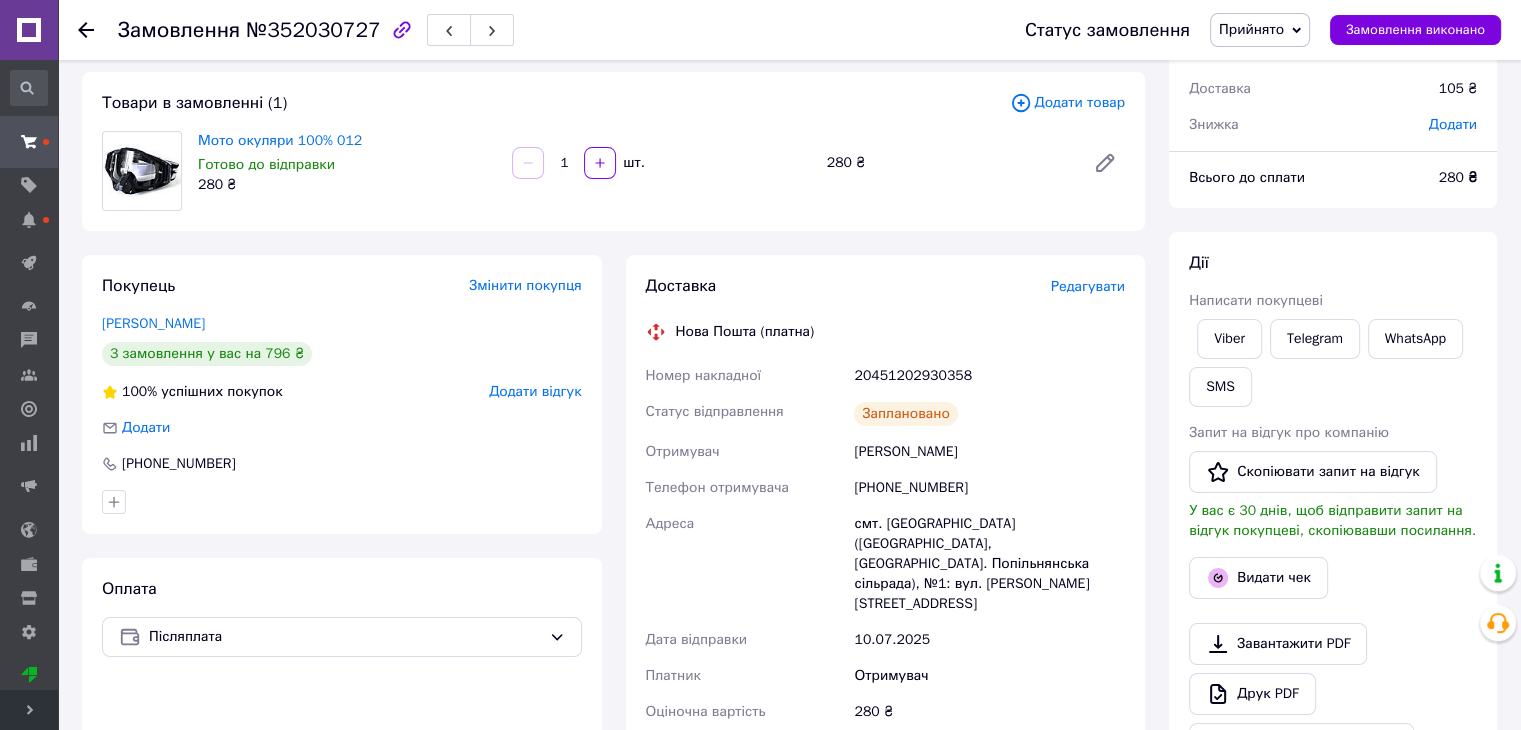 click on "280 ₴" at bounding box center (989, 748) 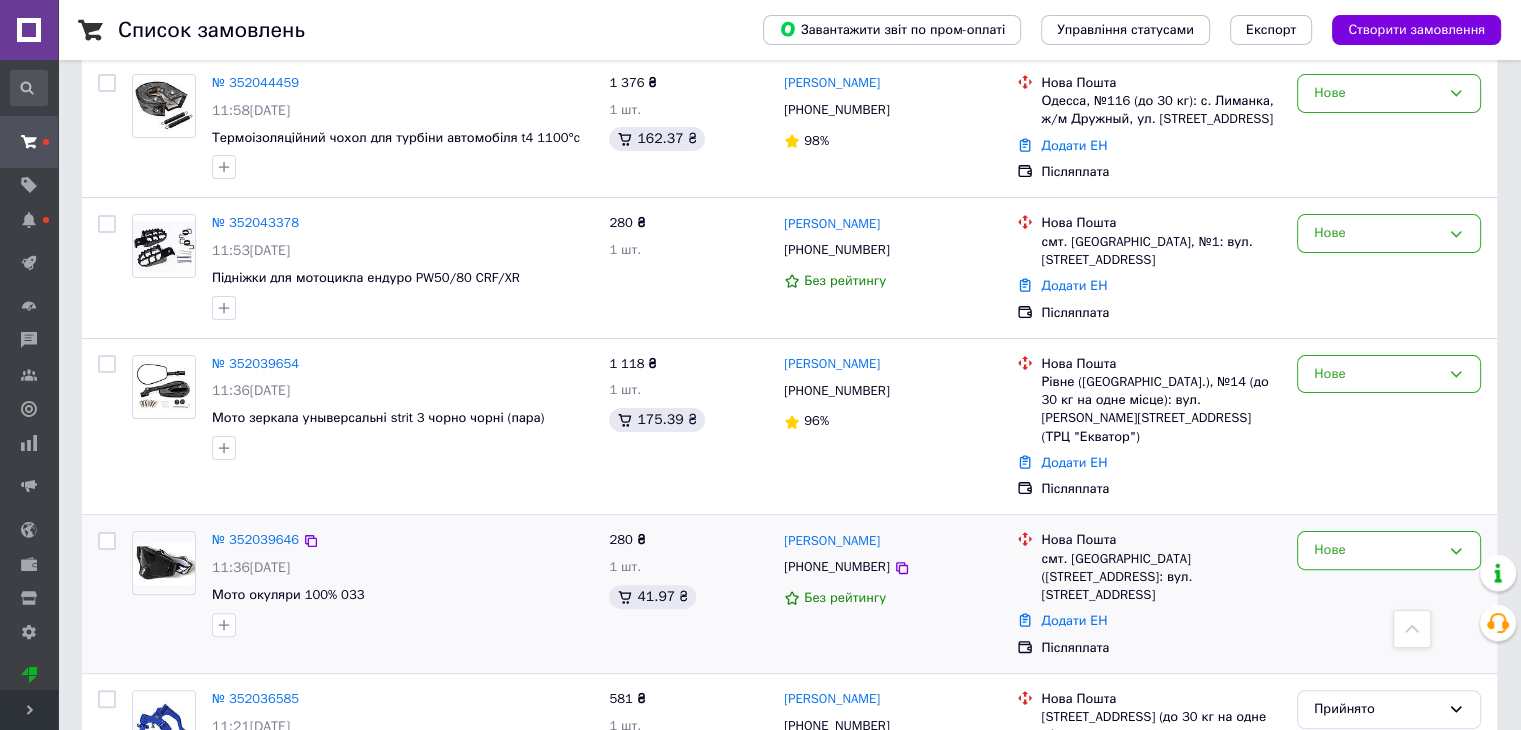 scroll, scrollTop: 100, scrollLeft: 0, axis: vertical 